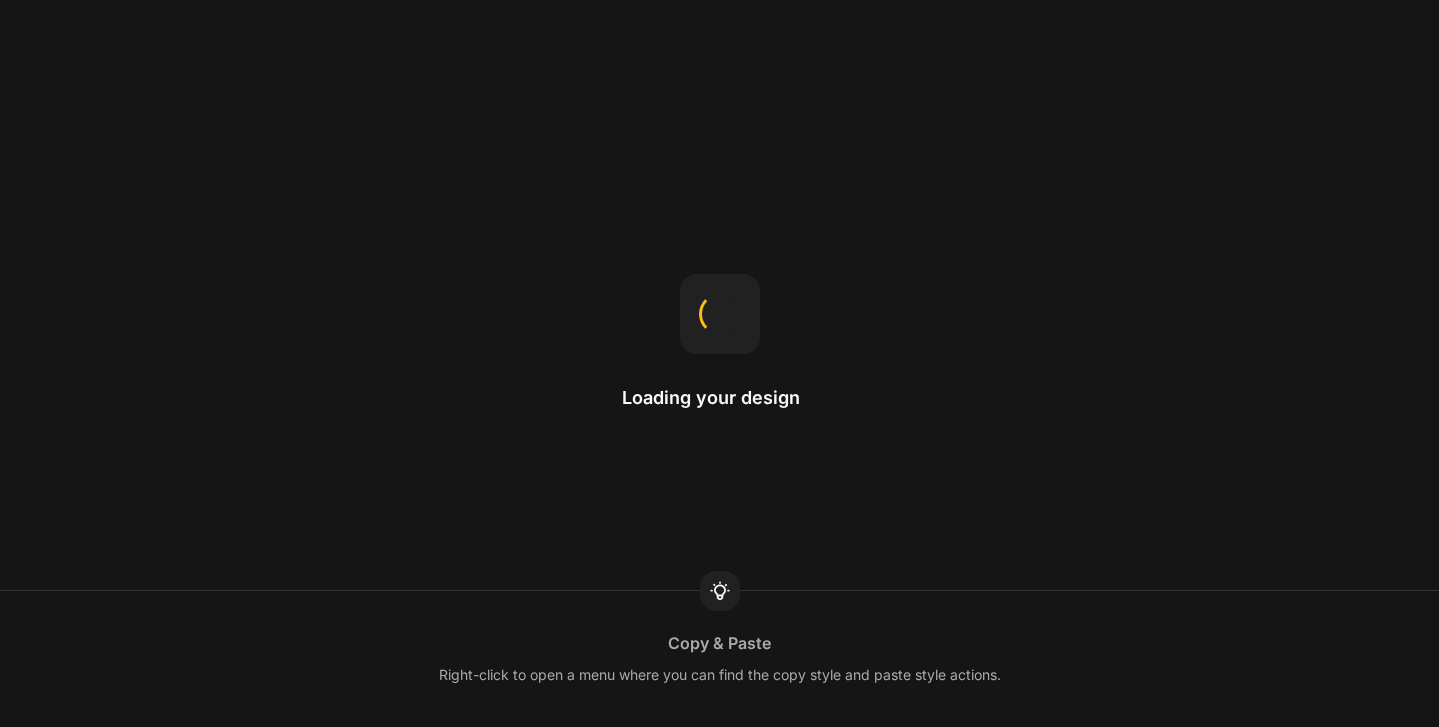 scroll, scrollTop: 0, scrollLeft: 0, axis: both 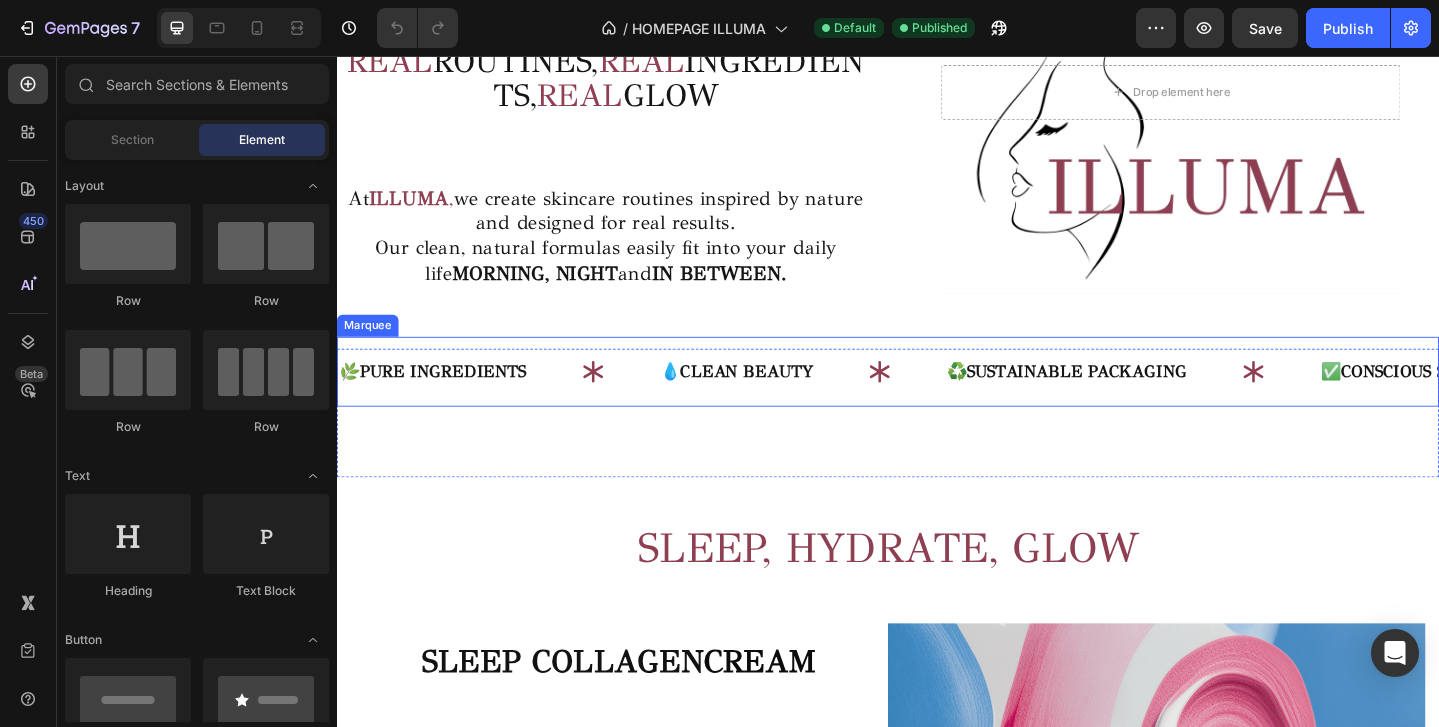 click on "💧  CLEAN BEAUTY Text" at bounding box center [843, 400] 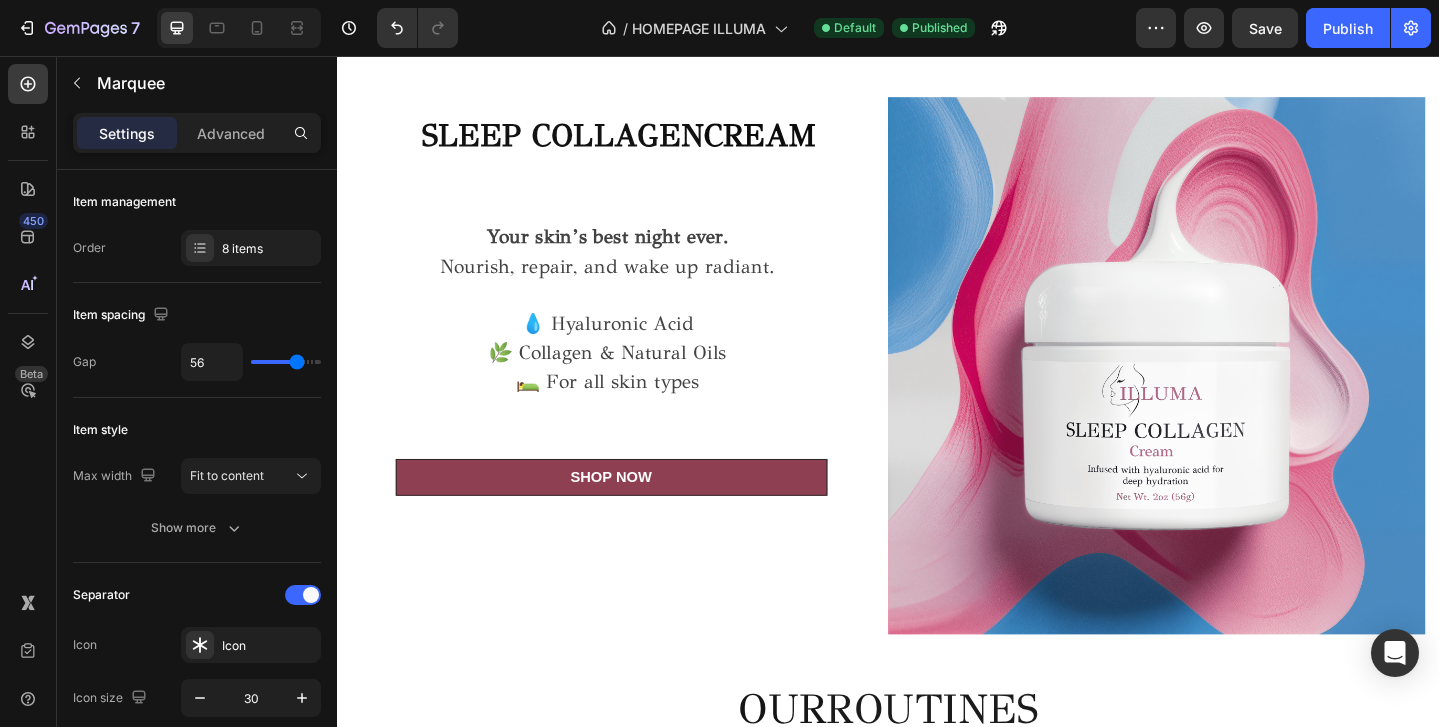 scroll, scrollTop: 1493, scrollLeft: 0, axis: vertical 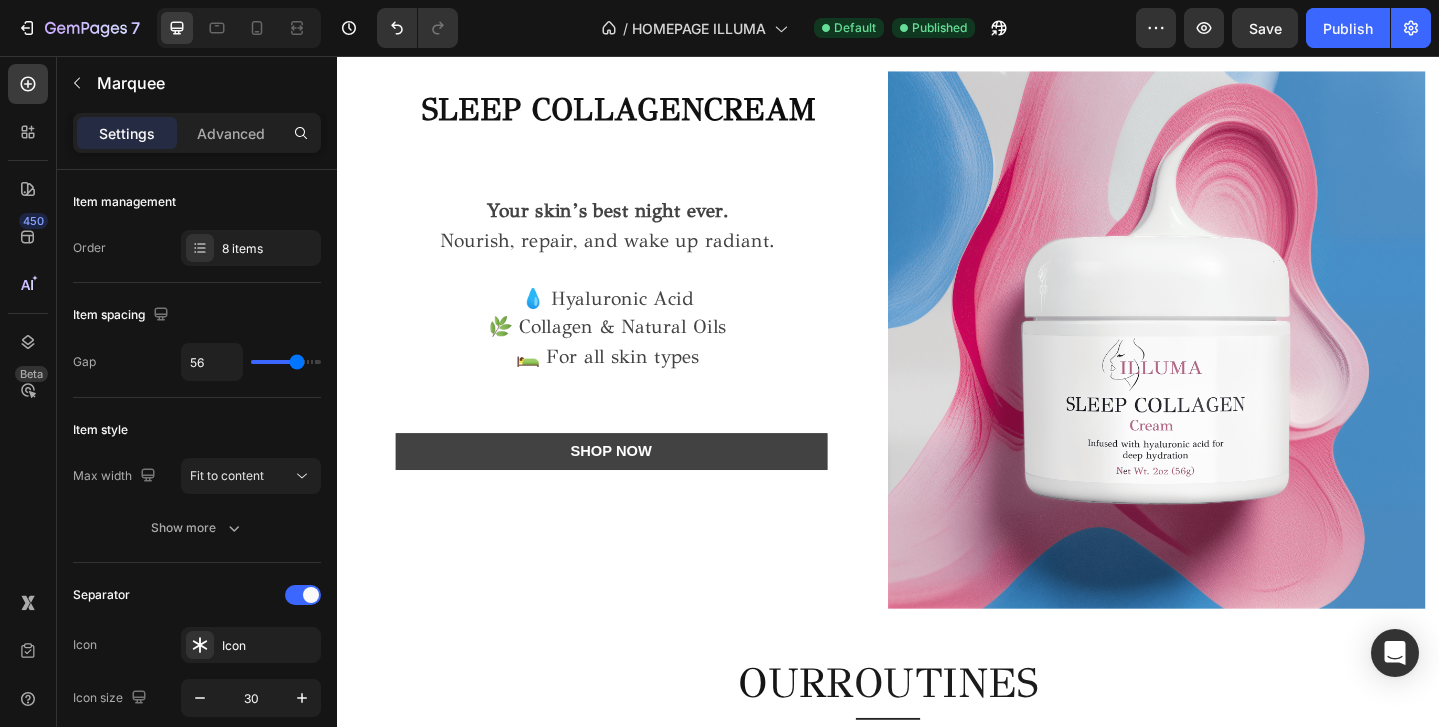 click on "SHOP NOW" at bounding box center (636, 487) 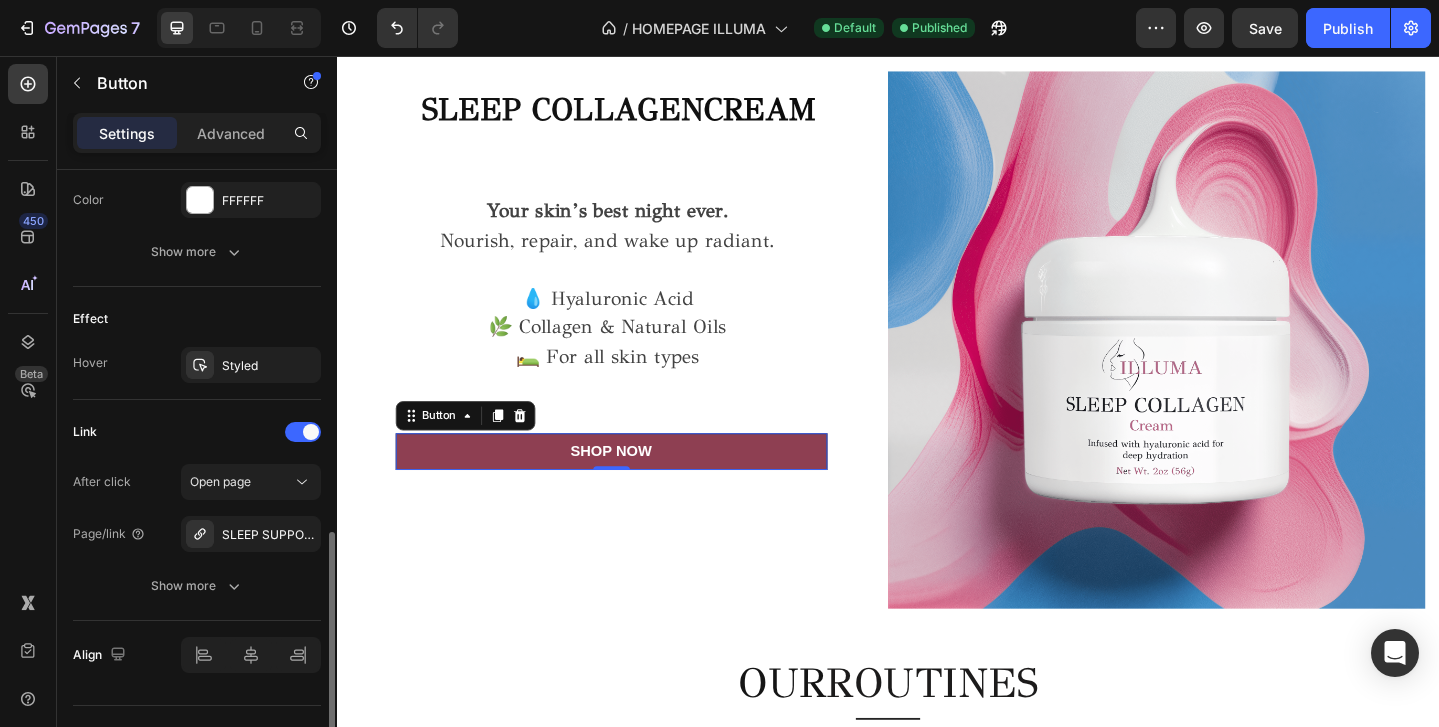 scroll, scrollTop: 935, scrollLeft: 0, axis: vertical 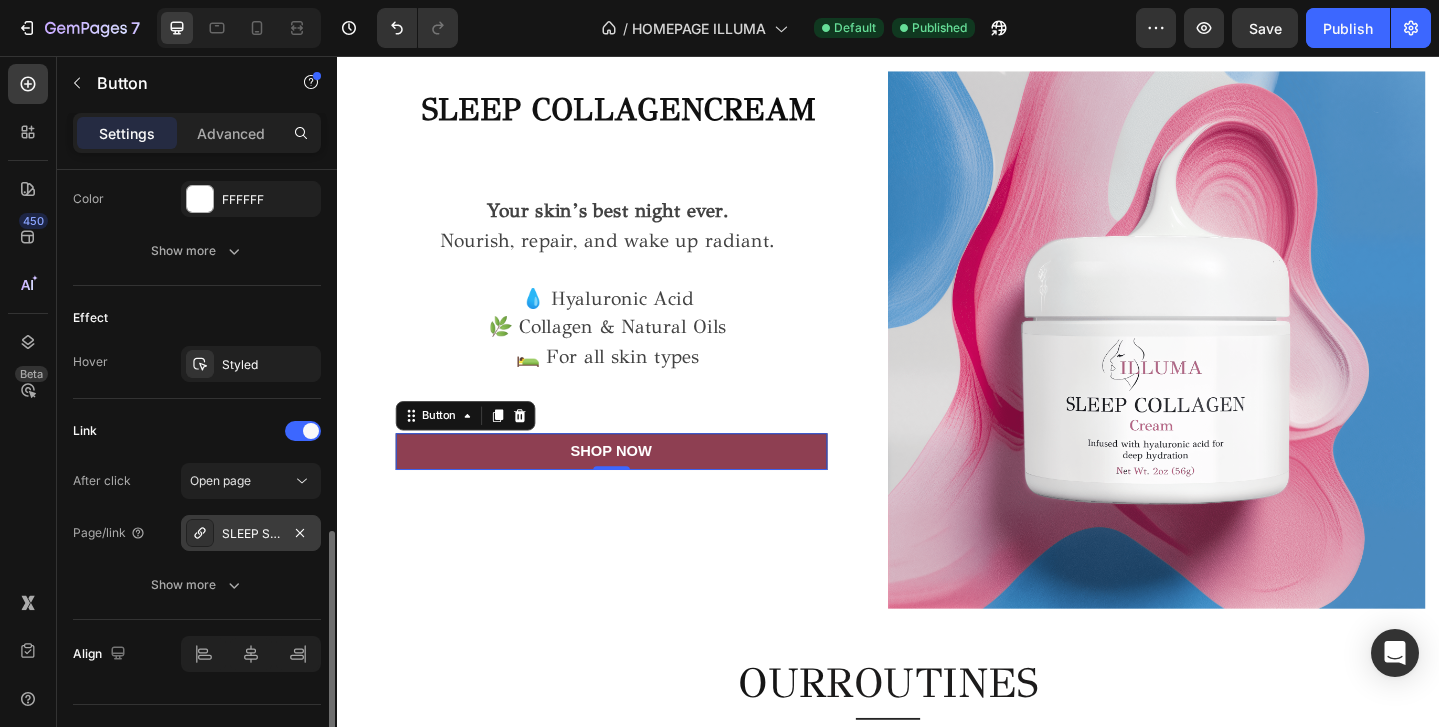 click on "SLEEP SUPPORT NOCTURNE" at bounding box center (251, 534) 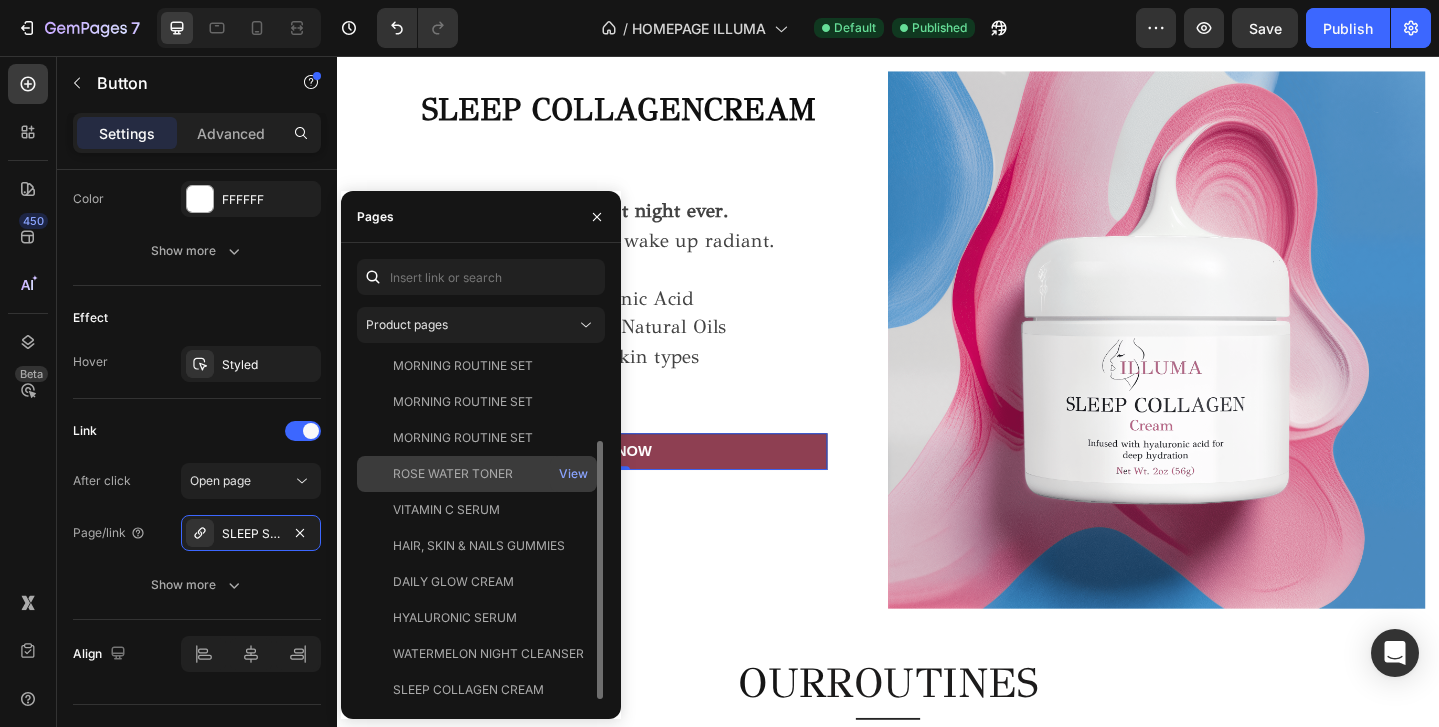 scroll, scrollTop: 120, scrollLeft: 0, axis: vertical 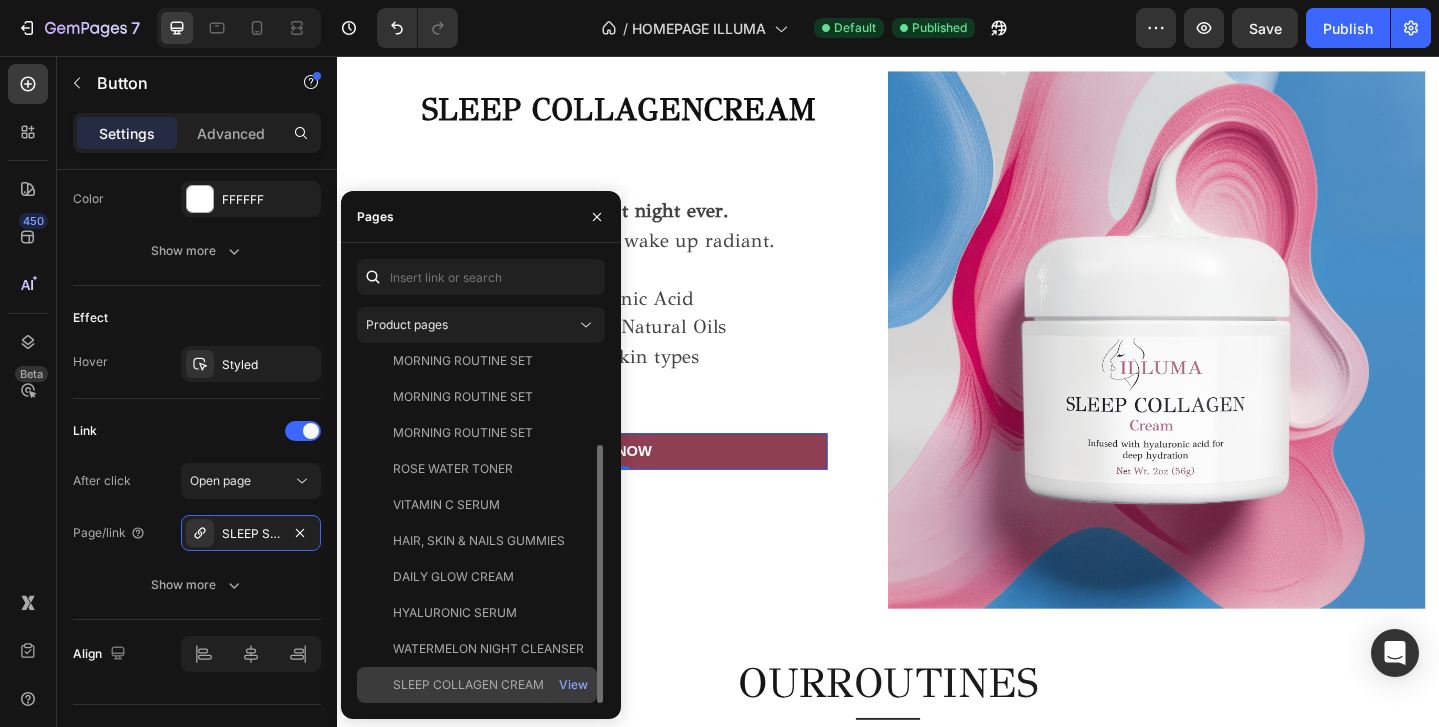 click on "SLEEP COLLAGEN CREAM" 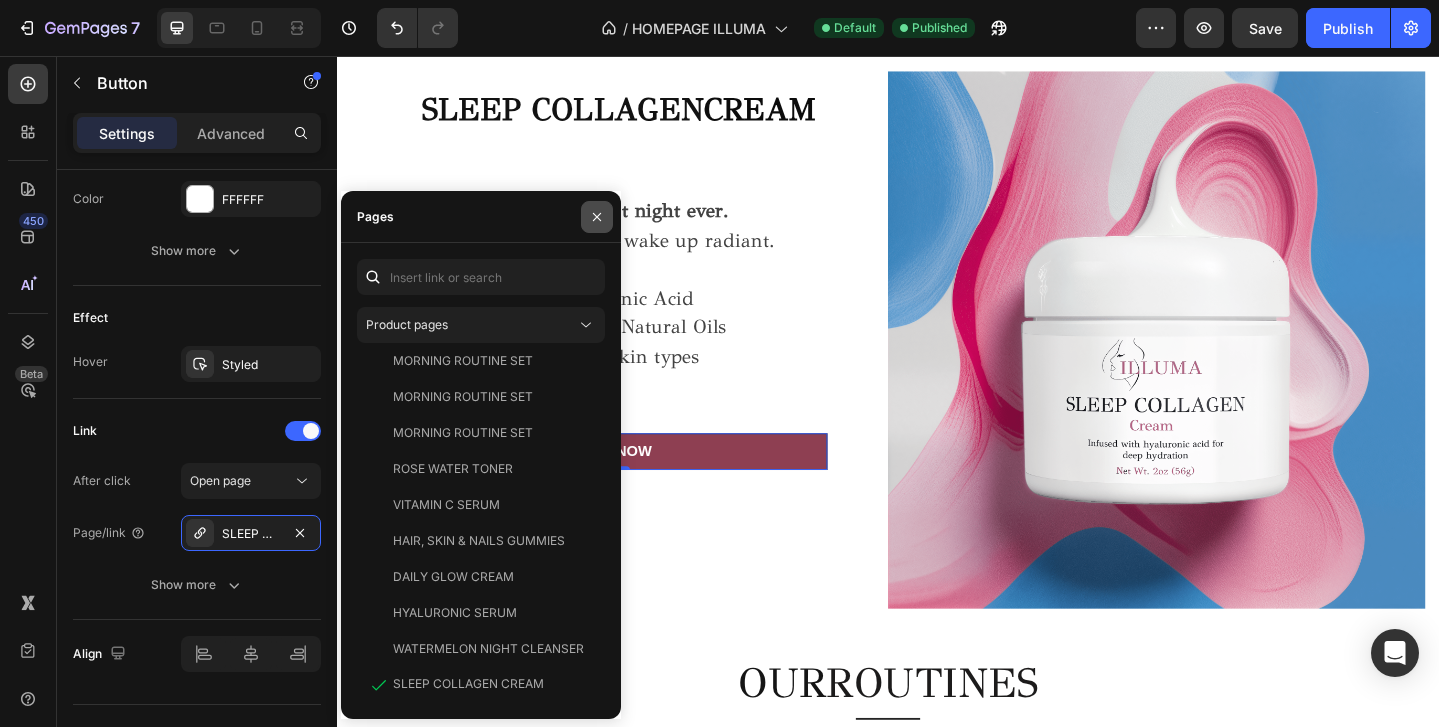 click 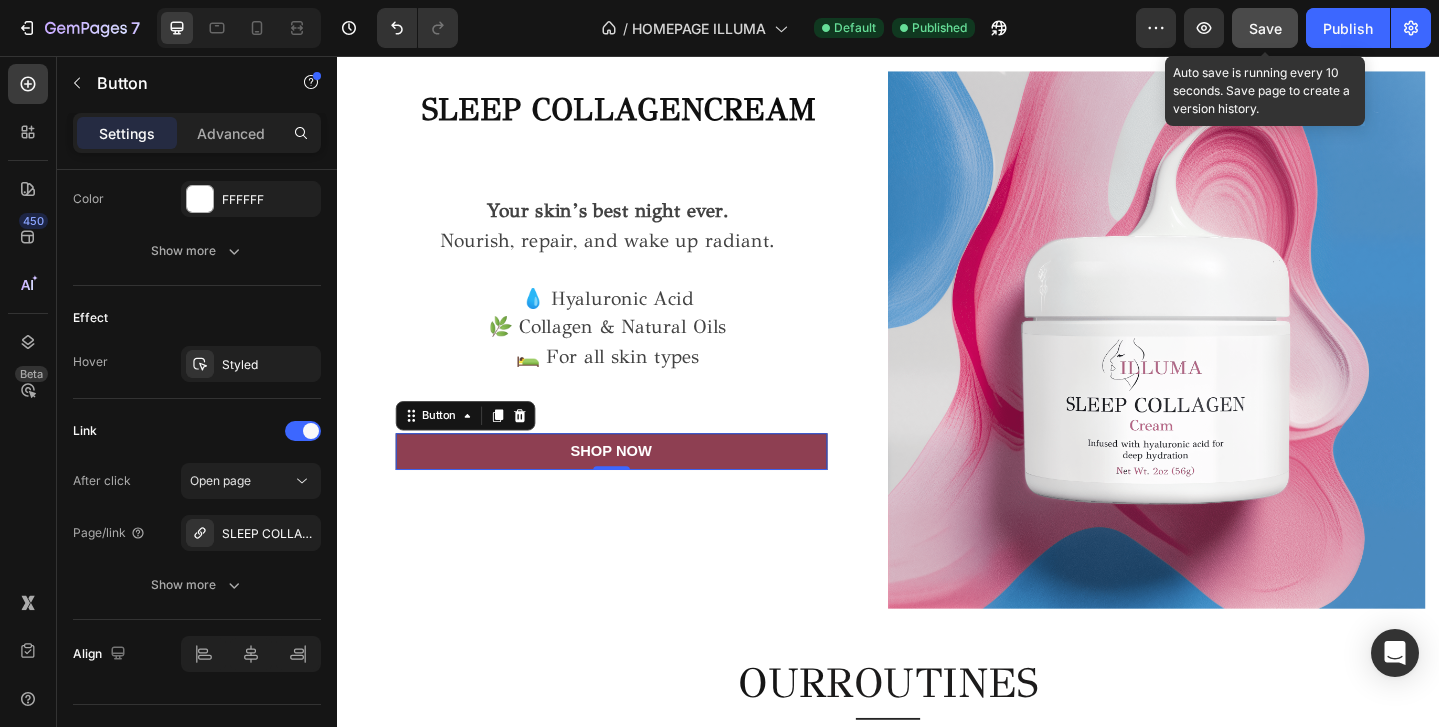 click on "Save" 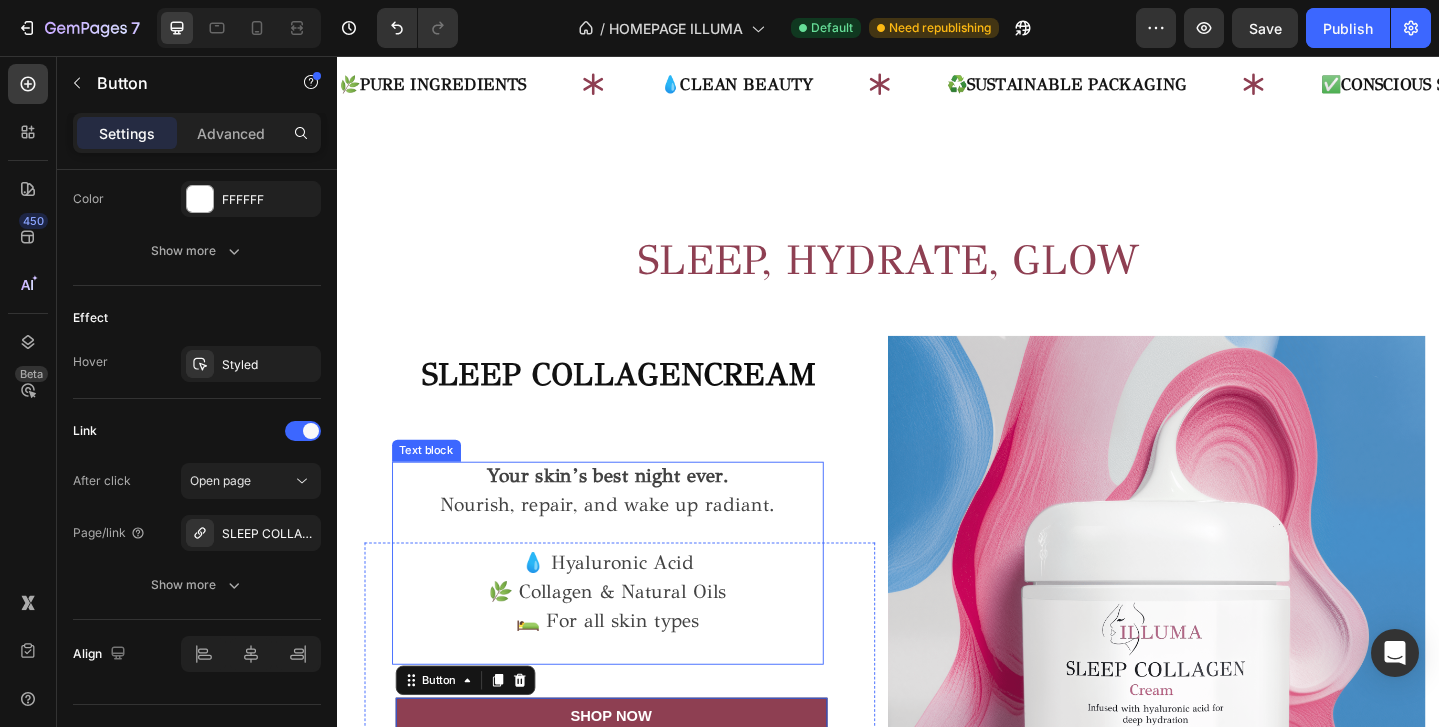scroll, scrollTop: 1190, scrollLeft: 0, axis: vertical 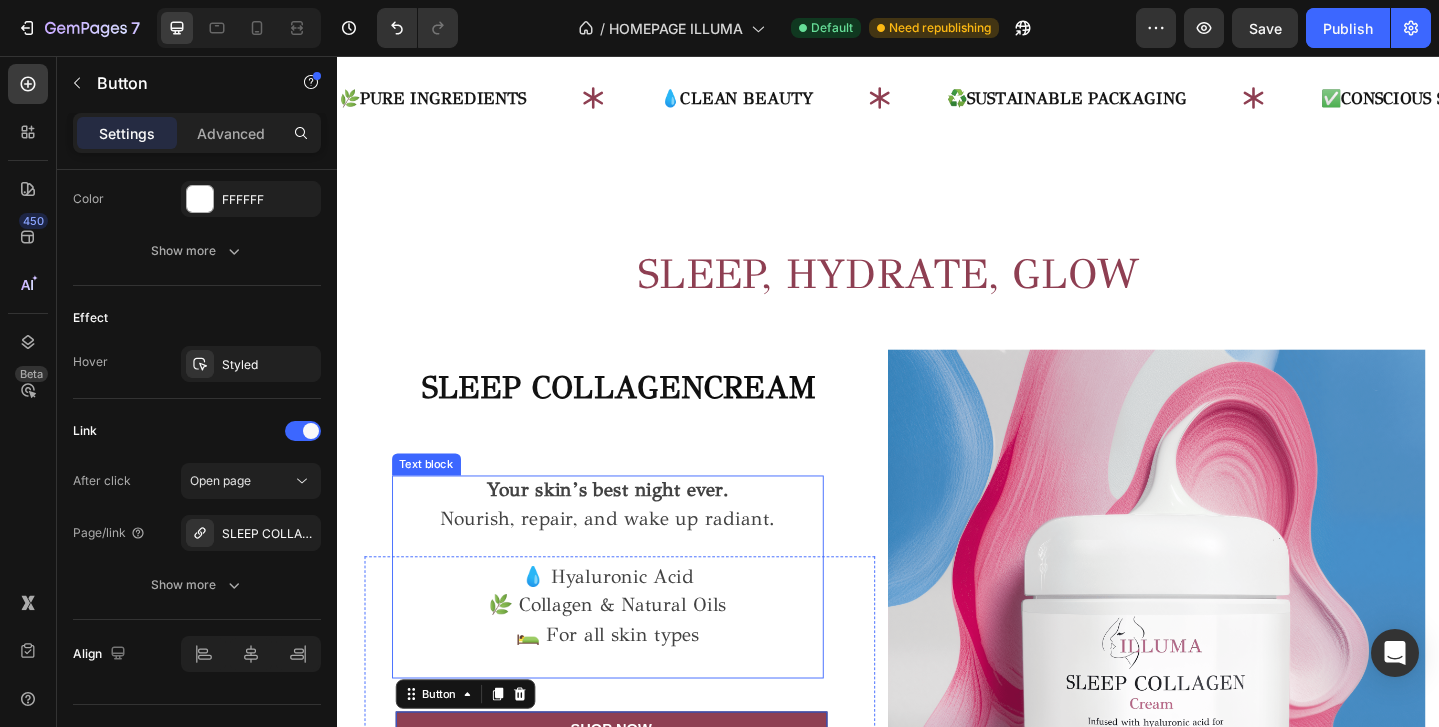click on "SLEEP, HYDRATE, GLOW" at bounding box center (937, 294) 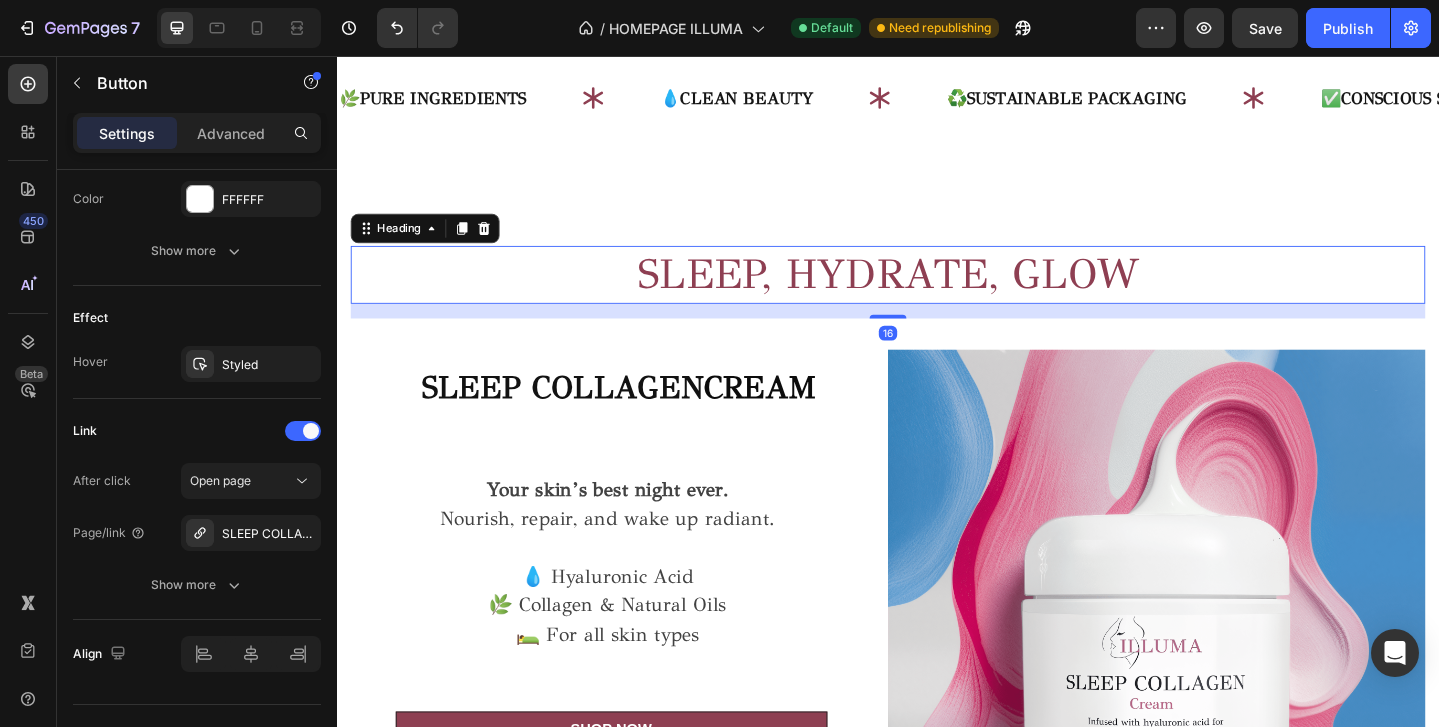 scroll, scrollTop: 0, scrollLeft: 0, axis: both 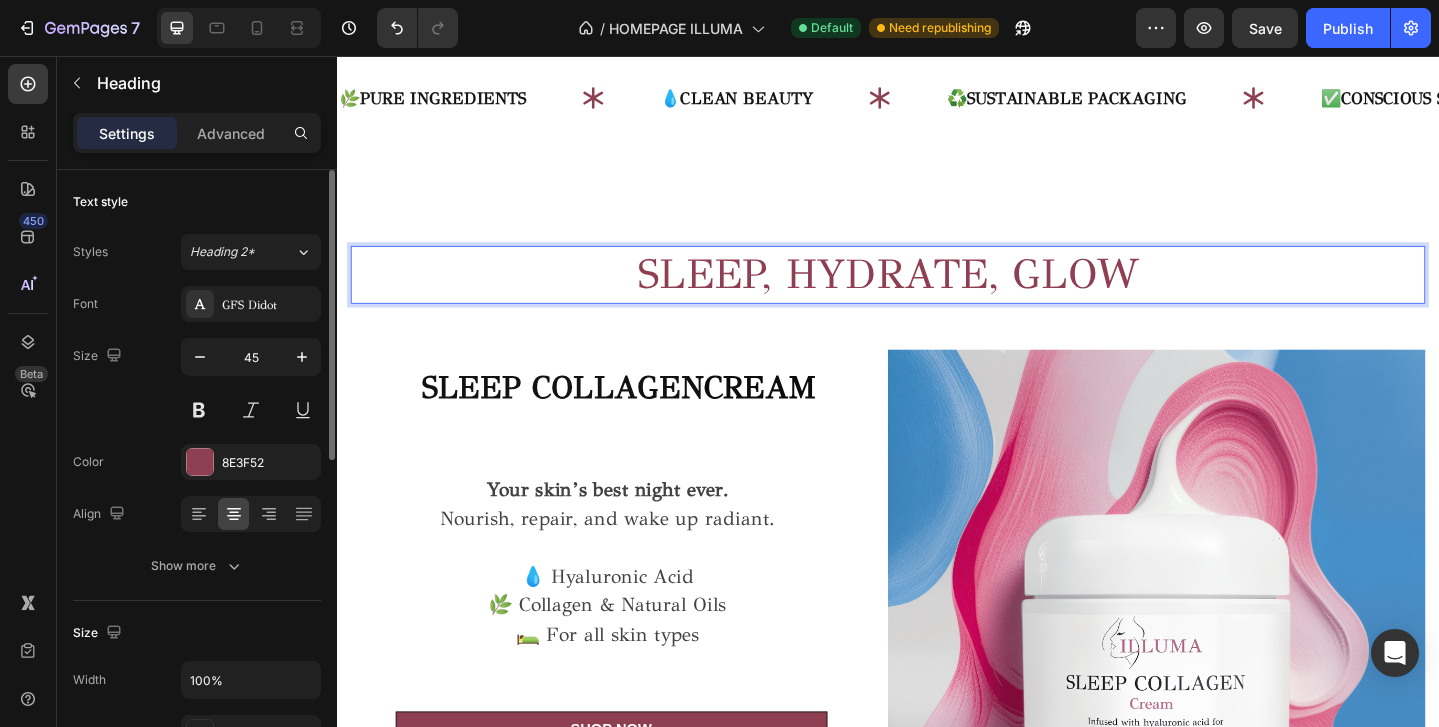 click on "SLEEP, HYDRATE, GLOW" at bounding box center [937, 294] 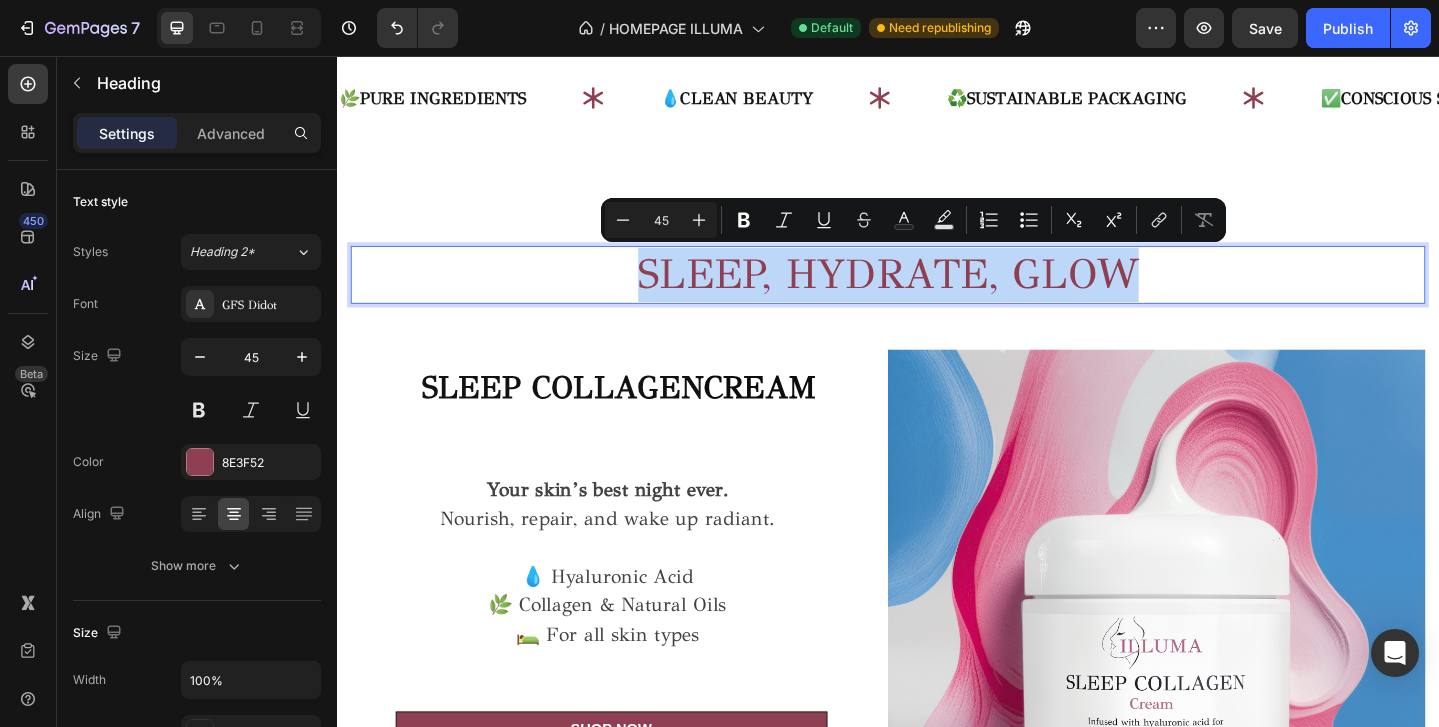 drag, startPoint x: 1235, startPoint y: 287, endPoint x: 675, endPoint y: 275, distance: 560.12854 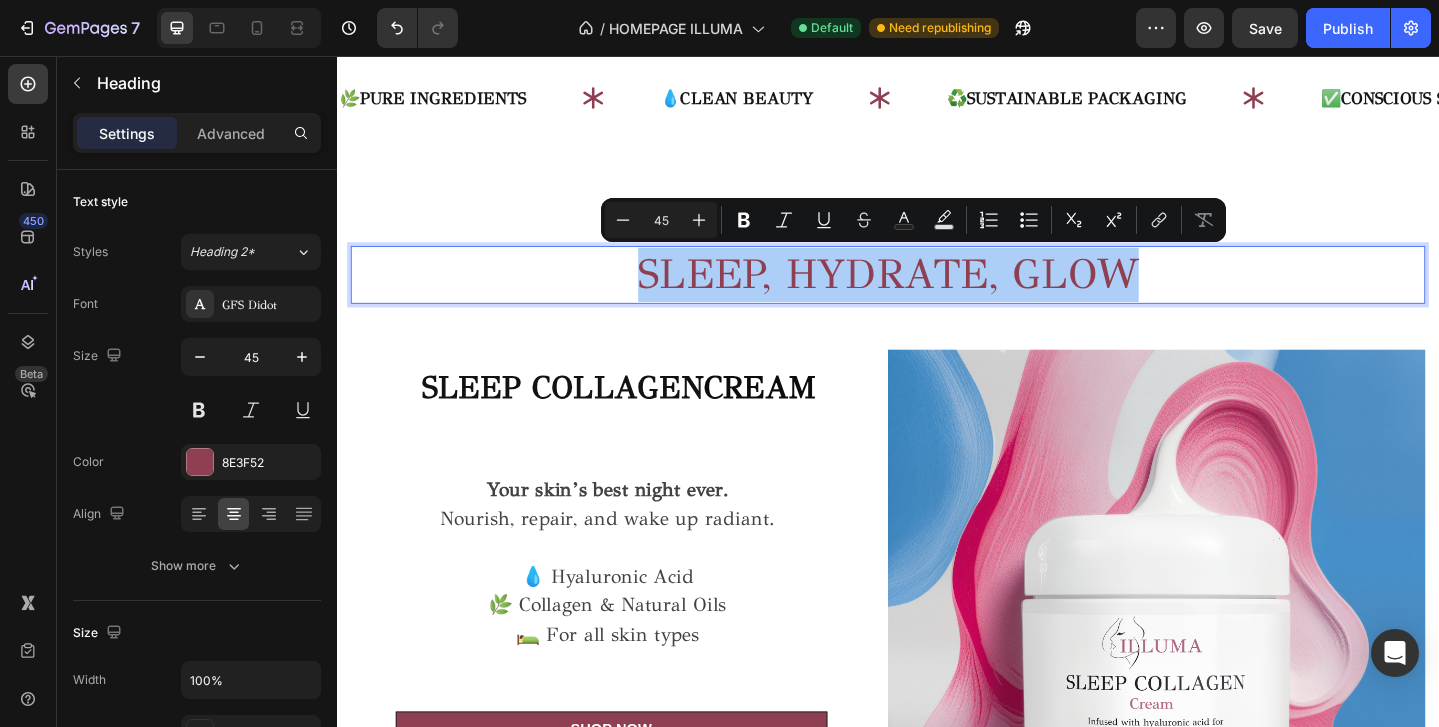 click on "Settings Advanced" at bounding box center (197, 133) 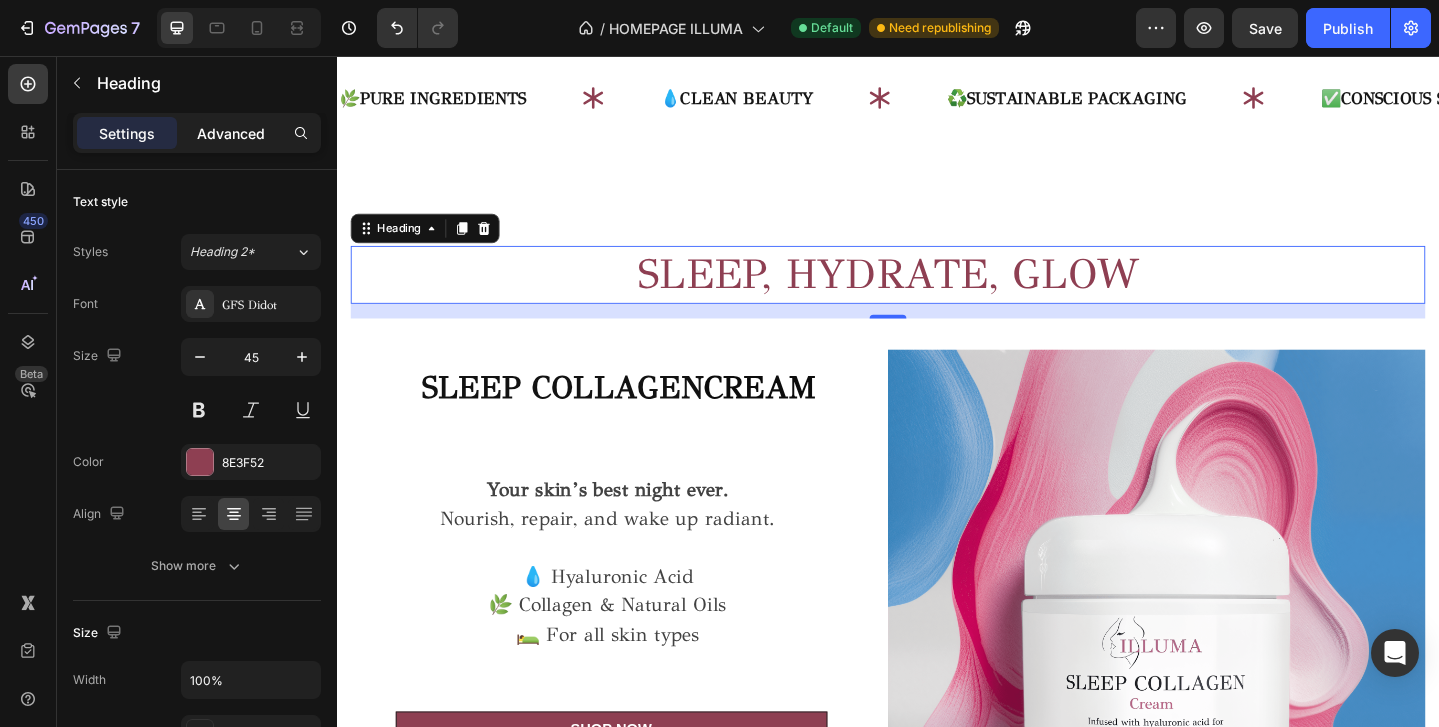 click on "Advanced" at bounding box center [231, 133] 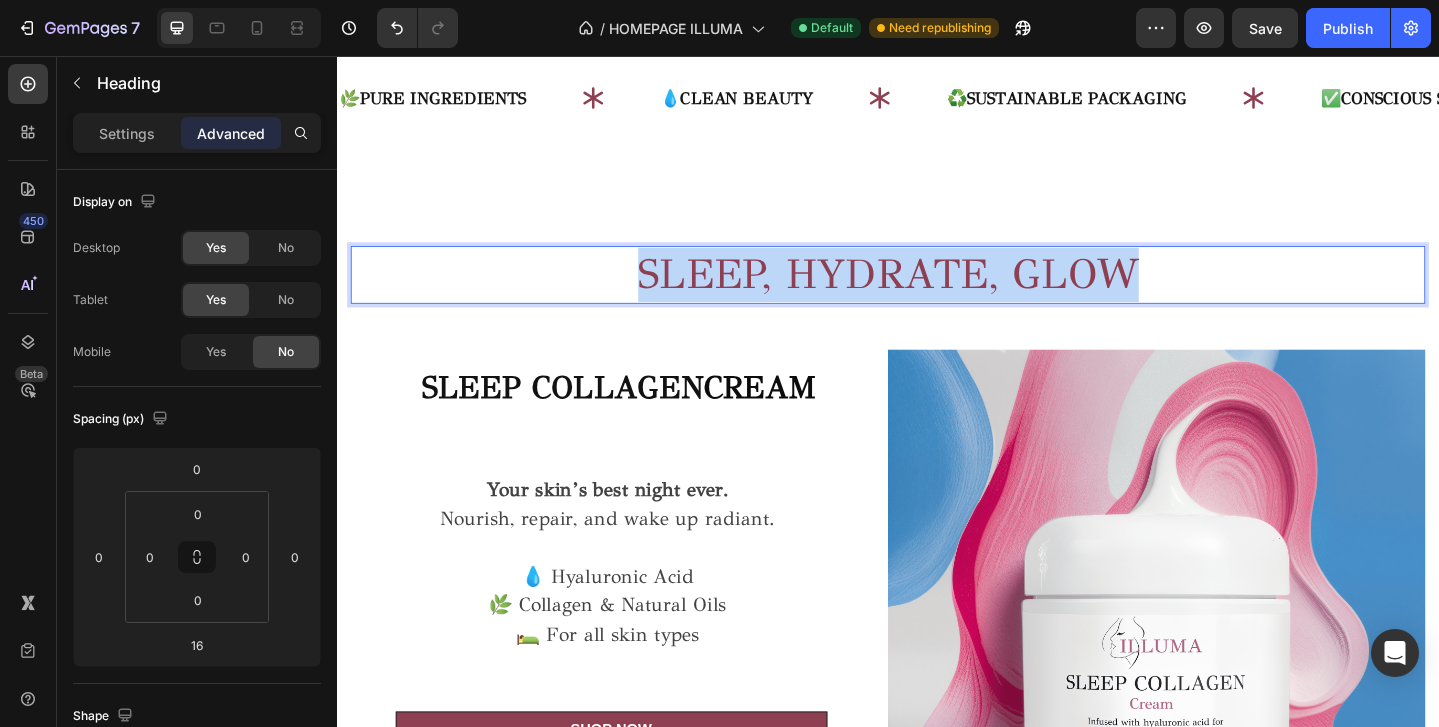 drag, startPoint x: 1213, startPoint y: 294, endPoint x: 659, endPoint y: 273, distance: 554.3979 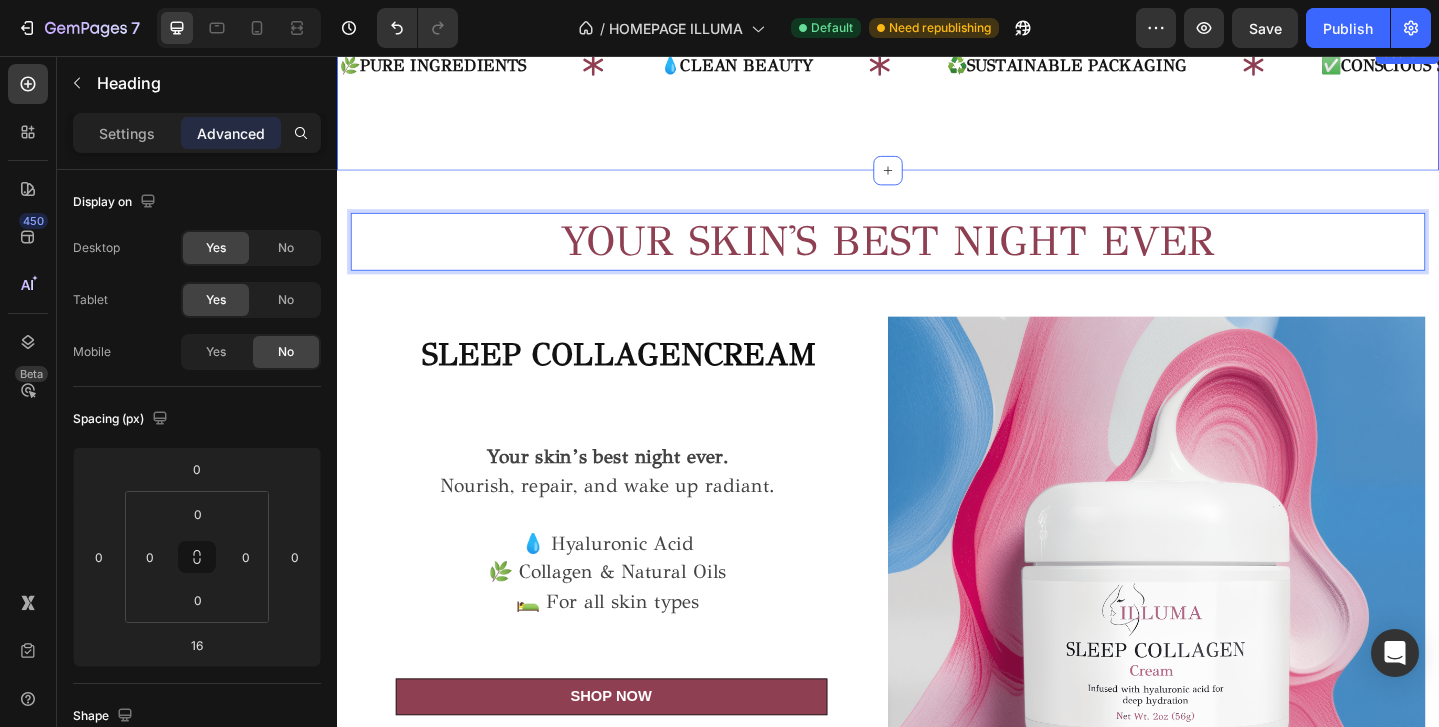 scroll, scrollTop: 1227, scrollLeft: 0, axis: vertical 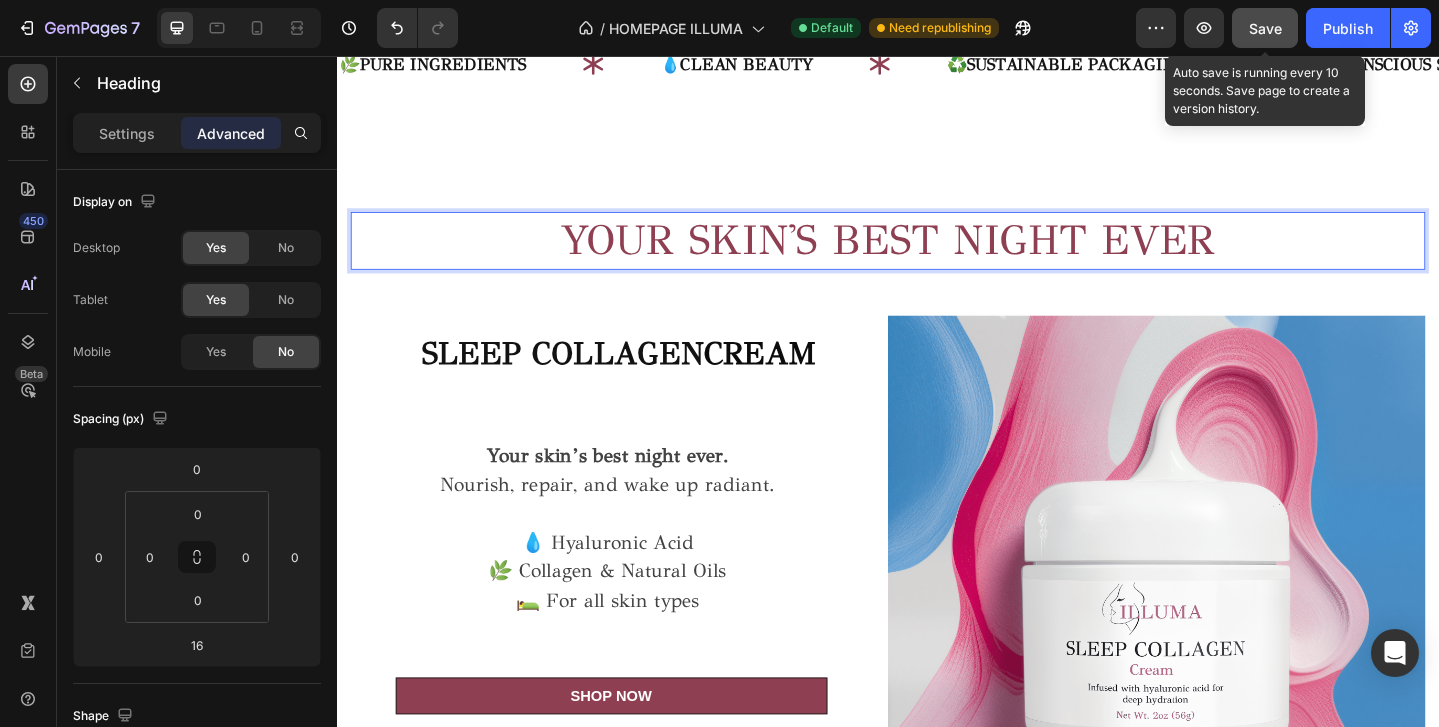 click on "Save" 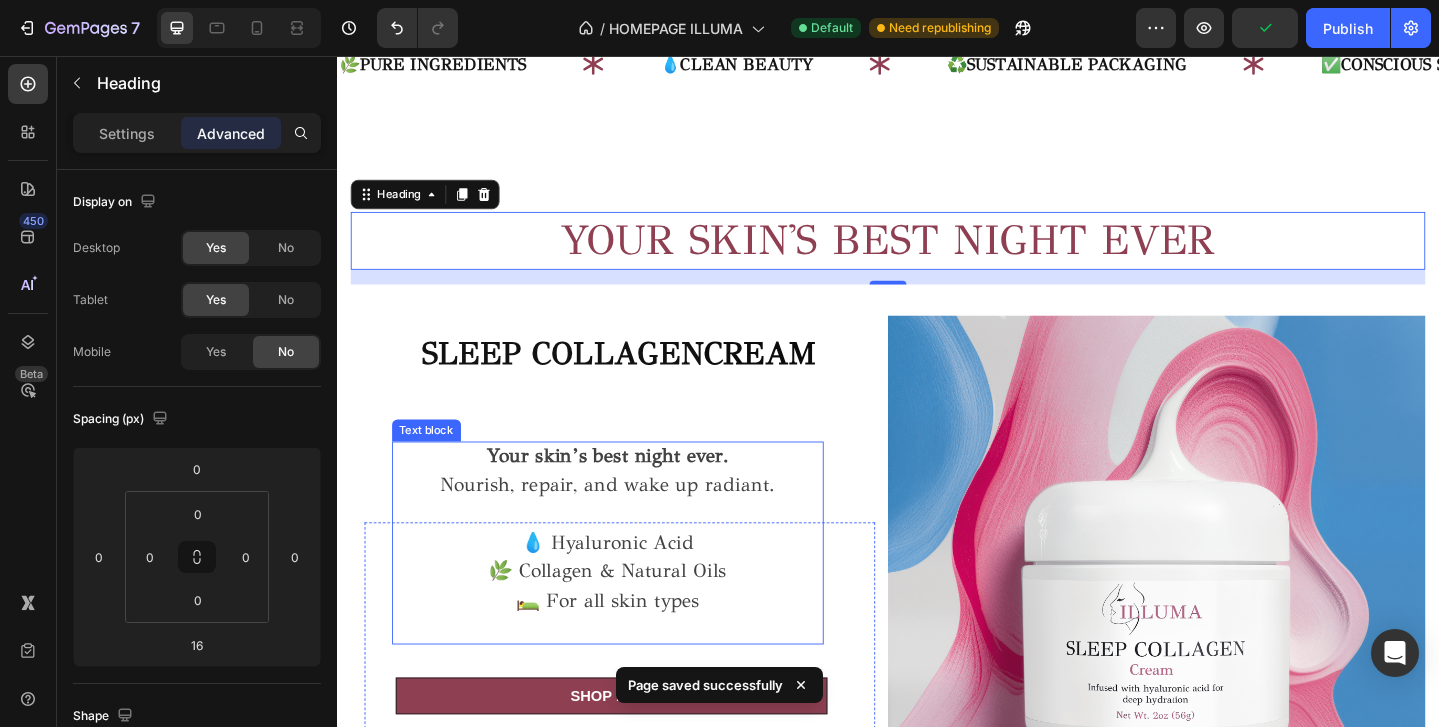 click on "Your skin’s best night ever." at bounding box center (632, 492) 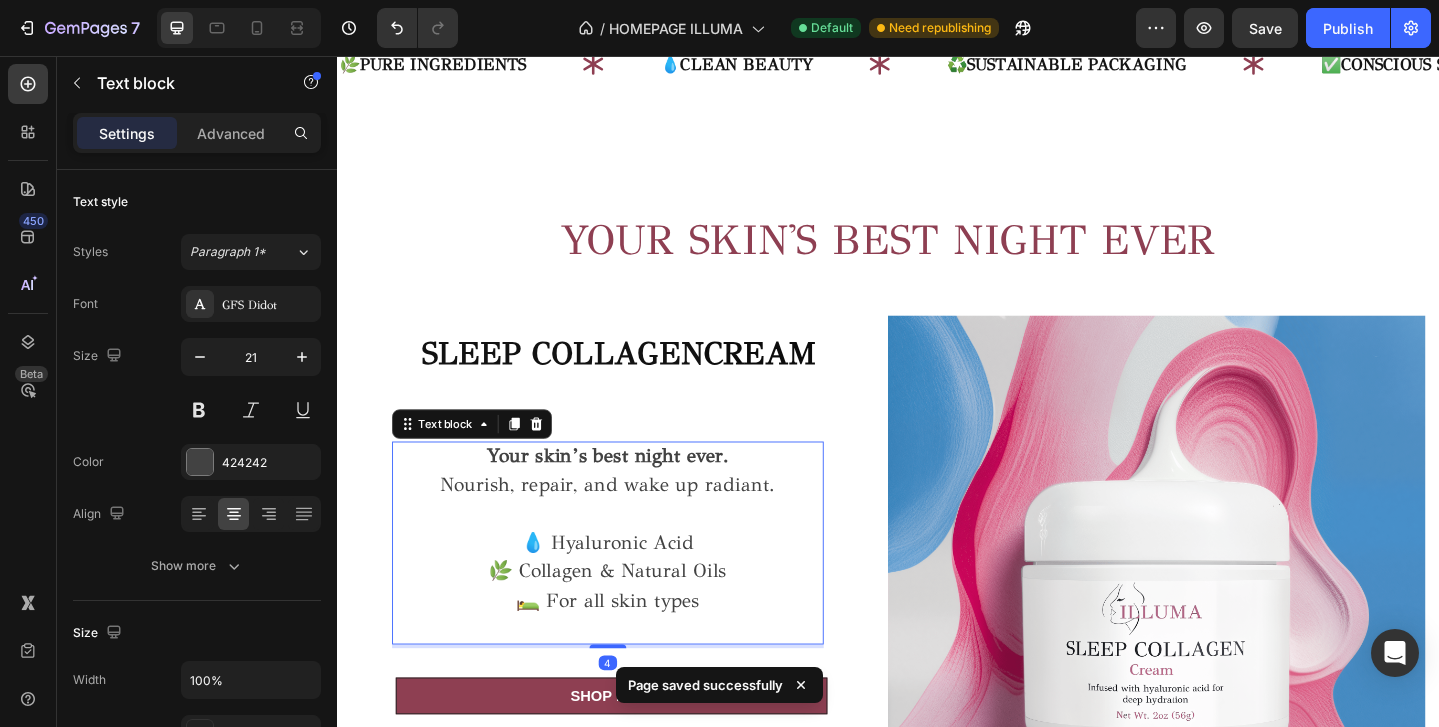 click on "Your skin’s best night ever." at bounding box center [631, 491] 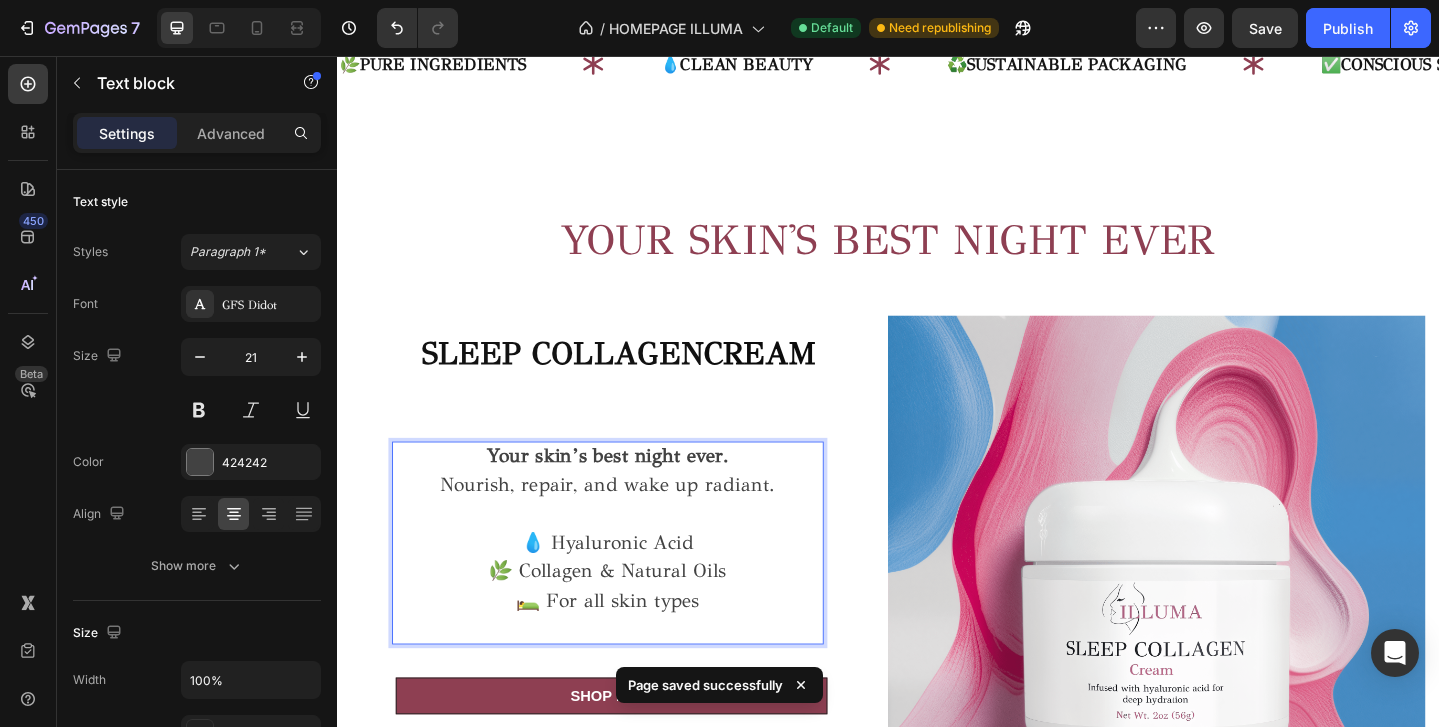 click on "Your skin’s best night ever." at bounding box center [632, 492] 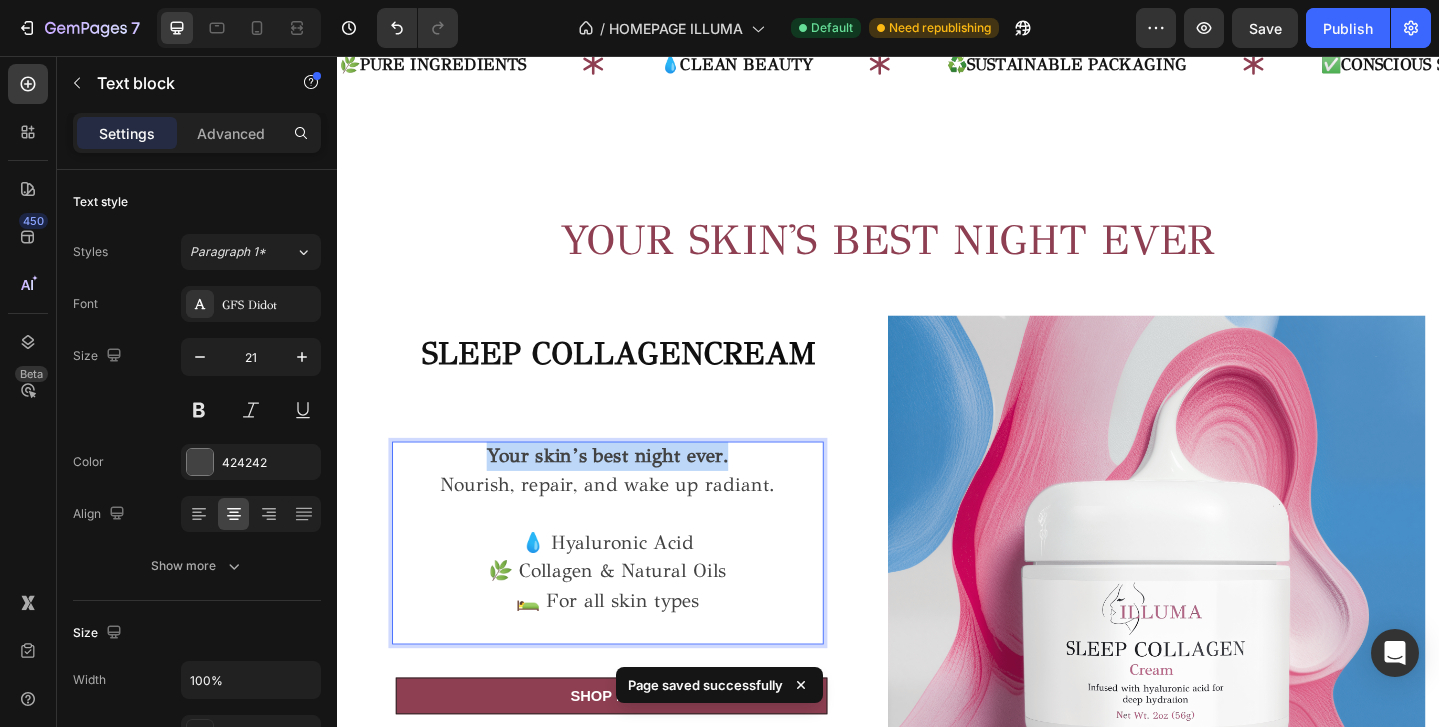 drag, startPoint x: 762, startPoint y: 493, endPoint x: 411, endPoint y: 492, distance: 351.00143 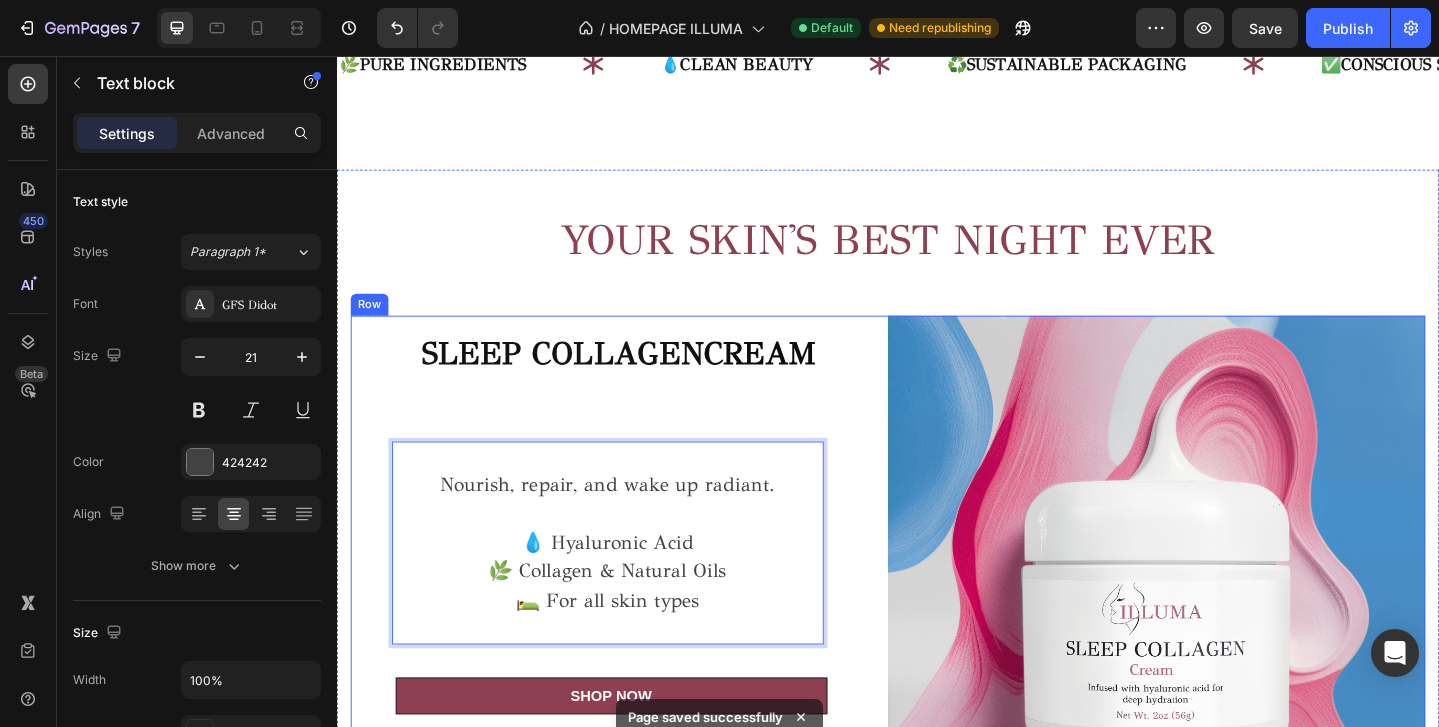 click on "SLEEP COLLAGEN  CREAM Heading Nourish, repair, and wake up radiant. 💧 Hyaluronic Acid 🌿 Collagen & Natural Oils 🛌 For all skin types Text block   4 SHOP NOW Button Row" at bounding box center [644, 631] 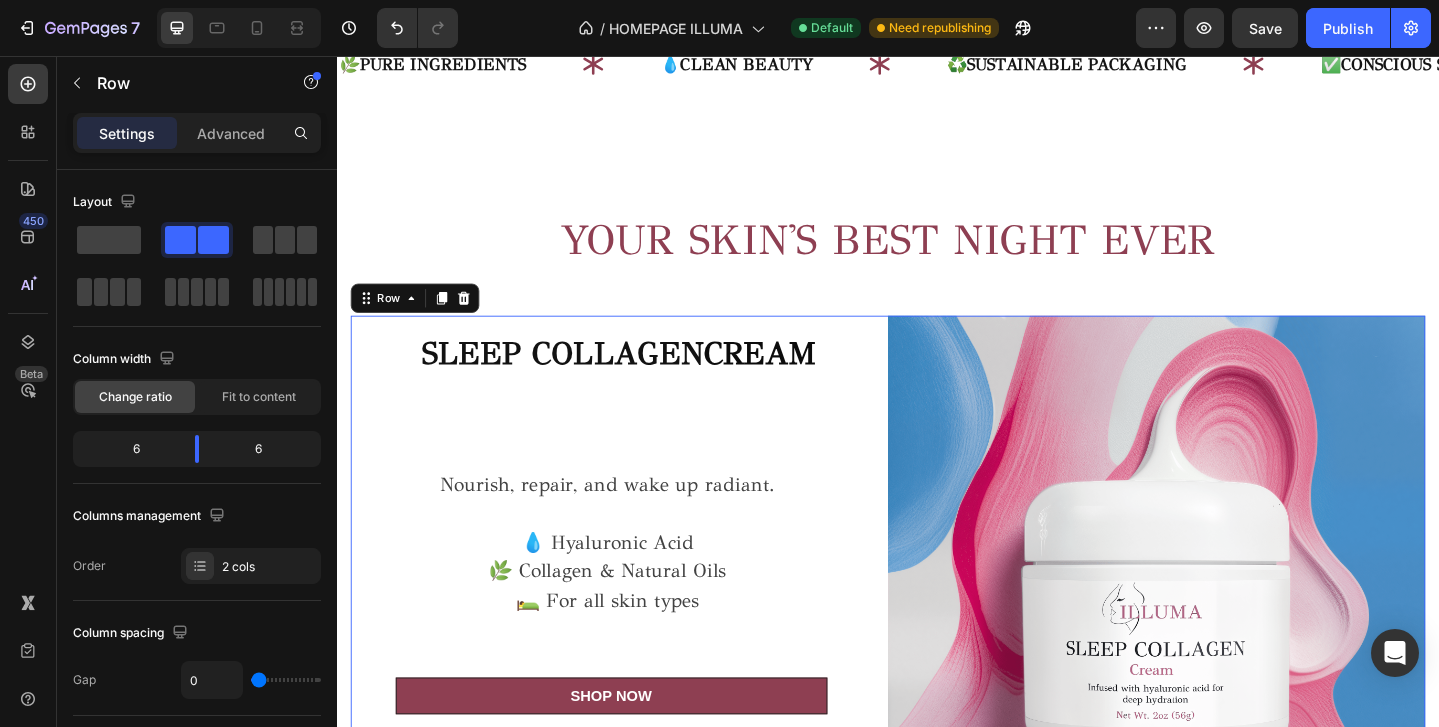 click at bounding box center (632, 492) 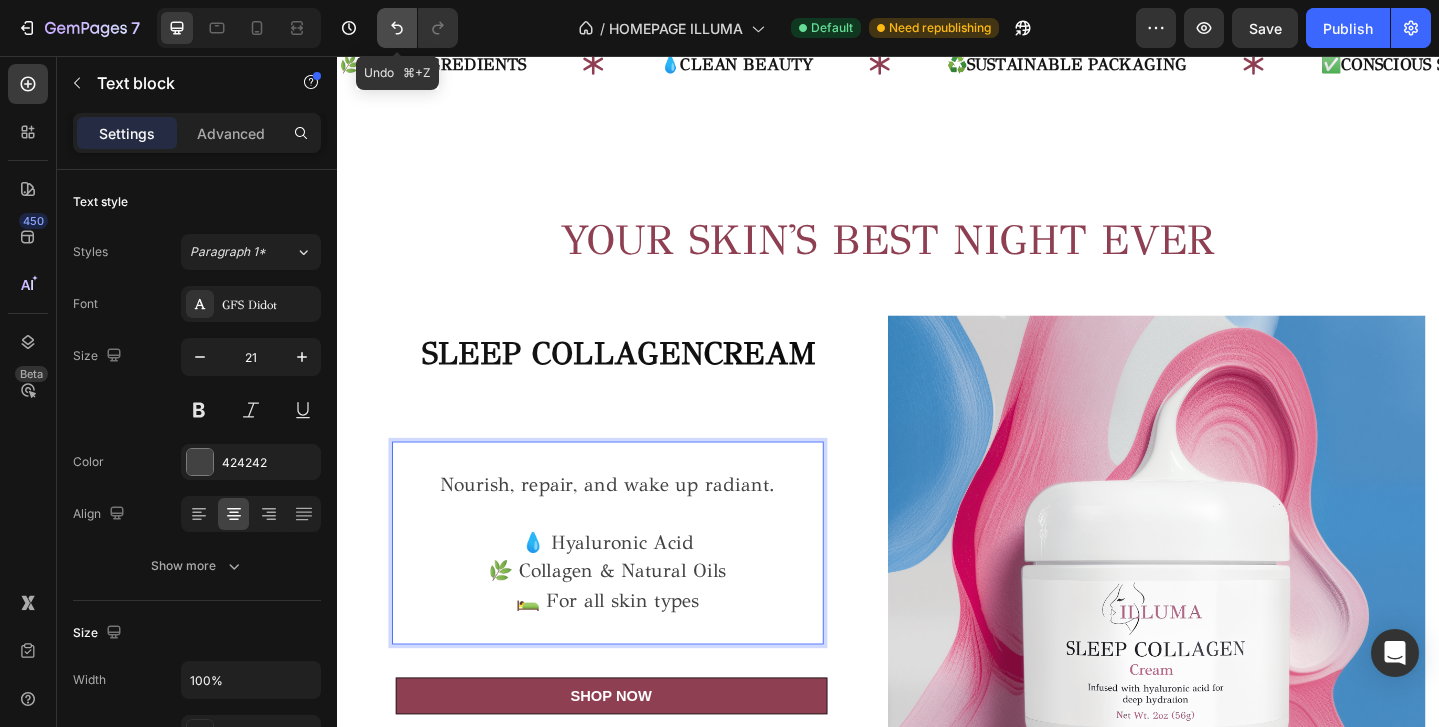 click 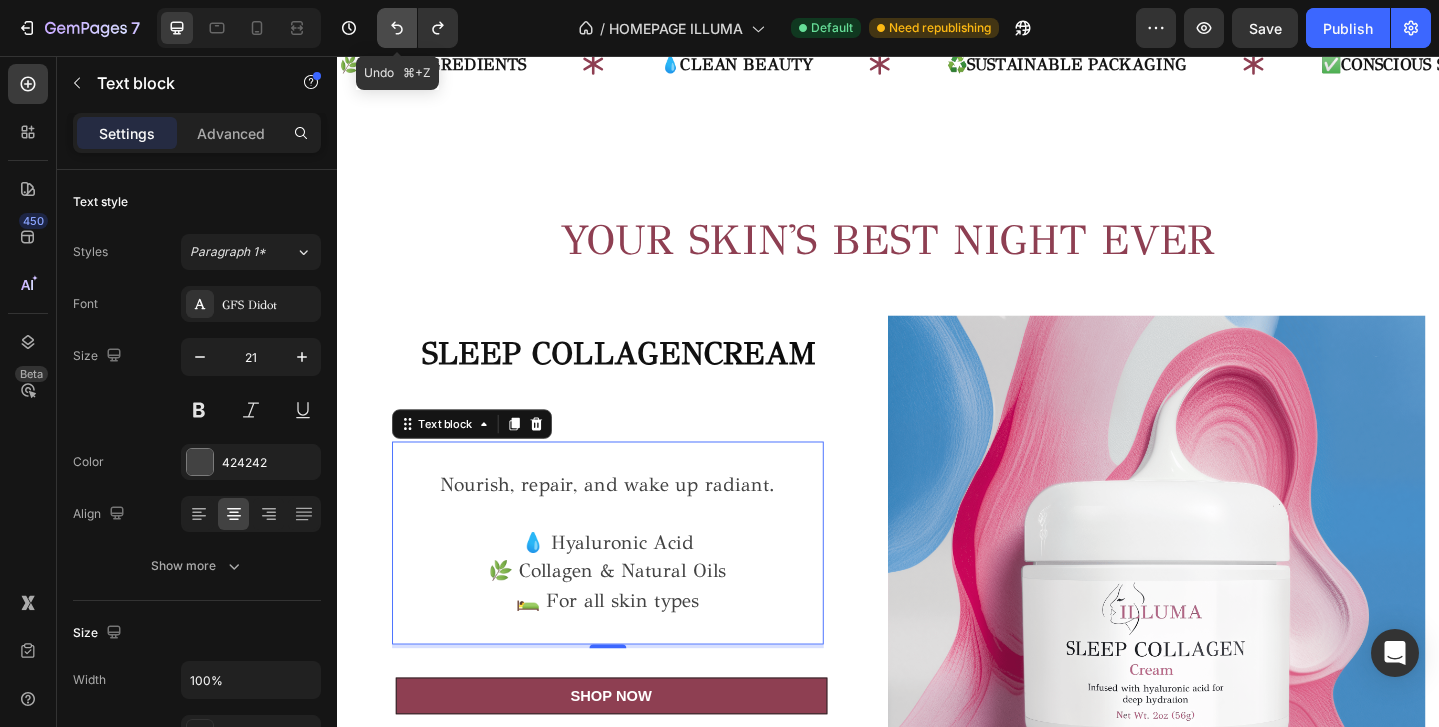click 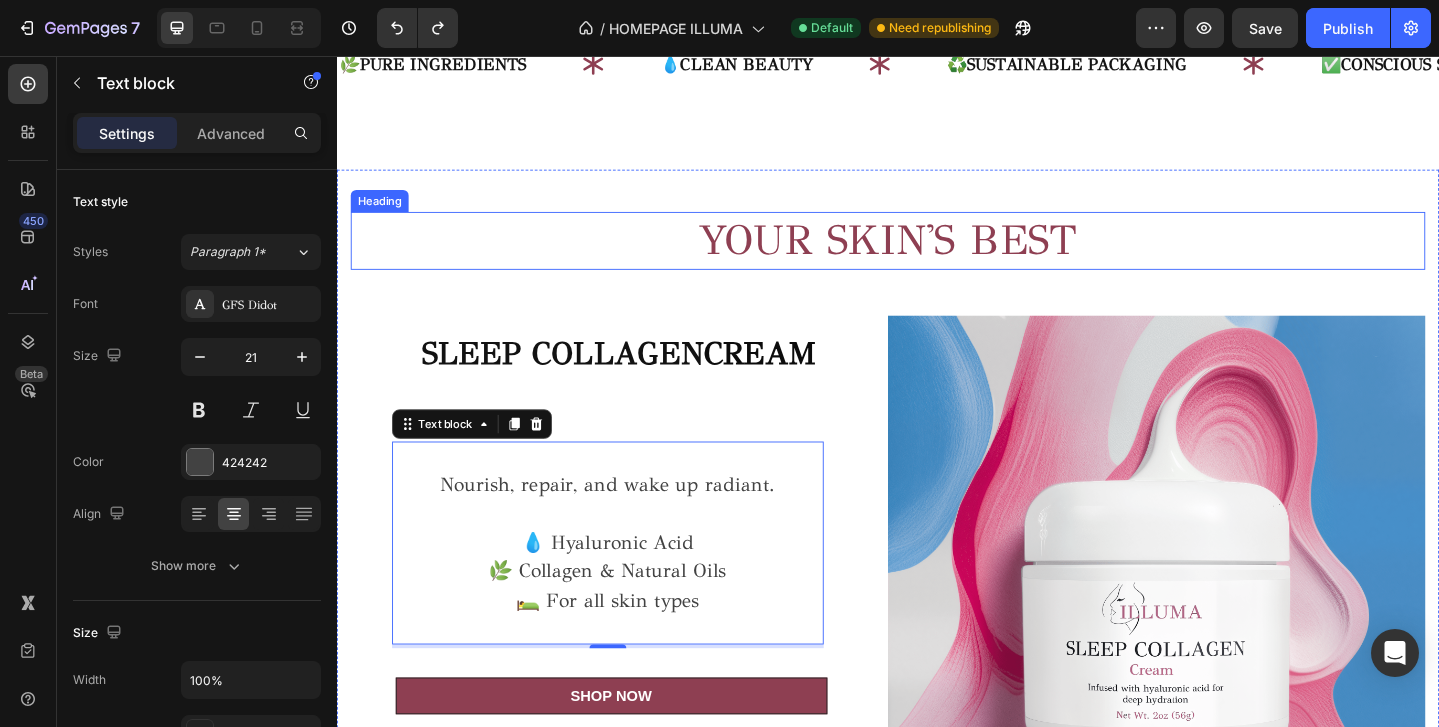 click on "YOUR SKIN'S BEST" at bounding box center (937, 257) 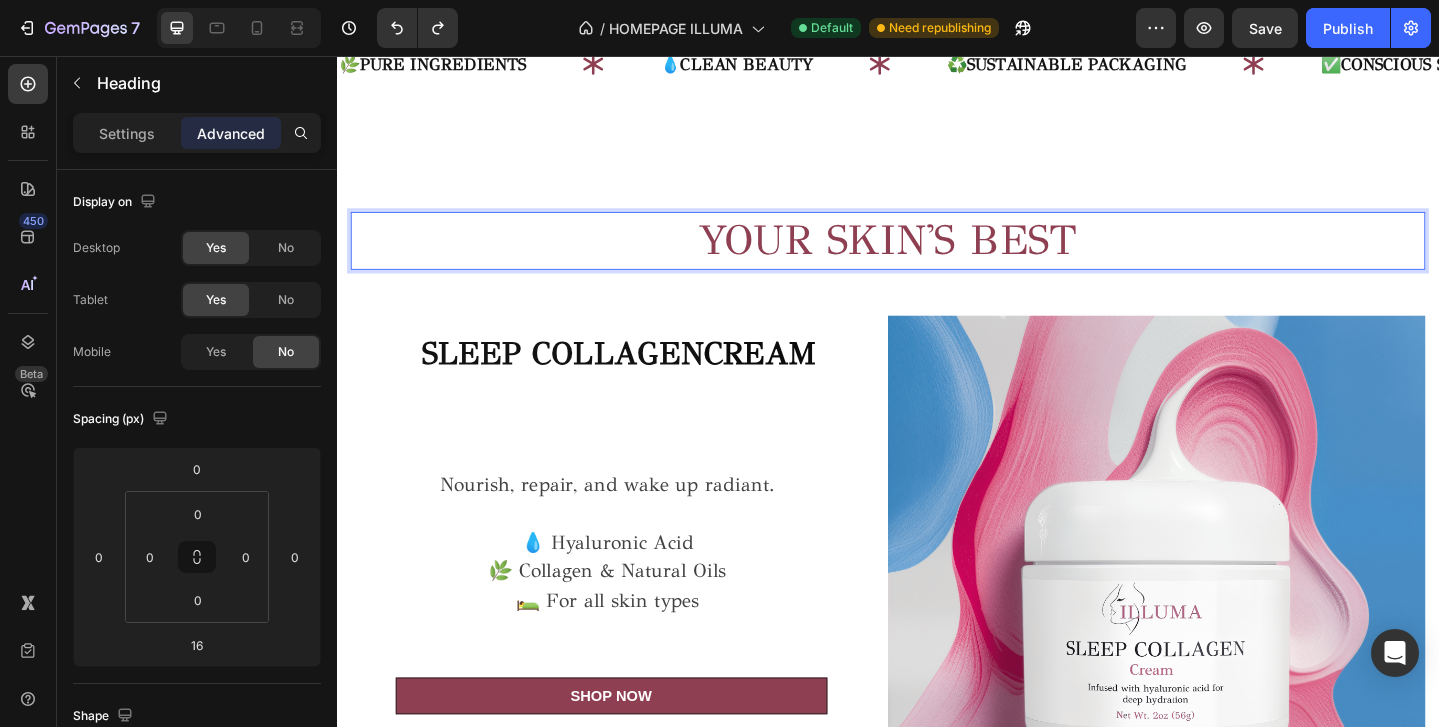 click on "YOUR SKIN'S BEST" at bounding box center (937, 257) 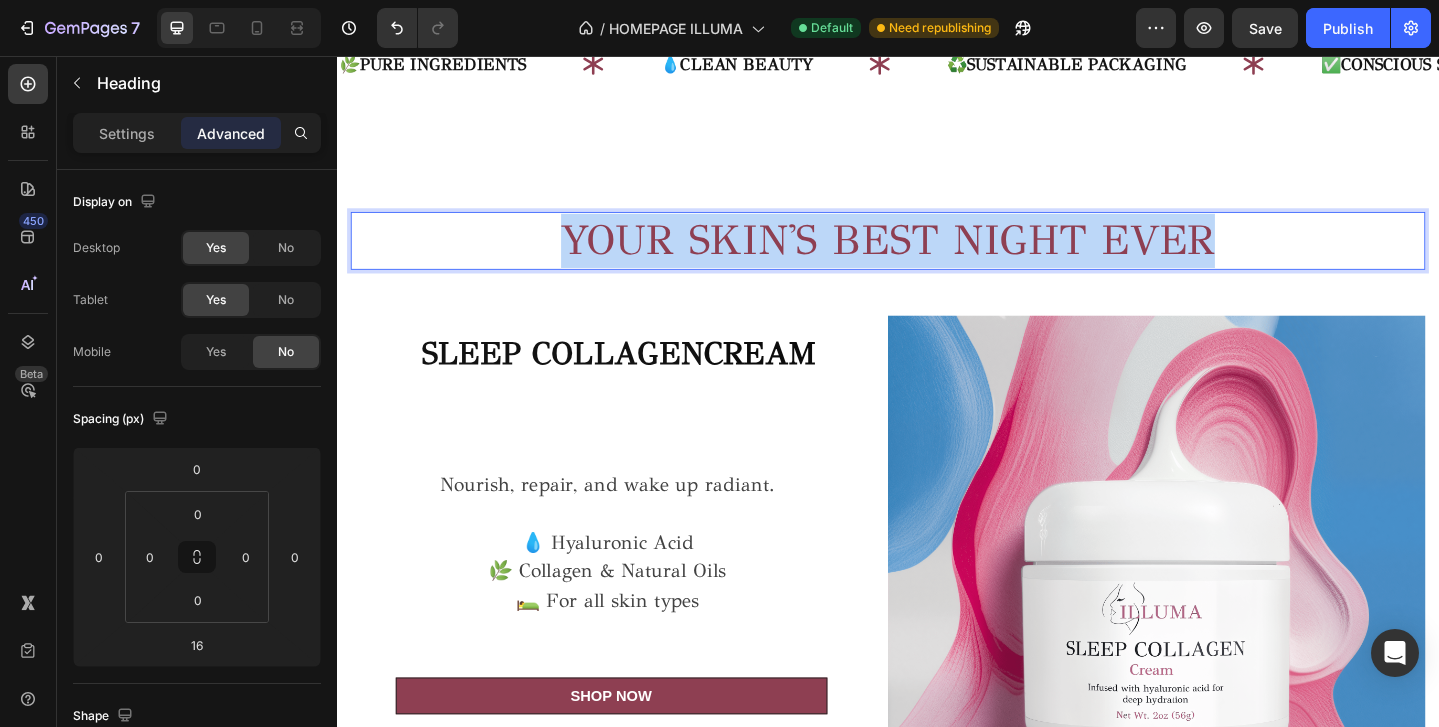drag, startPoint x: 1300, startPoint y: 260, endPoint x: 549, endPoint y: 256, distance: 751.0107 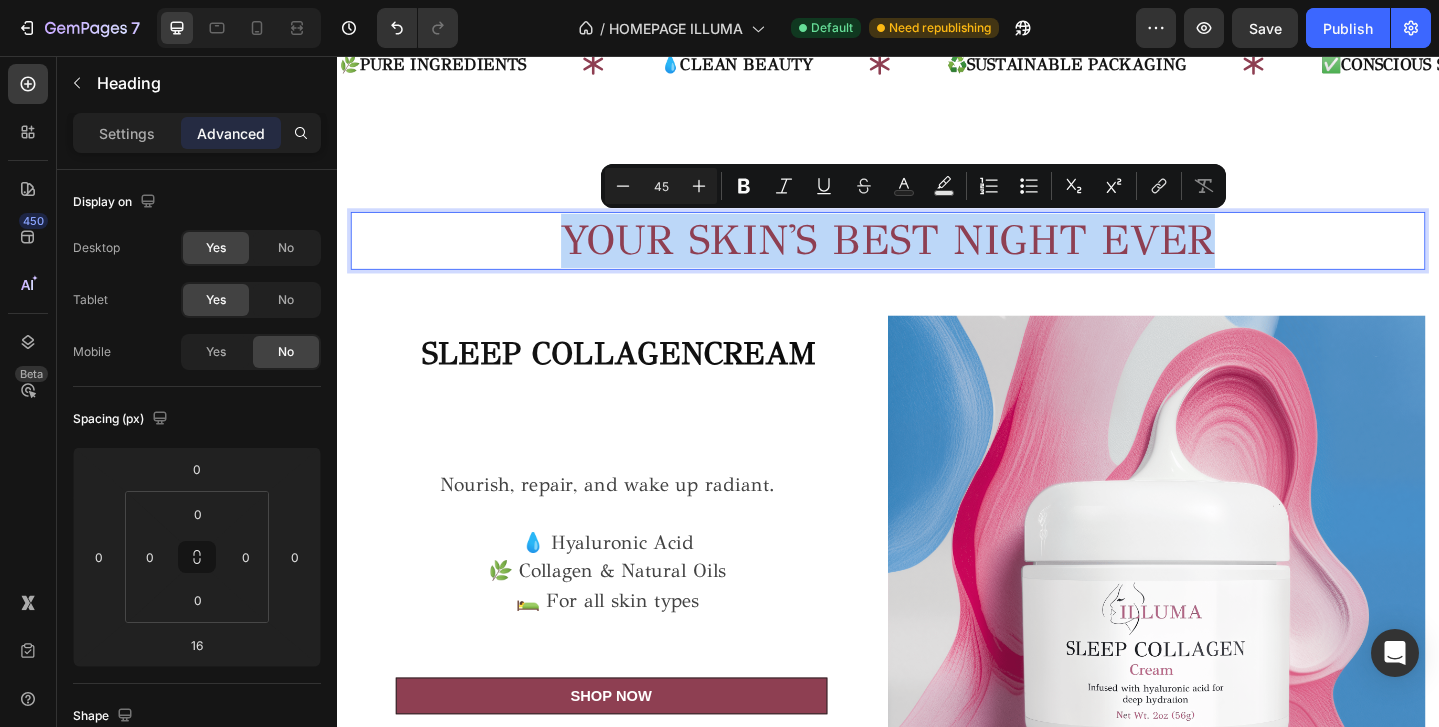 copy on "YOUR SKIN'S BEST NIGHT EVER" 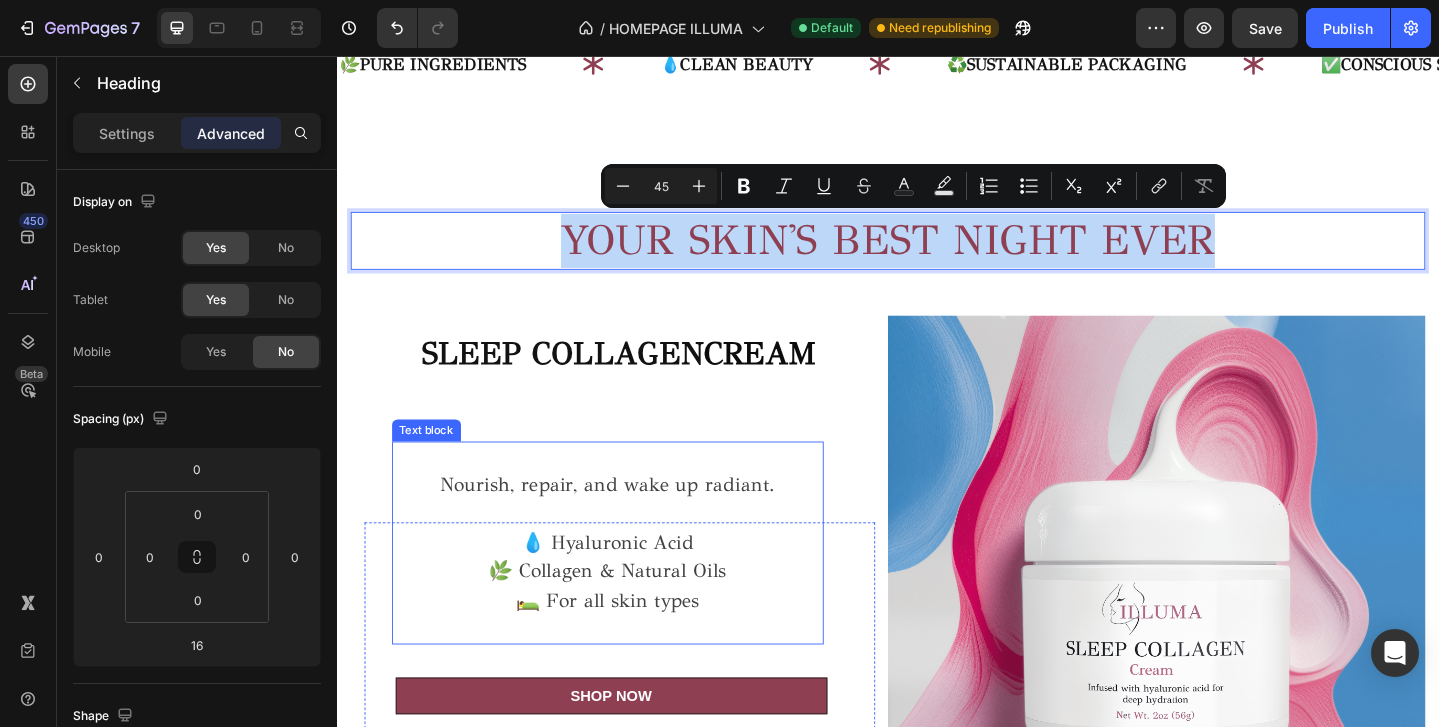 click on "Nourish, repair, and wake up radiant." at bounding box center [632, 523] 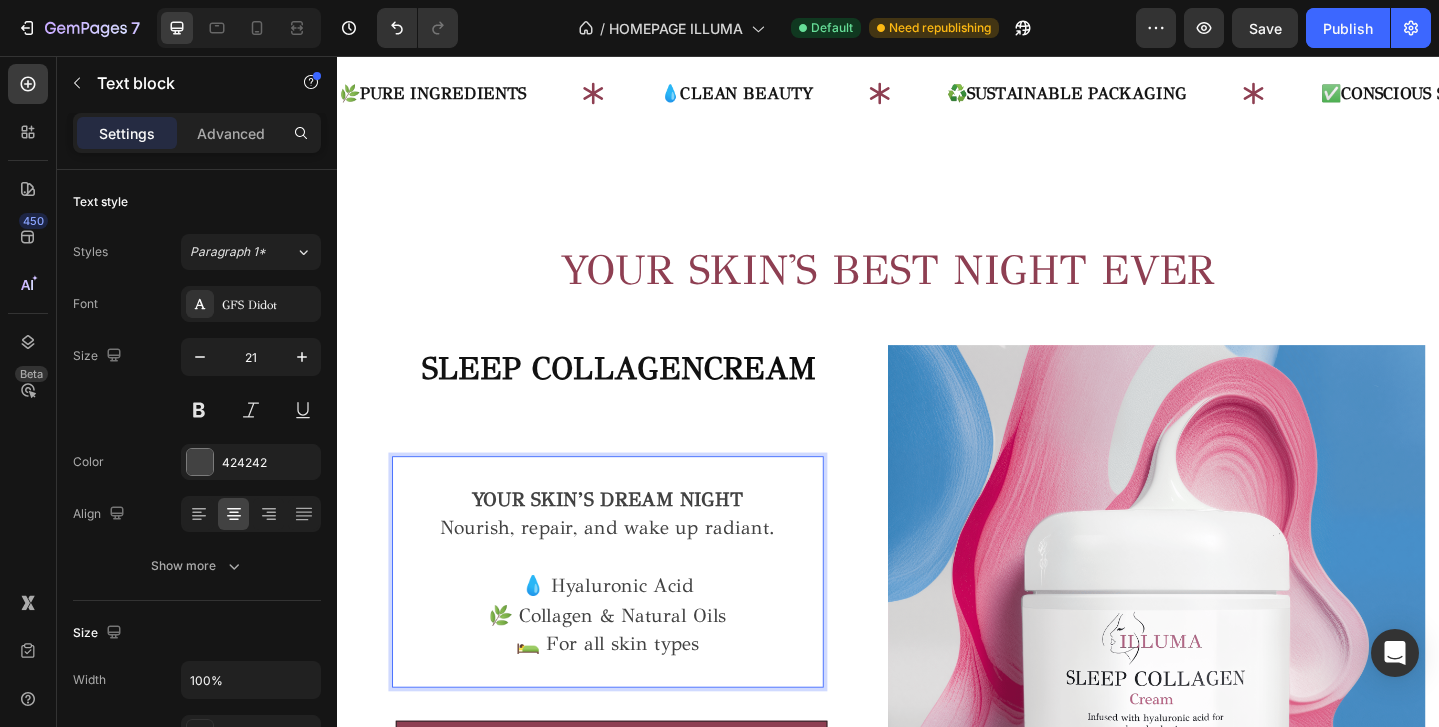 scroll, scrollTop: 1211, scrollLeft: 0, axis: vertical 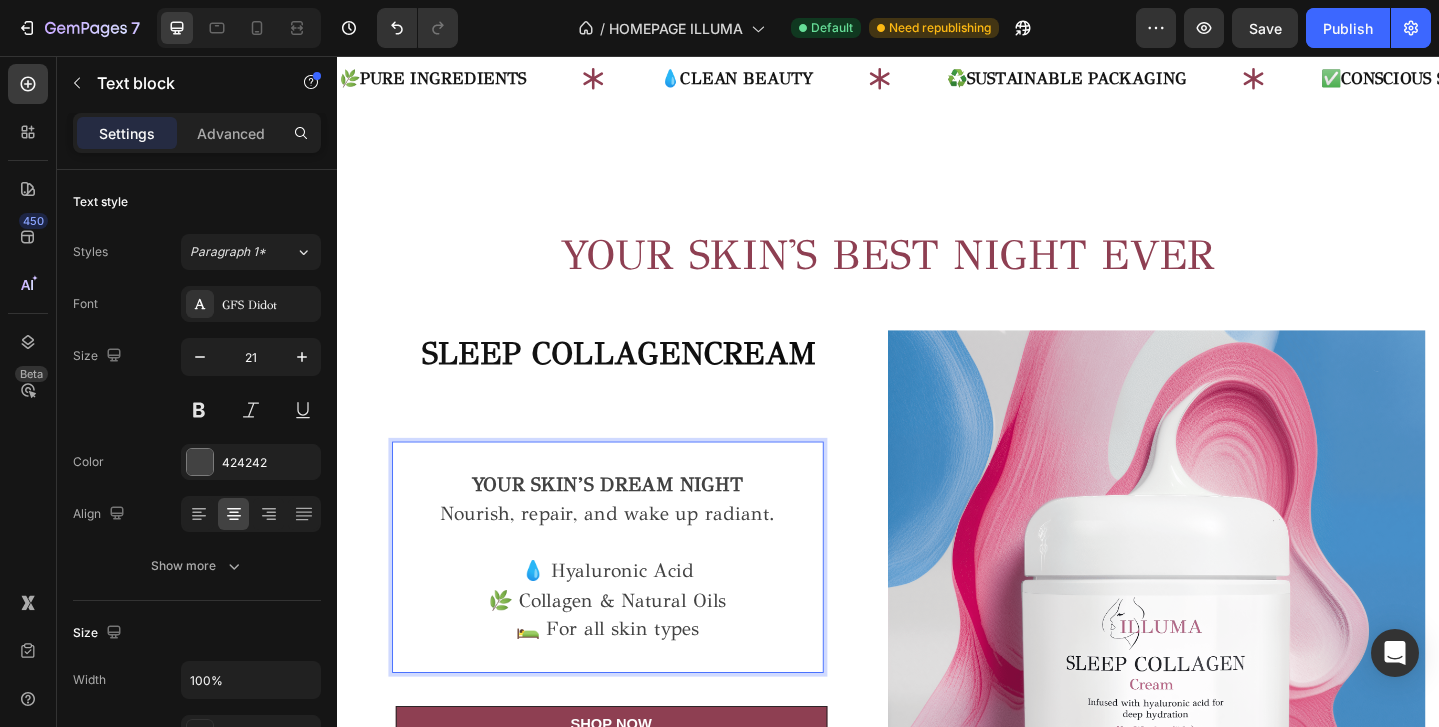 click on "💧 Hyaluronic Acid" at bounding box center (632, 618) 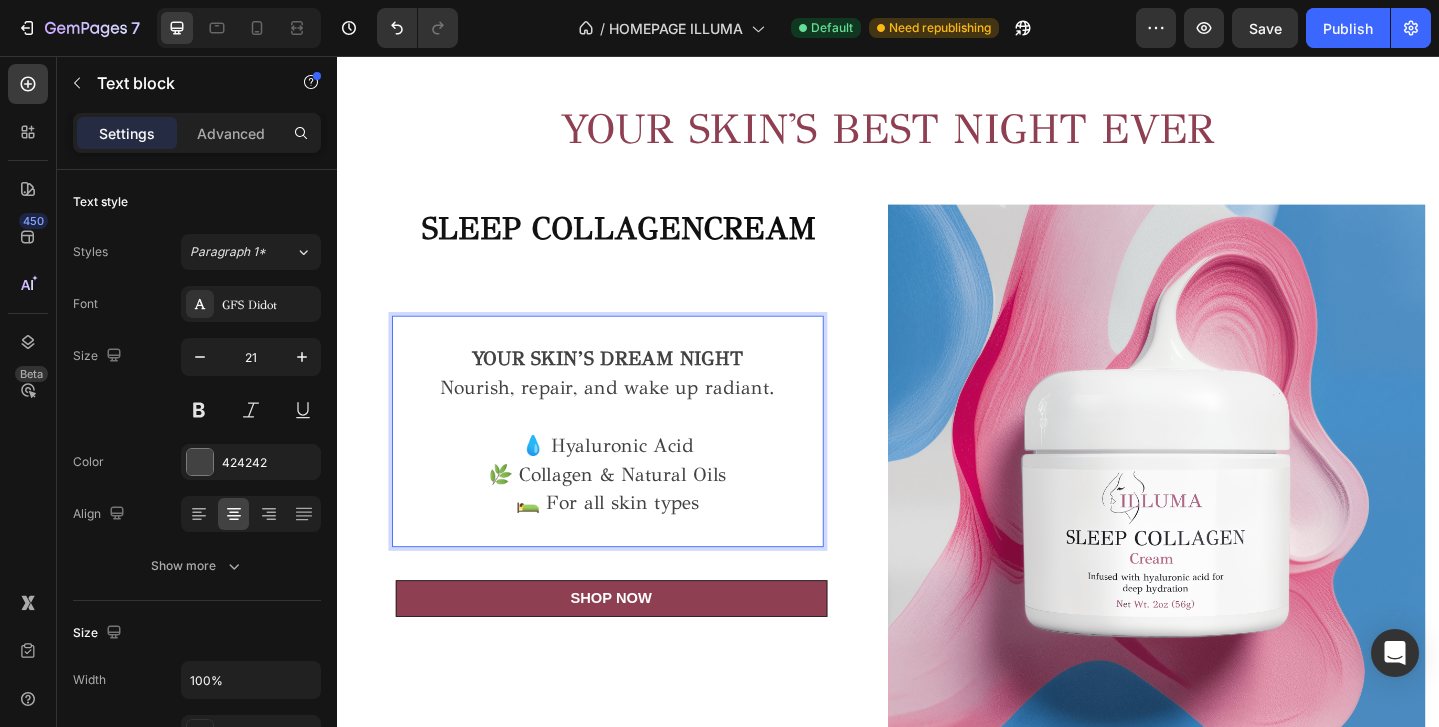 scroll, scrollTop: 1381, scrollLeft: 0, axis: vertical 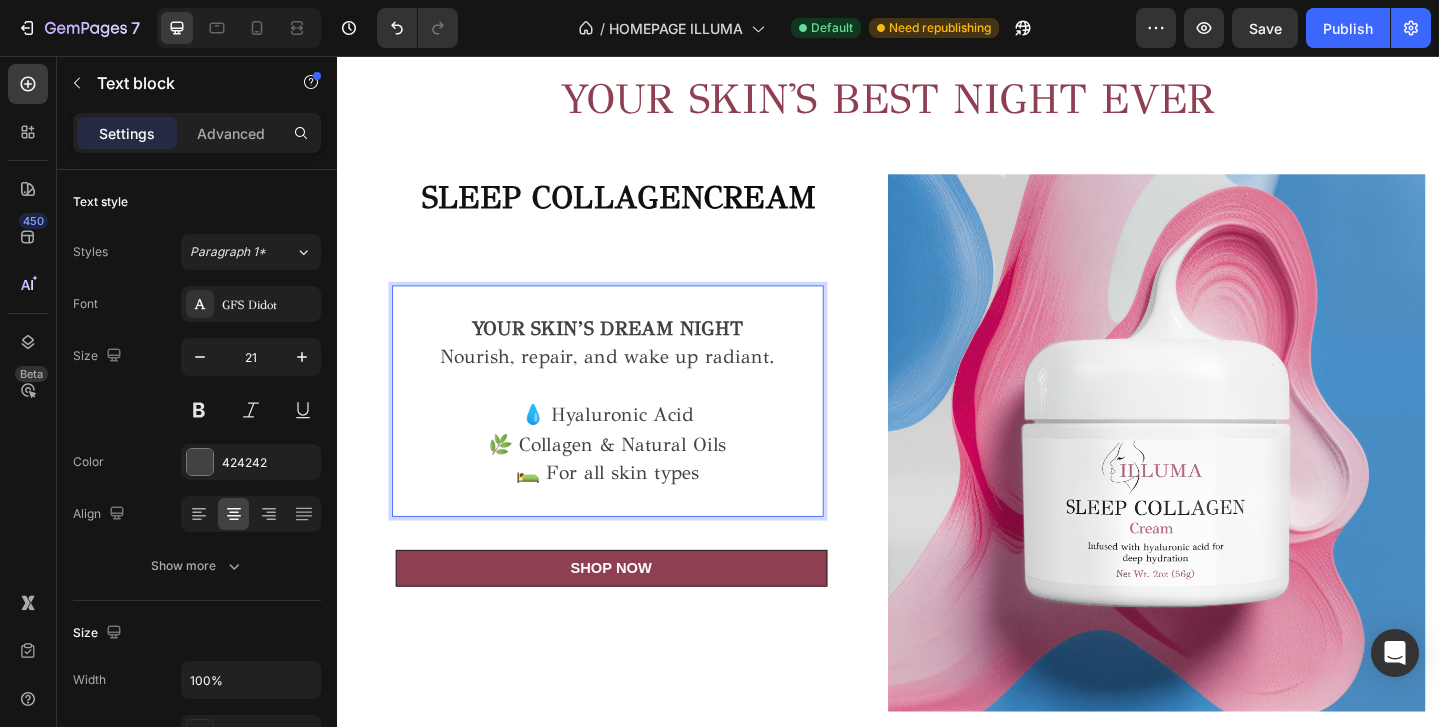 click on "7  Version history  /  HOMEPAGE ILLUMA Default Need republishing Preview  Save   Publish" 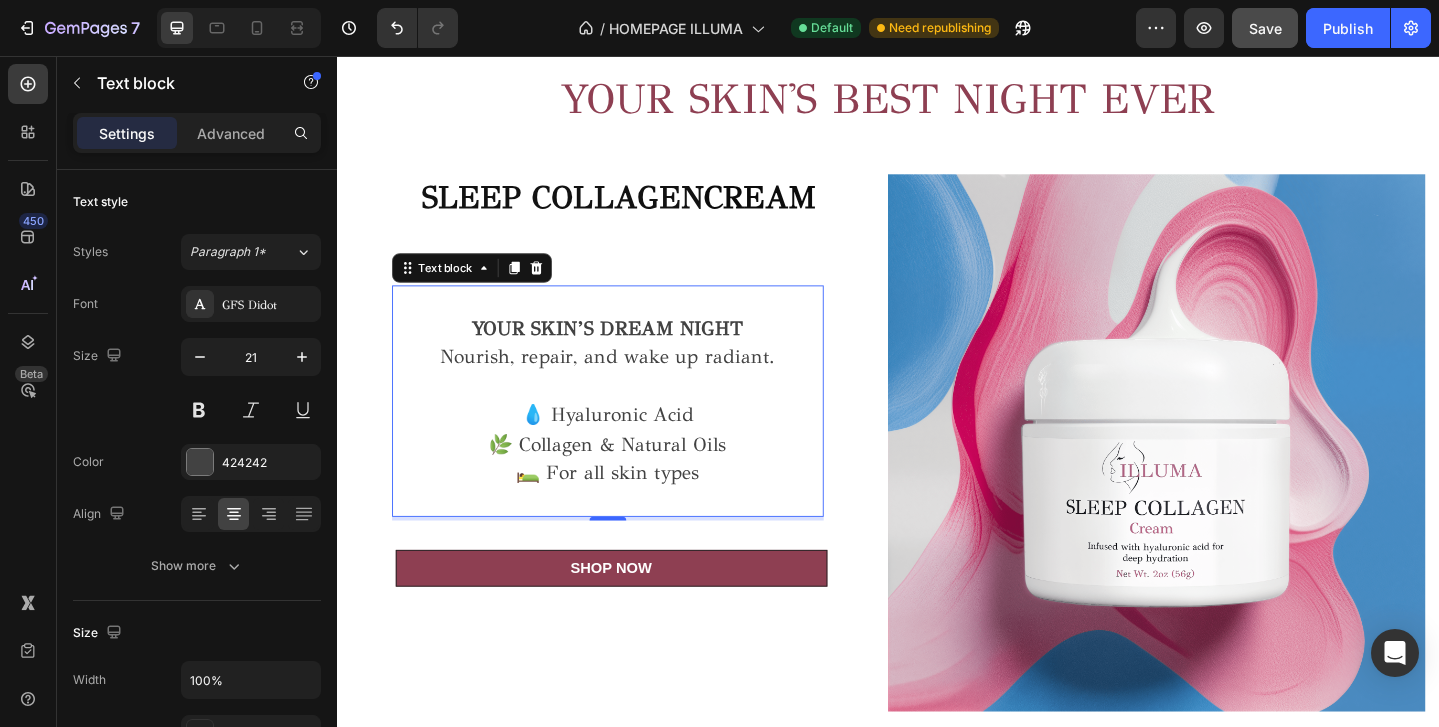 click on "Save" 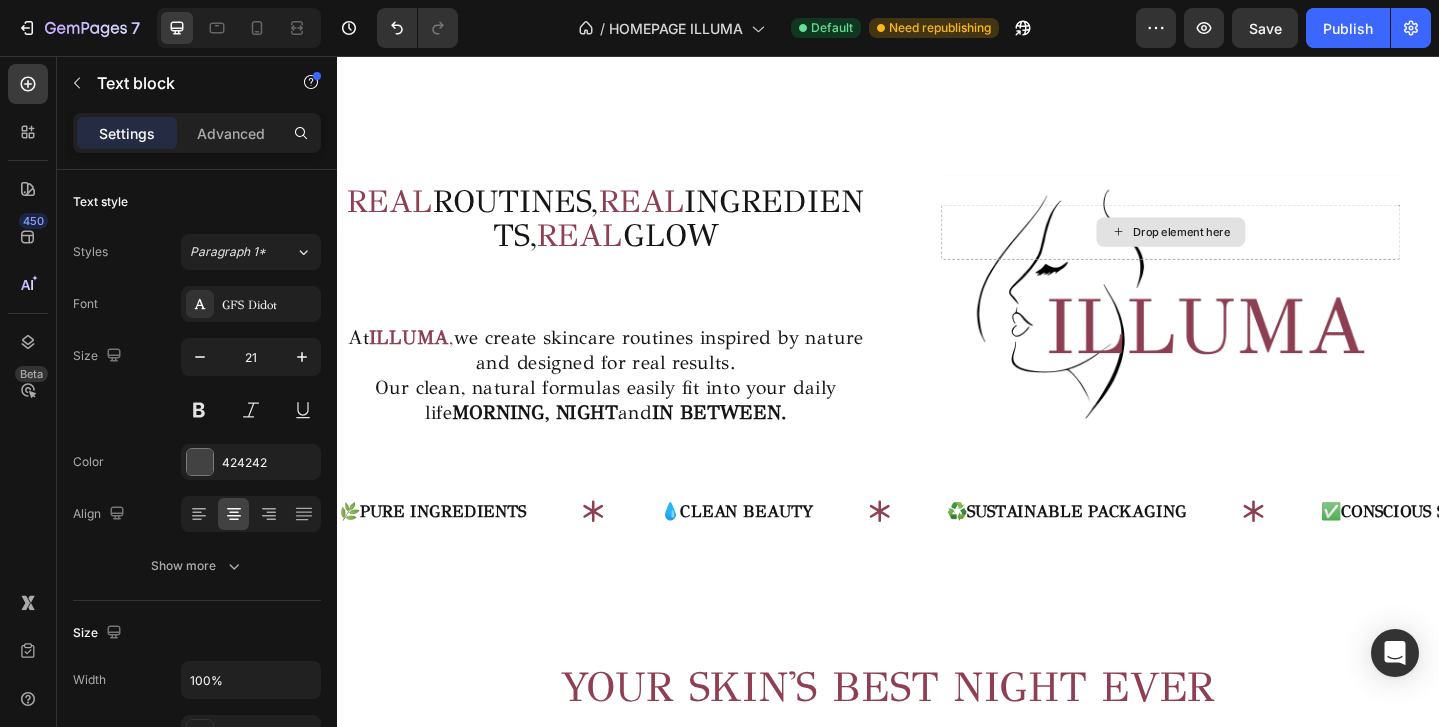 scroll, scrollTop: 722, scrollLeft: 0, axis: vertical 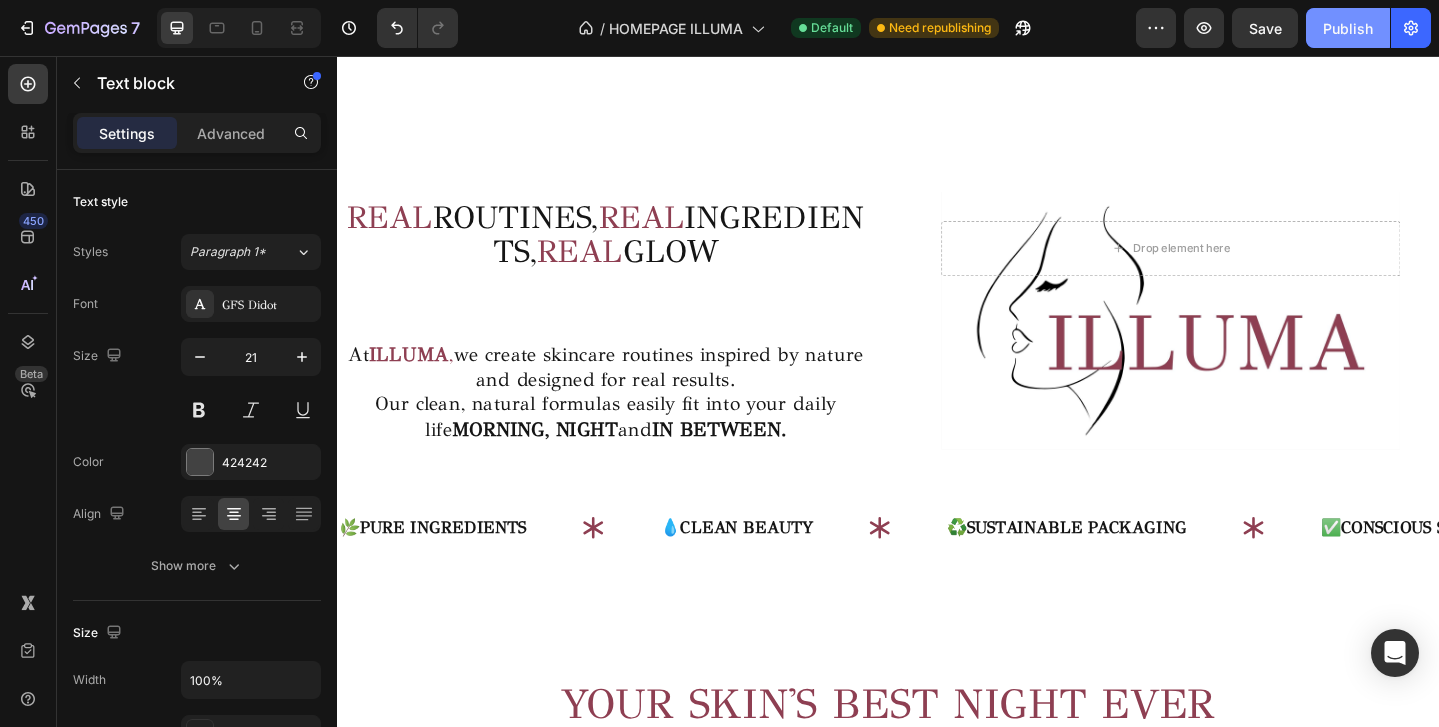 click on "Publish" at bounding box center (1348, 28) 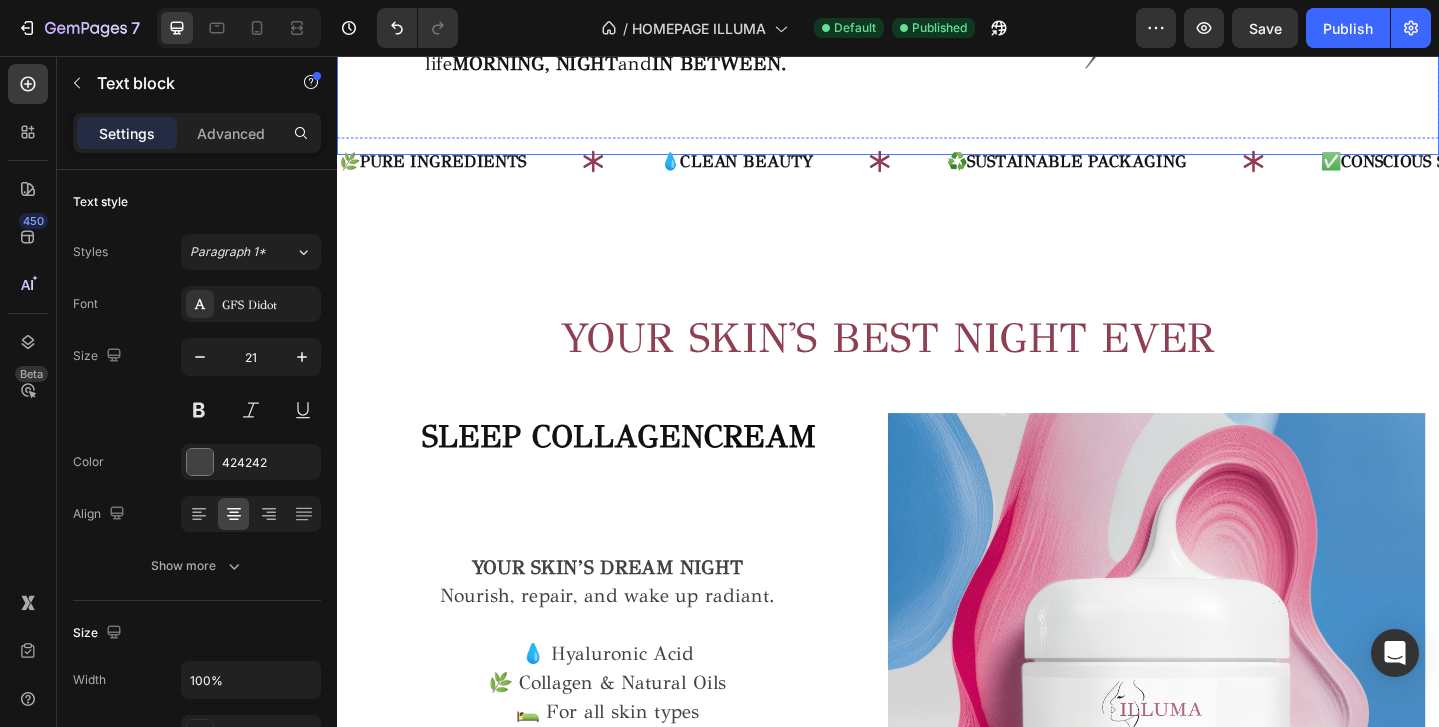 scroll, scrollTop: 1670, scrollLeft: 0, axis: vertical 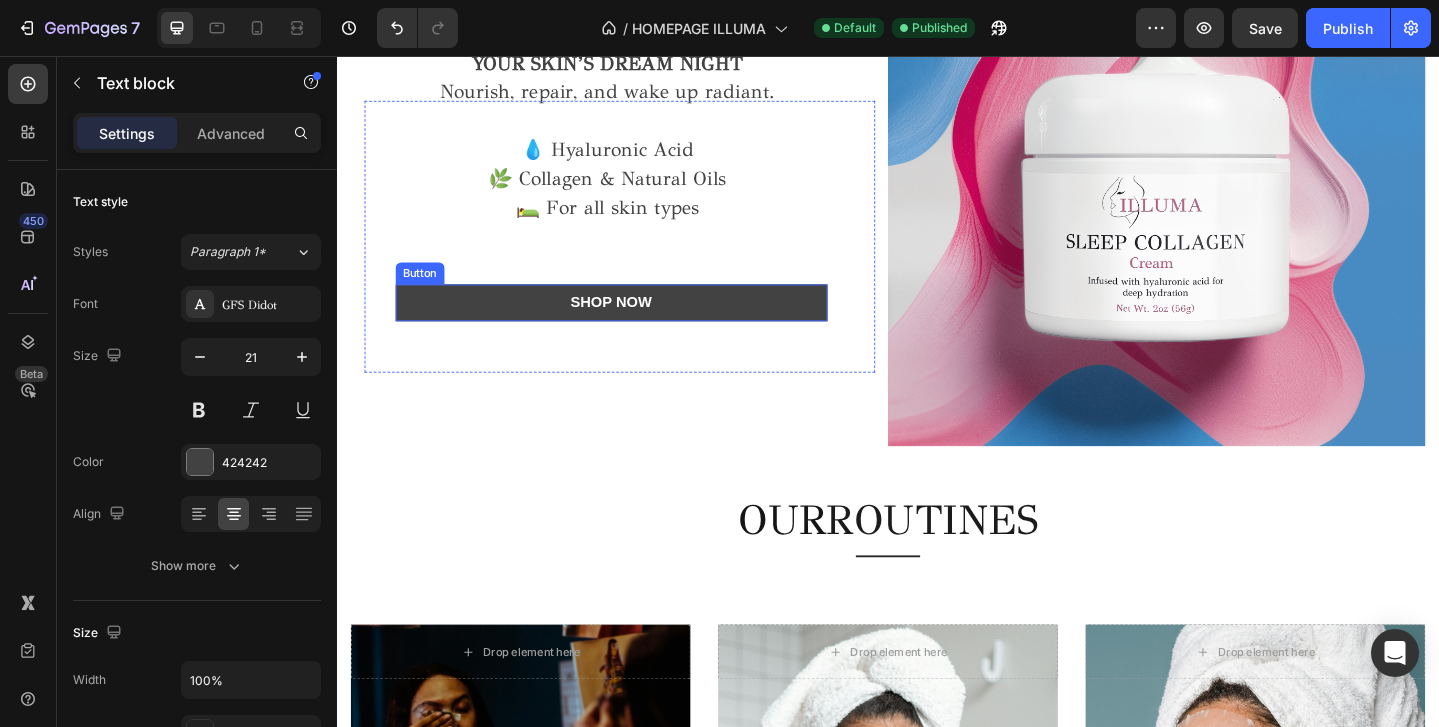 click on "SHOP NOW" at bounding box center [636, 325] 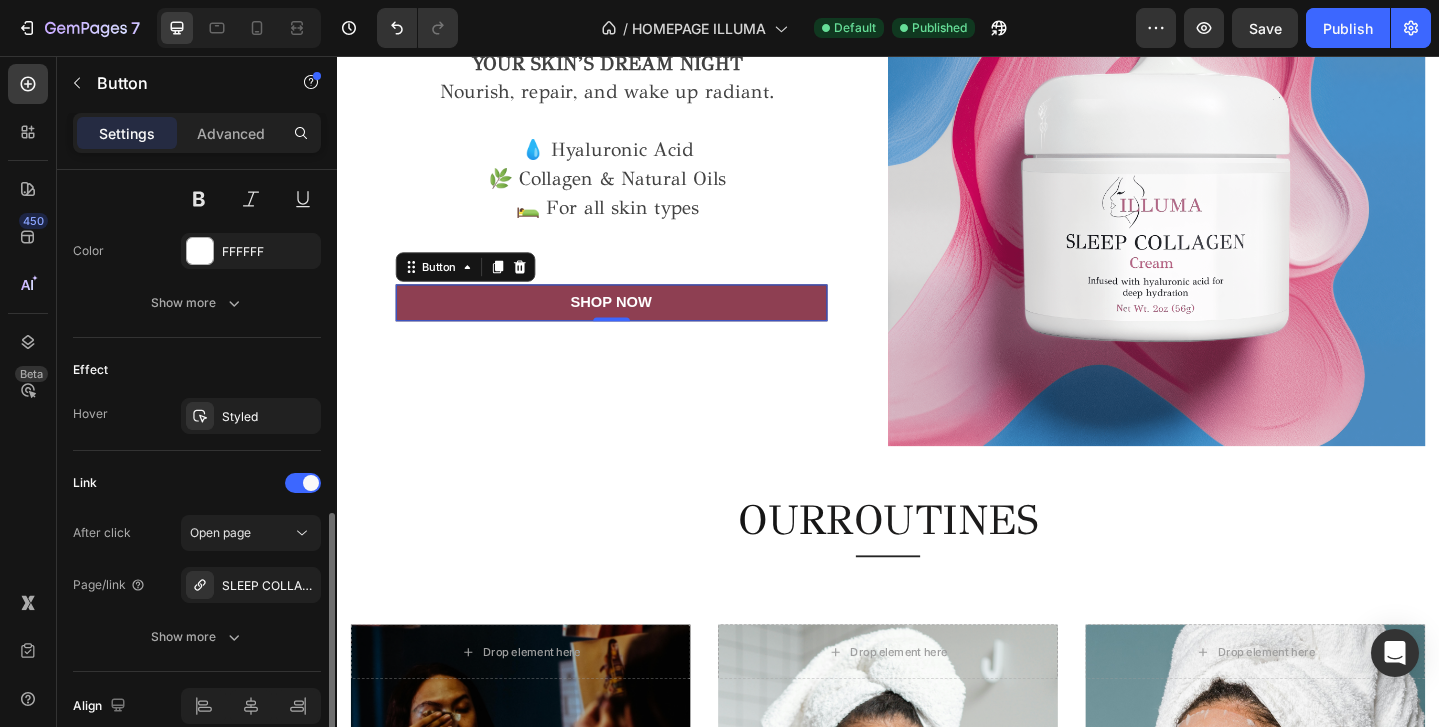 scroll, scrollTop: 884, scrollLeft: 0, axis: vertical 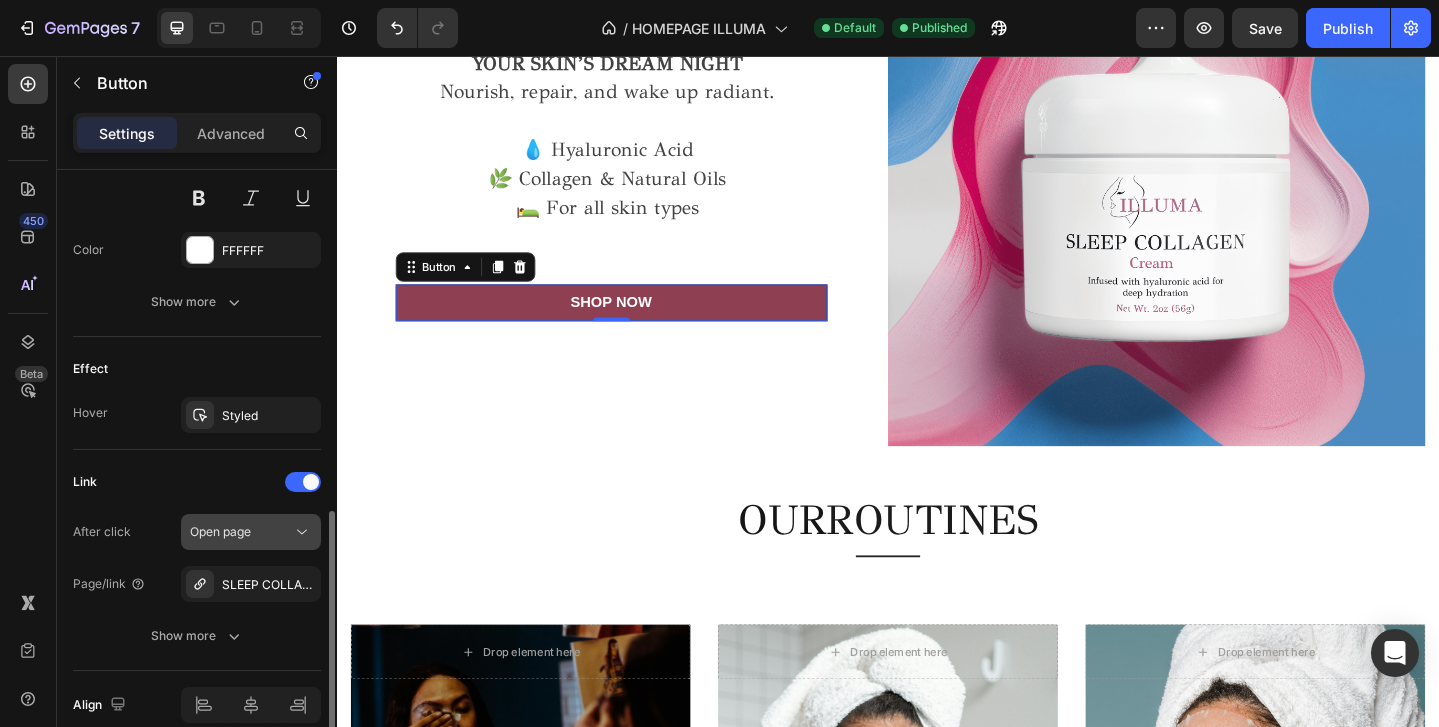 click on "Open page" at bounding box center [241, 532] 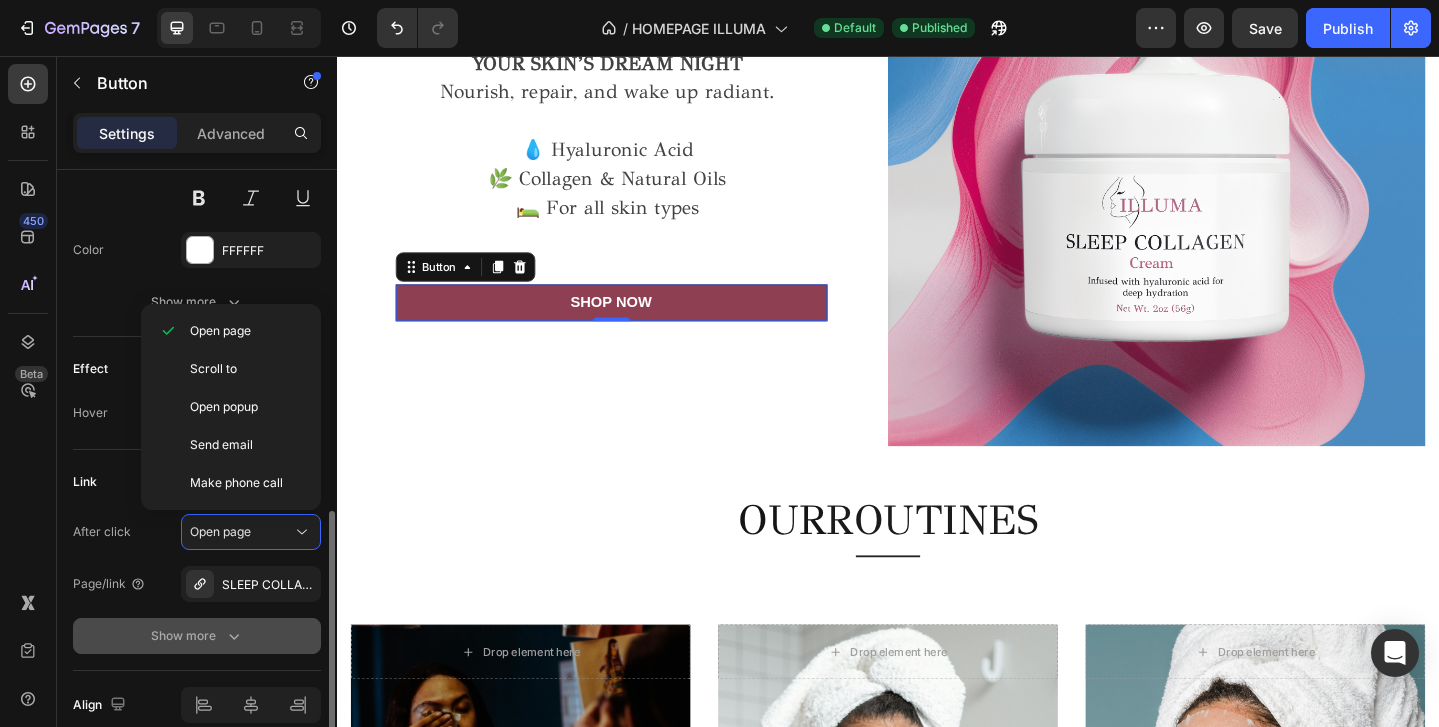click 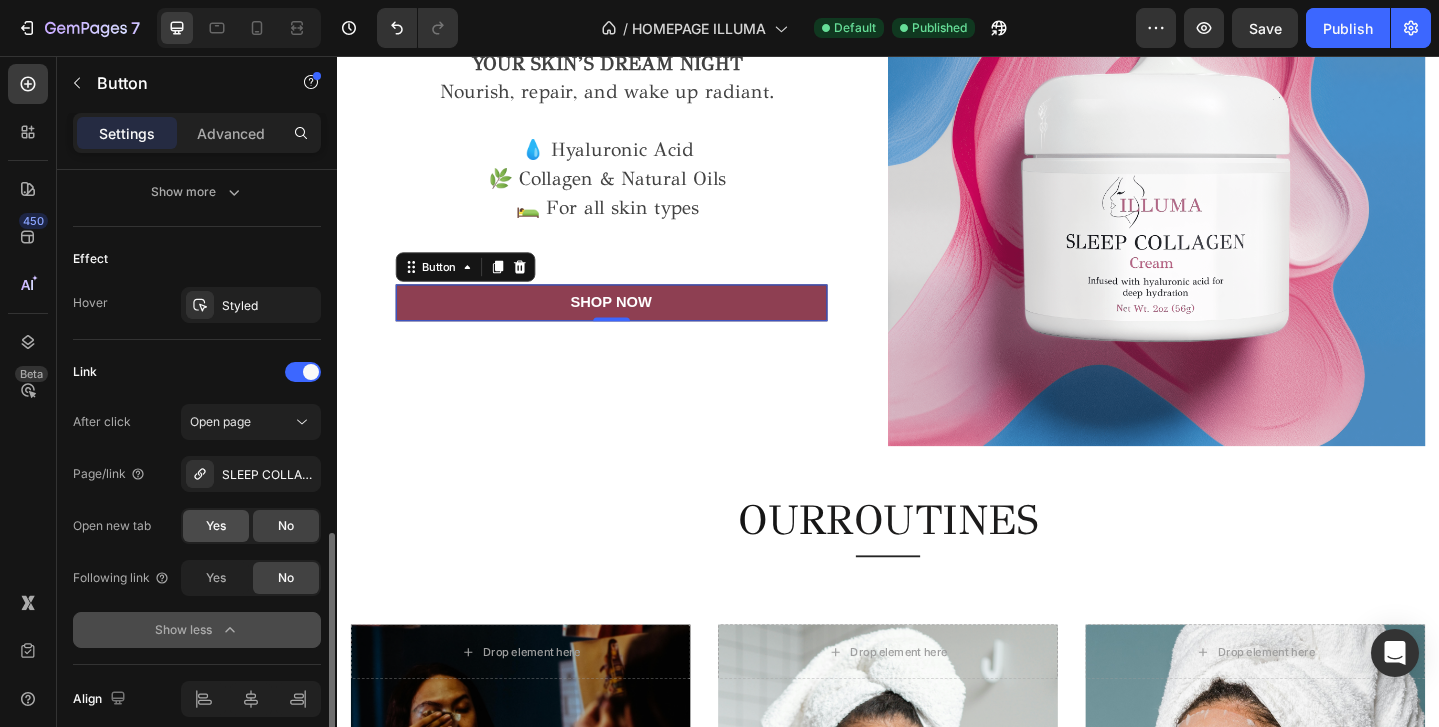 scroll, scrollTop: 998, scrollLeft: 0, axis: vertical 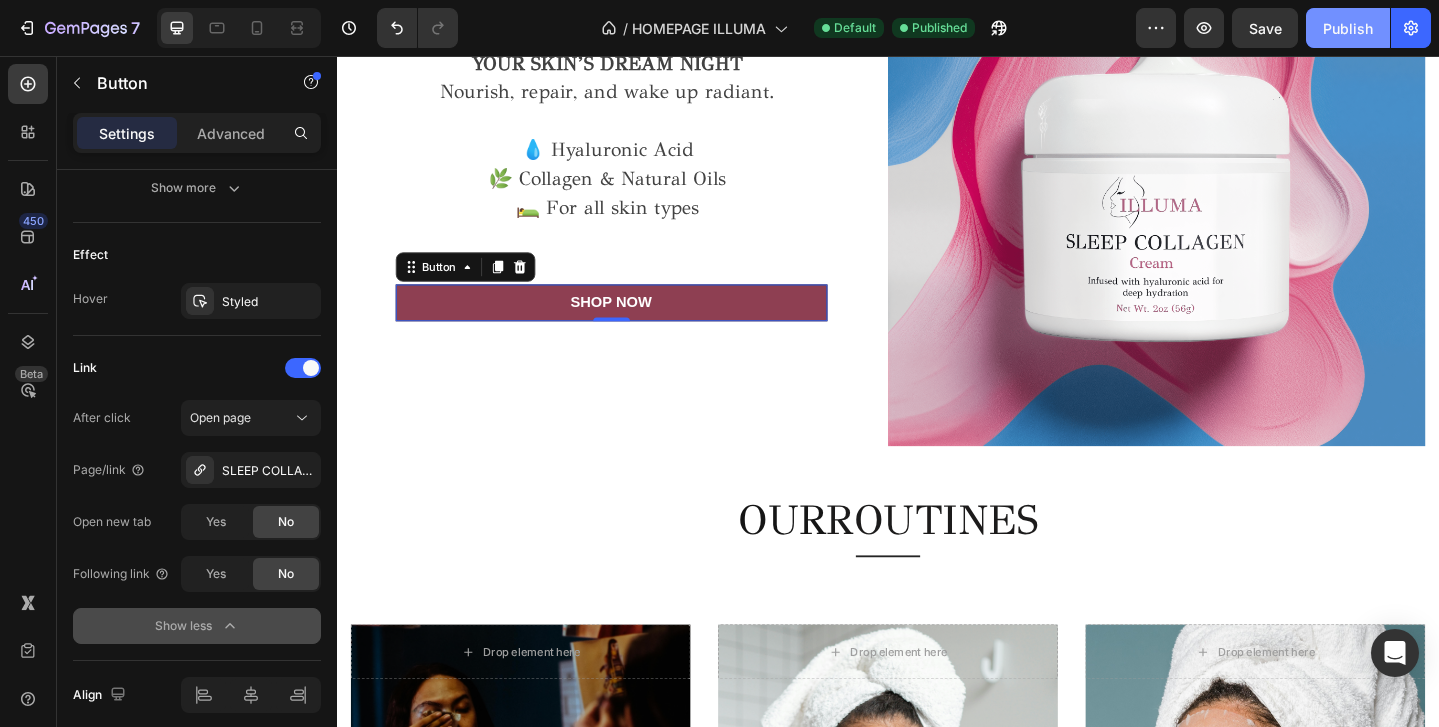 click on "Publish" at bounding box center [1348, 28] 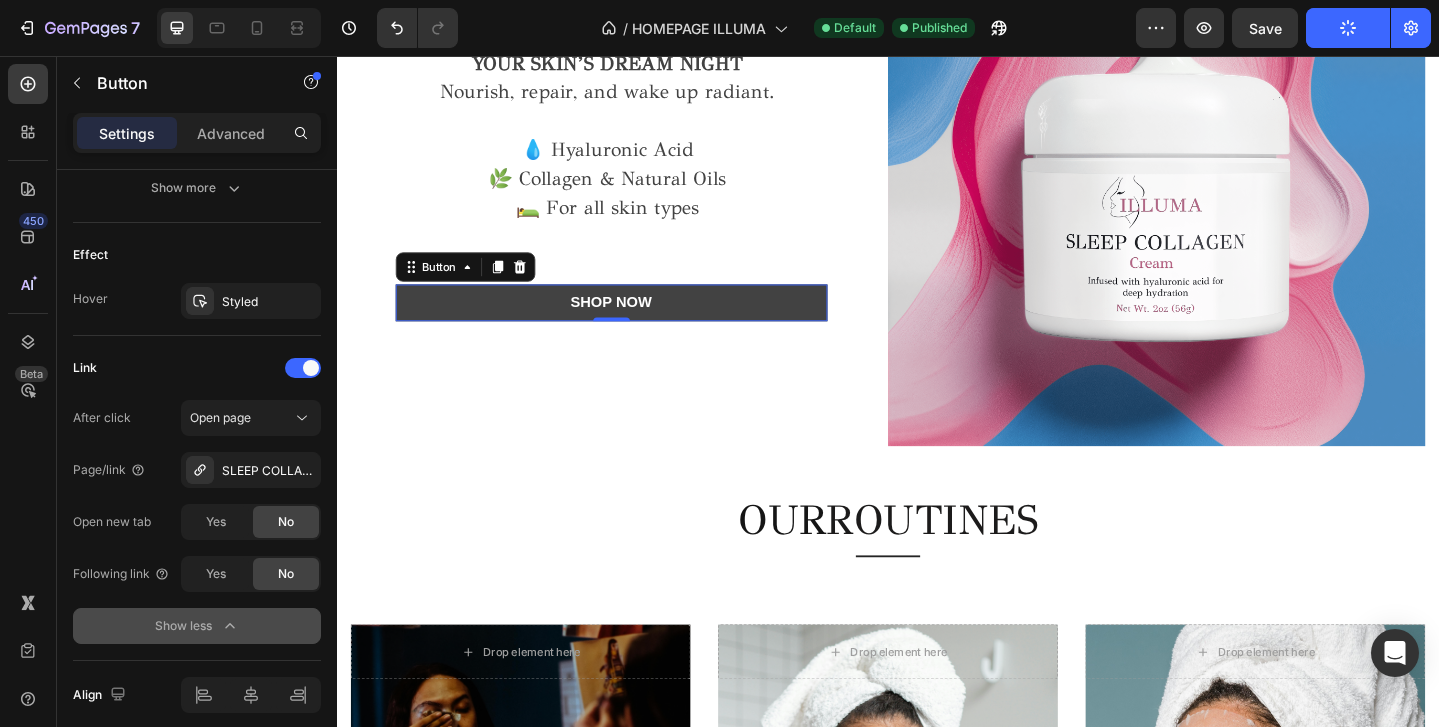 click on "SHOP NOW" at bounding box center [636, 325] 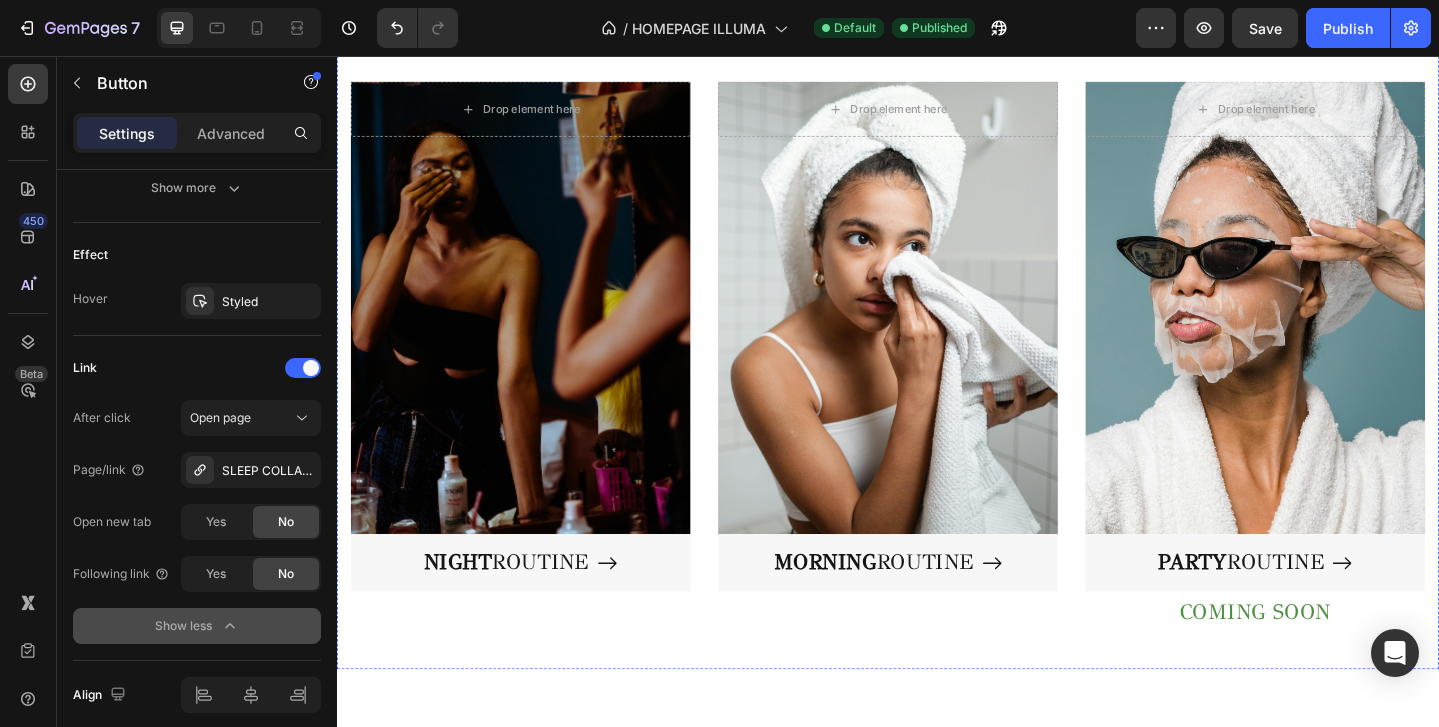 scroll, scrollTop: 2262, scrollLeft: 0, axis: vertical 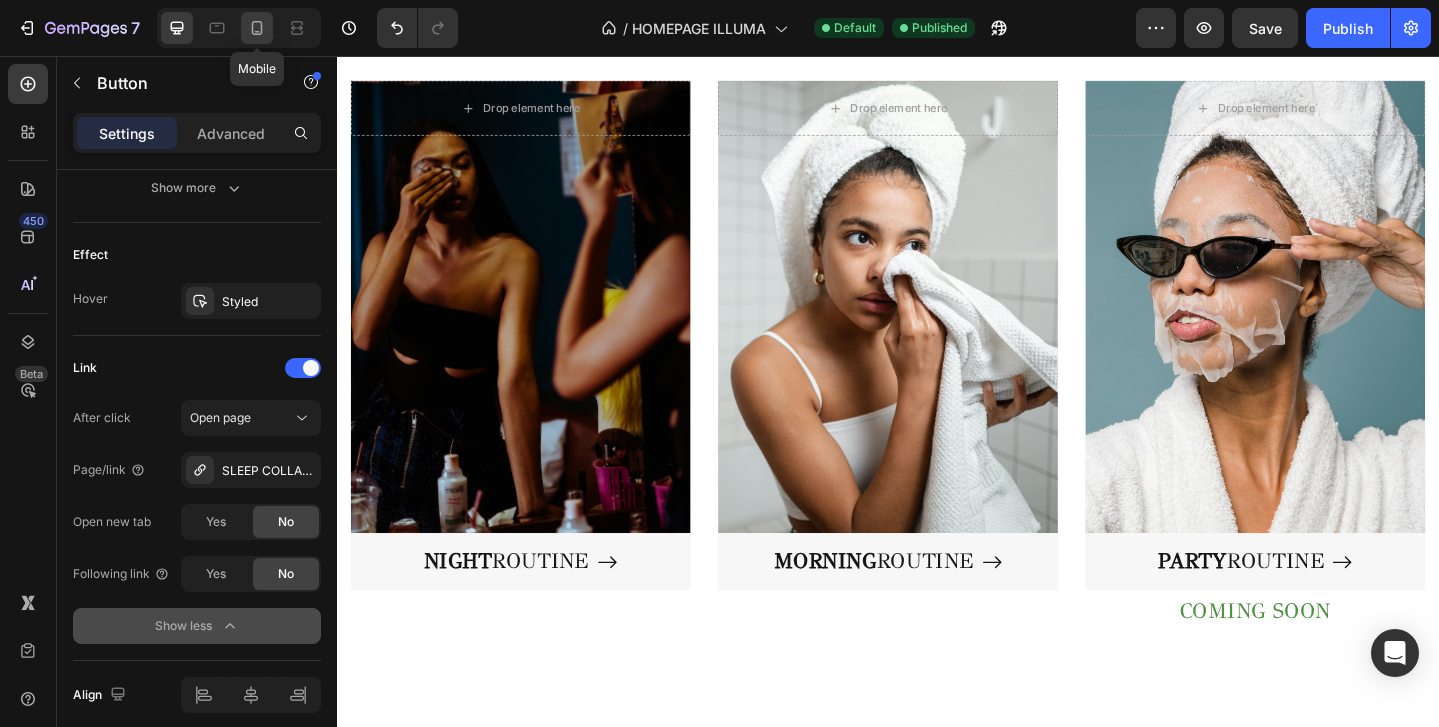 click 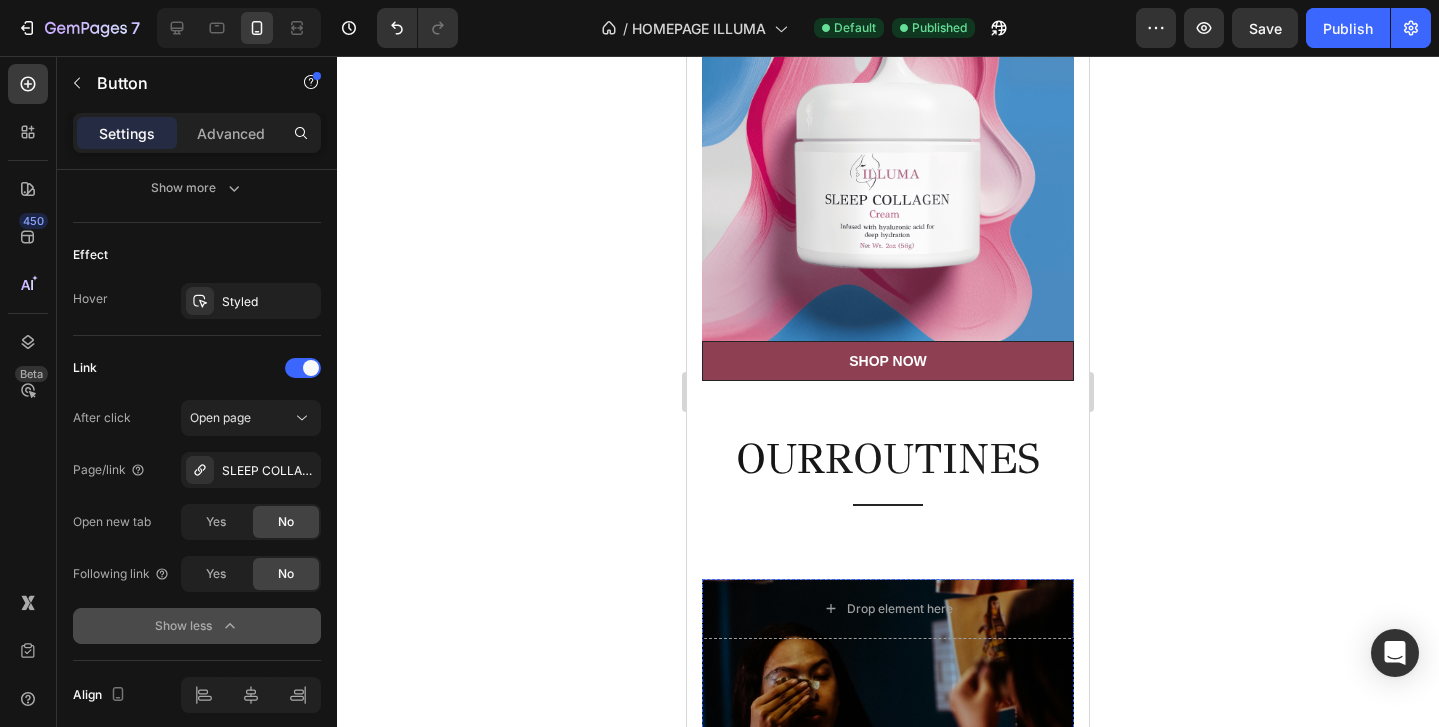 scroll, scrollTop: 1055, scrollLeft: 0, axis: vertical 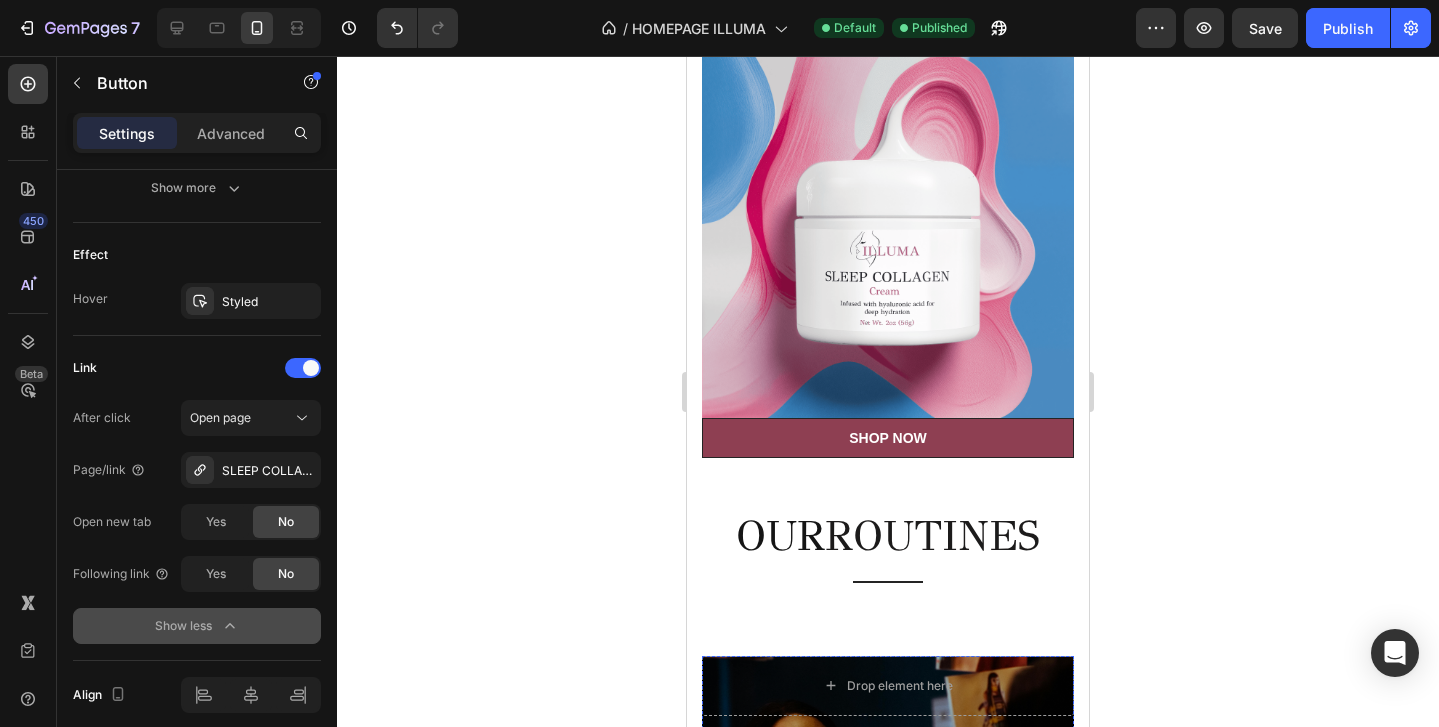 click at bounding box center (888, 232) 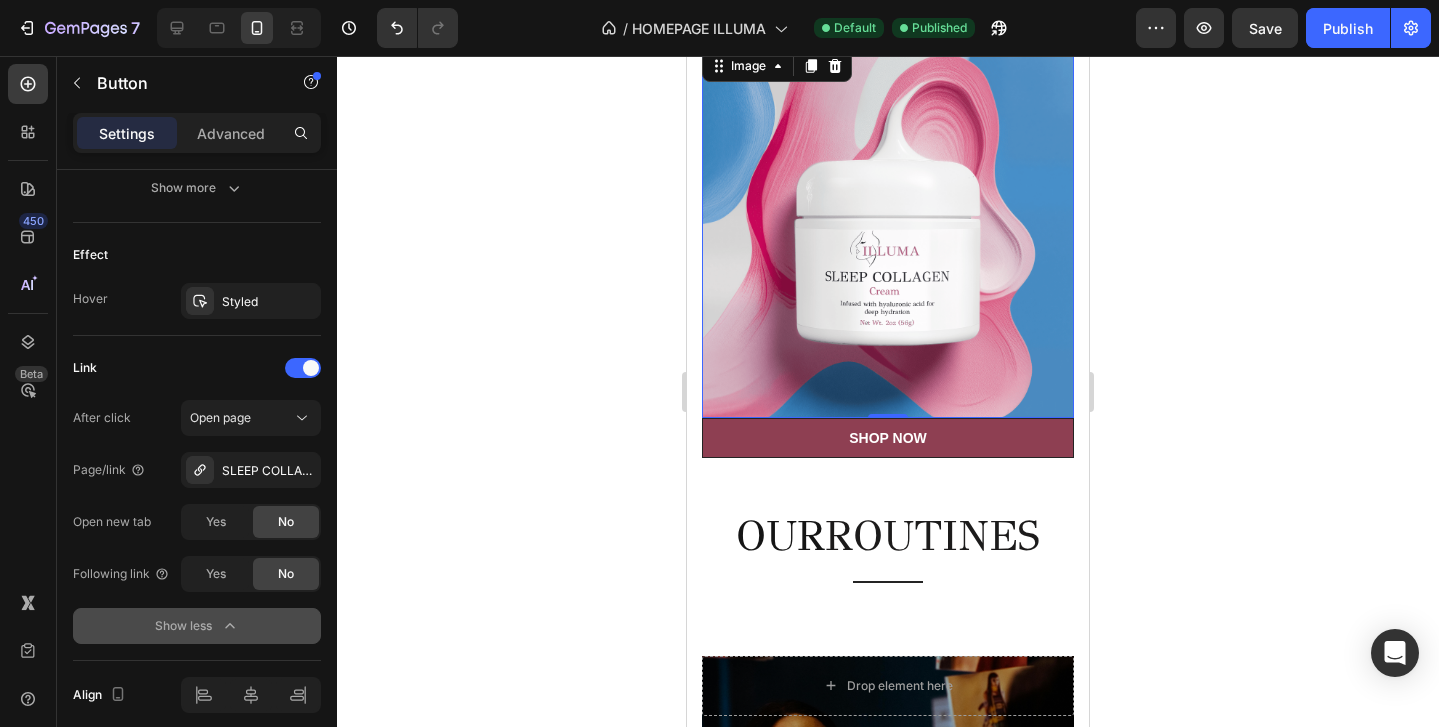 scroll, scrollTop: 0, scrollLeft: 0, axis: both 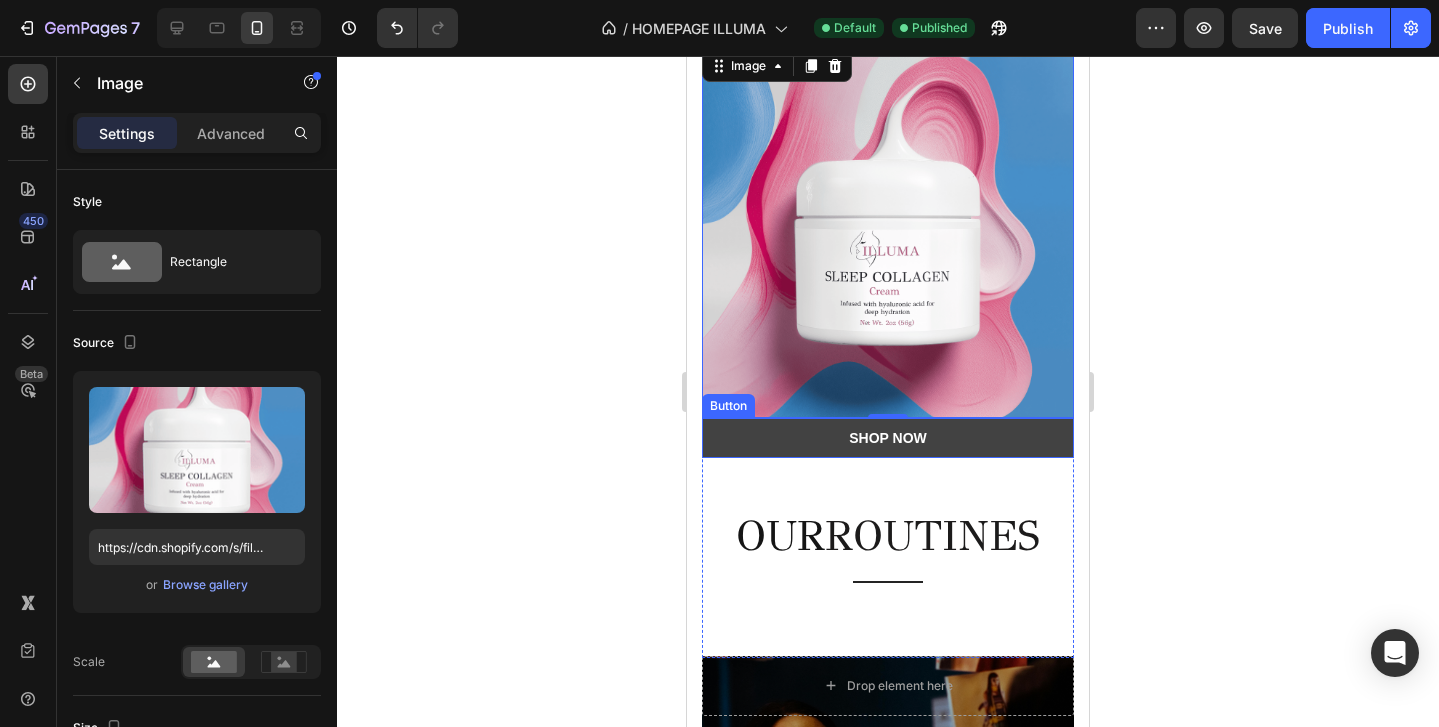 click on "SHOP NOW" at bounding box center (888, 438) 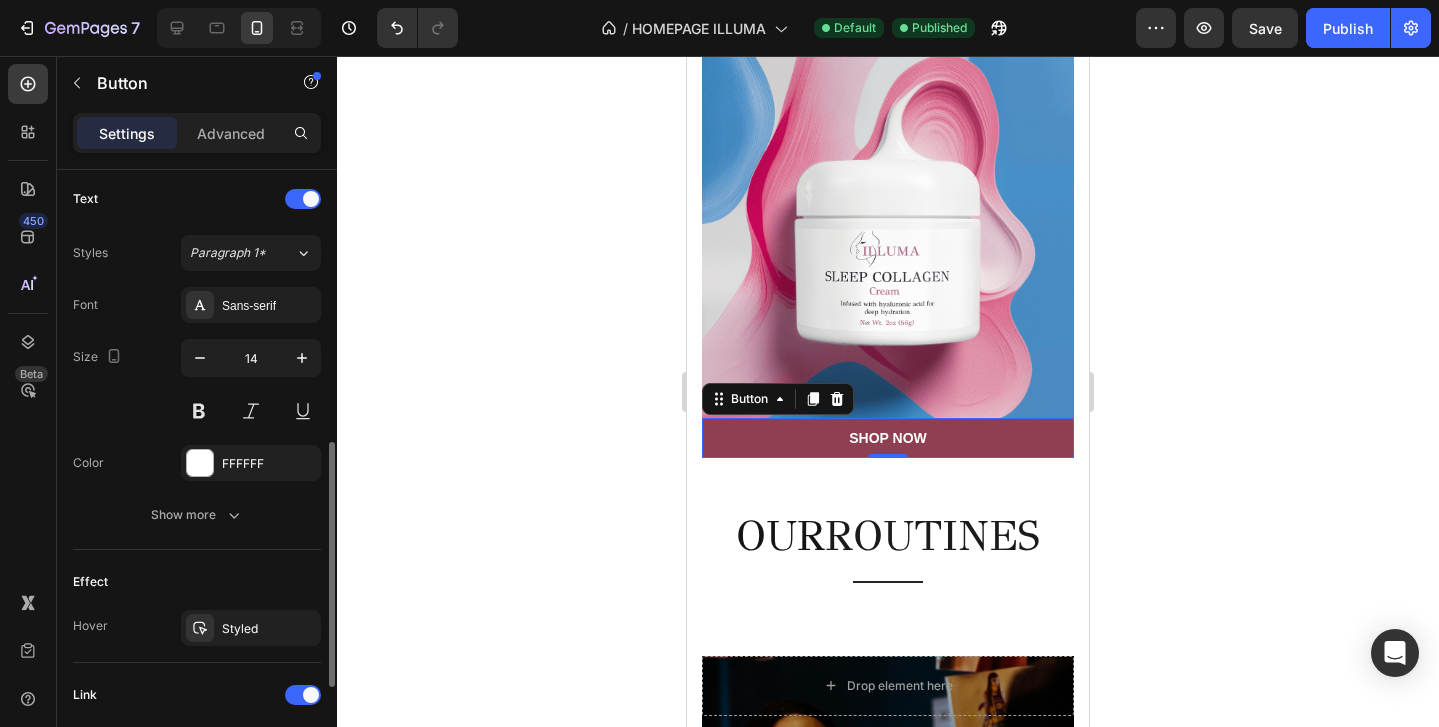 scroll, scrollTop: 924, scrollLeft: 0, axis: vertical 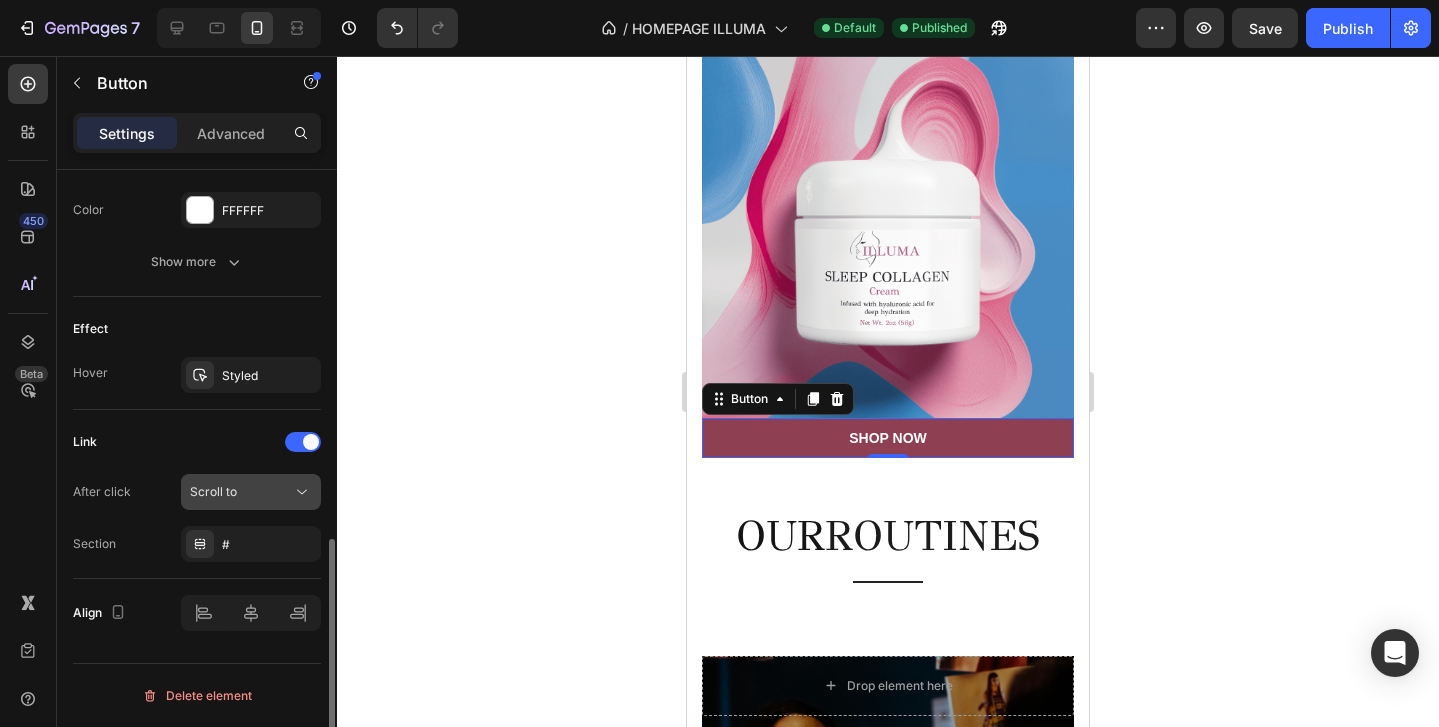 click on "Scroll to" at bounding box center (213, 491) 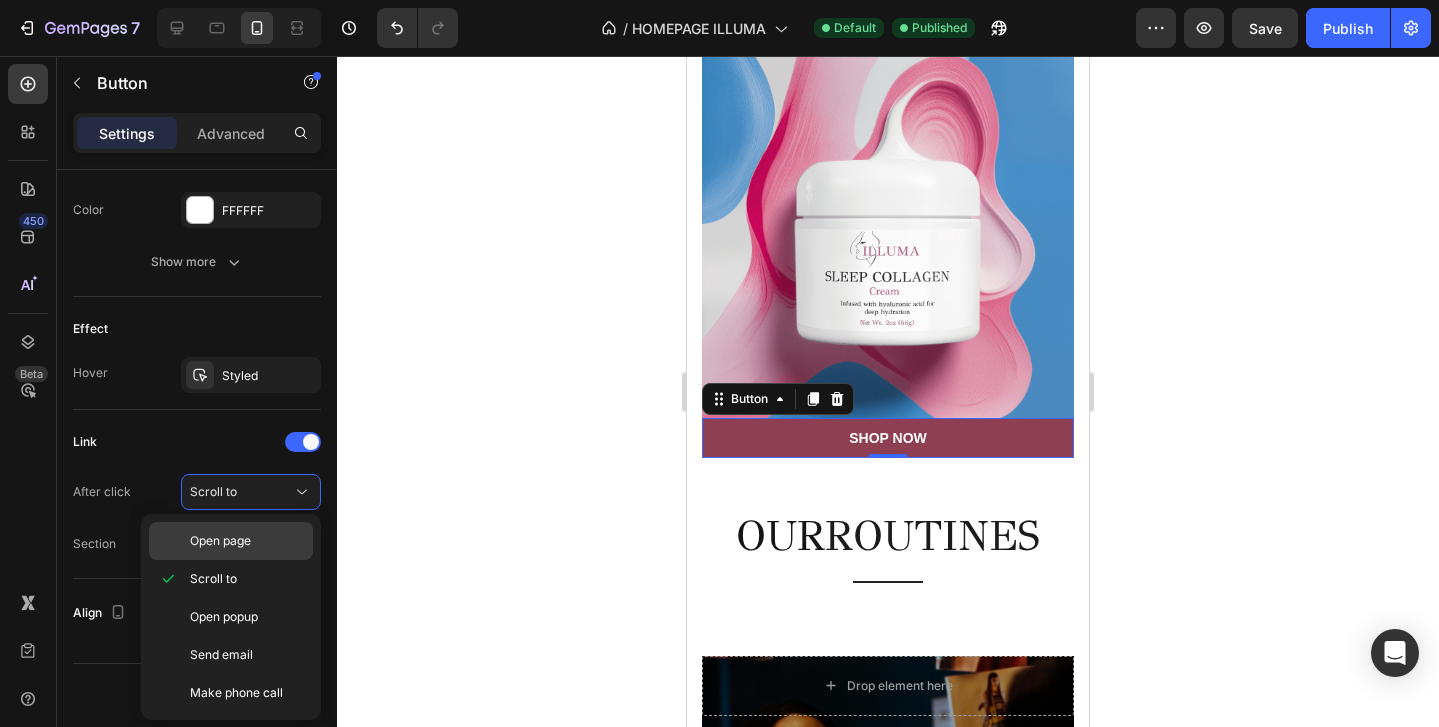 click on "Open page" at bounding box center (220, 541) 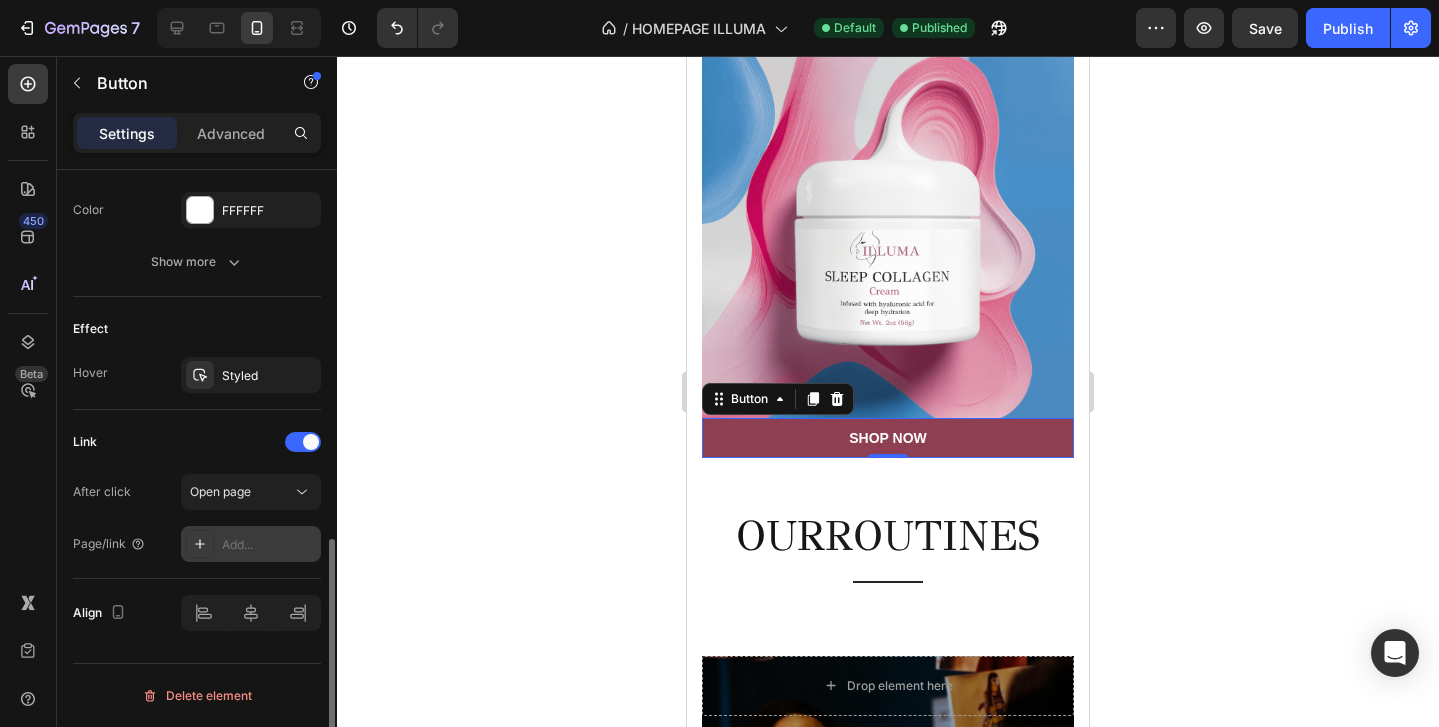 click on "Add..." at bounding box center (251, 544) 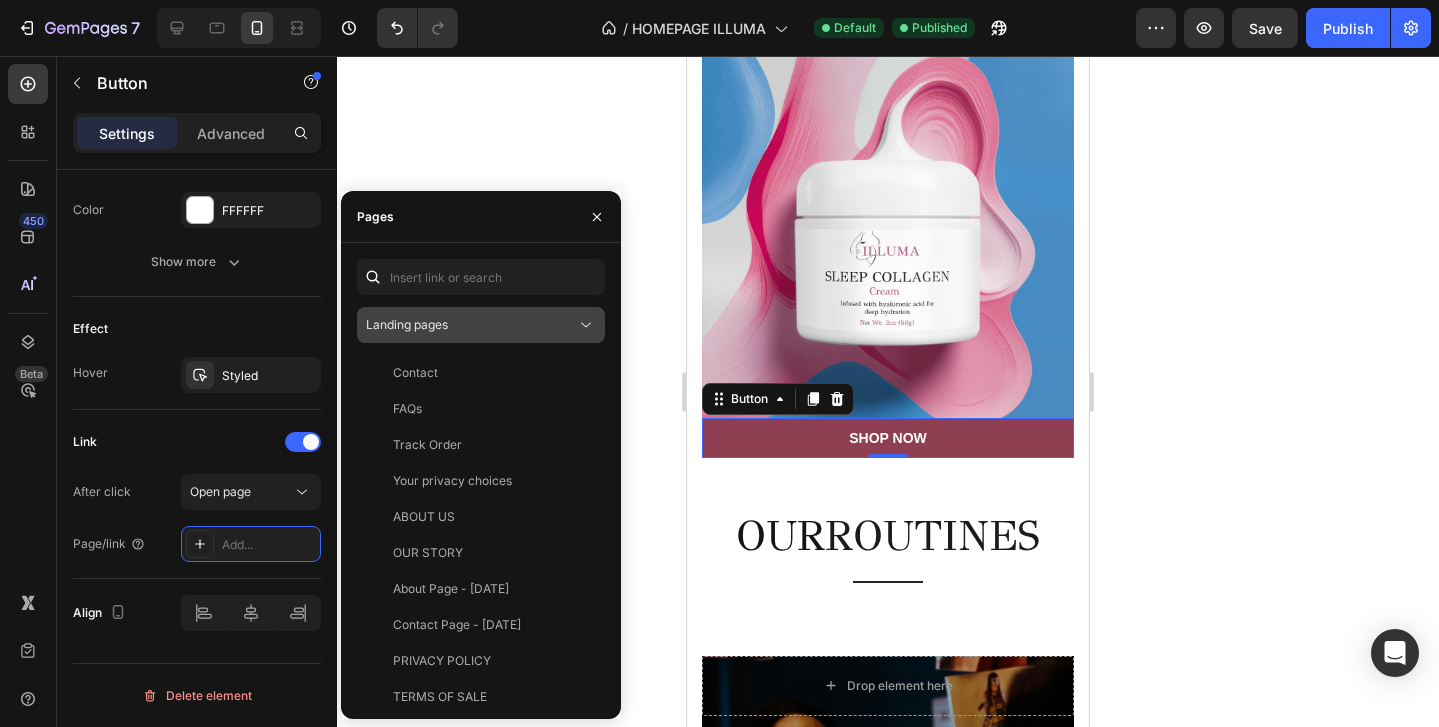 click 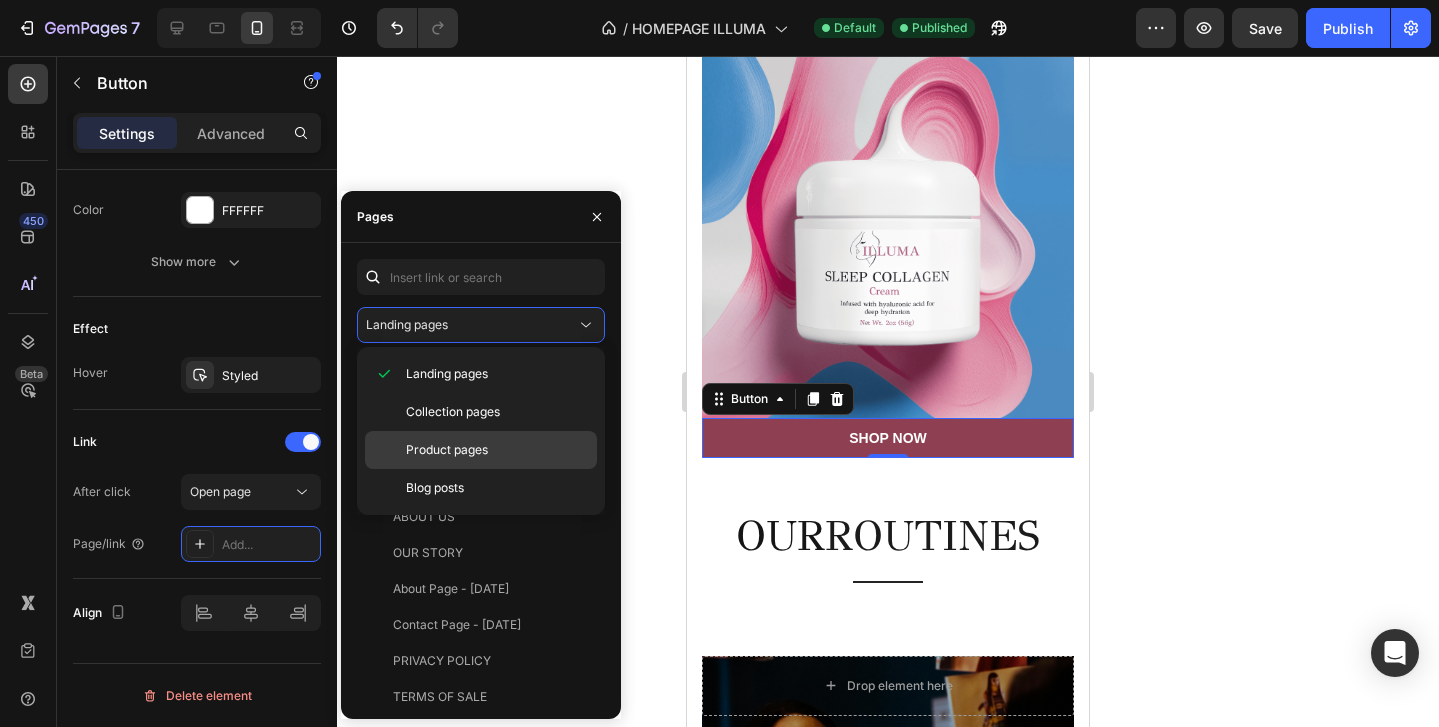click on "Product pages" at bounding box center (497, 450) 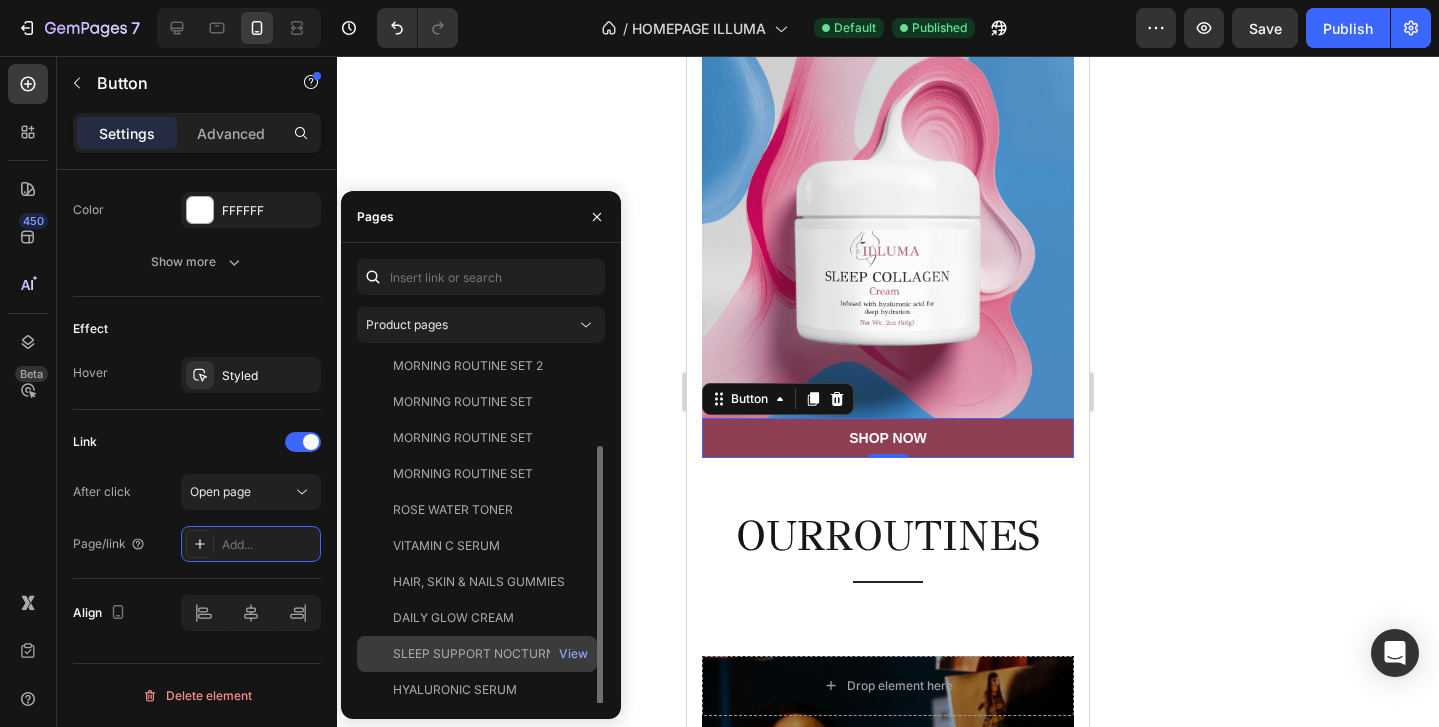 scroll, scrollTop: 120, scrollLeft: 0, axis: vertical 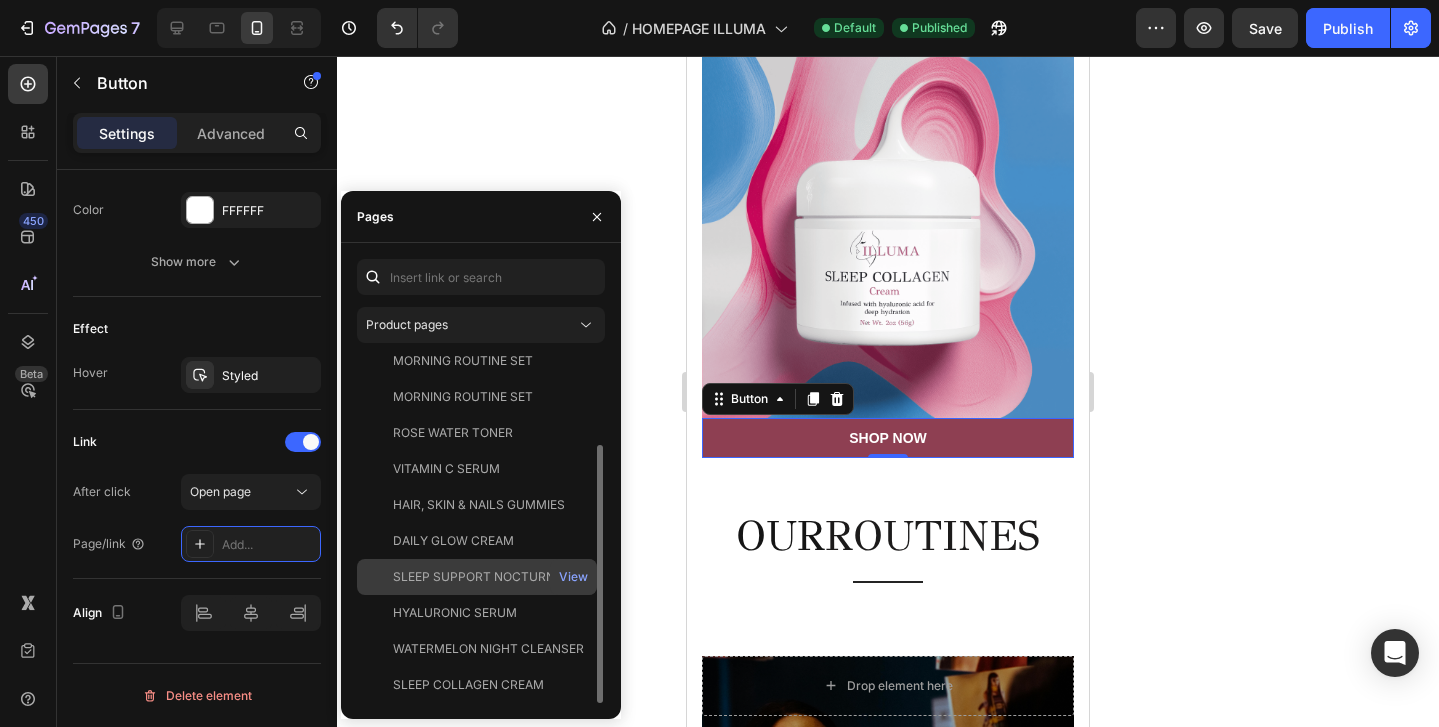 click on "SLEEP COLLAGEN CREAM" 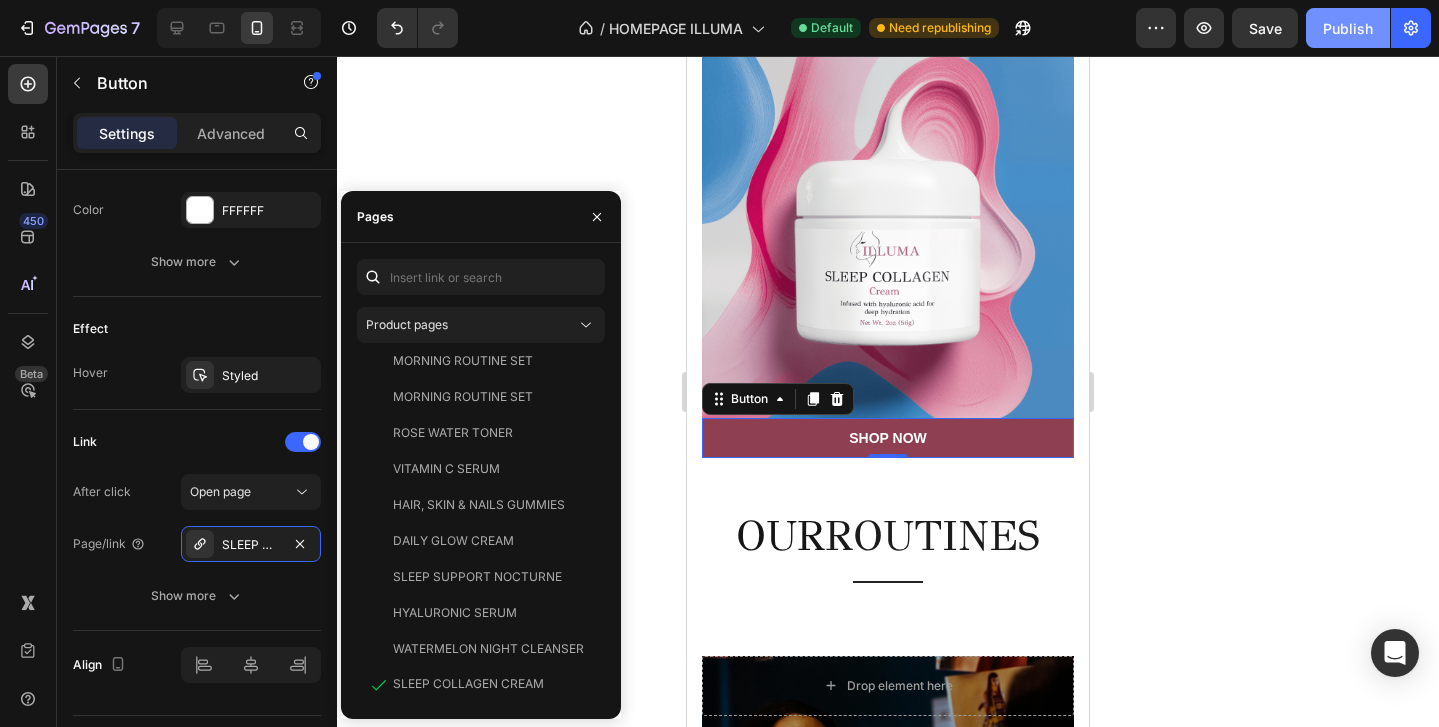 click on "Publish" at bounding box center [1348, 28] 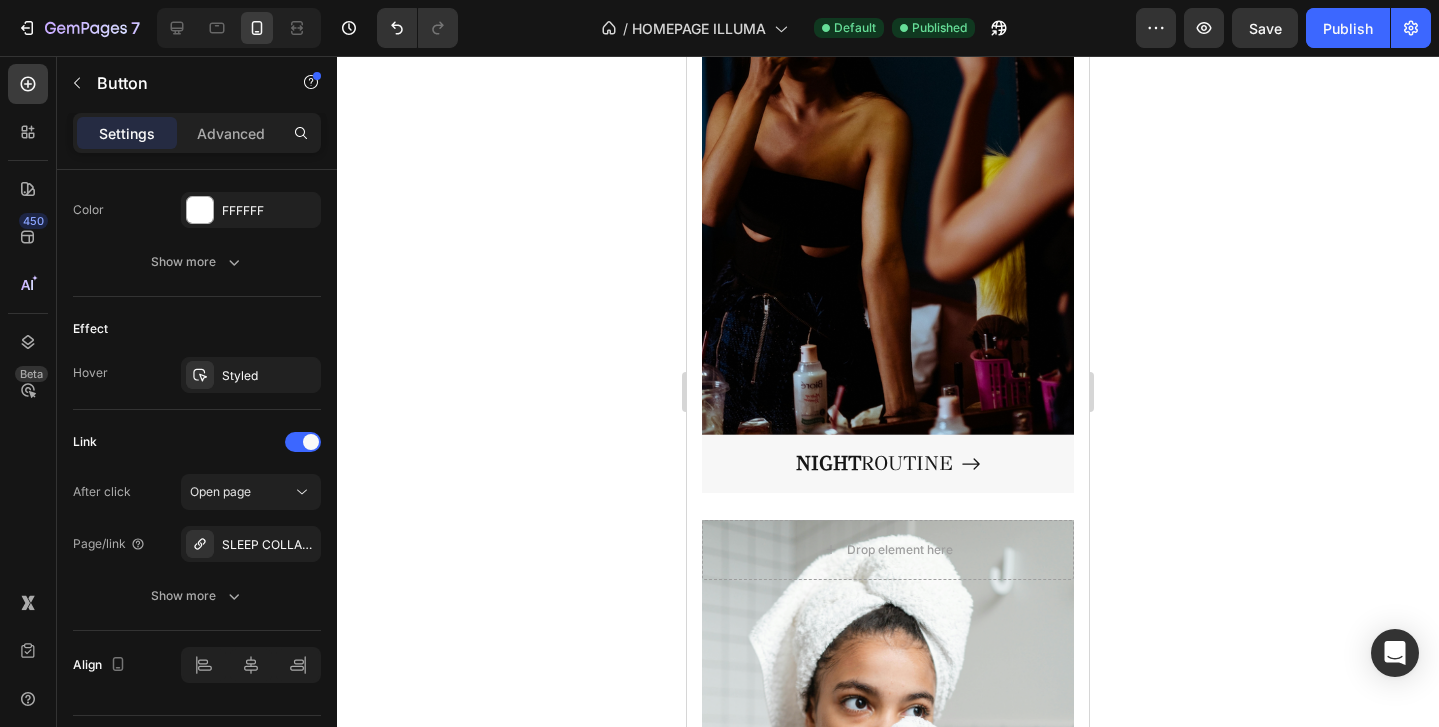 scroll, scrollTop: 2195, scrollLeft: 0, axis: vertical 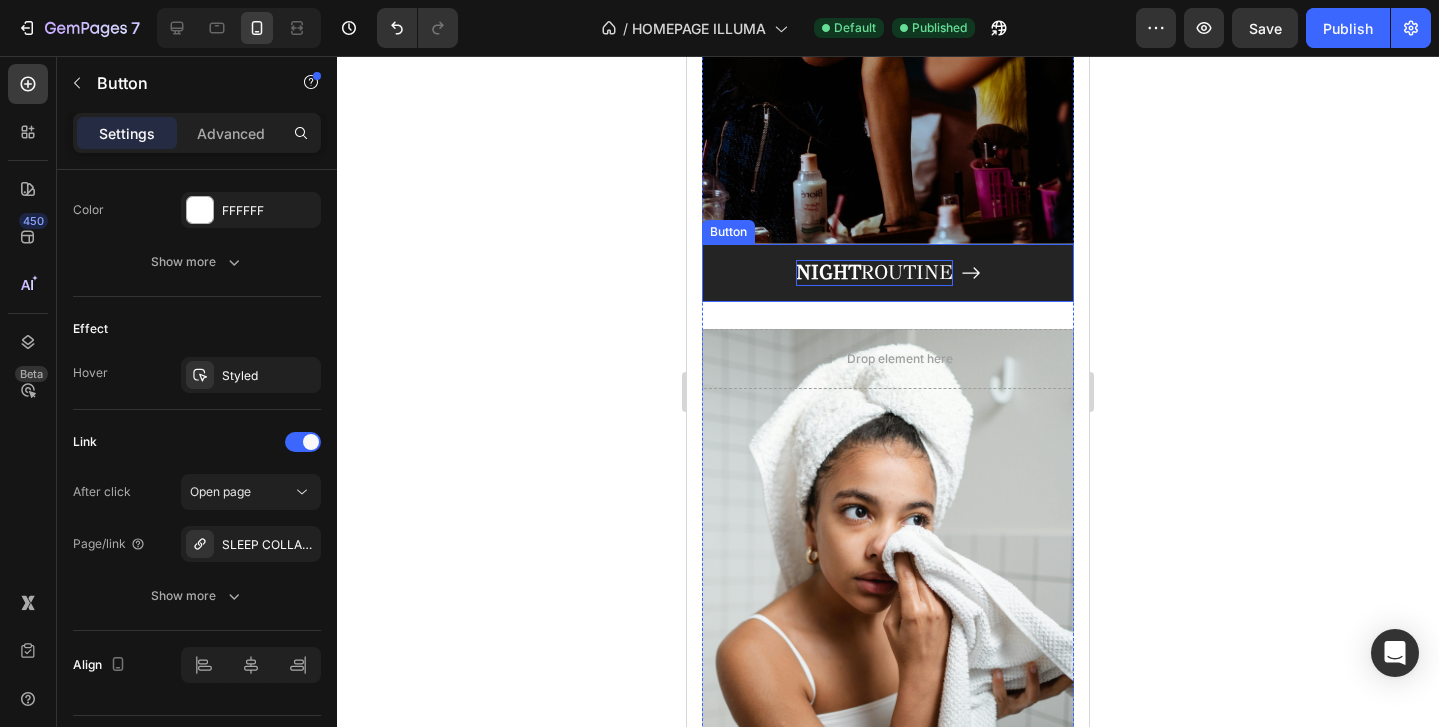 click on "NIGHT  ROUTINE" at bounding box center (874, 273) 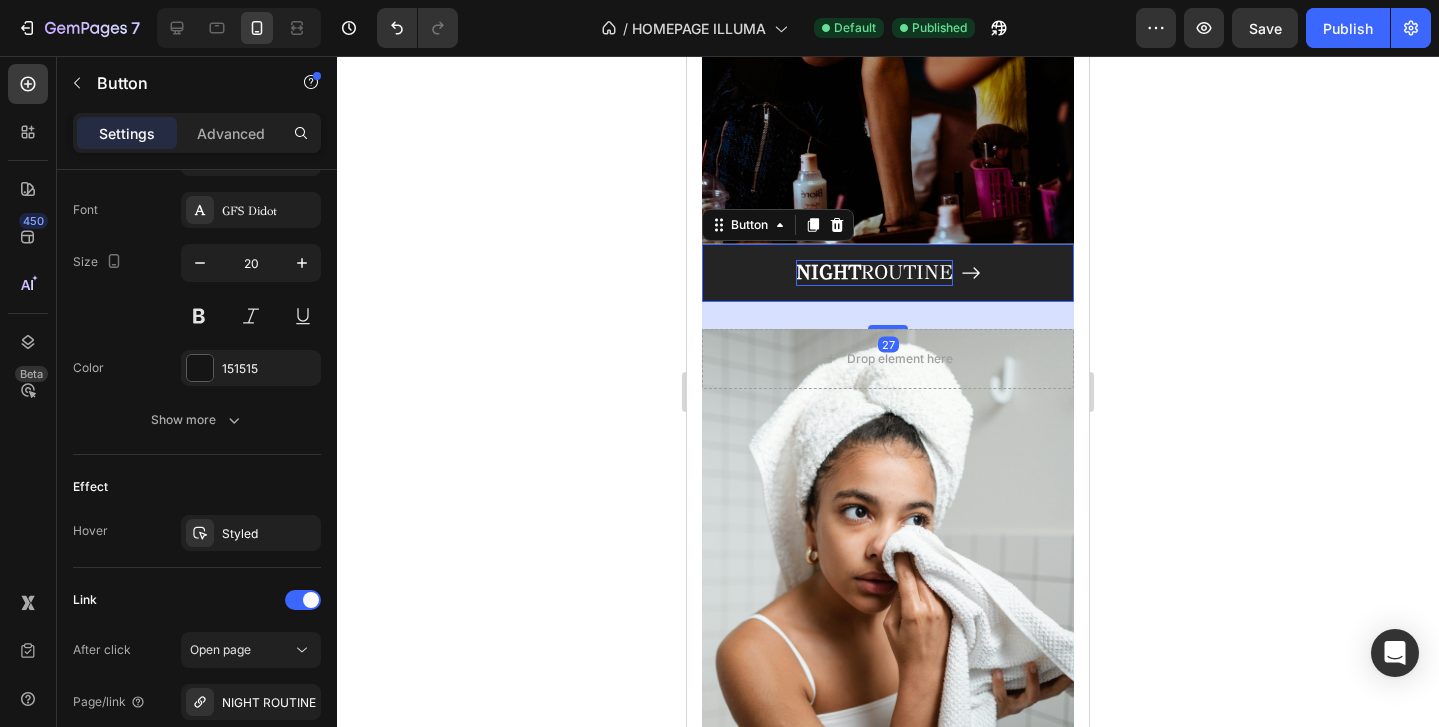 click on "NIGHT" at bounding box center (828, 272) 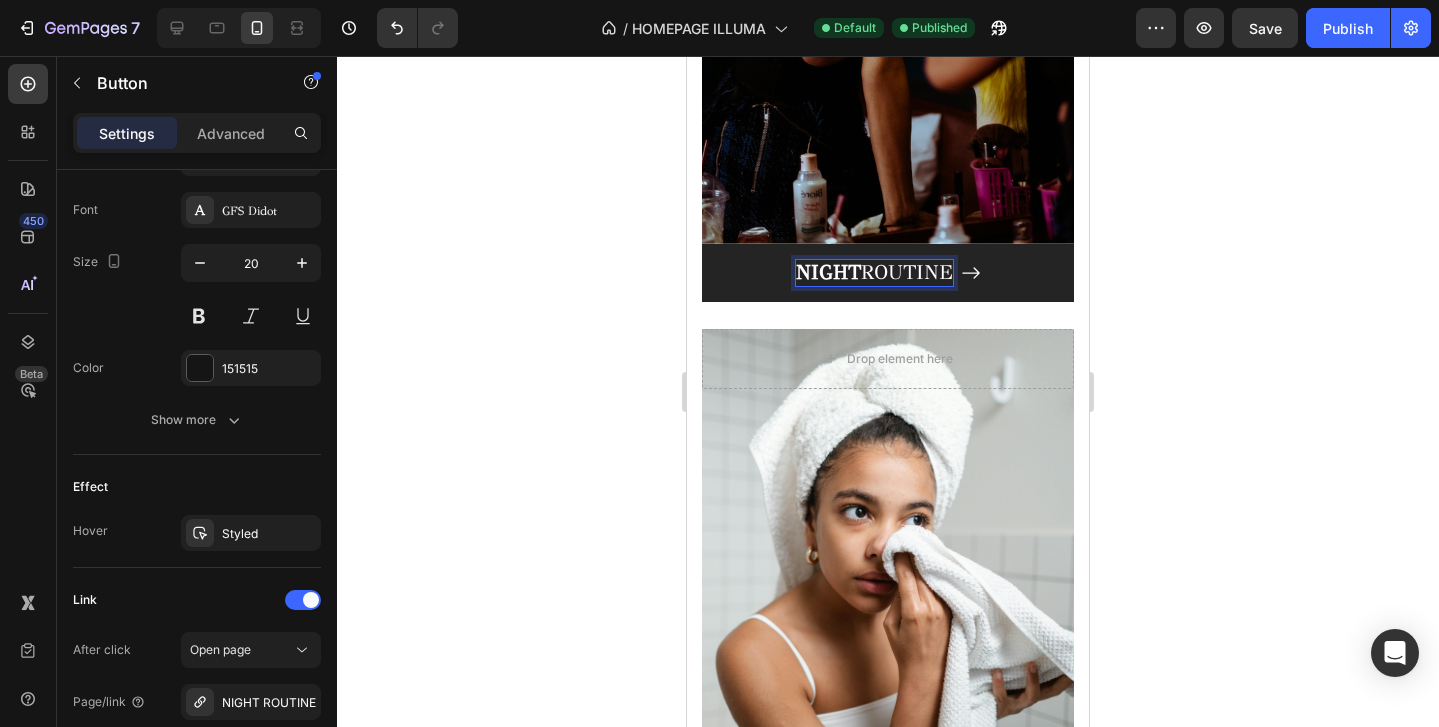click on "NIGHT" at bounding box center [828, 272] 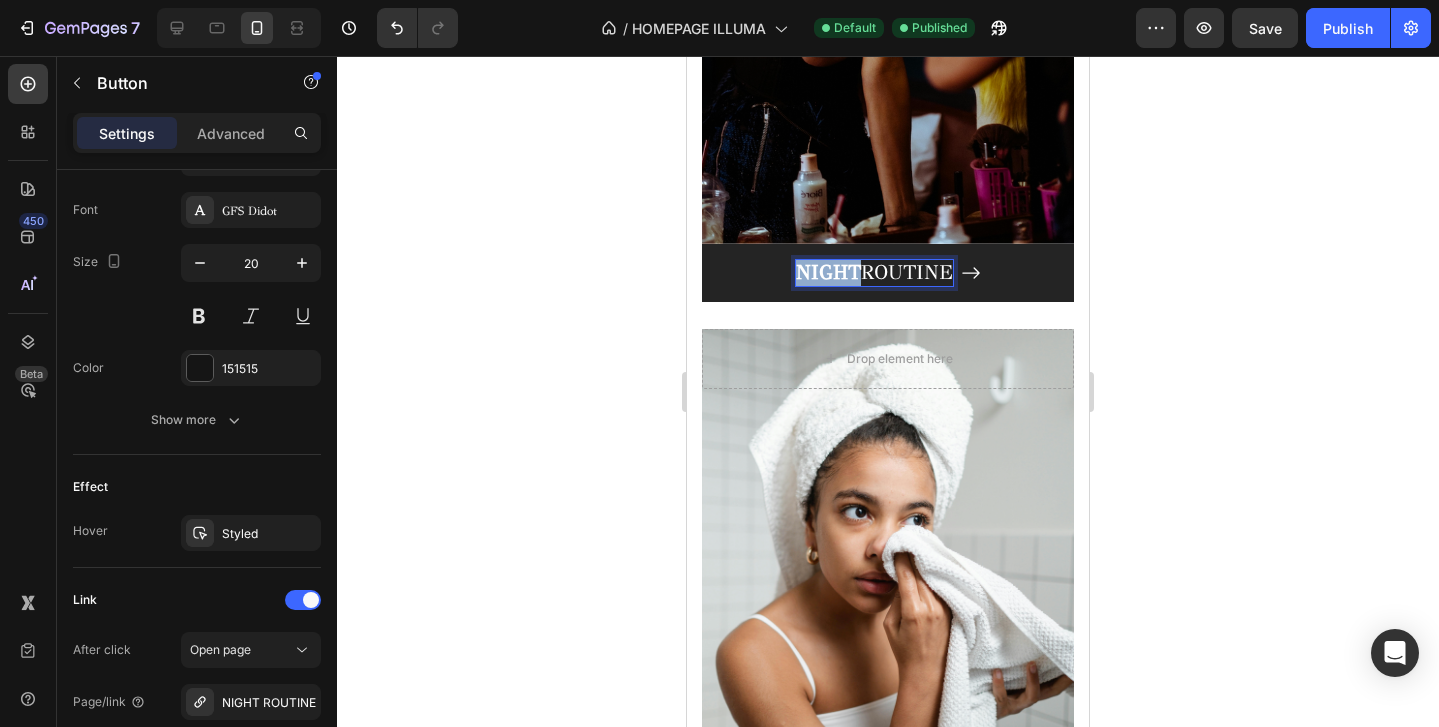 click on "NIGHT" at bounding box center (828, 272) 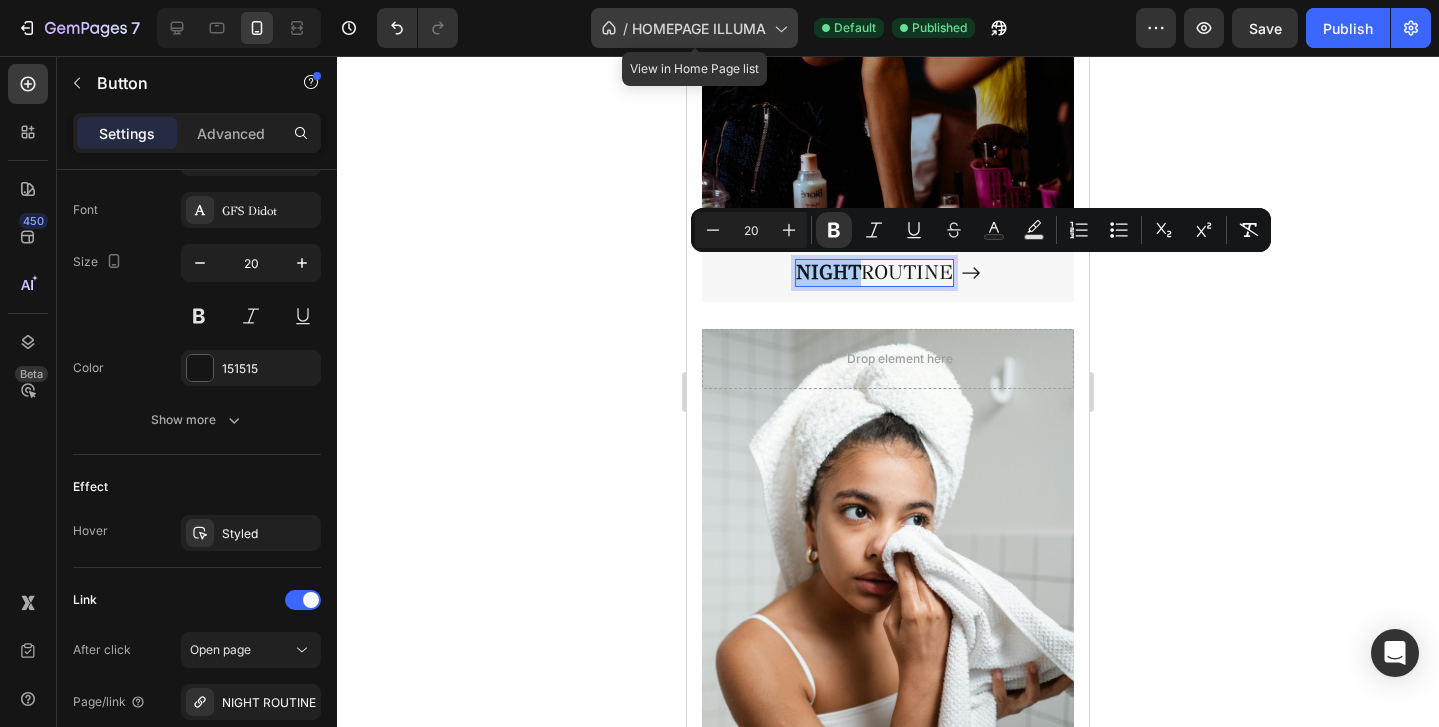 click on "HOMEPAGE ILLUMA" at bounding box center [699, 28] 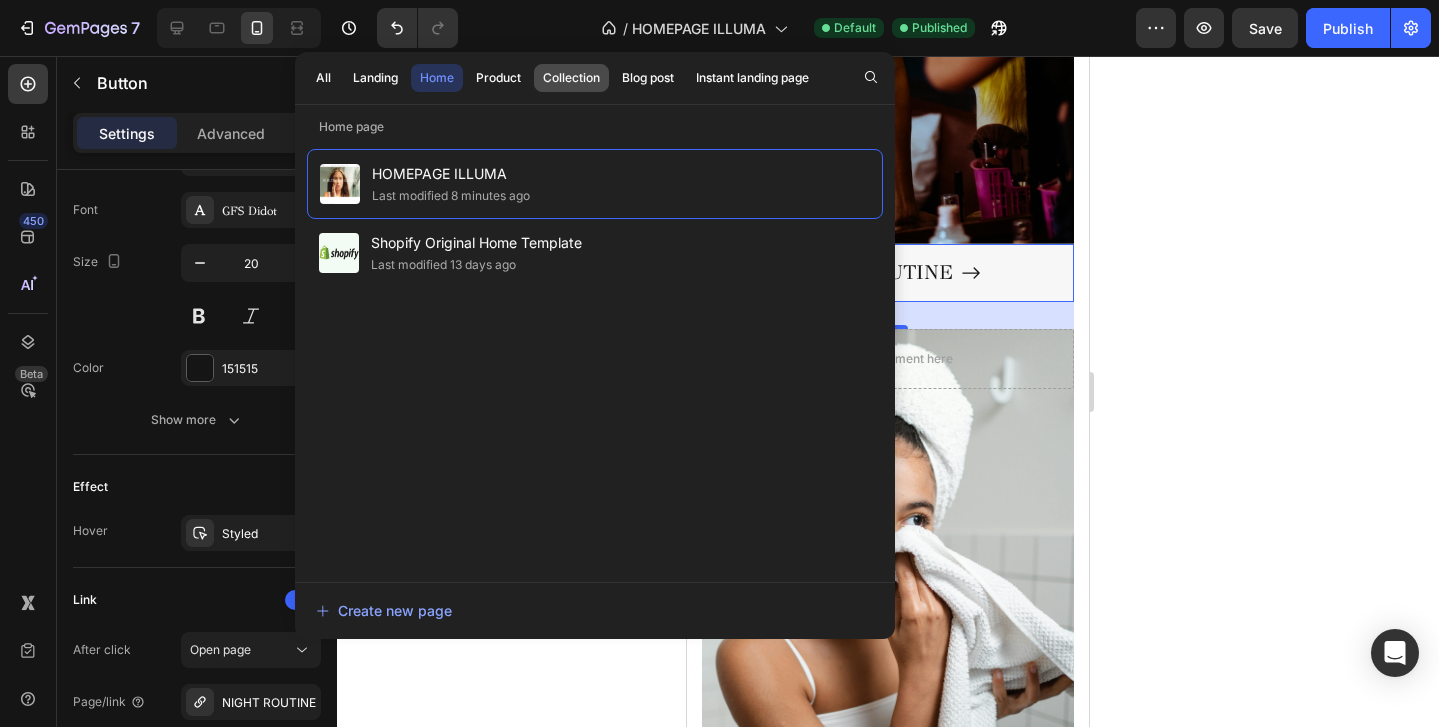click on "Collection" at bounding box center [571, 78] 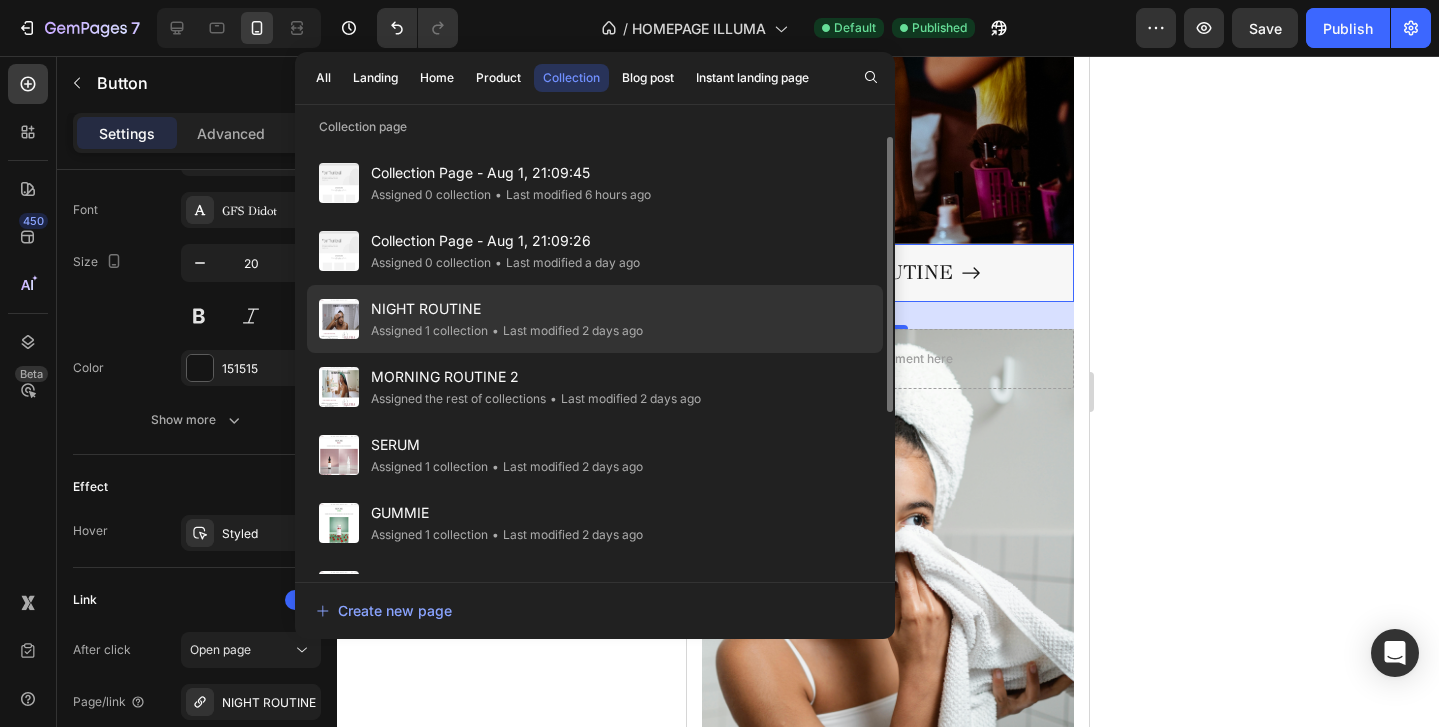 click on "Assigned 1 collection" 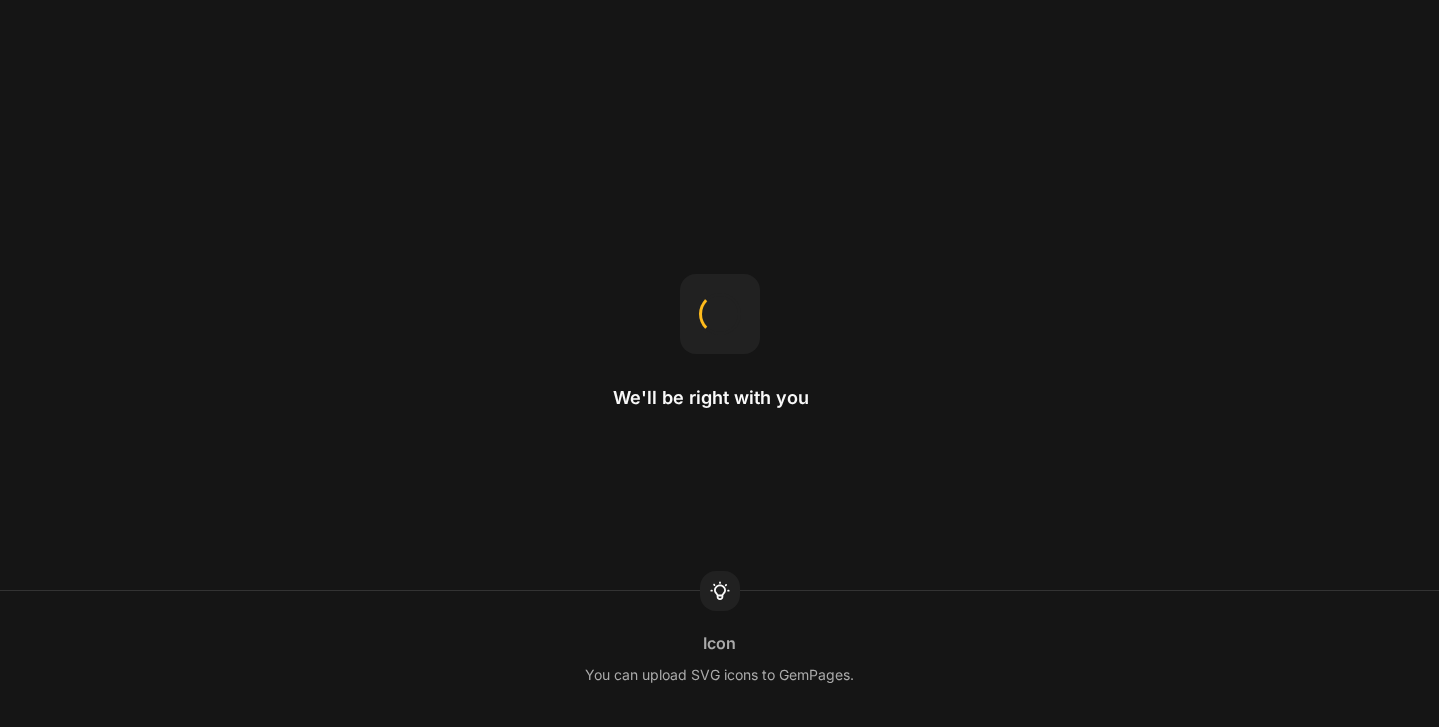 scroll, scrollTop: 0, scrollLeft: 0, axis: both 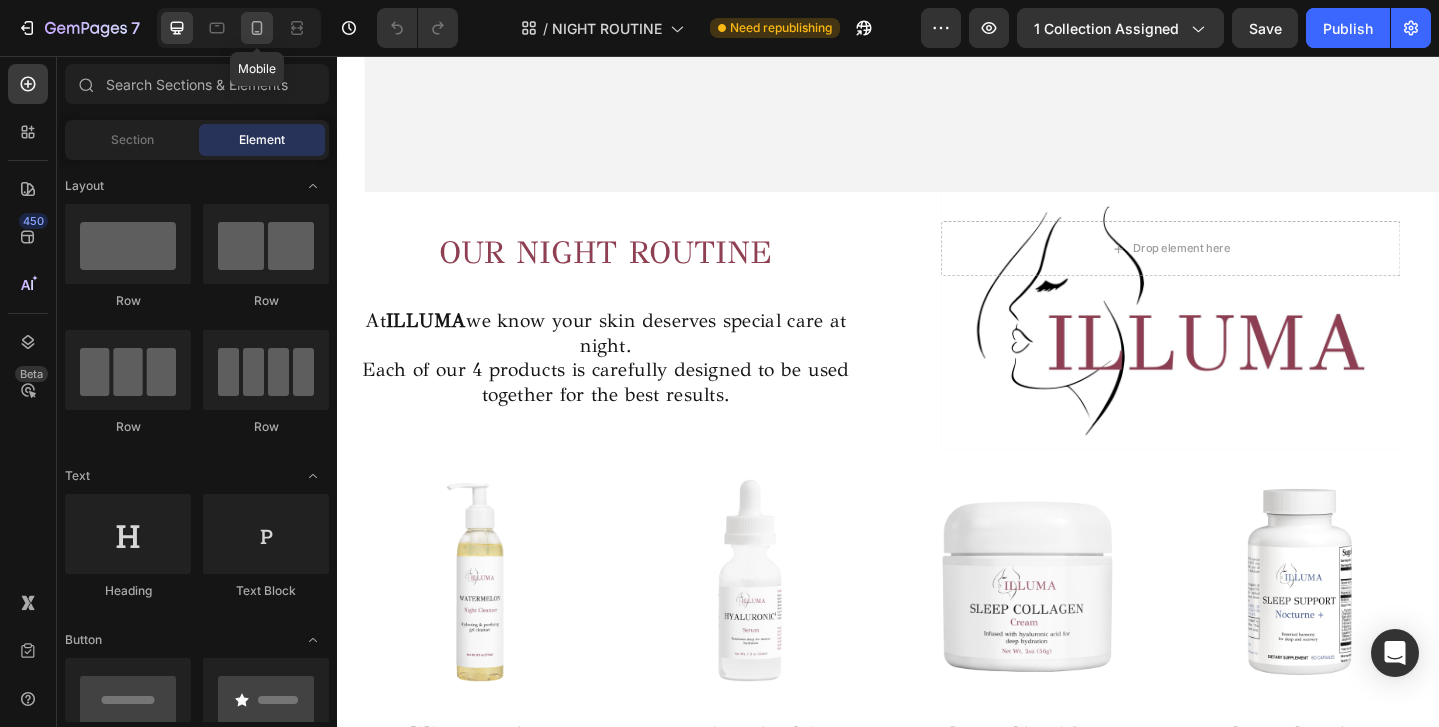 click 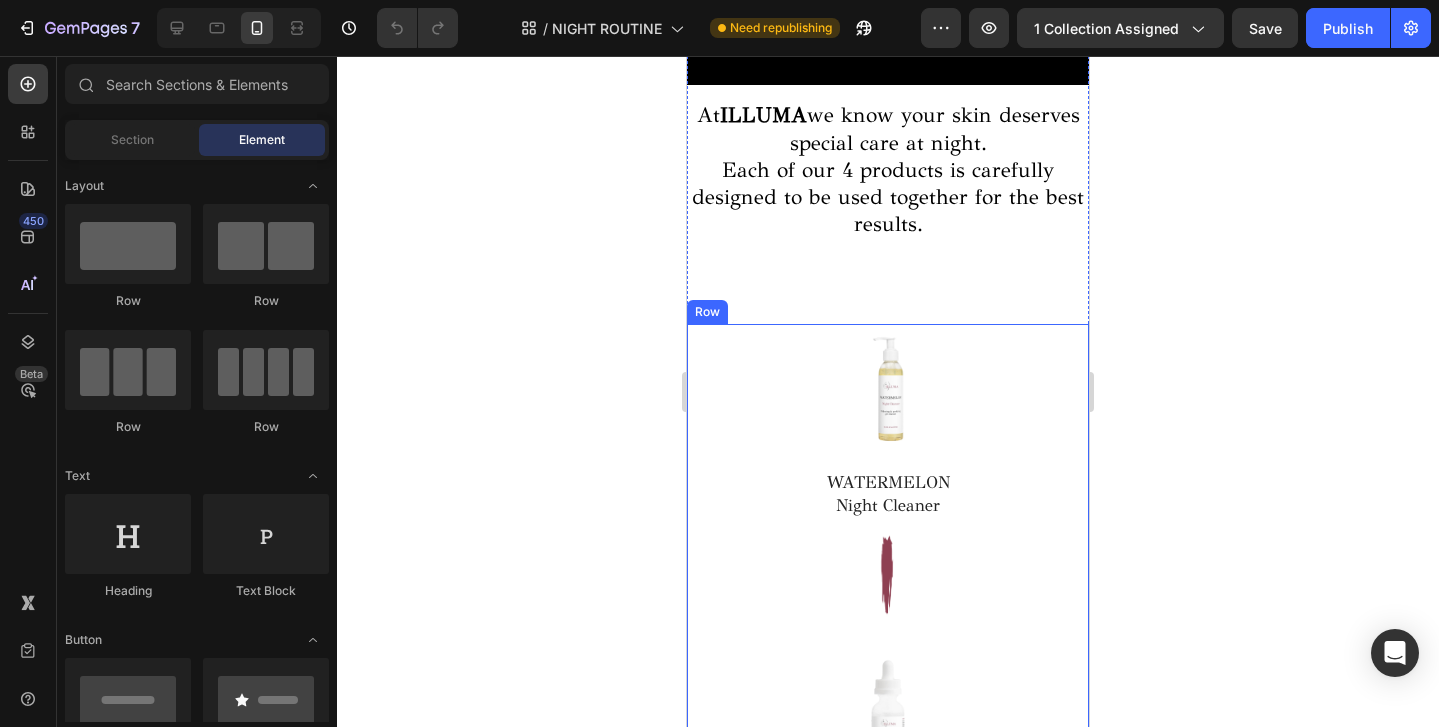 scroll, scrollTop: 99, scrollLeft: 0, axis: vertical 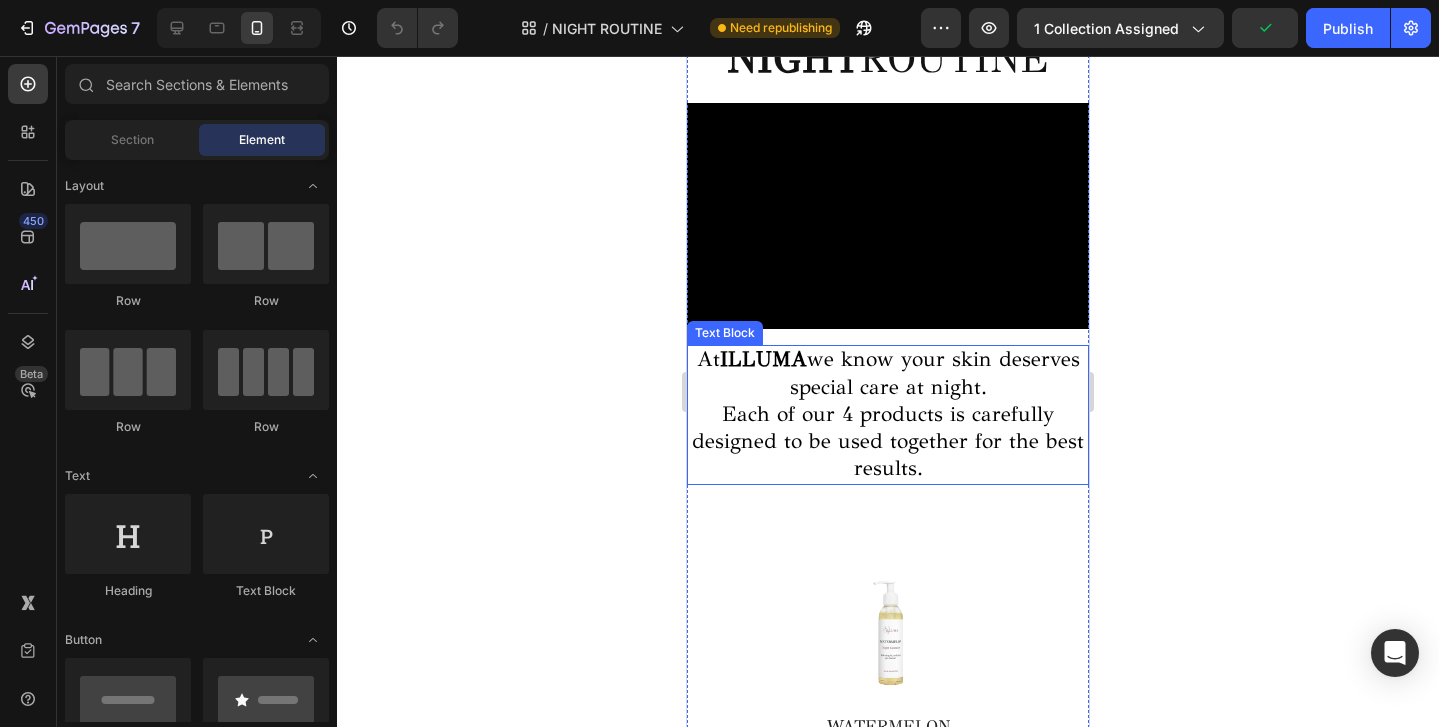 click on "Each of our 4 products is carefully designed to be used together for the best results." at bounding box center [888, 441] 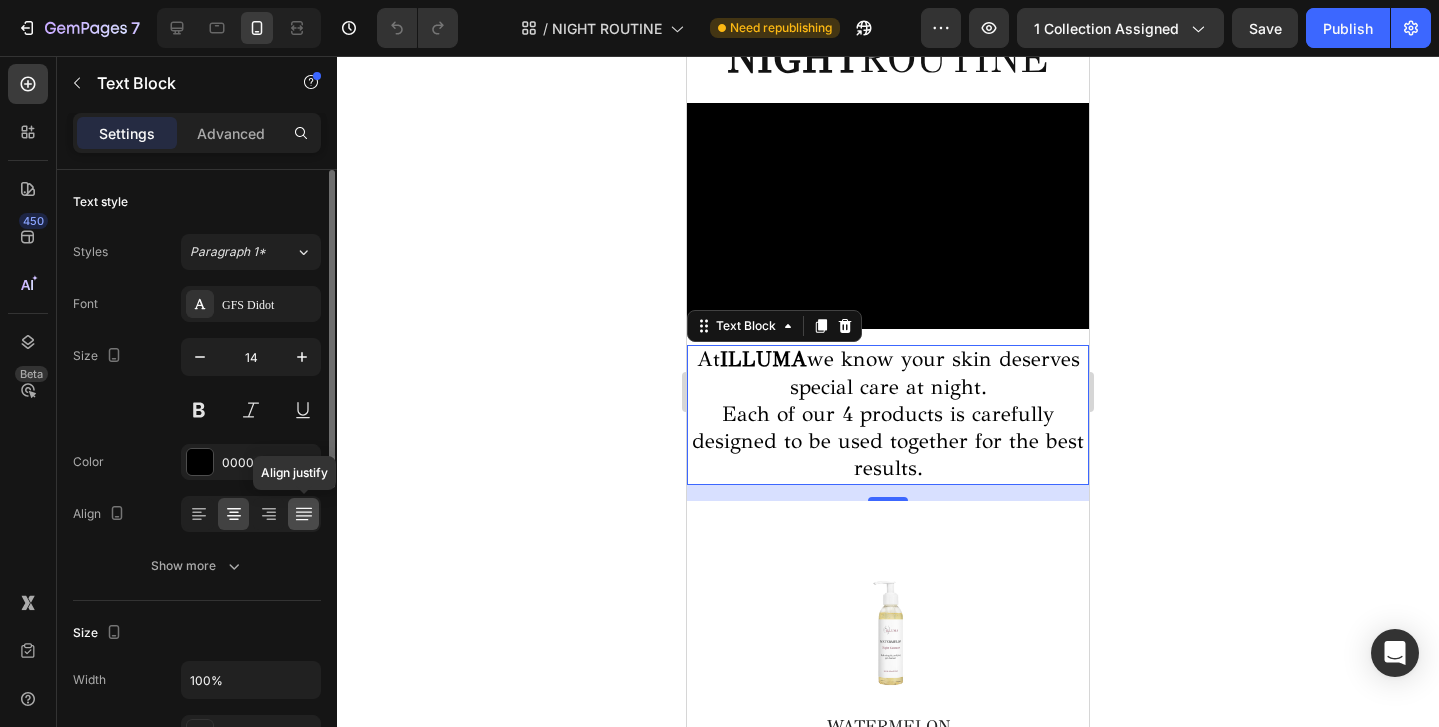 click 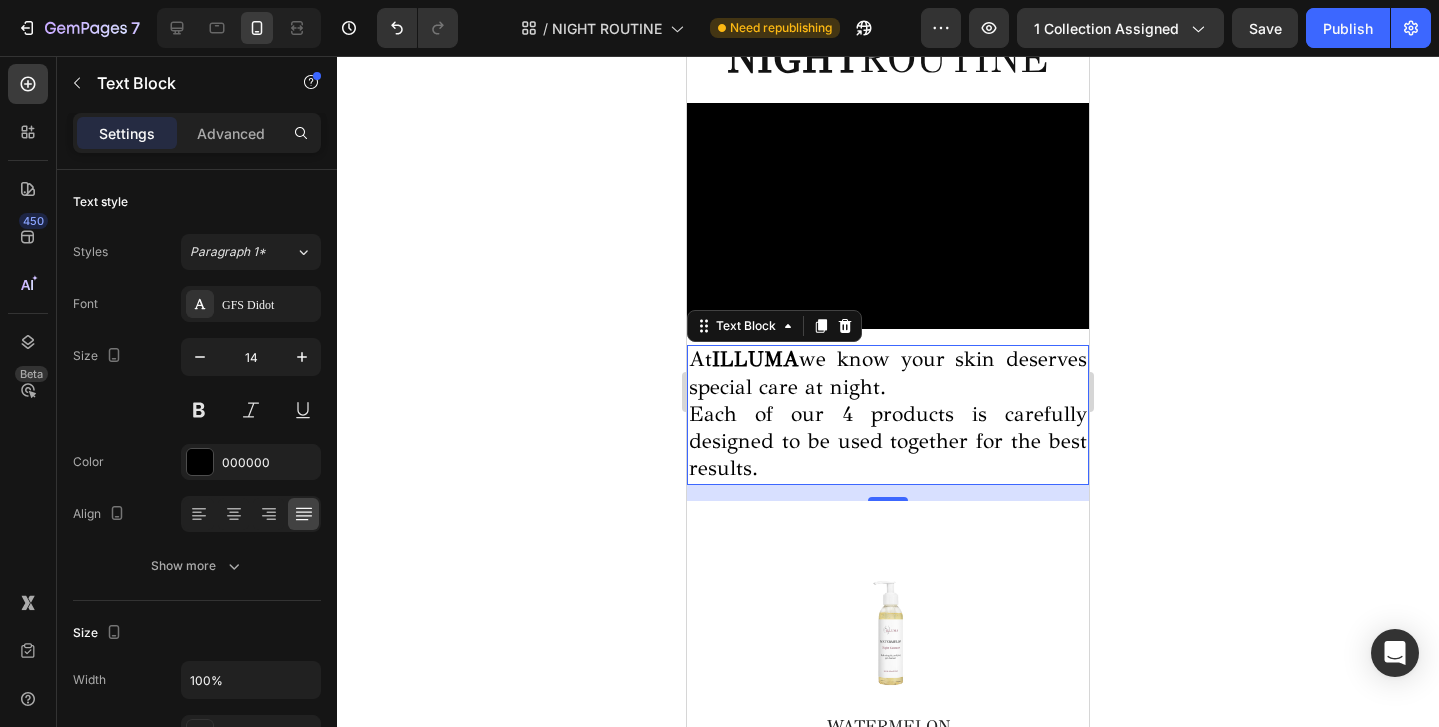 click 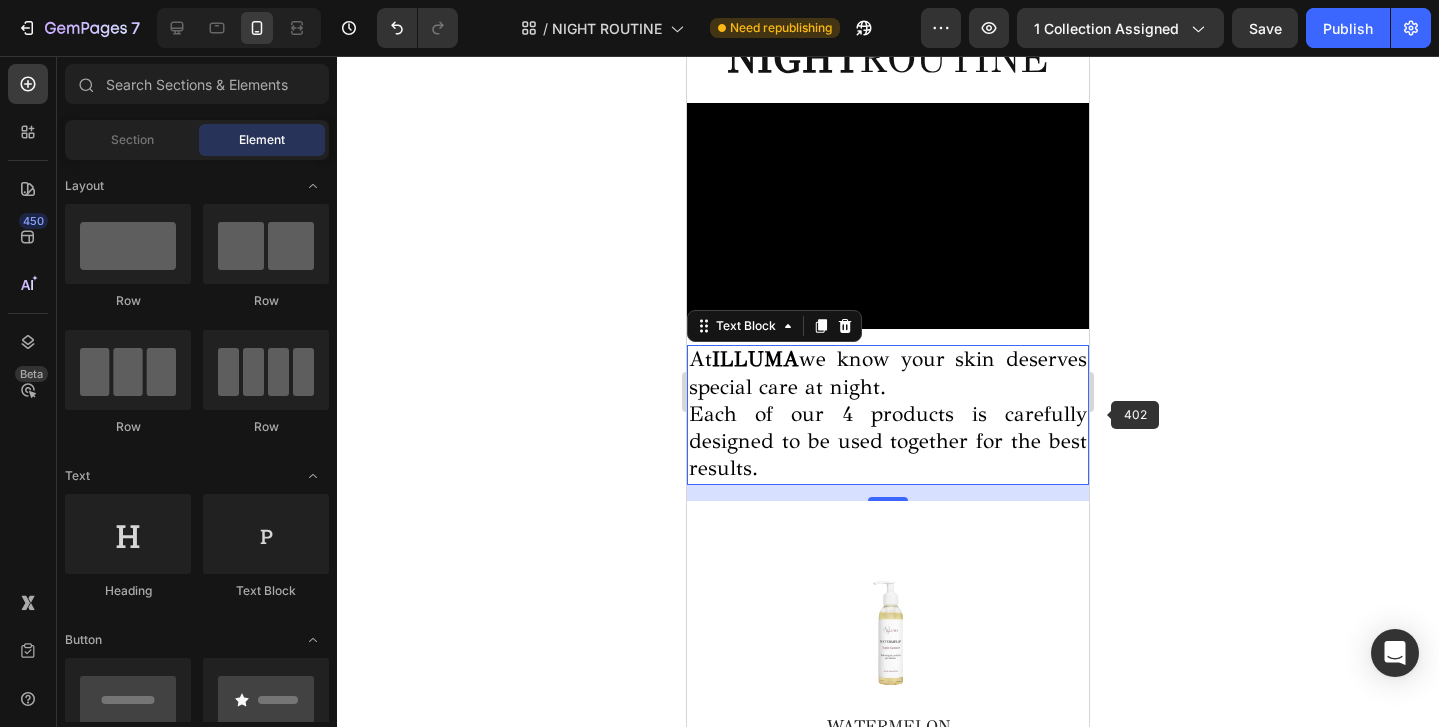 click on "Each of our 4 products is carefully designed to be used together for the best results." at bounding box center [888, 441] 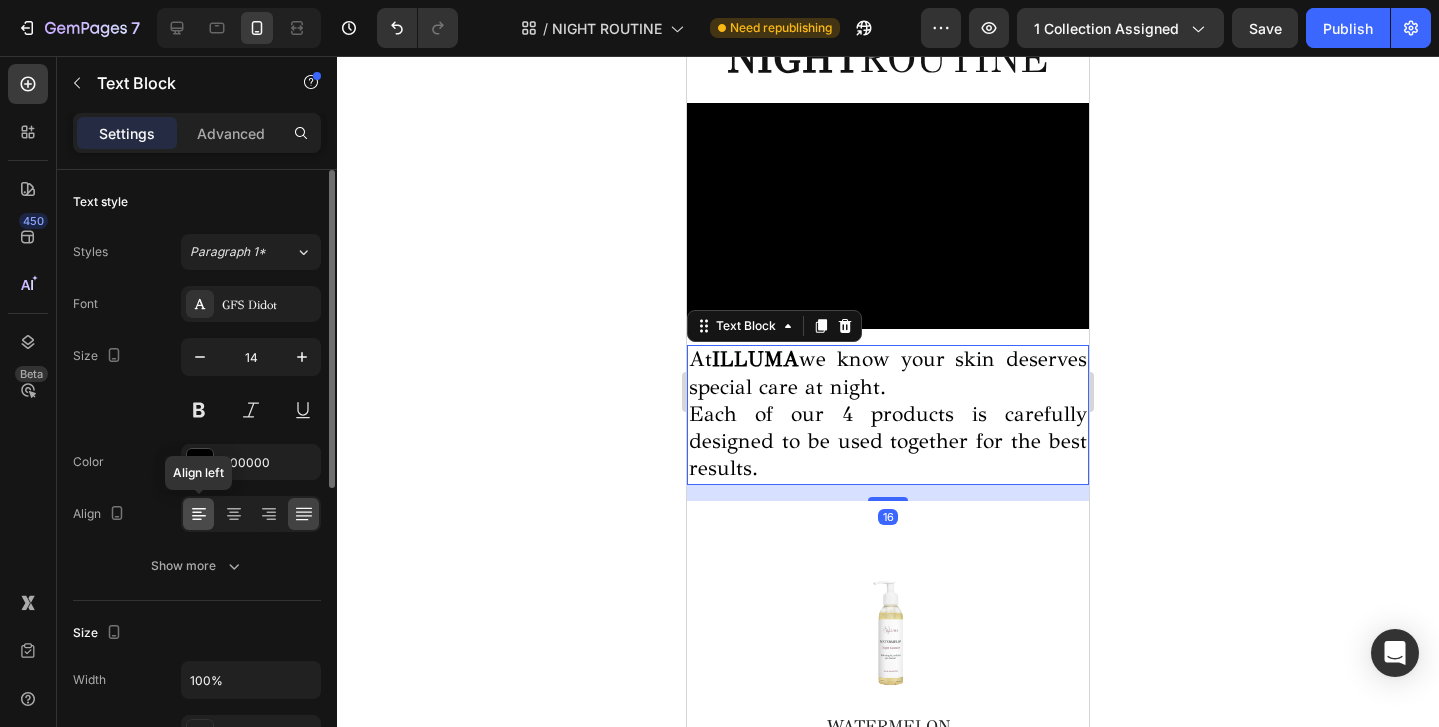 click 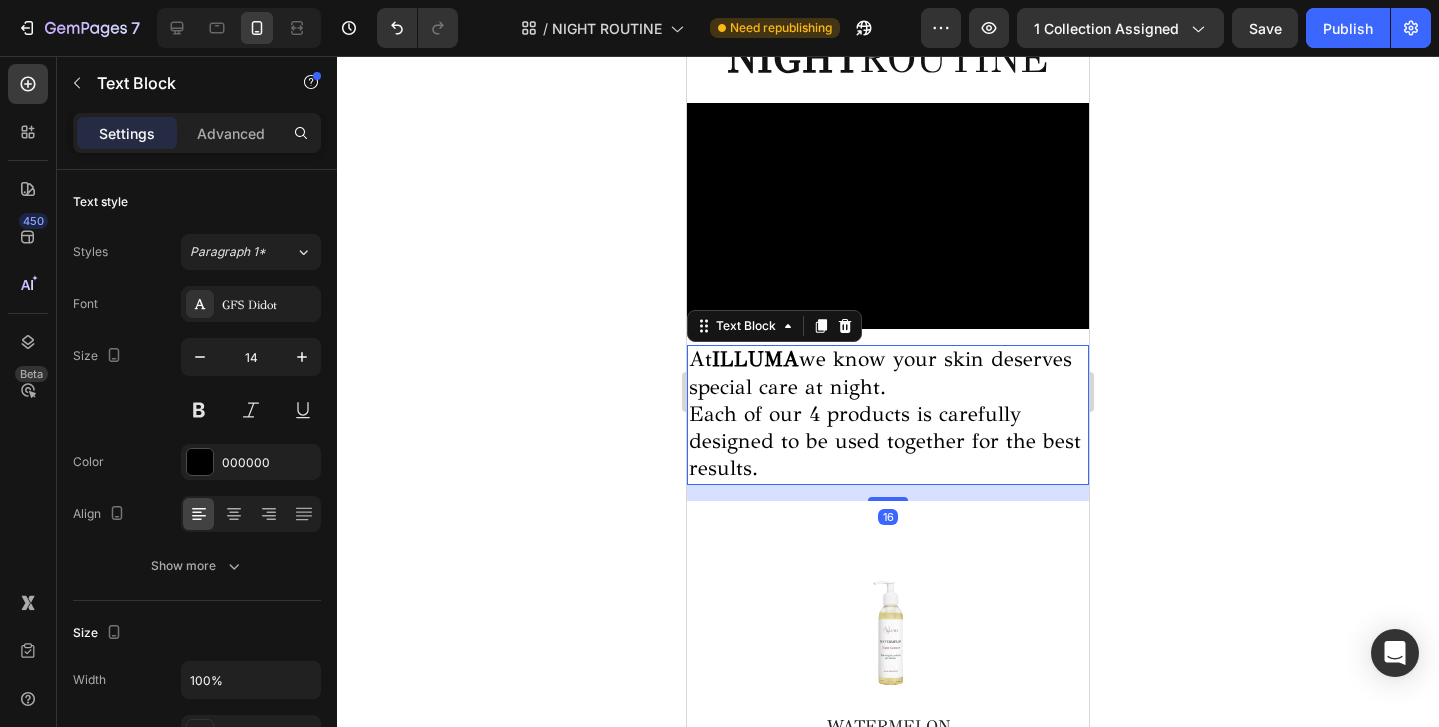 click on "Each of our 4 products is carefully designed to be used together for the best results." at bounding box center (885, 441) 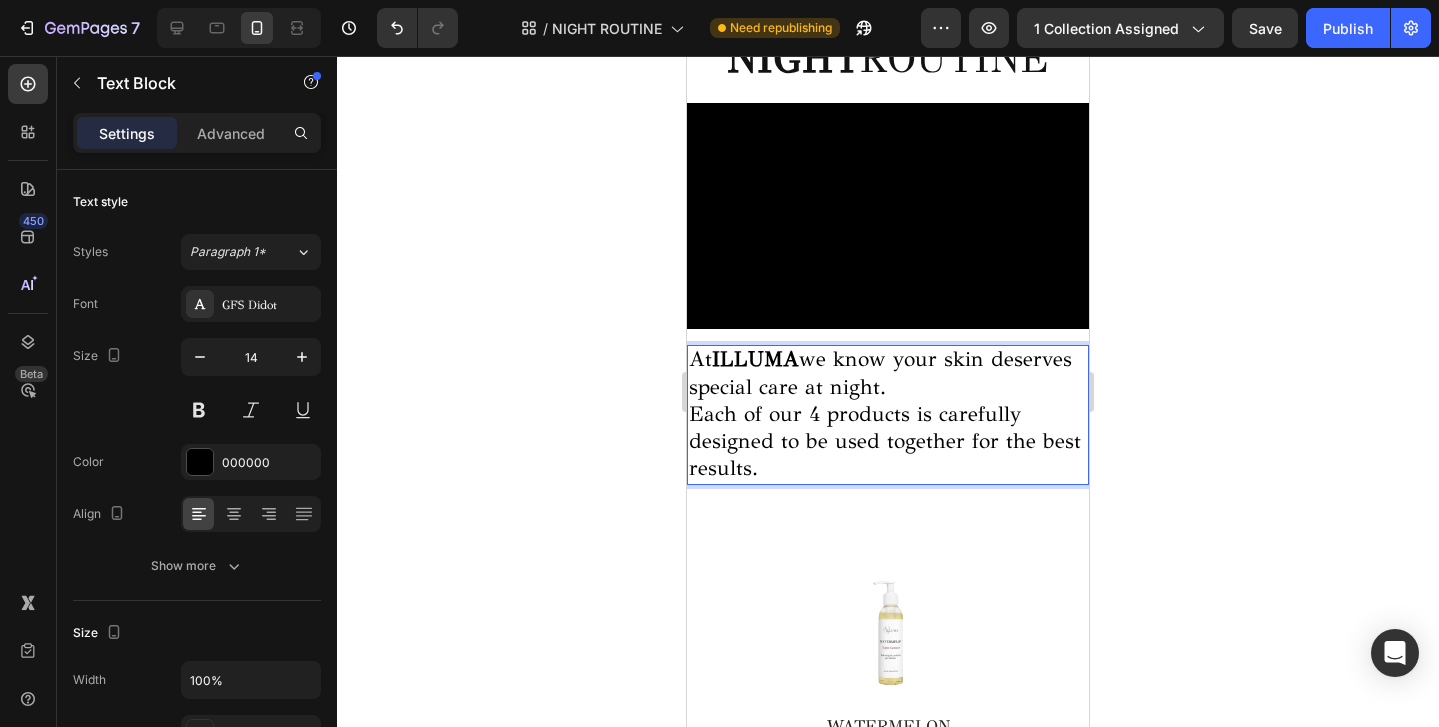 click on "Each of our 4 products is carefully designed to be used together for the best results." at bounding box center [888, 443] 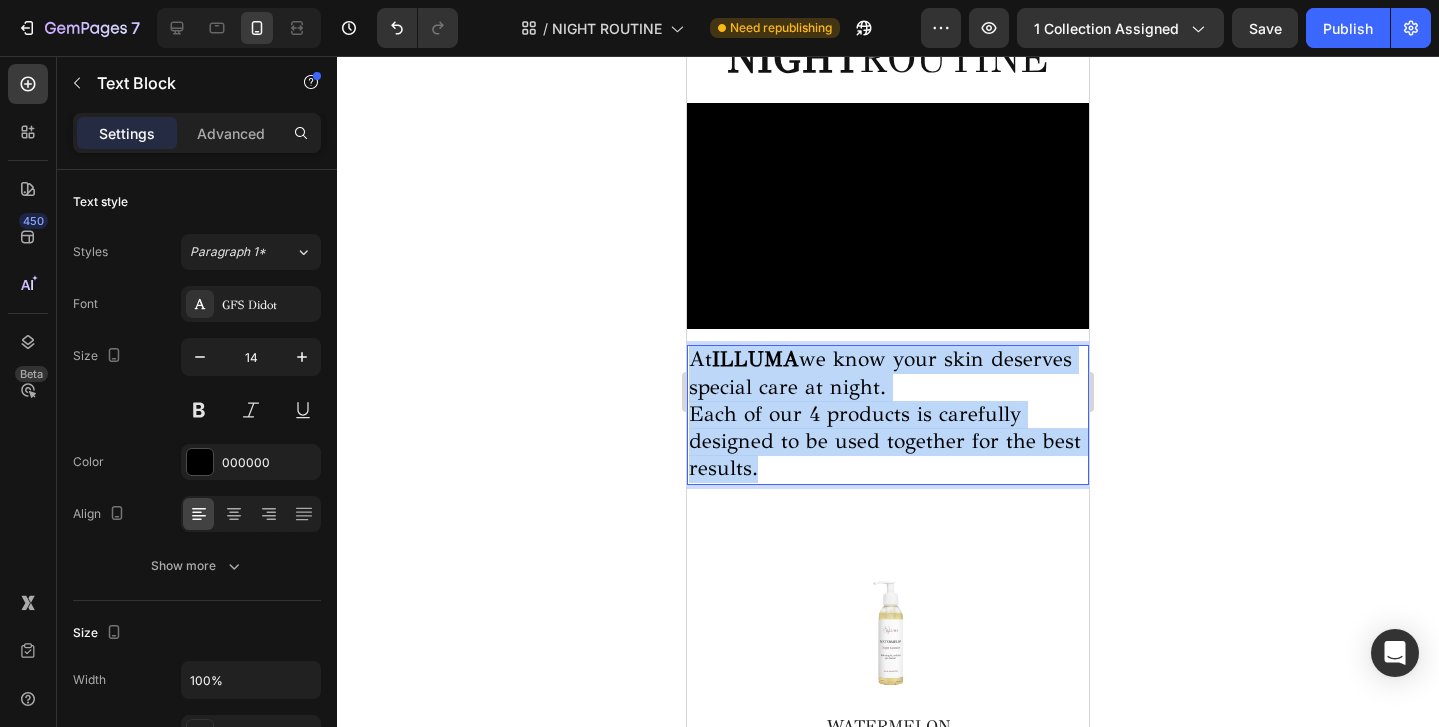 drag, startPoint x: 760, startPoint y: 473, endPoint x: 652, endPoint y: 353, distance: 161.44348 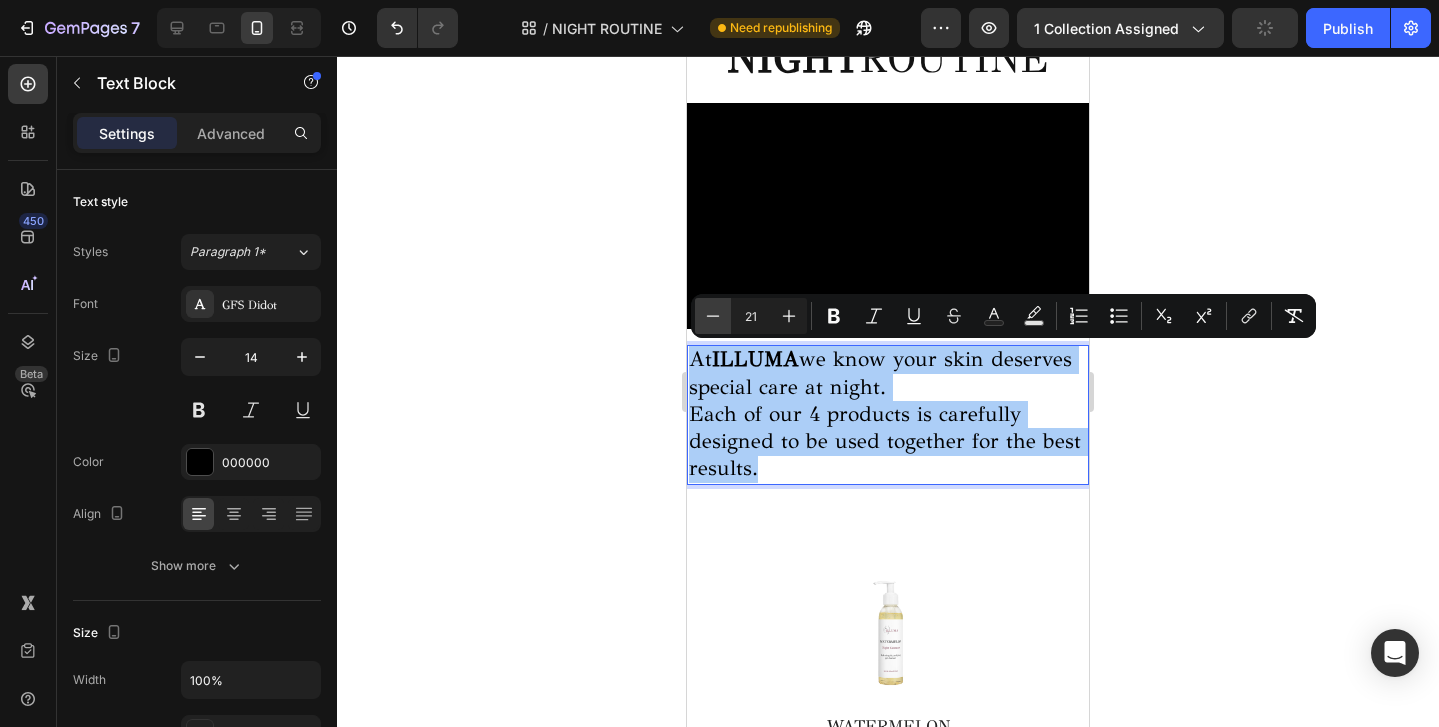 click 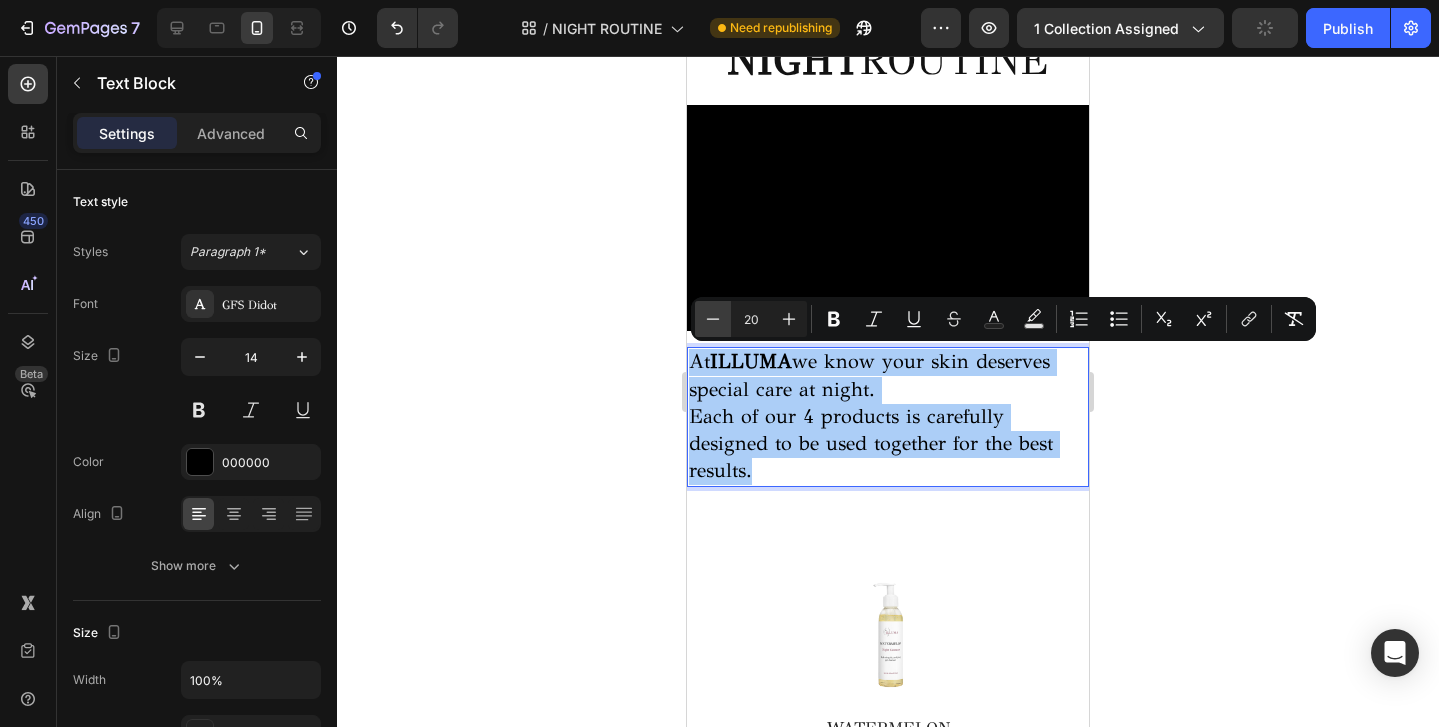 click 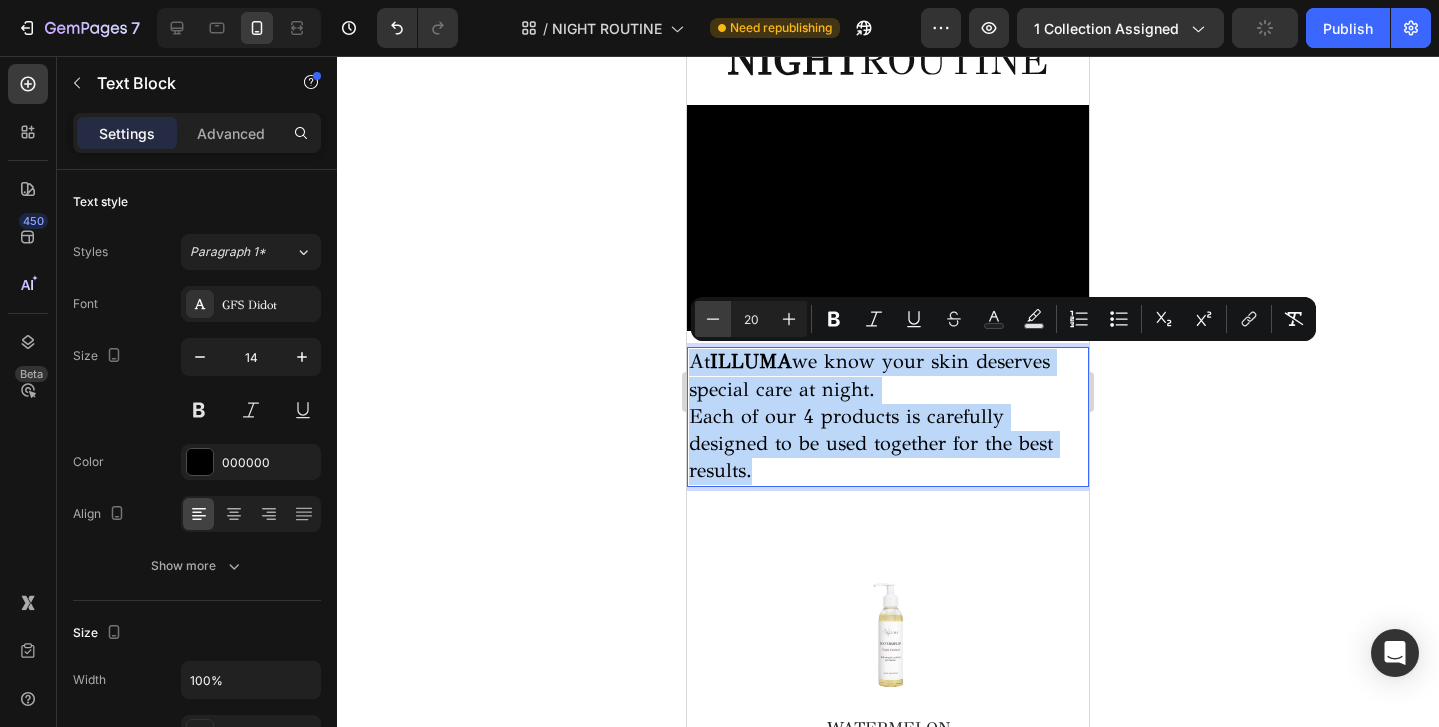 type on "19" 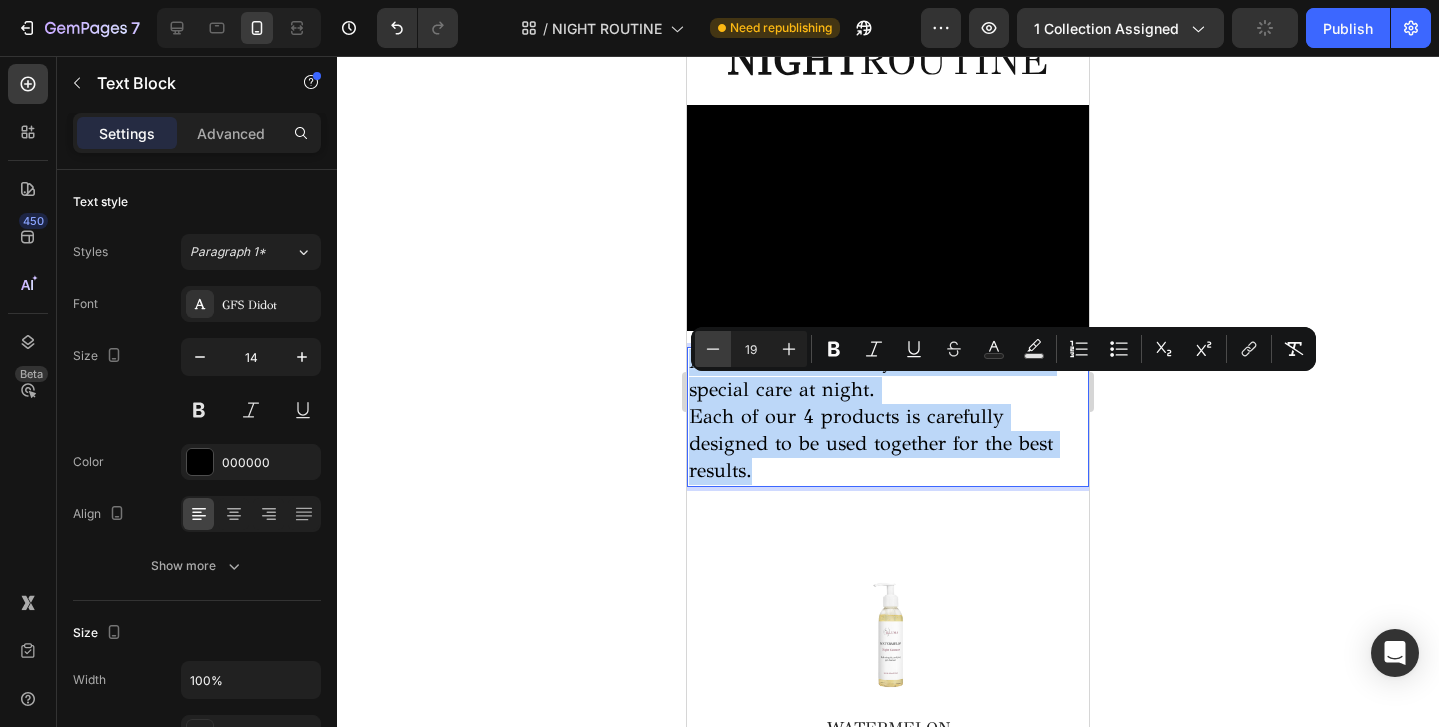 scroll, scrollTop: 67, scrollLeft: 0, axis: vertical 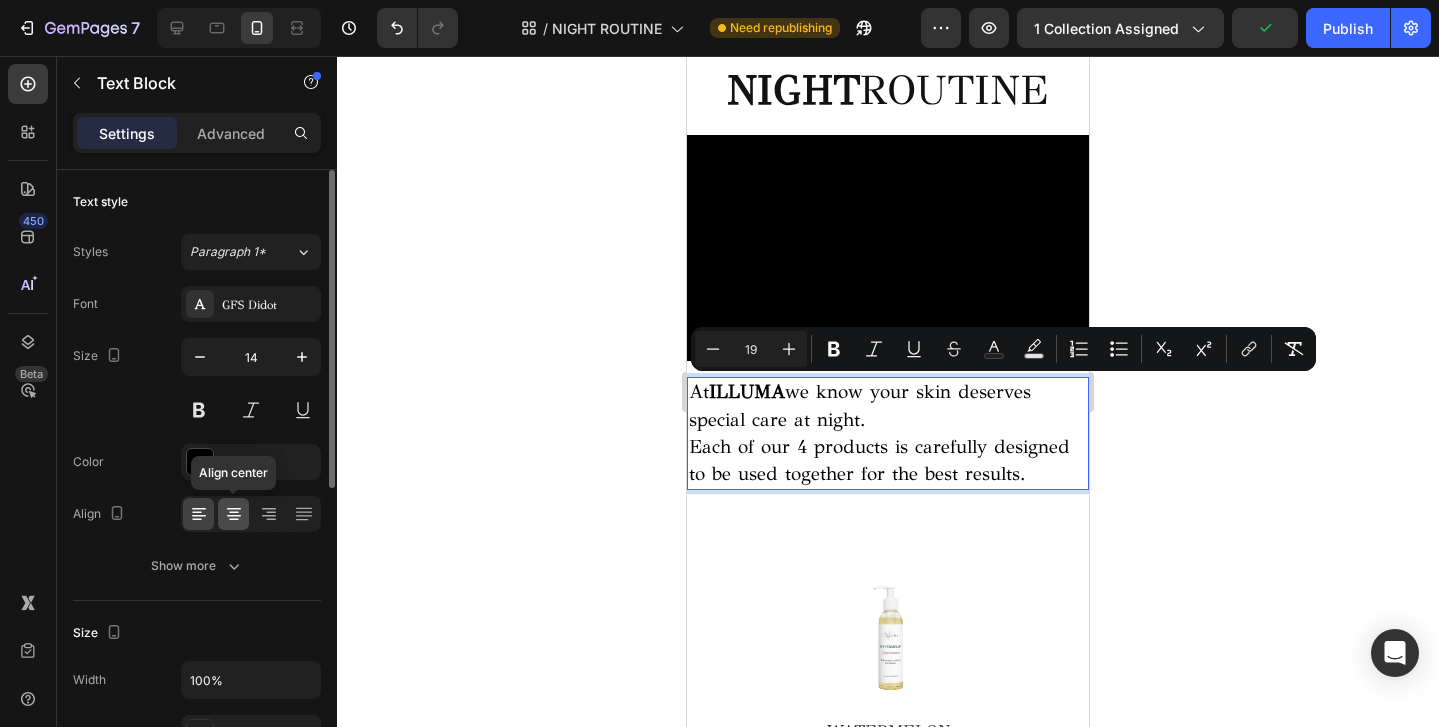 click 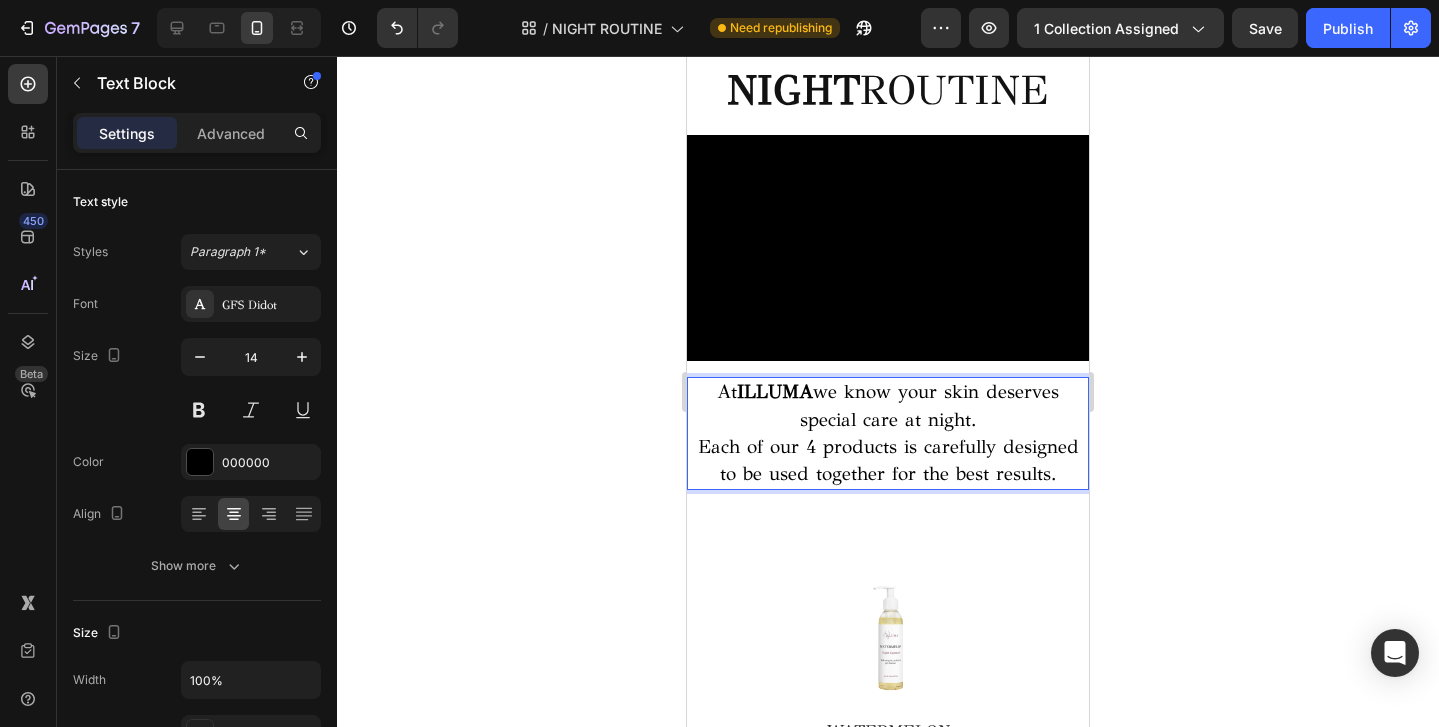 click on "Each of our 4 products is carefully designed to be used together for the best results." at bounding box center [888, 460] 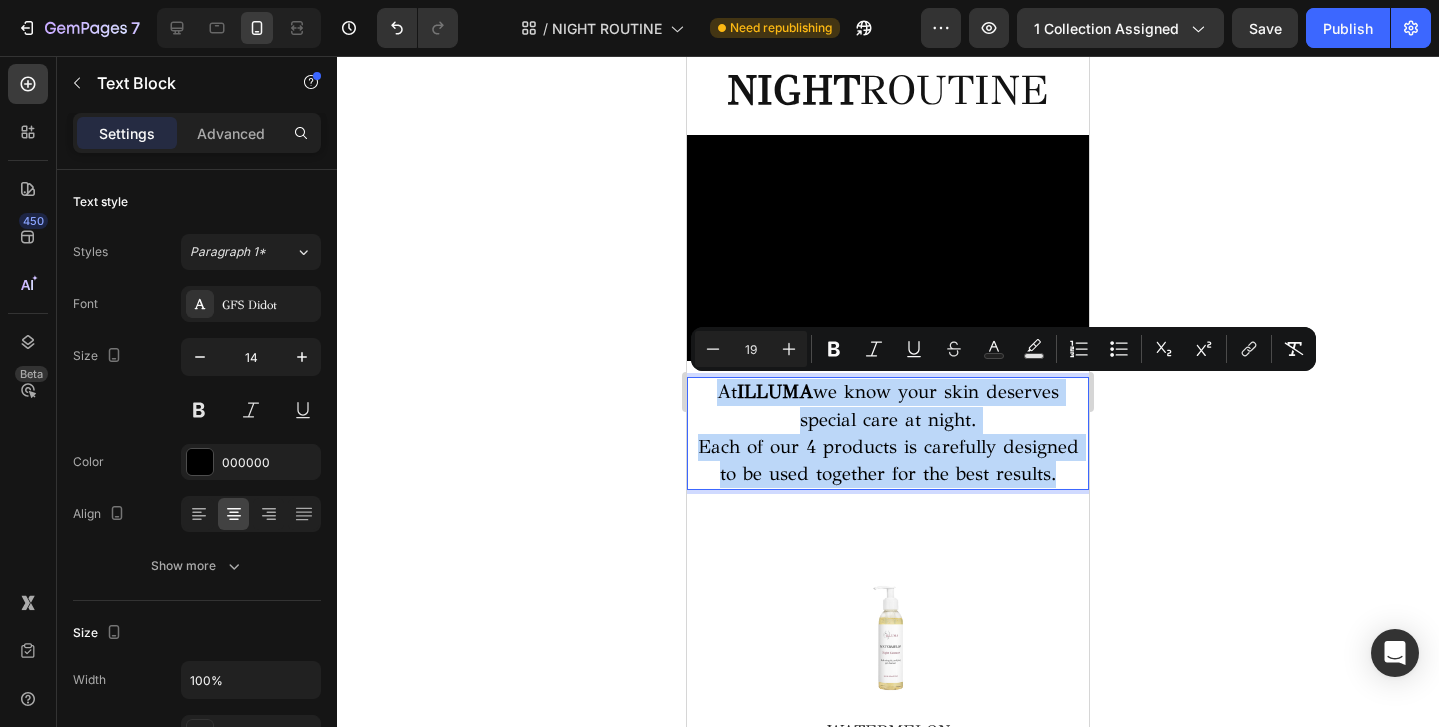 drag, startPoint x: 1056, startPoint y: 477, endPoint x: 707, endPoint y: 377, distance: 363.04407 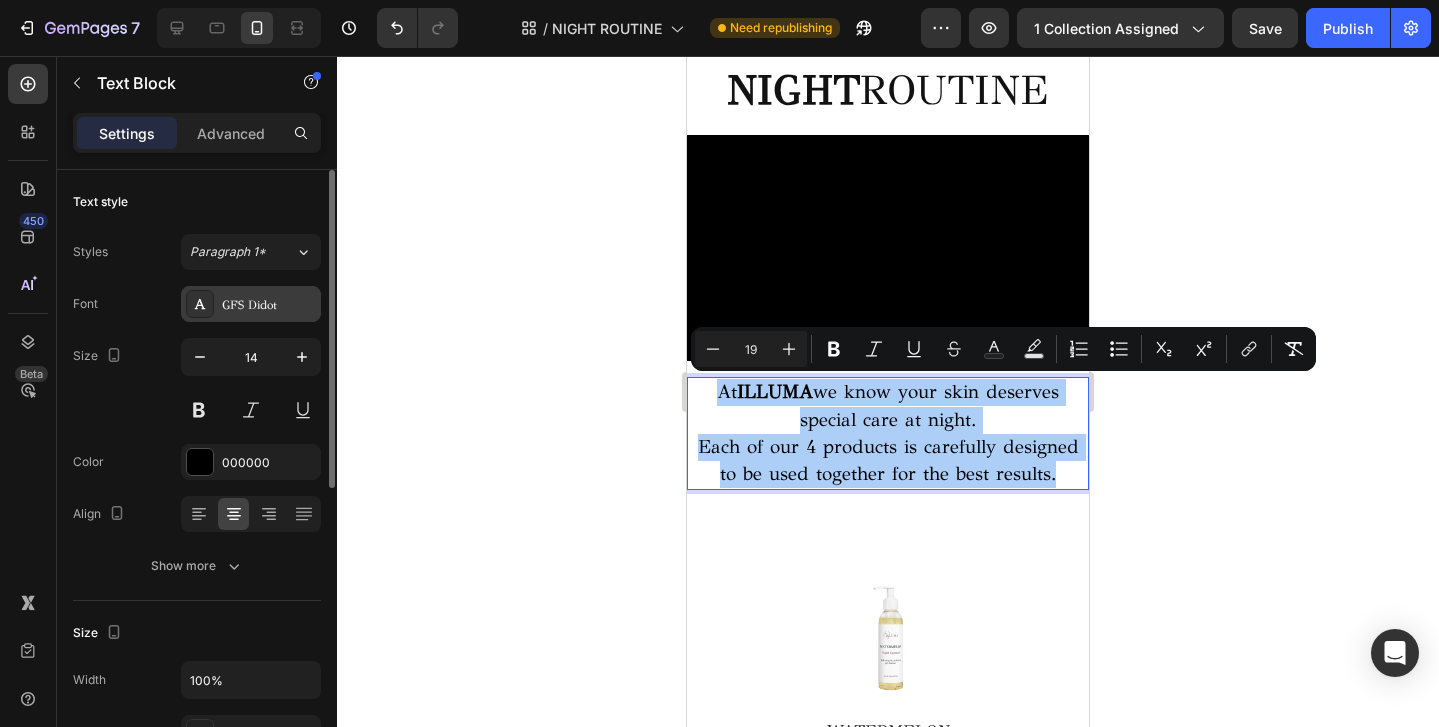 click on "GFS Didot" at bounding box center (269, 305) 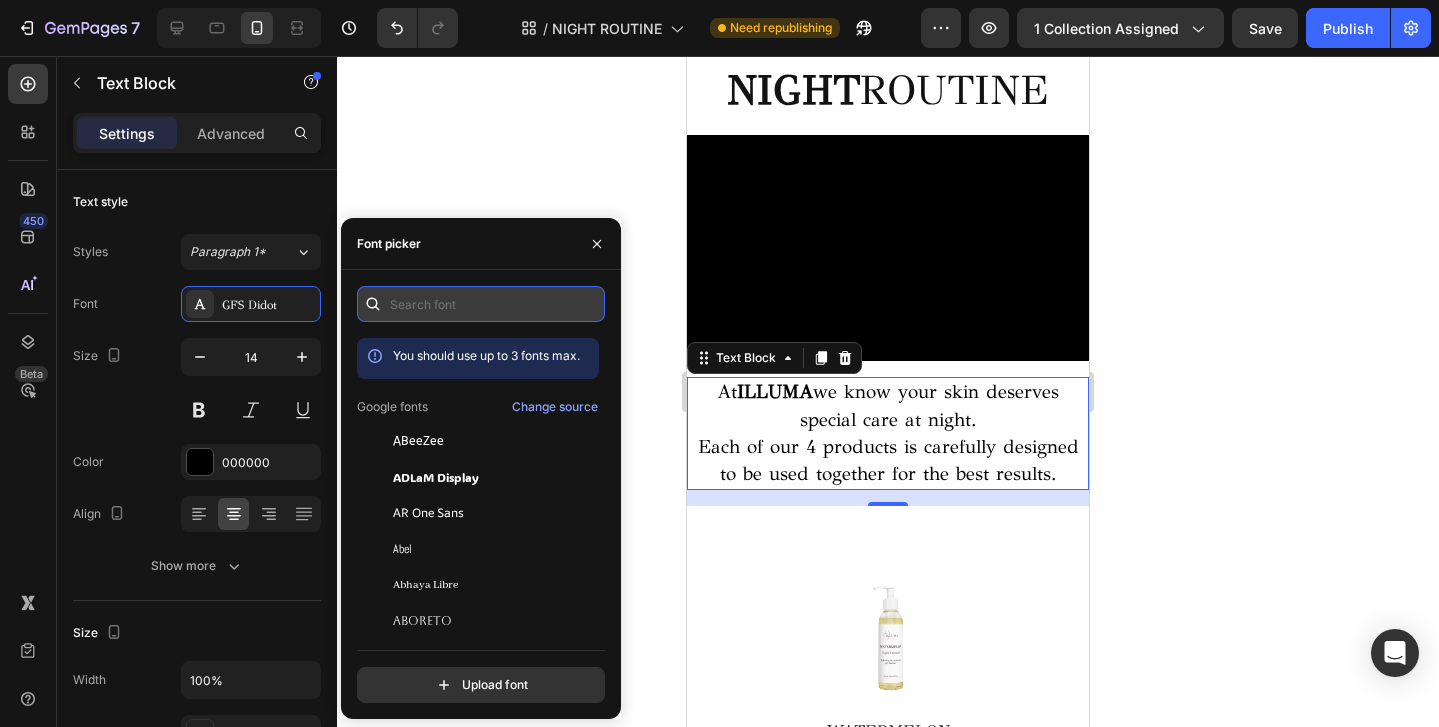 click at bounding box center (481, 304) 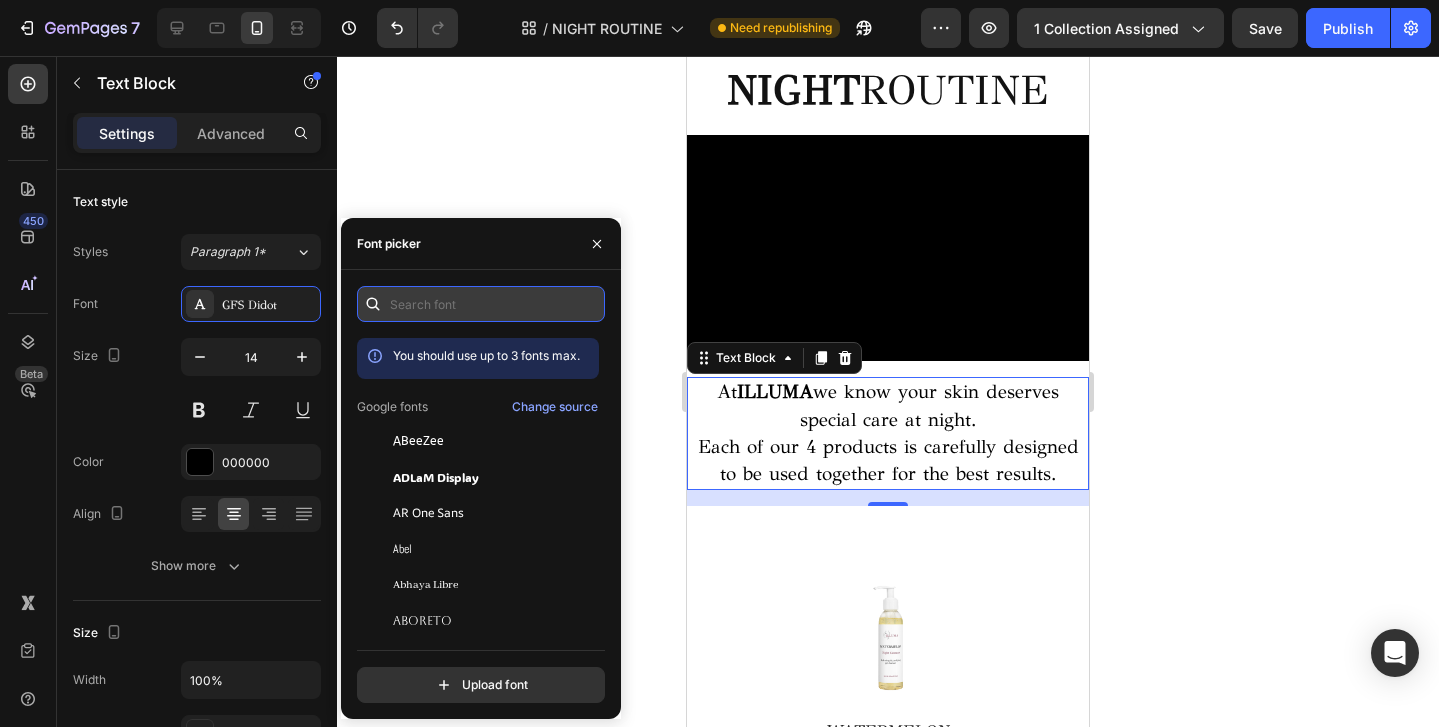 type on "f" 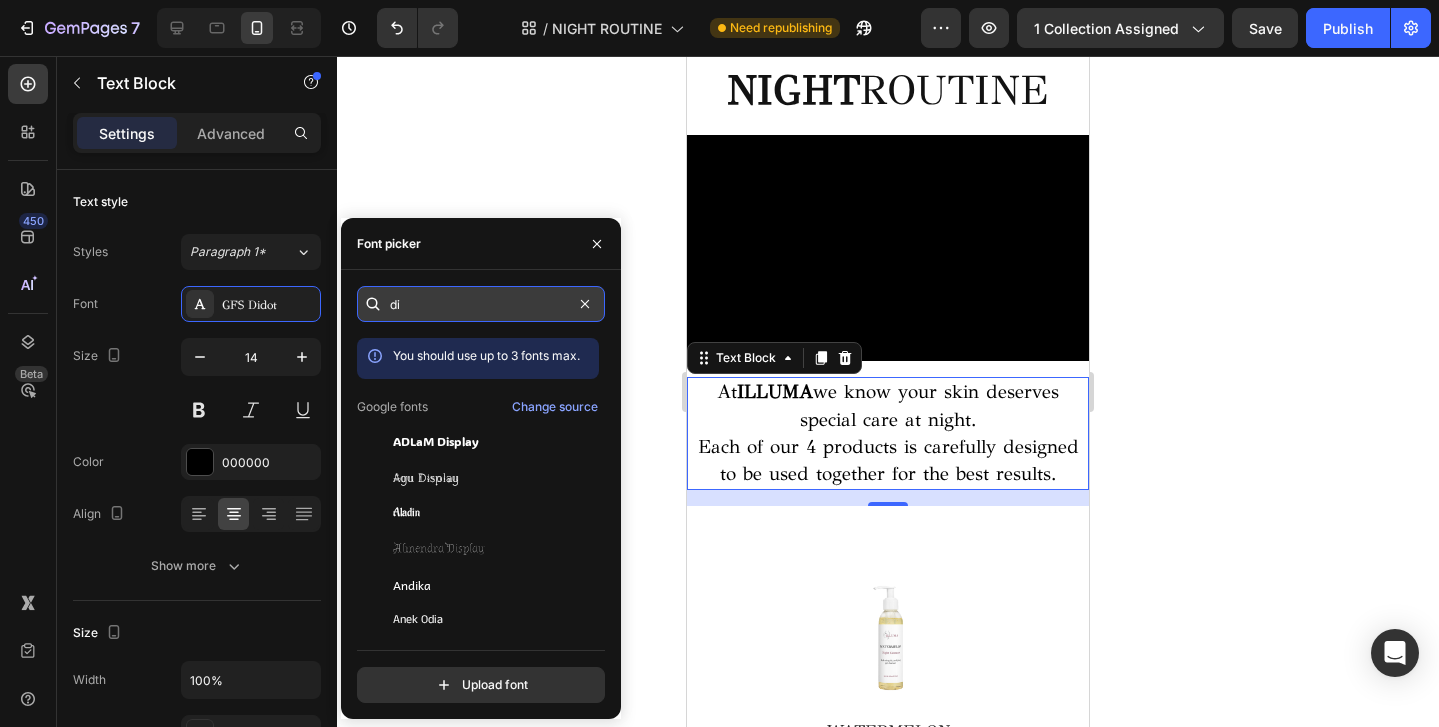 type on "d" 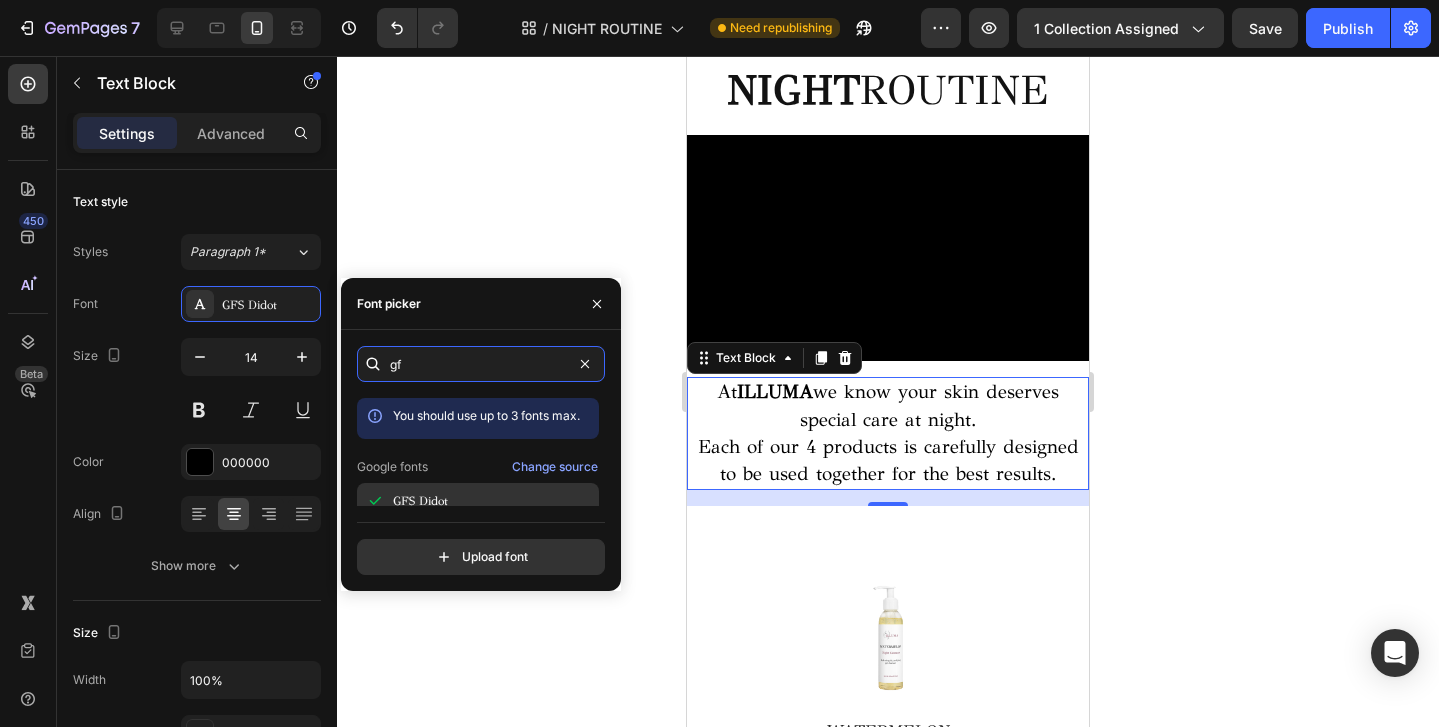 type on "gf" 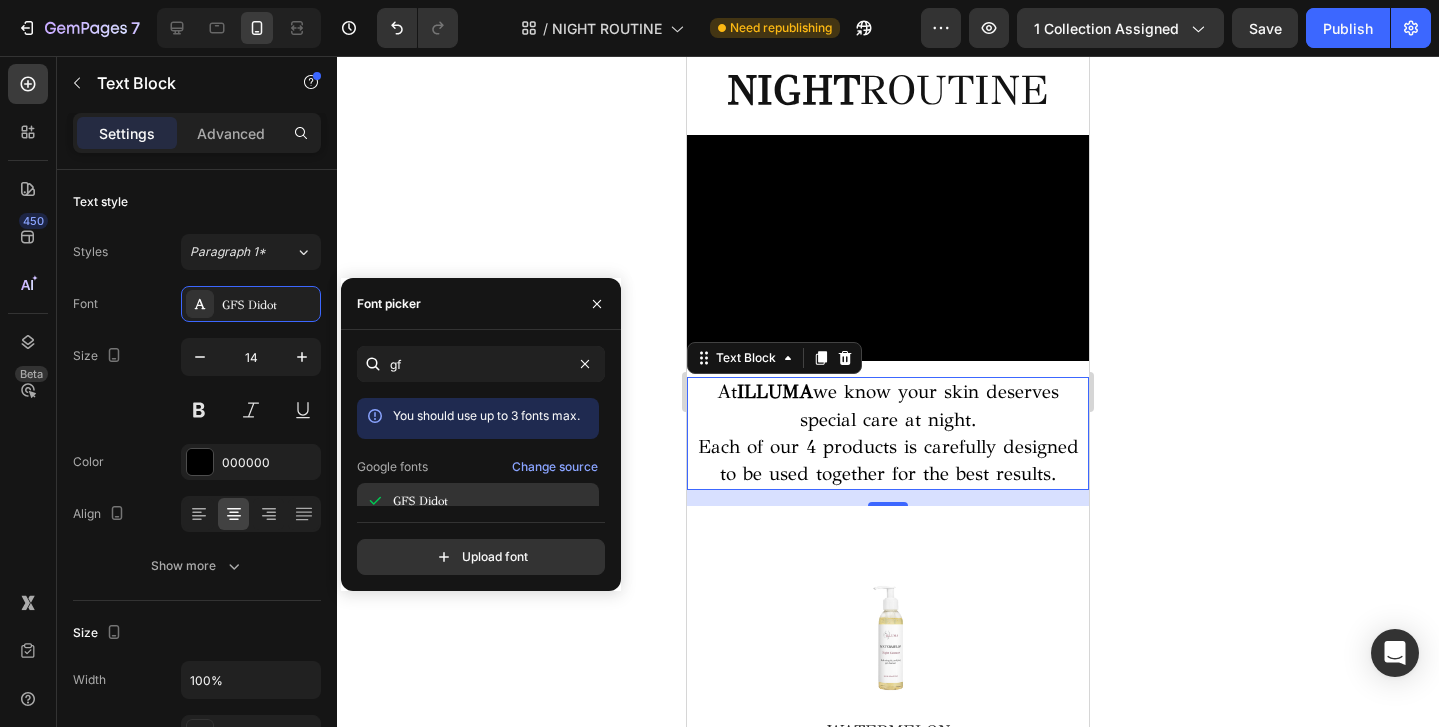 click on "GFS Didot" at bounding box center (494, 501) 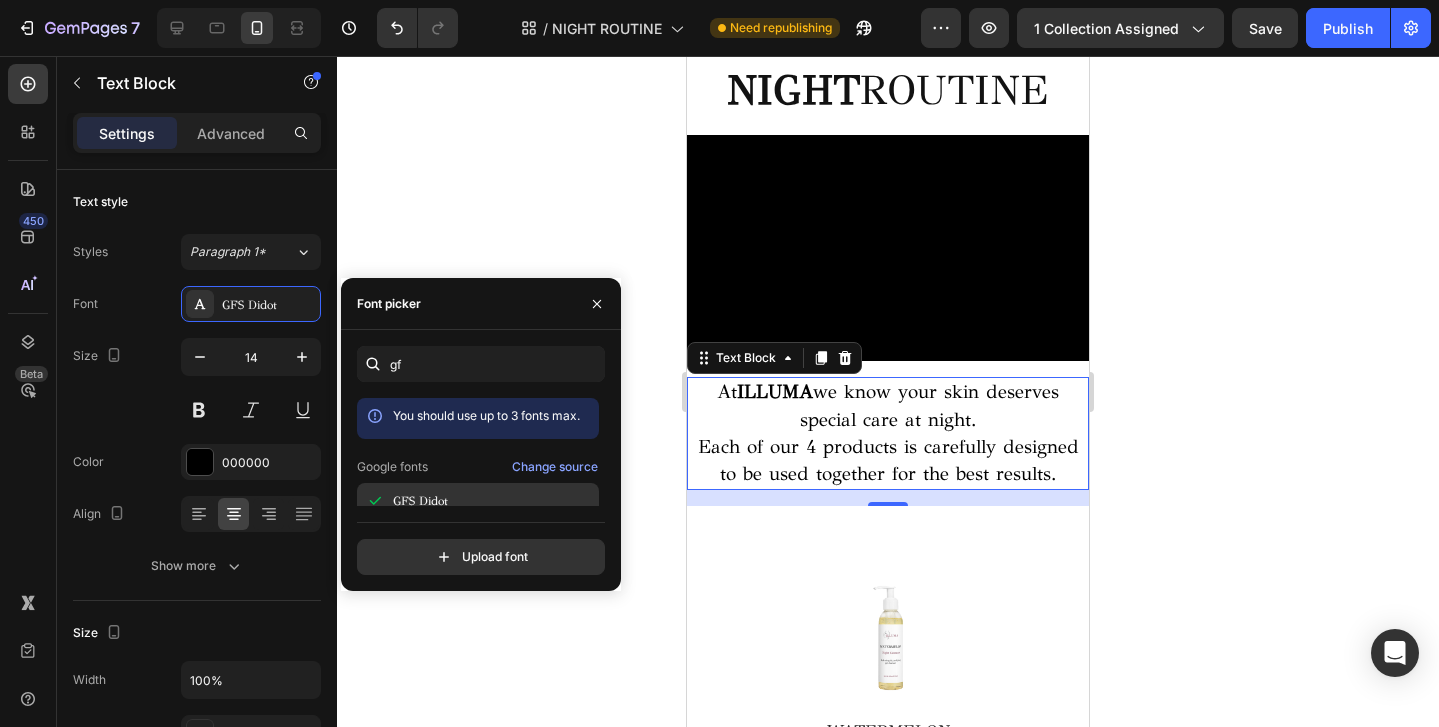 click on "GFS Didot" at bounding box center (494, 501) 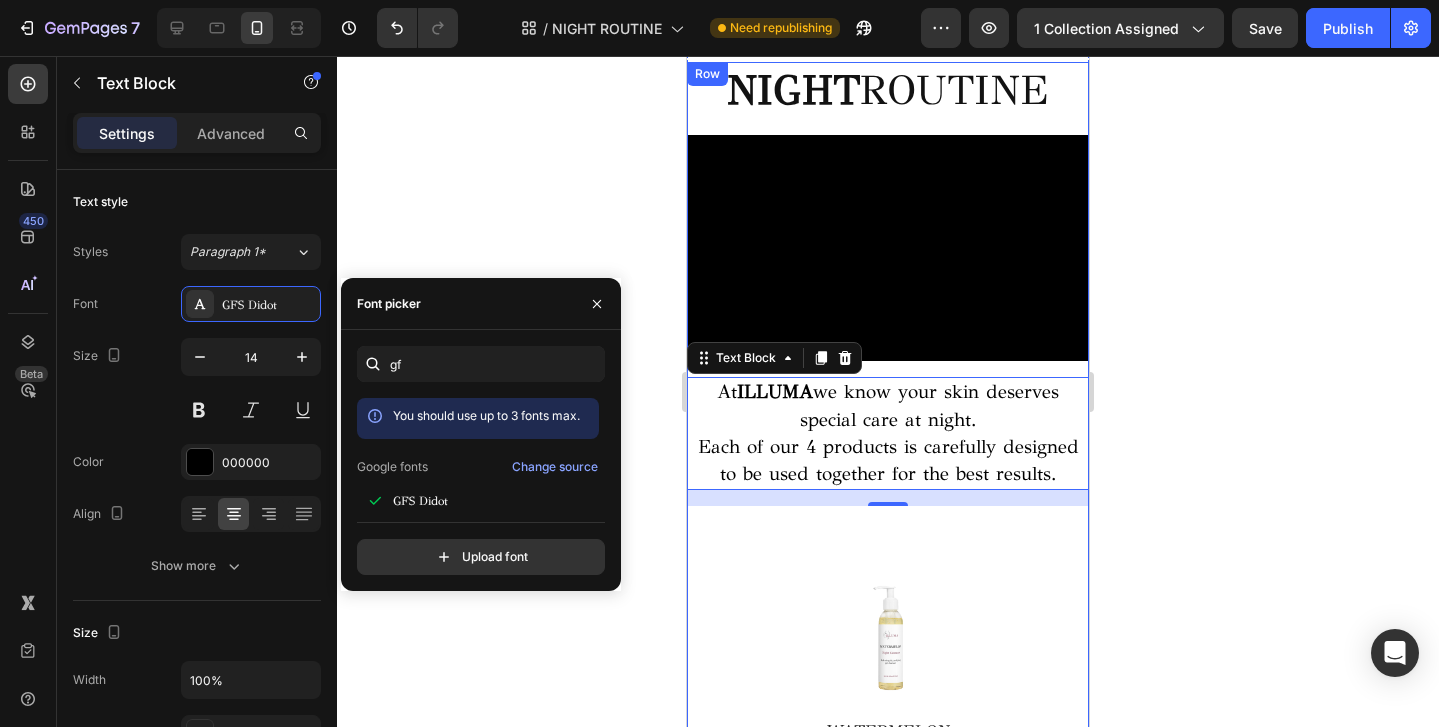 click on "Row Image WATERMELON Night Cleaner  Text block Image Row Image  HYALURONIC 4 Serum  Text block Row Image Image SLEEP COLLAGEN Cream Text block Row Image Image SLEEP SUPPORT  Nocturne +  Text block Row Image Row OUR NIGHT ROUTINE   Heading At  ILLUMA  we know your skin deserves special care at night. Each of our 4 products is carefully designed to be used together for the best results. Text Block" at bounding box center [888, 1277] 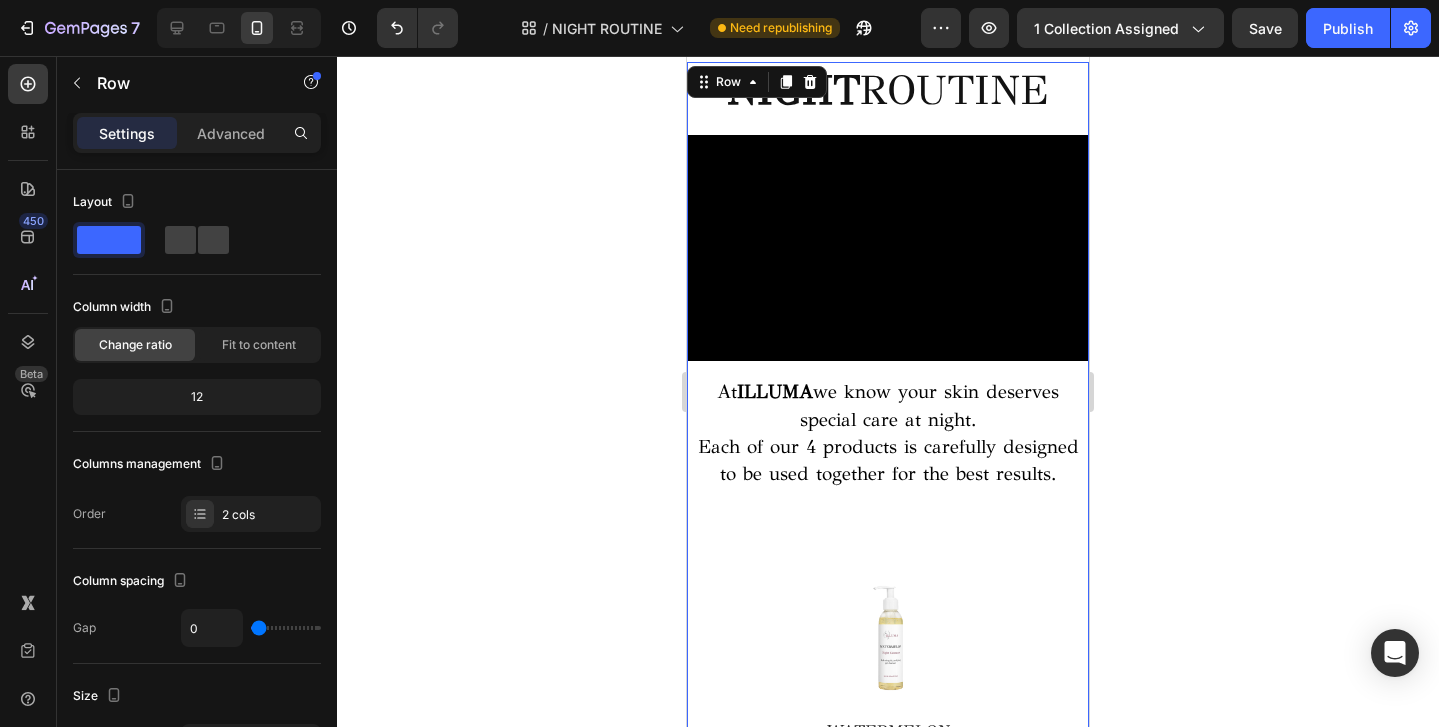 click on "At  ILLUMA  we know your skin deserves special care at night." at bounding box center (888, 405) 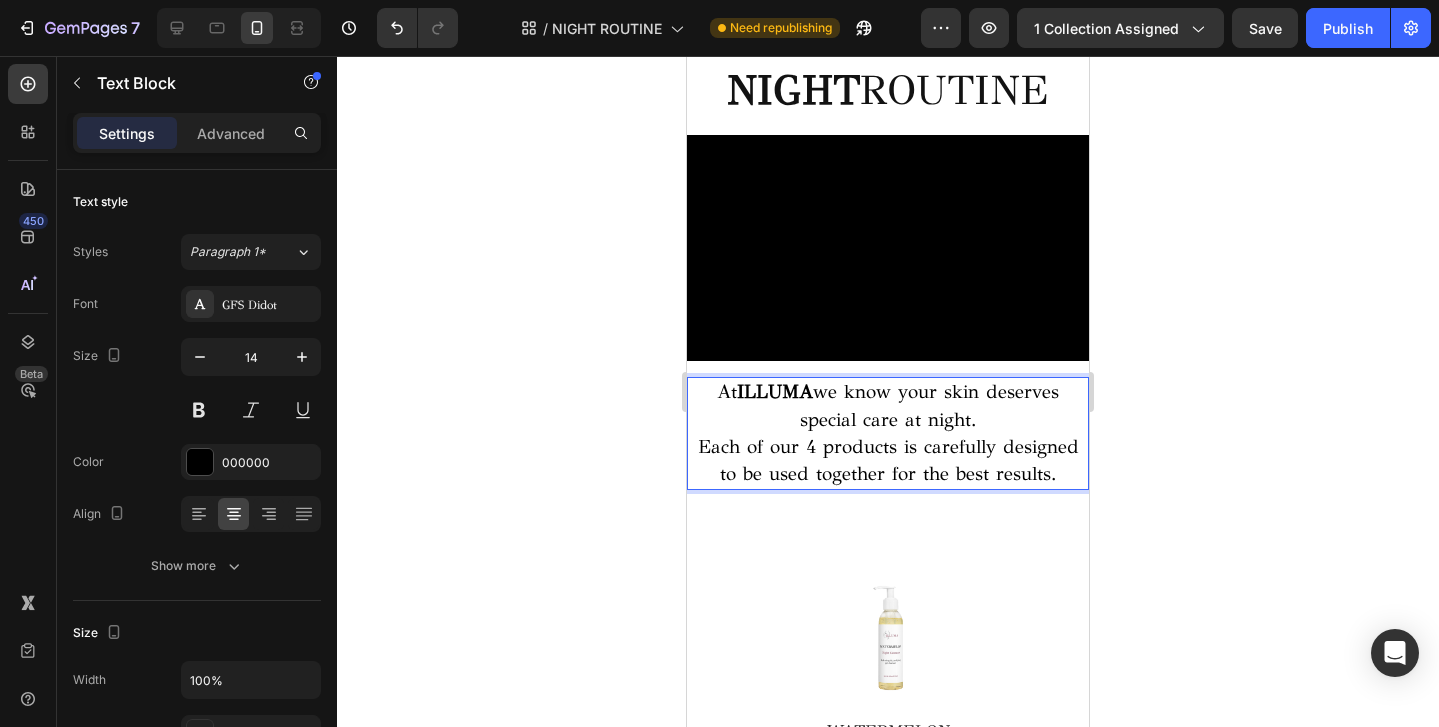 click on "At  ILLUMA  we know your skin deserves special care at night." at bounding box center (888, 405) 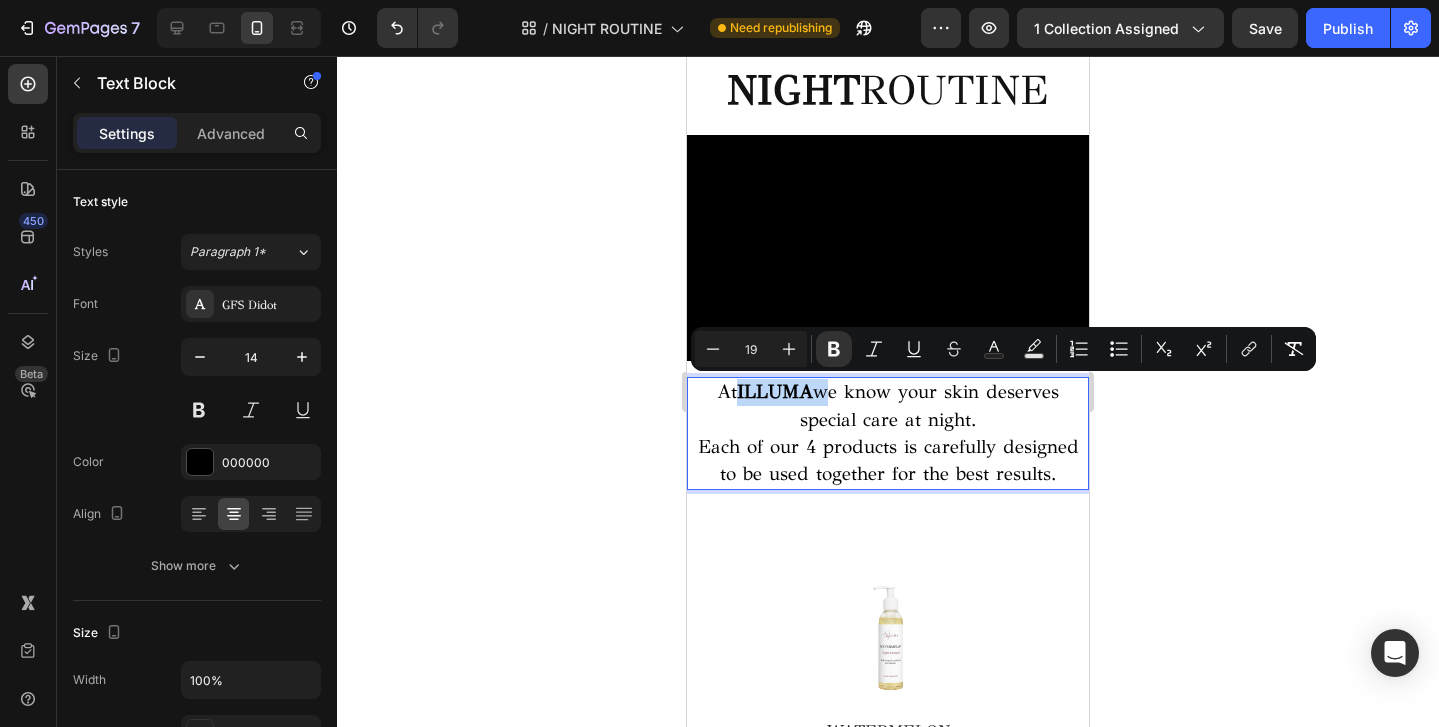 drag, startPoint x: 814, startPoint y: 395, endPoint x: 752, endPoint y: 395, distance: 62 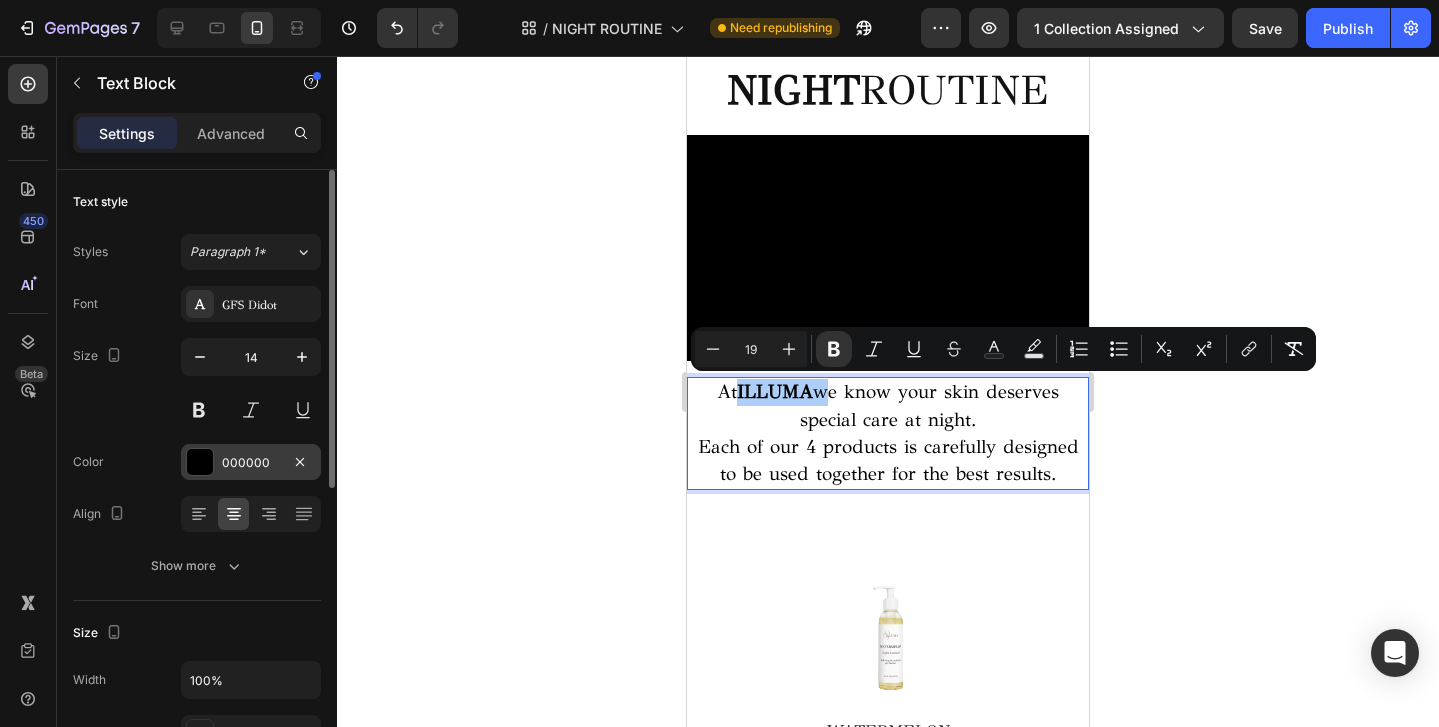 click on "000000" at bounding box center [251, 463] 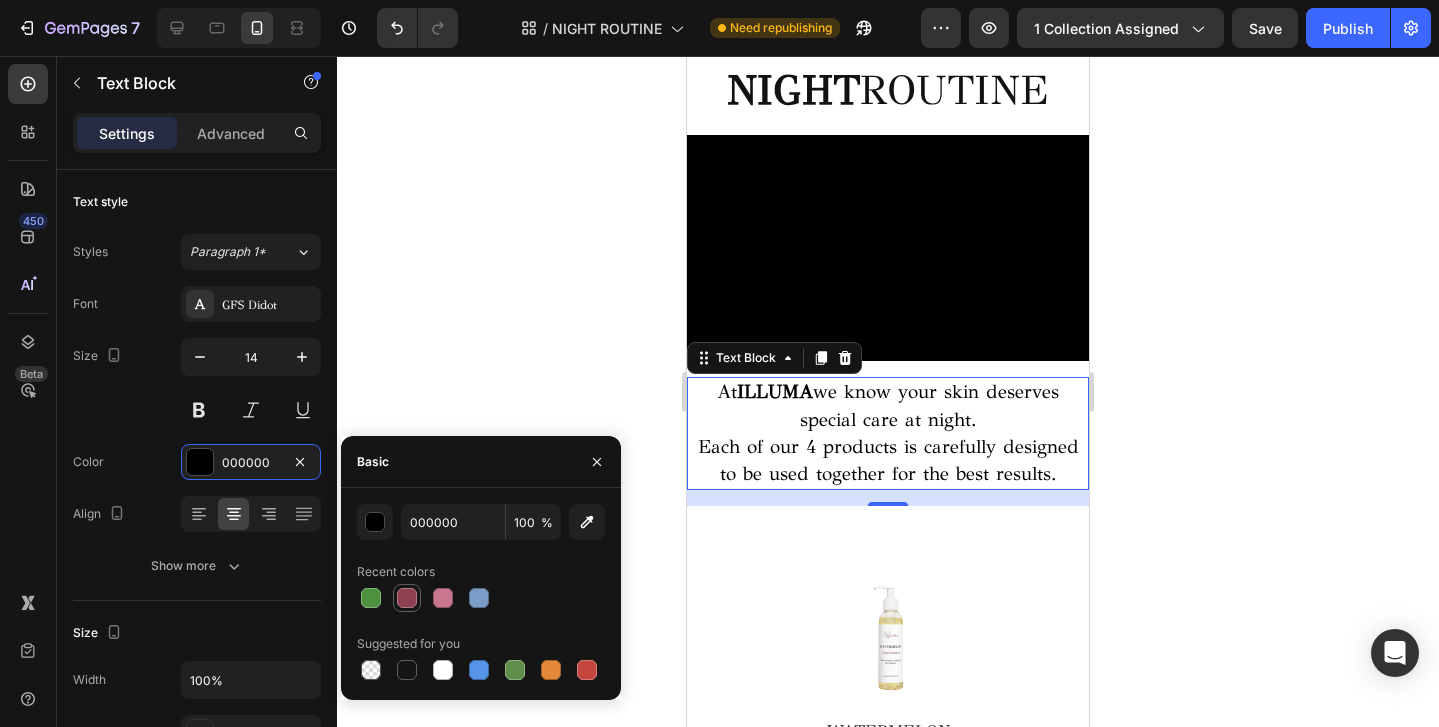 click at bounding box center [407, 598] 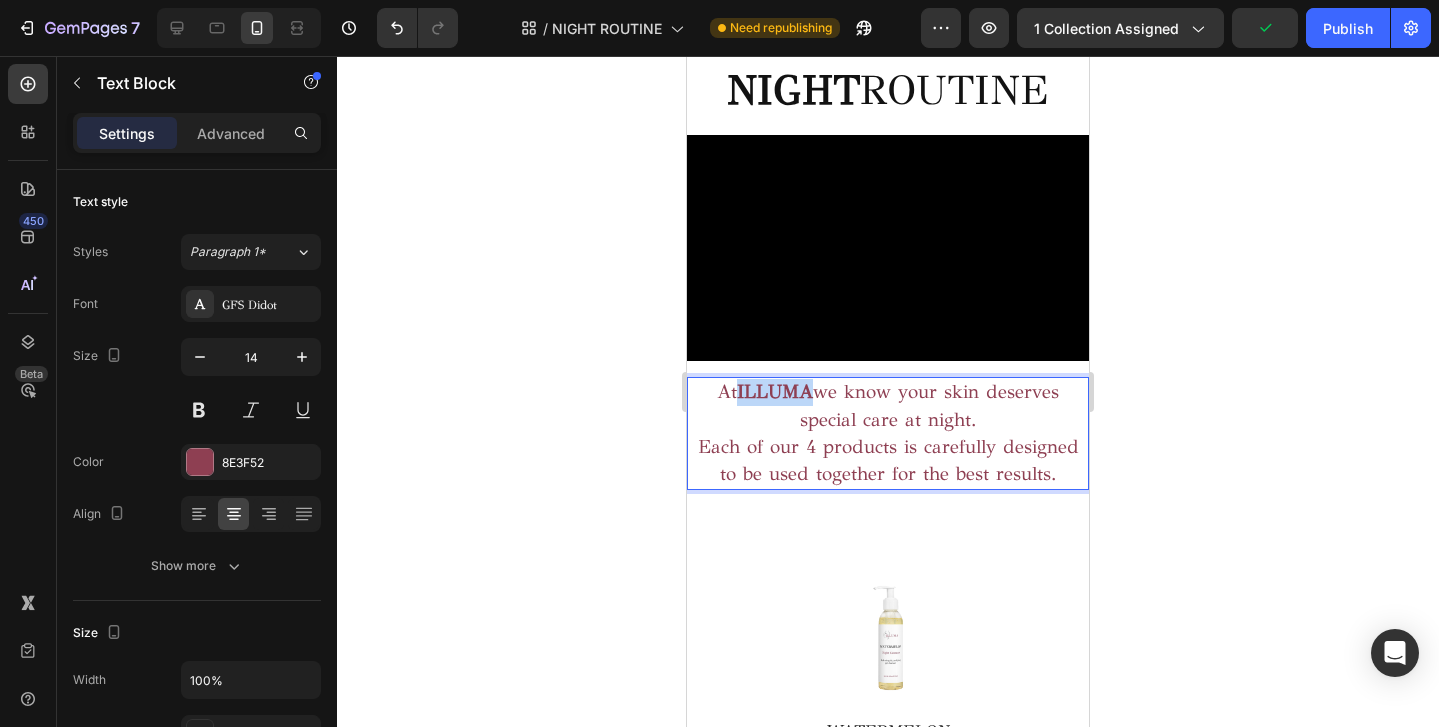 drag, startPoint x: 811, startPoint y: 394, endPoint x: 731, endPoint y: 397, distance: 80.05623 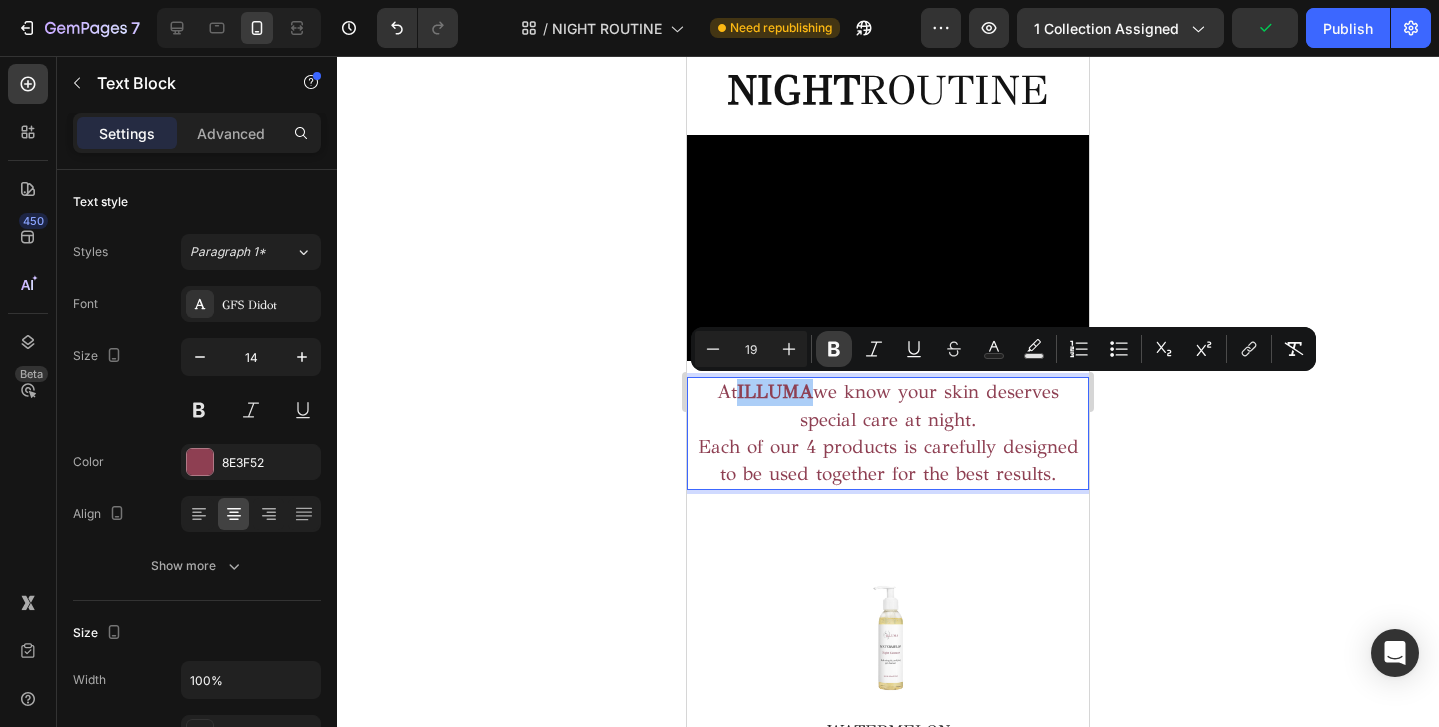 click 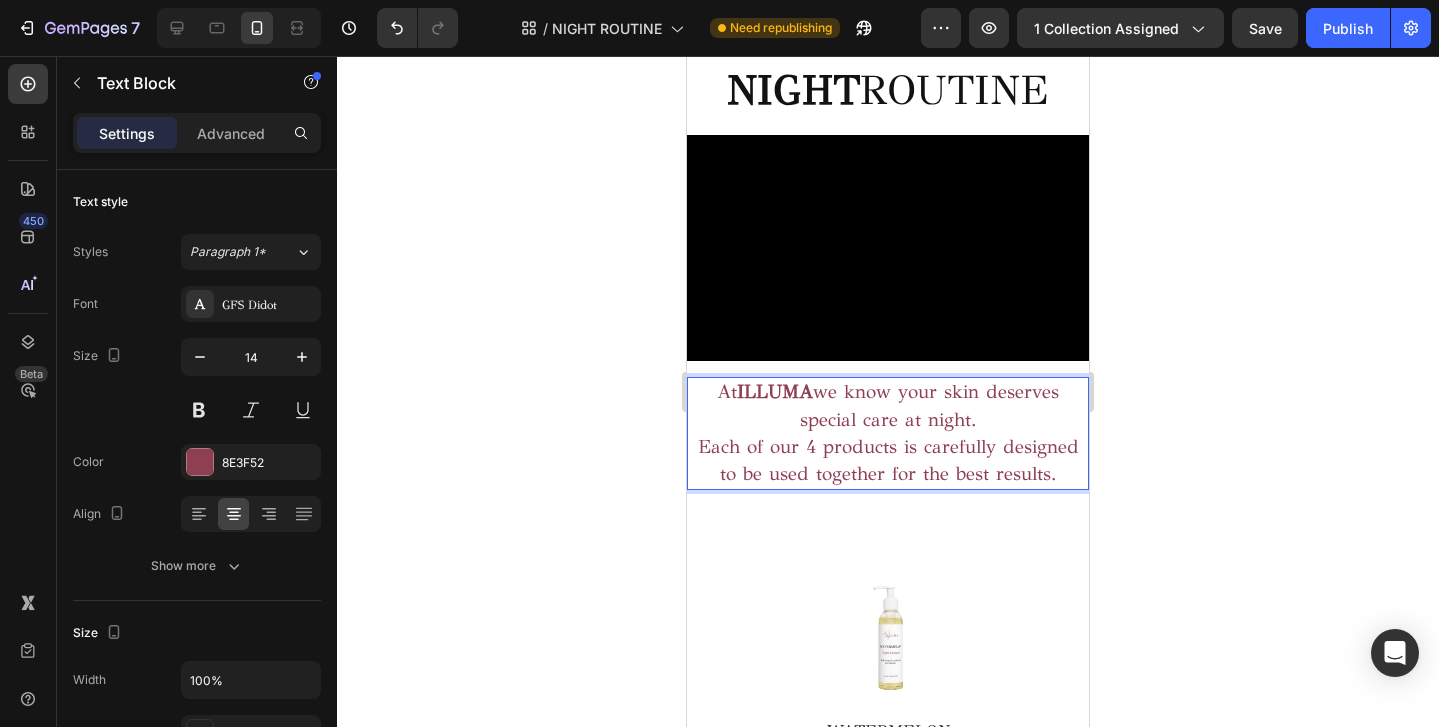 drag, startPoint x: 816, startPoint y: 389, endPoint x: 739, endPoint y: 391, distance: 77.02597 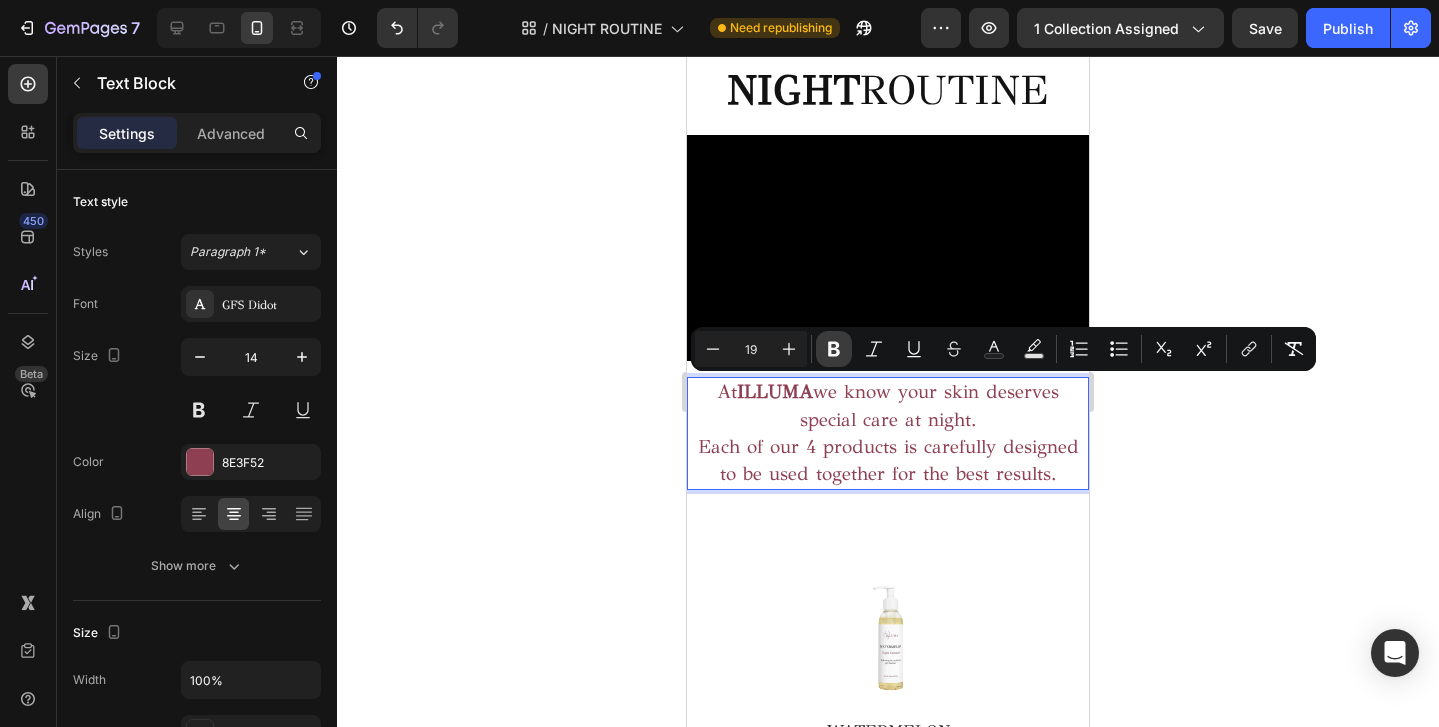 click 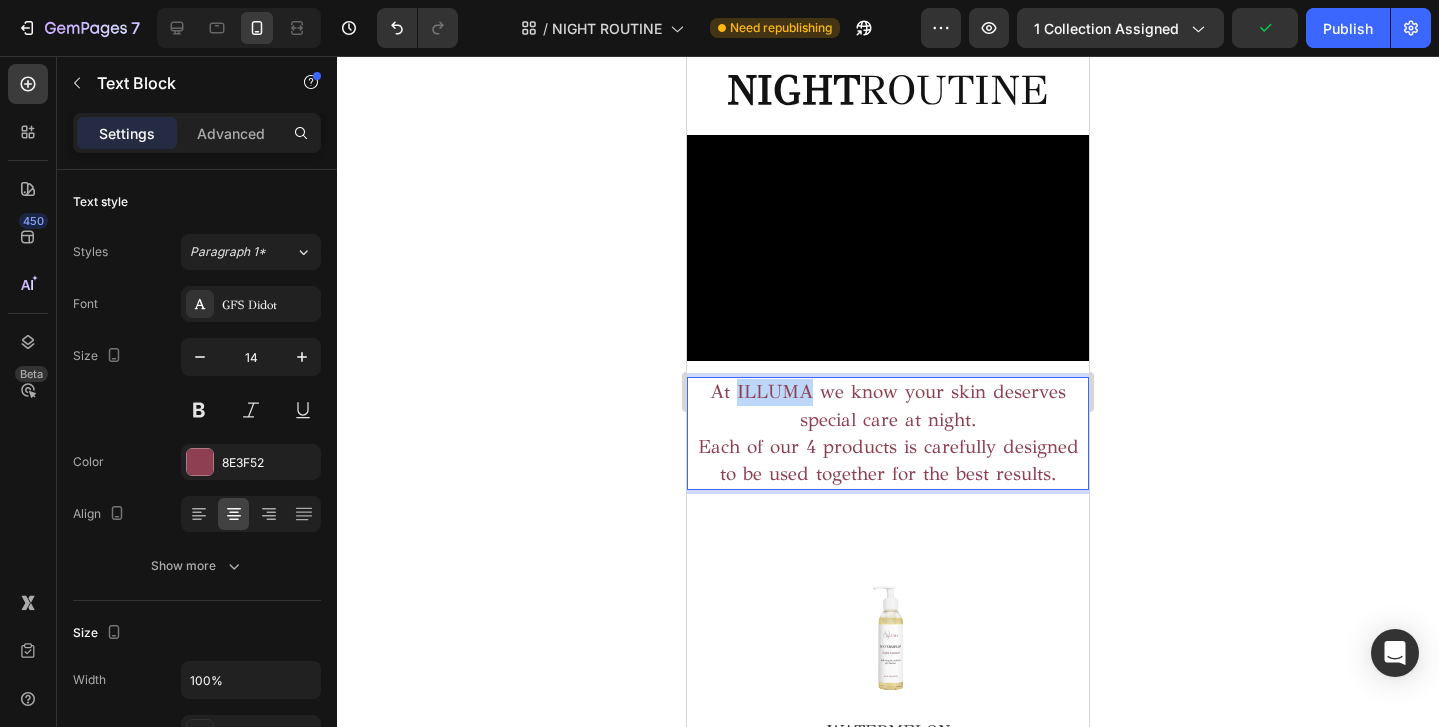 drag, startPoint x: 816, startPoint y: 392, endPoint x: 741, endPoint y: 392, distance: 75 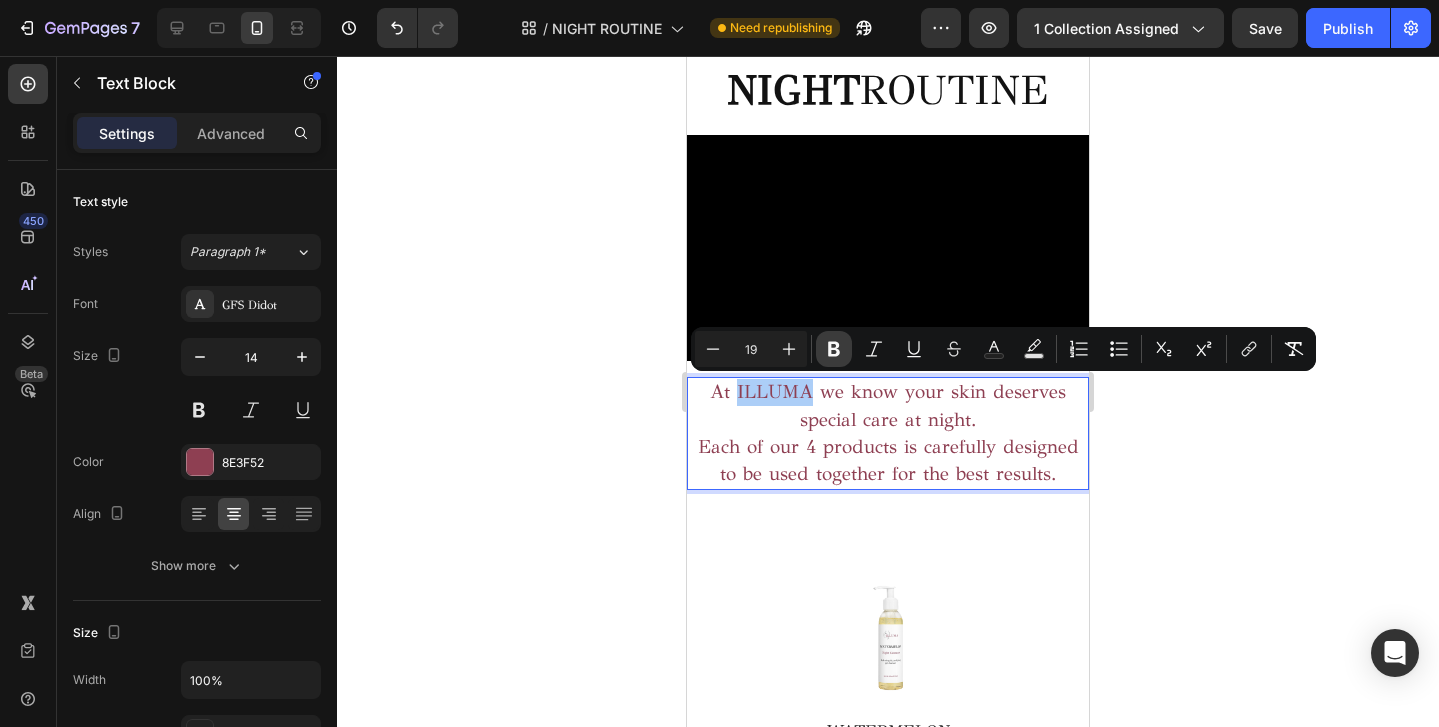 click 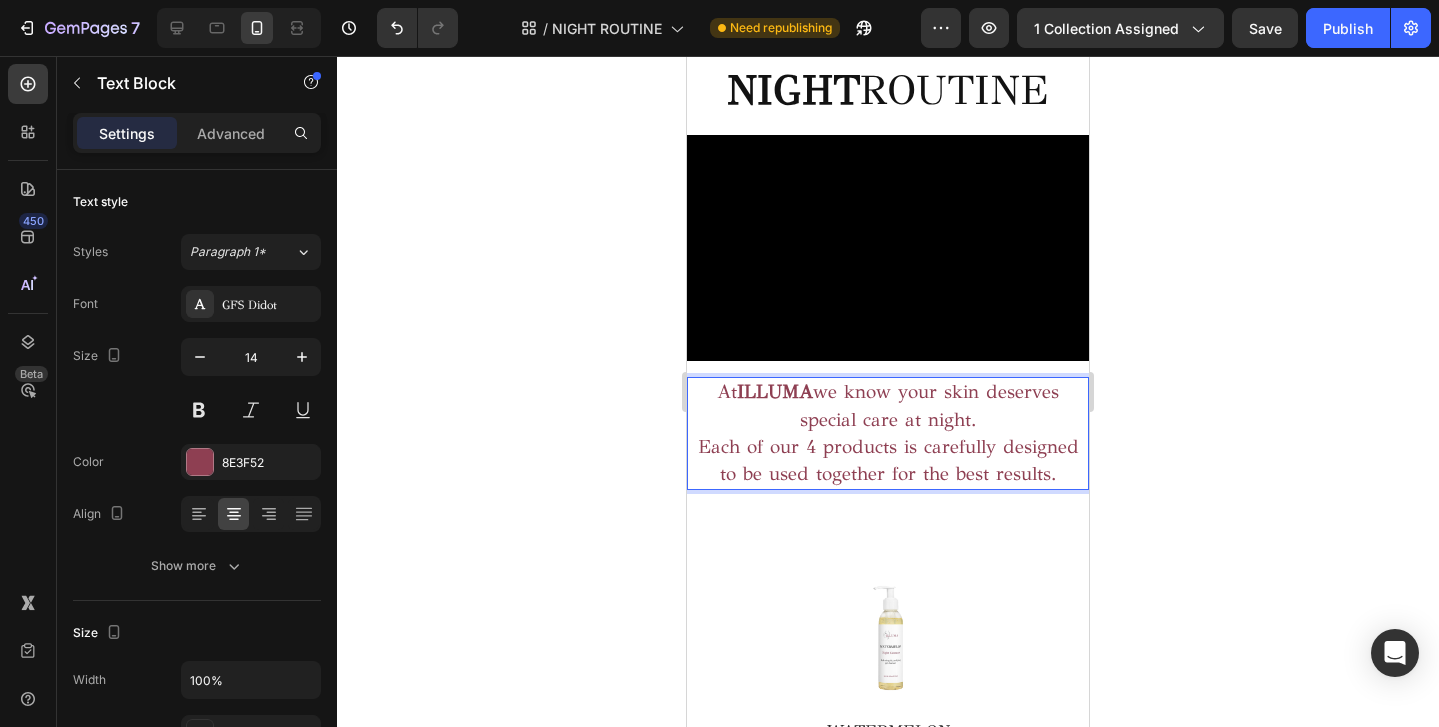 click 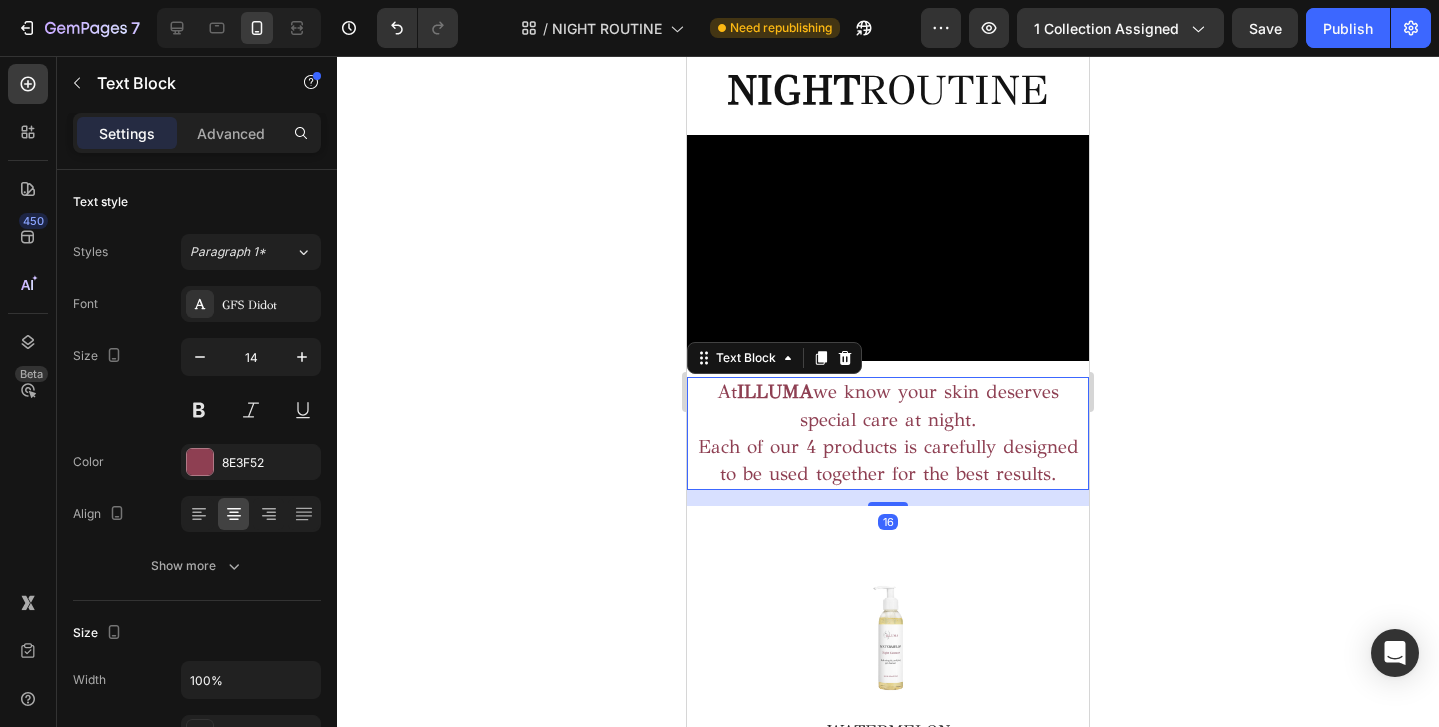 click on "Each of our 4 products is carefully designed to be used together for the best results." at bounding box center [888, 460] 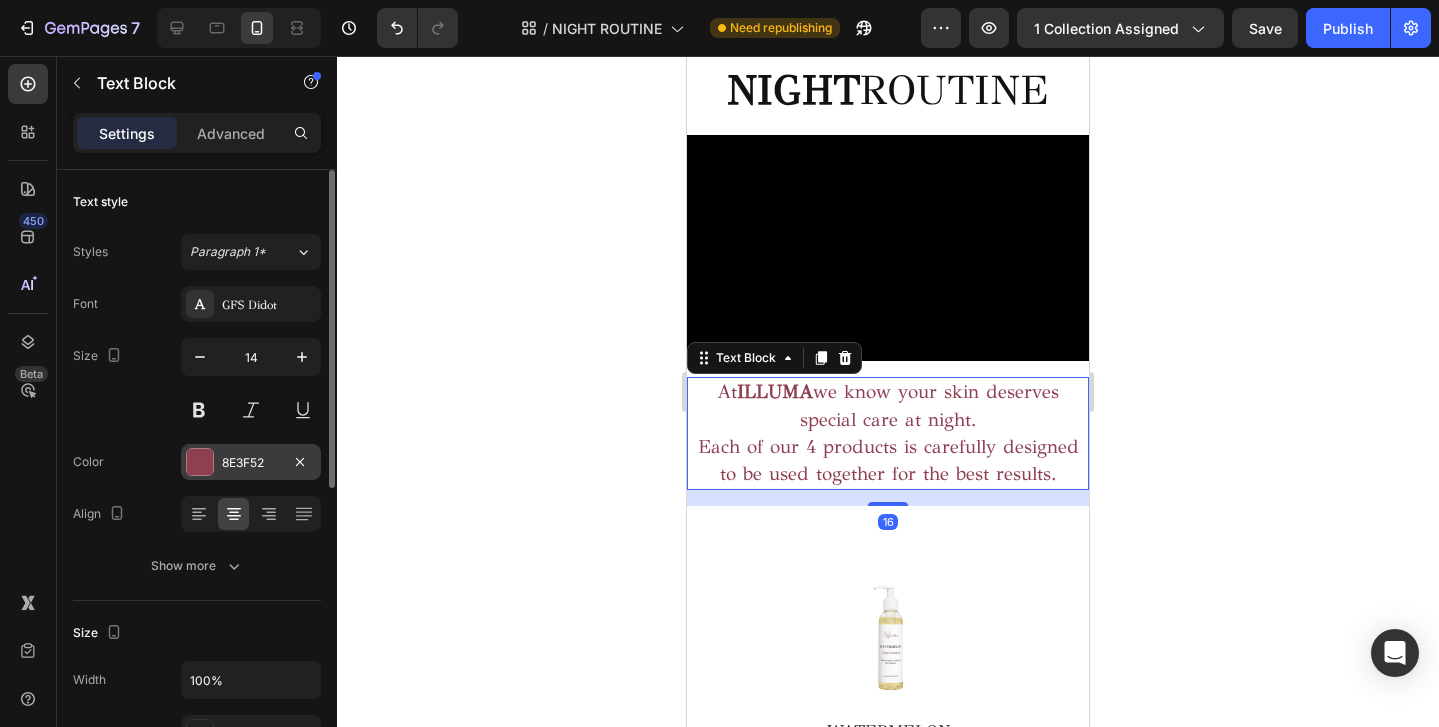 click on "8E3F52" at bounding box center (251, 463) 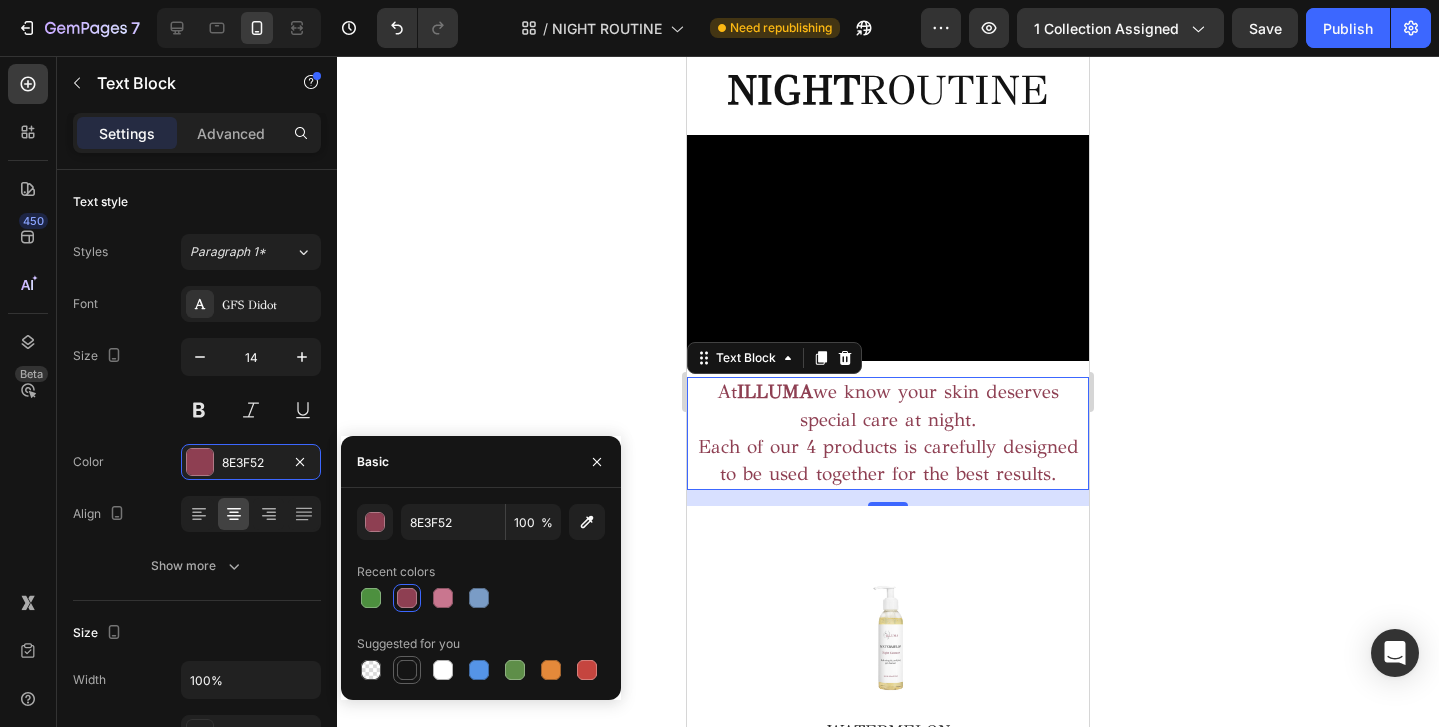 click at bounding box center [407, 670] 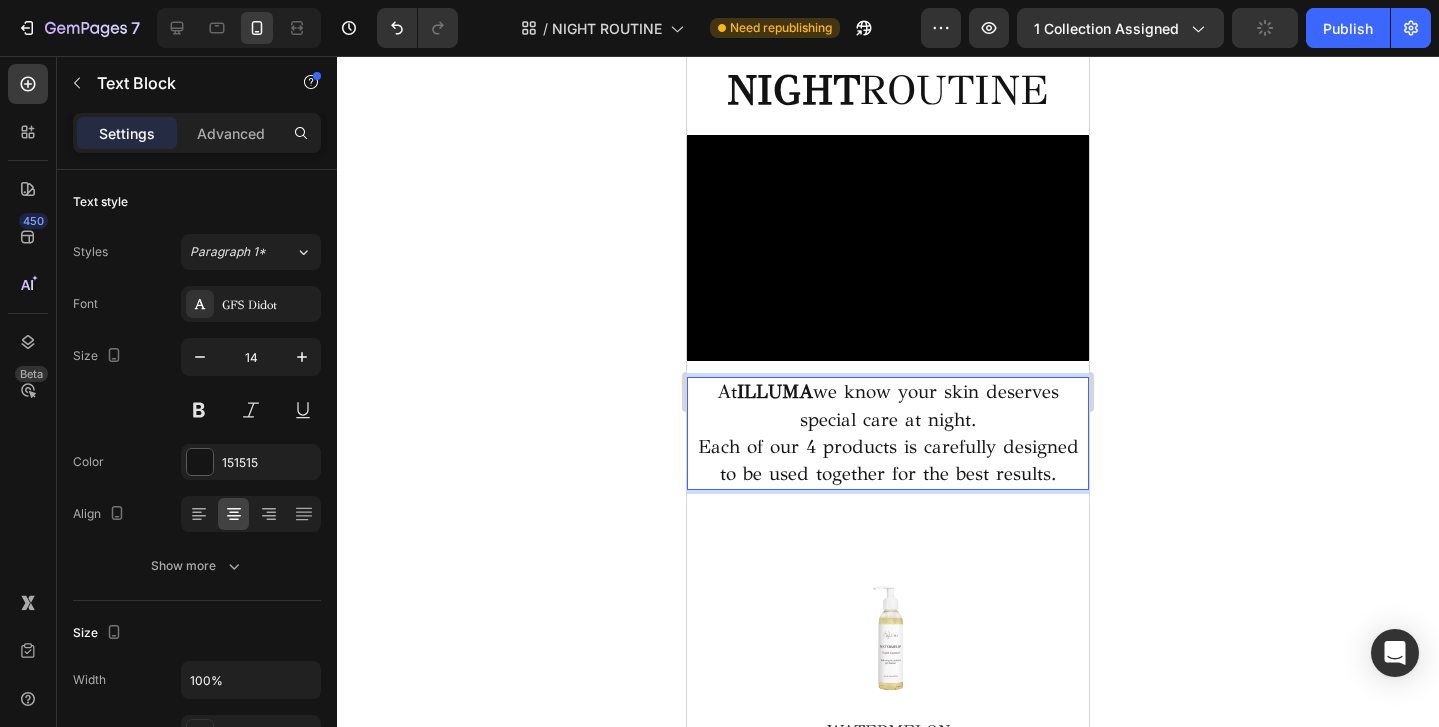 drag, startPoint x: 812, startPoint y: 397, endPoint x: 735, endPoint y: 399, distance: 77.02597 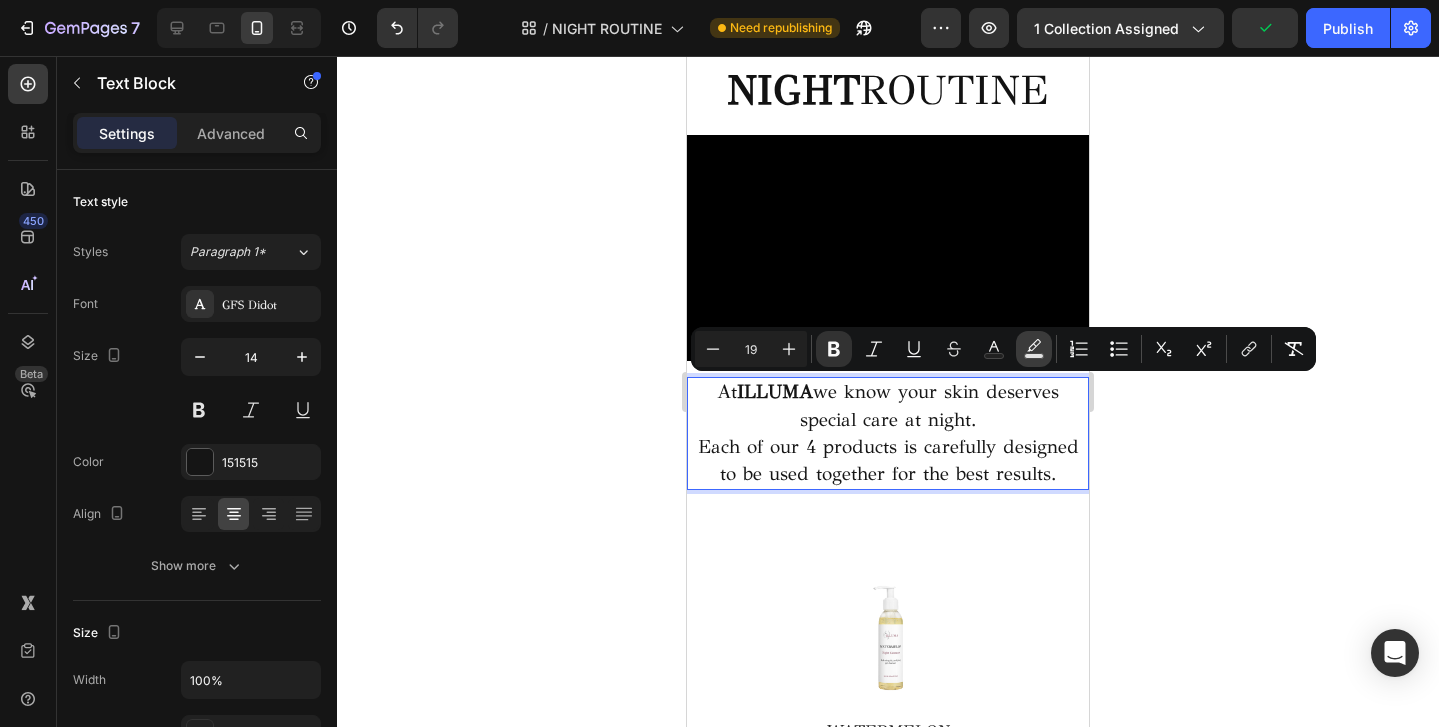 click 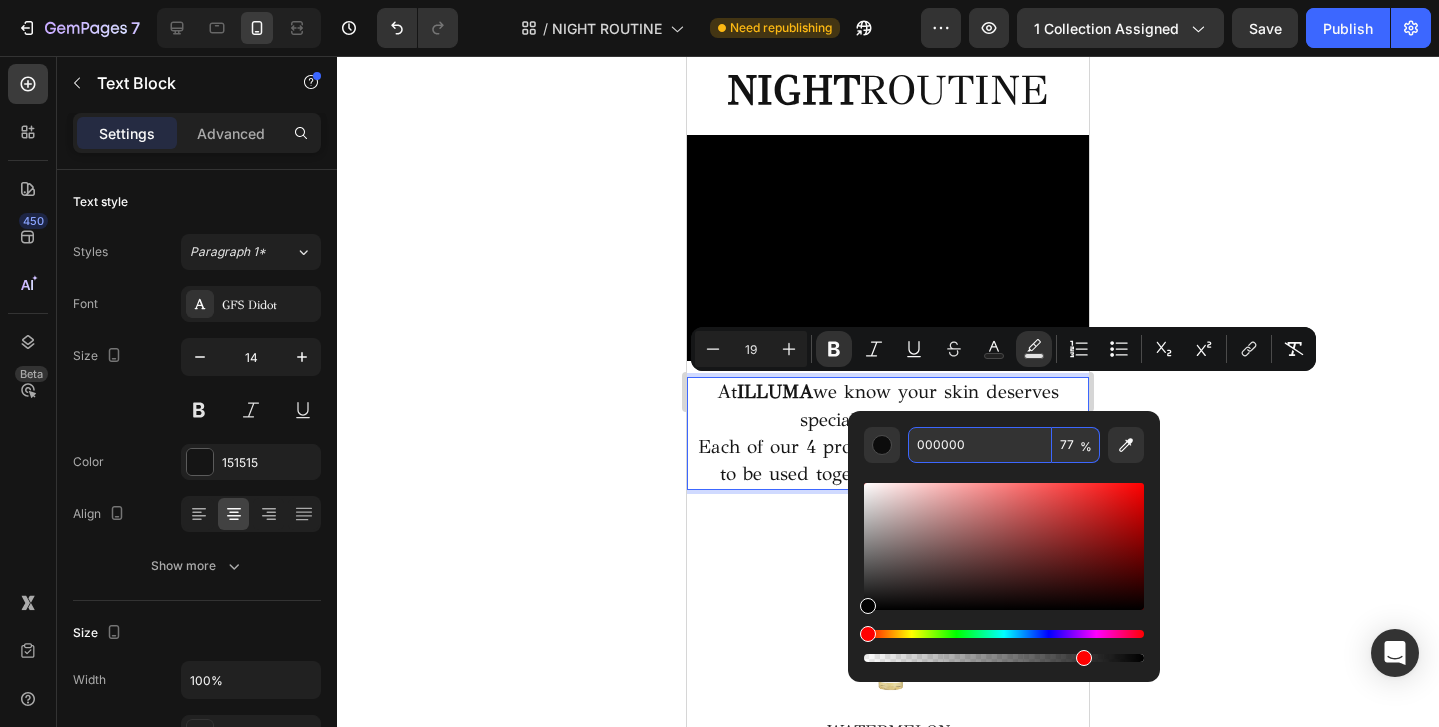 click on "000000" at bounding box center [980, 445] 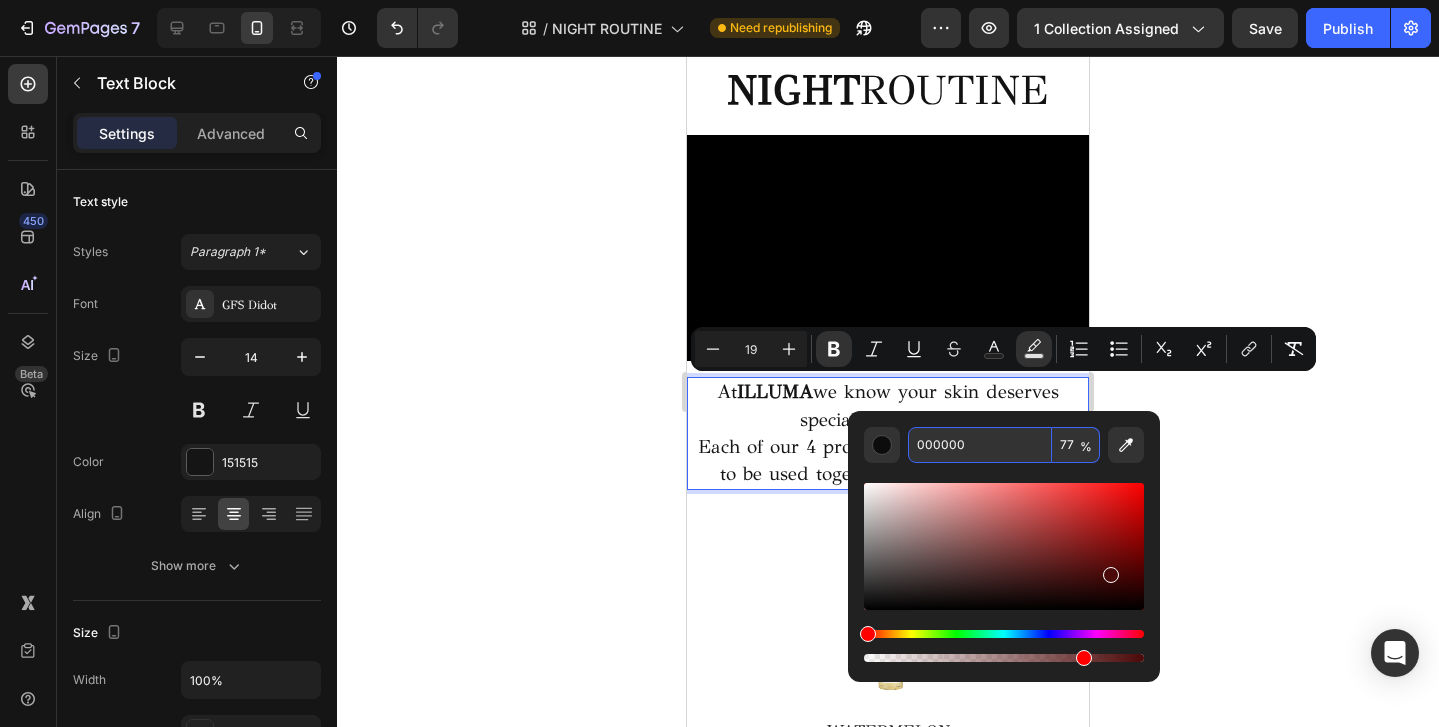 click at bounding box center (1004, 546) 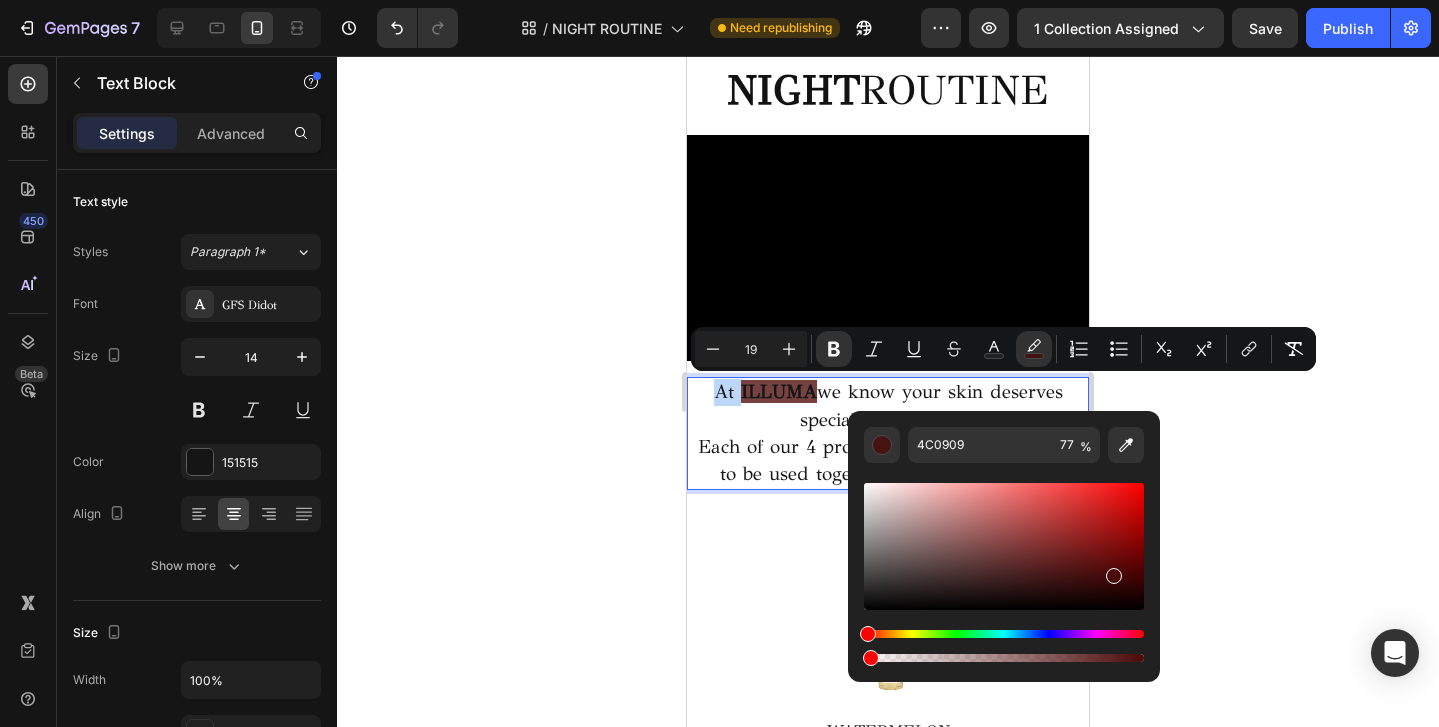 click at bounding box center (1004, 658) 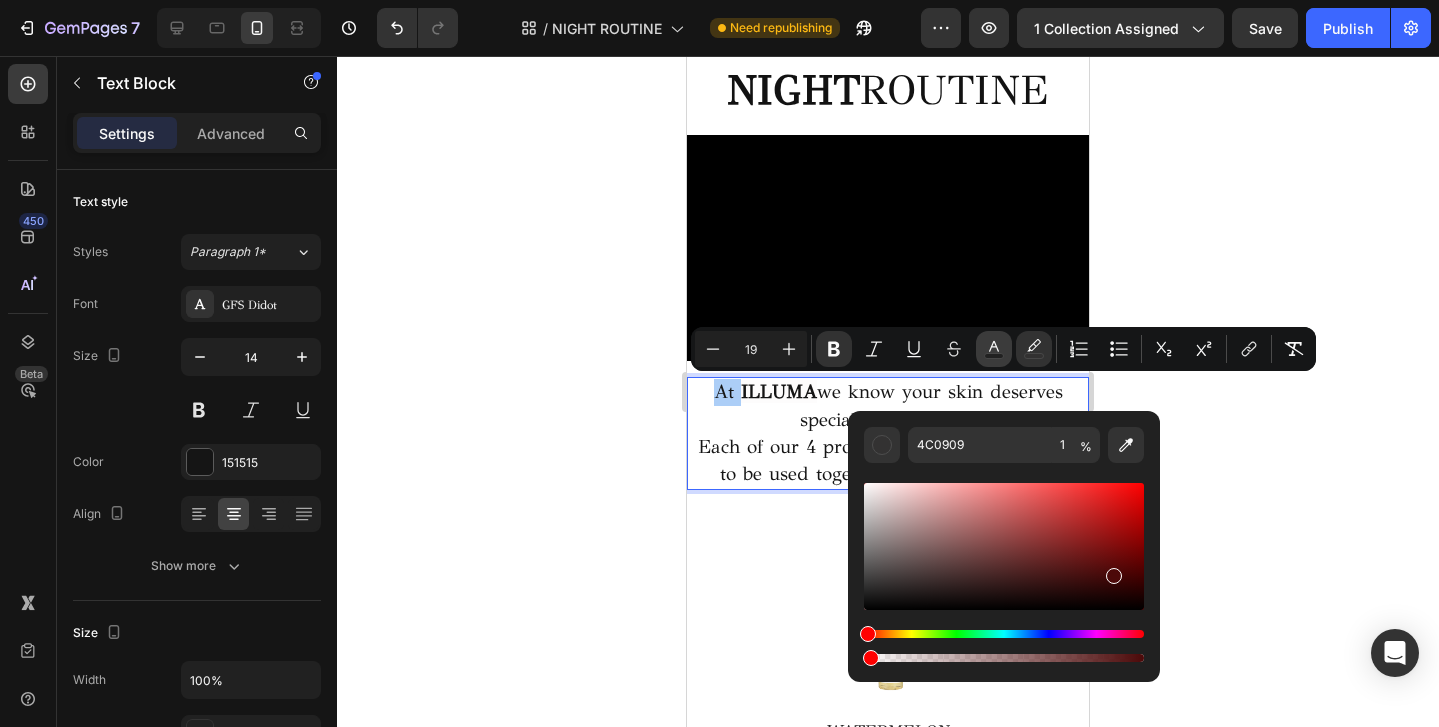 click 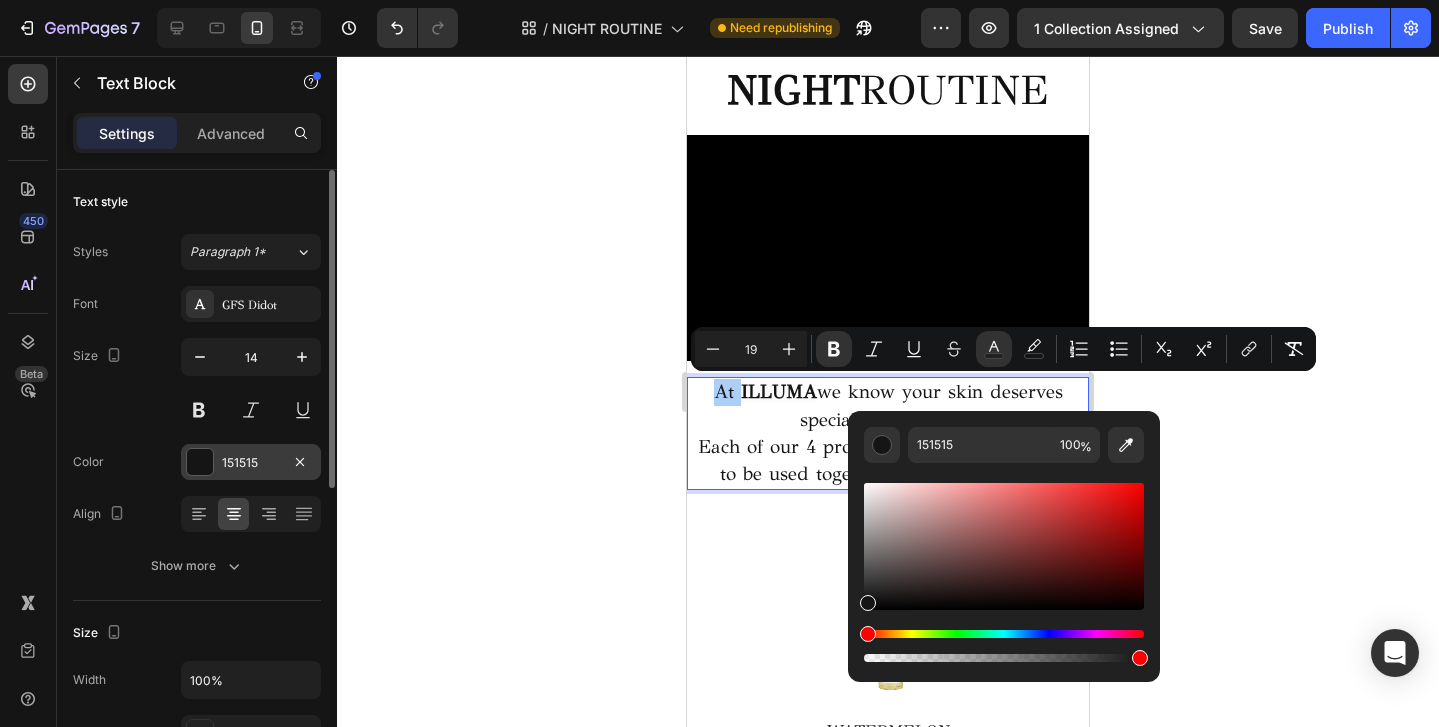 click on "151515" at bounding box center [251, 462] 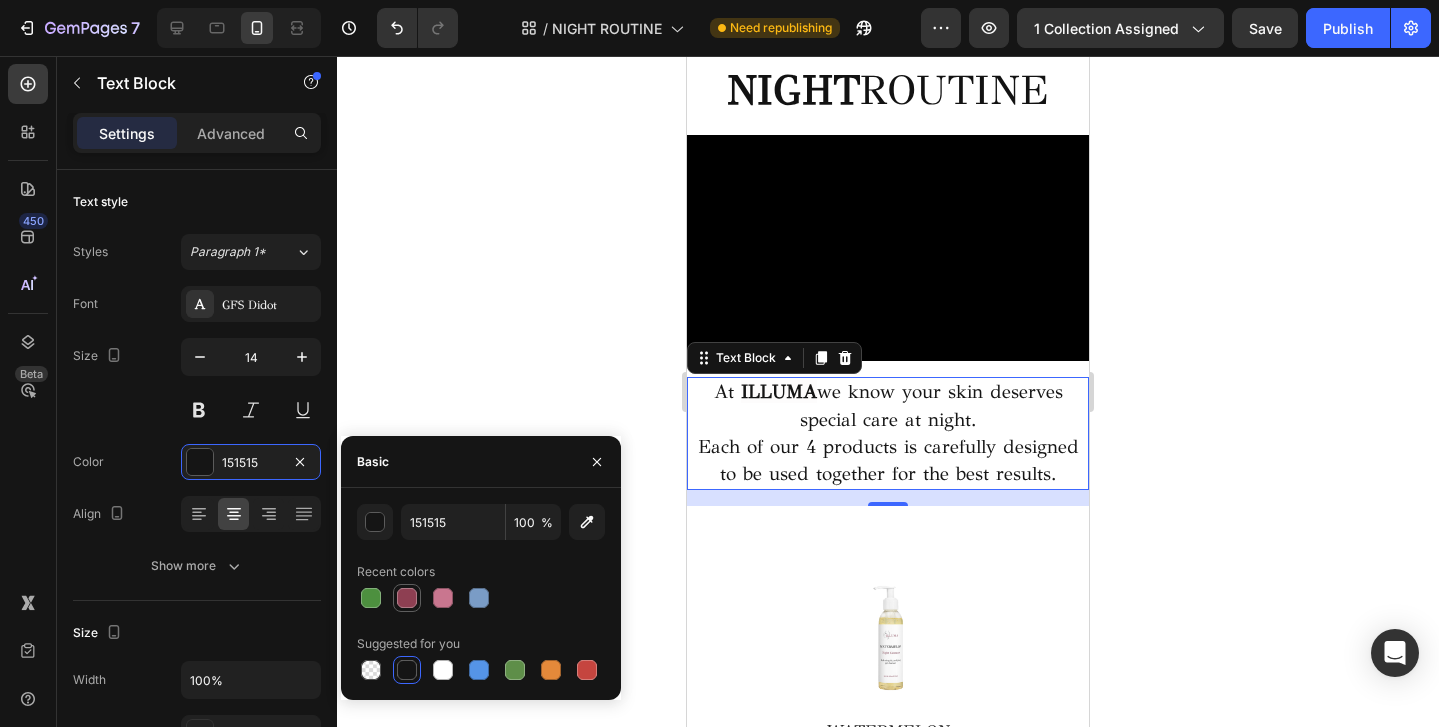 click at bounding box center (407, 598) 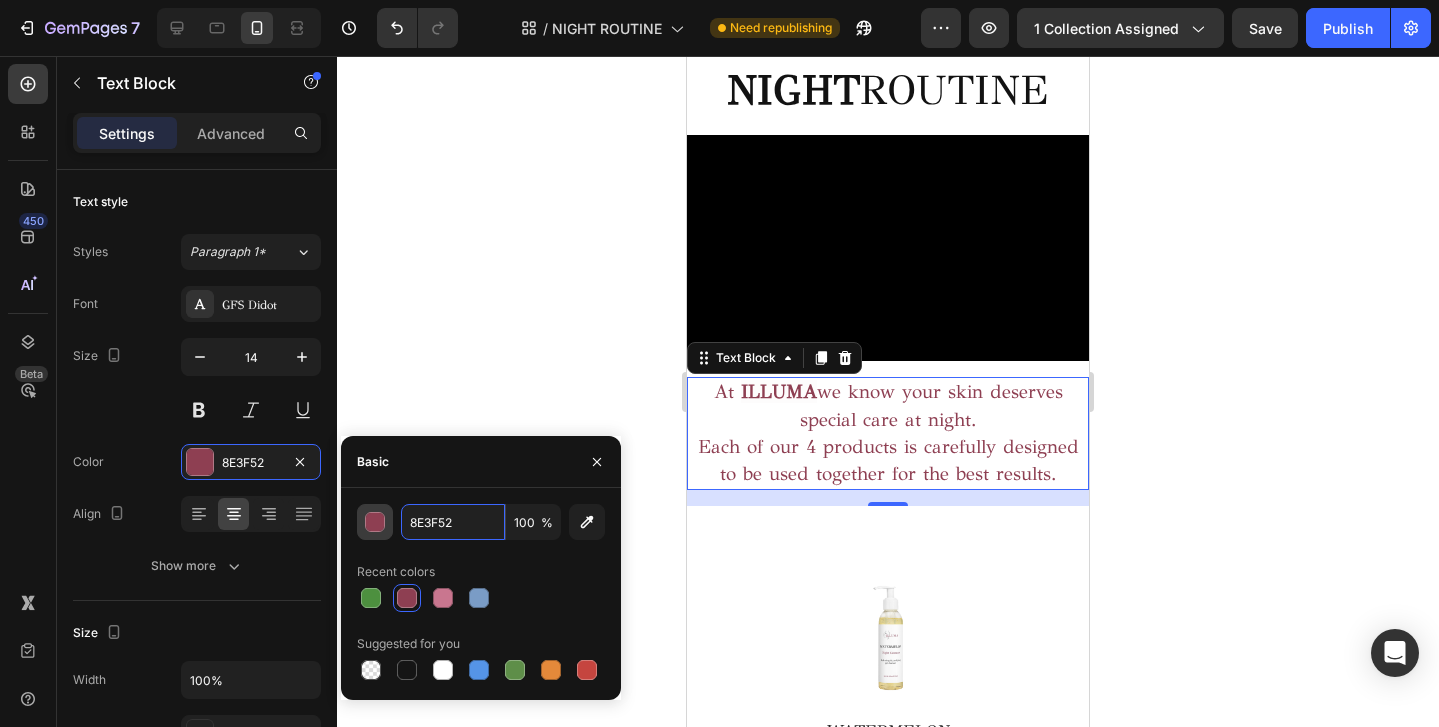 drag, startPoint x: 475, startPoint y: 526, endPoint x: 389, endPoint y: 523, distance: 86.05231 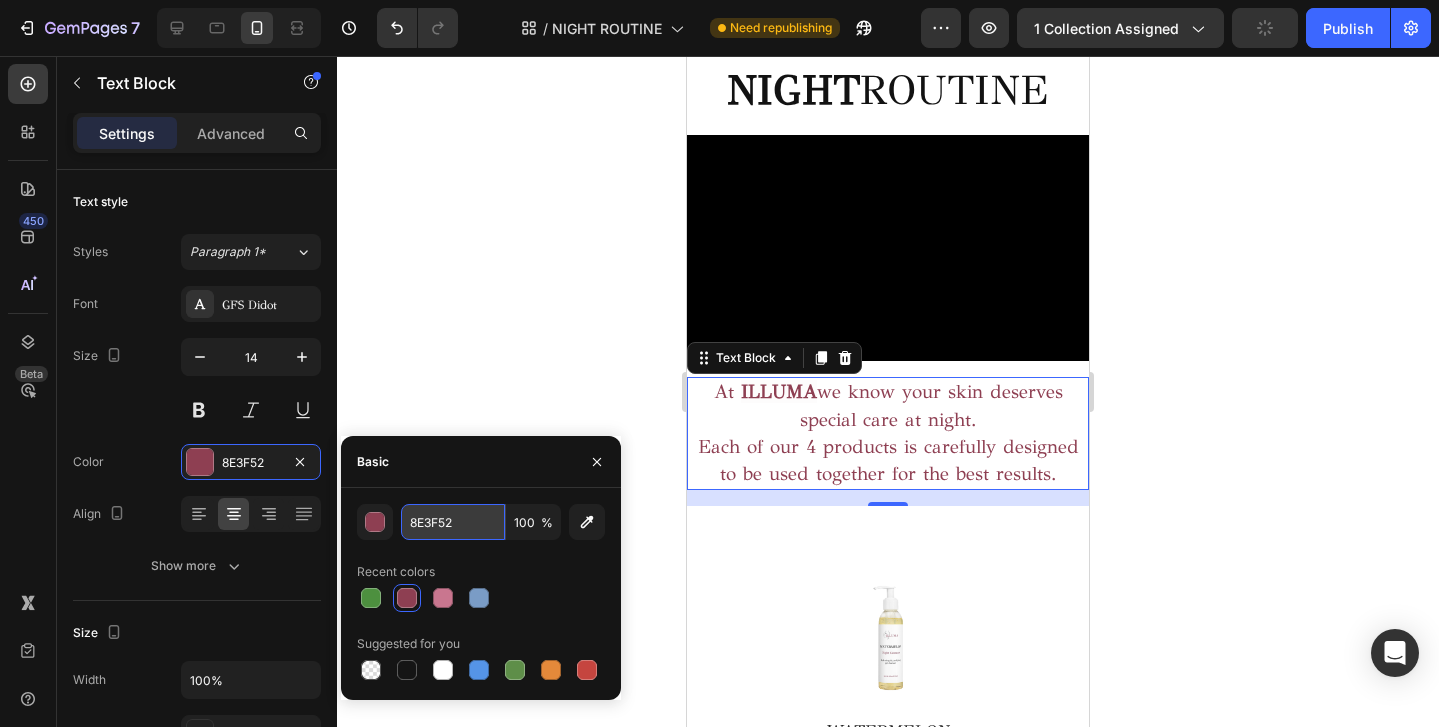 click on "8E3F52" at bounding box center (453, 522) 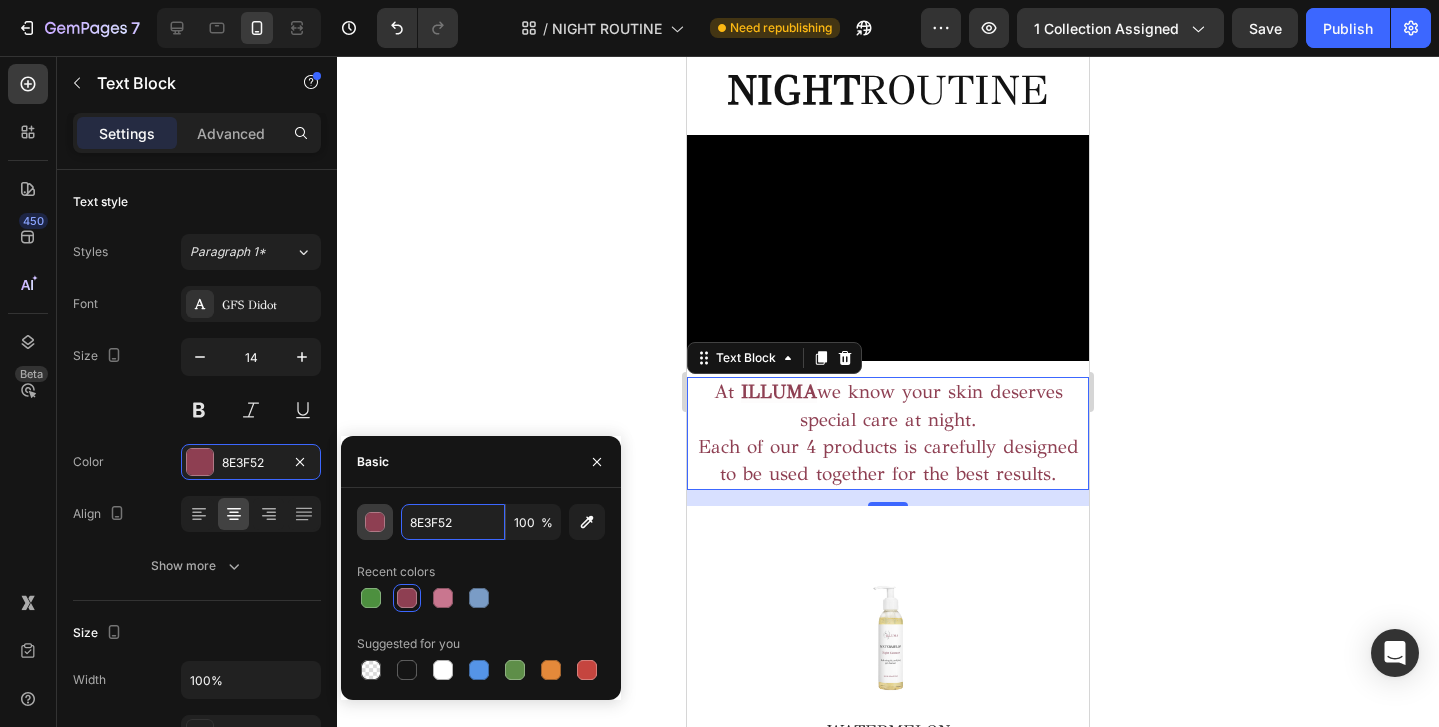 drag, startPoint x: 478, startPoint y: 519, endPoint x: 373, endPoint y: 518, distance: 105.00476 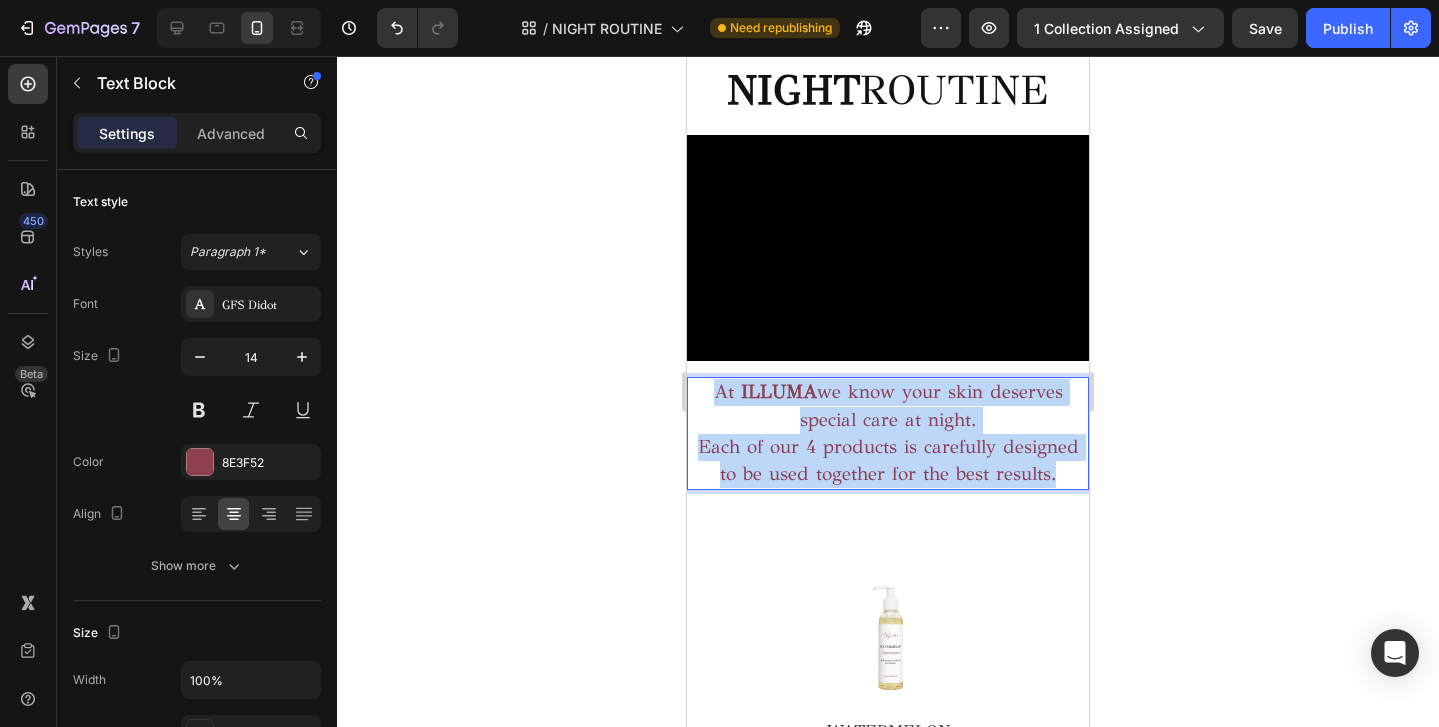 drag, startPoint x: 710, startPoint y: 390, endPoint x: 1071, endPoint y: 471, distance: 369.97568 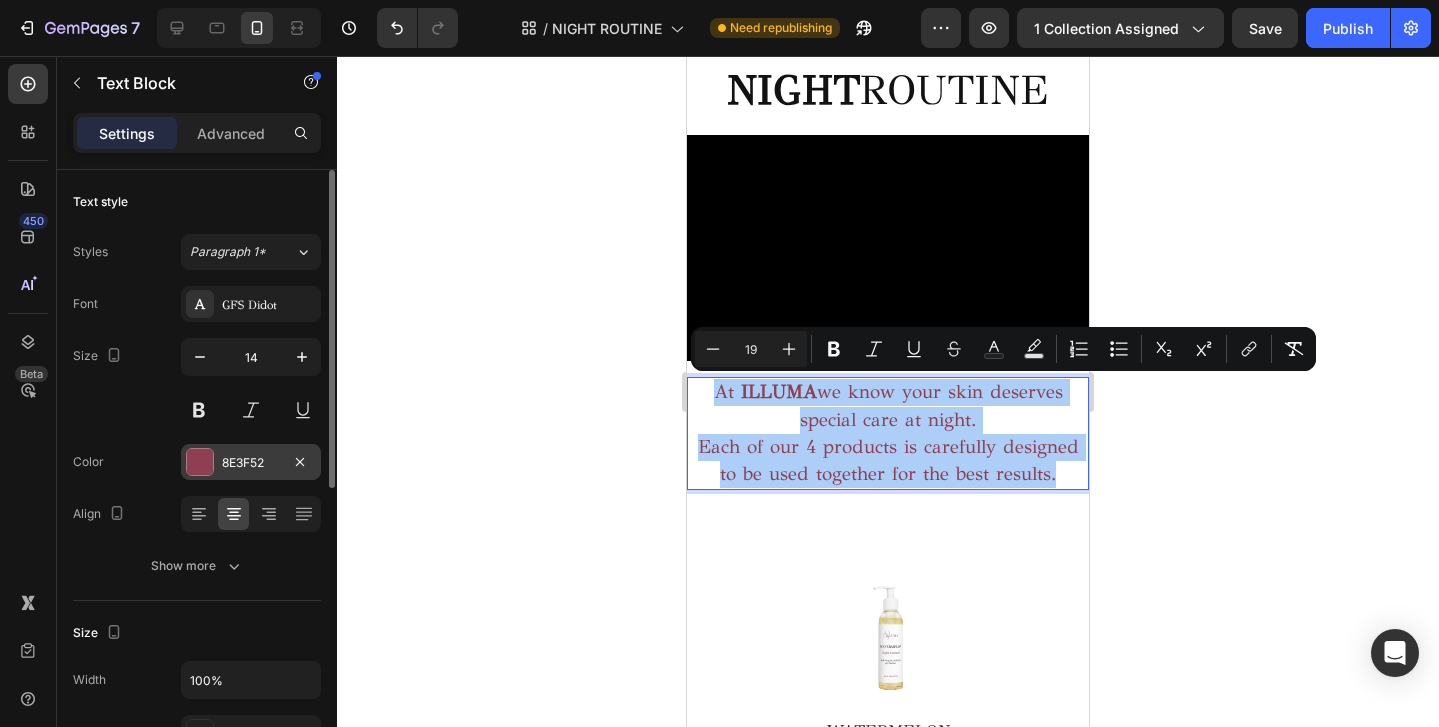 click on "8E3F52" at bounding box center (251, 463) 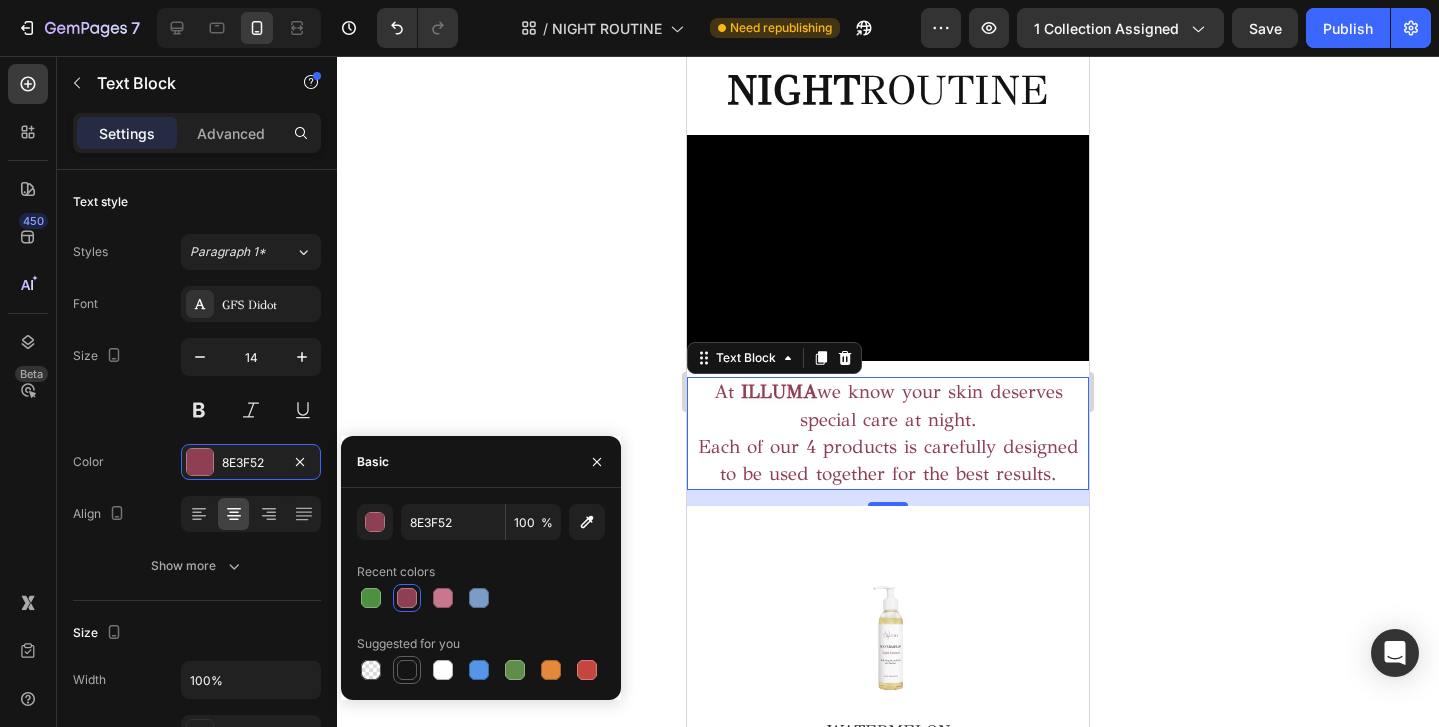 click at bounding box center [407, 670] 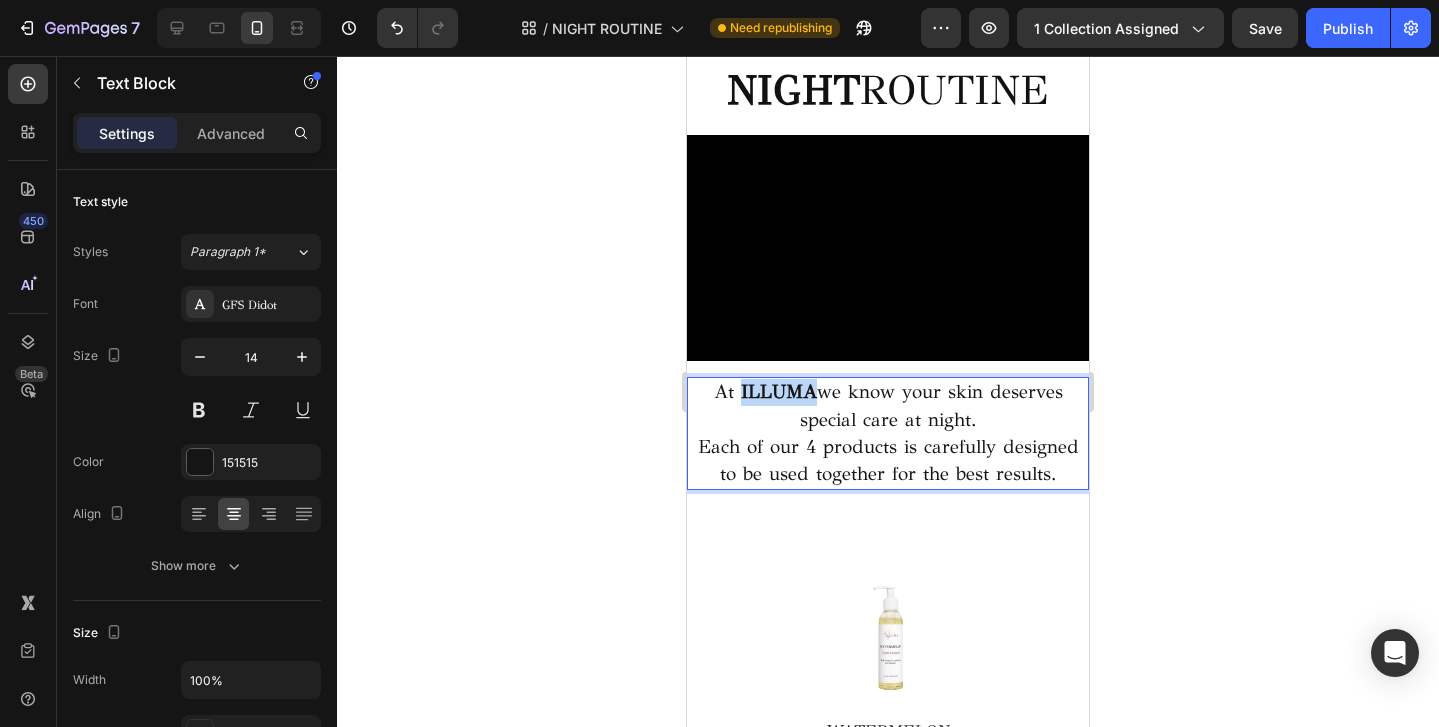 drag, startPoint x: 816, startPoint y: 393, endPoint x: 741, endPoint y: 397, distance: 75.10659 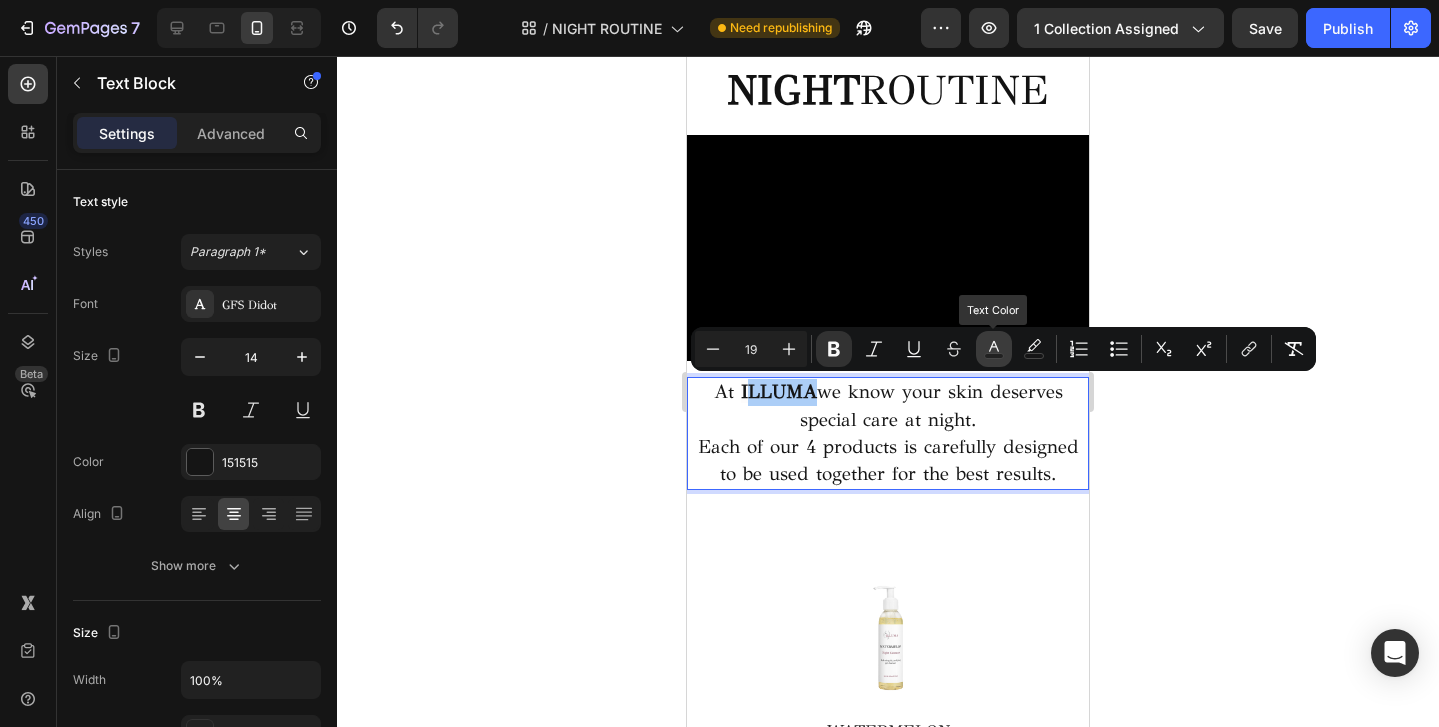 click on "Text Color" at bounding box center (994, 349) 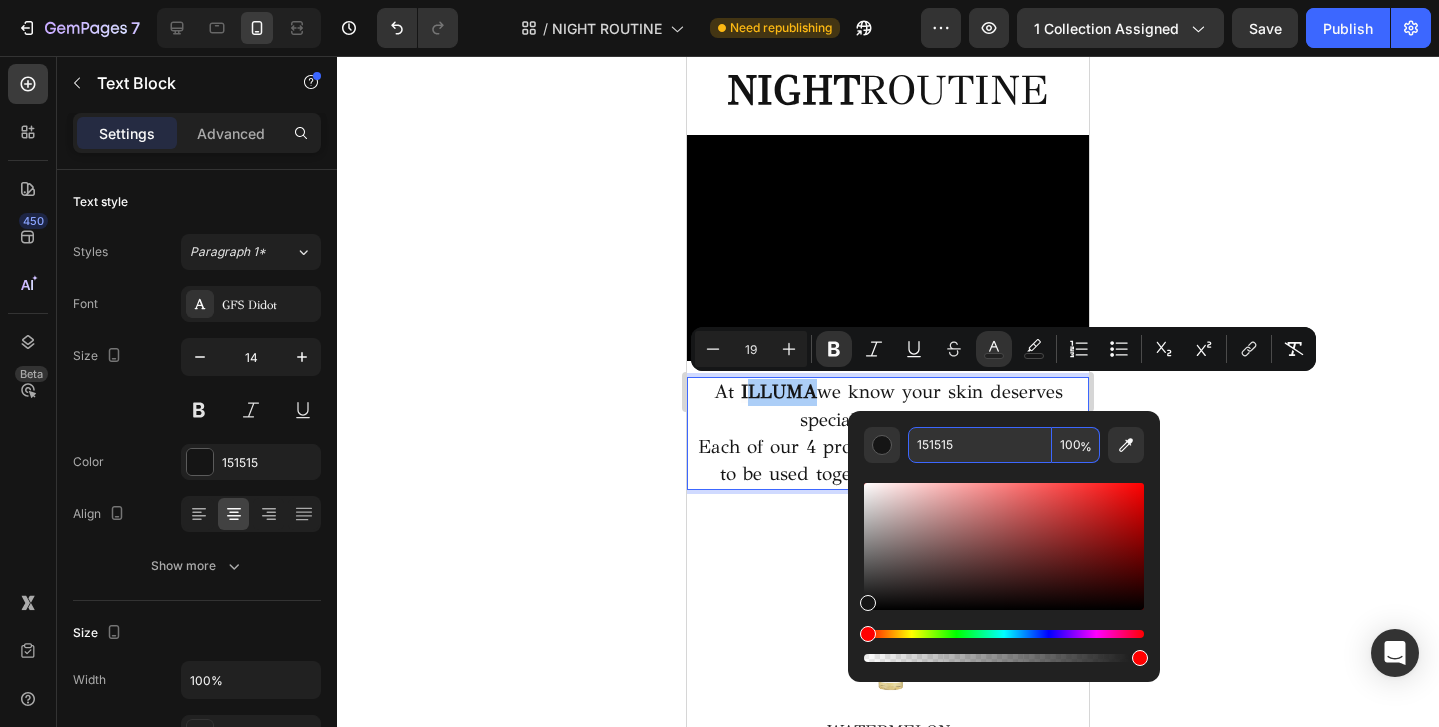 click on "151515" at bounding box center (980, 445) 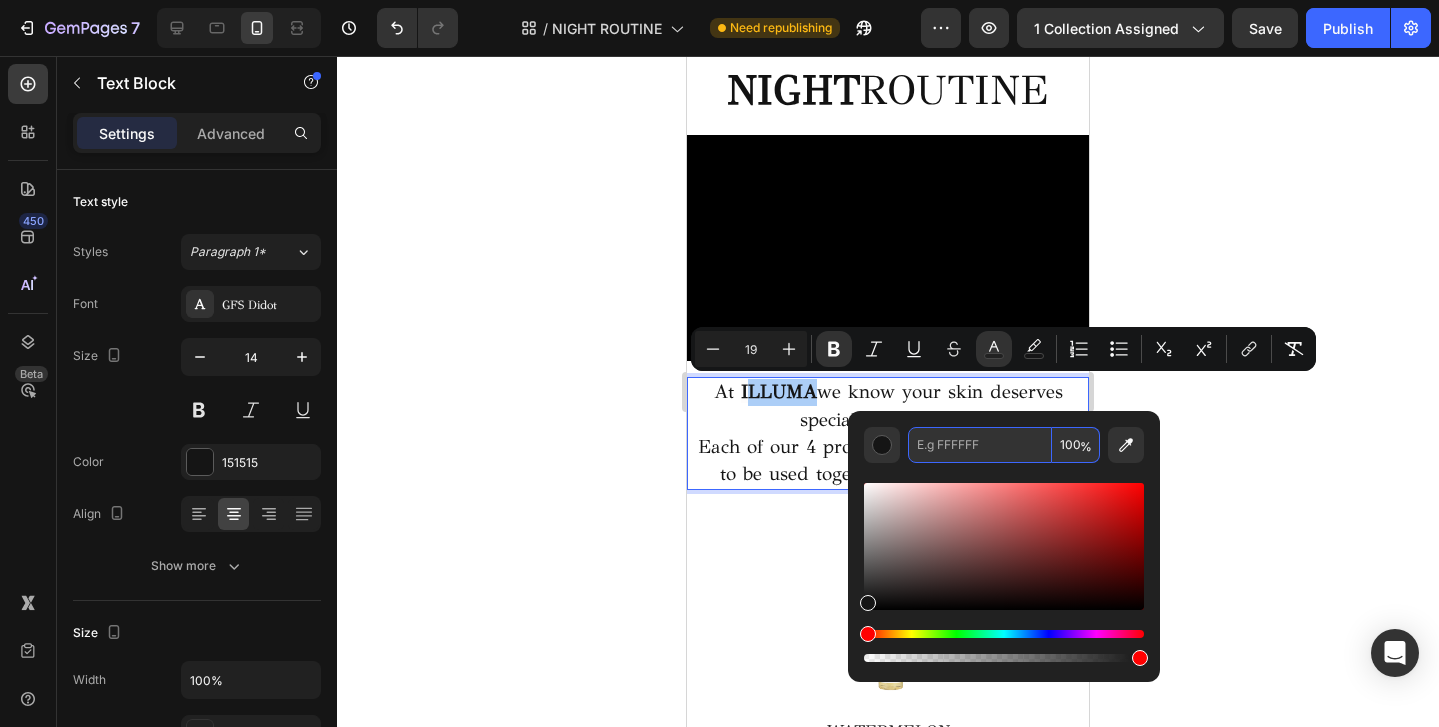 paste on "8E3F52" 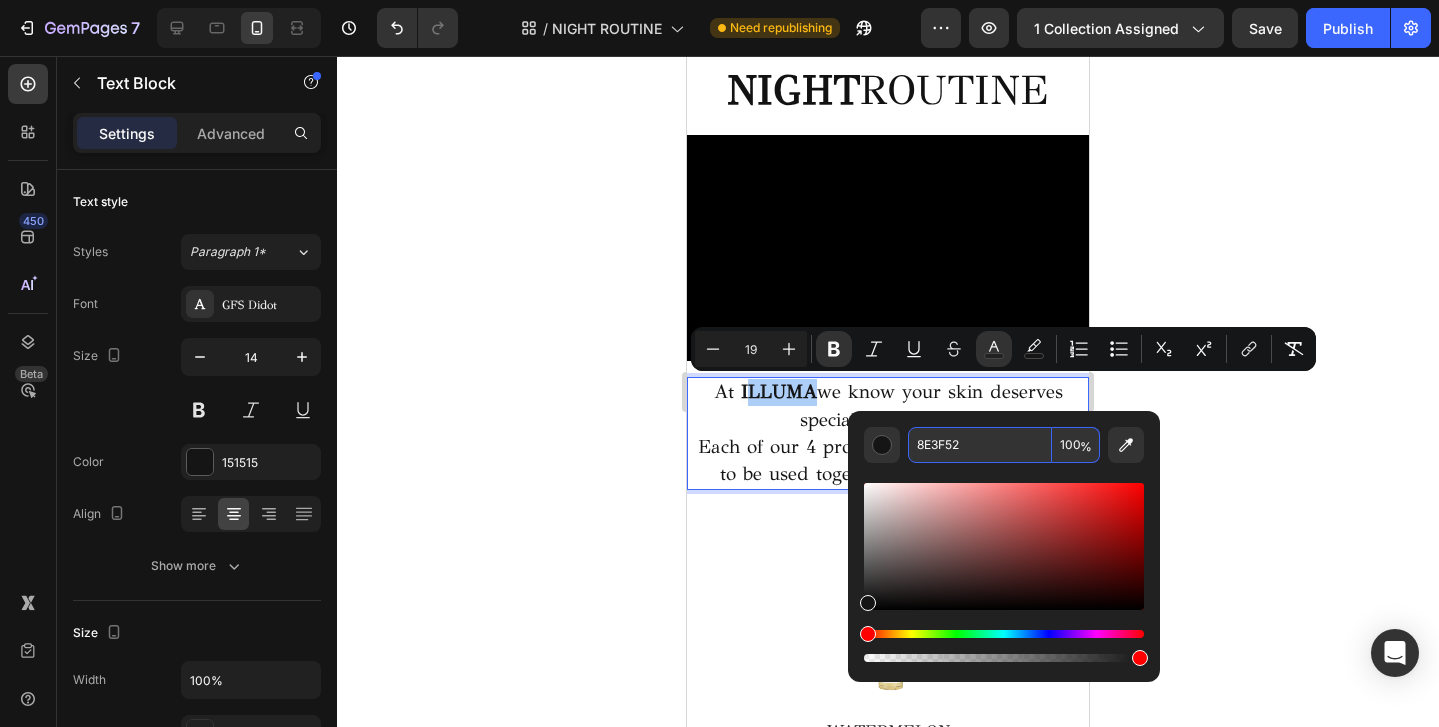 type on "8E3F52" 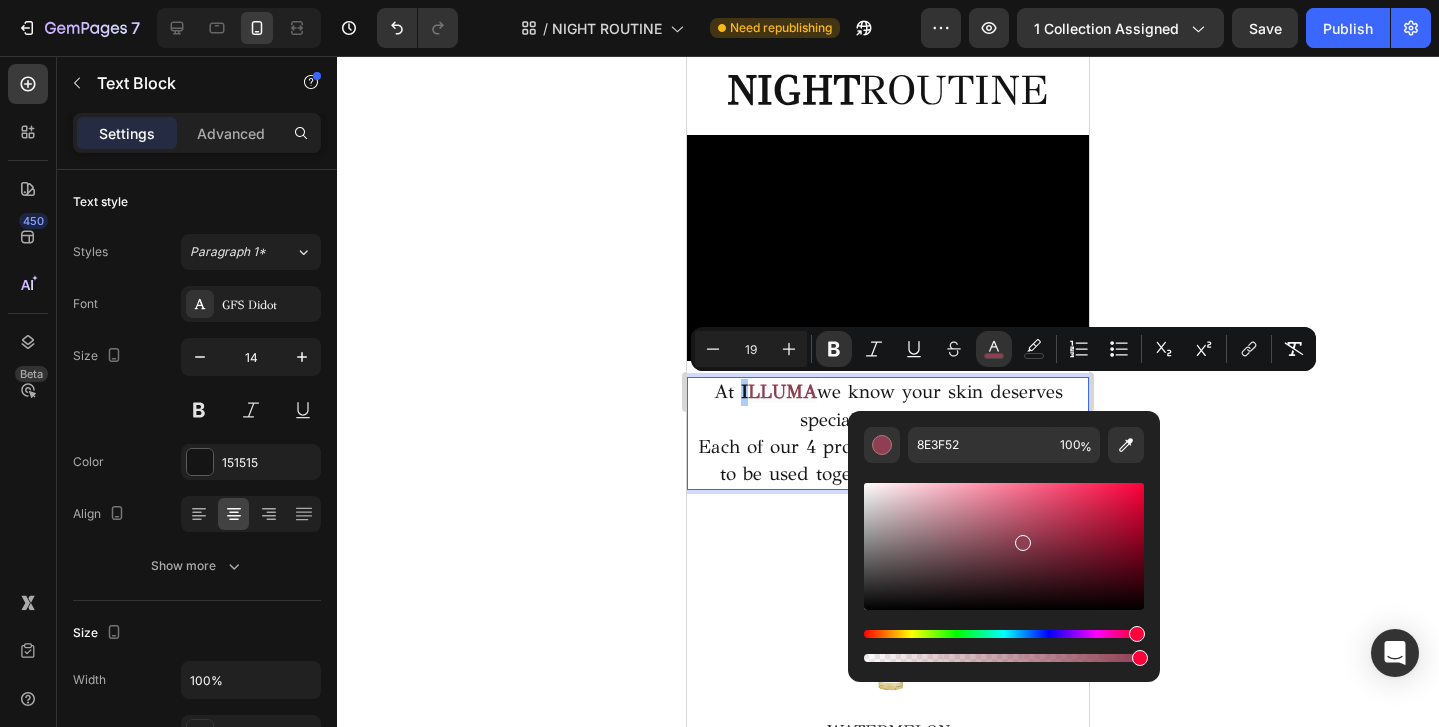 click 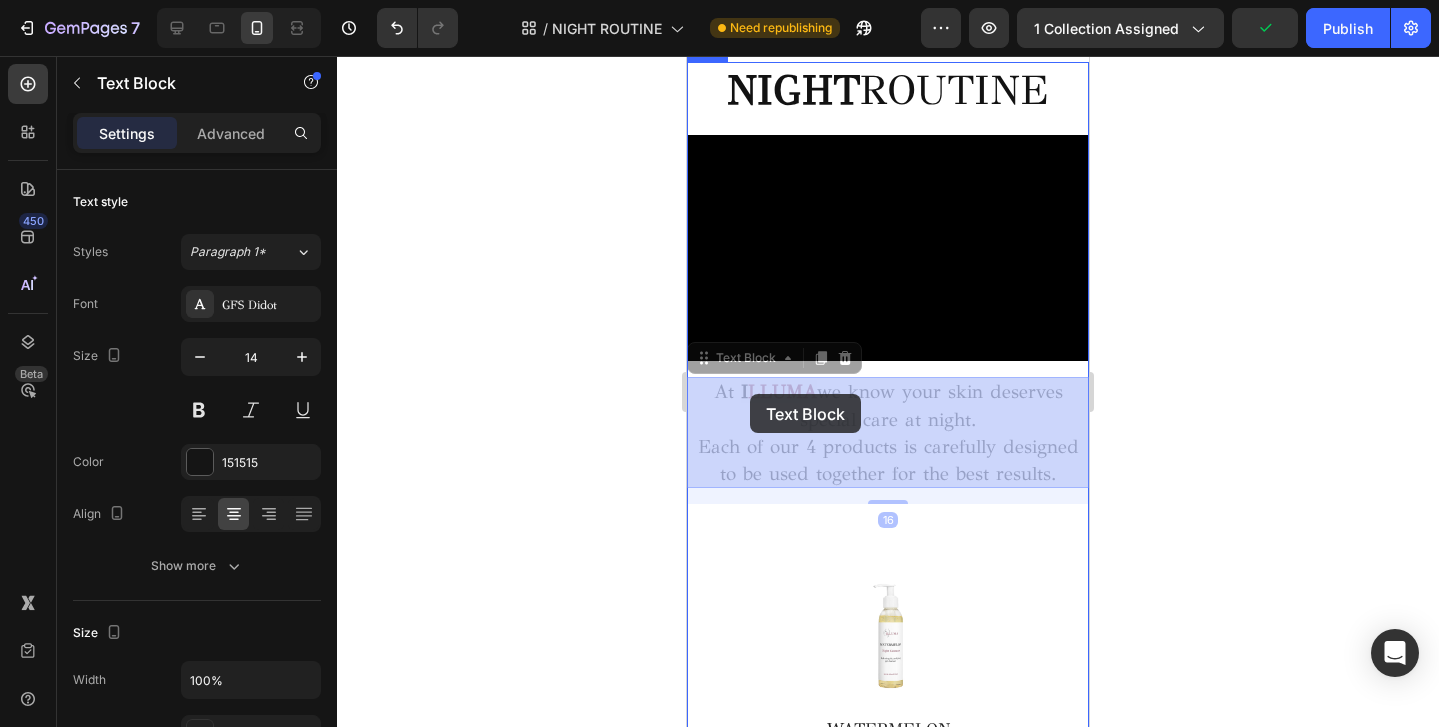 drag, startPoint x: 738, startPoint y: 394, endPoint x: 749, endPoint y: 395, distance: 11.045361 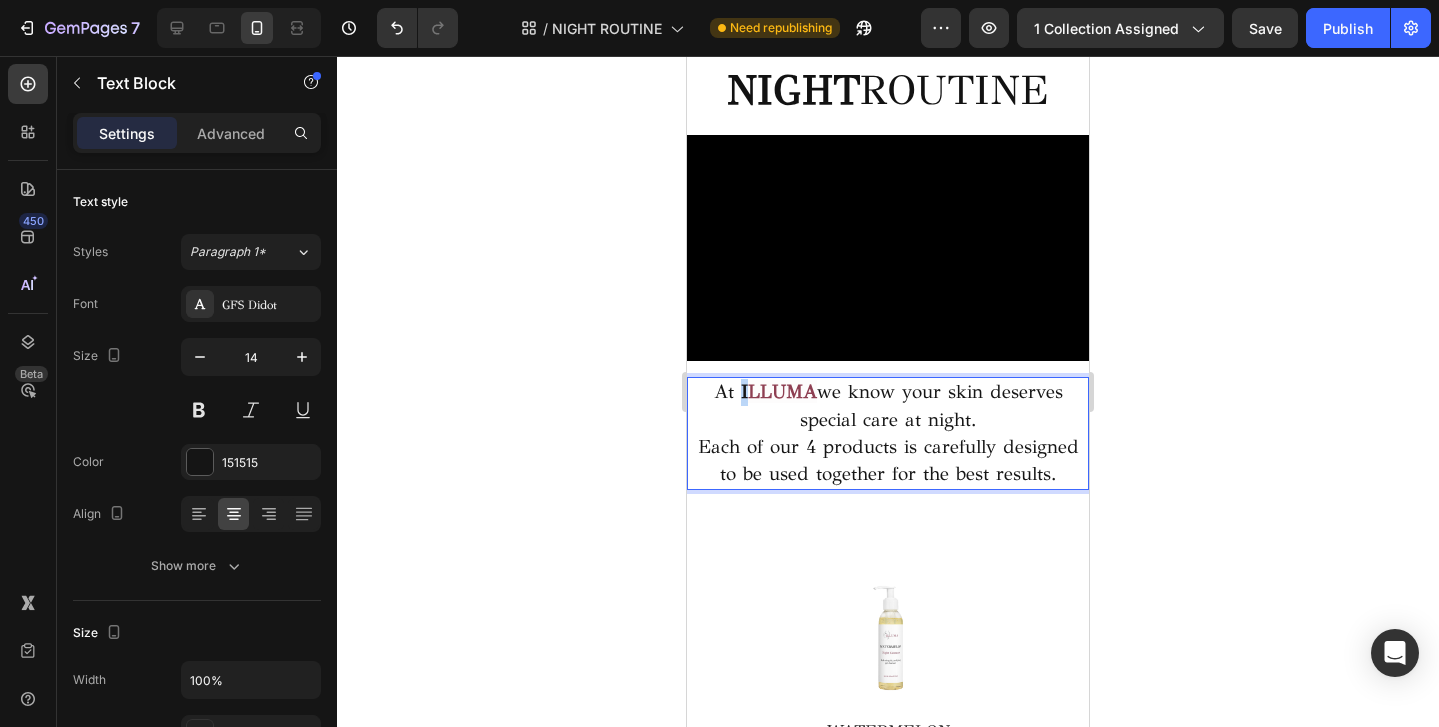 click on "At   I LLUMA  we know your skin deserves special care at night." at bounding box center [888, 406] 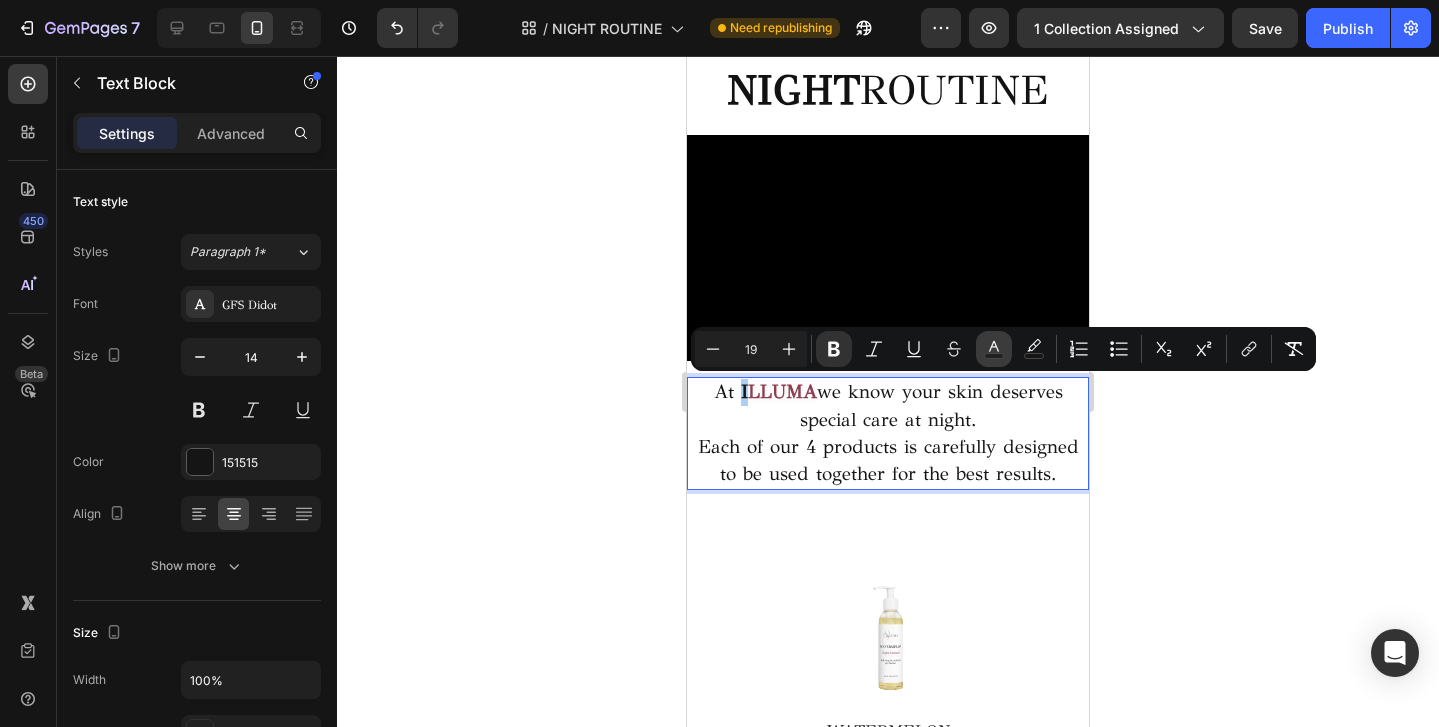 click 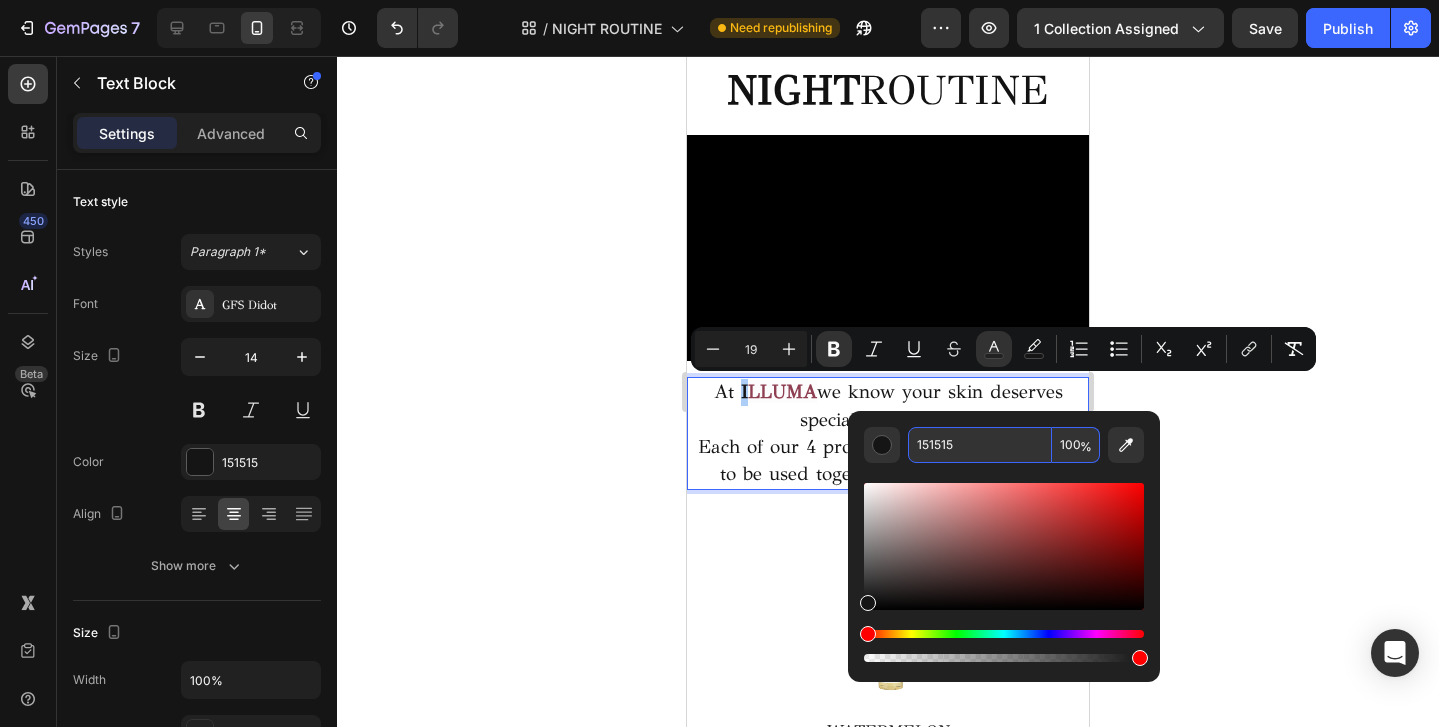 click on "151515" at bounding box center [980, 445] 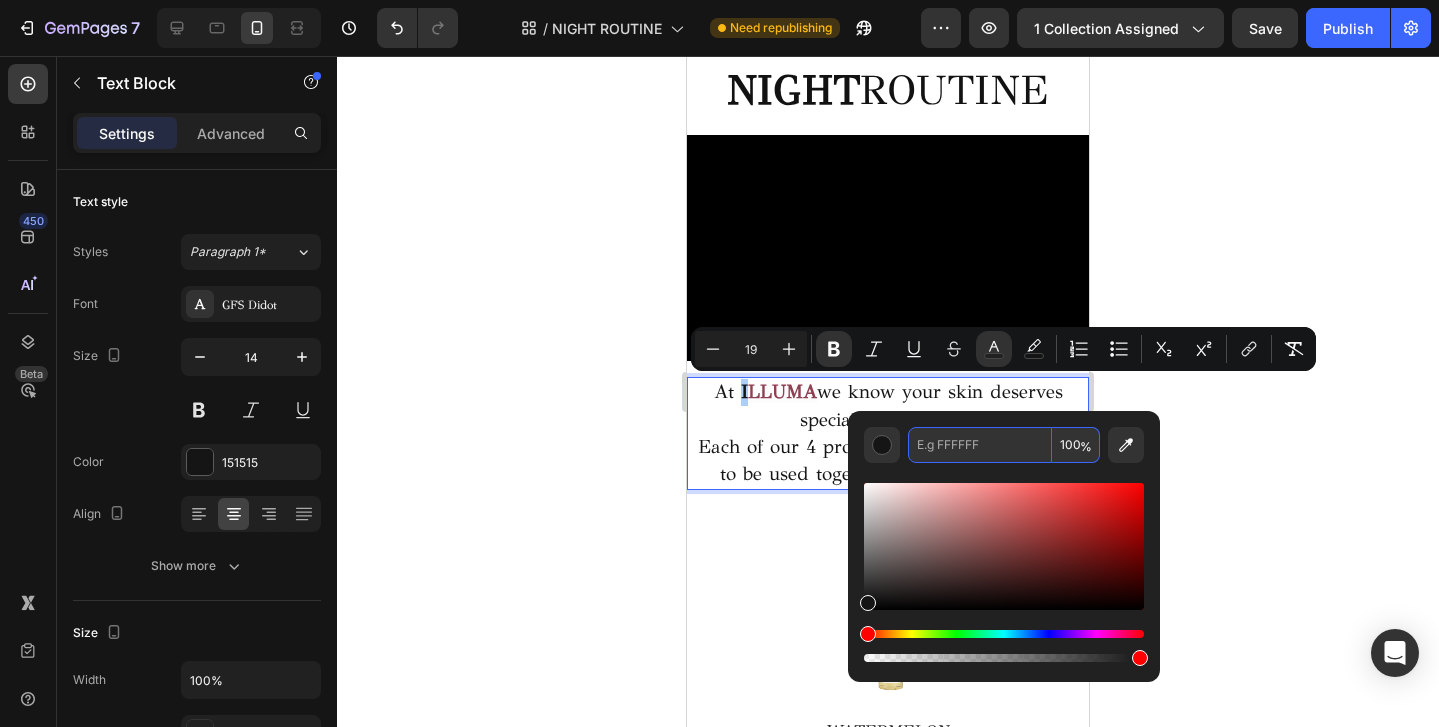 paste on "8E3F52" 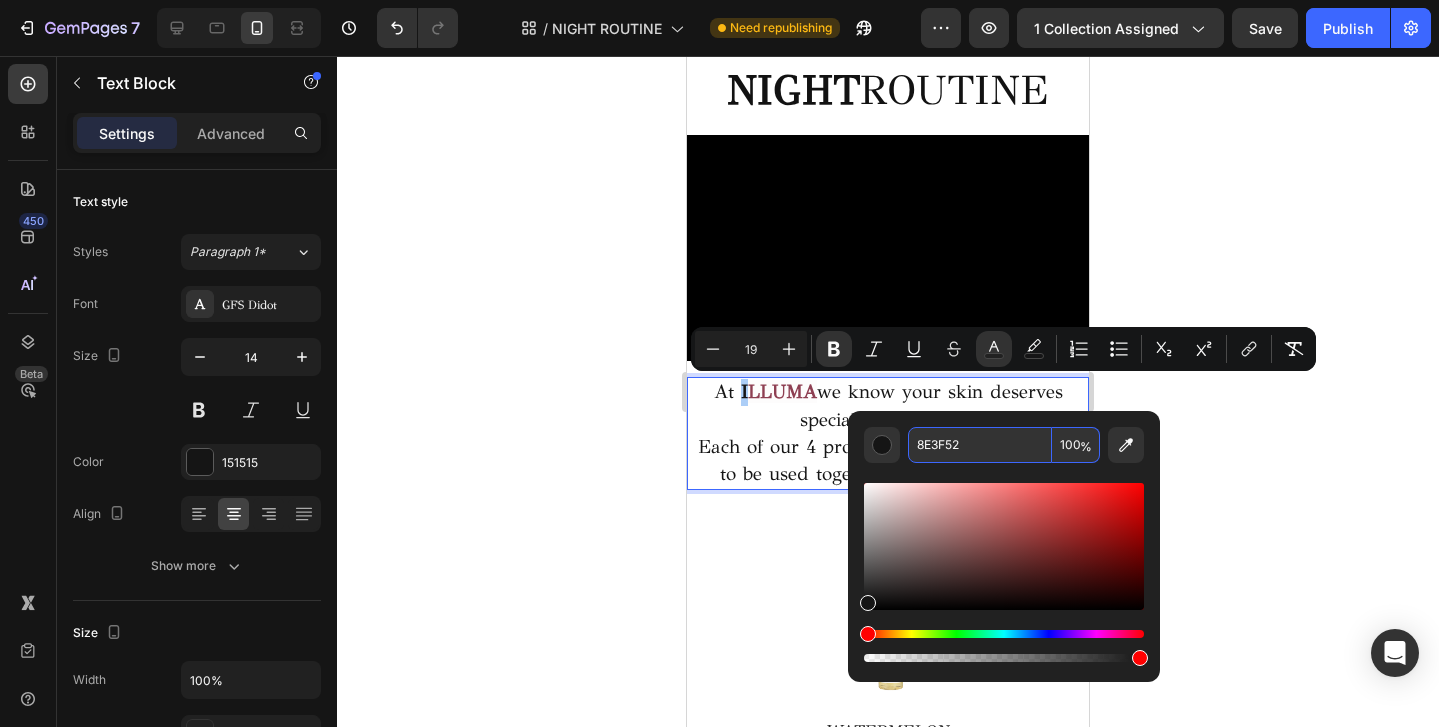 type on "8E3F52" 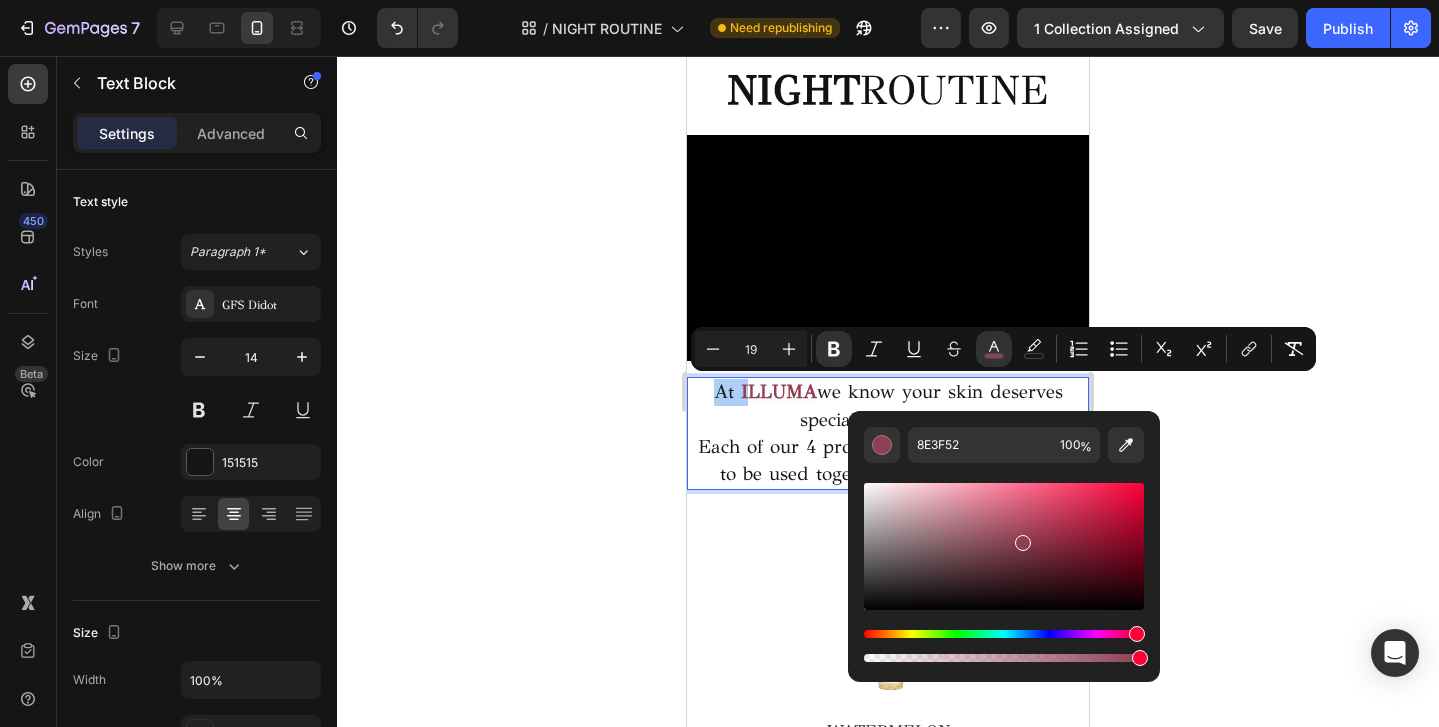click 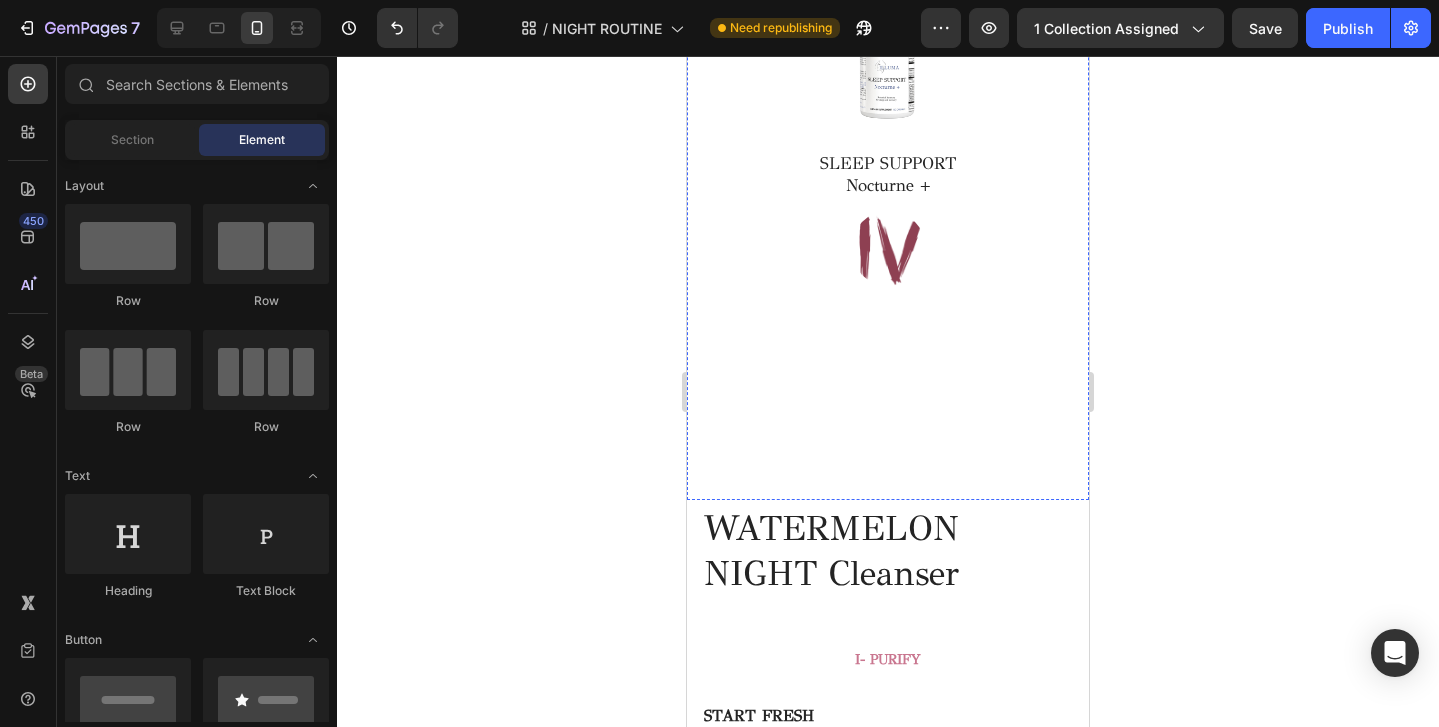 scroll, scrollTop: 1762, scrollLeft: 0, axis: vertical 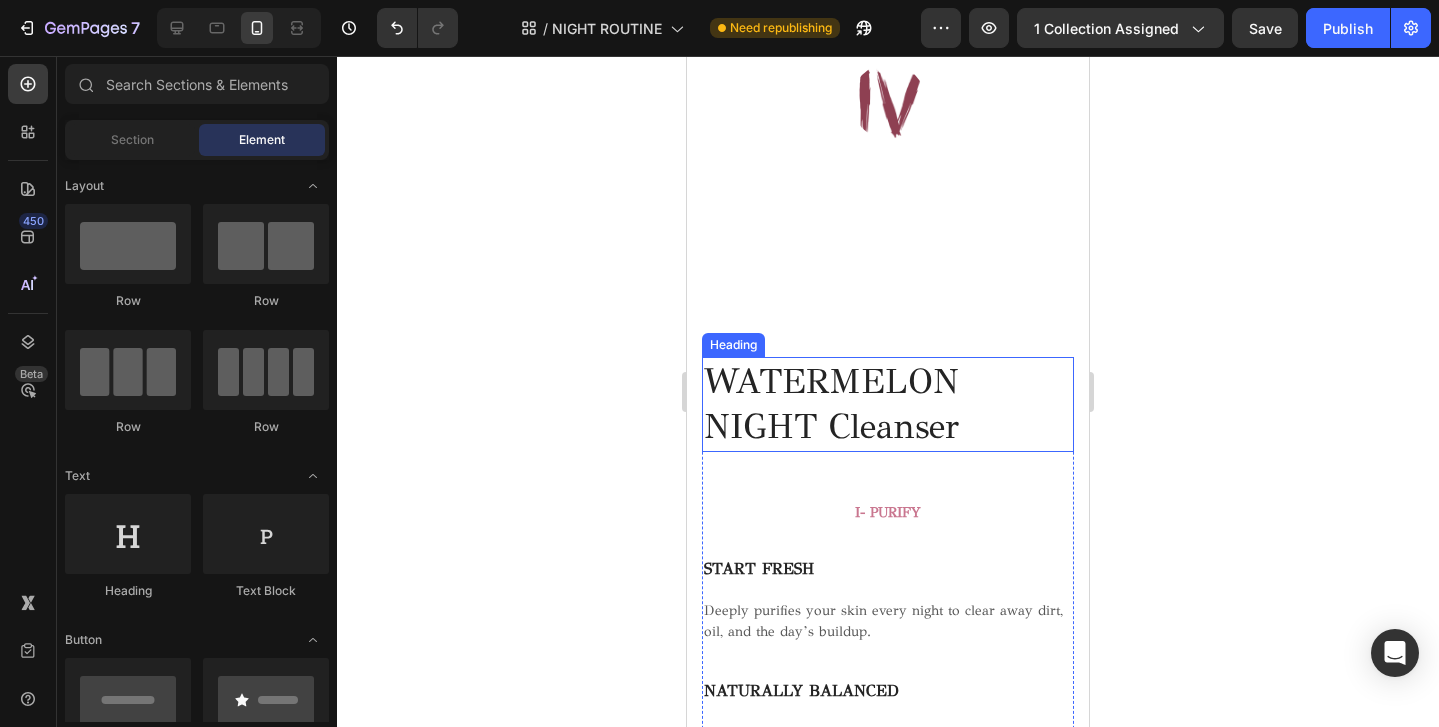 click on "WATERMELON NIGHT Cleanser" at bounding box center (888, 404) 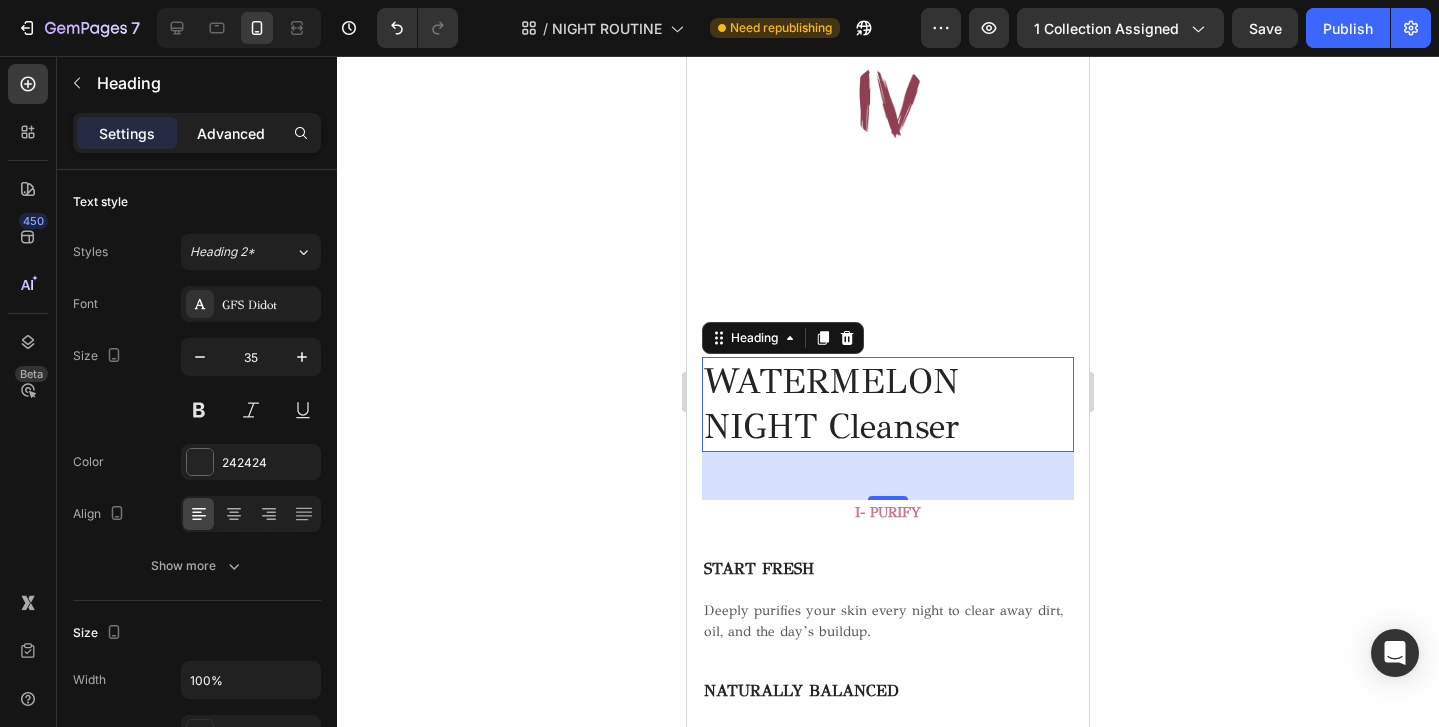 click on "Advanced" 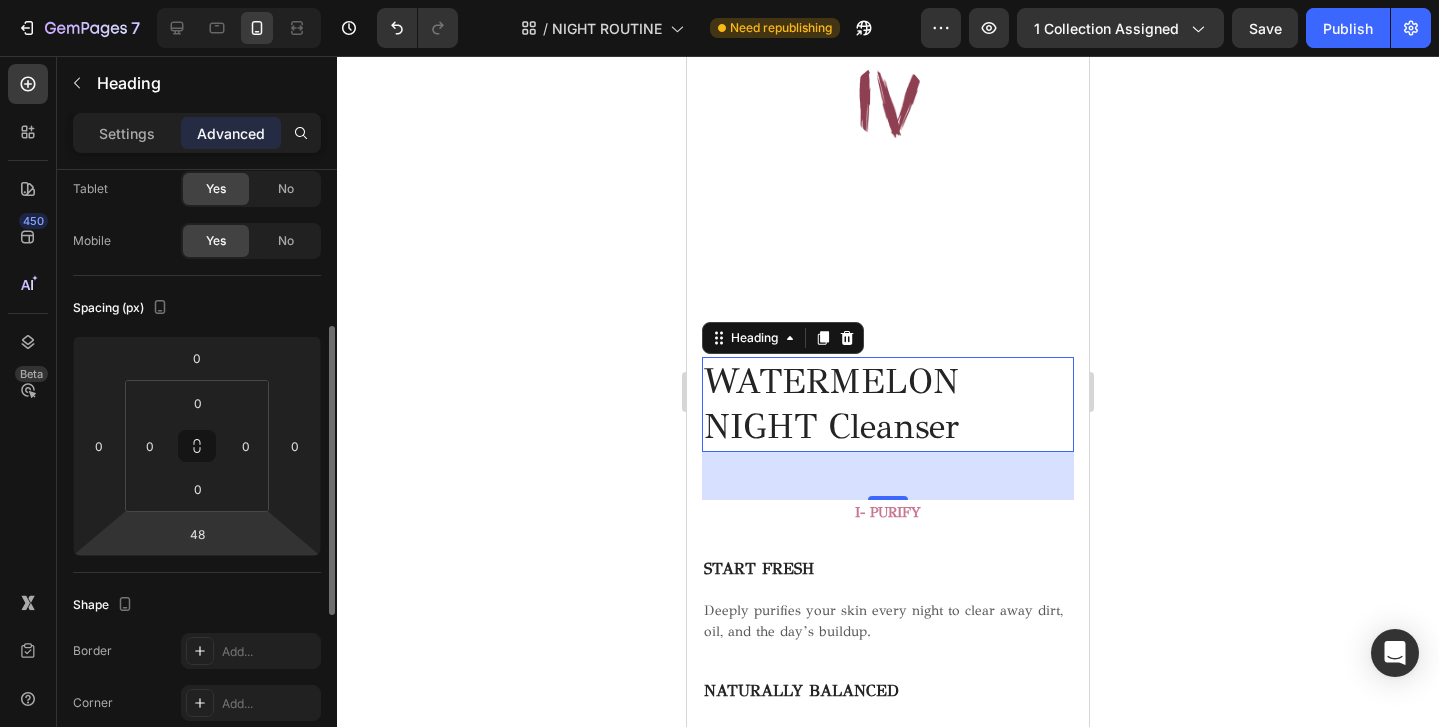 scroll, scrollTop: 288, scrollLeft: 0, axis: vertical 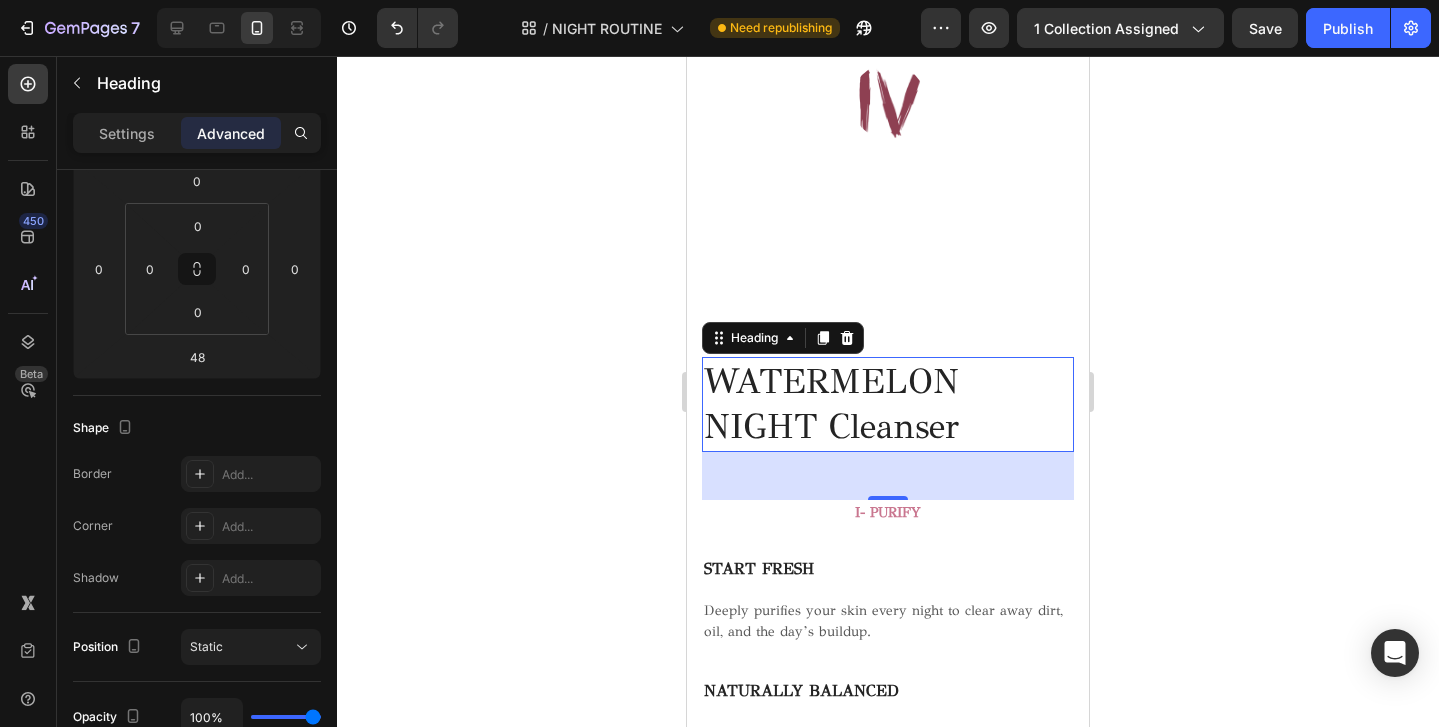 click 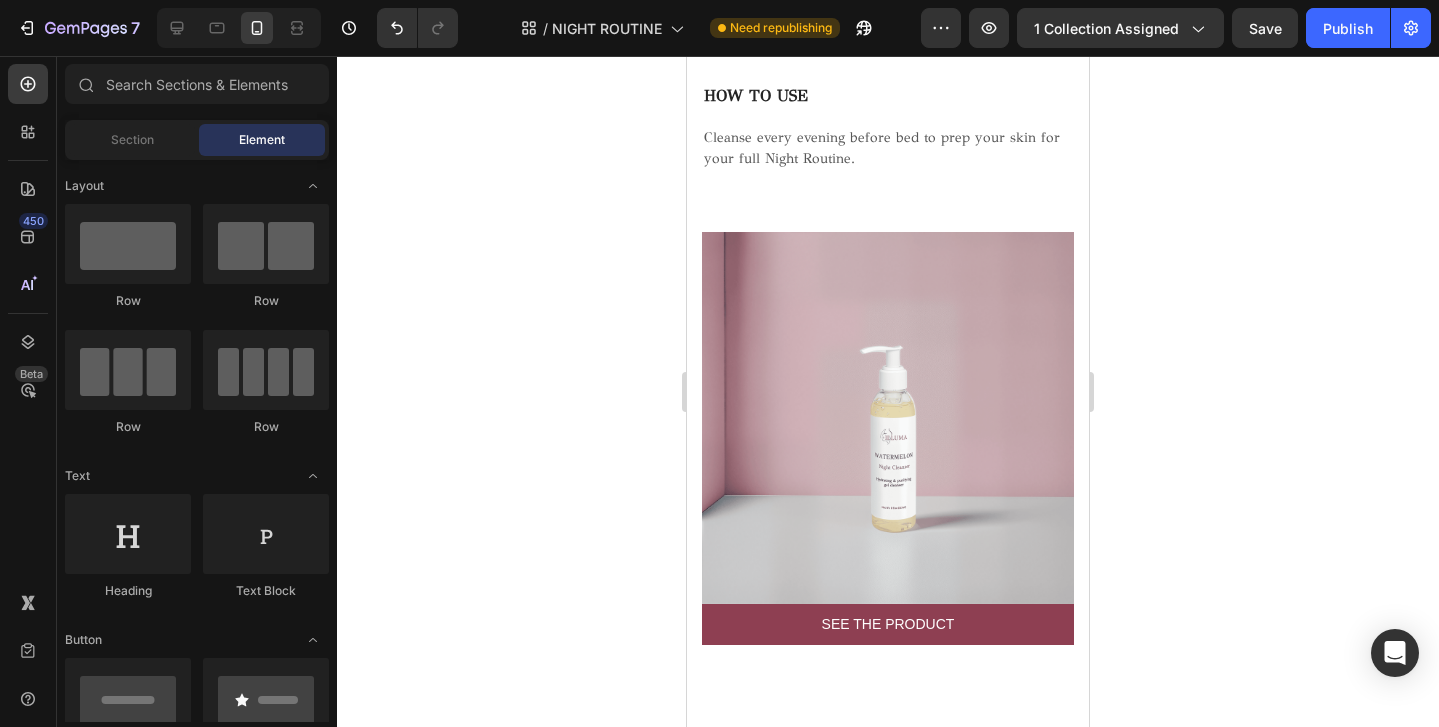 scroll, scrollTop: 2494, scrollLeft: 0, axis: vertical 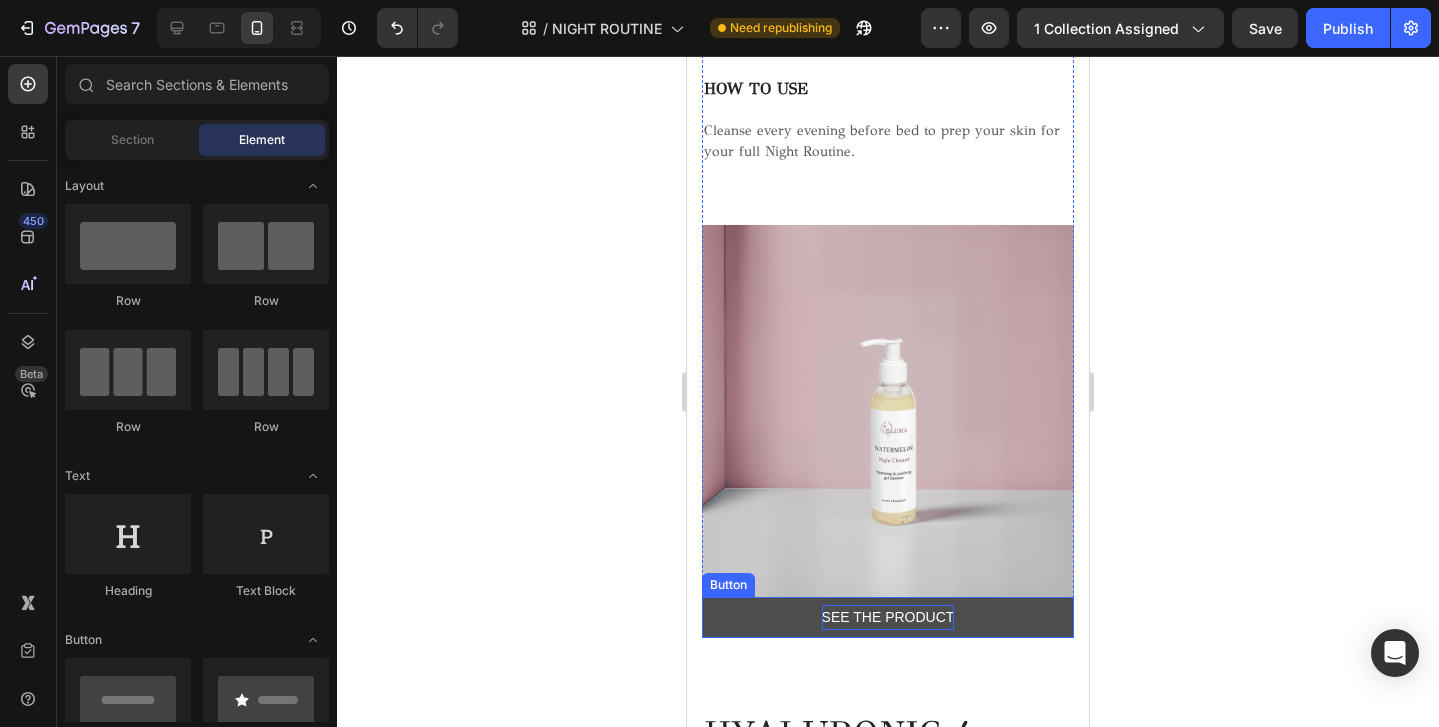 click on "SEE THE PRODUCT" at bounding box center (888, 617) 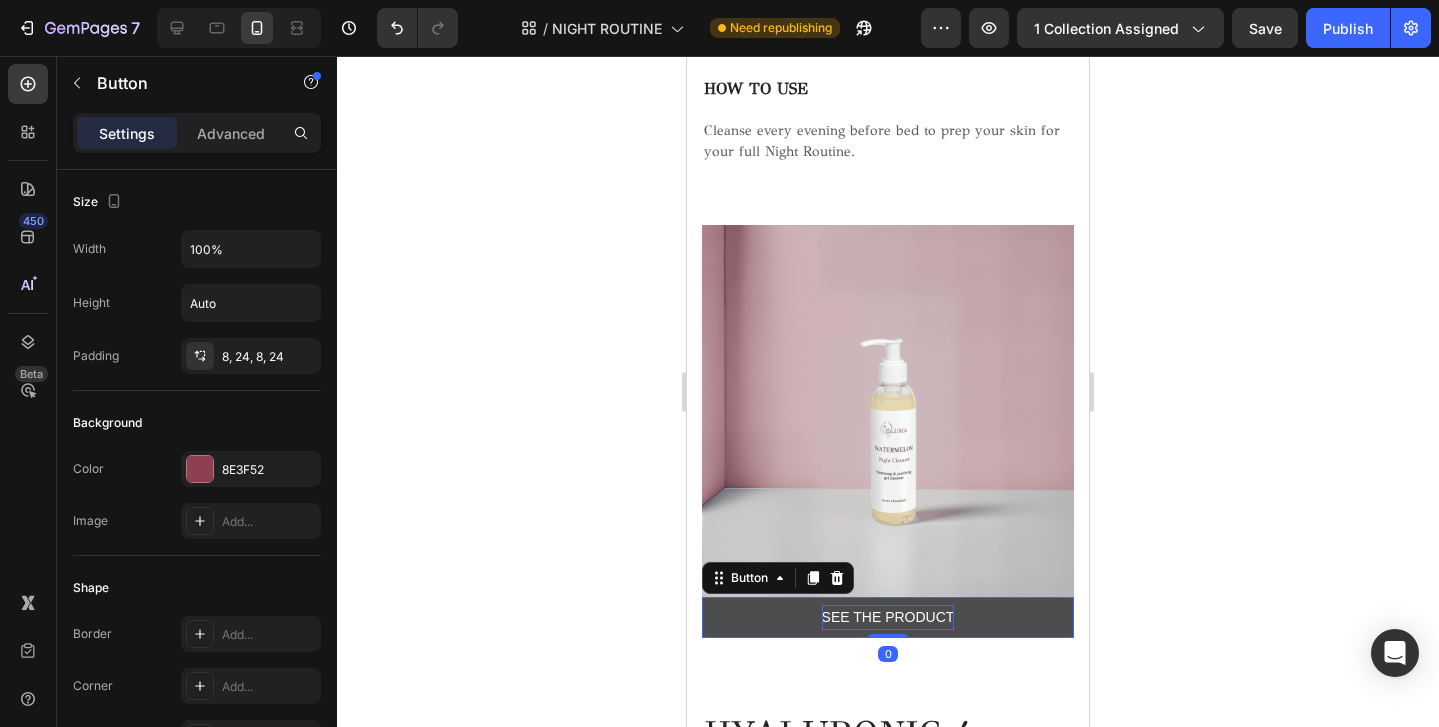 click on "SEE THE PRODUCT" at bounding box center [888, 617] 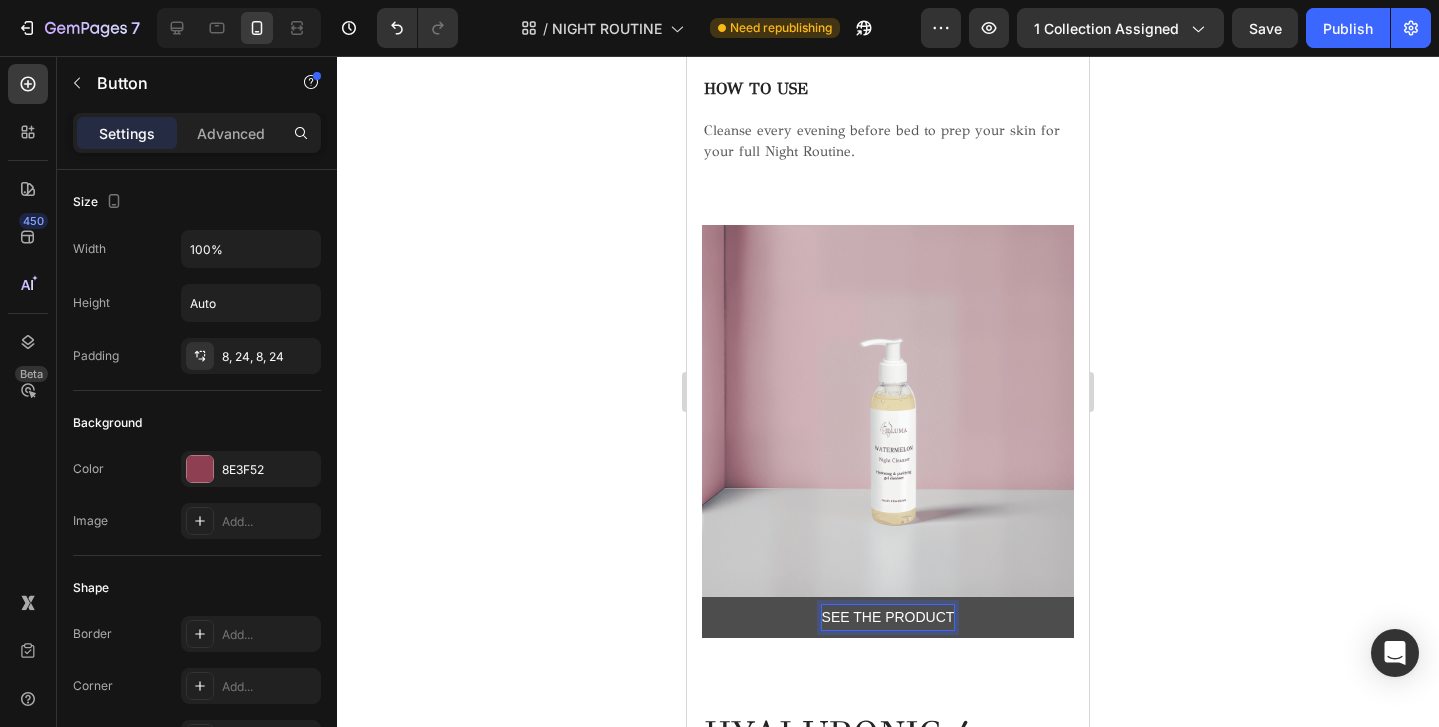 click on "SEE THE PRODUCT" at bounding box center (888, 617) 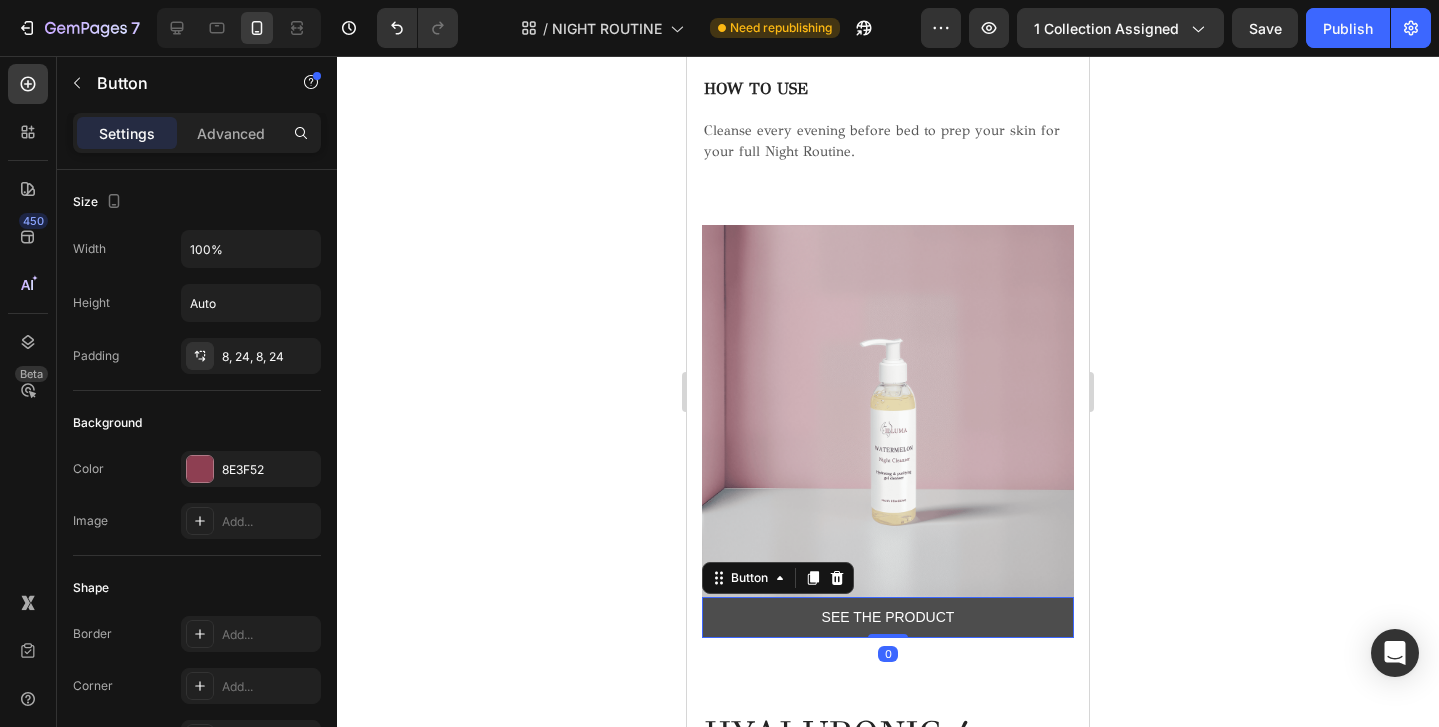 click on "SEE THE PRODUCT" at bounding box center [888, 617] 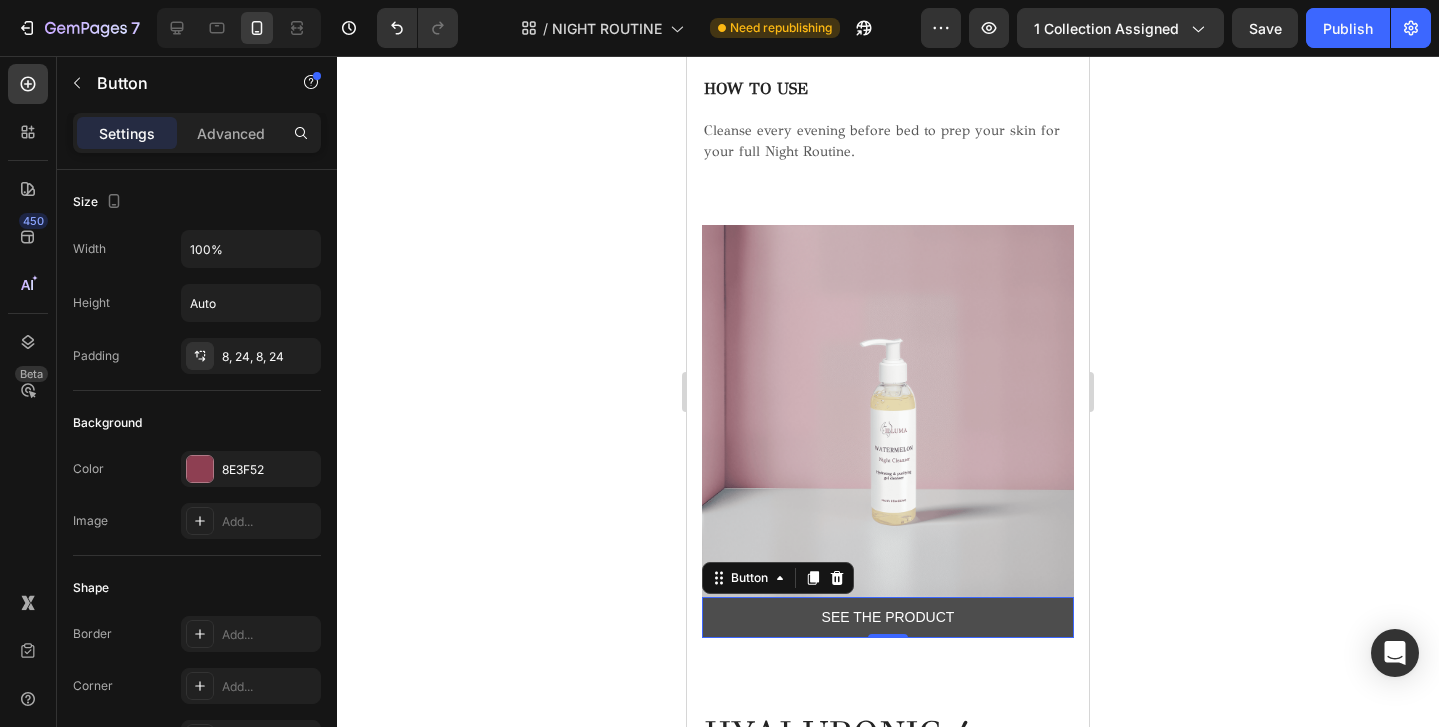 click on "SEE THE PRODUCT" at bounding box center (888, 617) 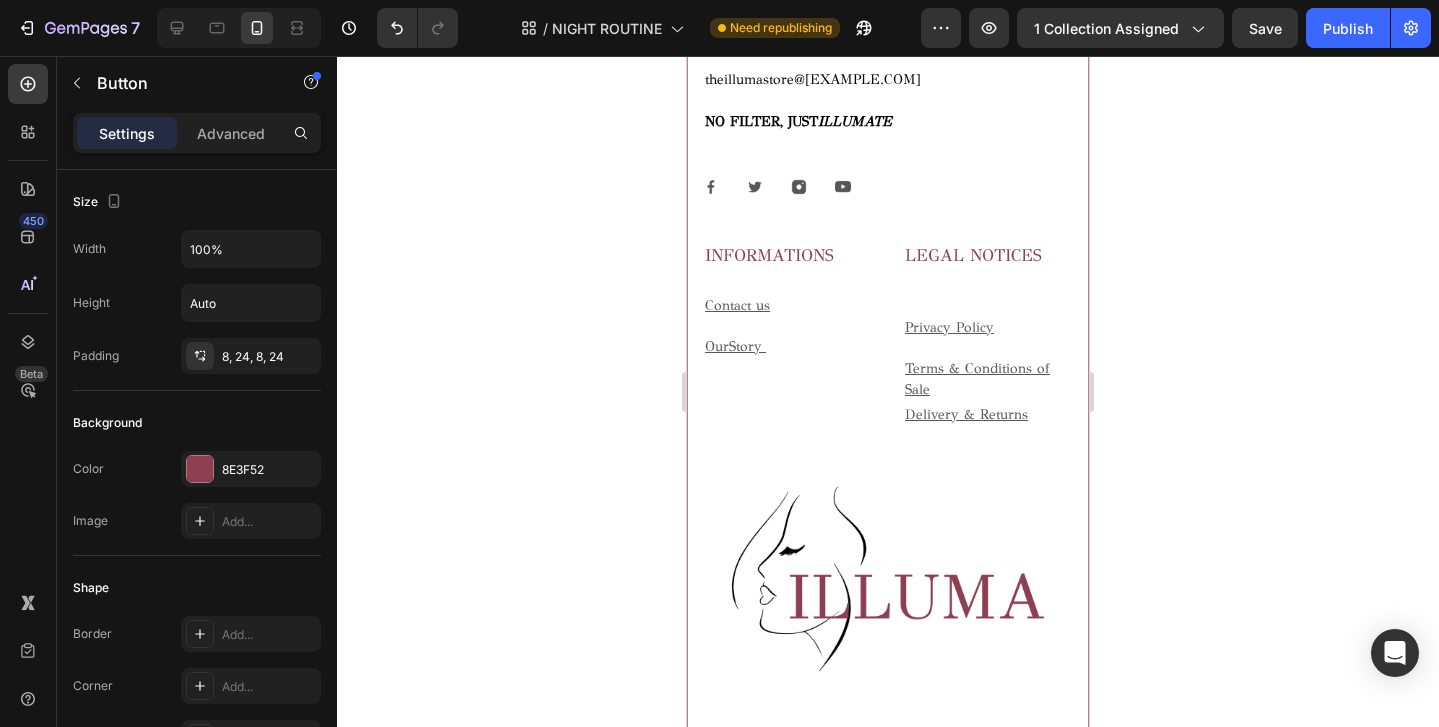 scroll, scrollTop: 6670, scrollLeft: 0, axis: vertical 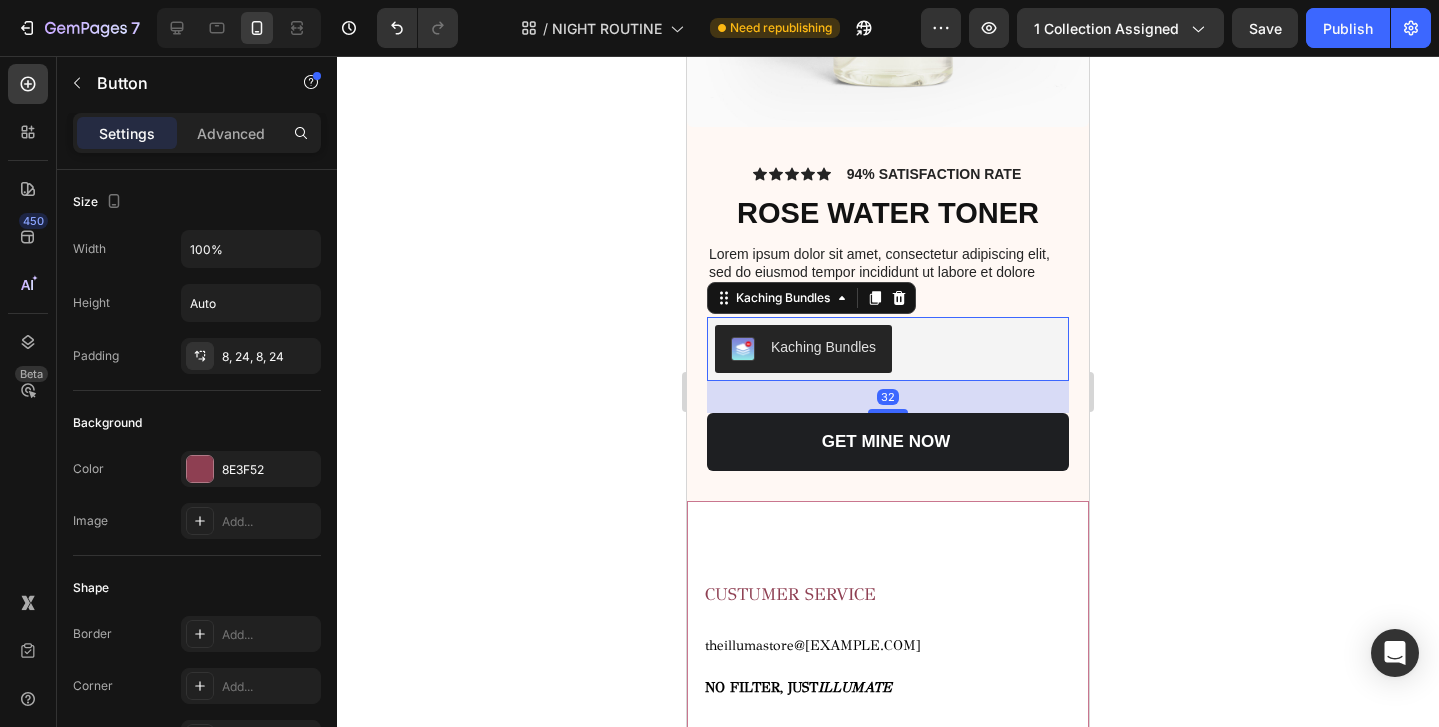 click on "Kaching Bundles" at bounding box center [888, 349] 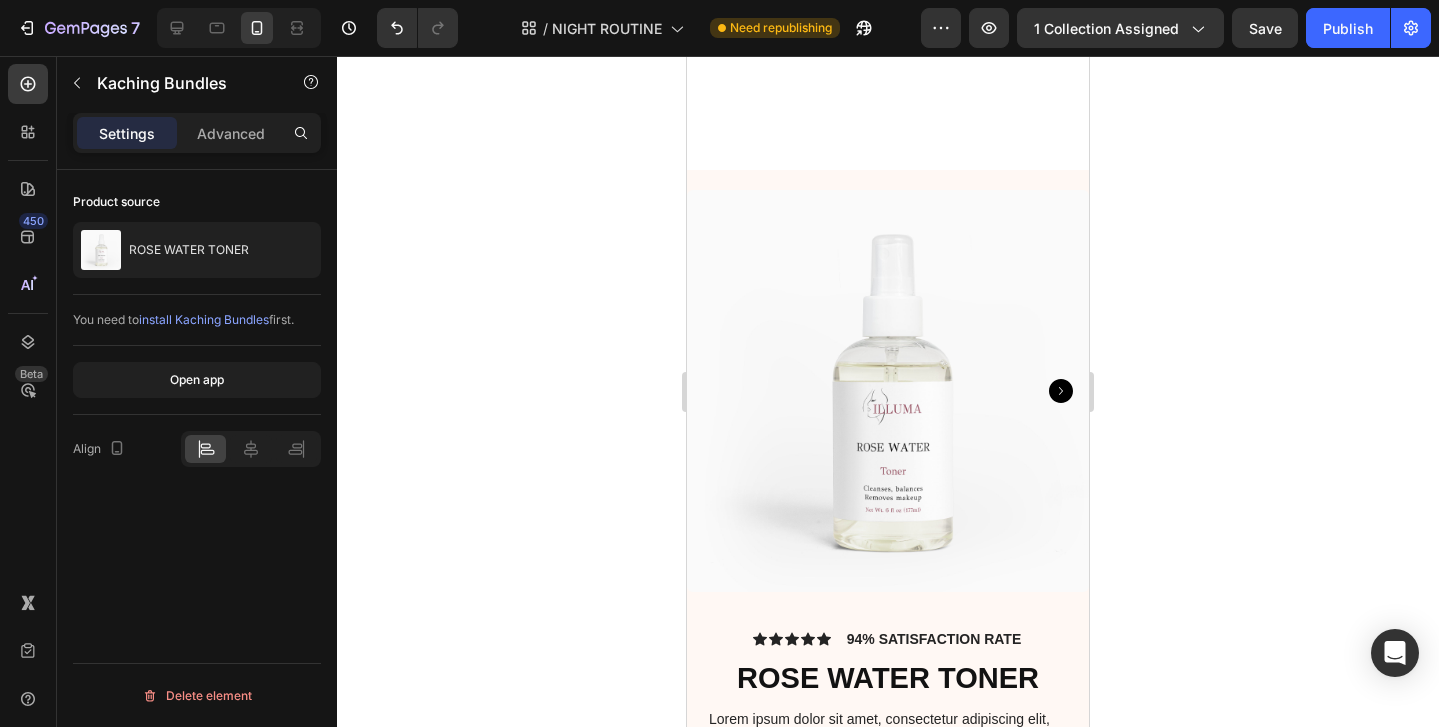 scroll, scrollTop: 6201, scrollLeft: 0, axis: vertical 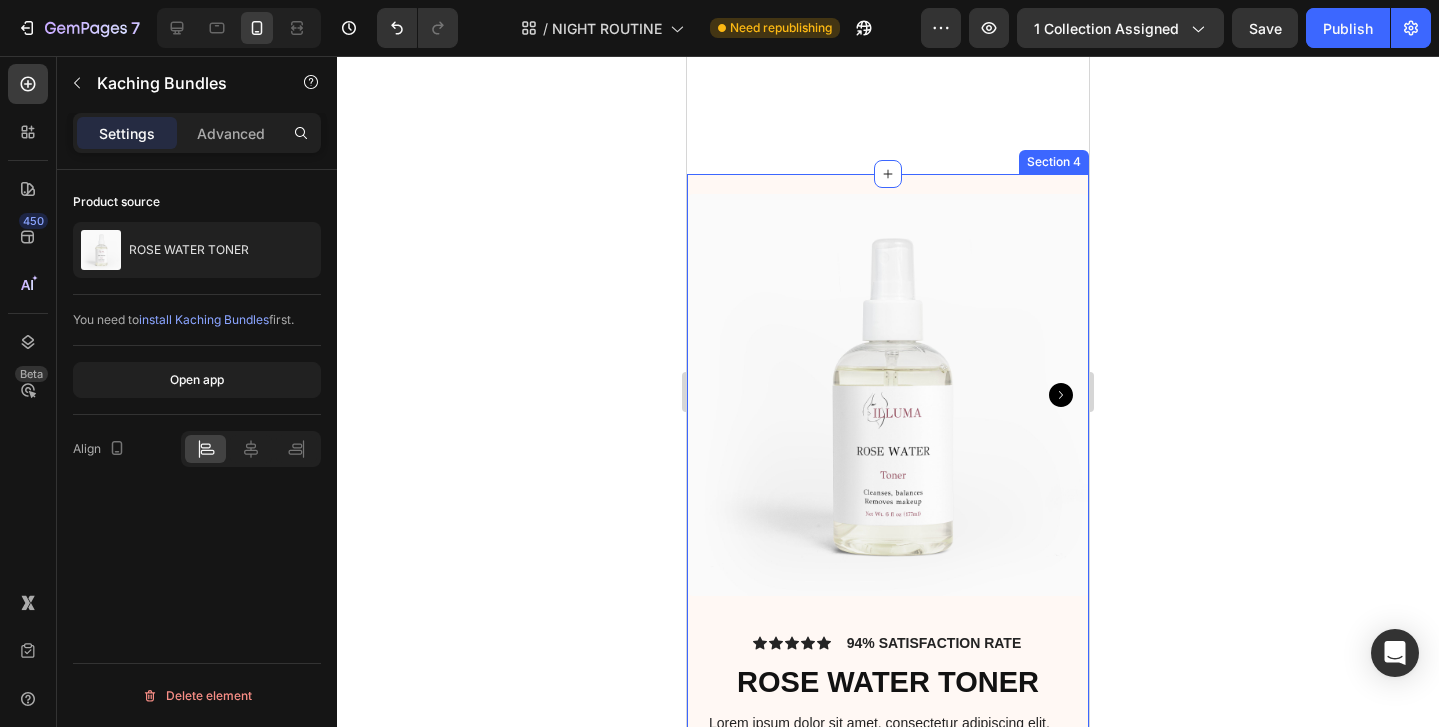 click on "Product Images Icon Icon Icon Icon Icon Icon List 94% SATISFACTION RATE Text Block Row ROSE WATER TONER Product Title Lorem ipsum dolor sit amet, consectetur adipiscing elit, sed do eiusmod tempor incididunt ut labore et dolore magna aliqua. Text Block Kaching Bundles Kaching Bundles   32 GET MINE NOW Add to Cart Row Product Section 4" at bounding box center [888, 572] 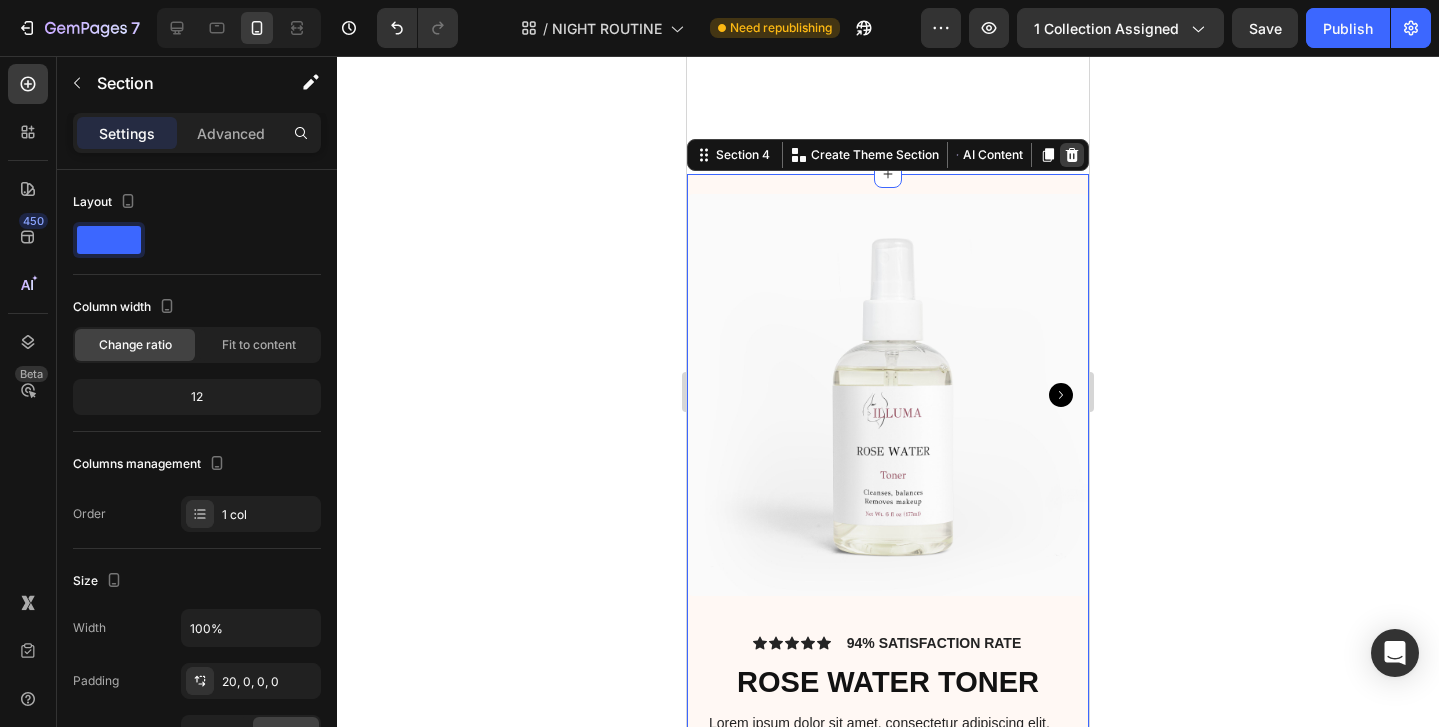 click 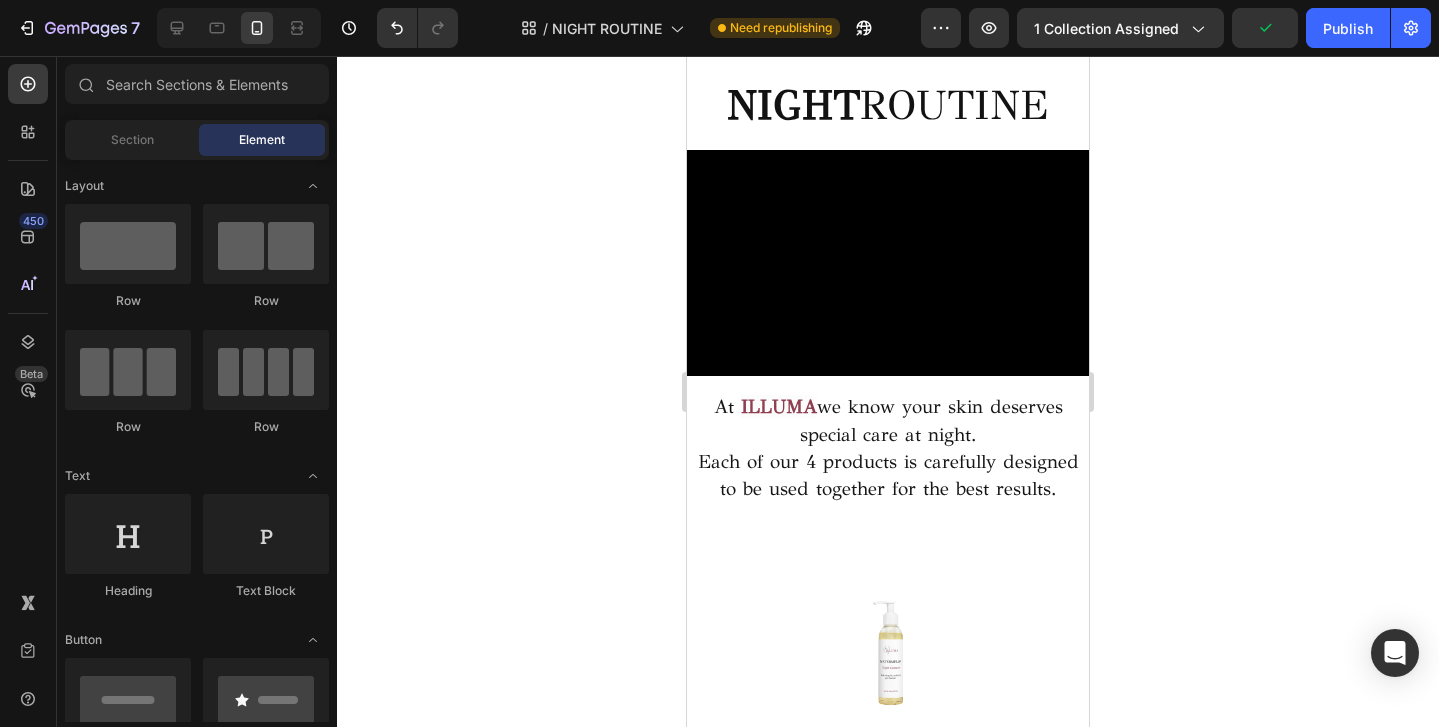 scroll, scrollTop: 0, scrollLeft: 0, axis: both 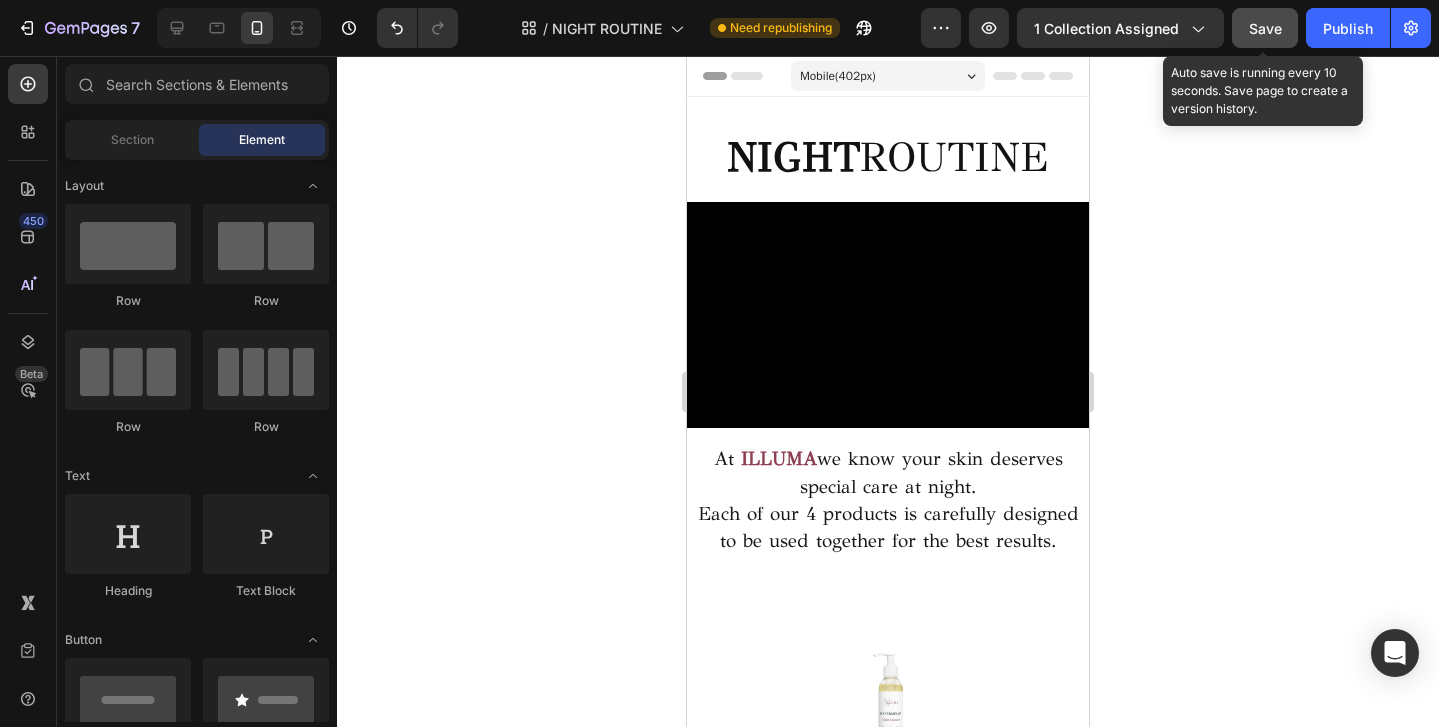 click on "Save" at bounding box center [1265, 28] 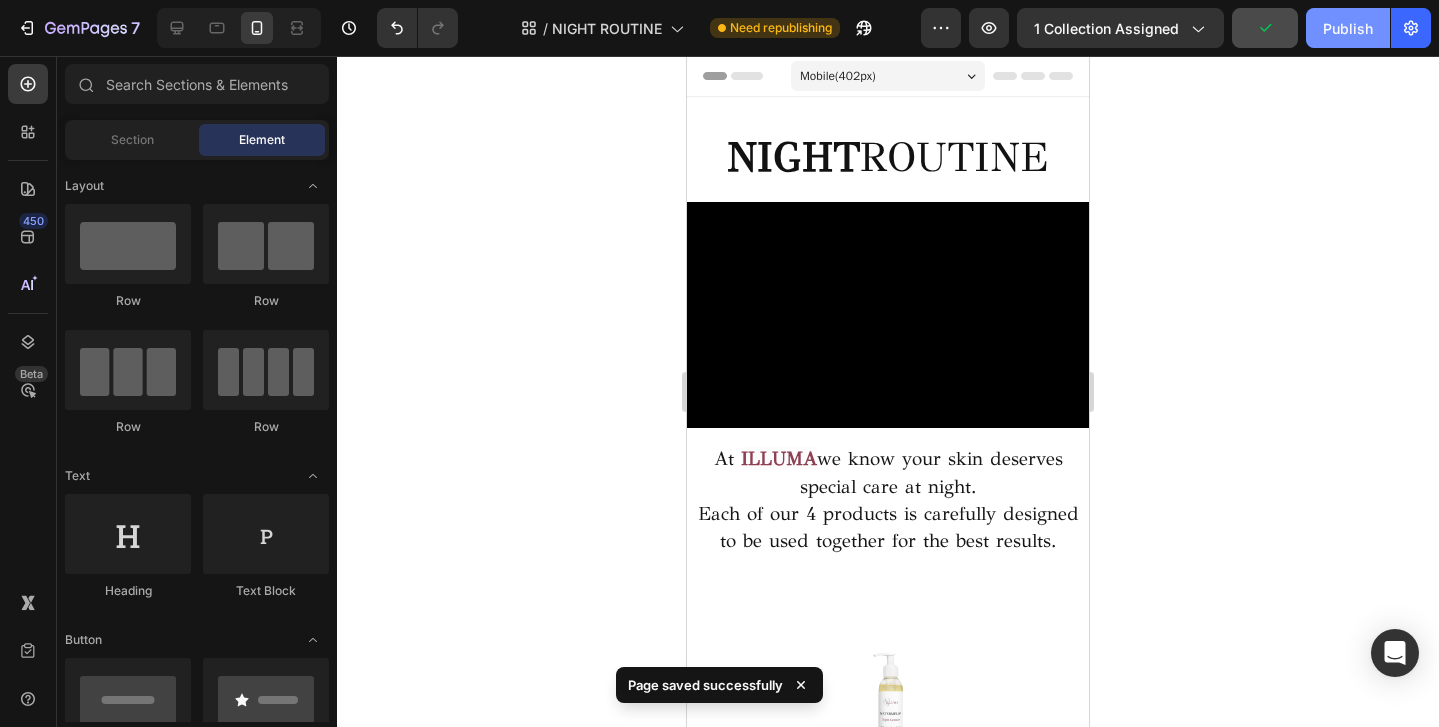 click on "Publish" at bounding box center [1348, 28] 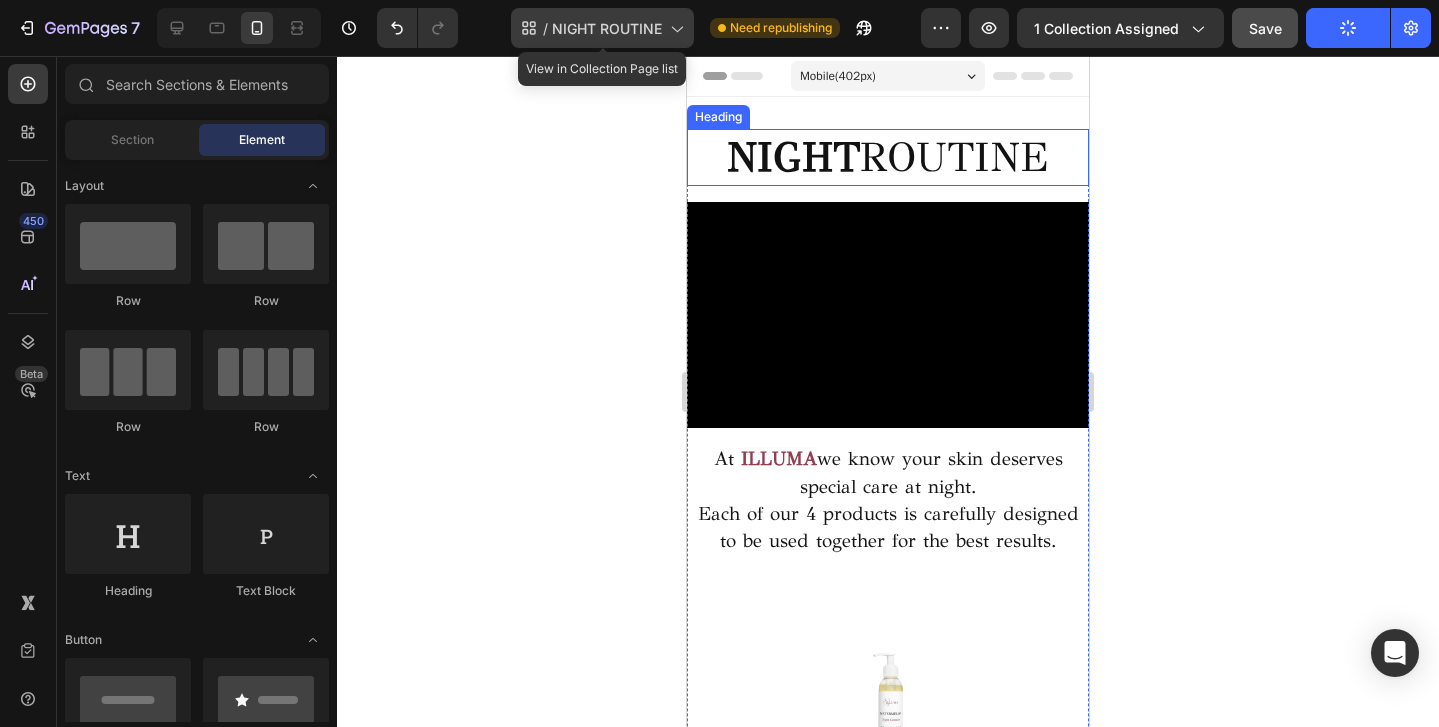 click on "NIGHT ROUTINE" at bounding box center (607, 28) 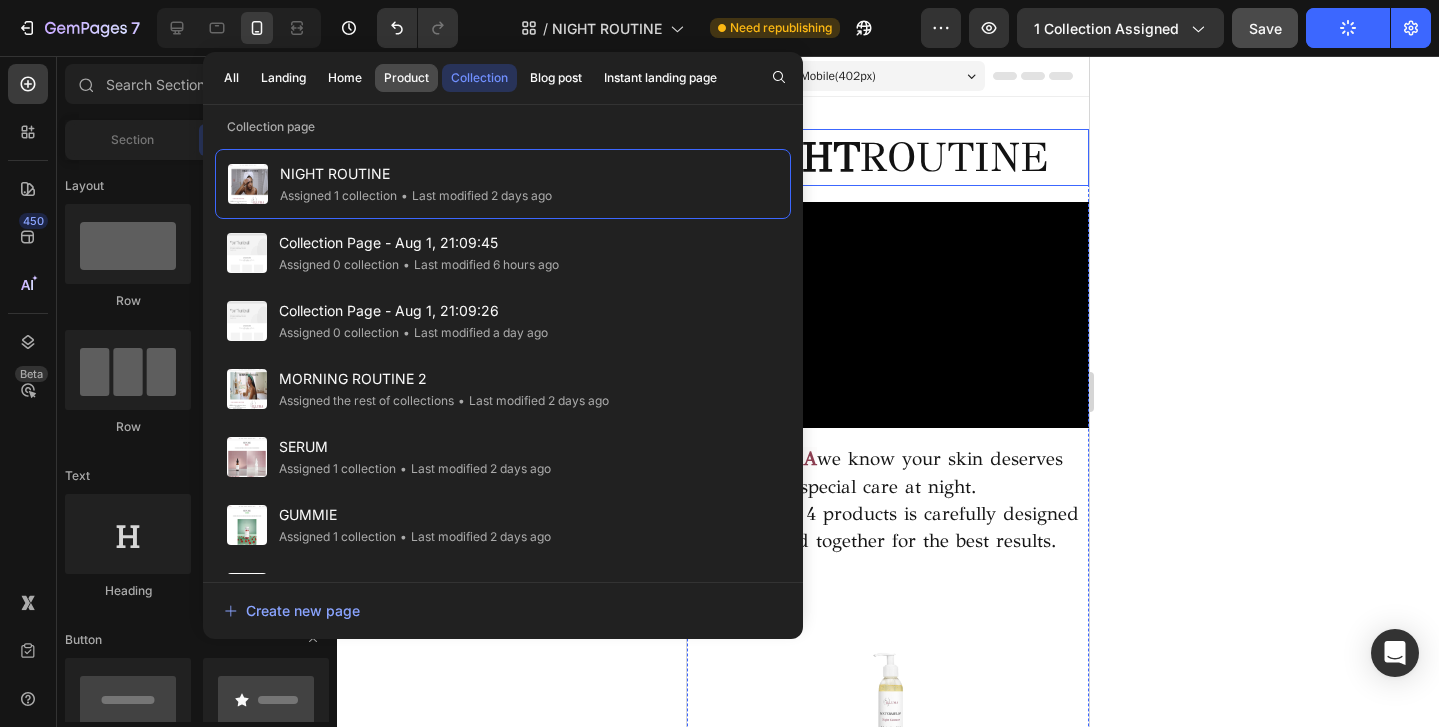 click on "Product" at bounding box center [406, 78] 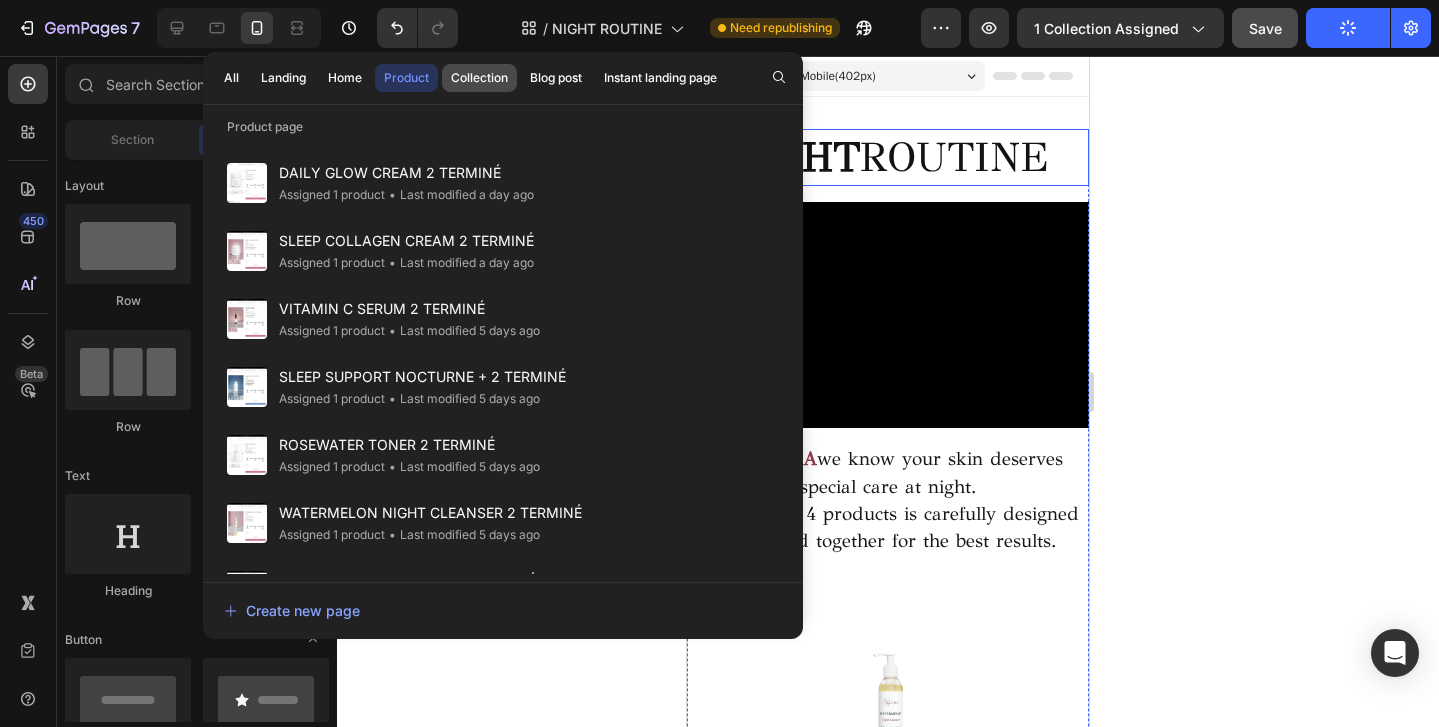 click on "Collection" 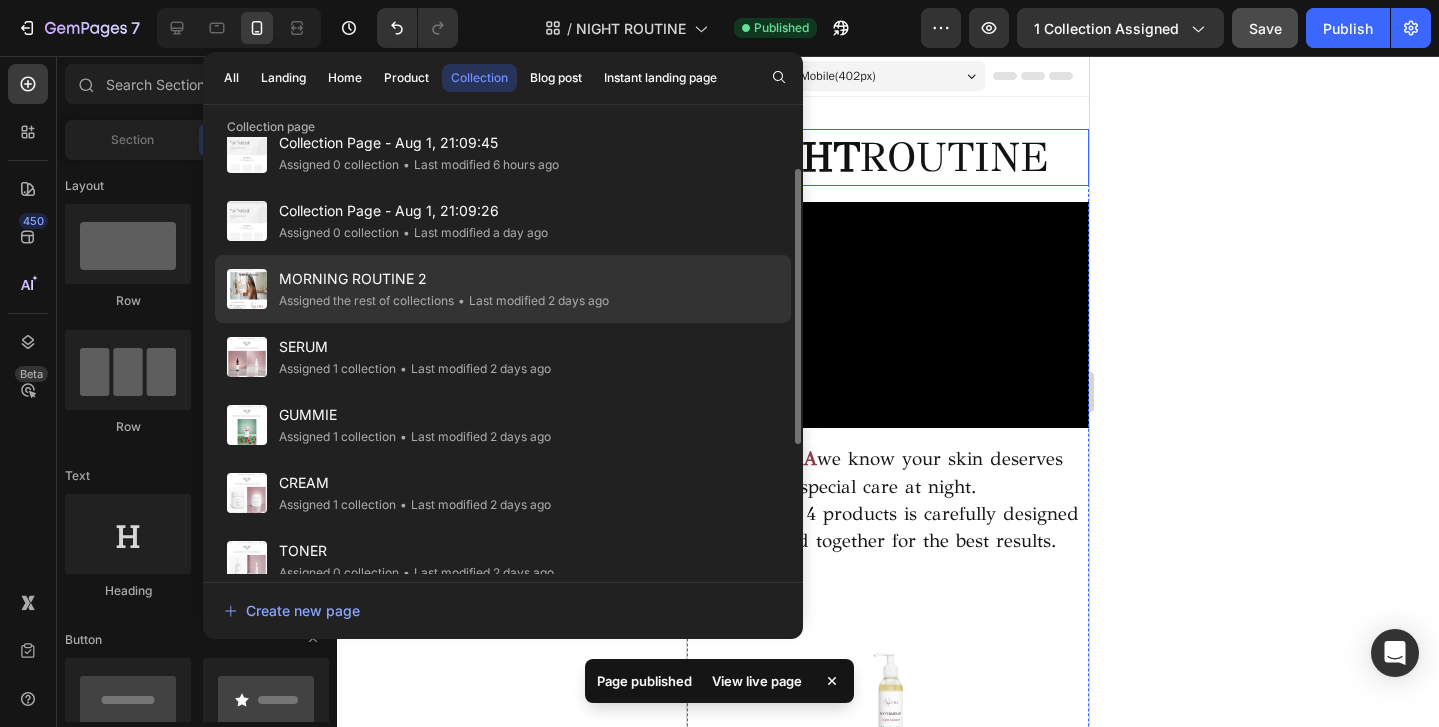 scroll, scrollTop: 81, scrollLeft: 0, axis: vertical 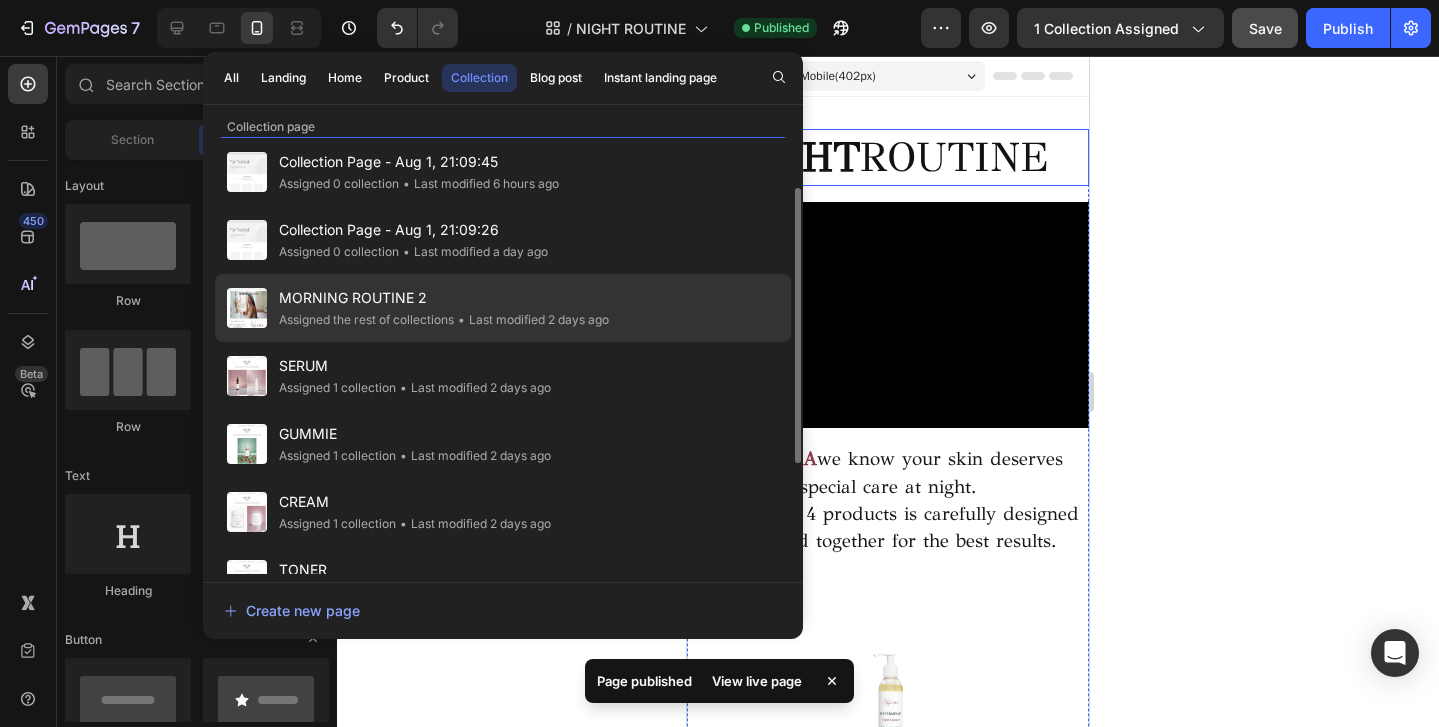 click on "• Last modified 2 days ago" 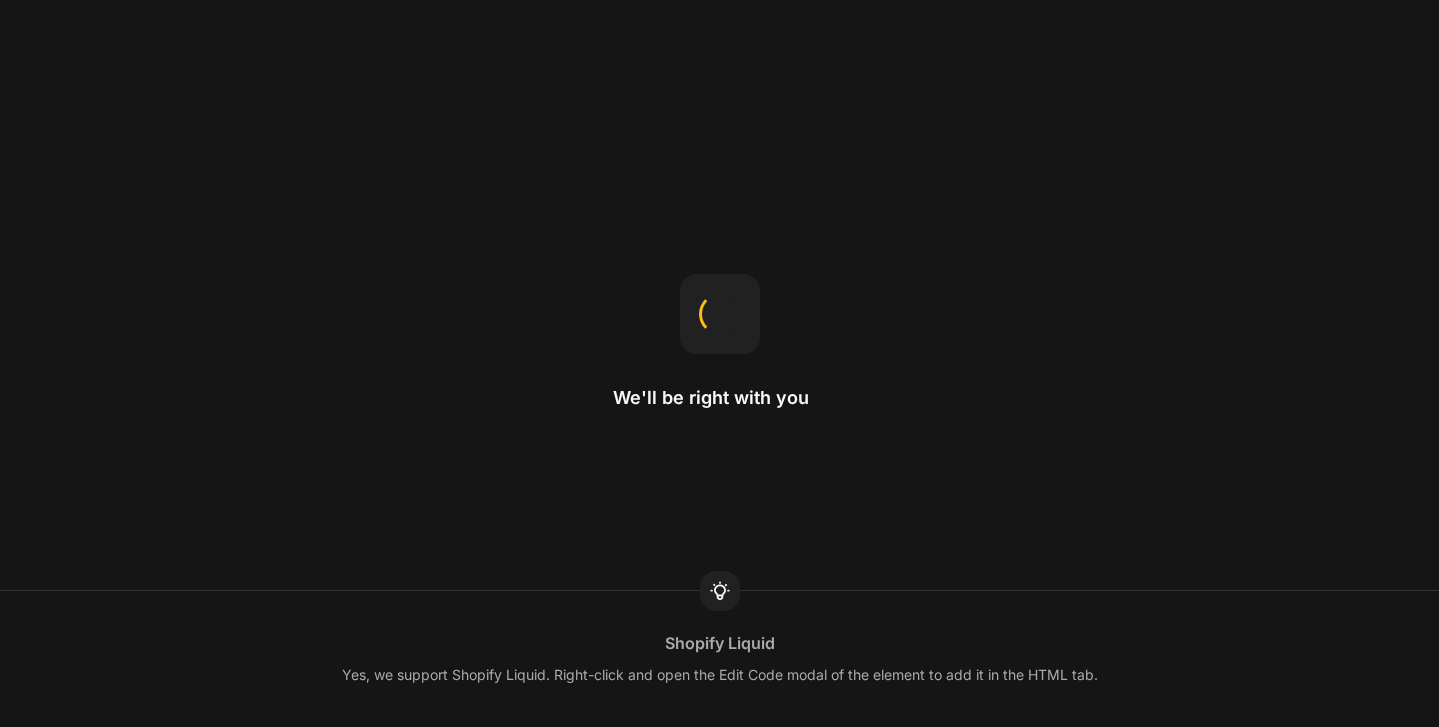 scroll, scrollTop: 0, scrollLeft: 0, axis: both 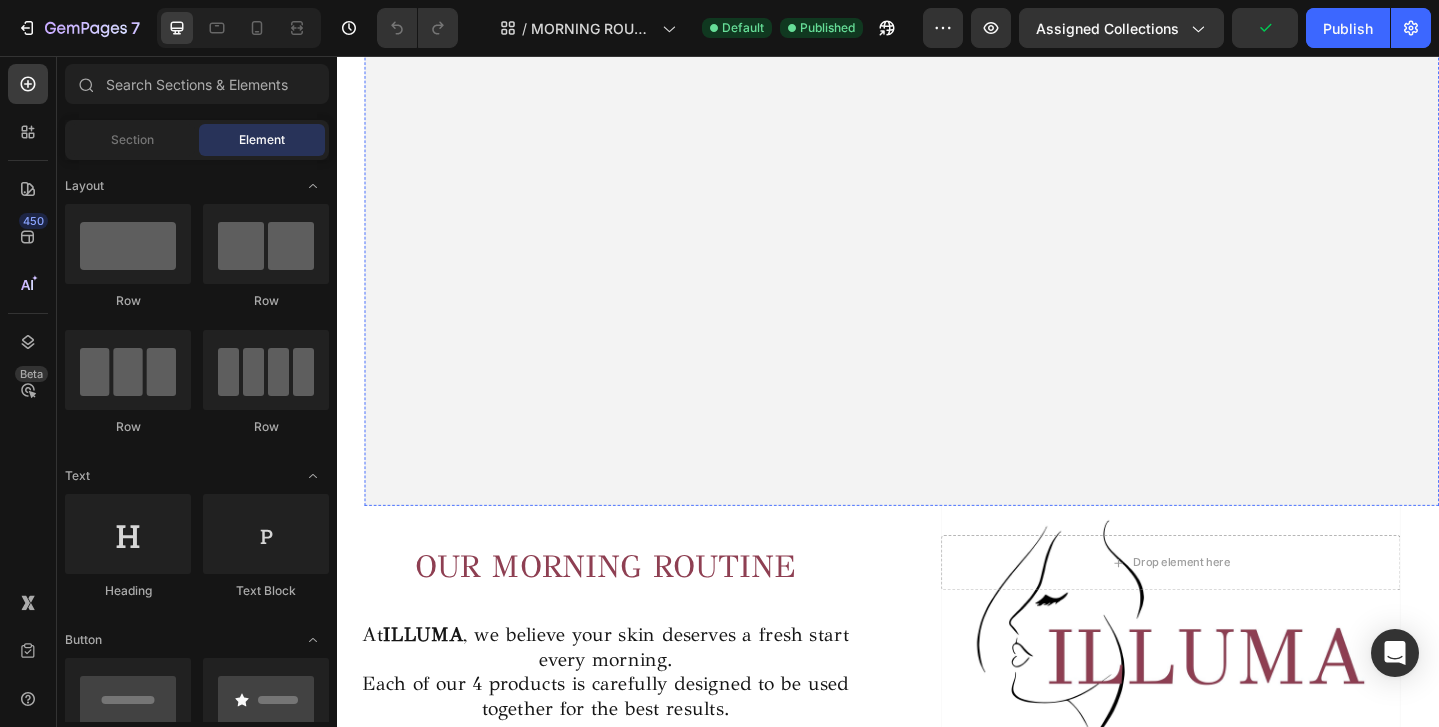 click at bounding box center (952, 217) 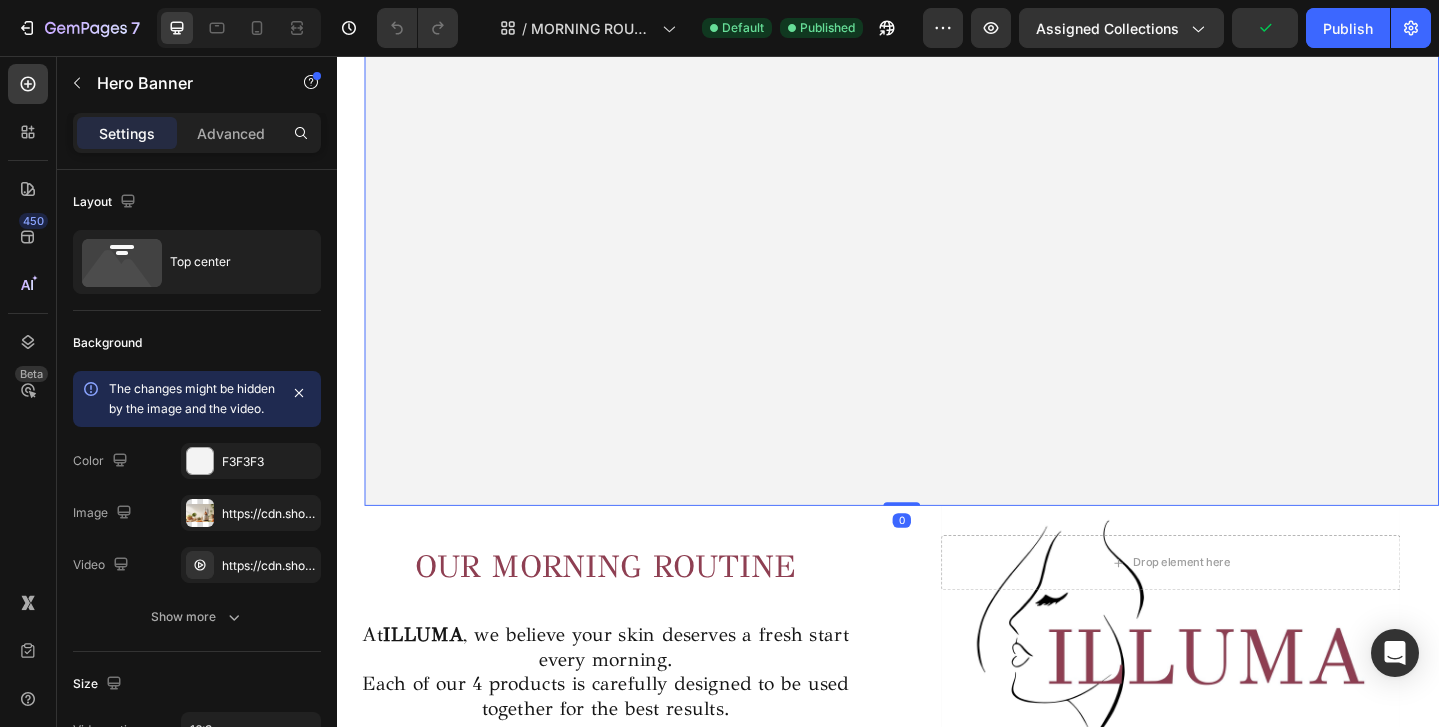 click at bounding box center (952, 217) 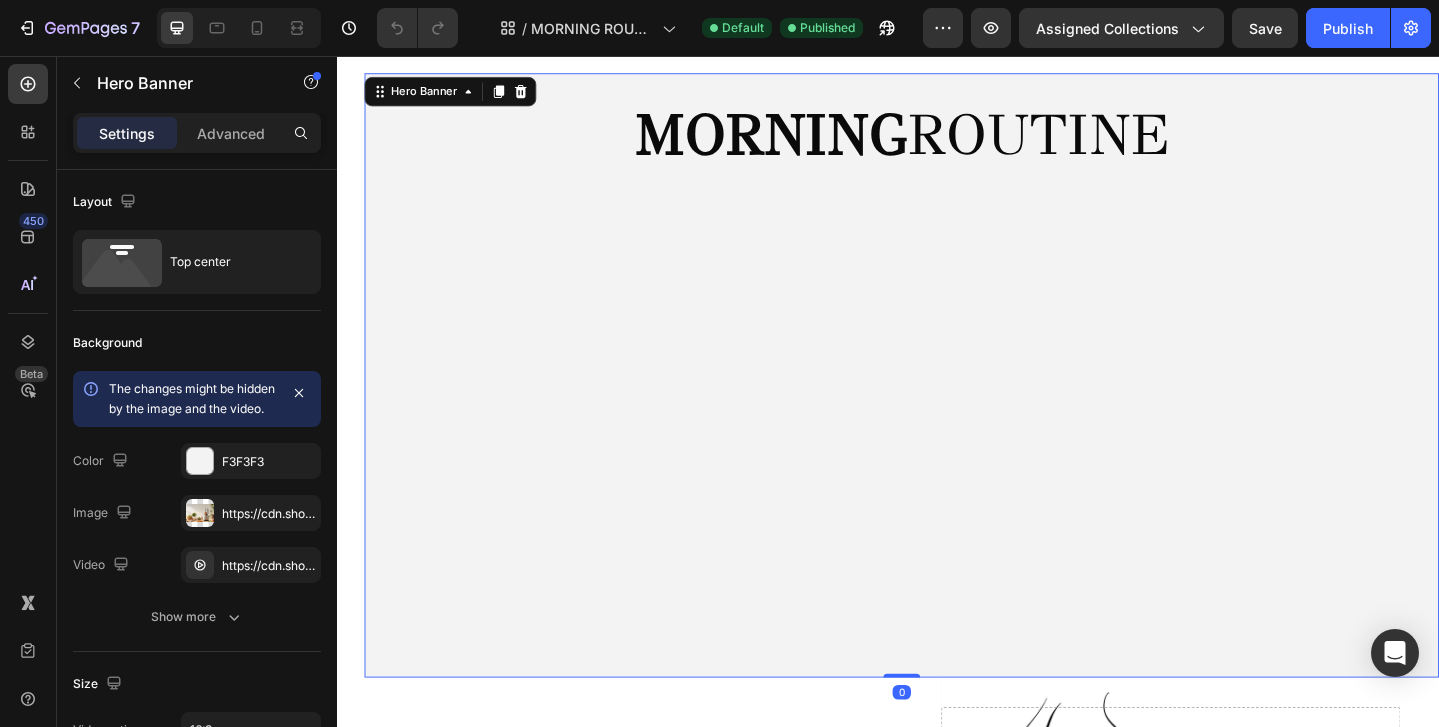 scroll, scrollTop: 60, scrollLeft: 0, axis: vertical 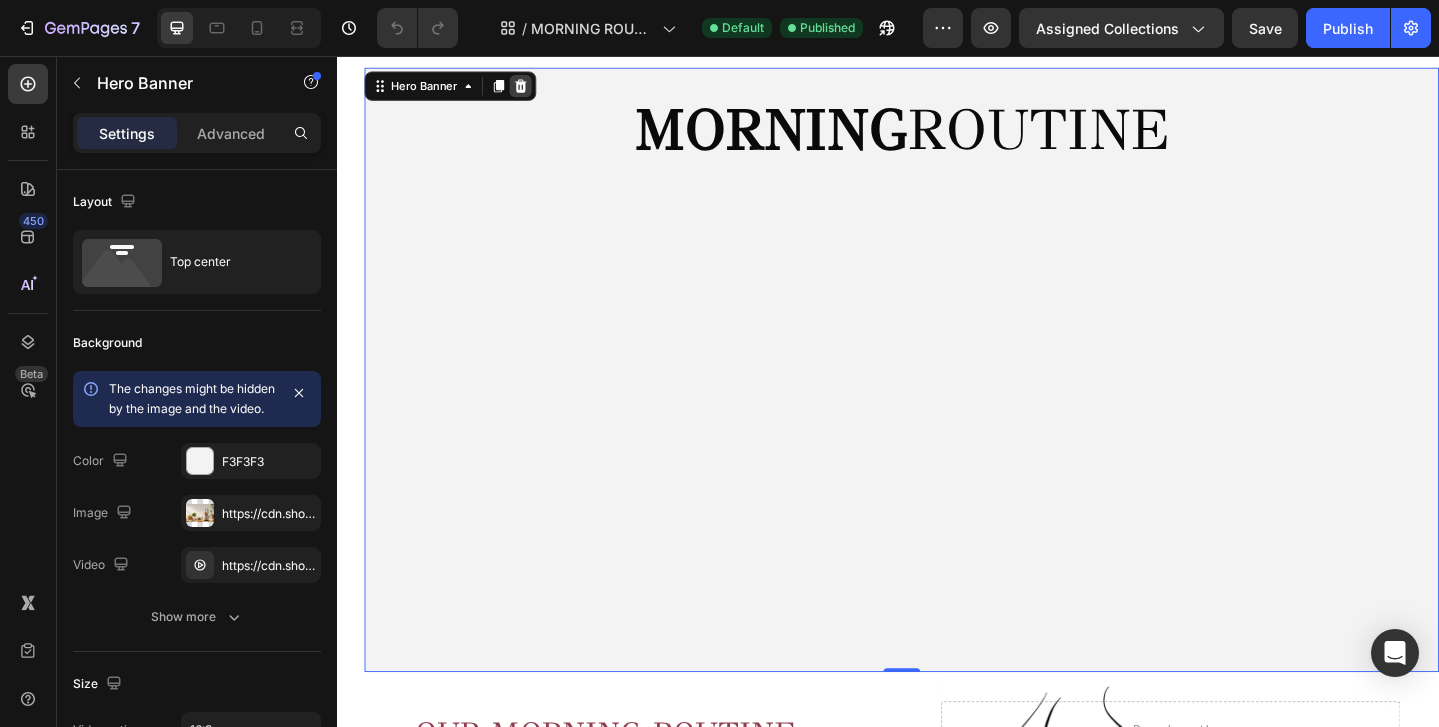 click 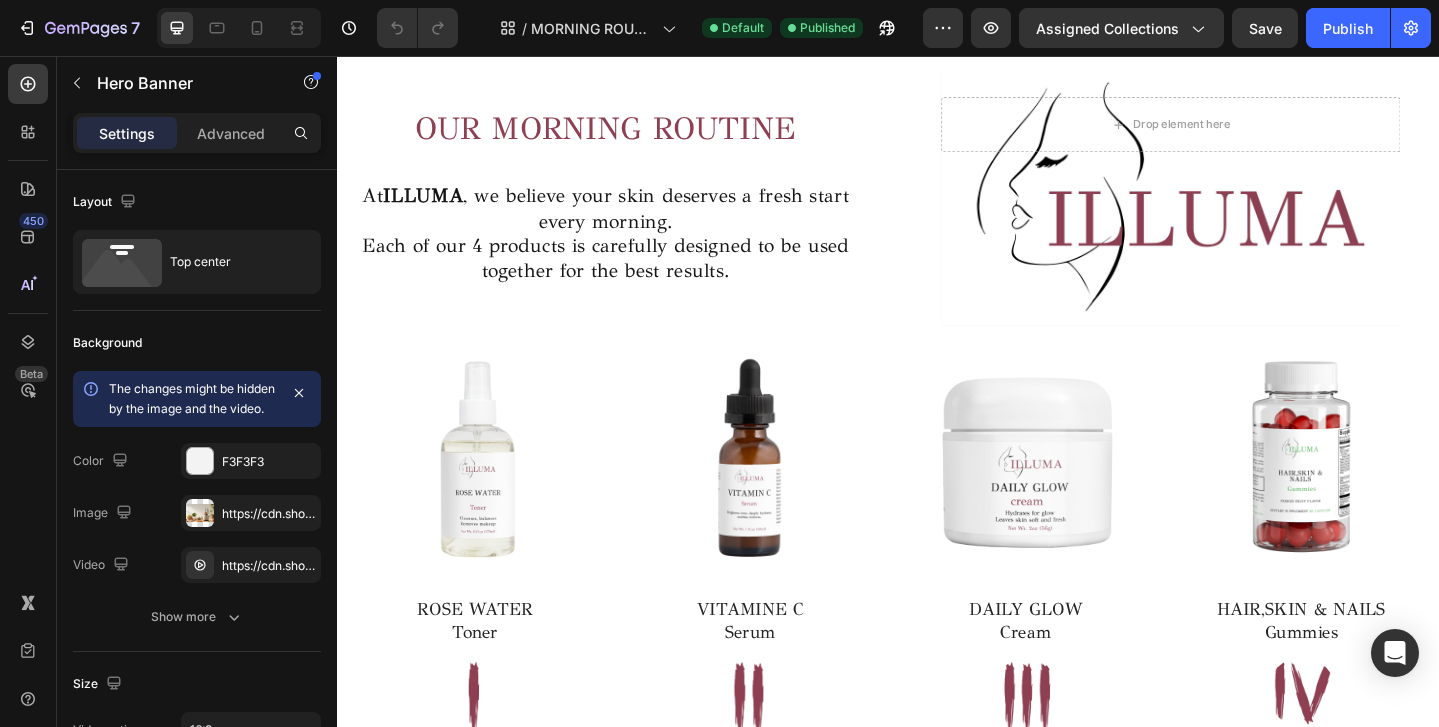 scroll, scrollTop: 0, scrollLeft: 0, axis: both 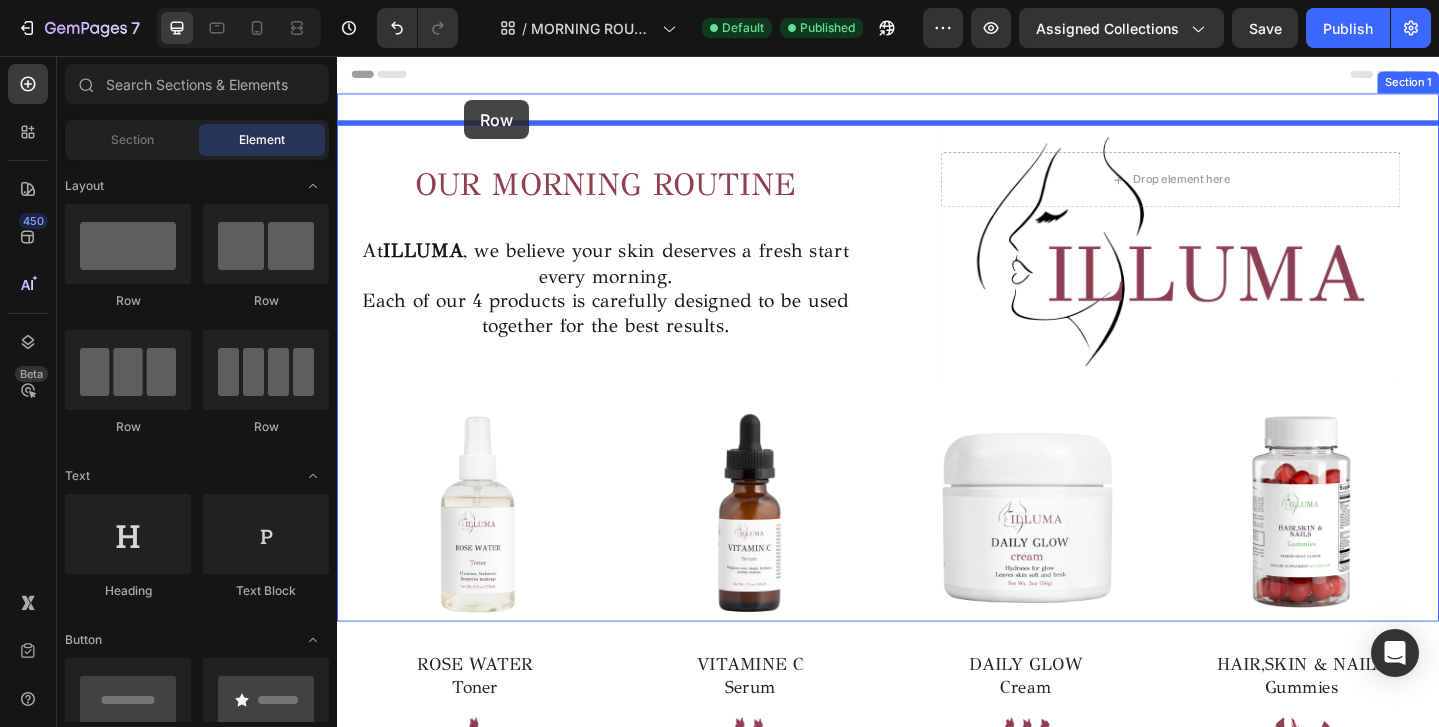 drag, startPoint x: 480, startPoint y: 310, endPoint x: 475, endPoint y: 104, distance: 206.06067 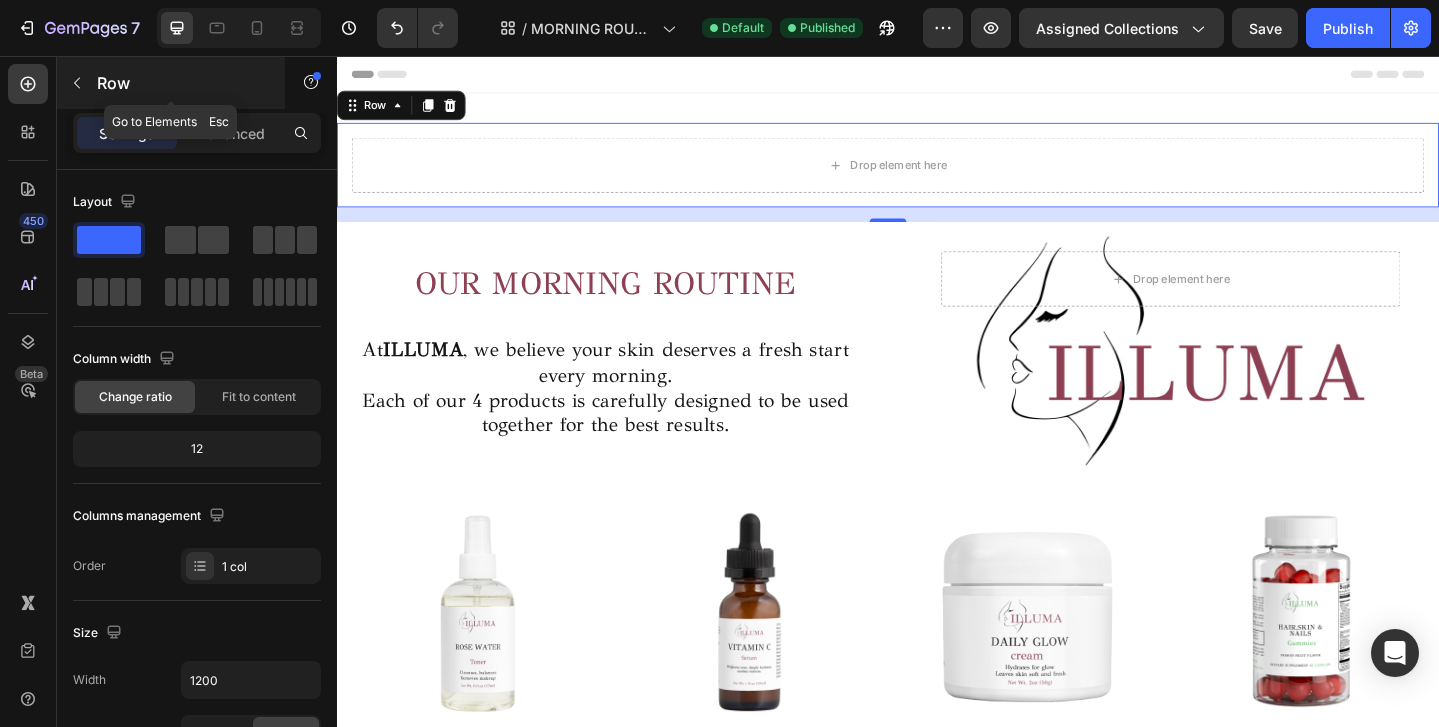 click 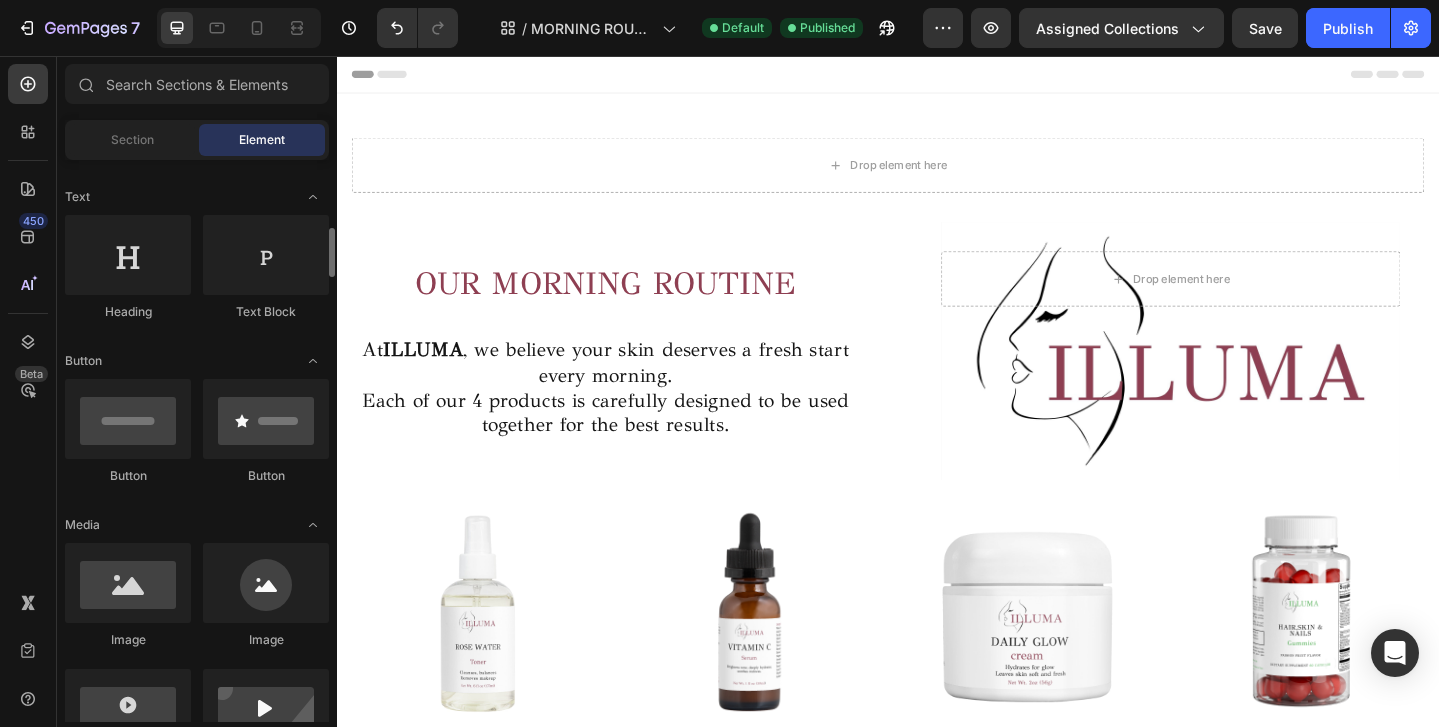 scroll, scrollTop: 435, scrollLeft: 0, axis: vertical 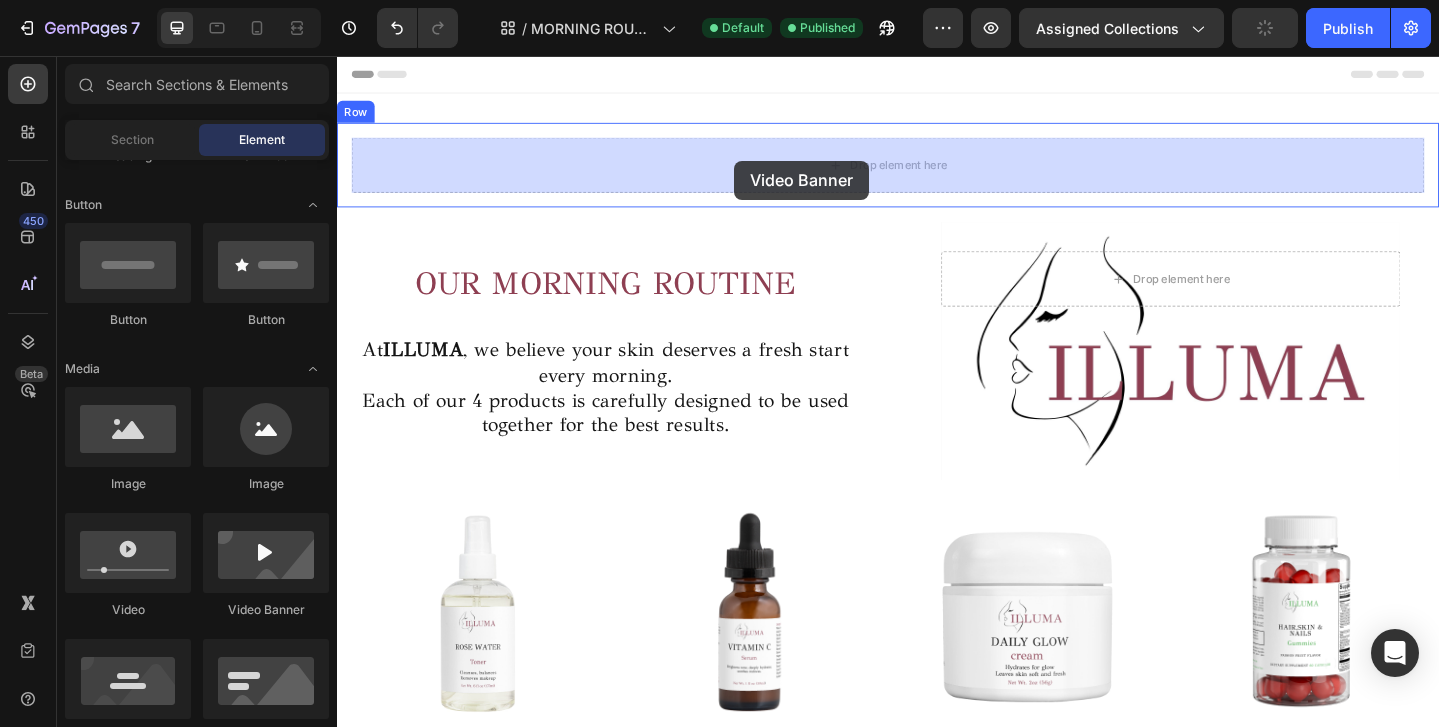 drag, startPoint x: 604, startPoint y: 644, endPoint x: 769, endPoint y: 170, distance: 501.8974 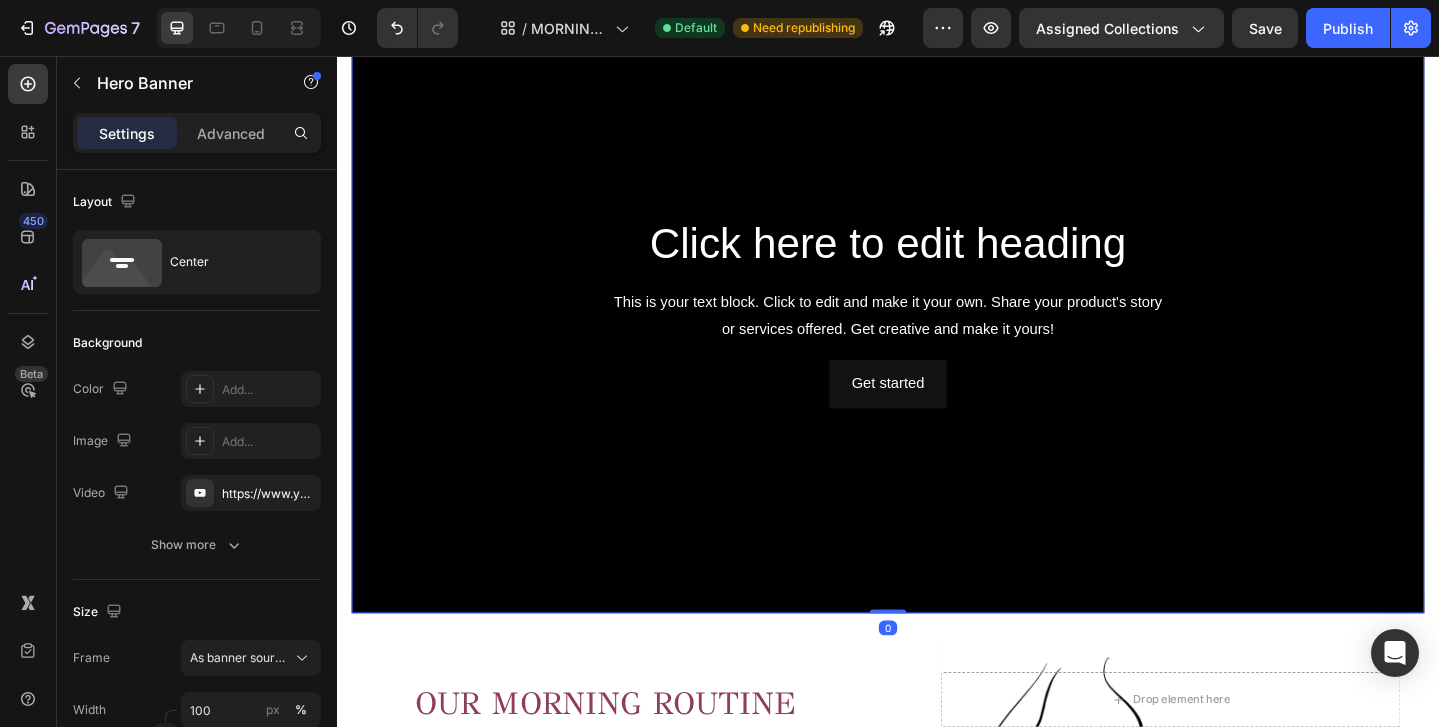 scroll, scrollTop: 167, scrollLeft: 0, axis: vertical 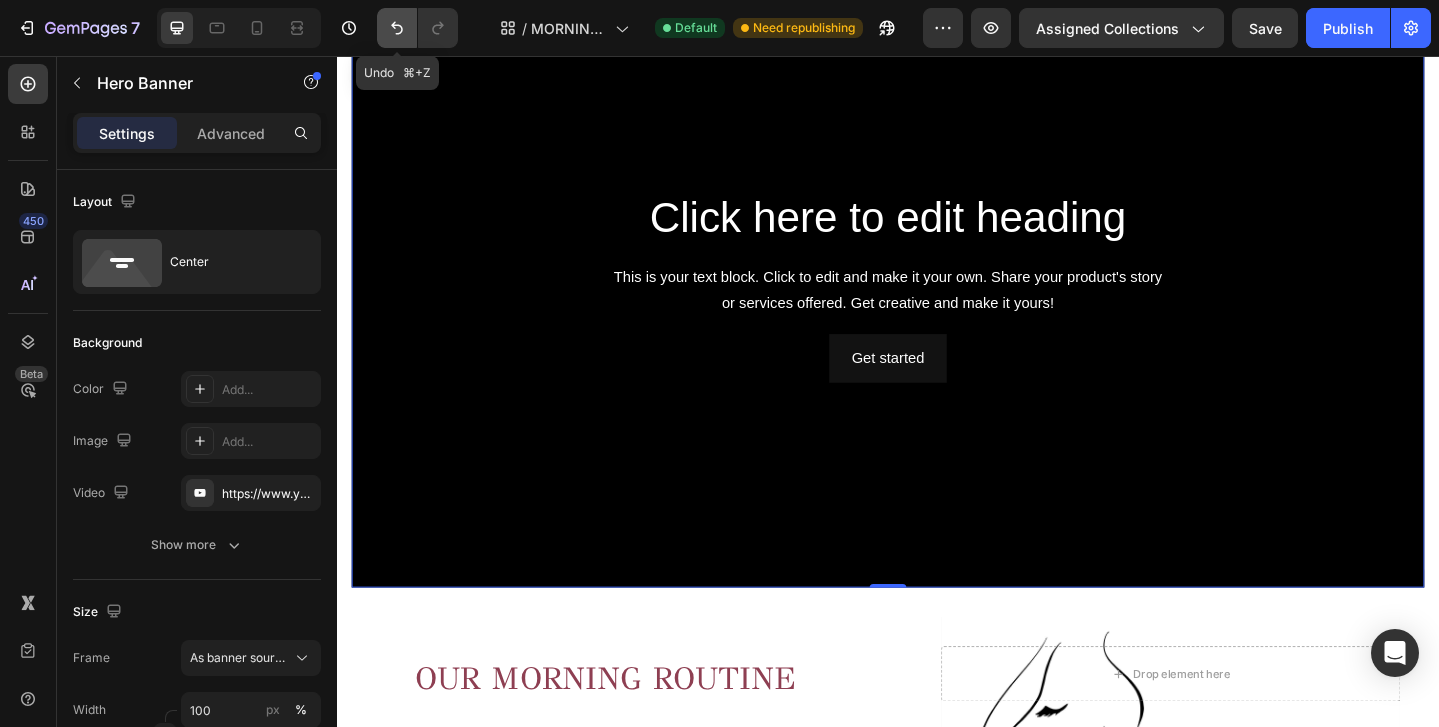 click 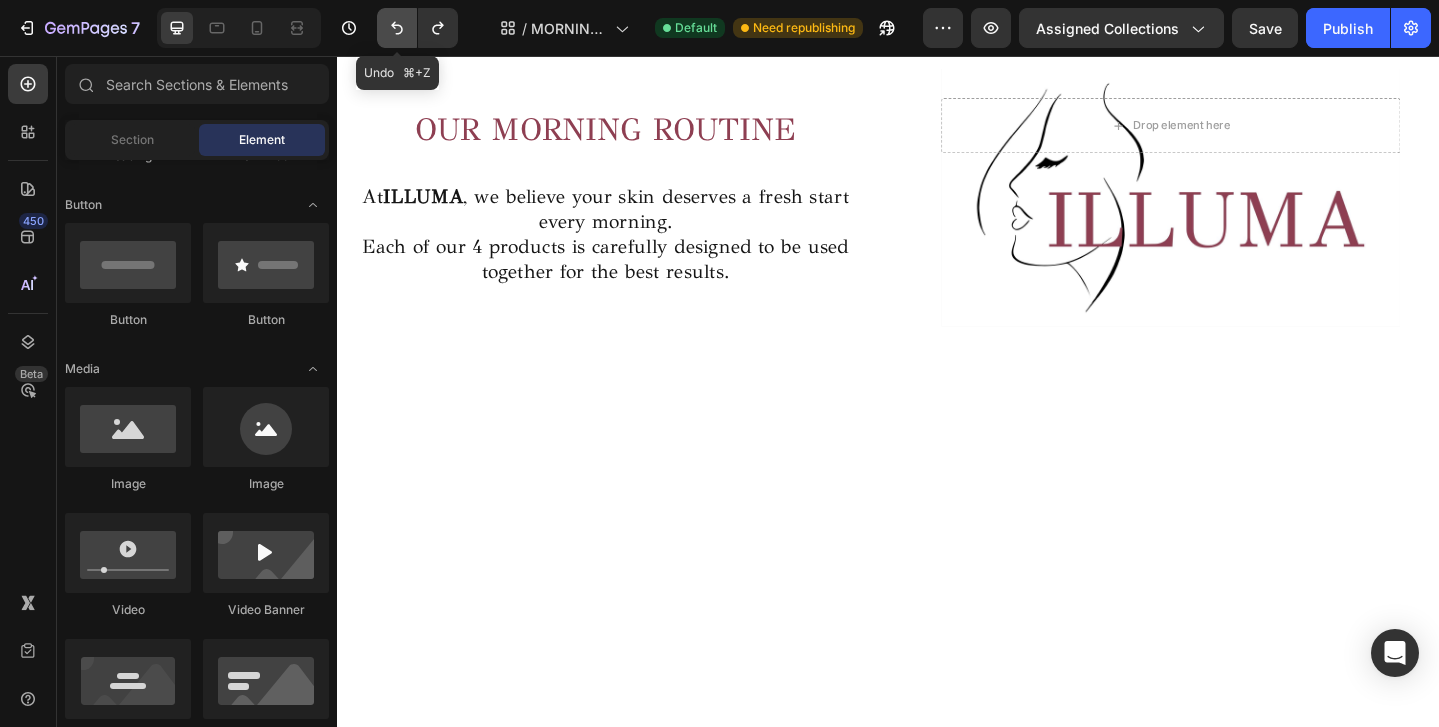 click 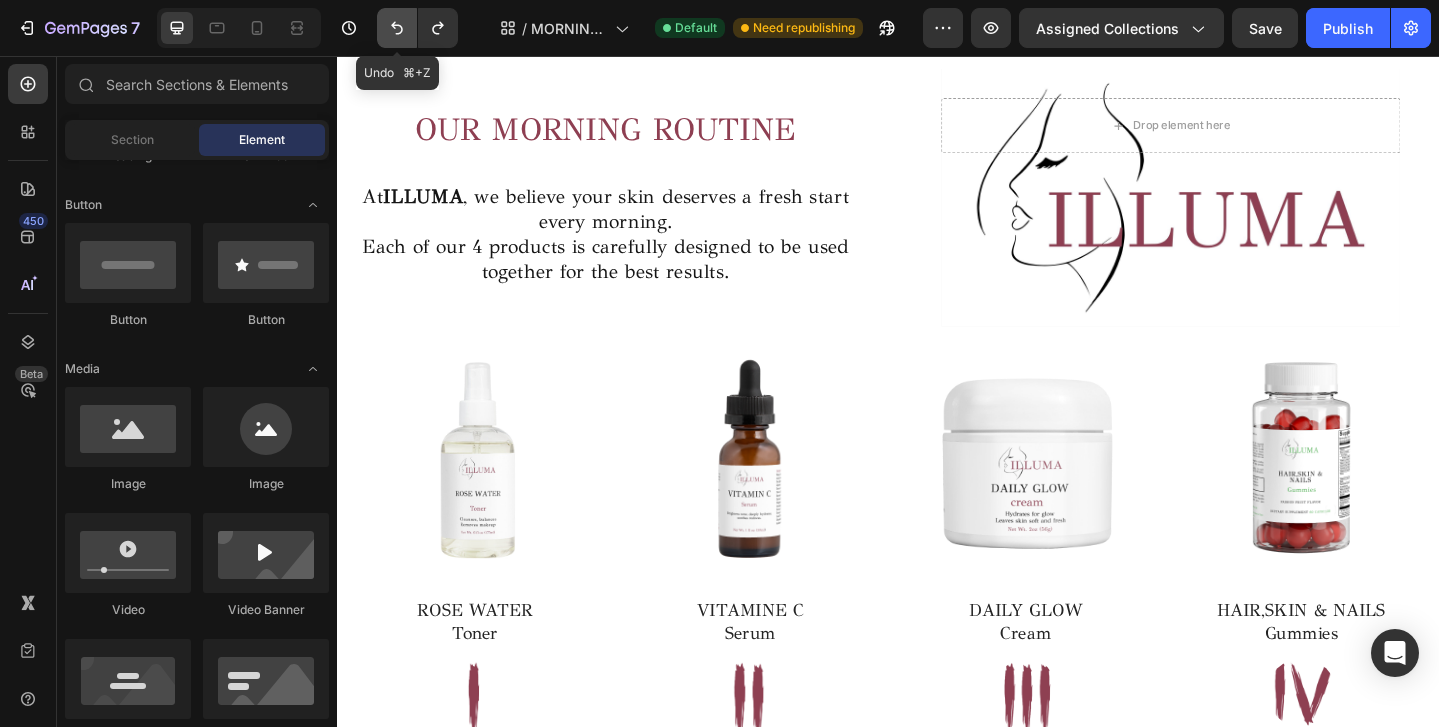 click 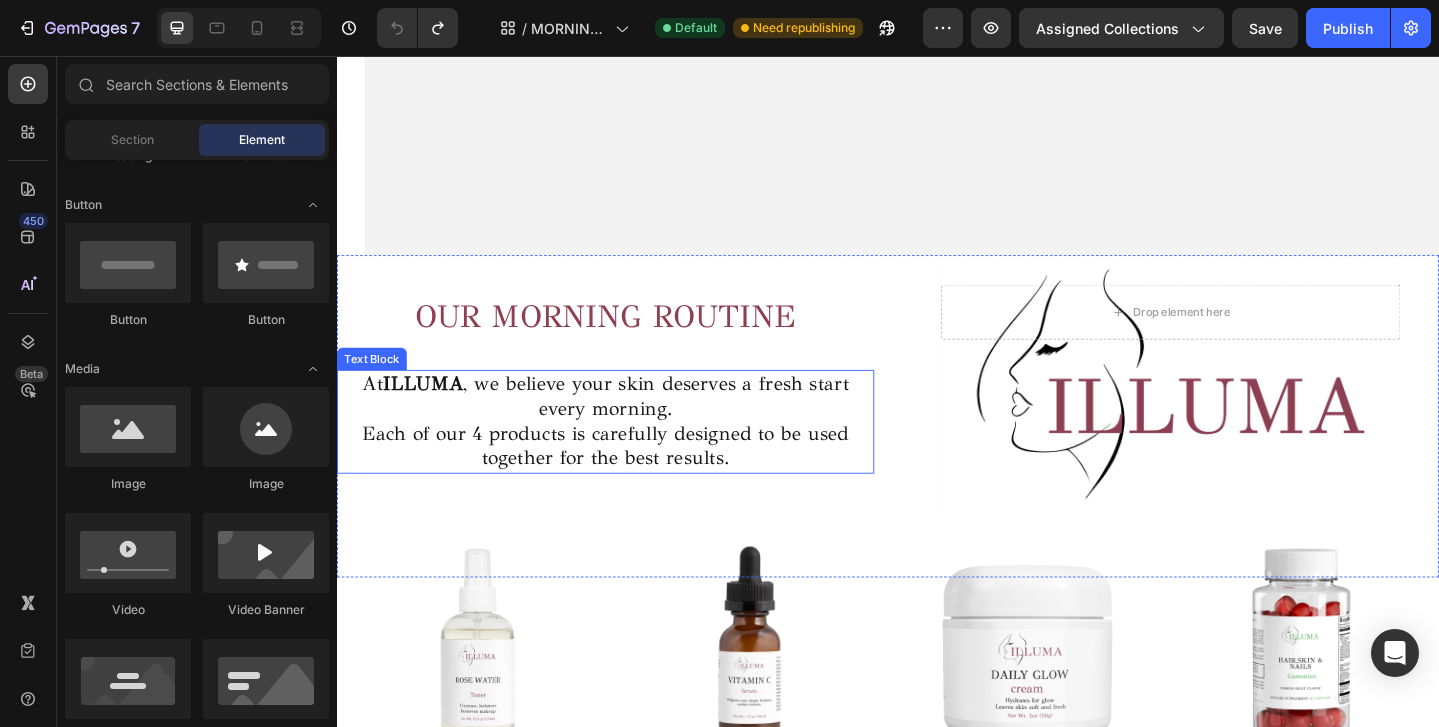 scroll, scrollTop: 291, scrollLeft: 0, axis: vertical 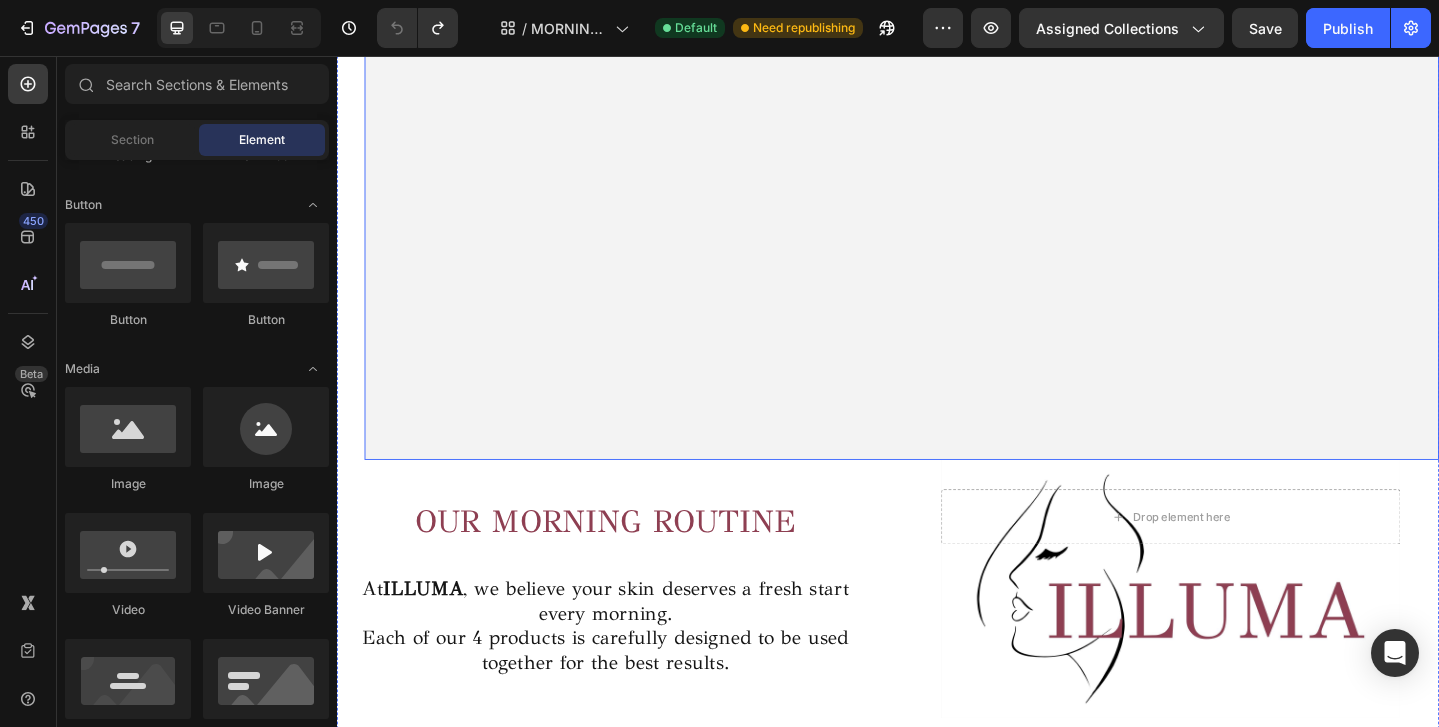 click at bounding box center [952, 167] 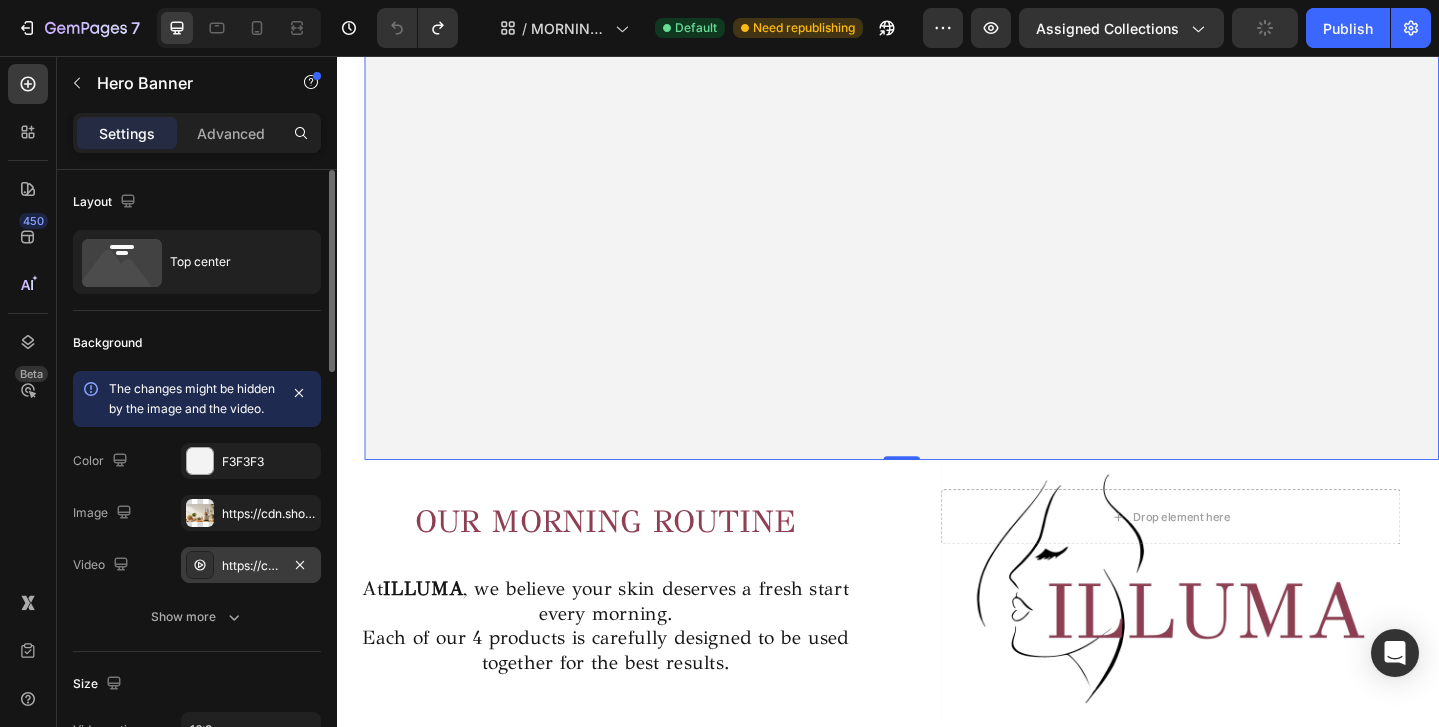 click on "https://cdn.shopify.com/videos/c/o/v/5bf7c428217441a6af0a26f02c317d6d.mp4" at bounding box center [251, 566] 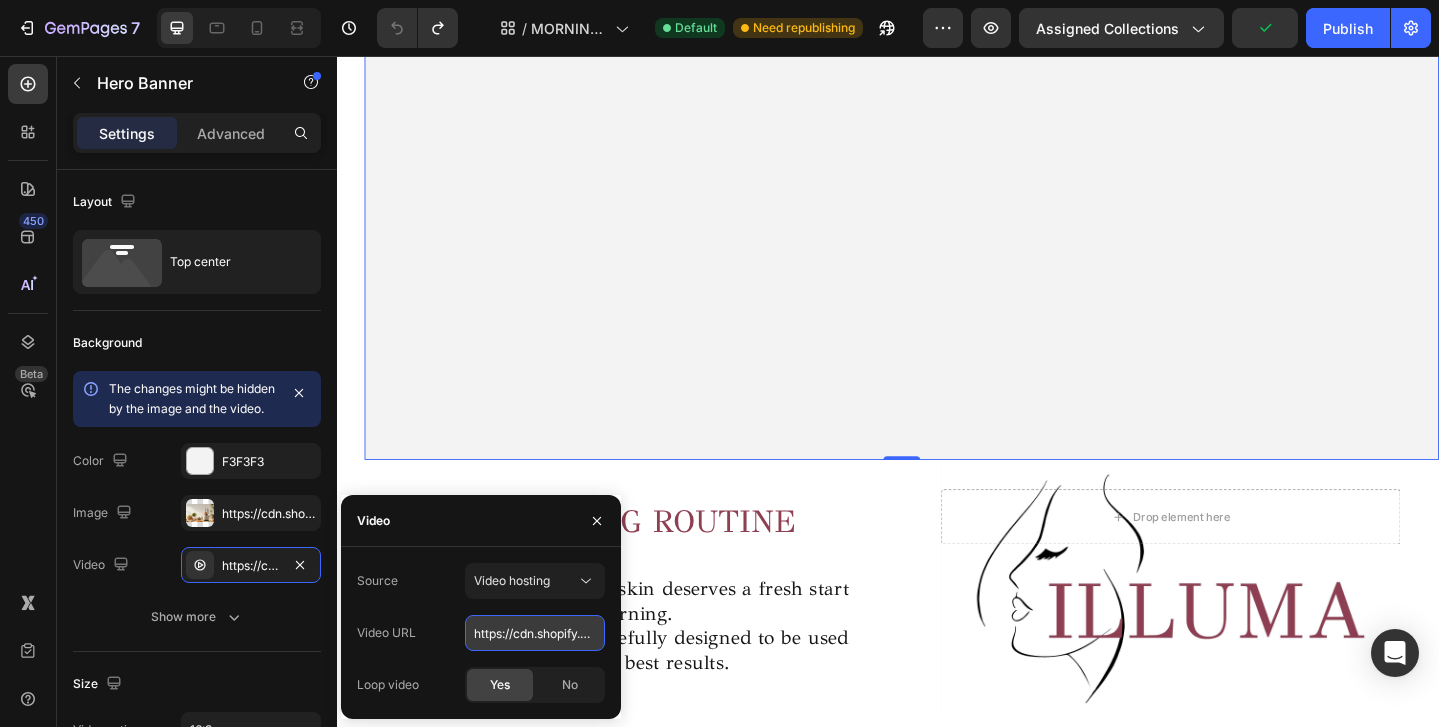 scroll, scrollTop: 0, scrollLeft: 50, axis: horizontal 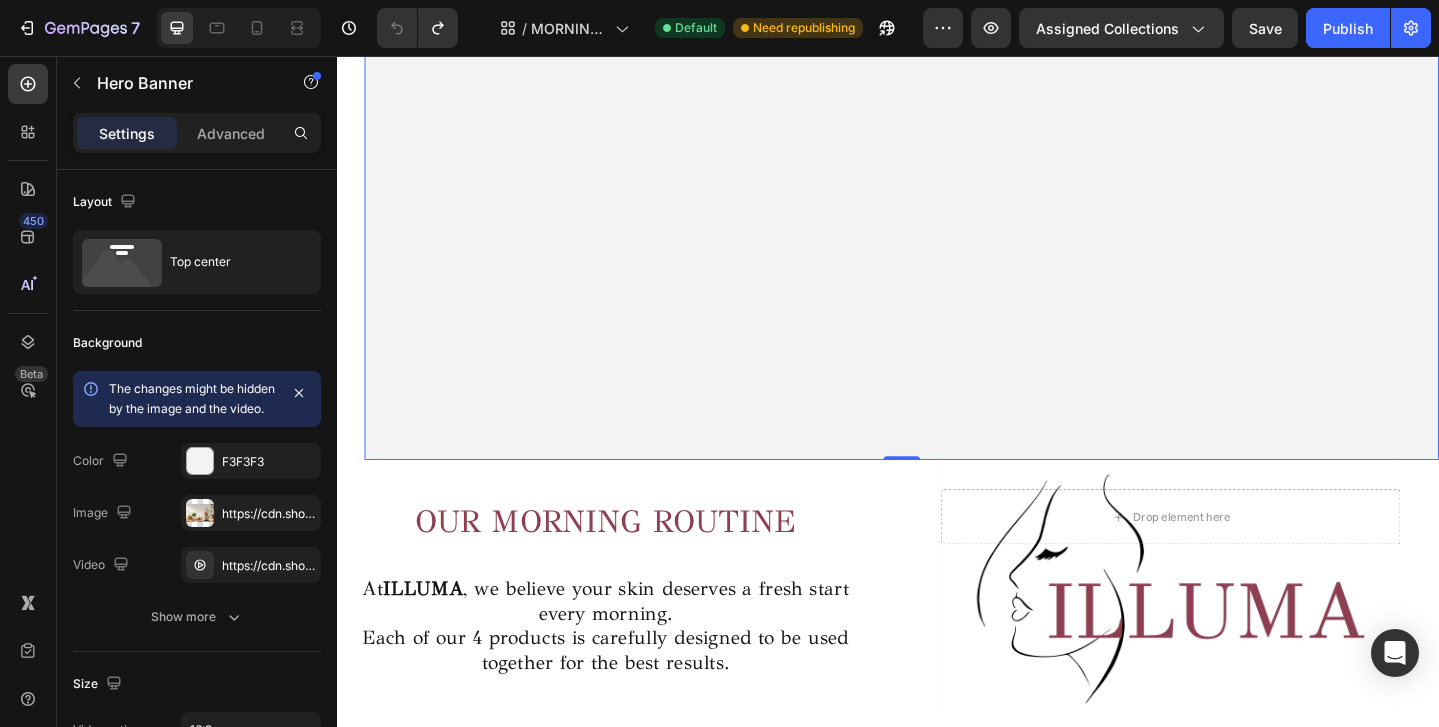 click at bounding box center [952, 167] 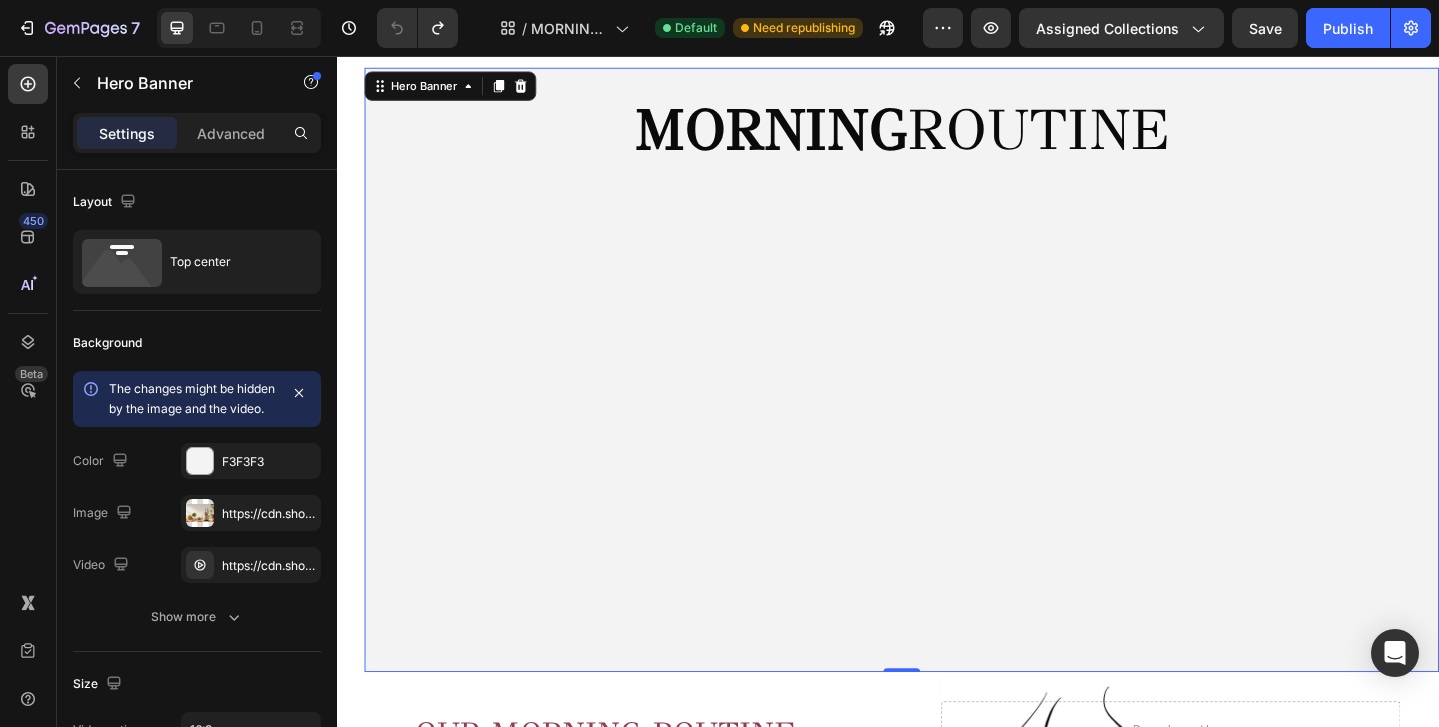 scroll, scrollTop: 0, scrollLeft: 0, axis: both 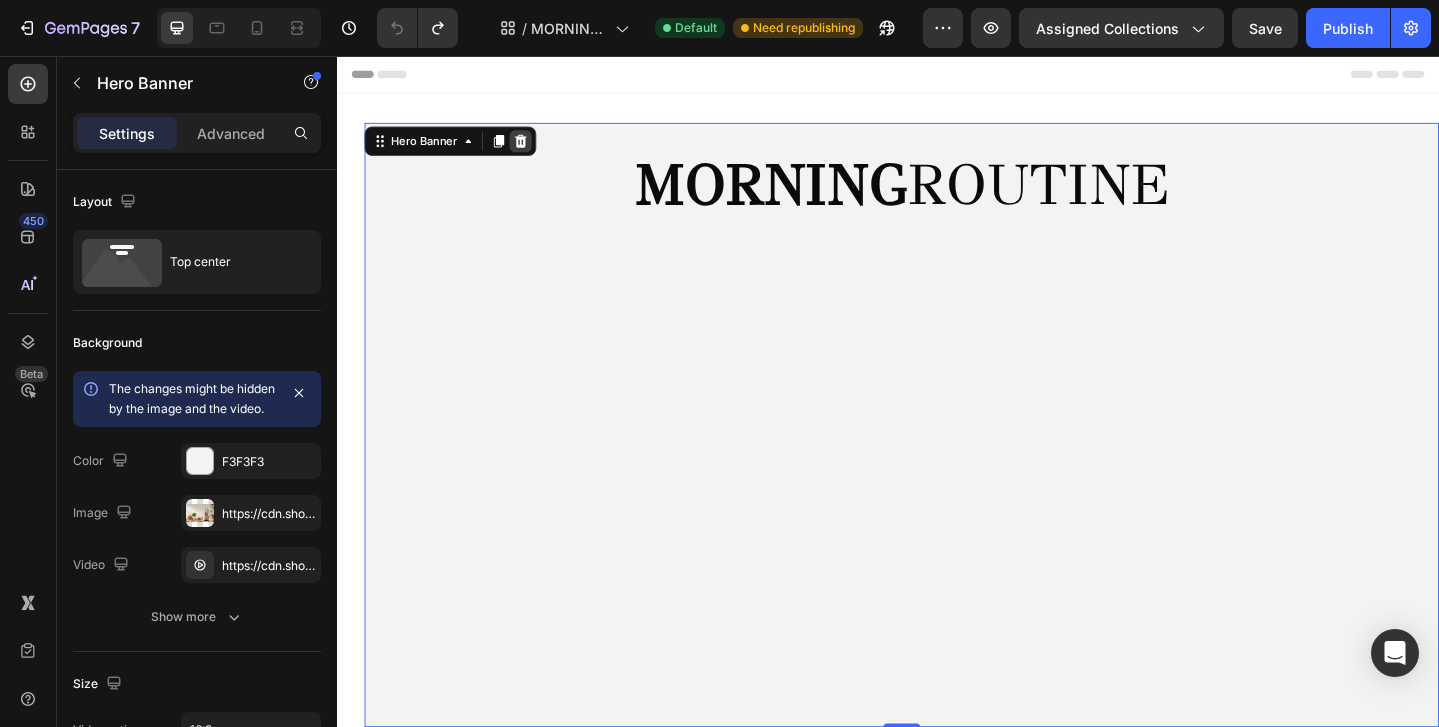 click 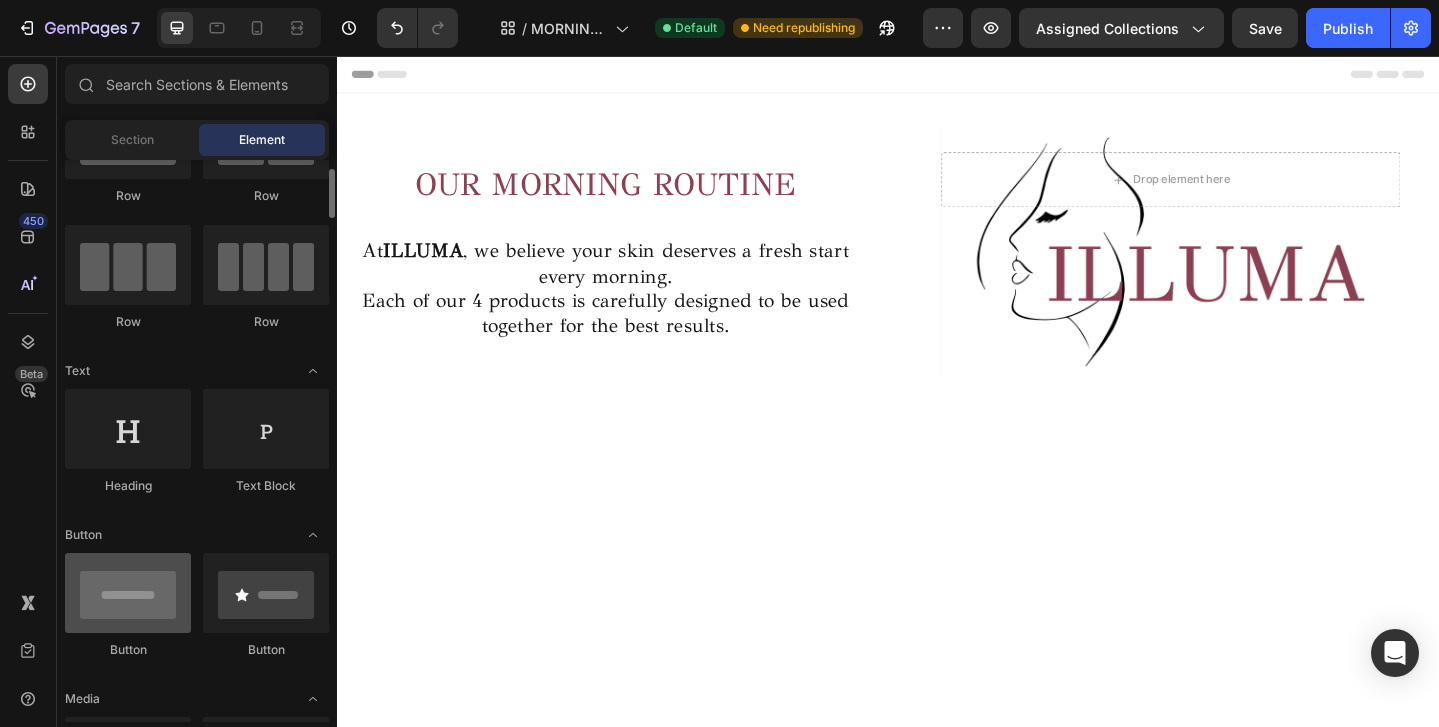 scroll, scrollTop: 0, scrollLeft: 0, axis: both 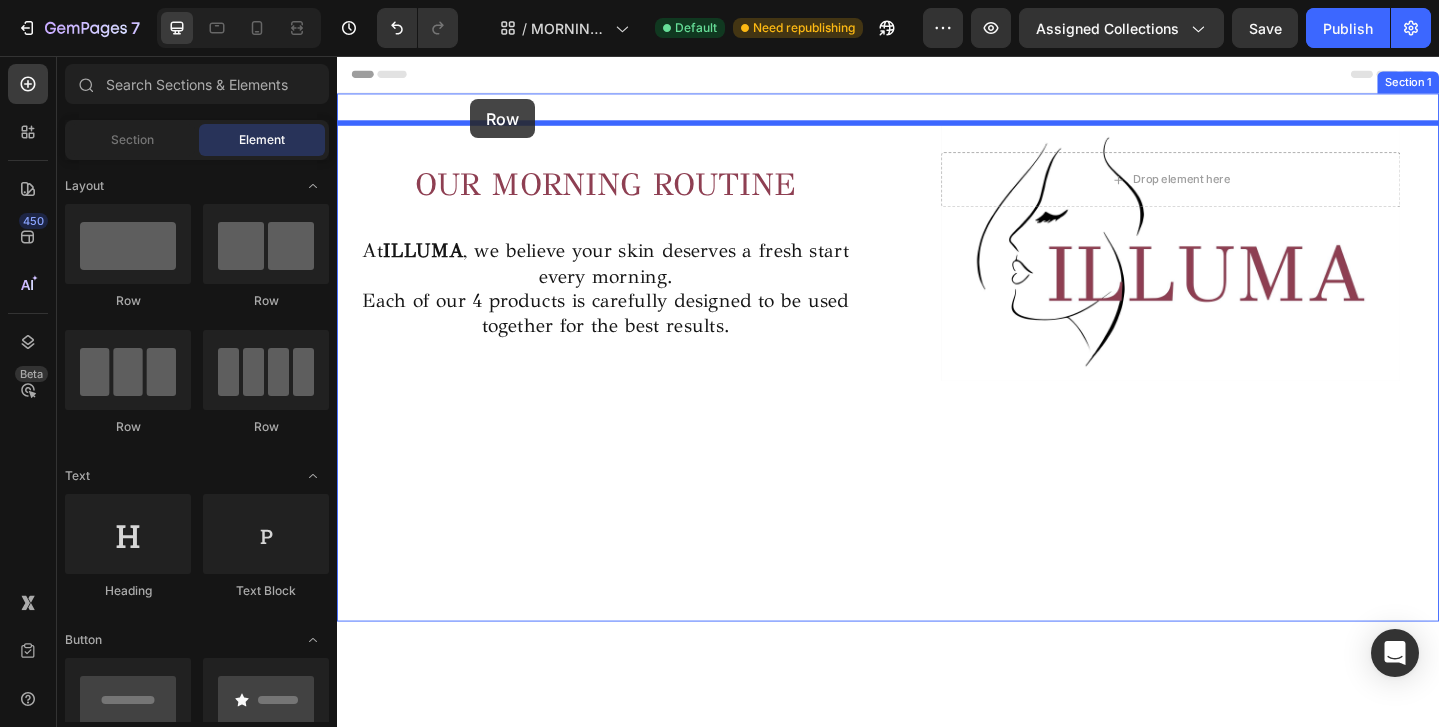 drag, startPoint x: 493, startPoint y: 297, endPoint x: 482, endPoint y: 103, distance: 194.3116 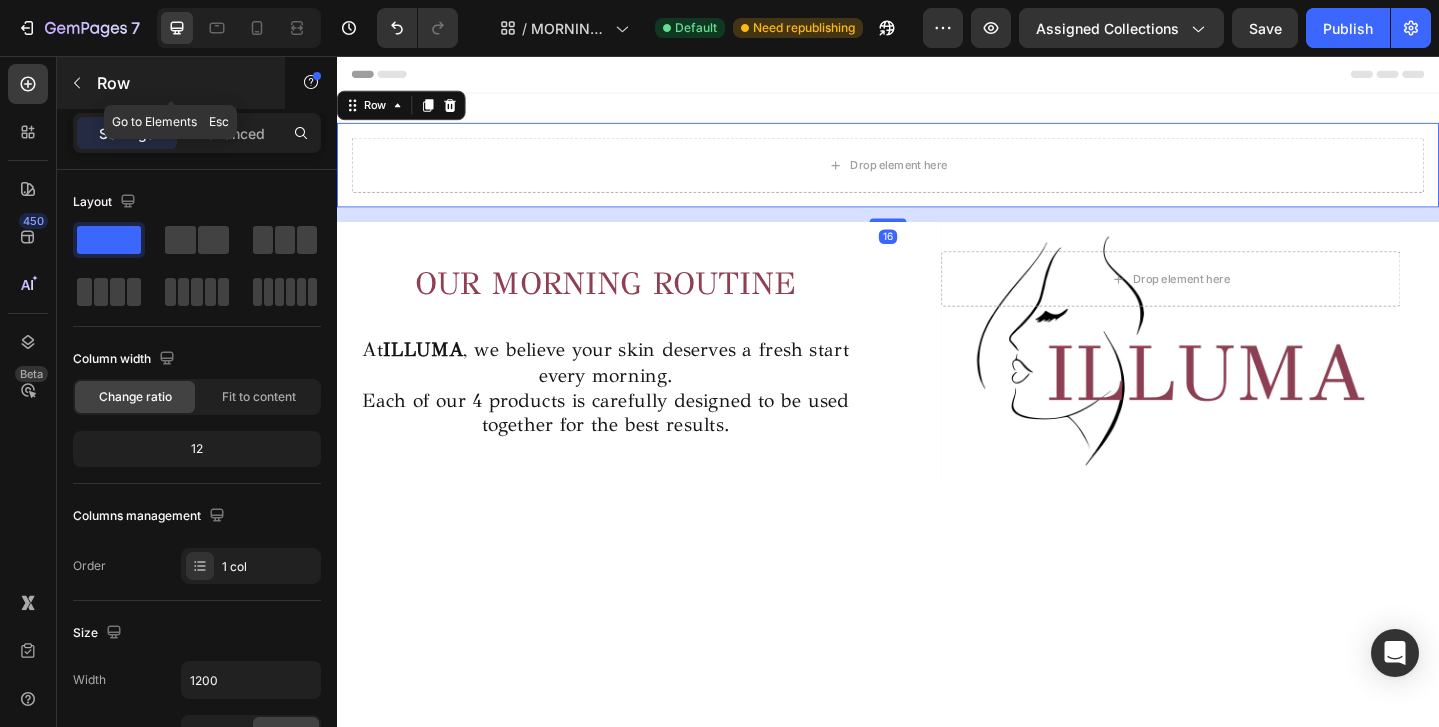 click on "Row" at bounding box center (182, 83) 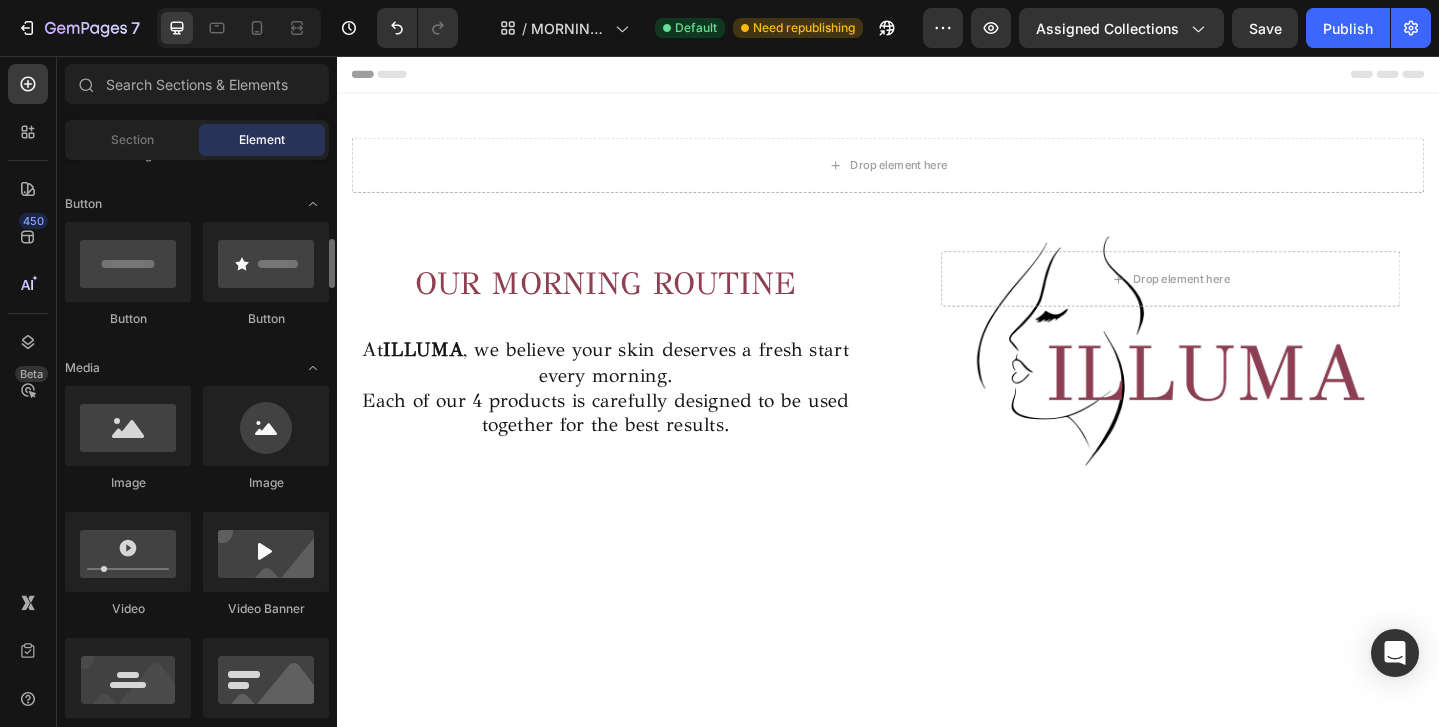 scroll, scrollTop: 474, scrollLeft: 0, axis: vertical 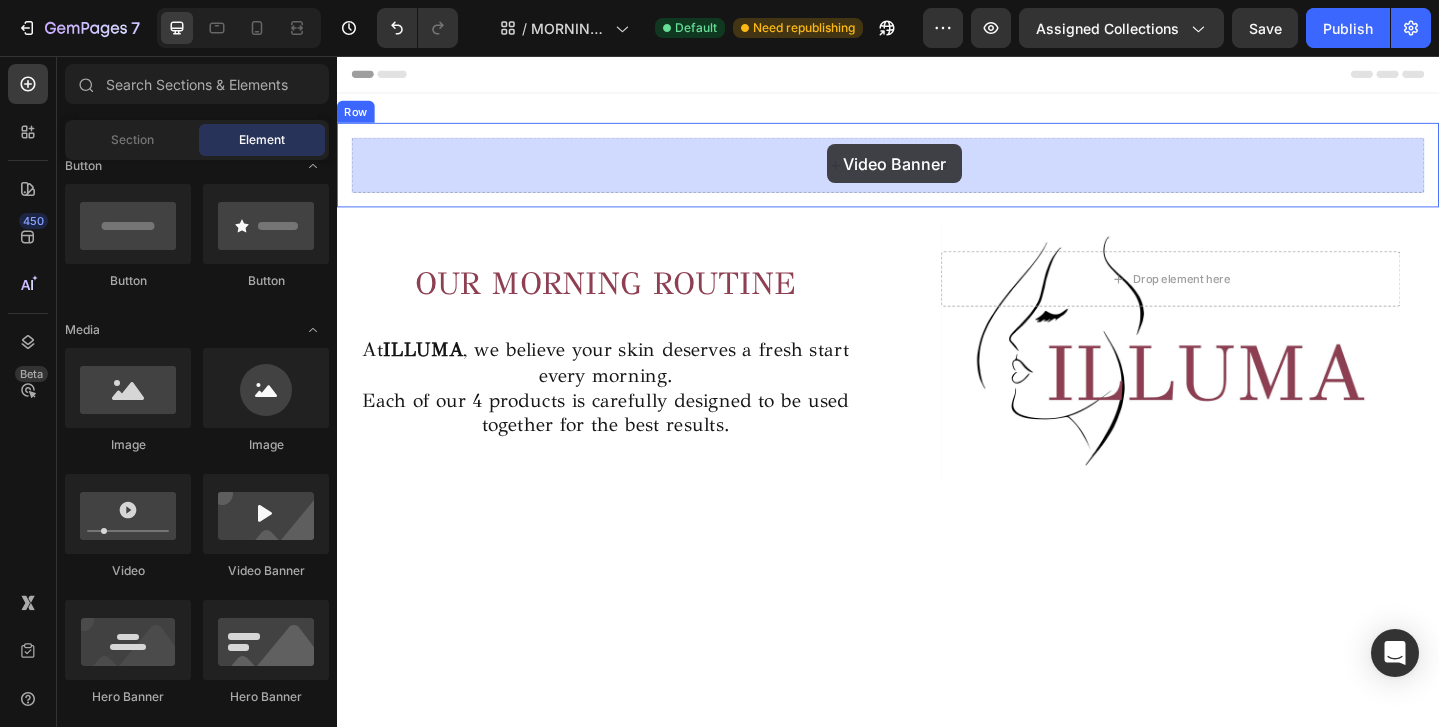 drag, startPoint x: 570, startPoint y: 565, endPoint x: 871, endPoint y: 152, distance: 511.04794 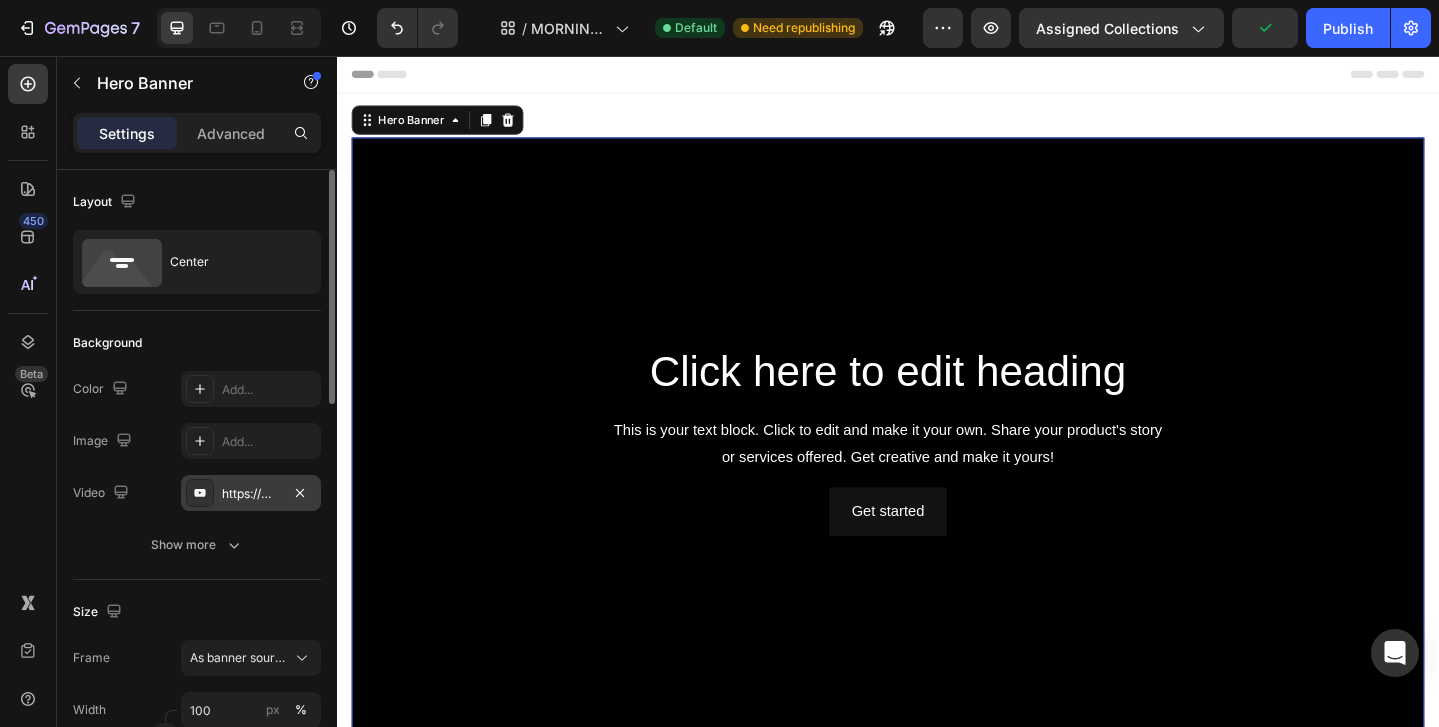 click on "https://www.youtube.com/watch?v=drIt4RH_kyQ" at bounding box center [251, 494] 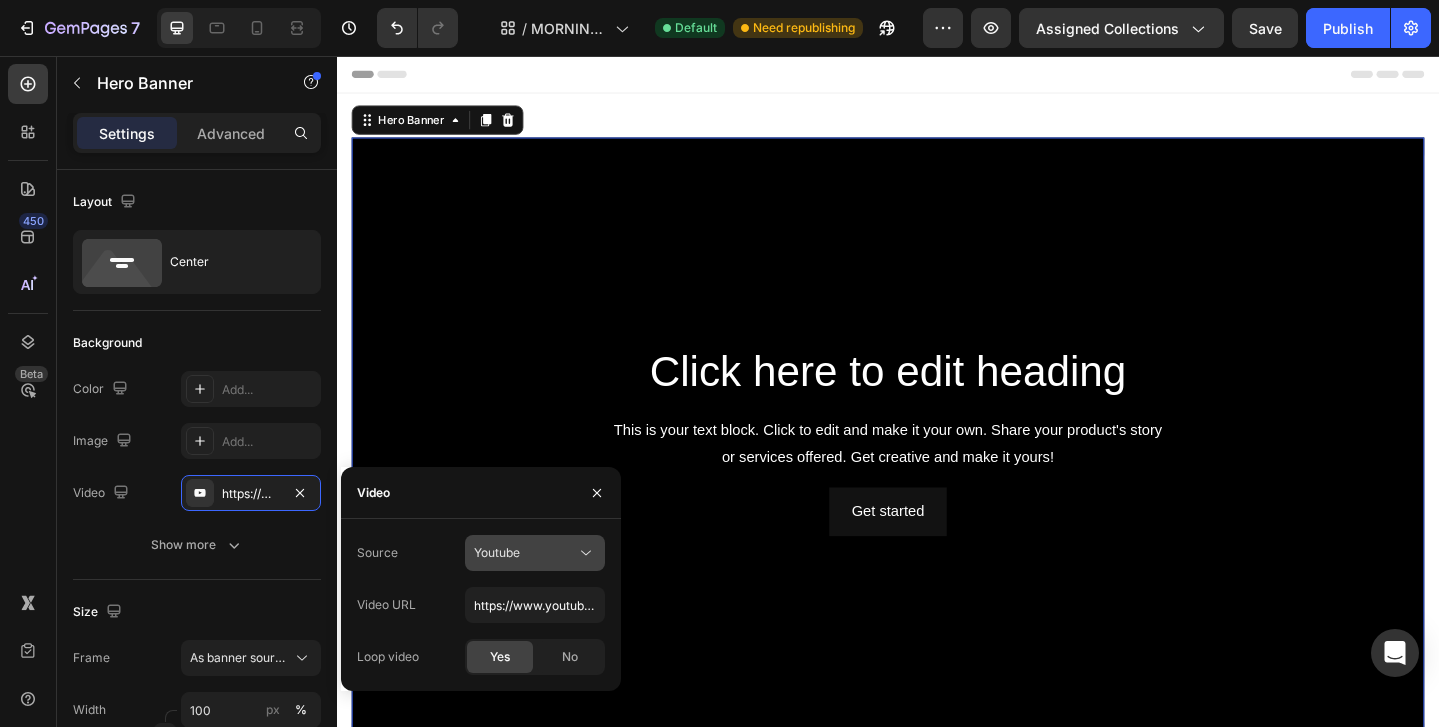 click on "Youtube" at bounding box center (497, 552) 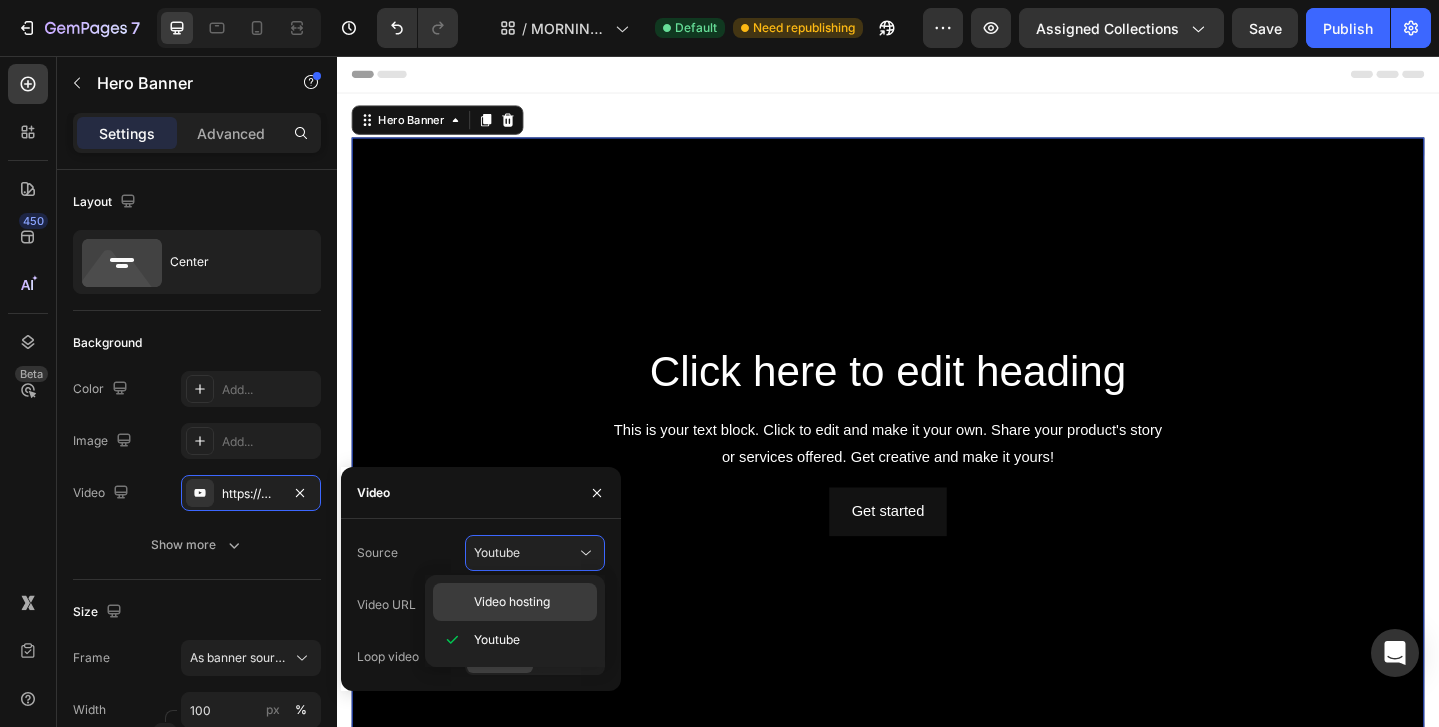 click on "Video hosting" at bounding box center (512, 602) 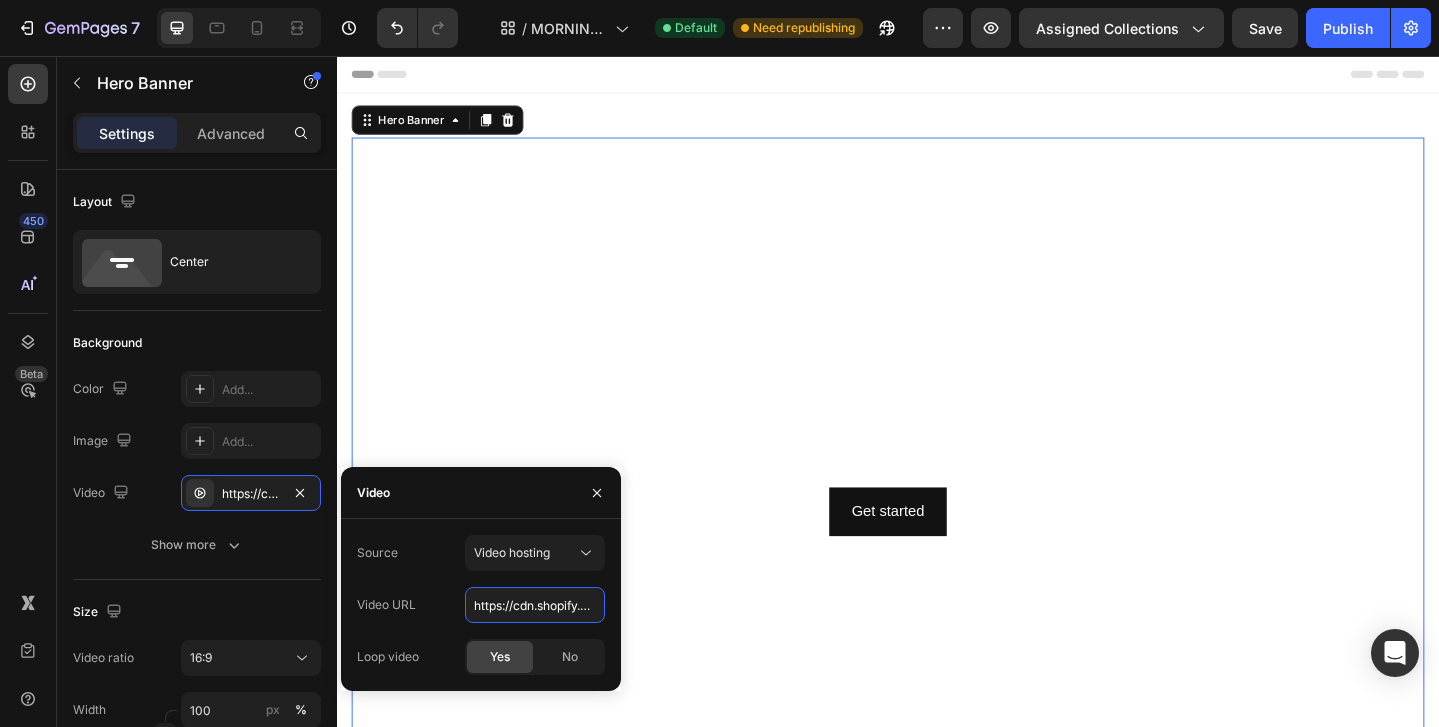 scroll, scrollTop: 0, scrollLeft: 348, axis: horizontal 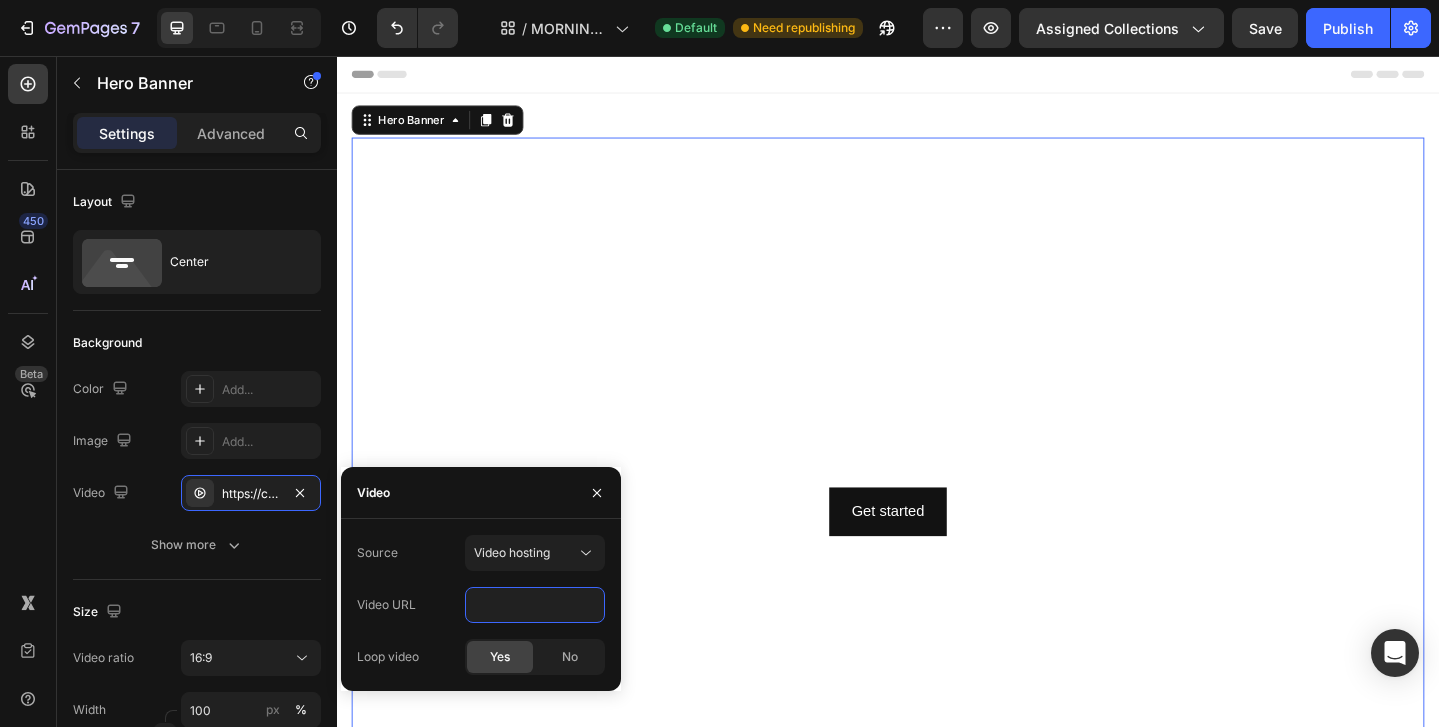 drag, startPoint x: 813, startPoint y: 661, endPoint x: 745, endPoint y: 657, distance: 68.117546 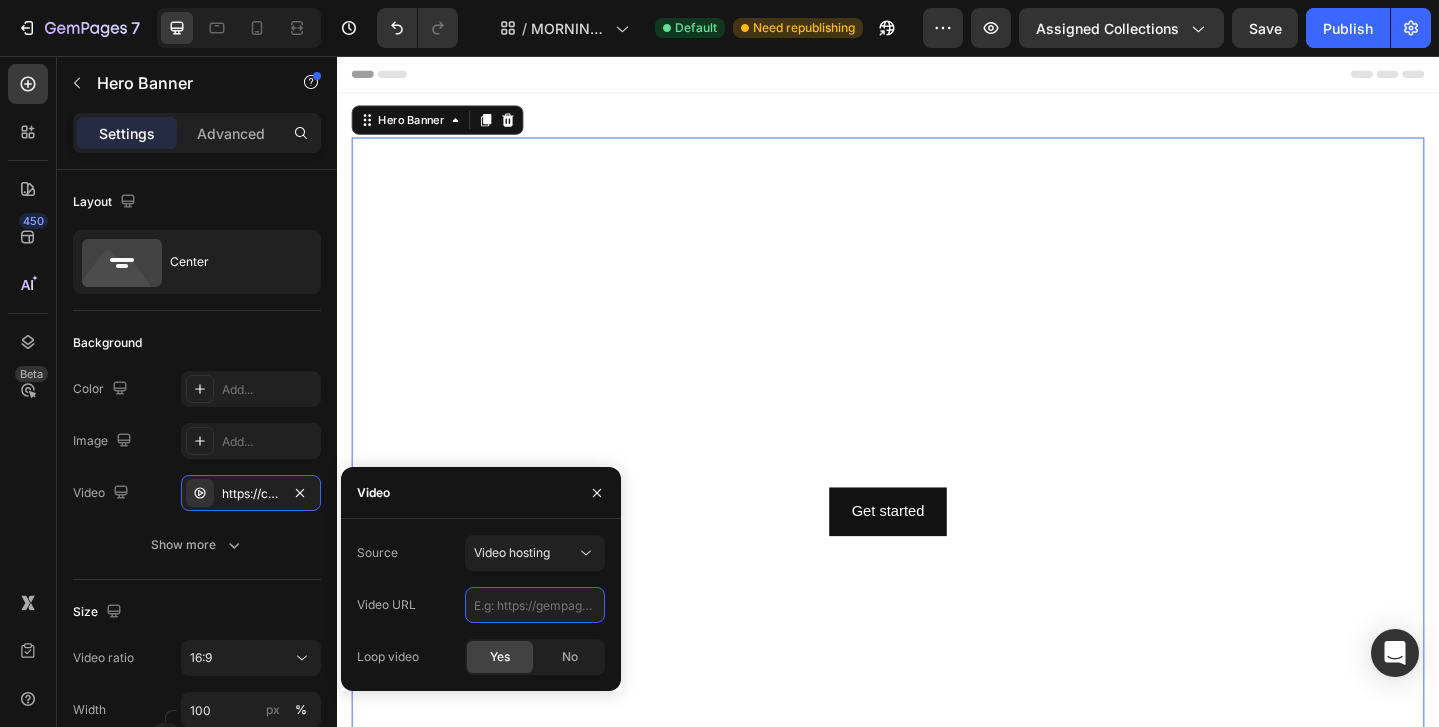 scroll, scrollTop: 0, scrollLeft: 0, axis: both 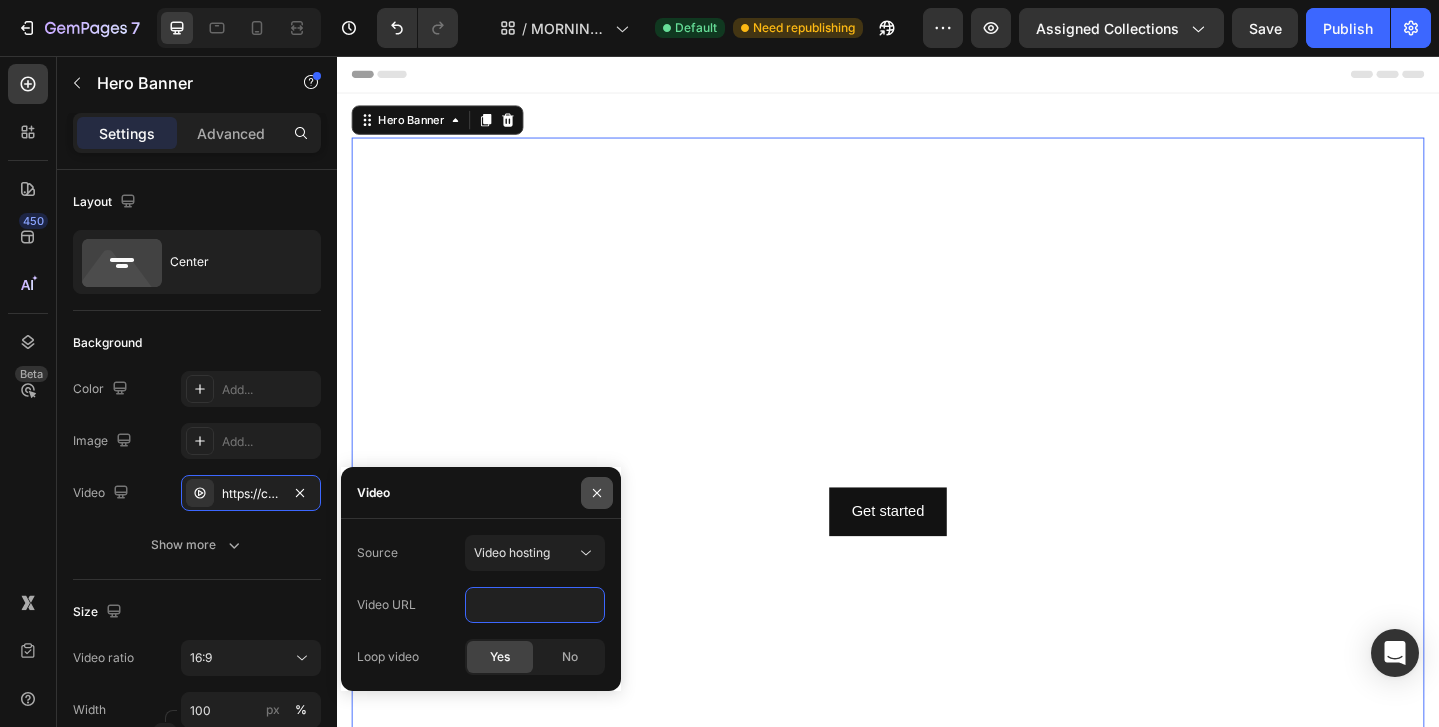 type on "https://cdn.shopify.com/videos/c/o/v/5bf7c428217441a6af0a26f02c317d6d.mp4" 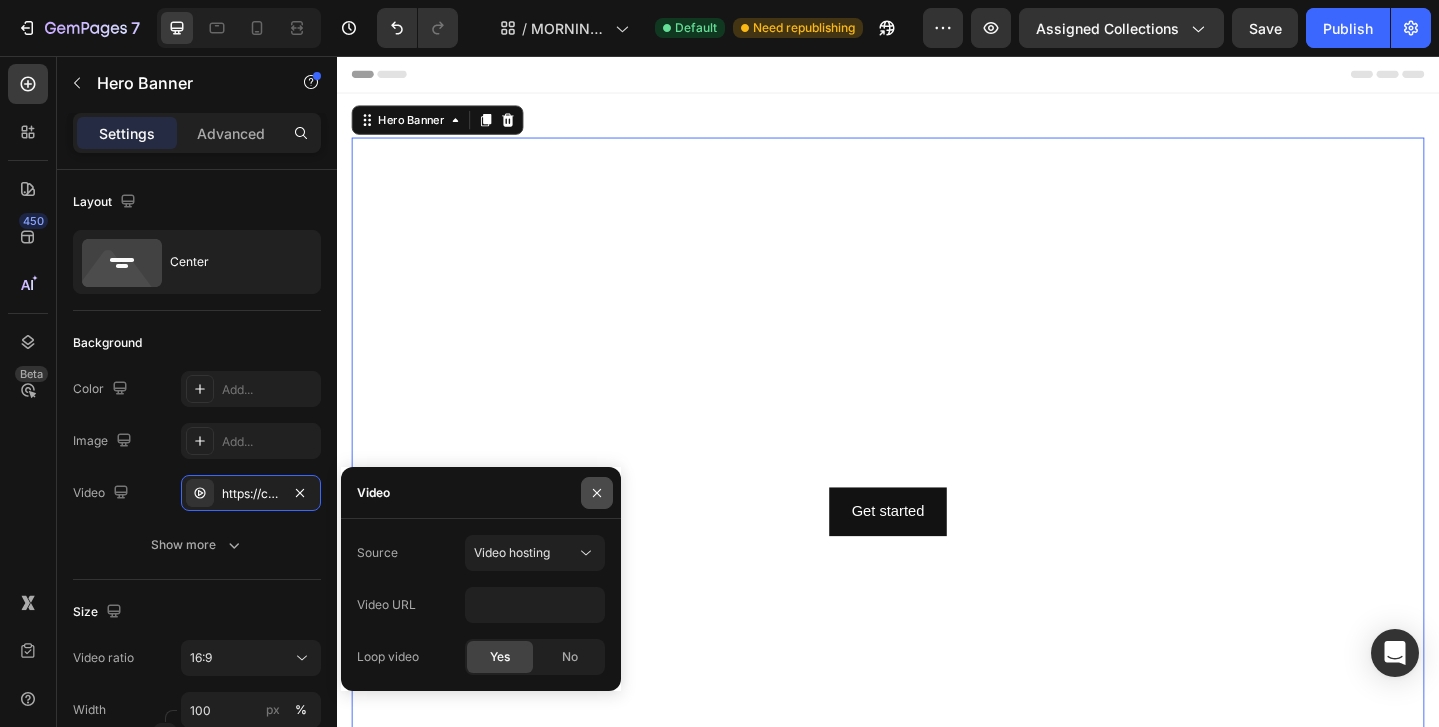 click at bounding box center [597, 493] 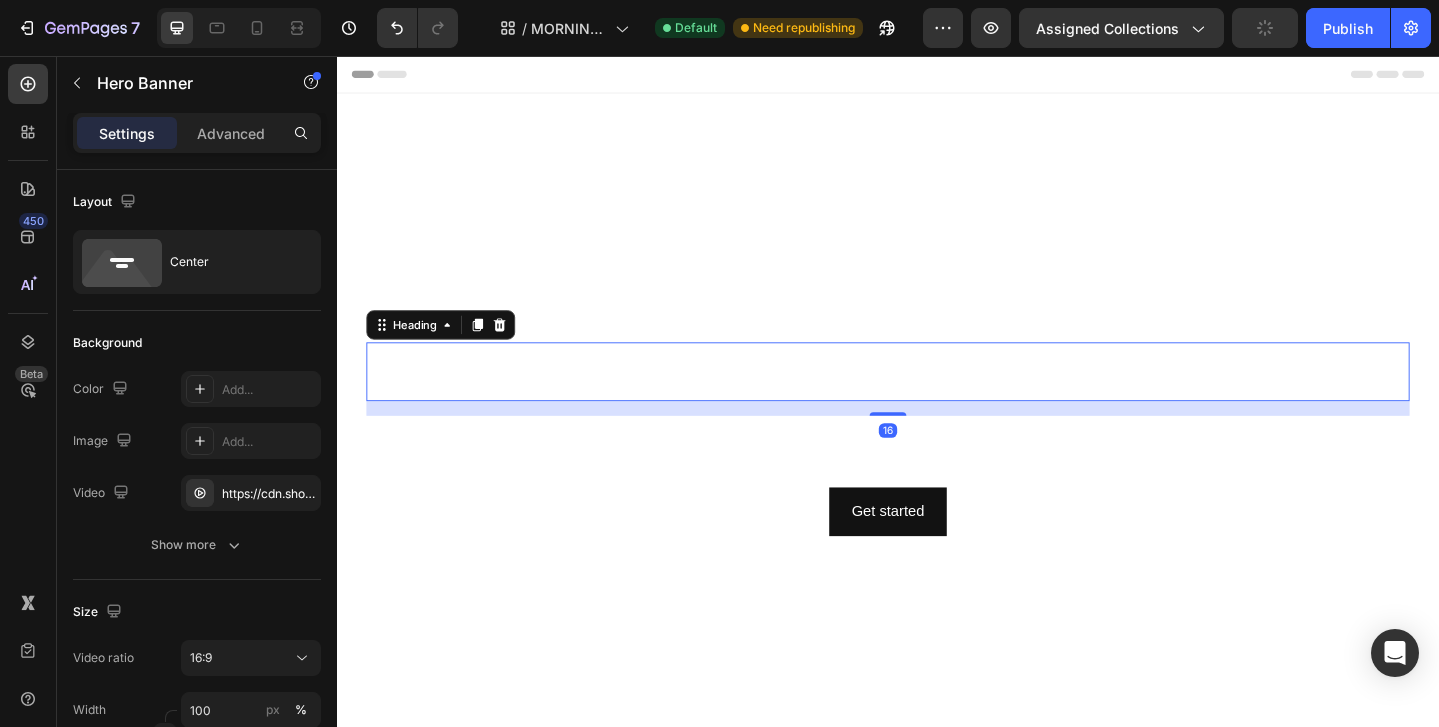 click on "Click here to edit heading" at bounding box center (937, 400) 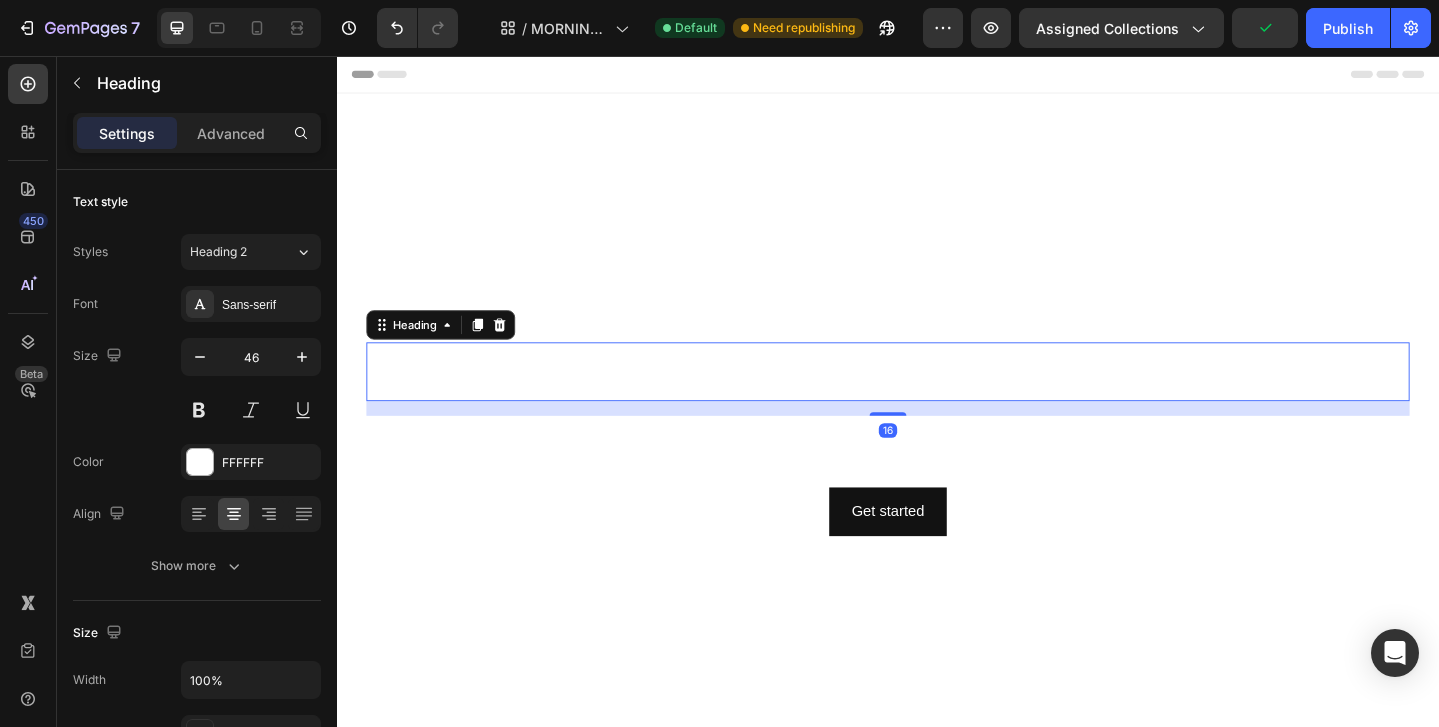 click on "Click here to edit heading" at bounding box center [937, 400] 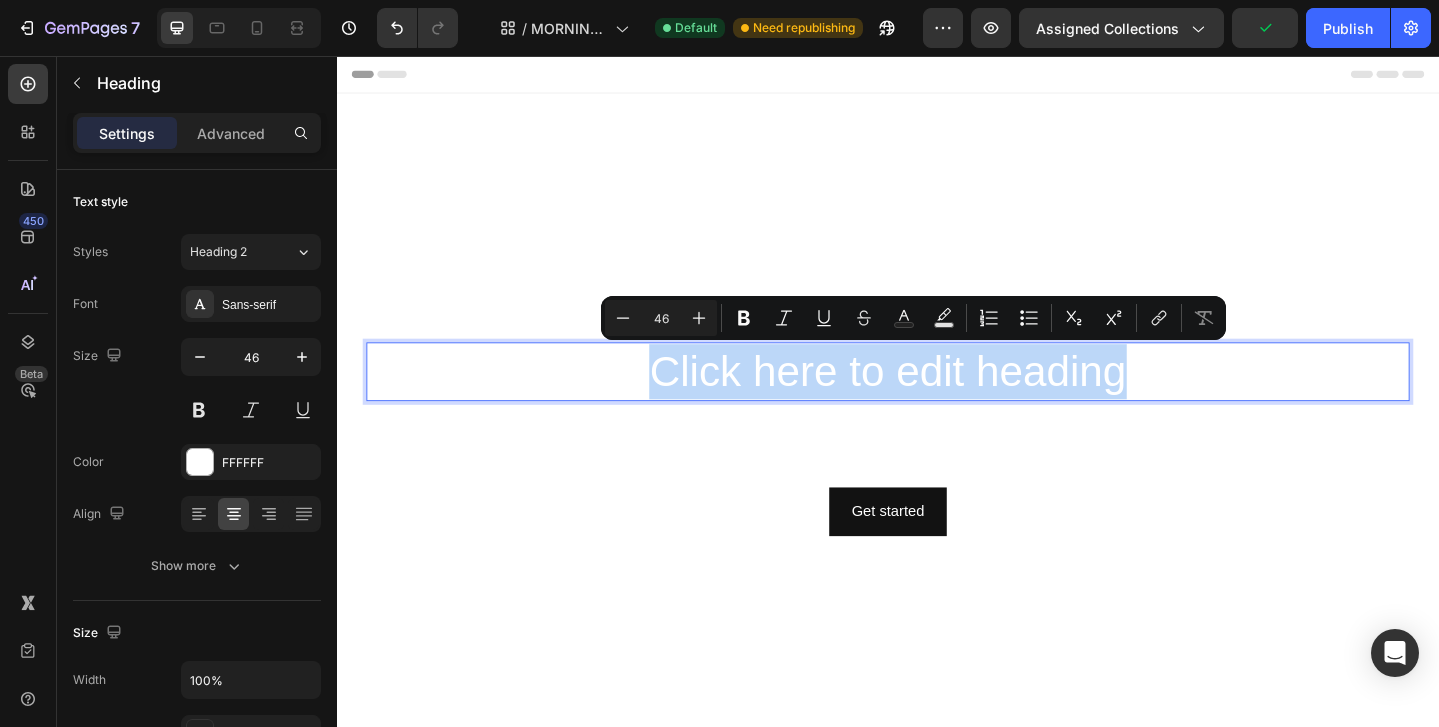 drag, startPoint x: 1191, startPoint y: 404, endPoint x: 663, endPoint y: 396, distance: 528.0606 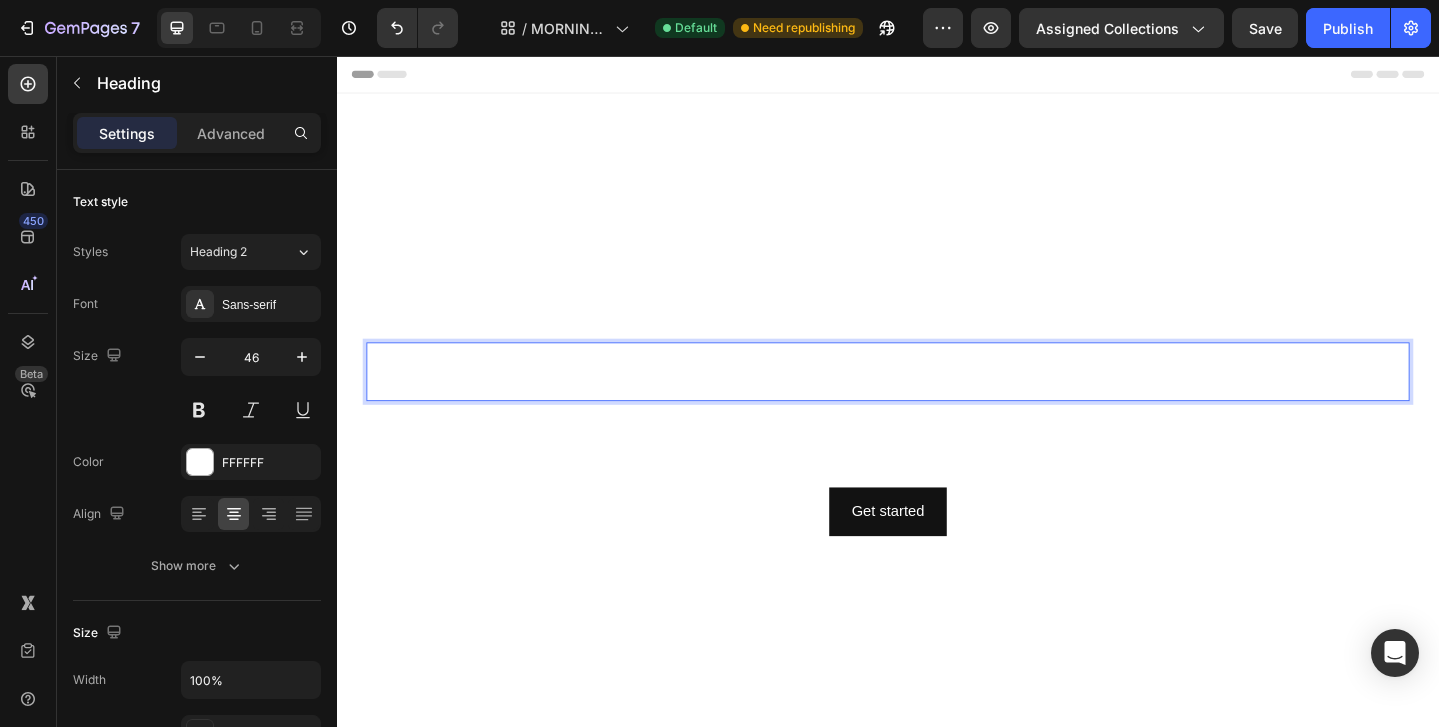 drag, startPoint x: 1177, startPoint y: 397, endPoint x: 1161, endPoint y: 397, distance: 16 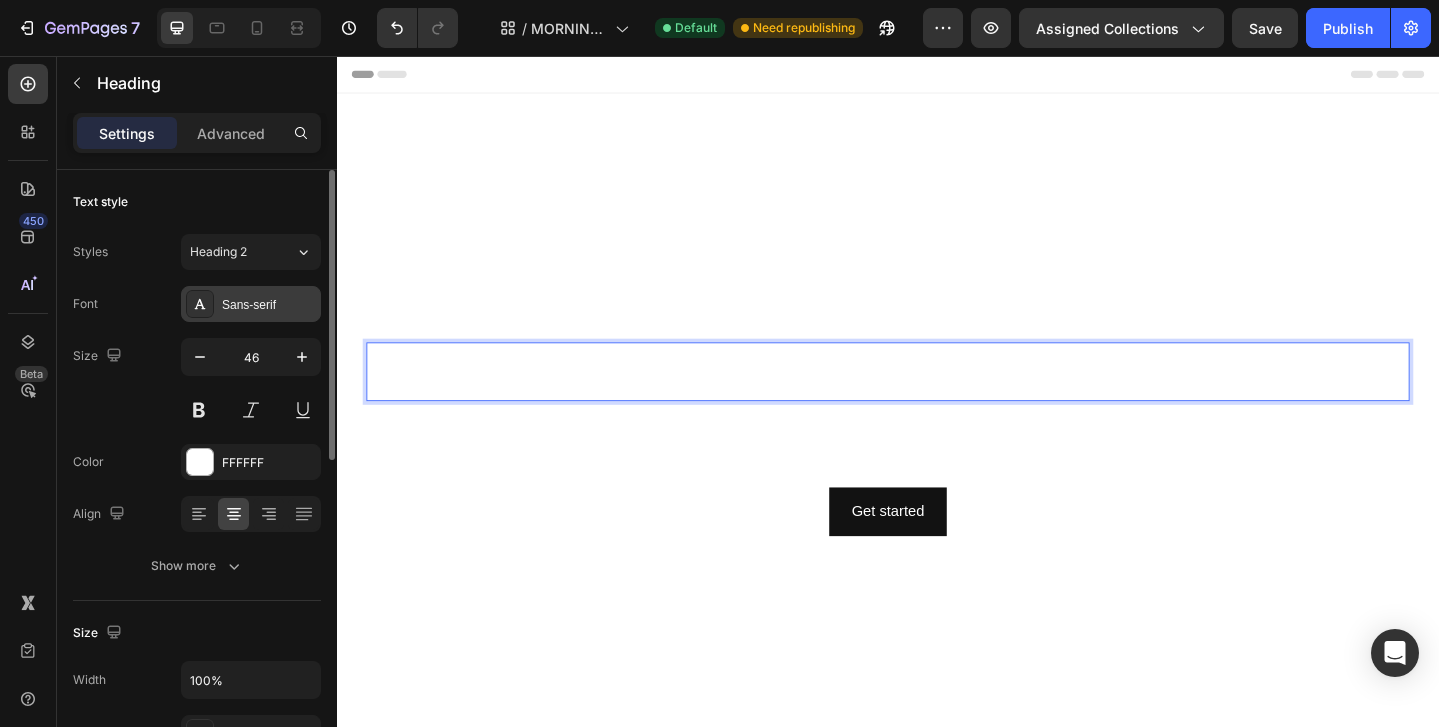 click on "Sans-serif" at bounding box center [269, 305] 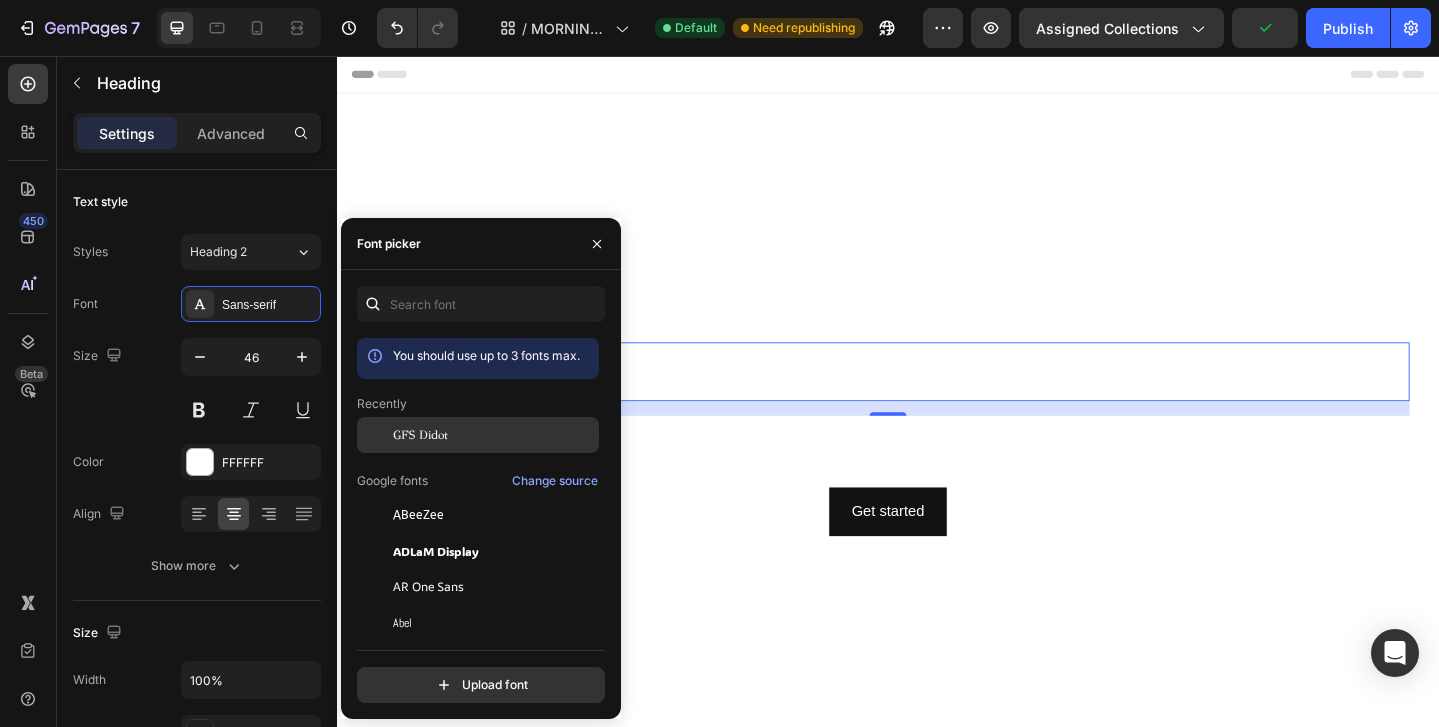 click on "GFS Didot" at bounding box center (420, 435) 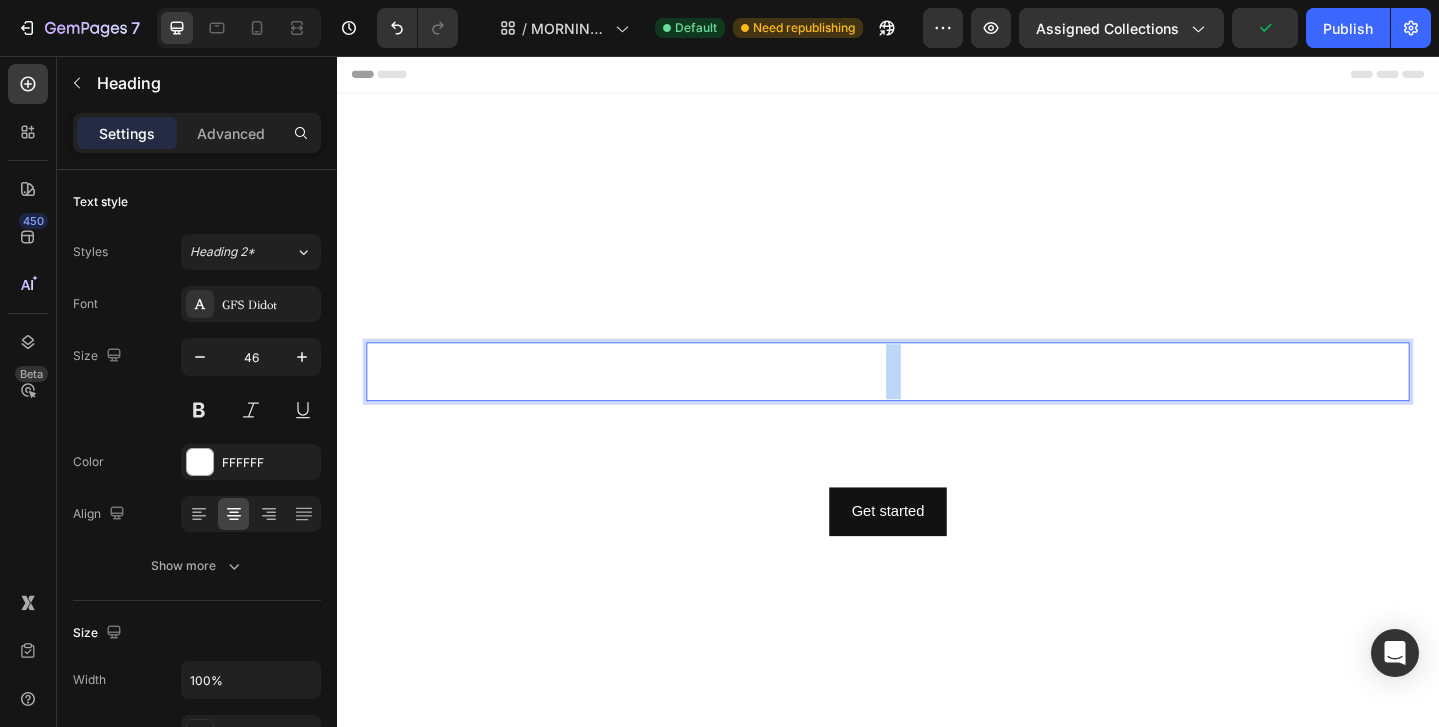 click on "MORNING ROUTINE" at bounding box center [937, 400] 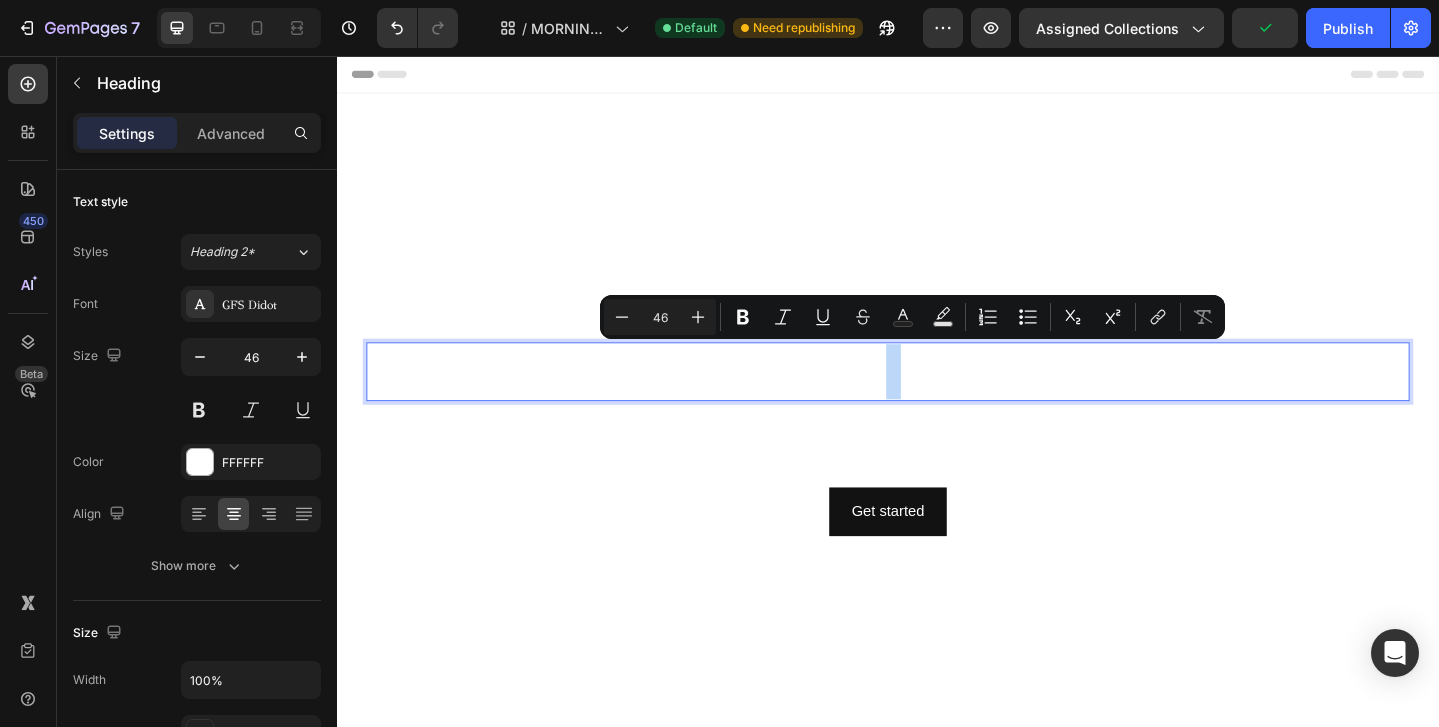 click on "MORNING ROUTINE" at bounding box center [937, 400] 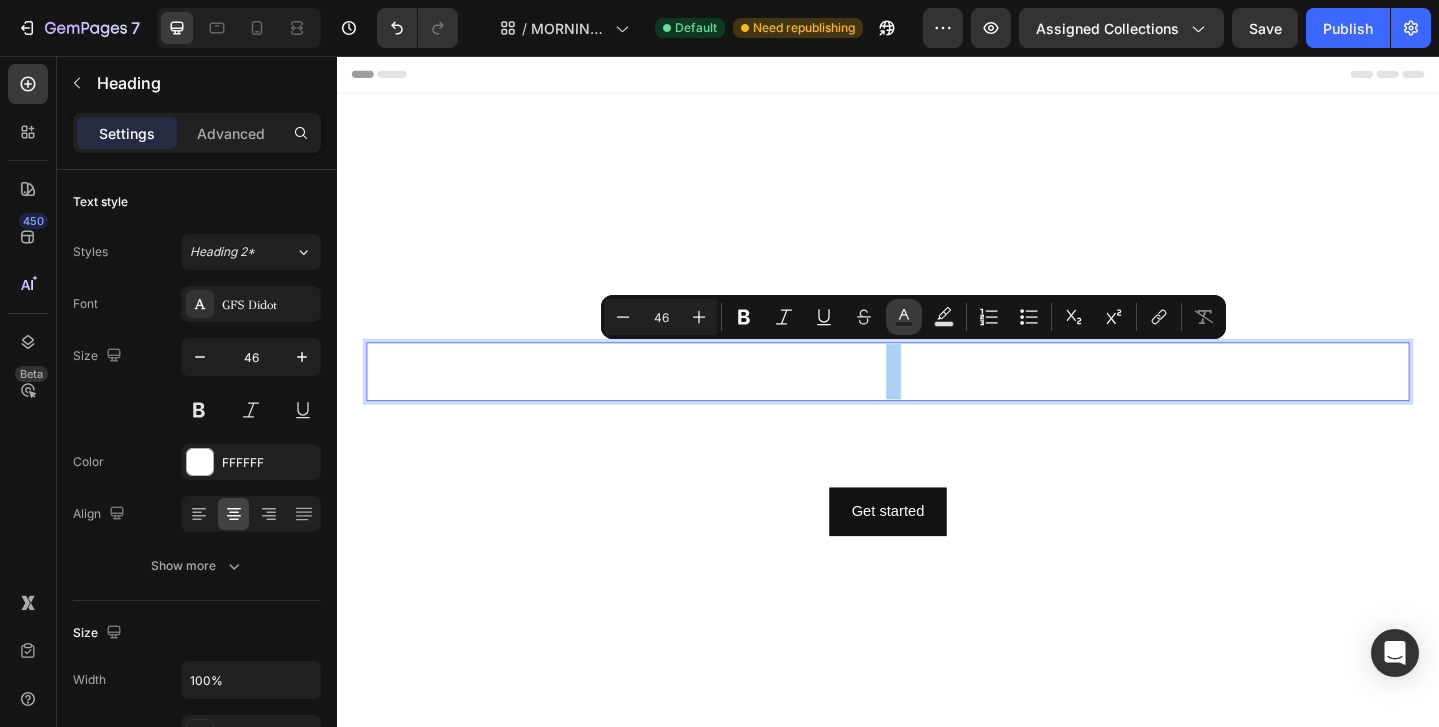 click 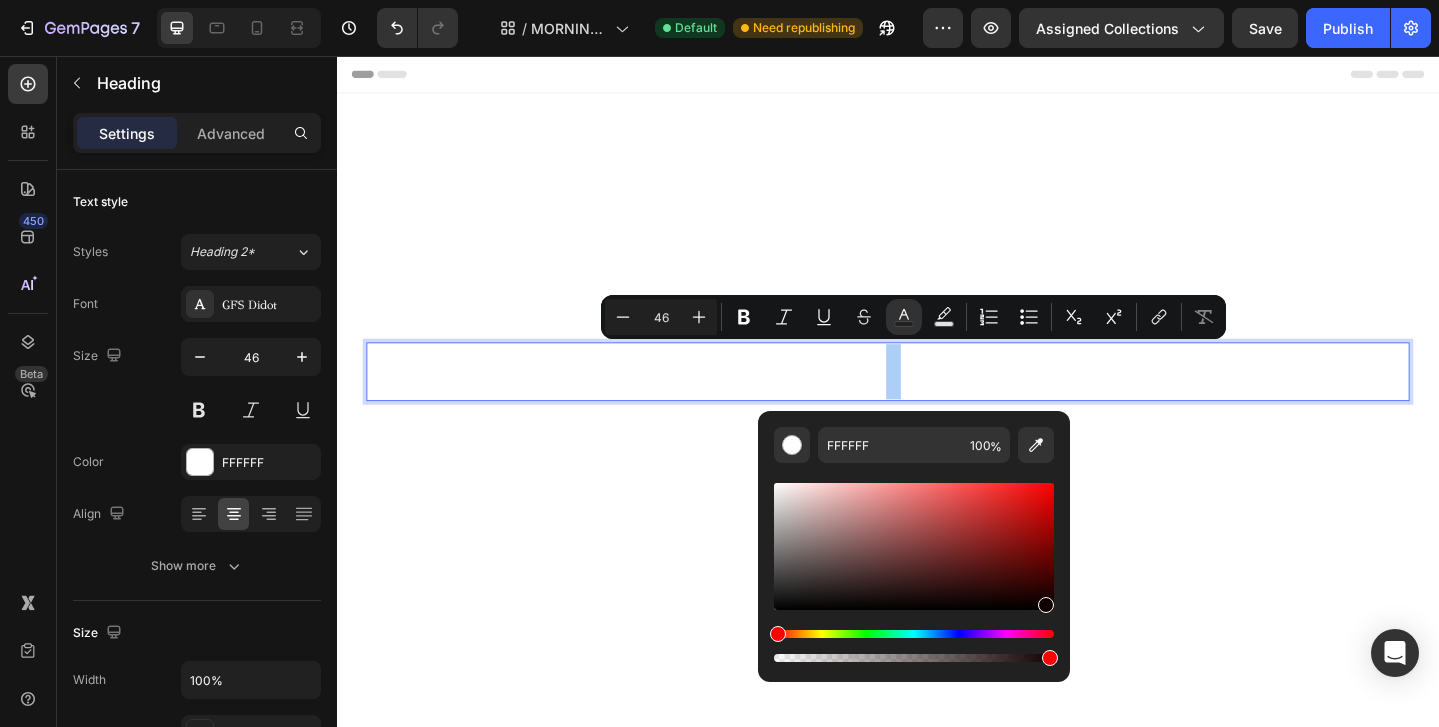 click at bounding box center [914, 546] 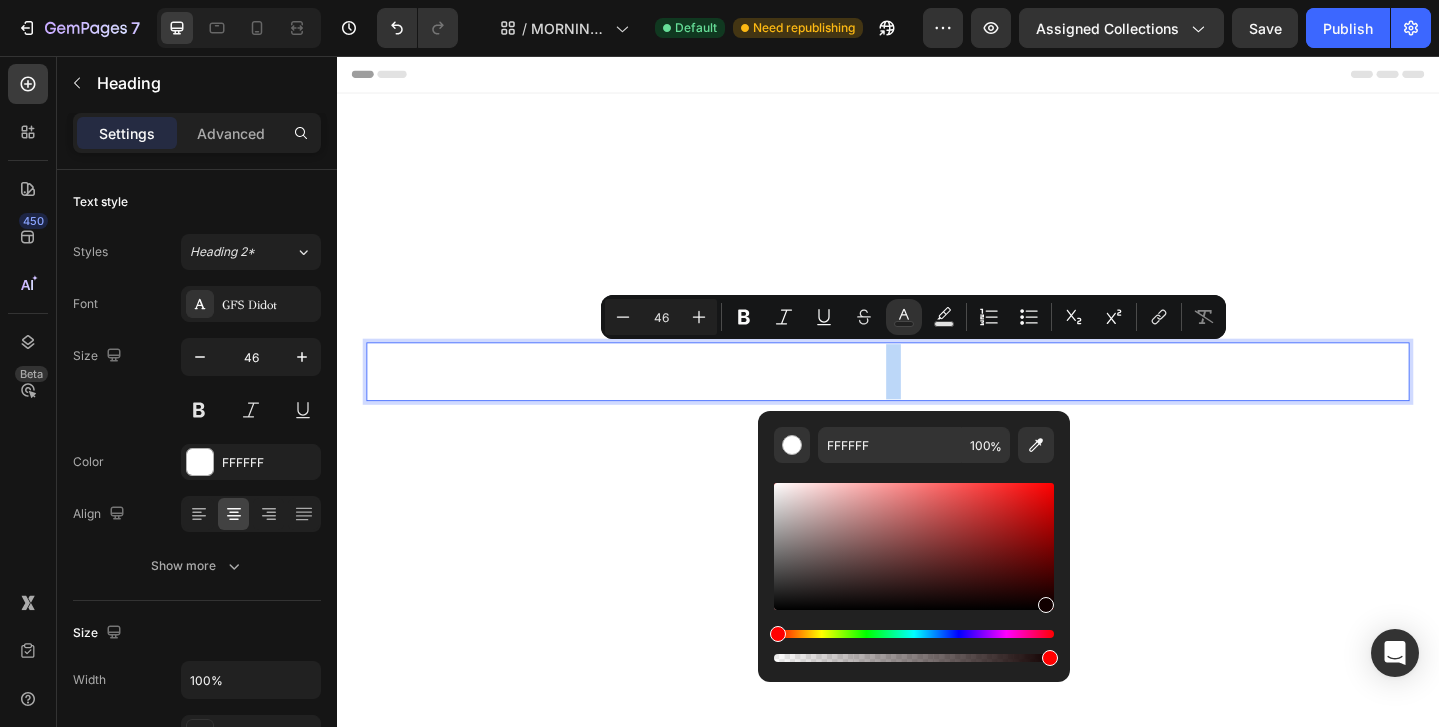 type on "110000" 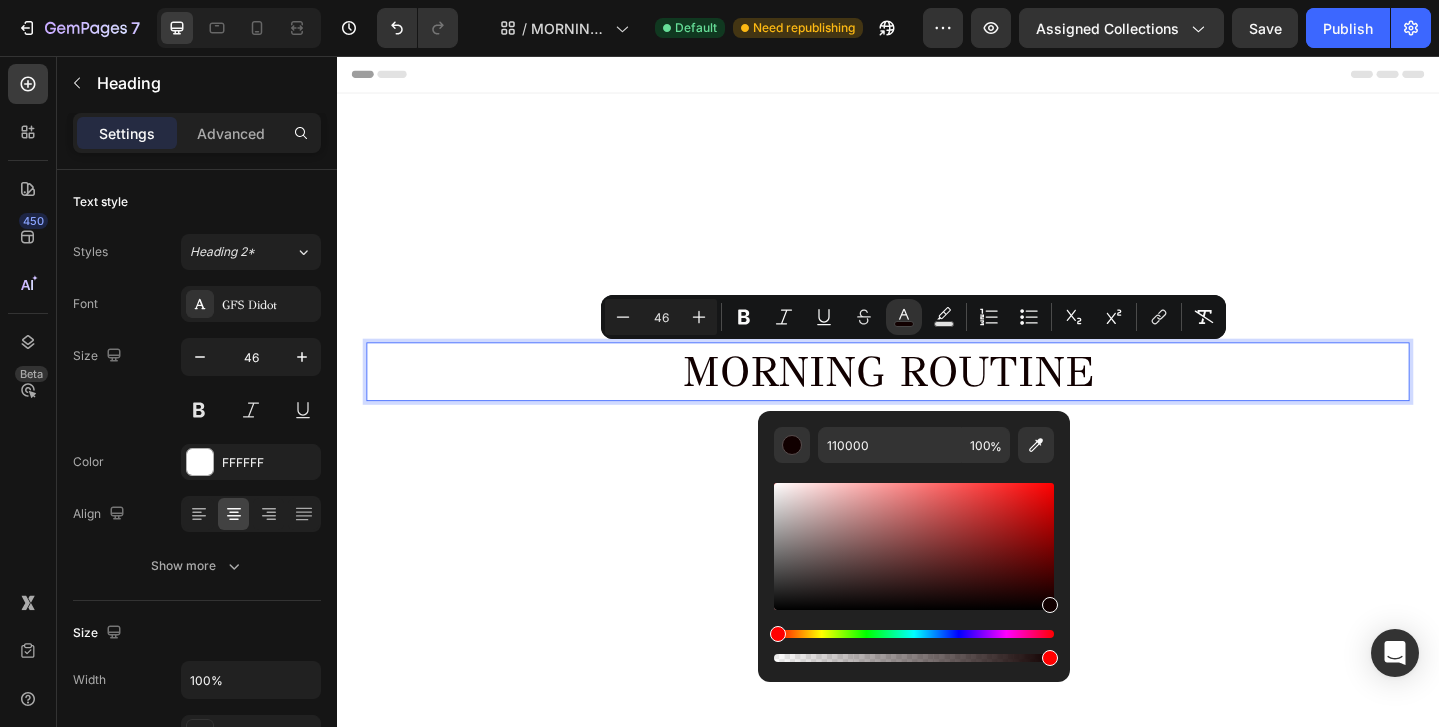 click on "MORNING ROUTINE" at bounding box center [937, 399] 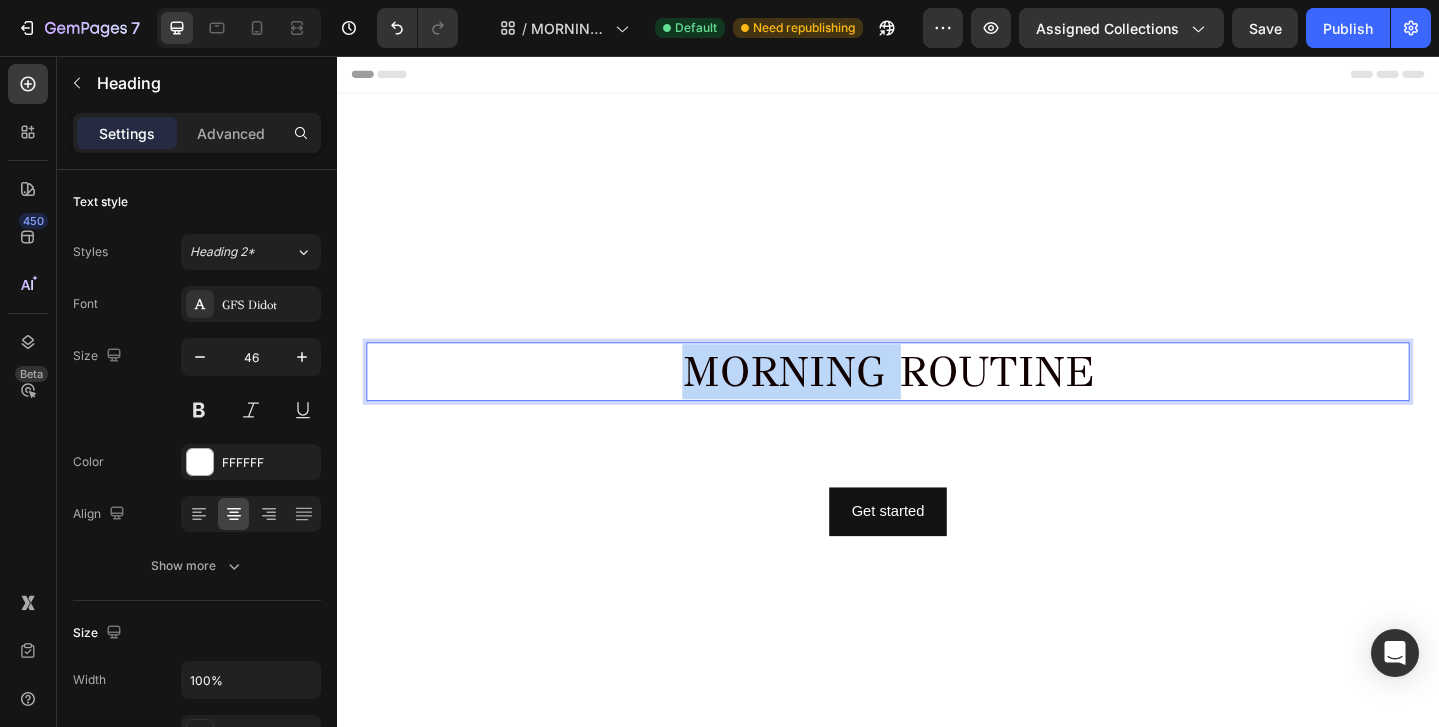 drag, startPoint x: 920, startPoint y: 405, endPoint x: 675, endPoint y: 403, distance: 245.00816 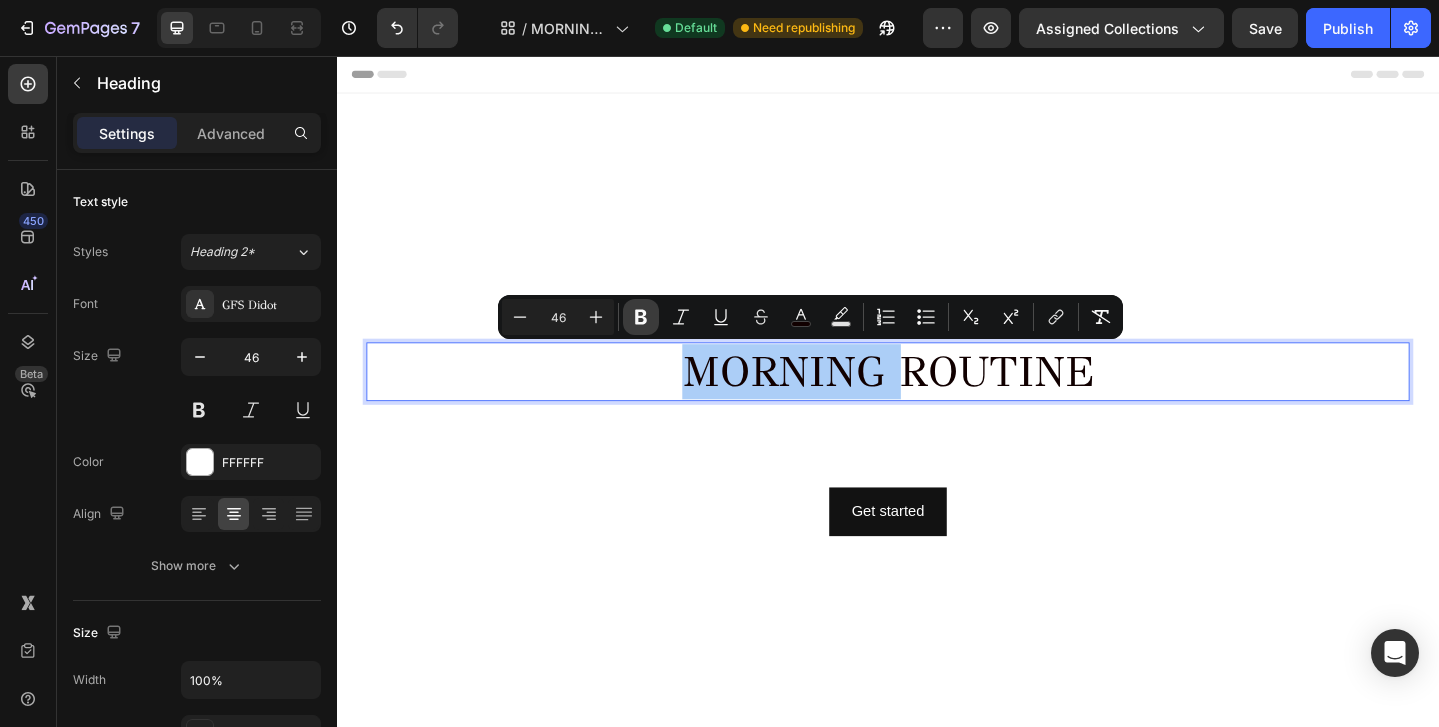 click 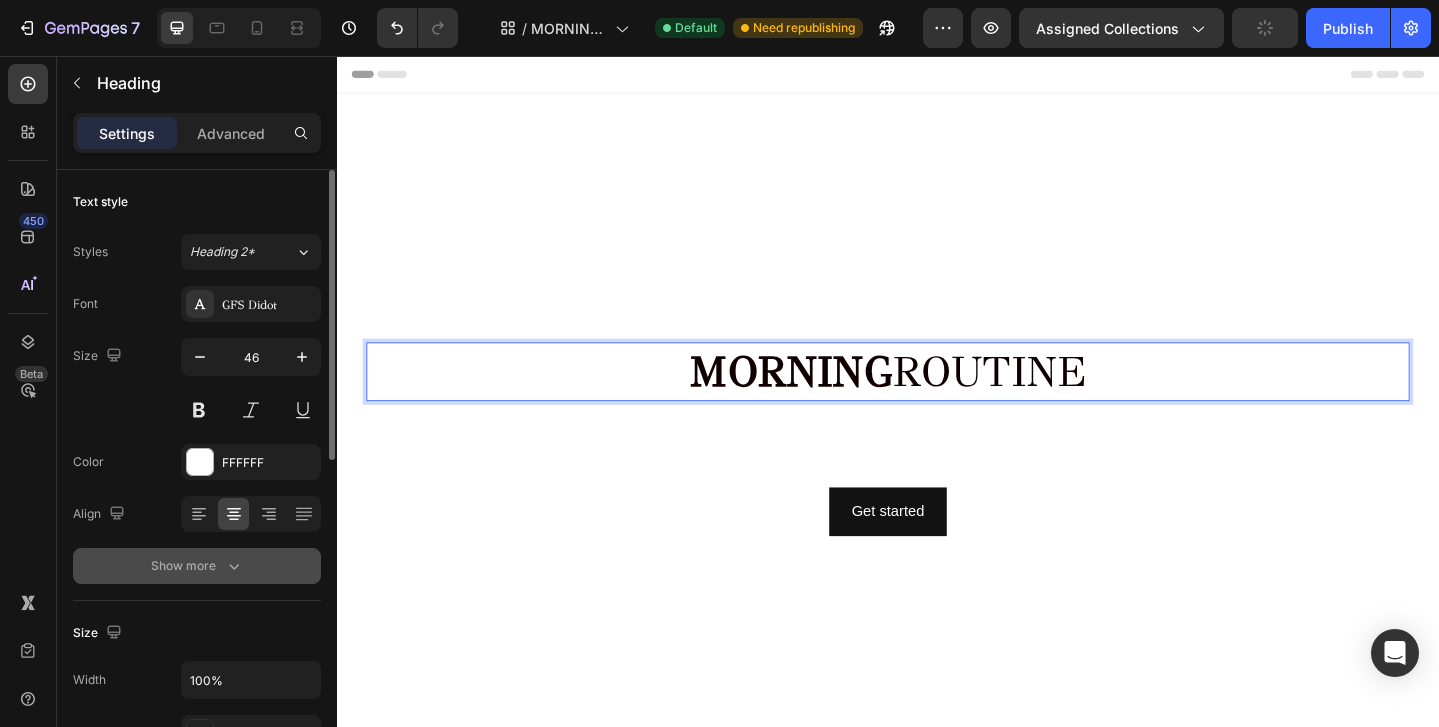 click 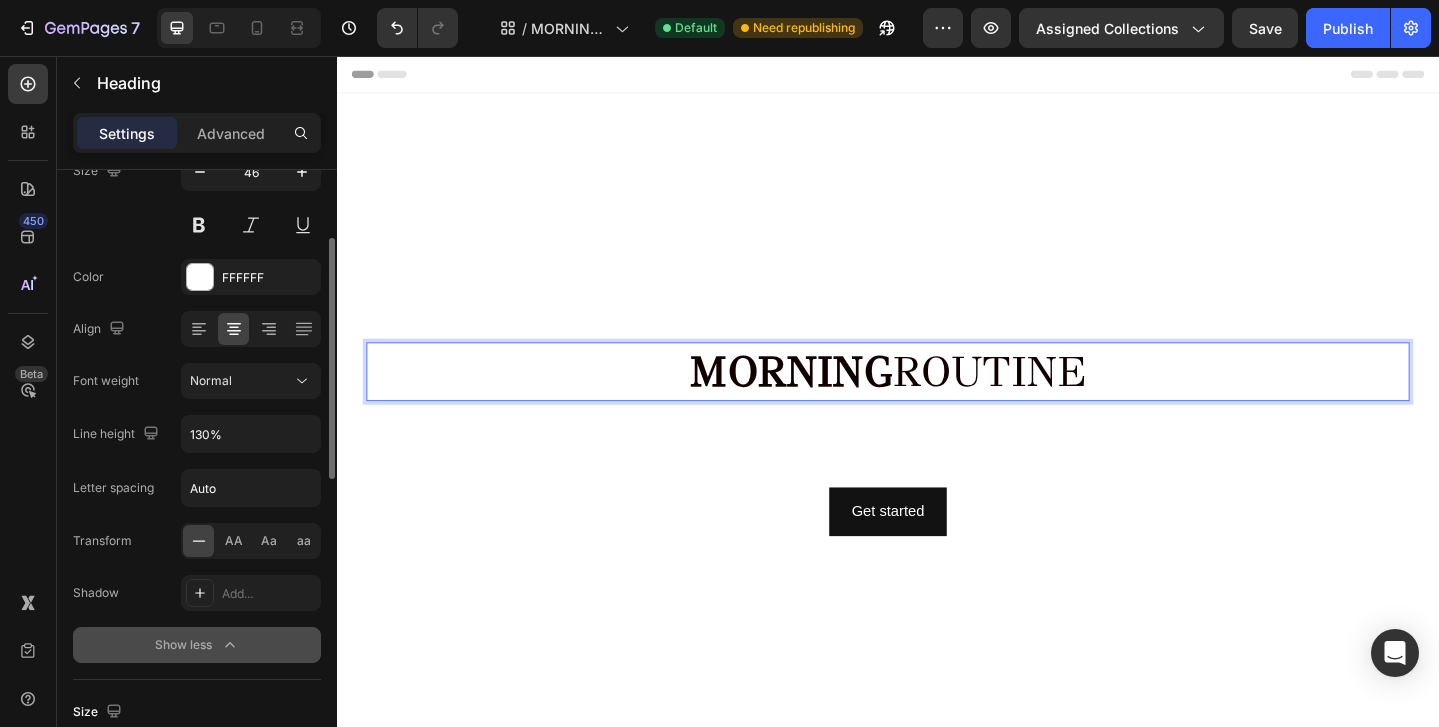 scroll, scrollTop: 181, scrollLeft: 0, axis: vertical 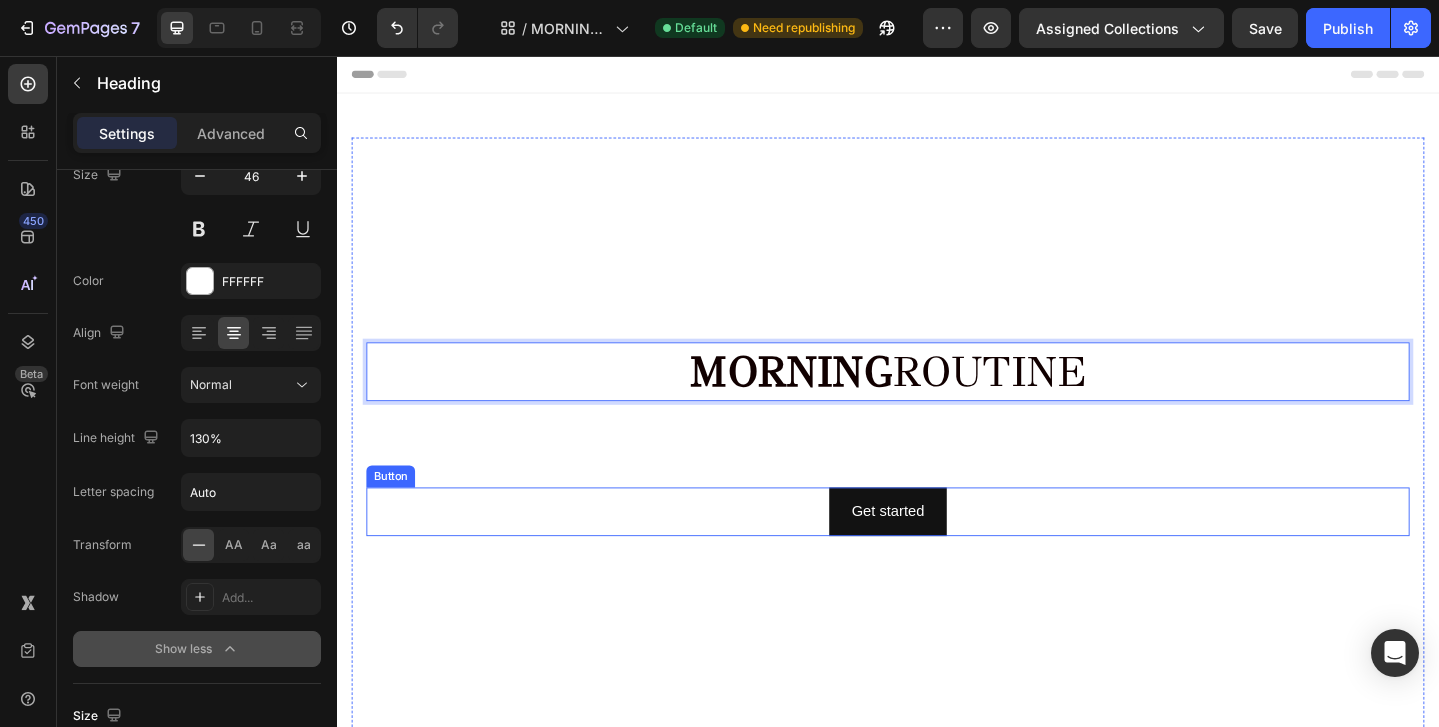 click on "Get started Button" at bounding box center [937, 552] 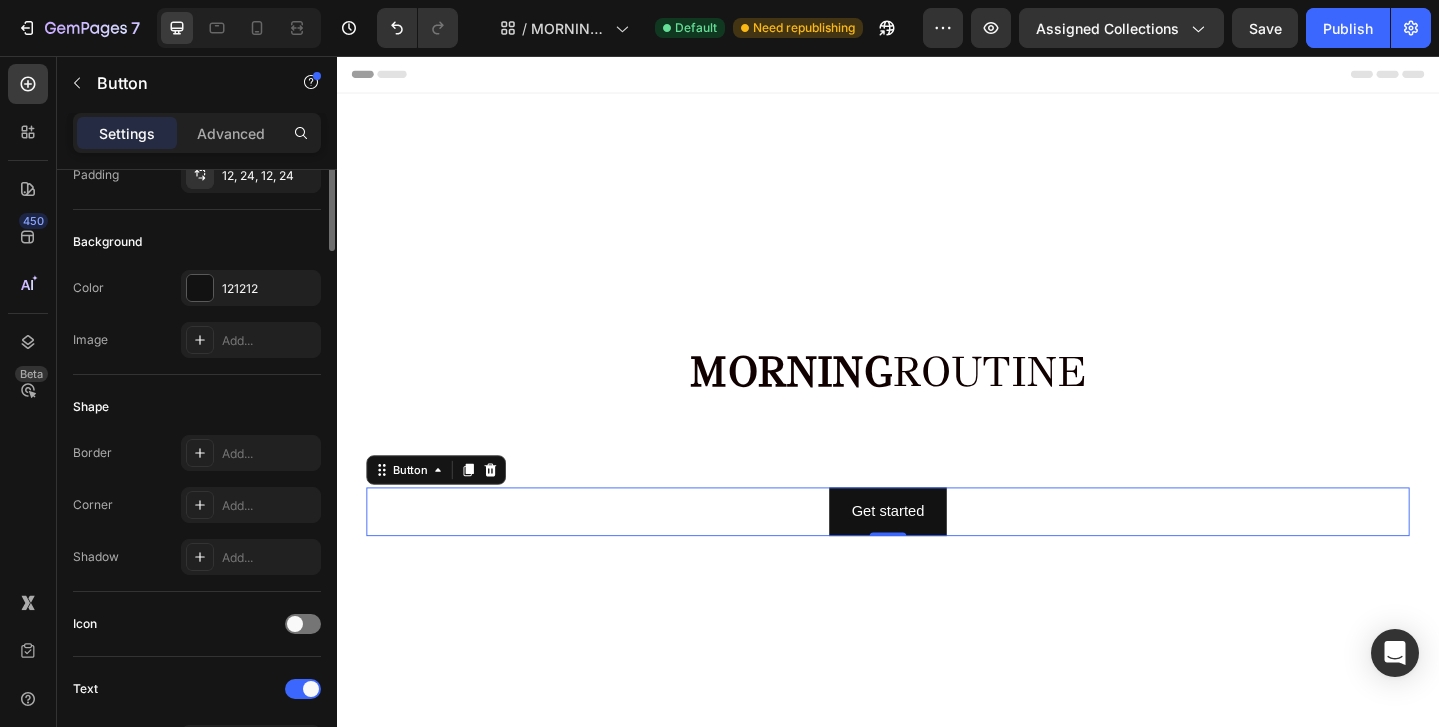 scroll, scrollTop: 0, scrollLeft: 0, axis: both 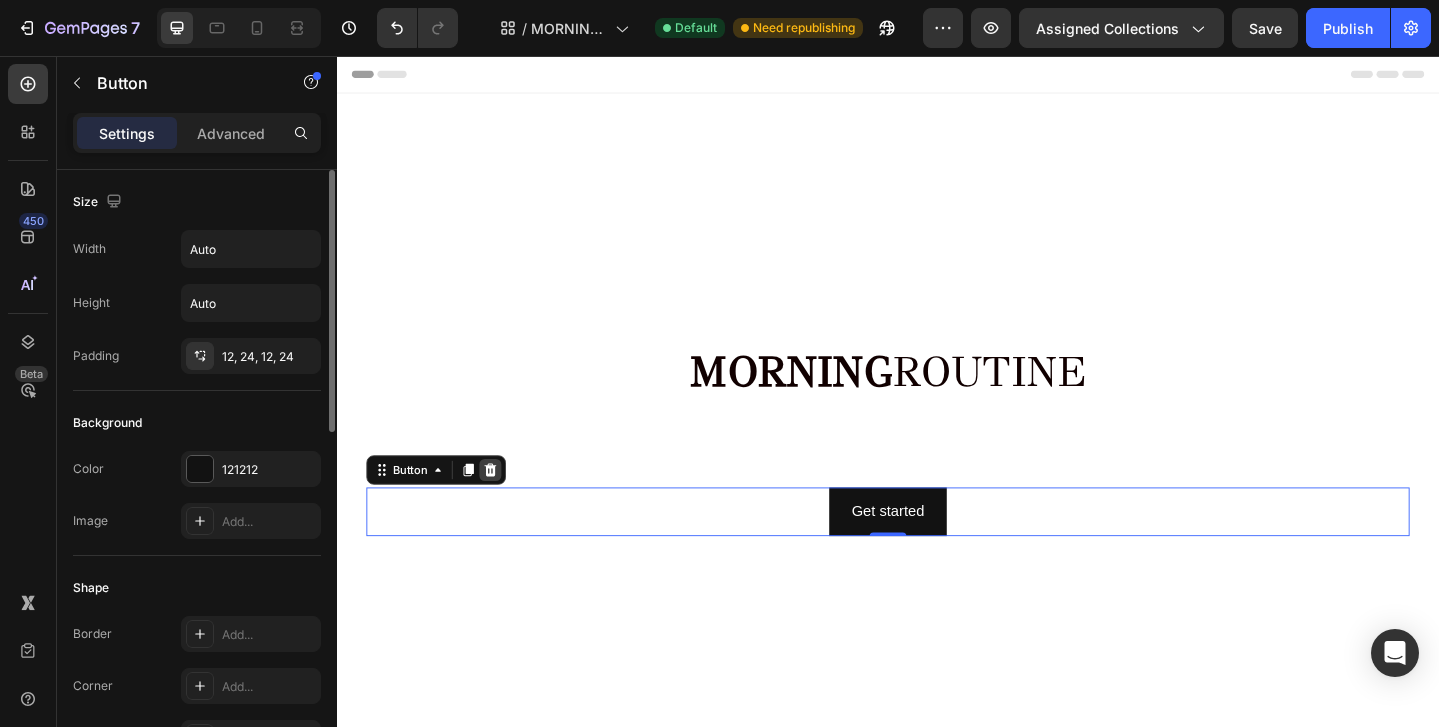 click 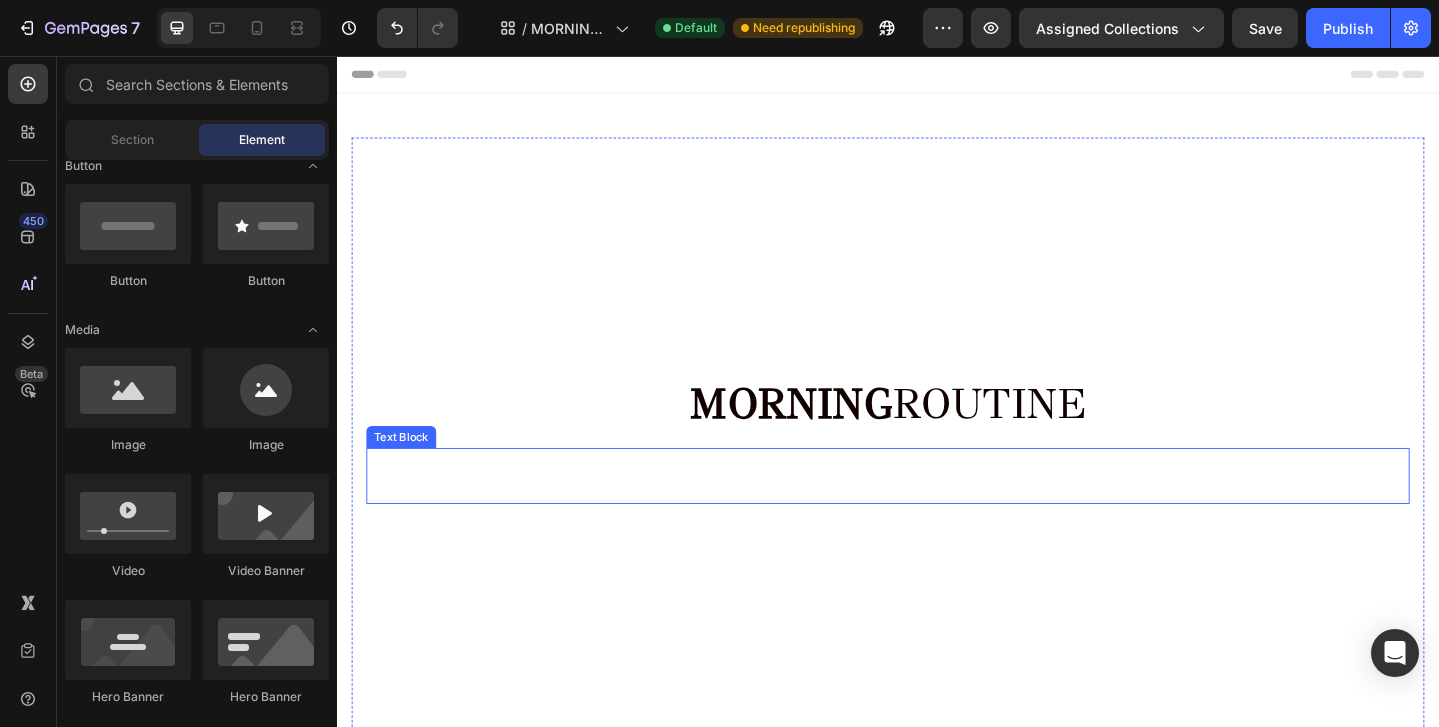 click on "This is your text block. Click to edit and make it your own. Share your product's story                   or services offered. Get creative and make it yours!" at bounding box center (937, 514) 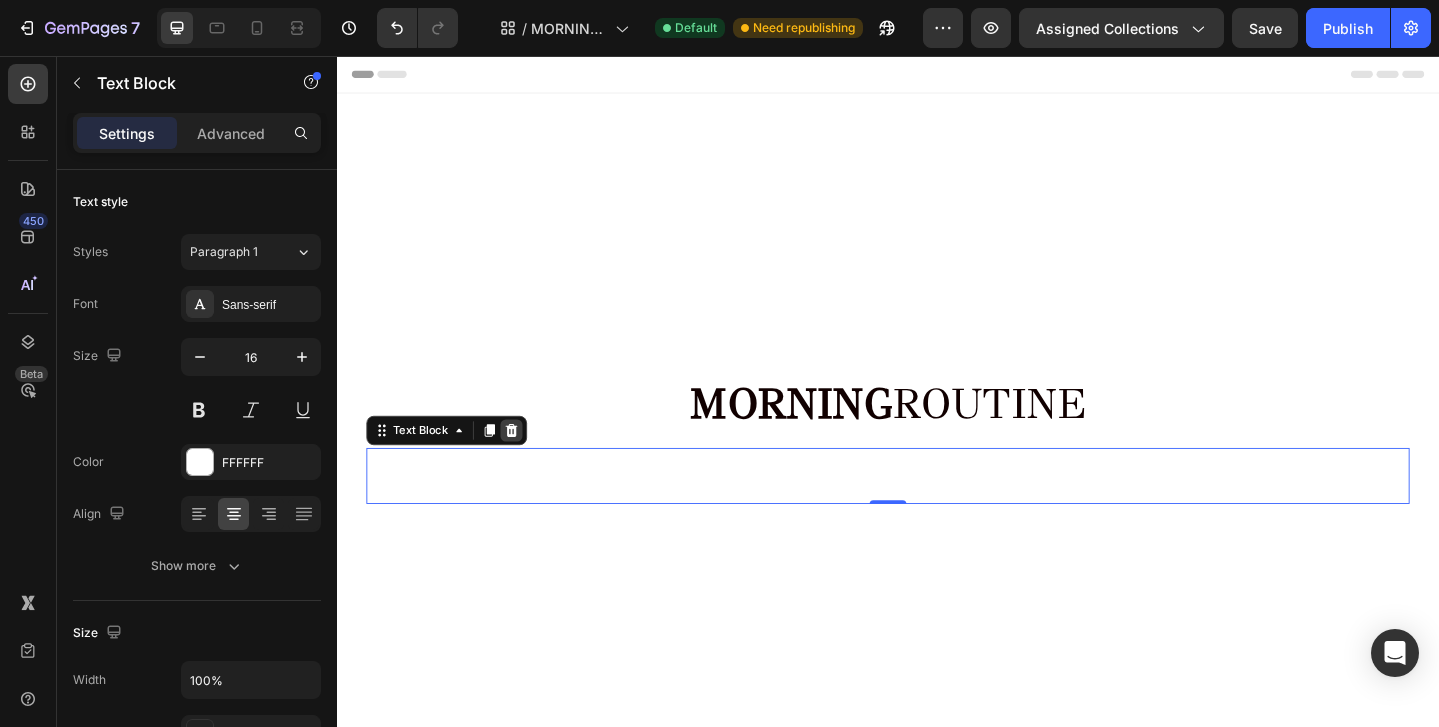 click 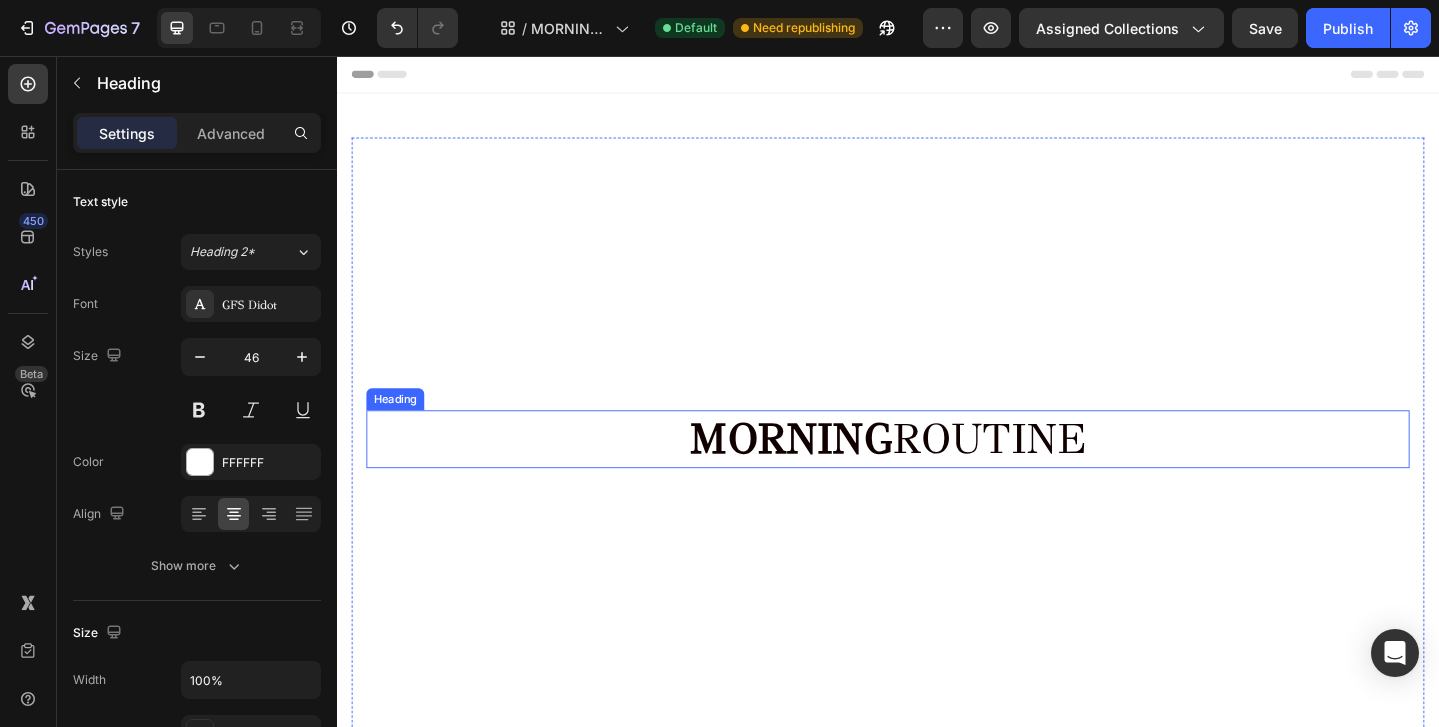 click on "⁠⁠⁠⁠⁠⁠⁠ MORNING  ROUTINE" at bounding box center (937, 474) 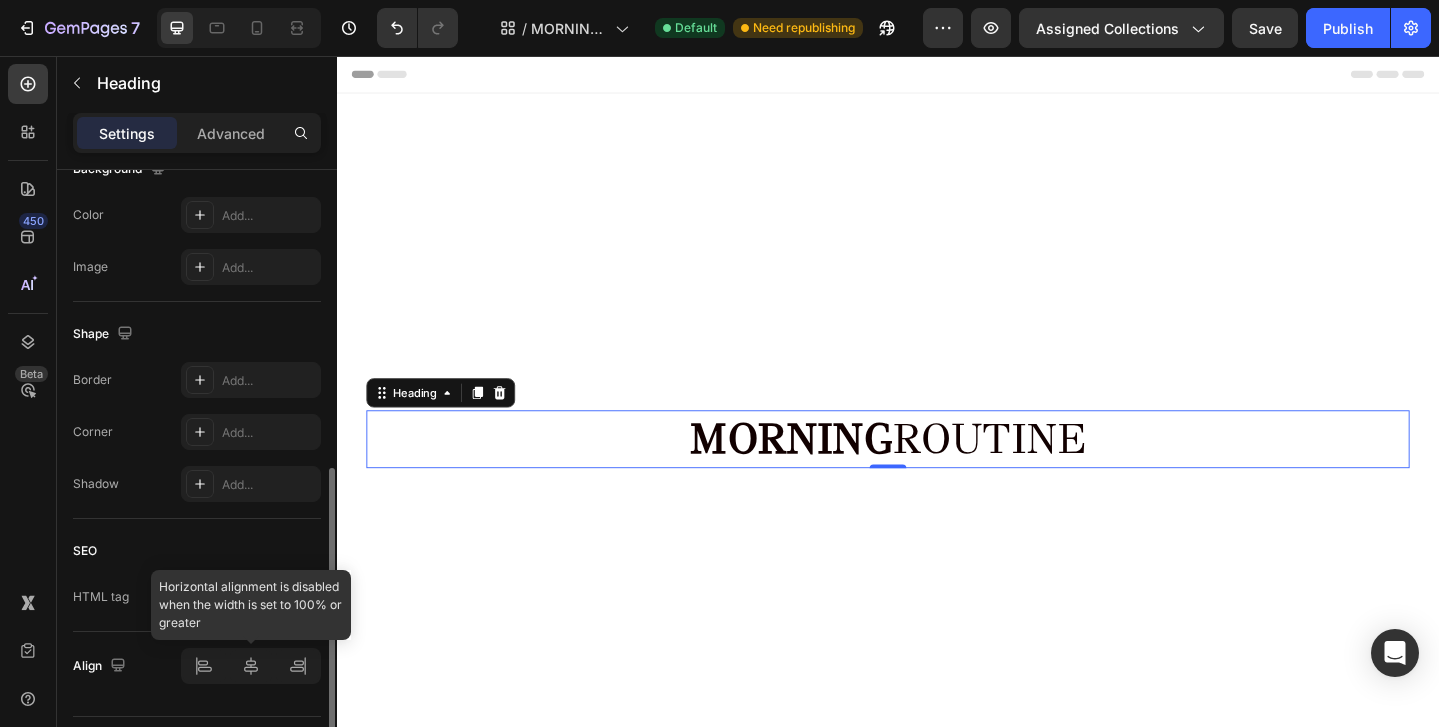 scroll, scrollTop: 684, scrollLeft: 0, axis: vertical 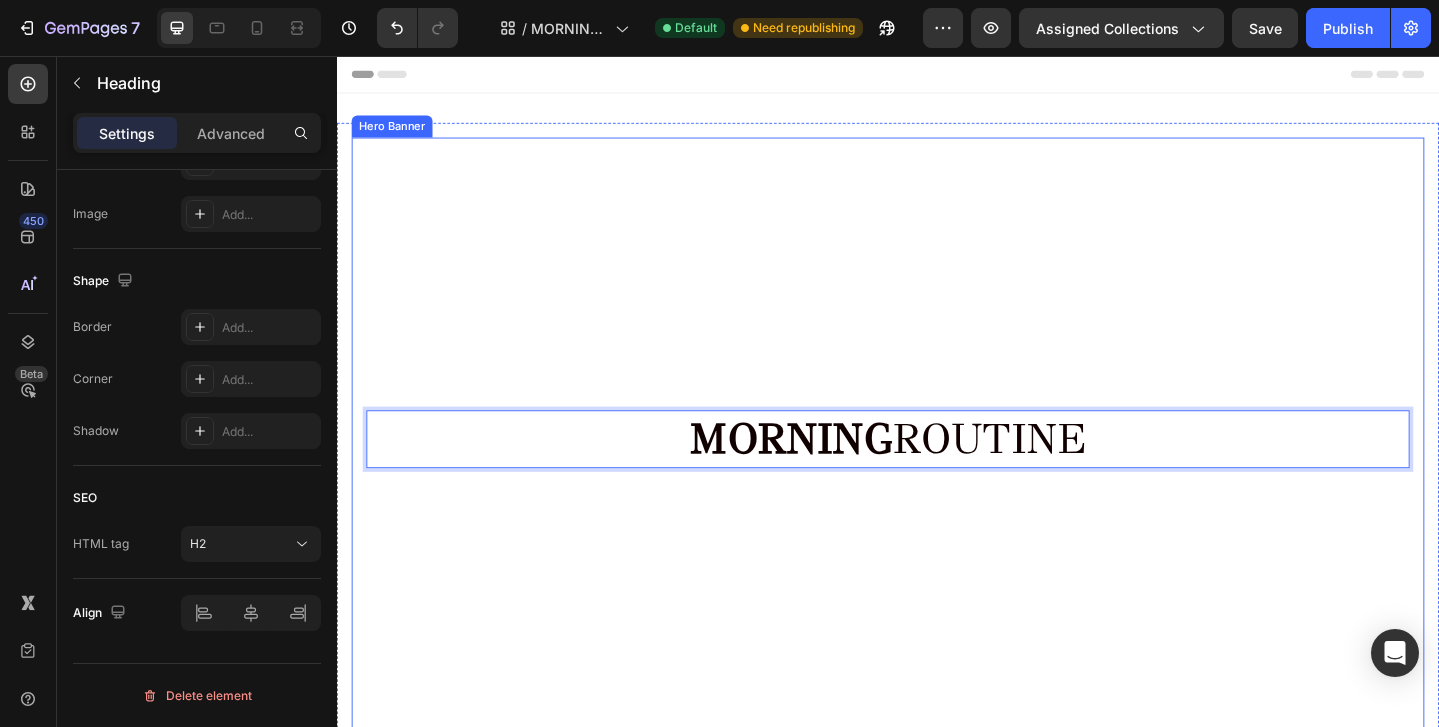 drag, startPoint x: 615, startPoint y: 484, endPoint x: 634, endPoint y: 196, distance: 288.62607 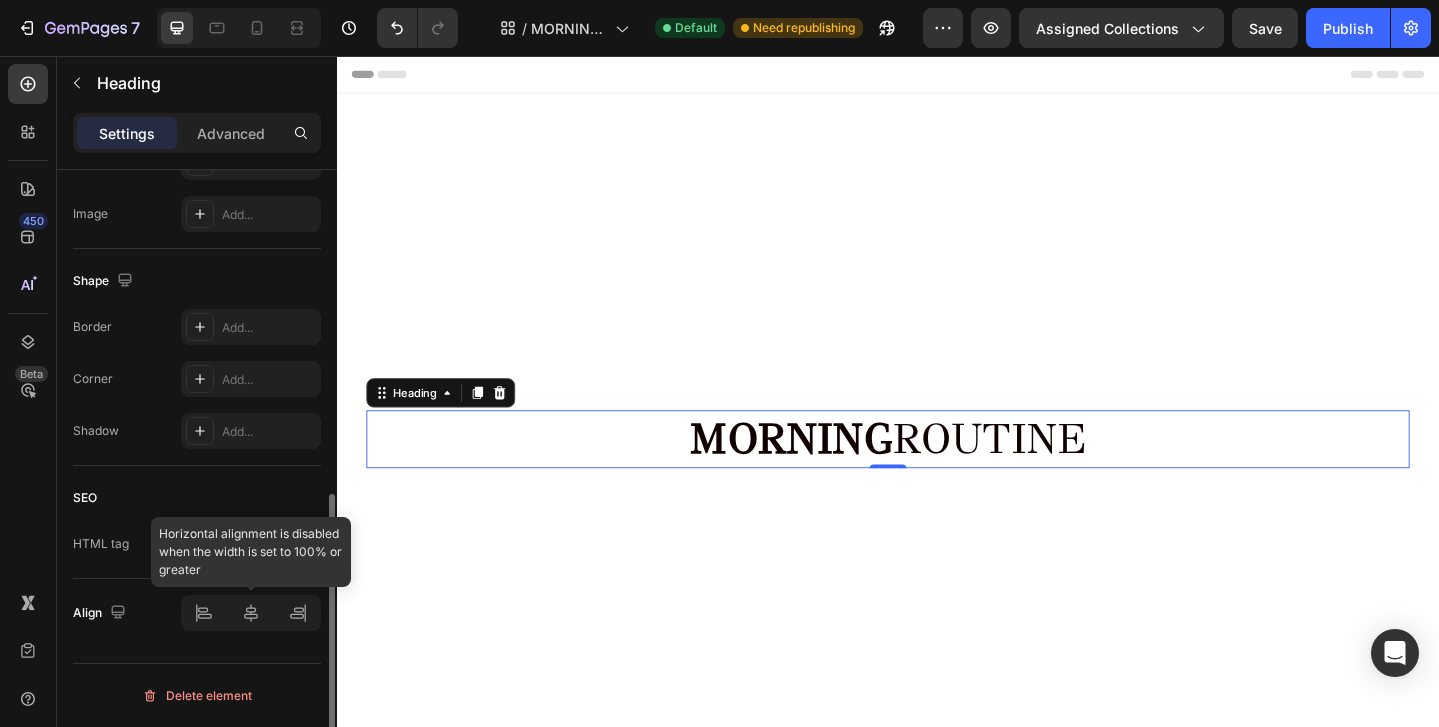 click 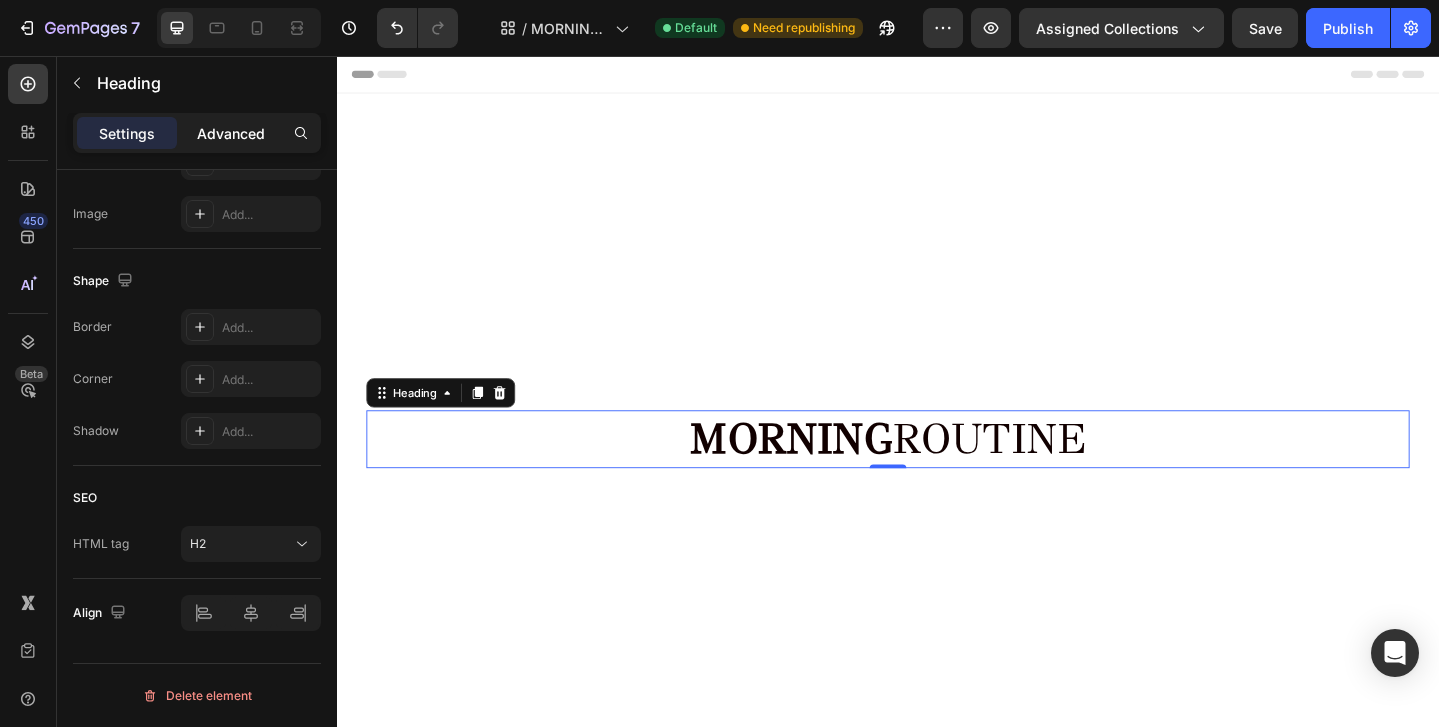 click on "Advanced" 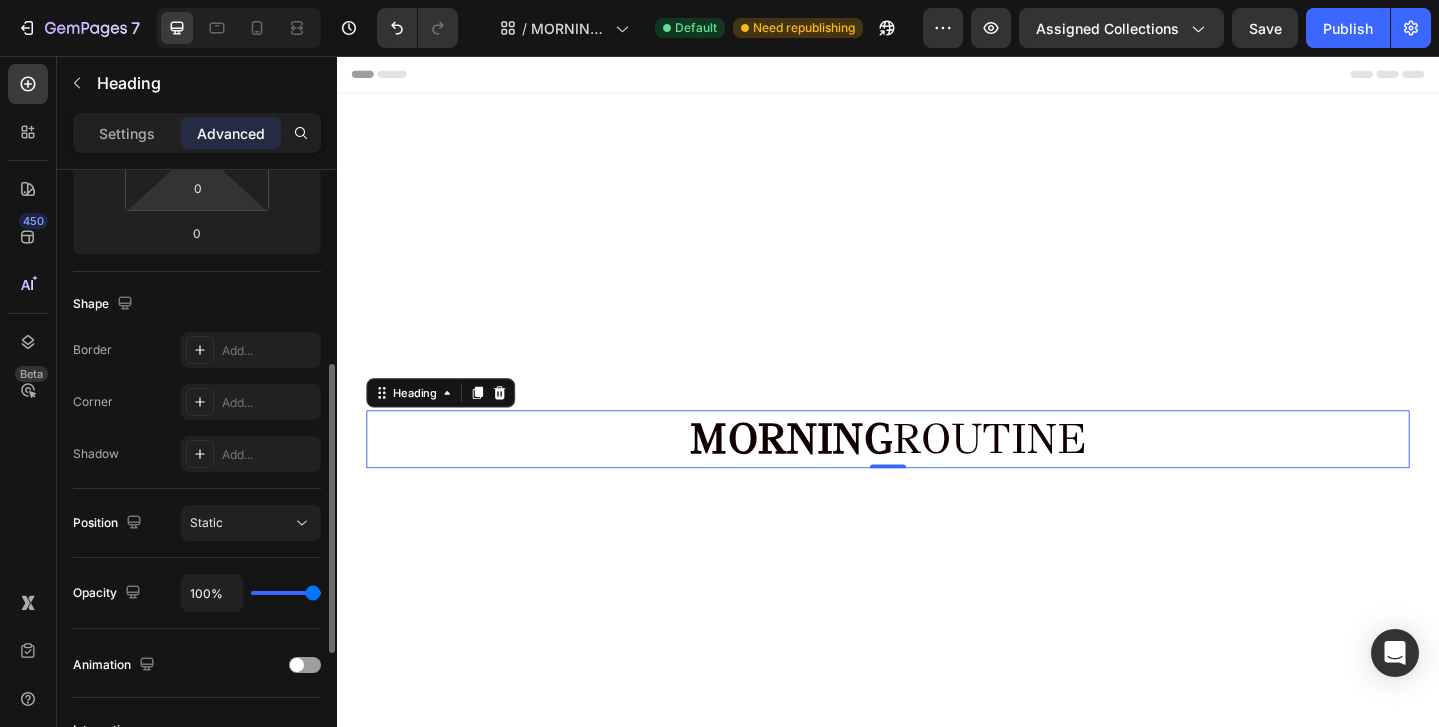 scroll, scrollTop: 0, scrollLeft: 0, axis: both 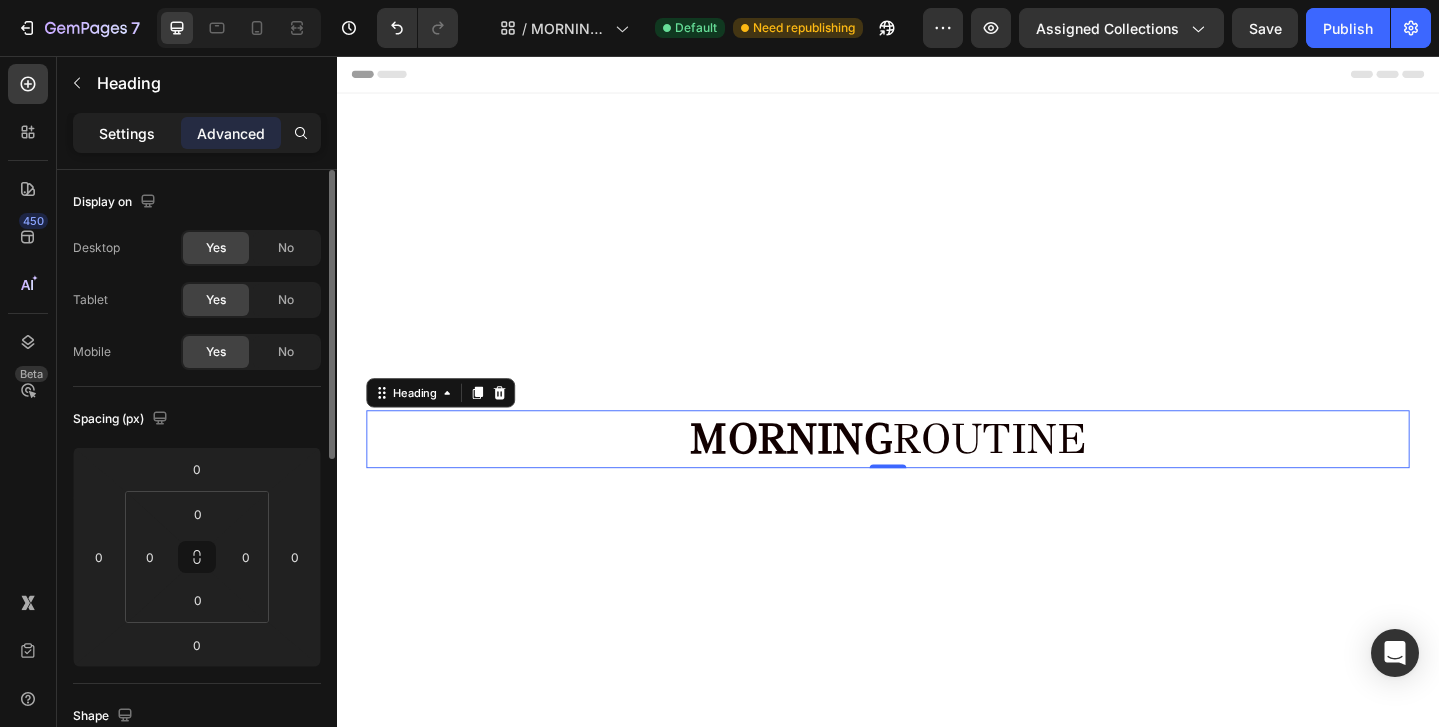 click on "Settings" at bounding box center (127, 133) 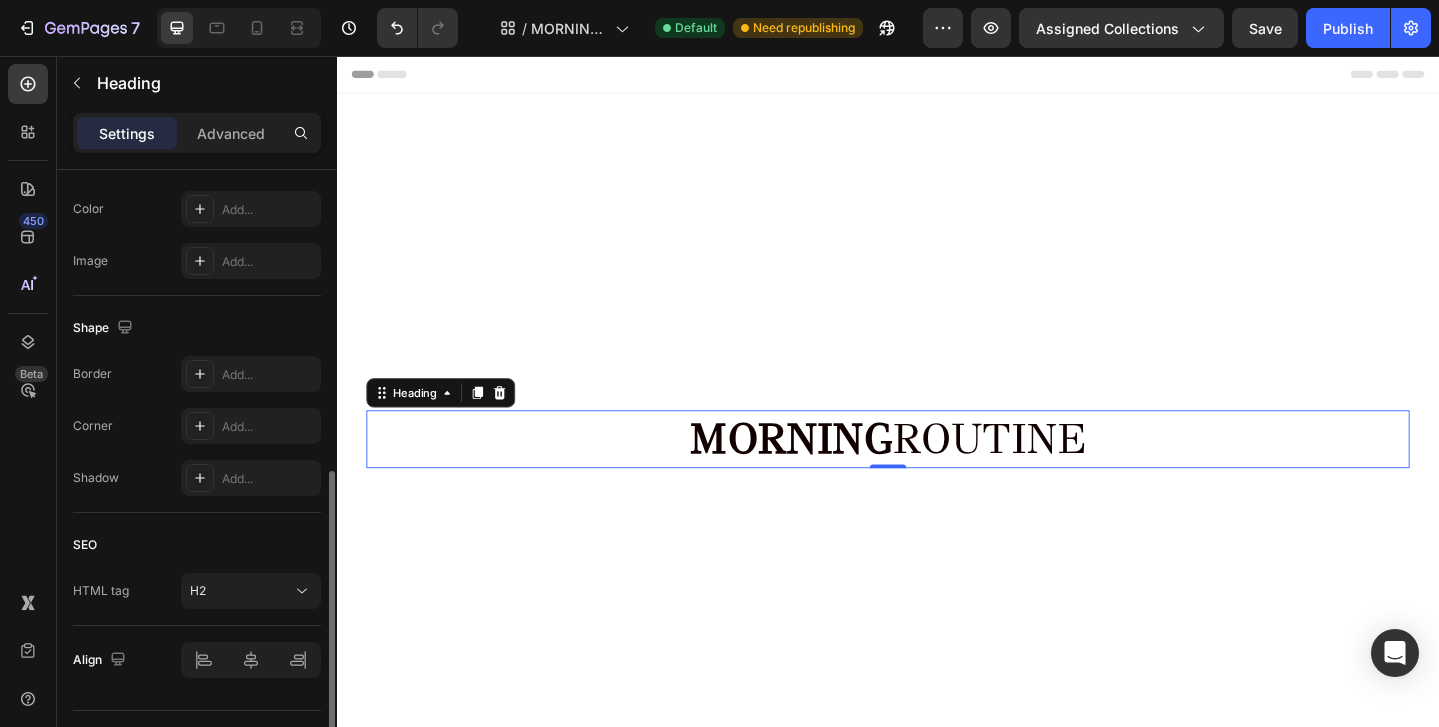 scroll, scrollTop: 674, scrollLeft: 0, axis: vertical 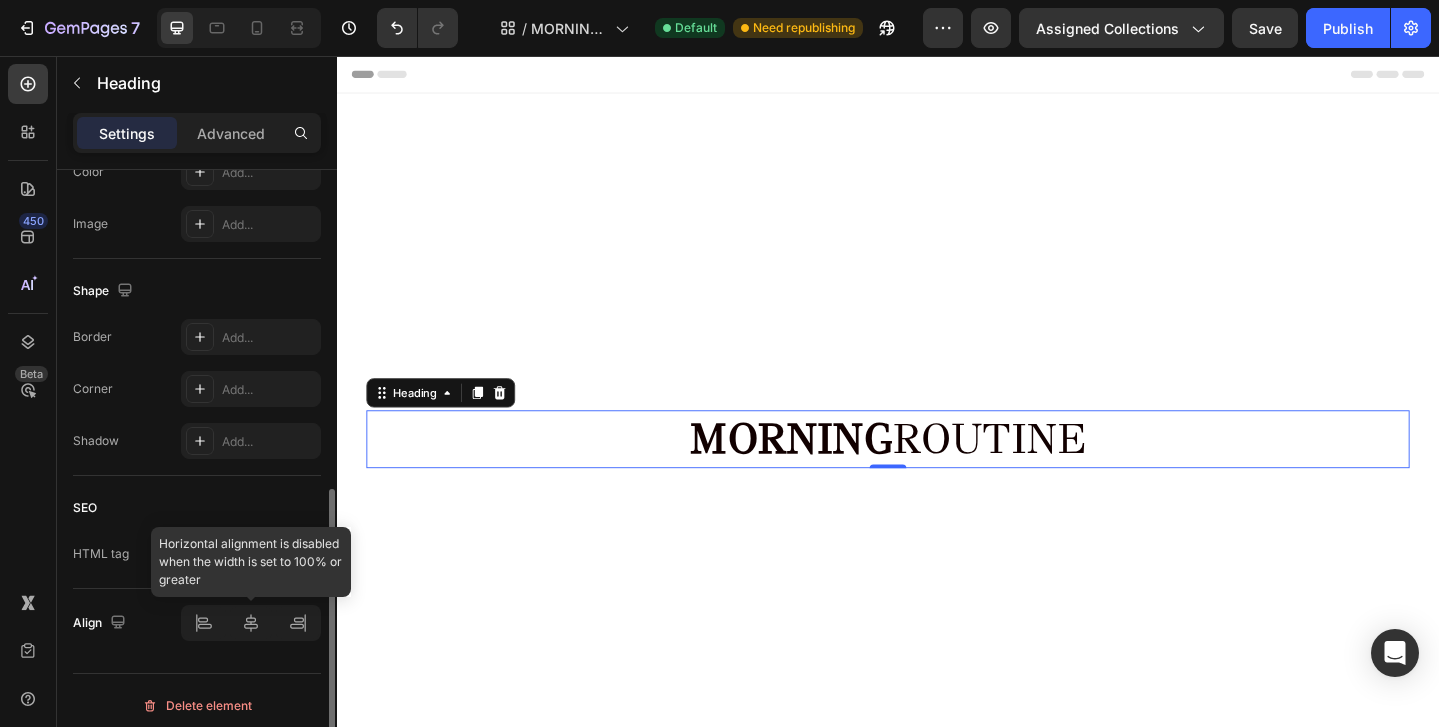 click 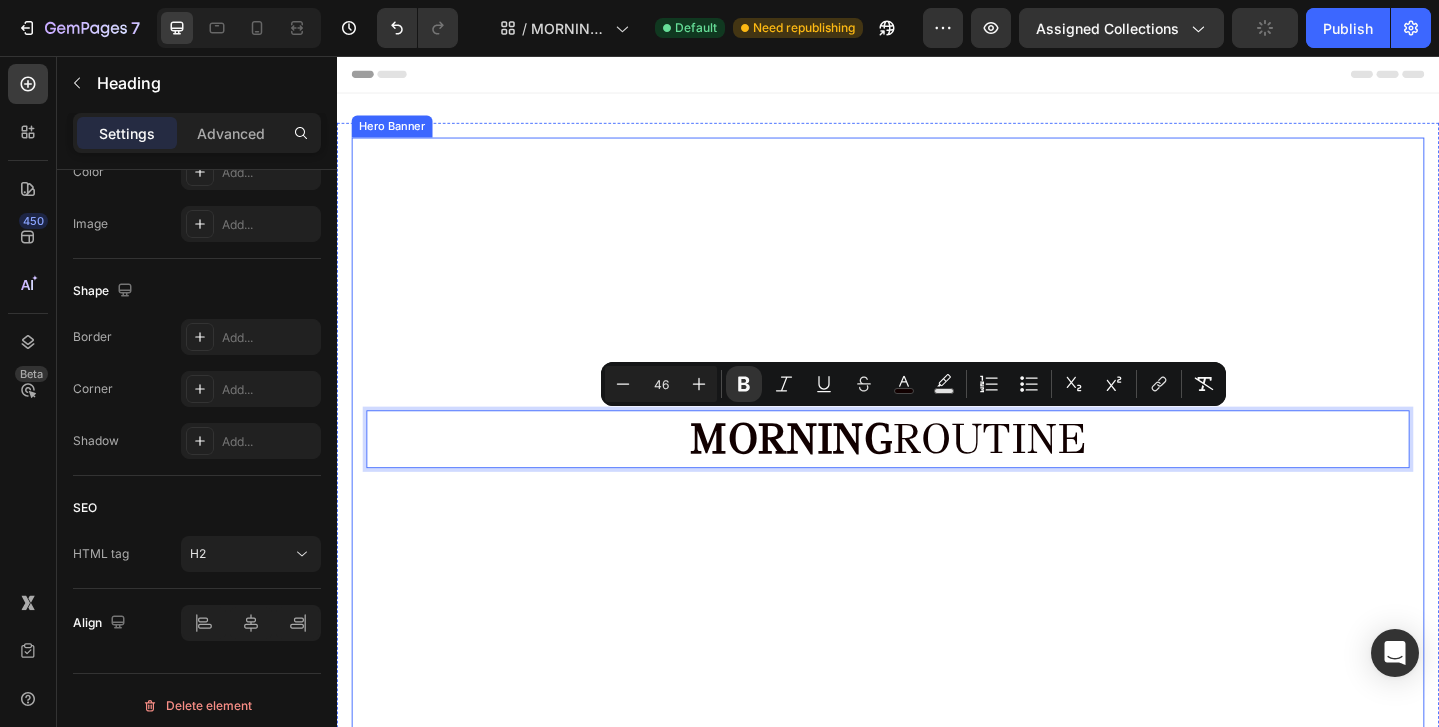 drag, startPoint x: 654, startPoint y: 491, endPoint x: 651, endPoint y: 626, distance: 135.03333 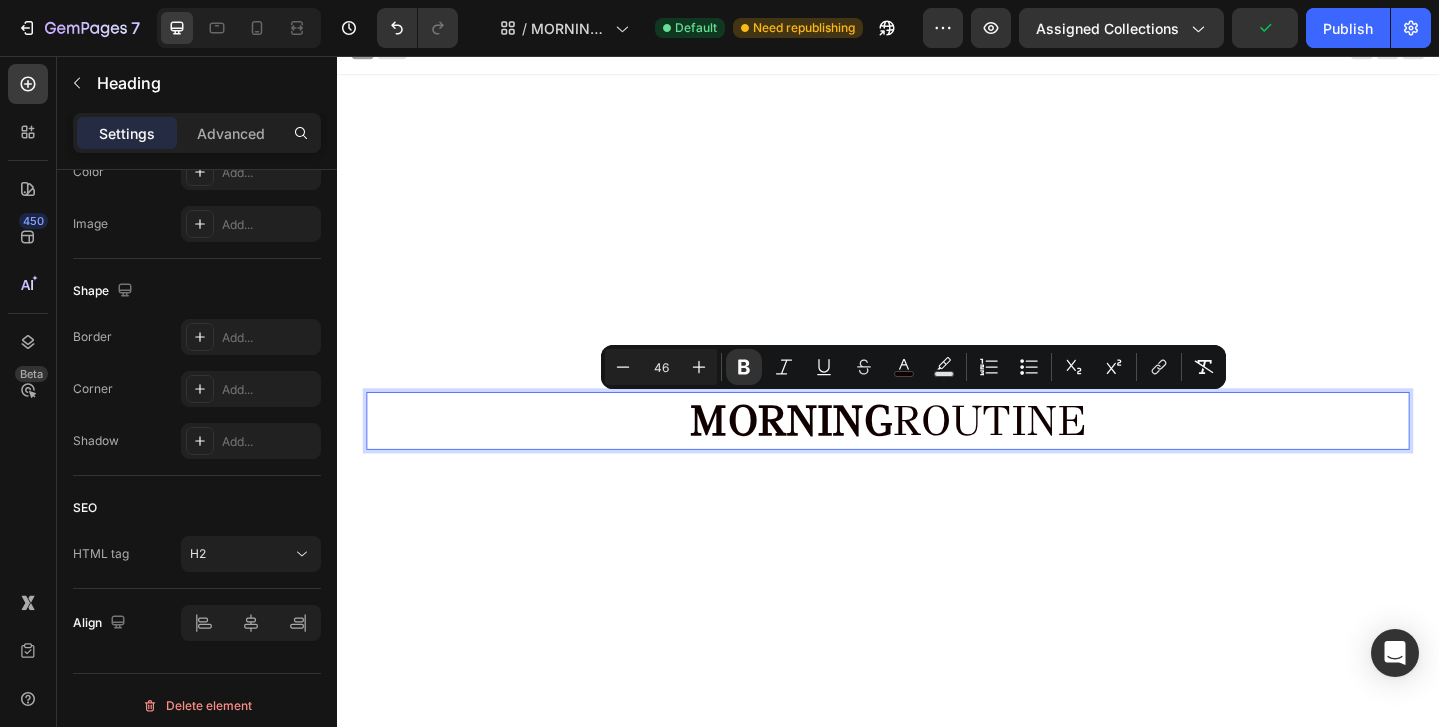 scroll, scrollTop: 19, scrollLeft: 0, axis: vertical 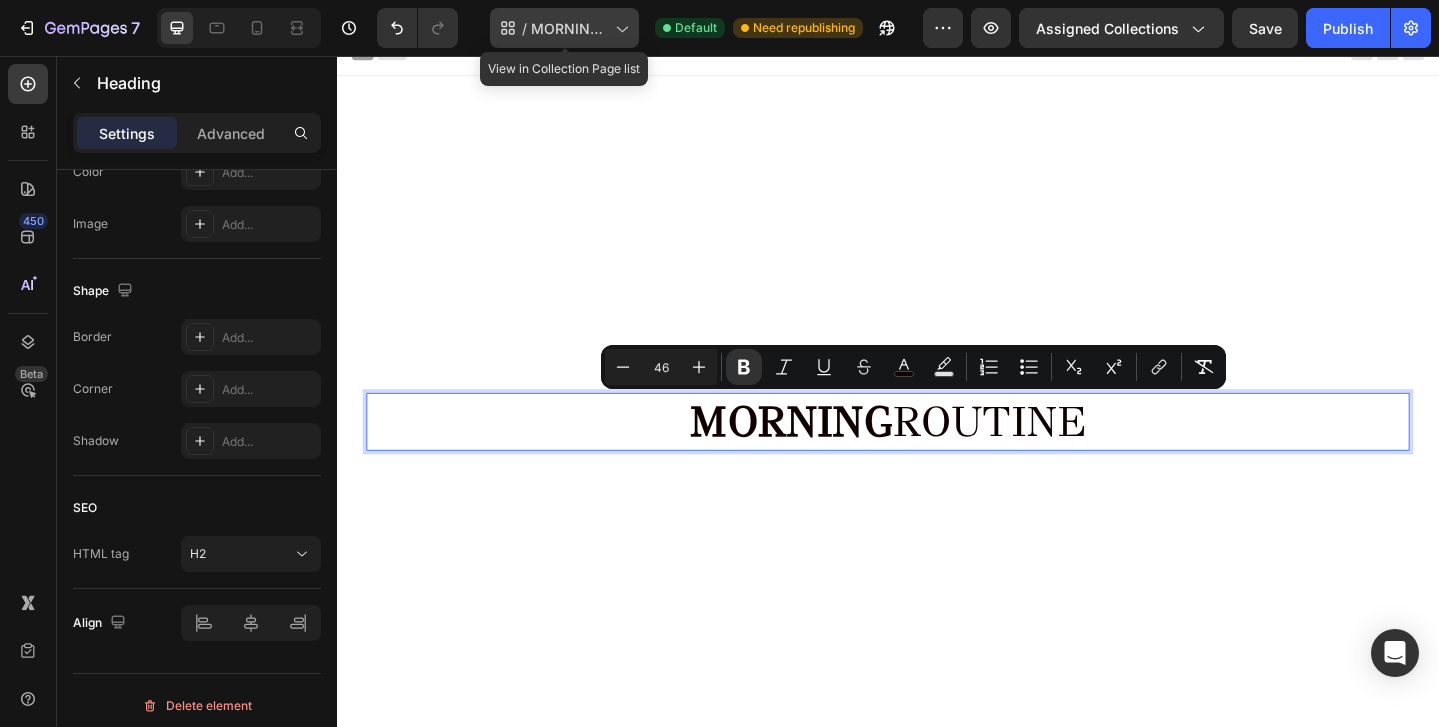 click on "/  MORNING ROUTINE 2" 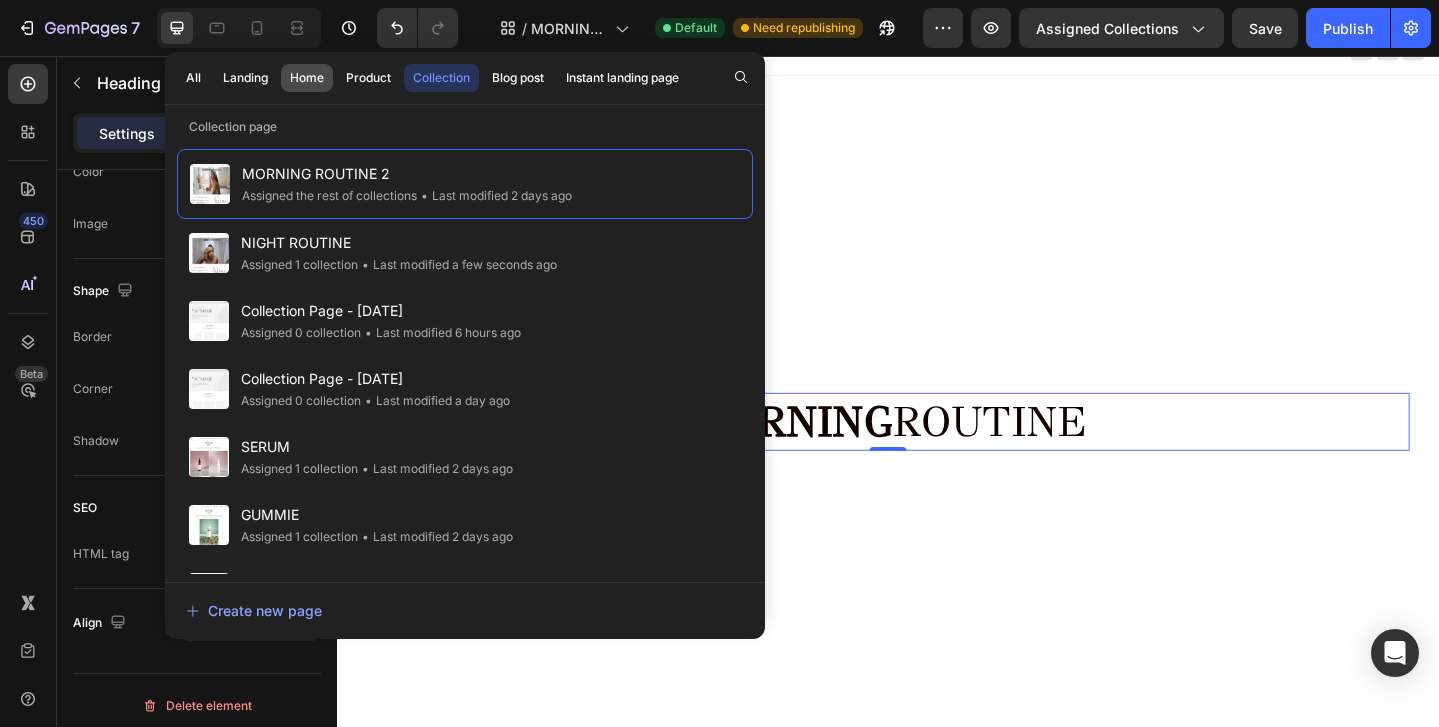 click on "Home" at bounding box center (307, 78) 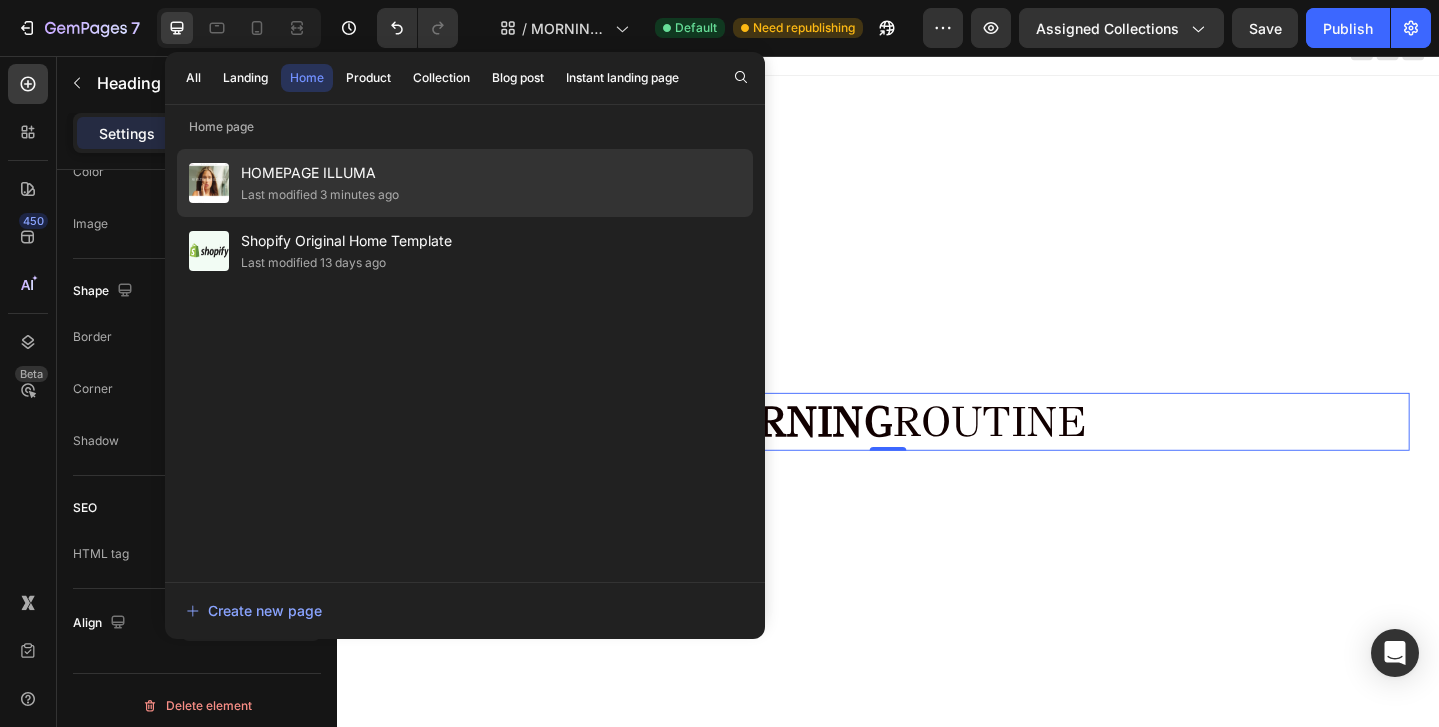 click on "Last modified 3 minutes ago" 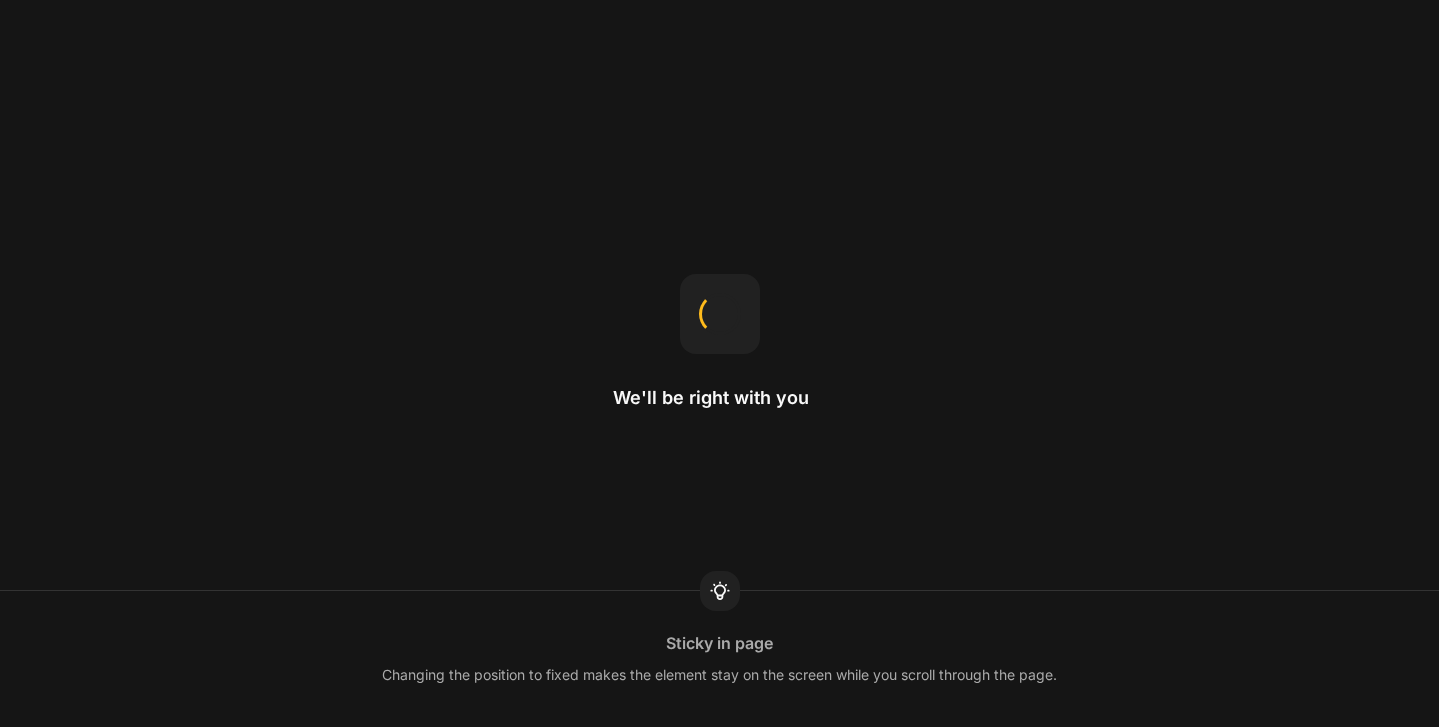 scroll, scrollTop: 0, scrollLeft: 0, axis: both 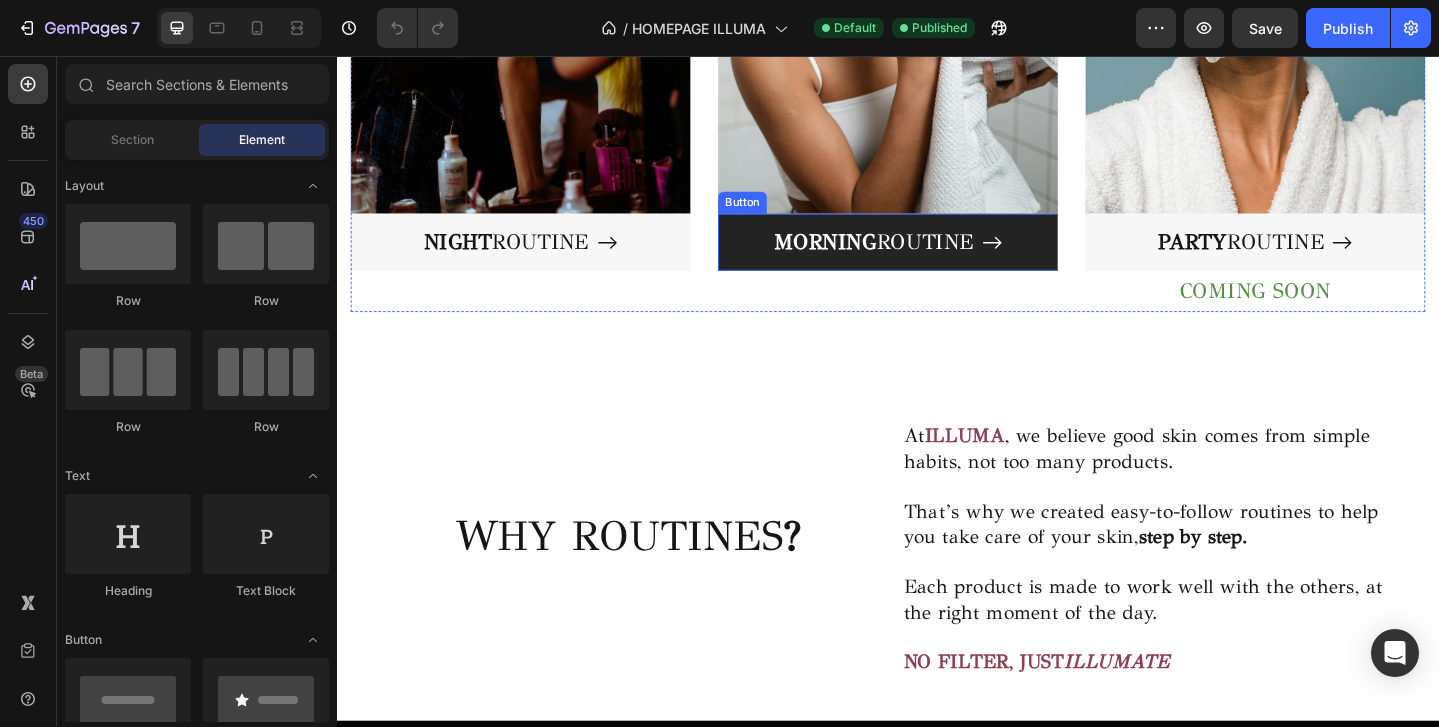 click on "MORNING  ROUTINE" at bounding box center [937, 259] 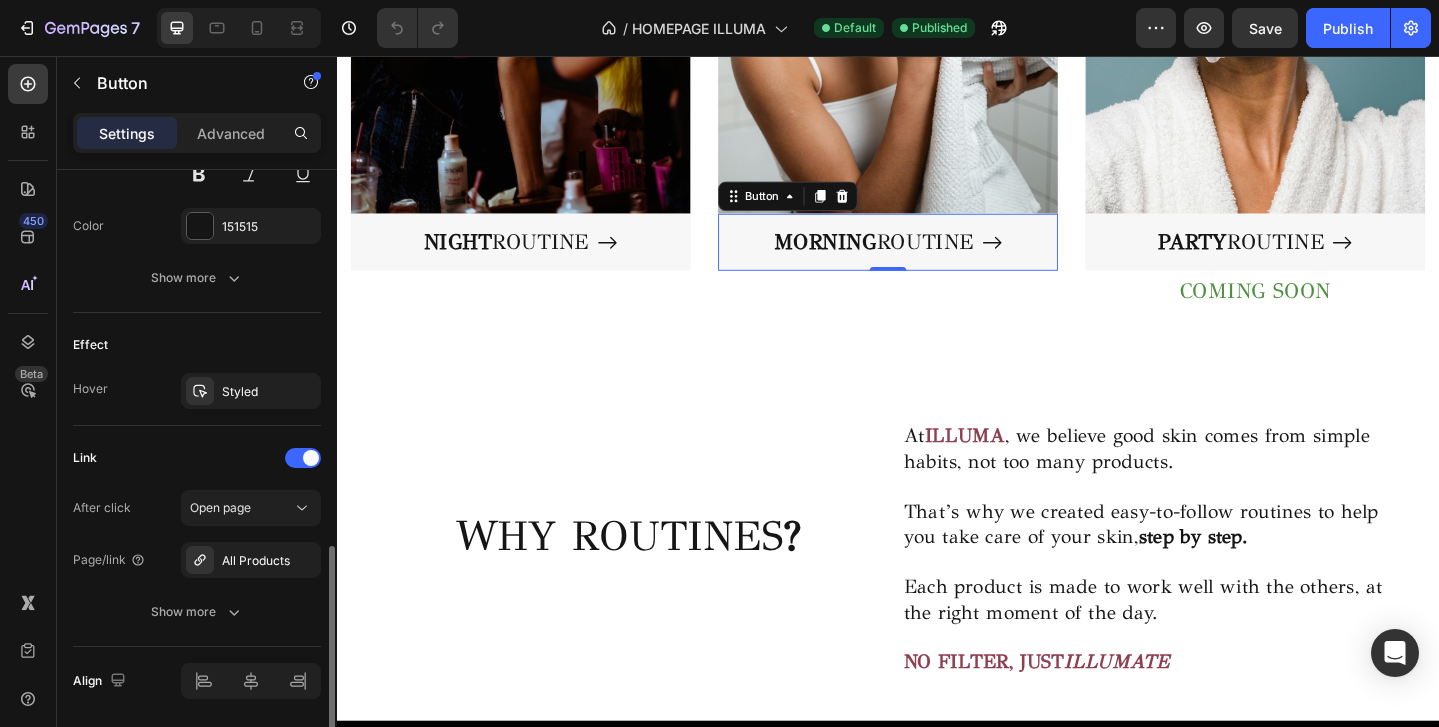 scroll, scrollTop: 1067, scrollLeft: 0, axis: vertical 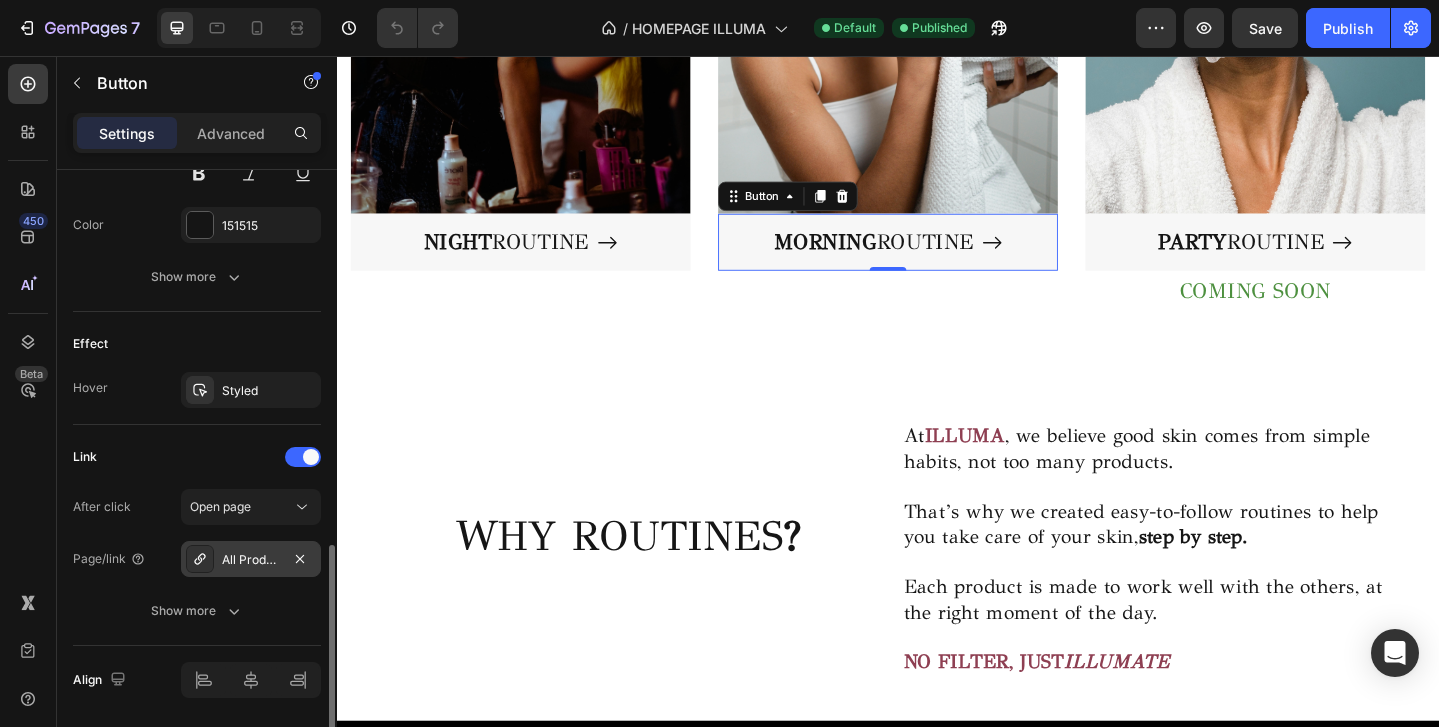 click on "All Products" at bounding box center (251, 560) 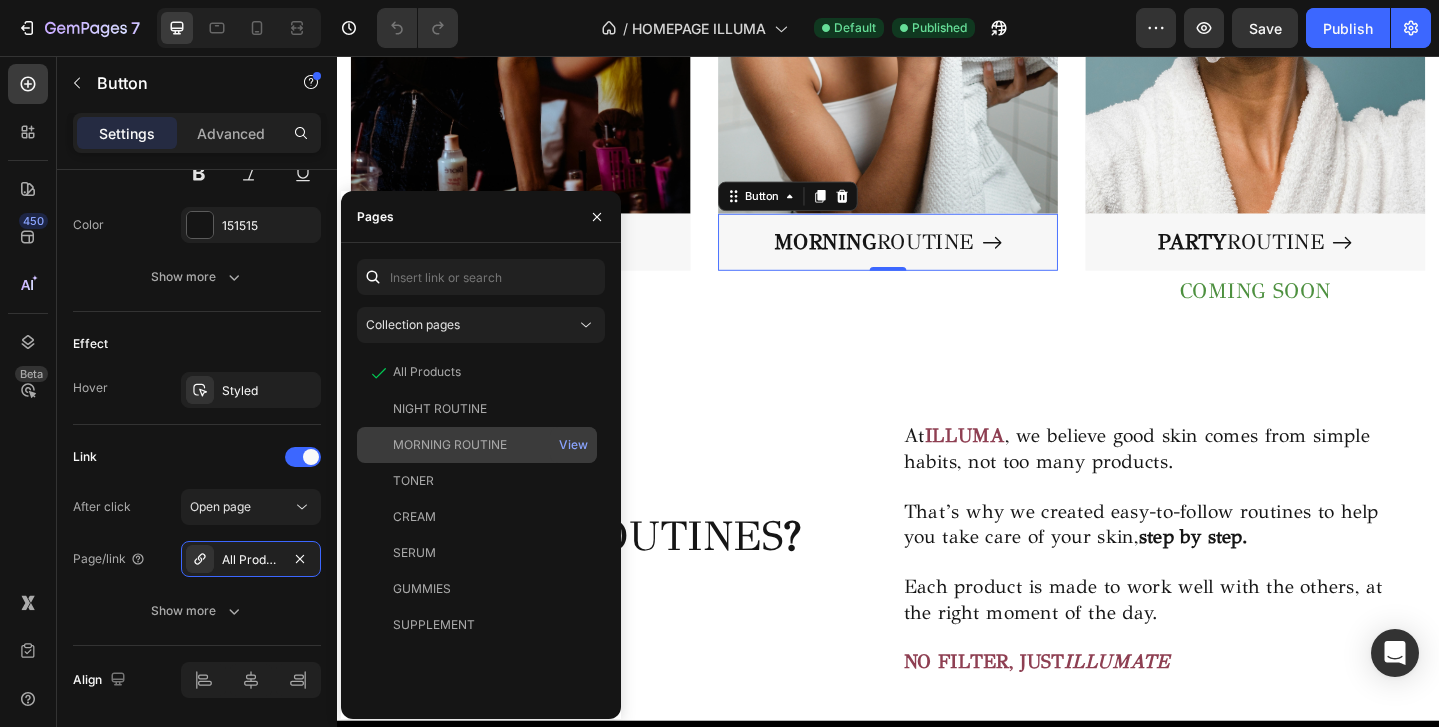 click on "MORNING ROUTINE" 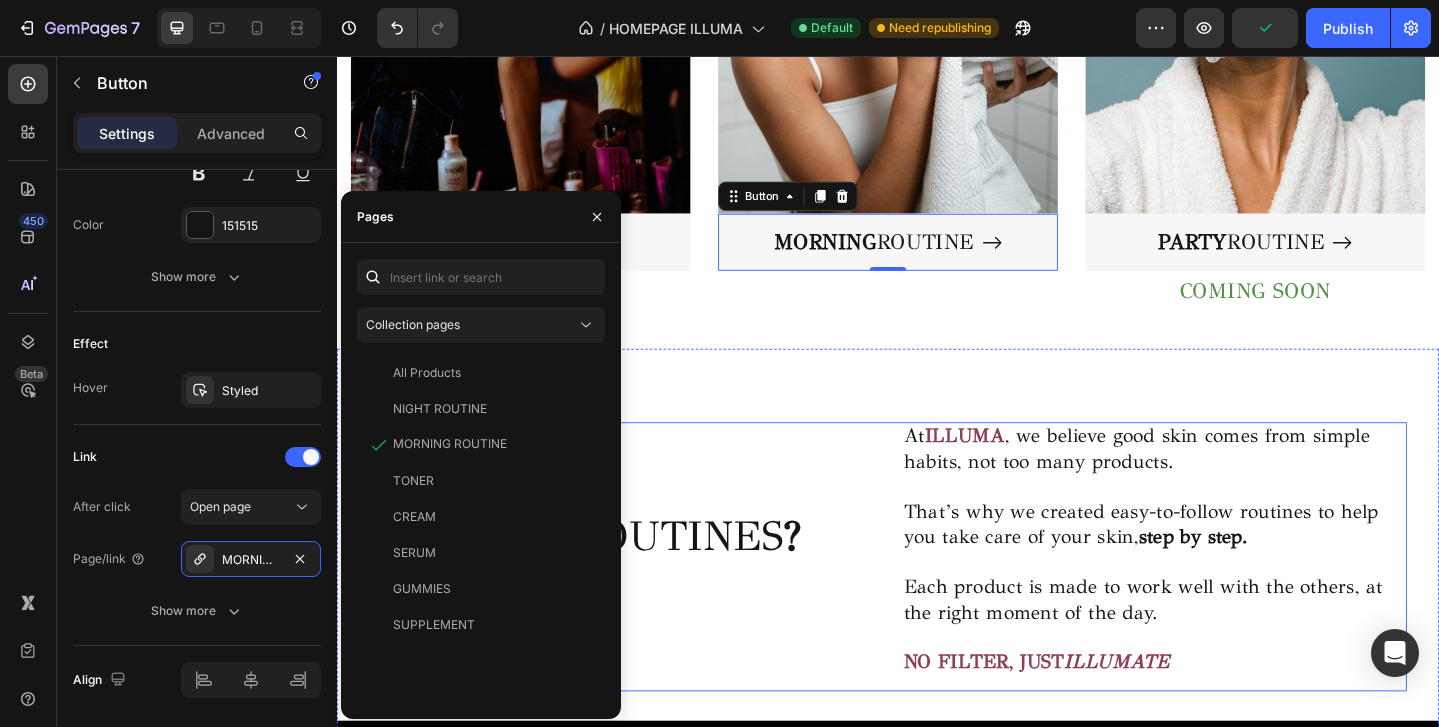 click on "WHY ROUTINES  ?    Heading" at bounding box center [654, 601] 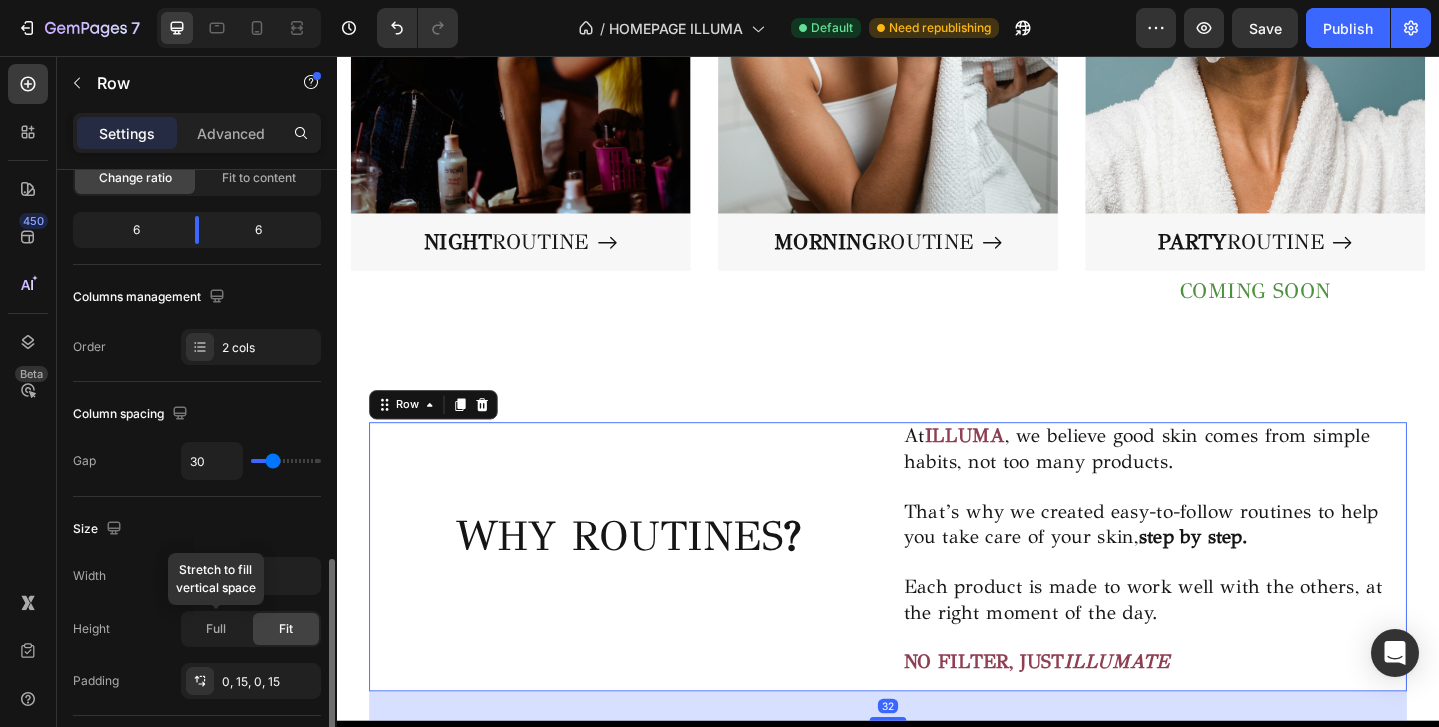 scroll, scrollTop: 623, scrollLeft: 0, axis: vertical 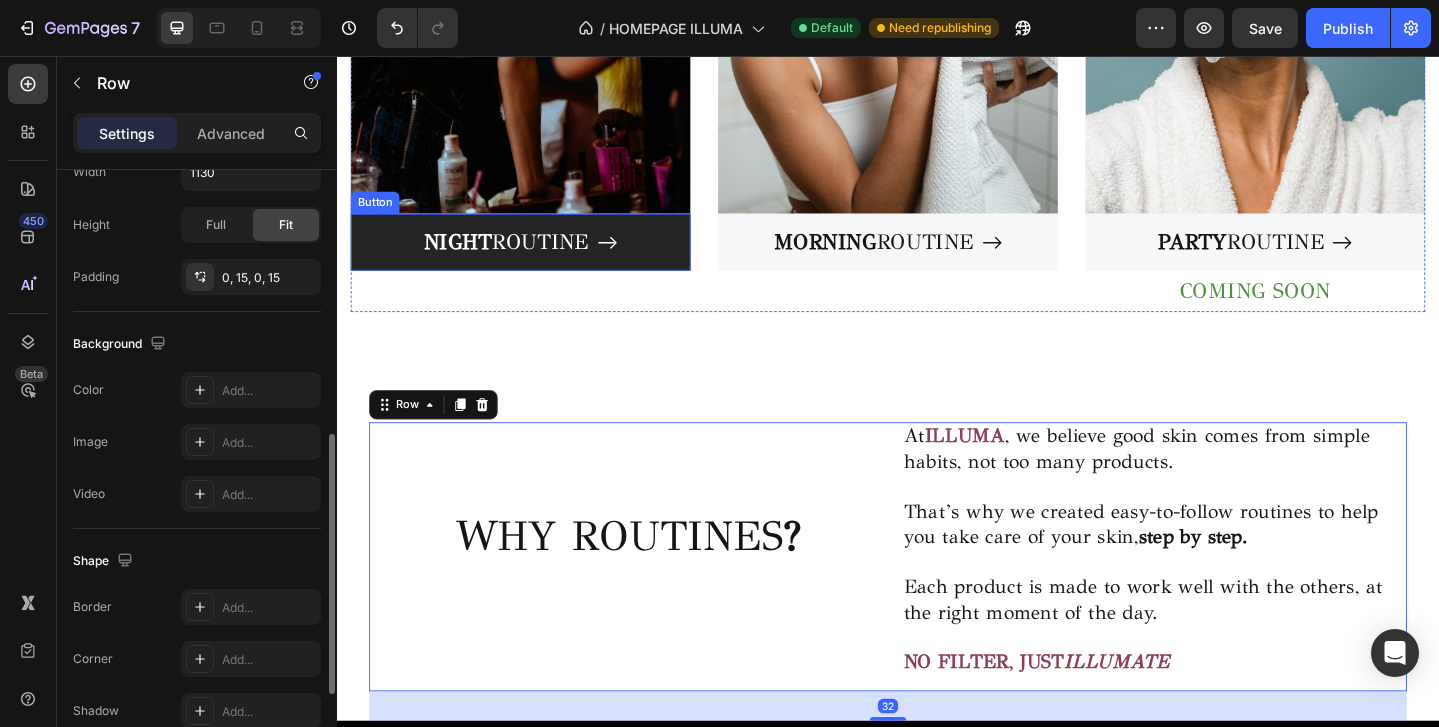 click on "NIGHT  ROUTINE" at bounding box center (537, 259) 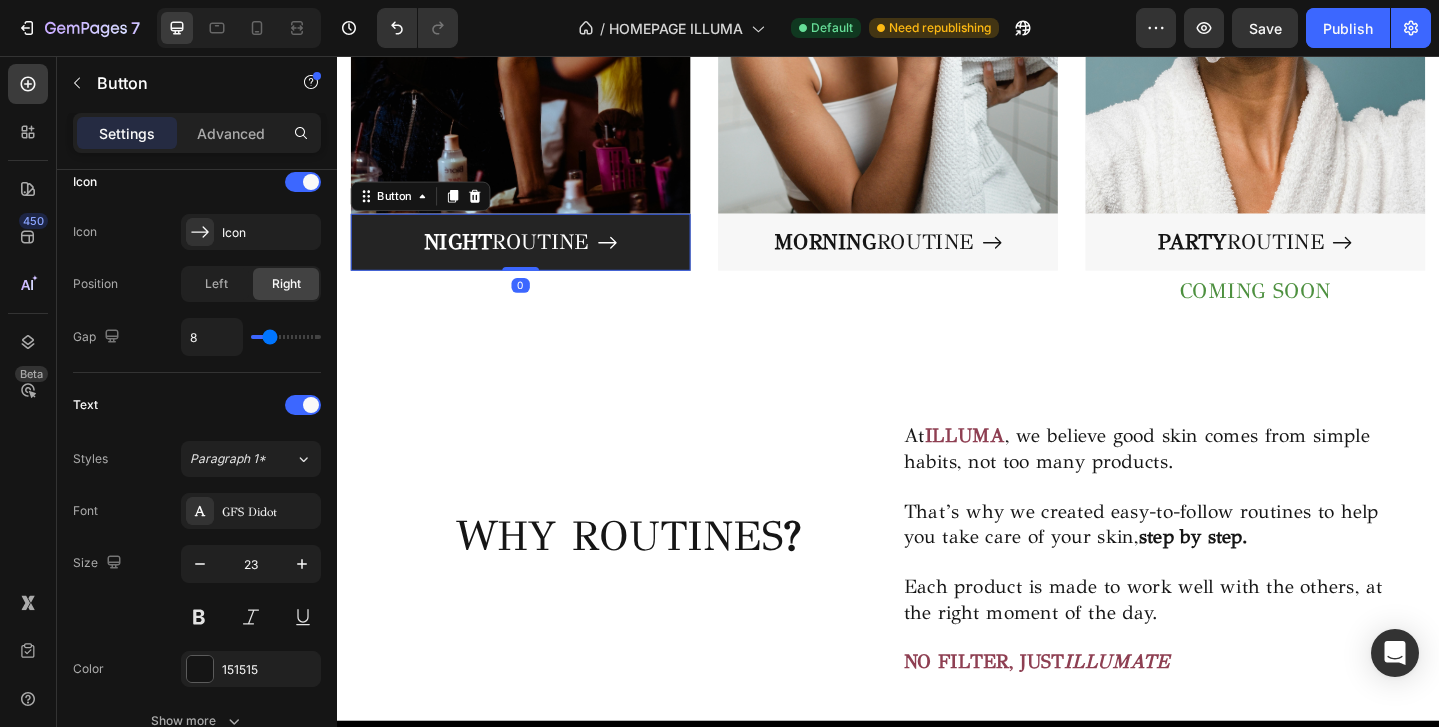 scroll, scrollTop: 0, scrollLeft: 0, axis: both 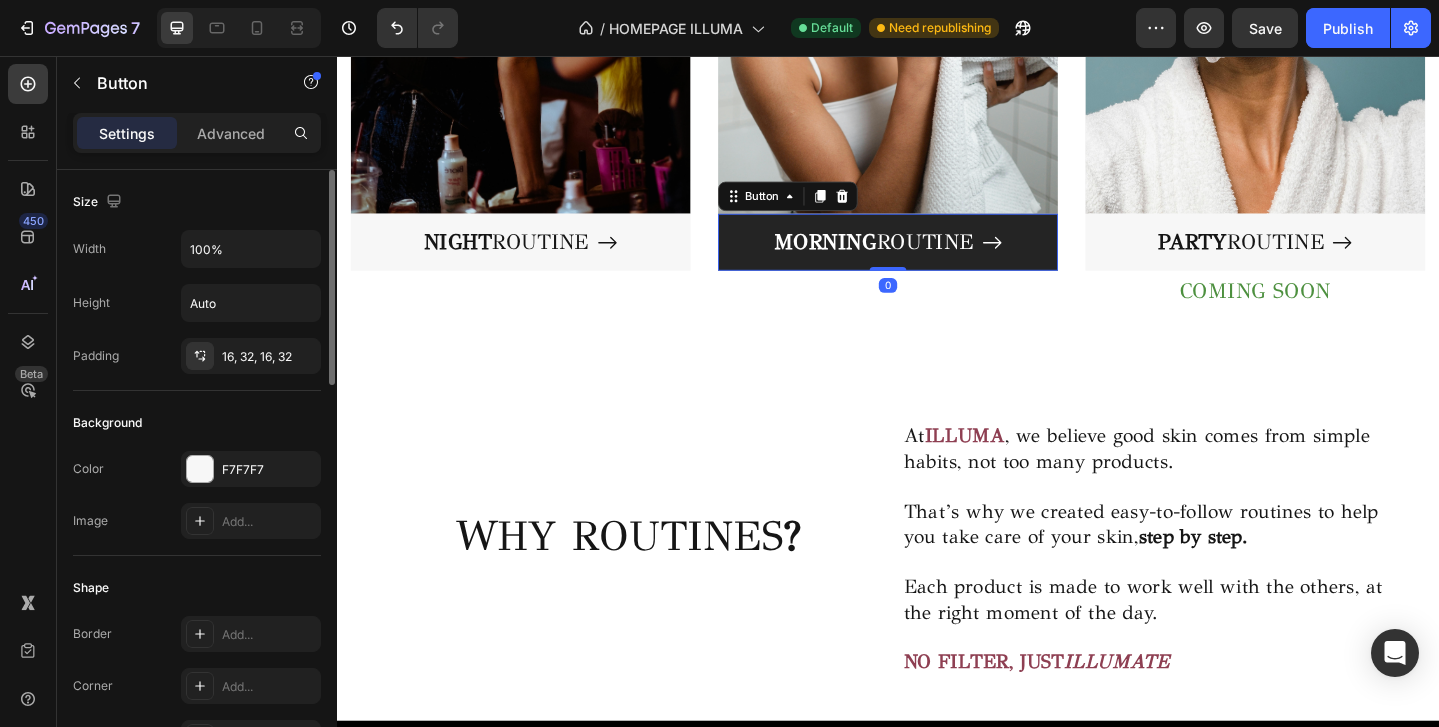 click on "MORNING  ROUTINE" at bounding box center [937, 259] 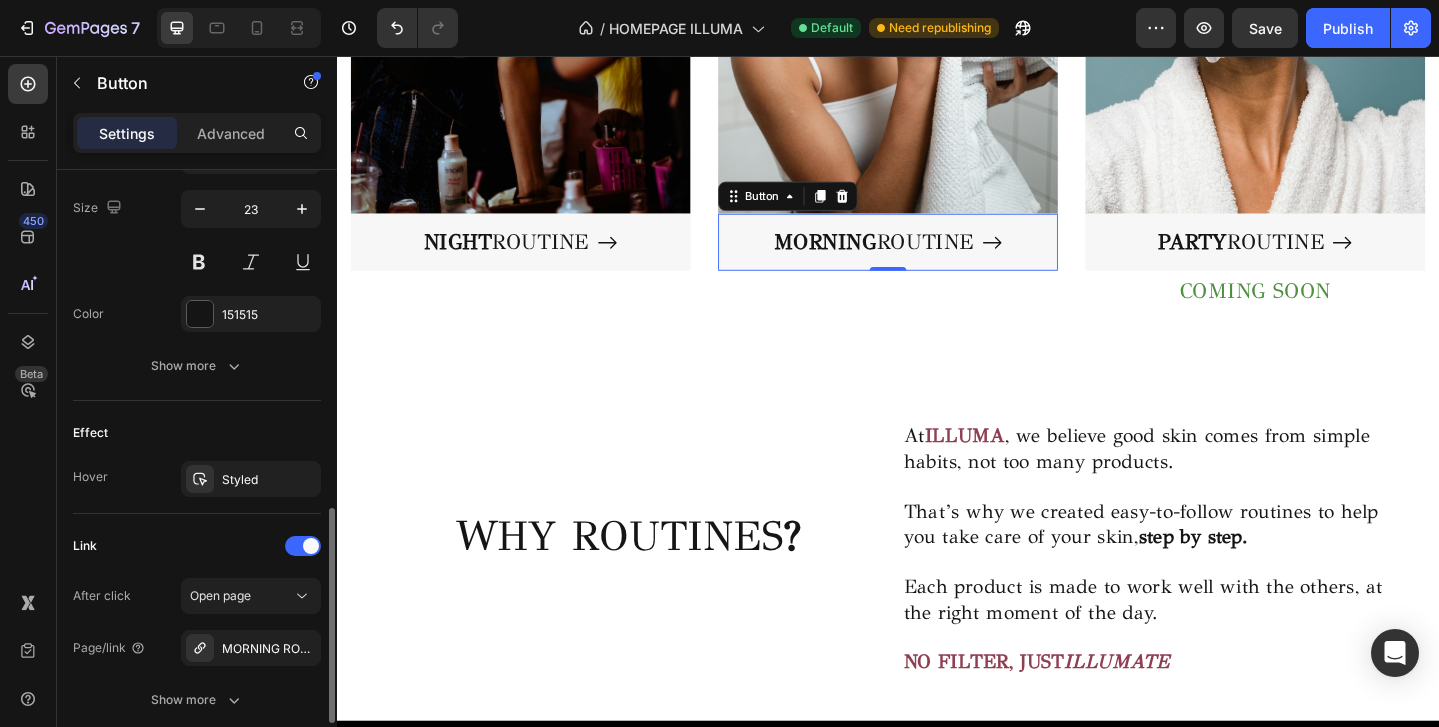 scroll, scrollTop: 973, scrollLeft: 0, axis: vertical 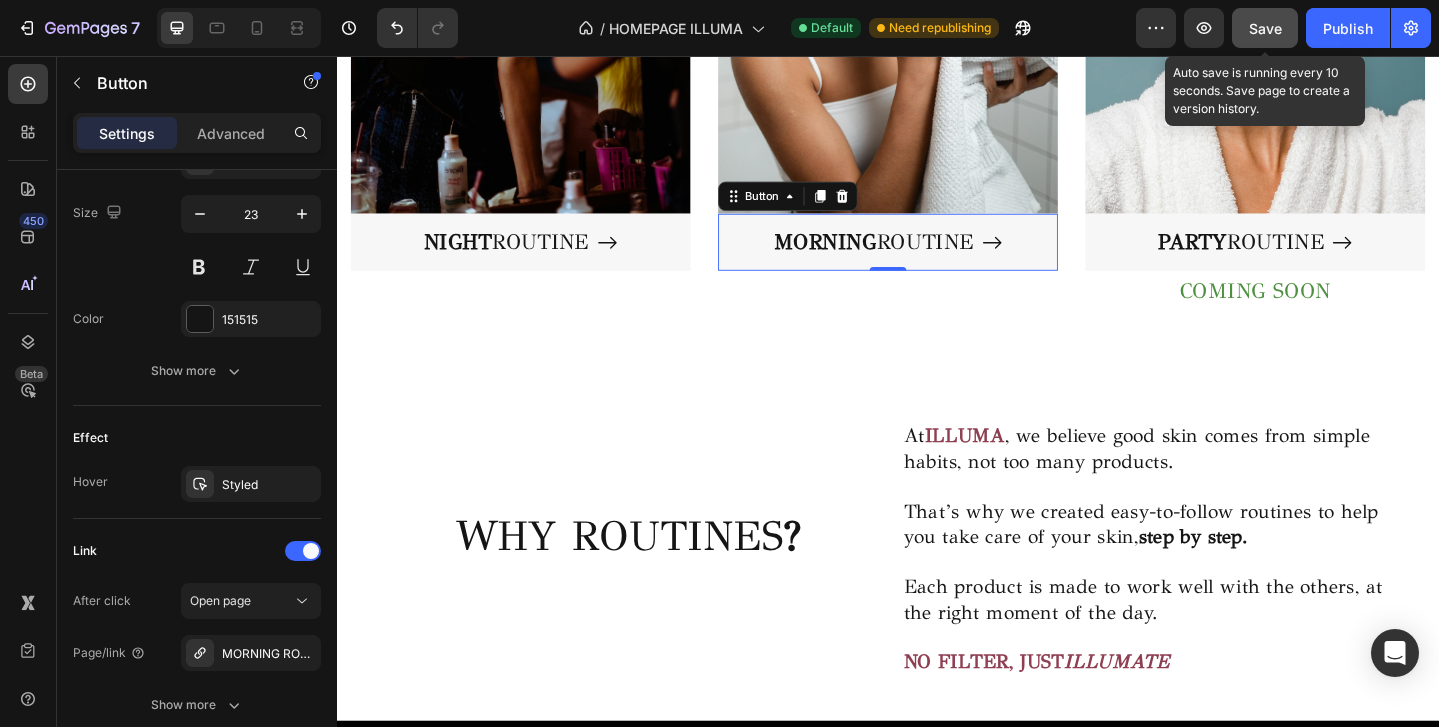 click on "Save" 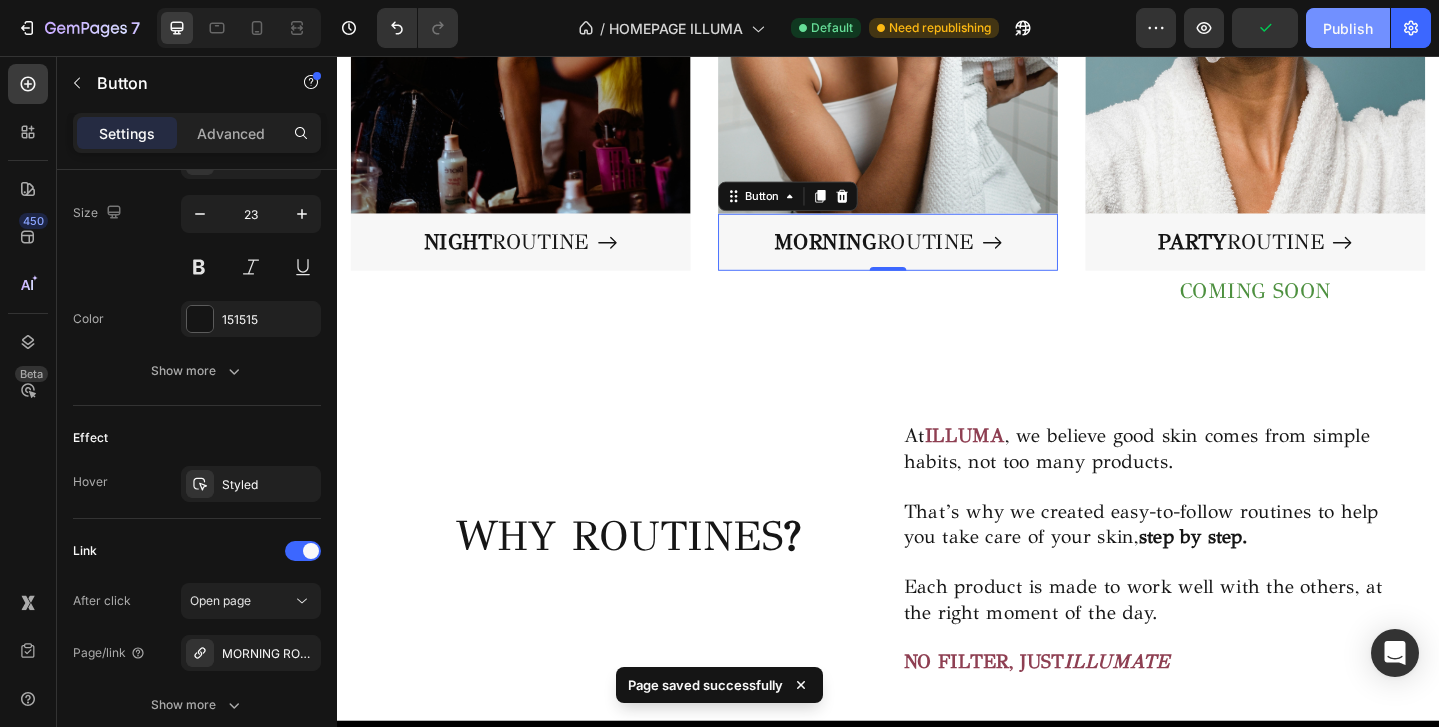 click on "Publish" at bounding box center (1348, 28) 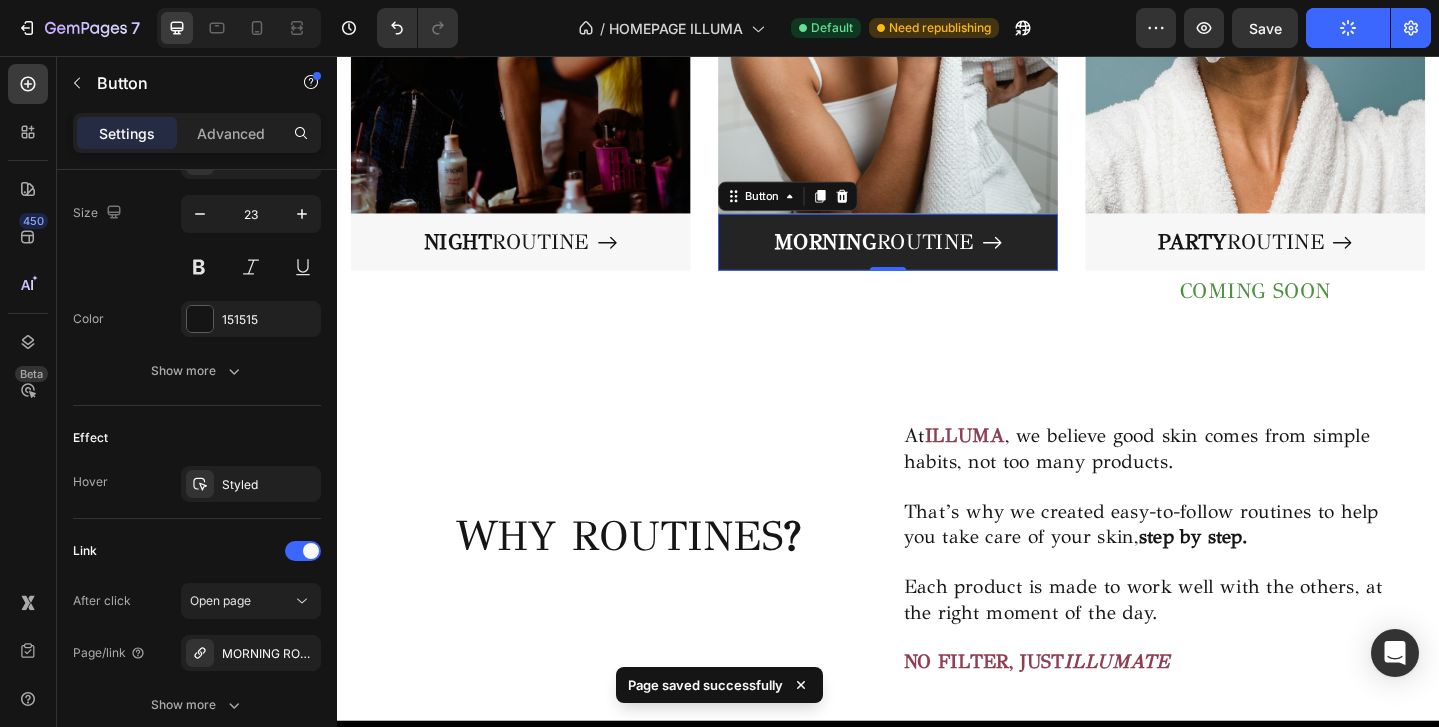 click on "MORNING  ROUTINE" at bounding box center [937, 259] 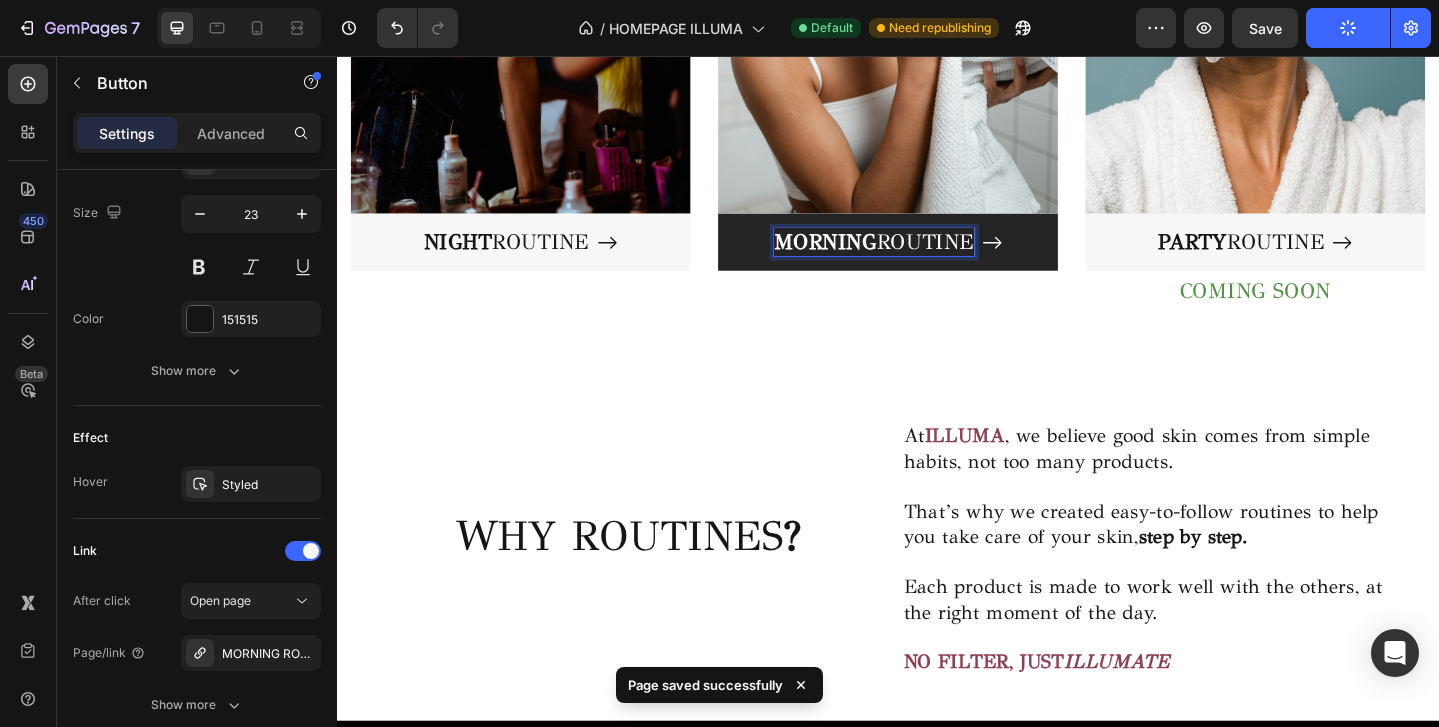 click on "MORNING" at bounding box center (869, 258) 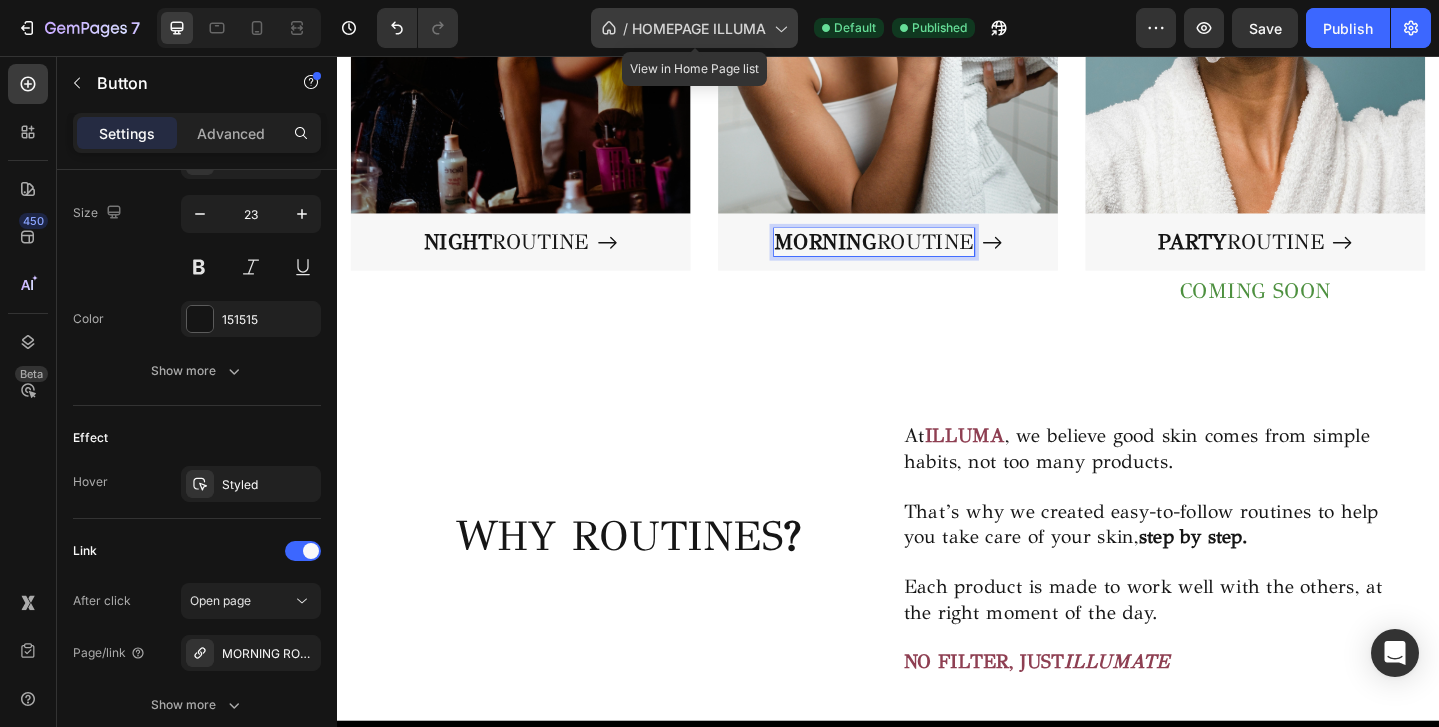 click on "HOMEPAGE ILLUMA" at bounding box center [699, 28] 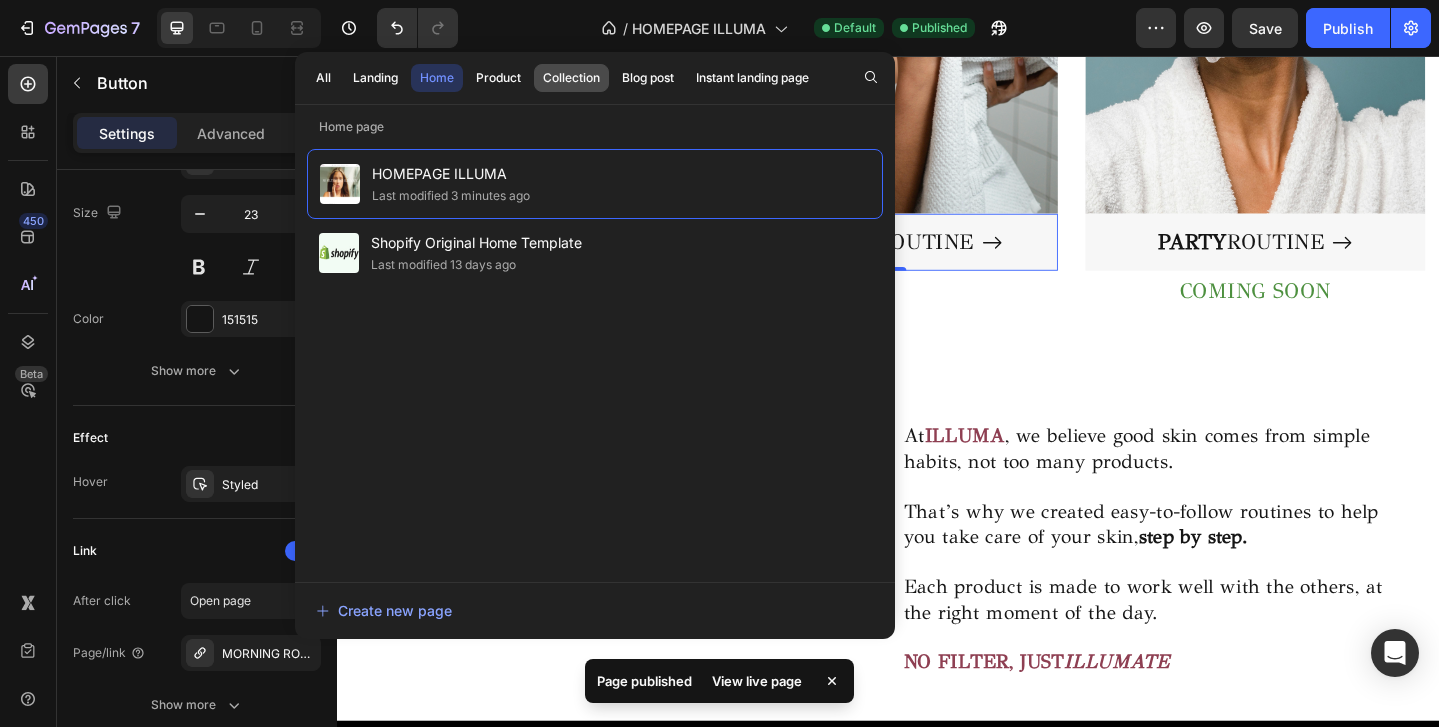click on "Collection" at bounding box center (571, 78) 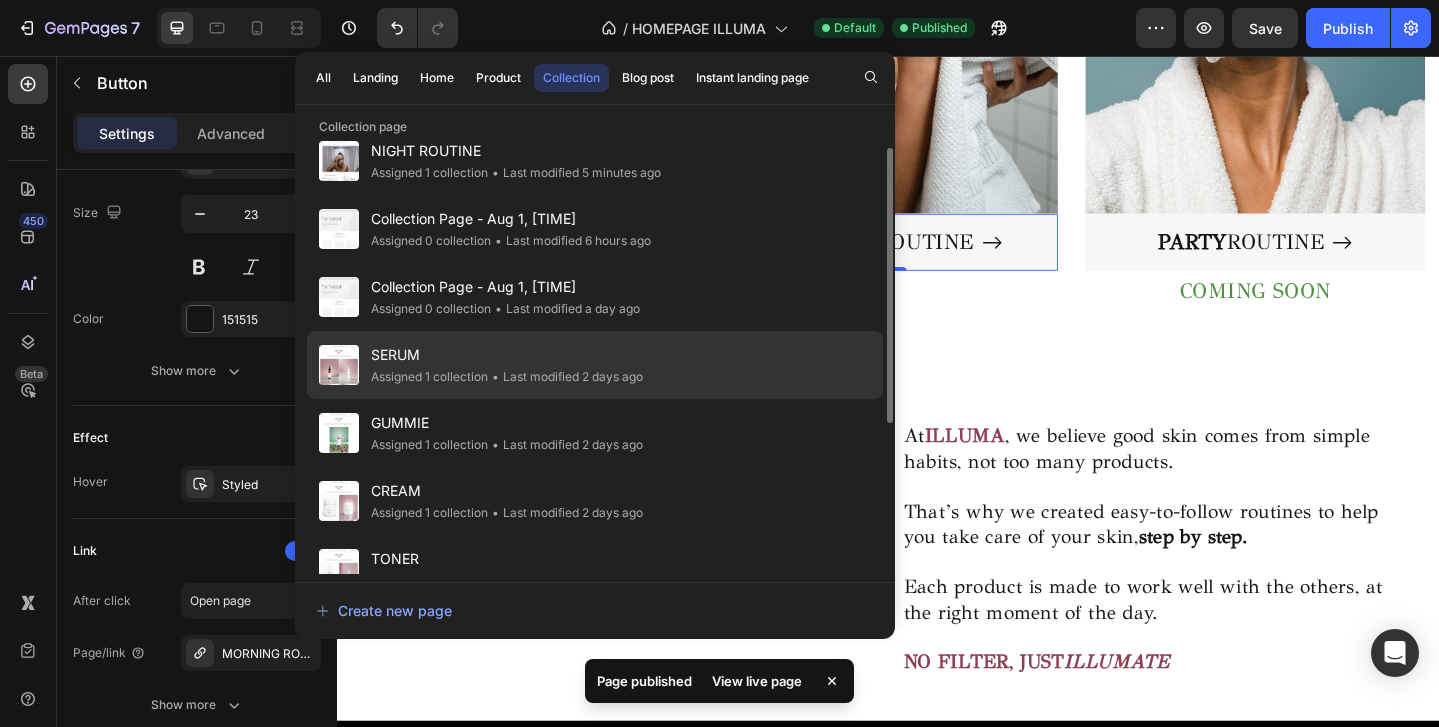 scroll, scrollTop: 39, scrollLeft: 0, axis: vertical 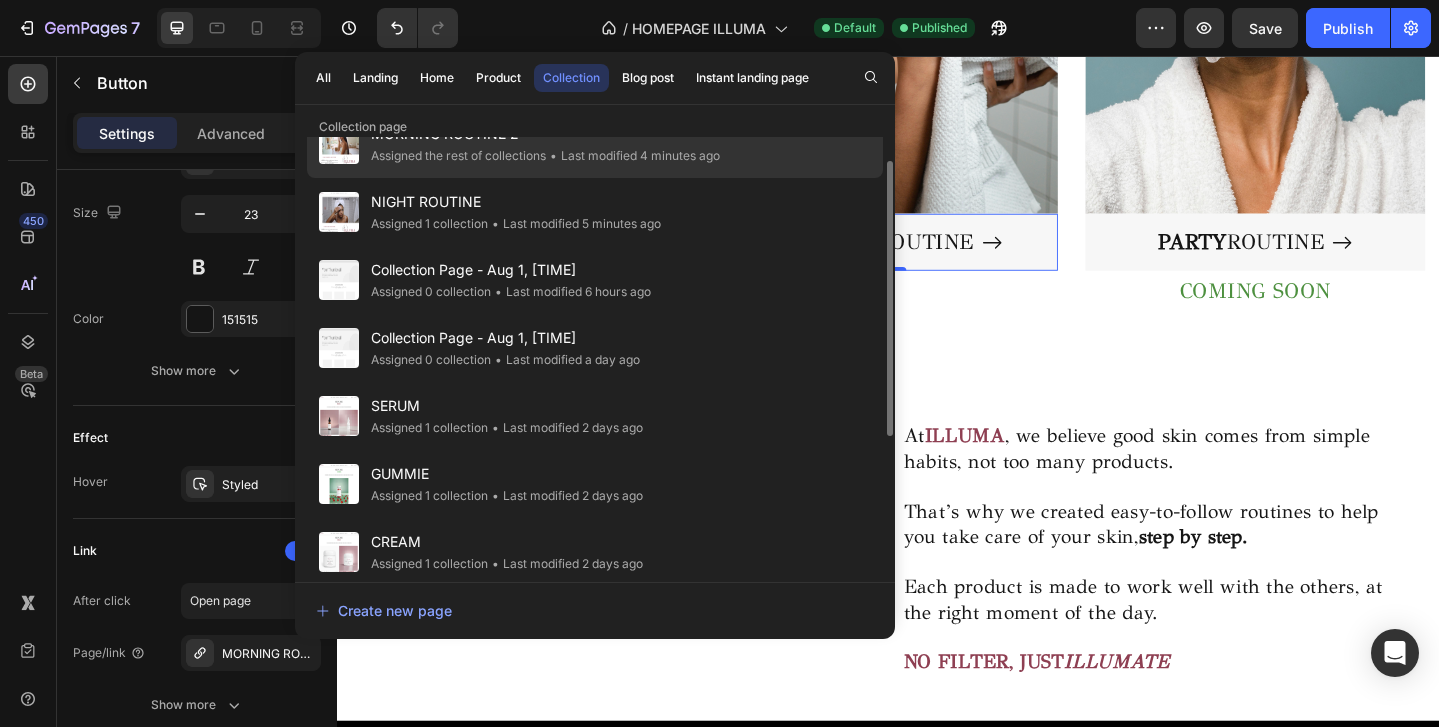 click on "Assigned the rest of collections" 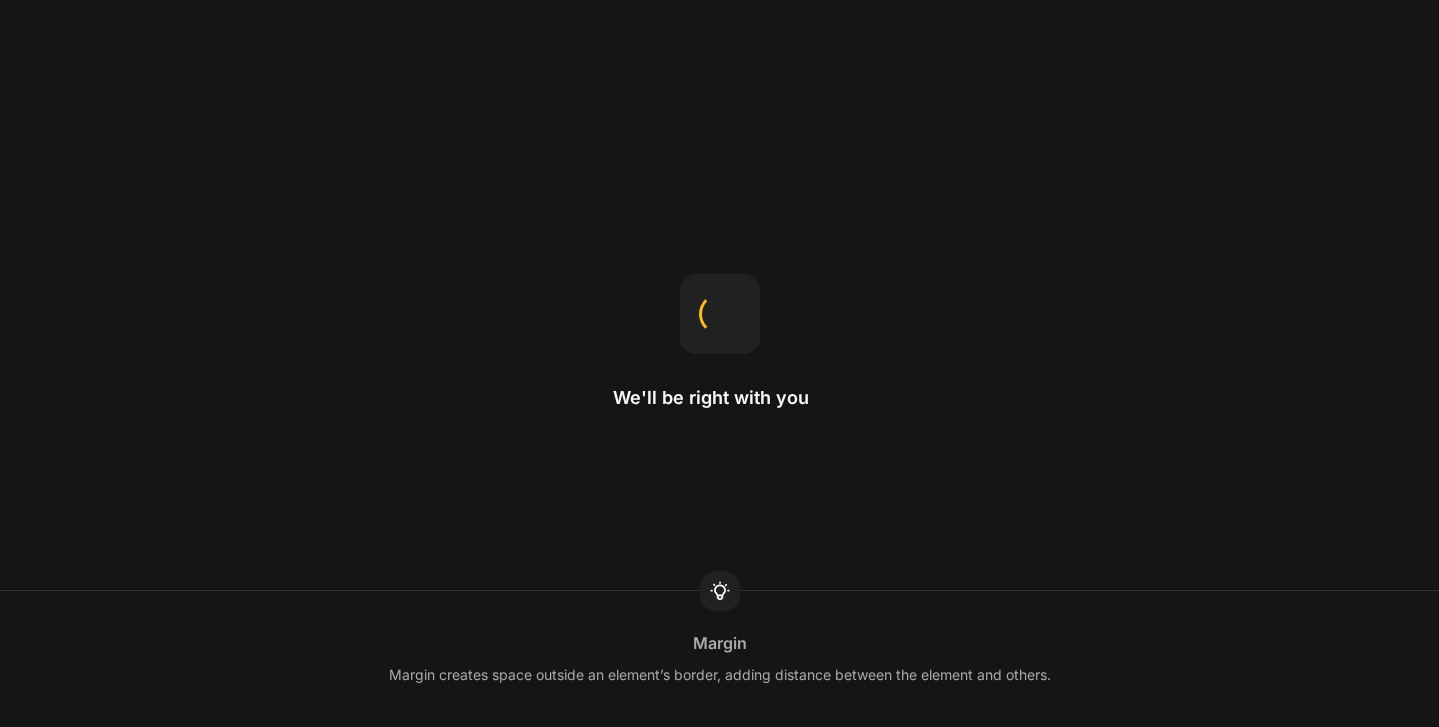 scroll, scrollTop: 0, scrollLeft: 0, axis: both 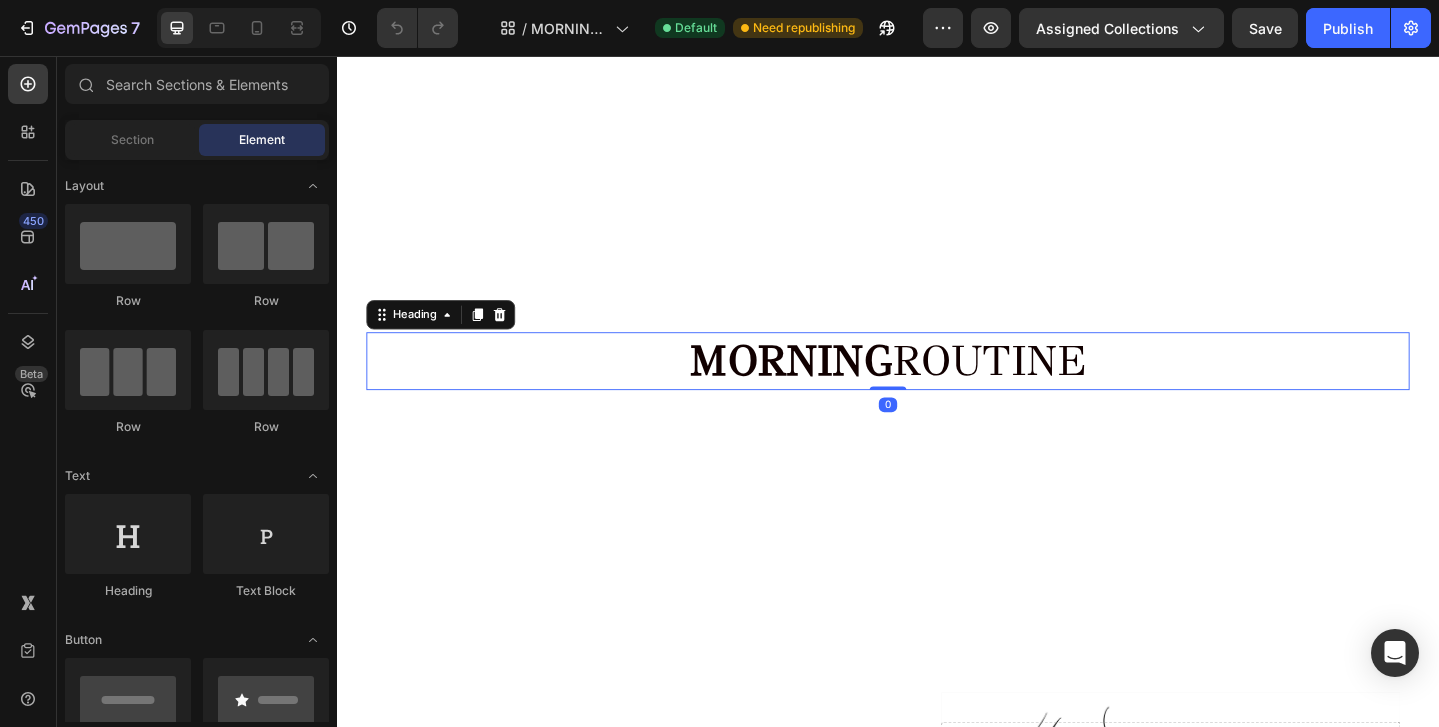 click on "MORNING" at bounding box center (832, 388) 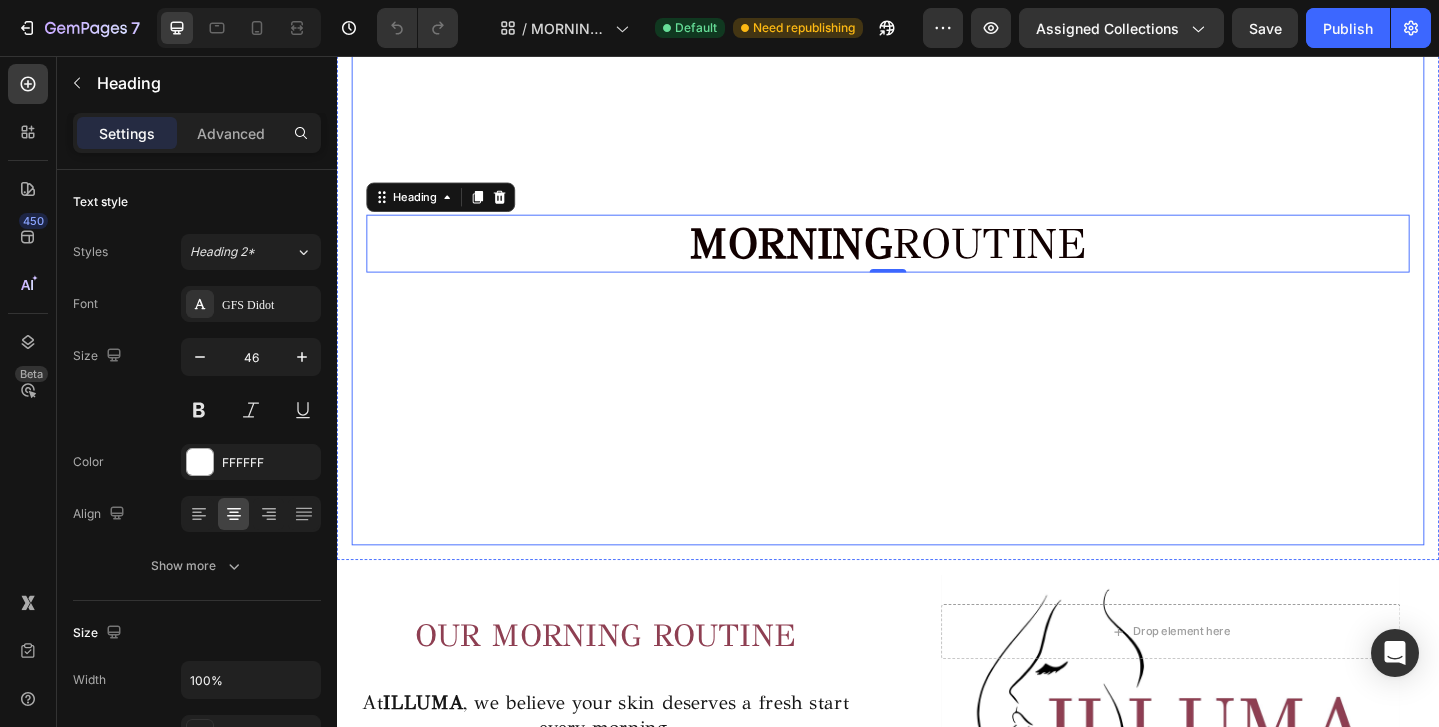 scroll, scrollTop: 109, scrollLeft: 0, axis: vertical 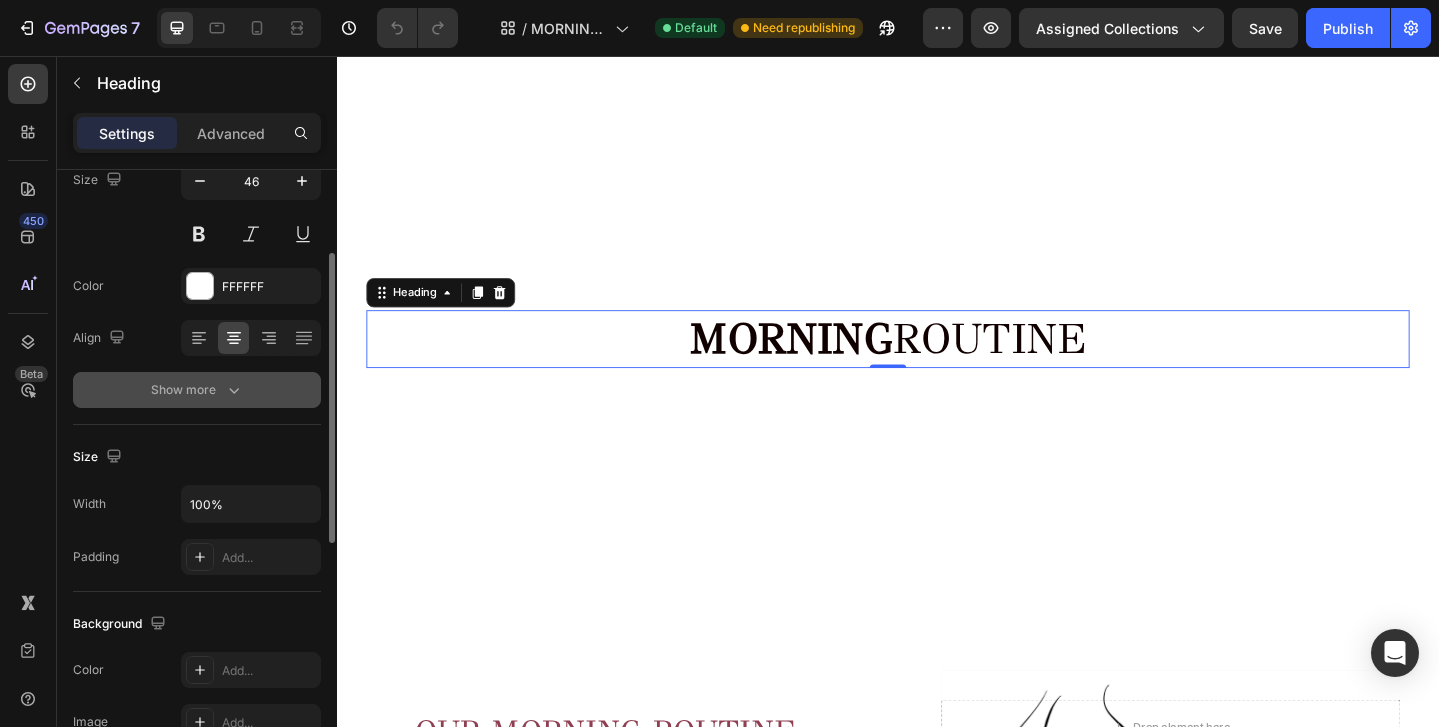 click 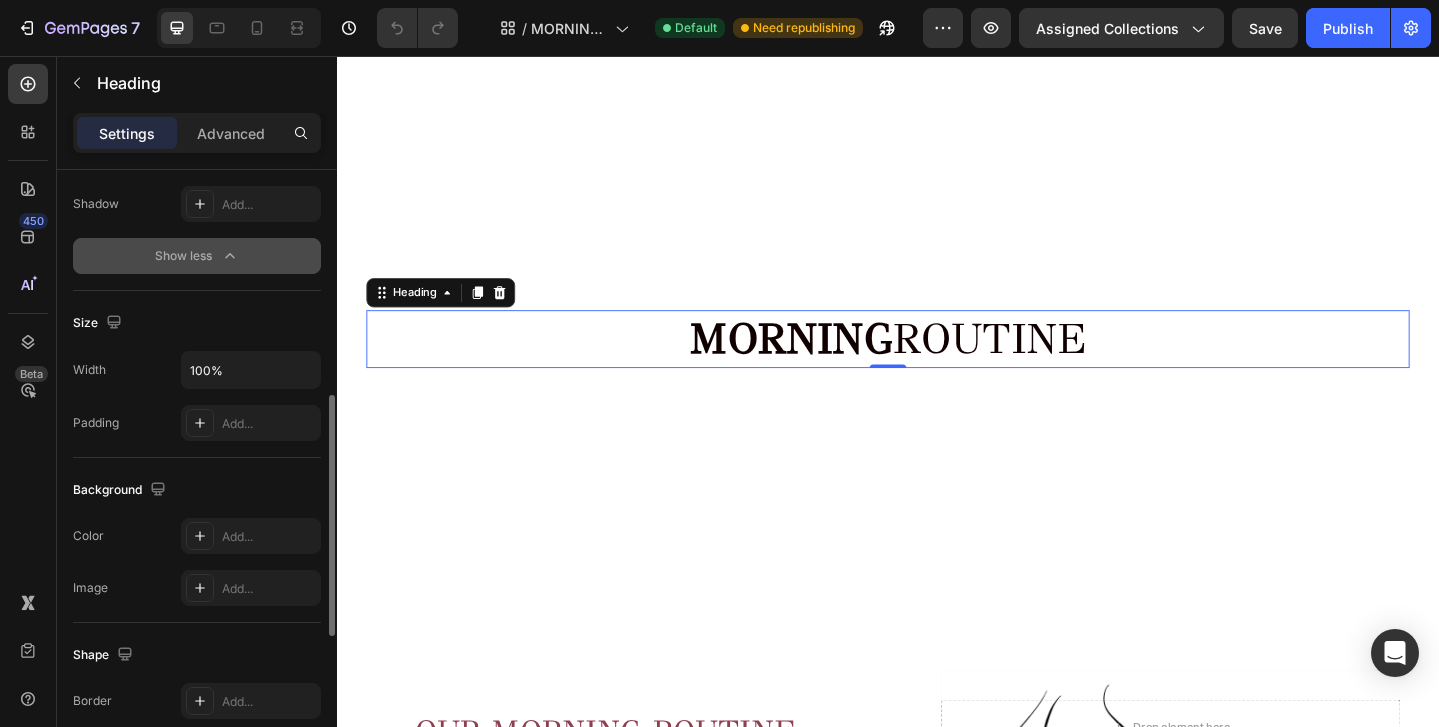 scroll, scrollTop: 882, scrollLeft: 0, axis: vertical 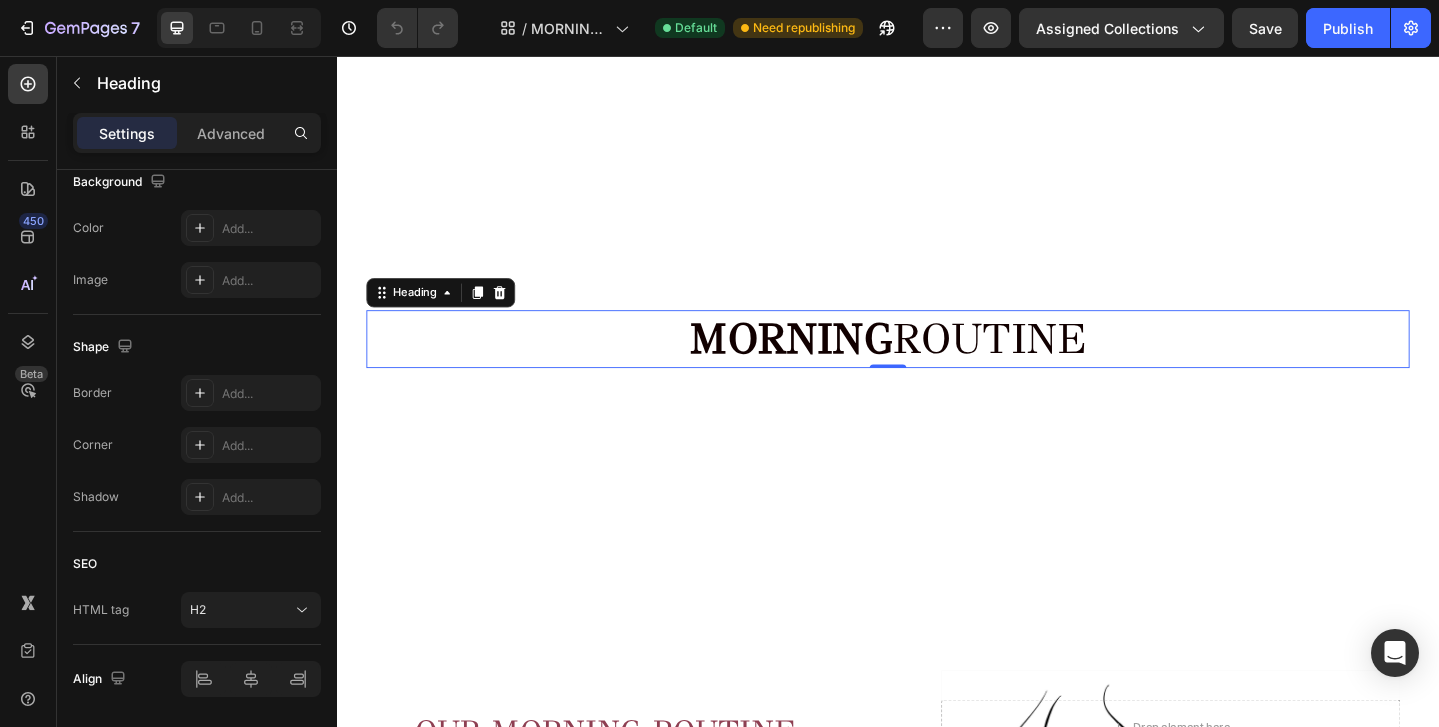 click on "MORNING  ROUTINE" at bounding box center (937, 365) 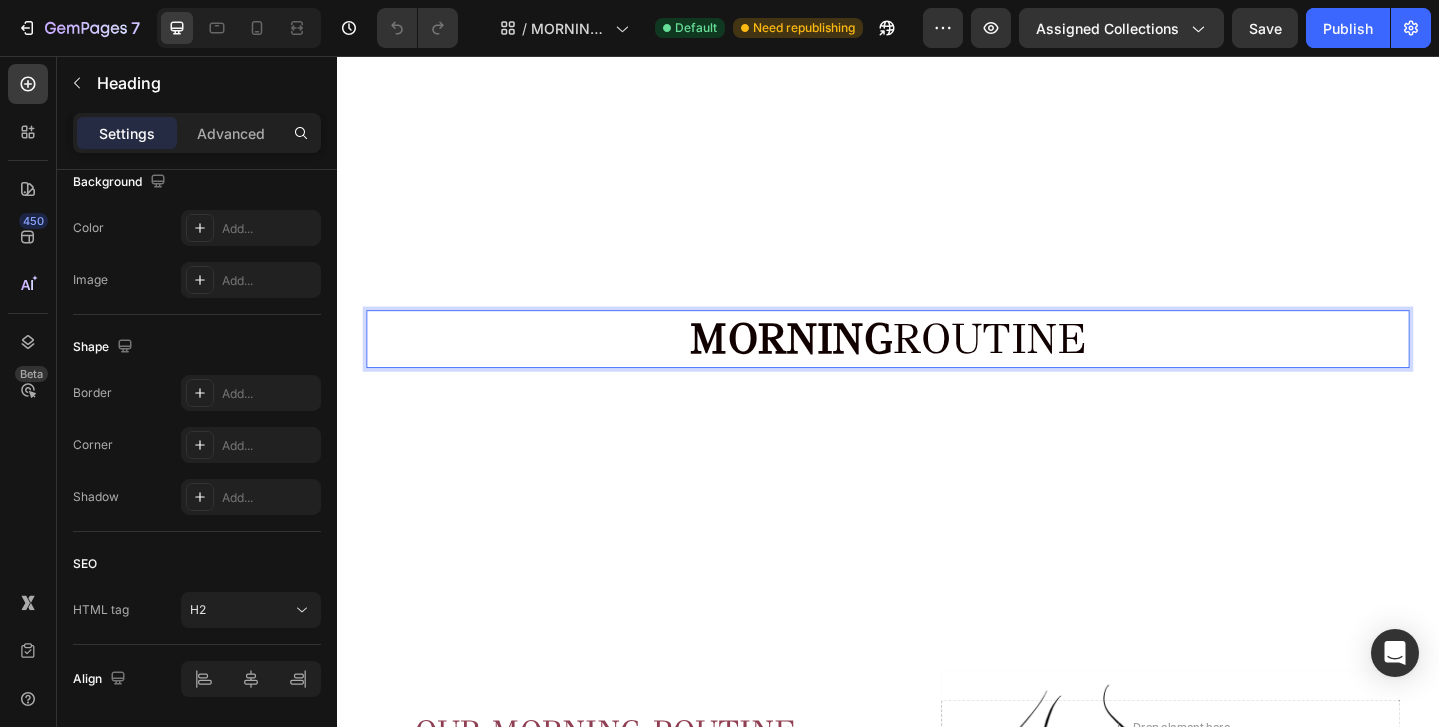 click on "MORNING  ROUTINE" at bounding box center [937, 365] 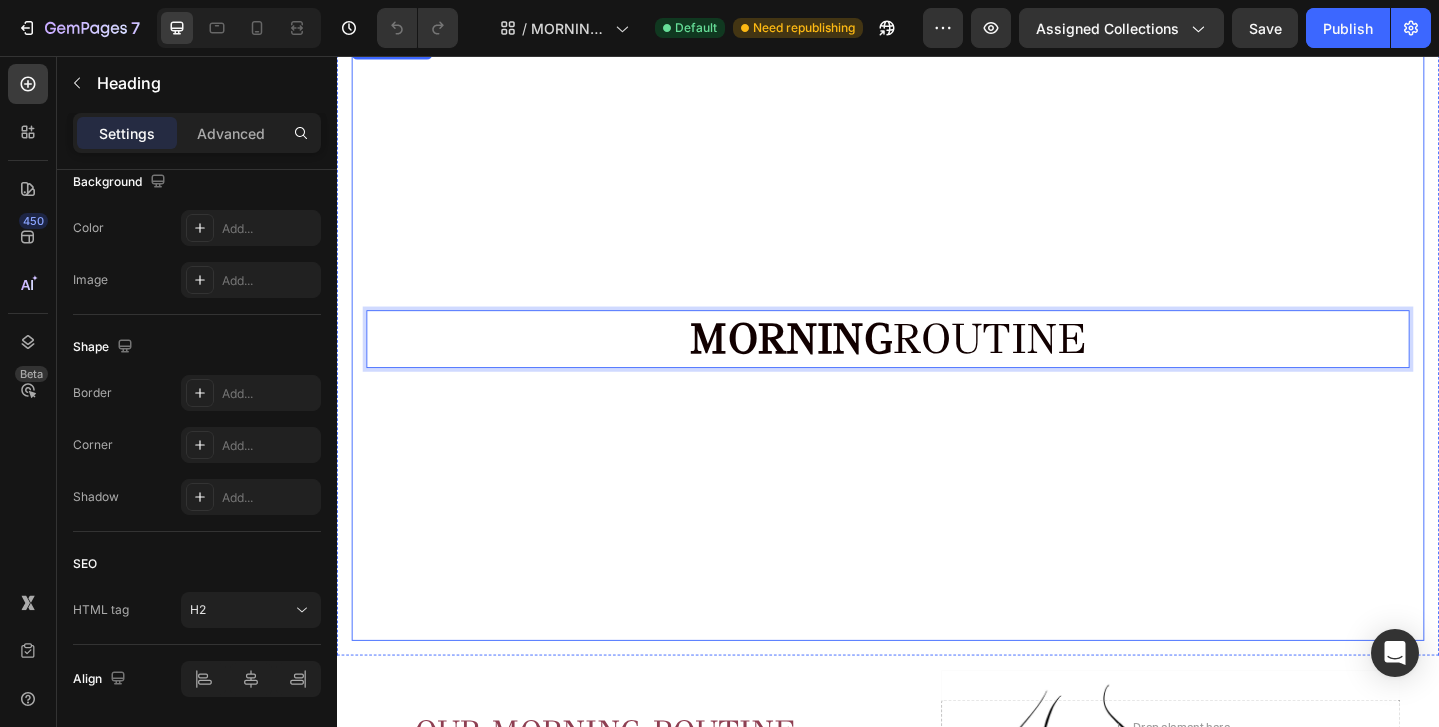 click at bounding box center (937, 364) 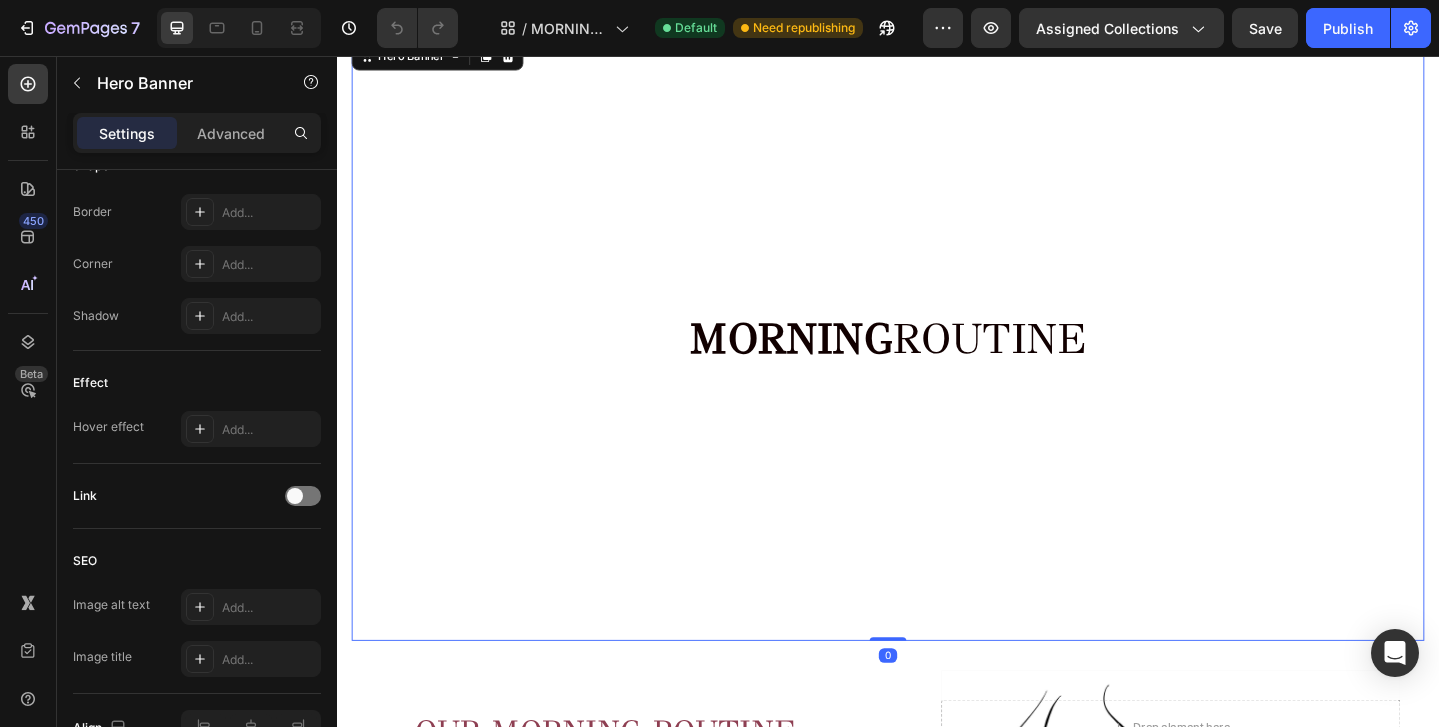 scroll, scrollTop: 0, scrollLeft: 0, axis: both 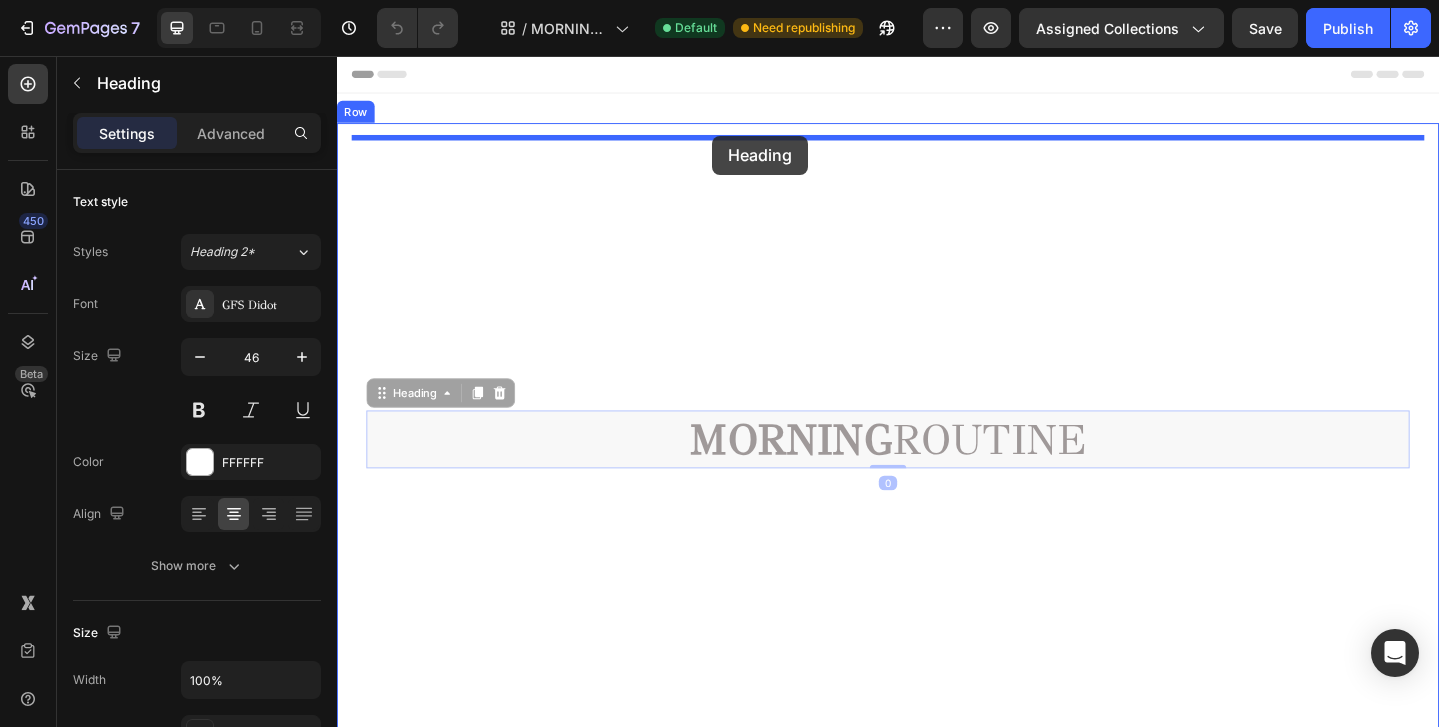 drag, startPoint x: 719, startPoint y: 367, endPoint x: 745, endPoint y: 143, distance: 225.50388 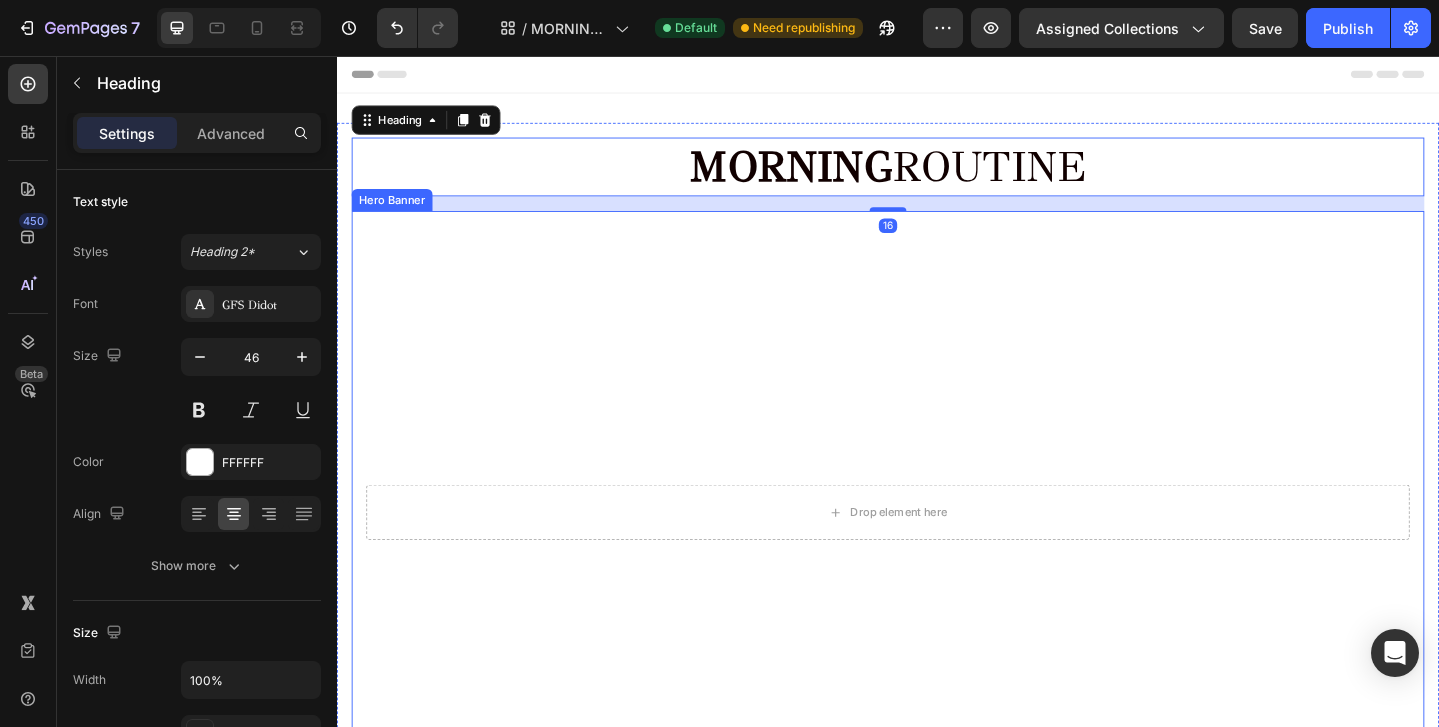 click at bounding box center (937, 553) 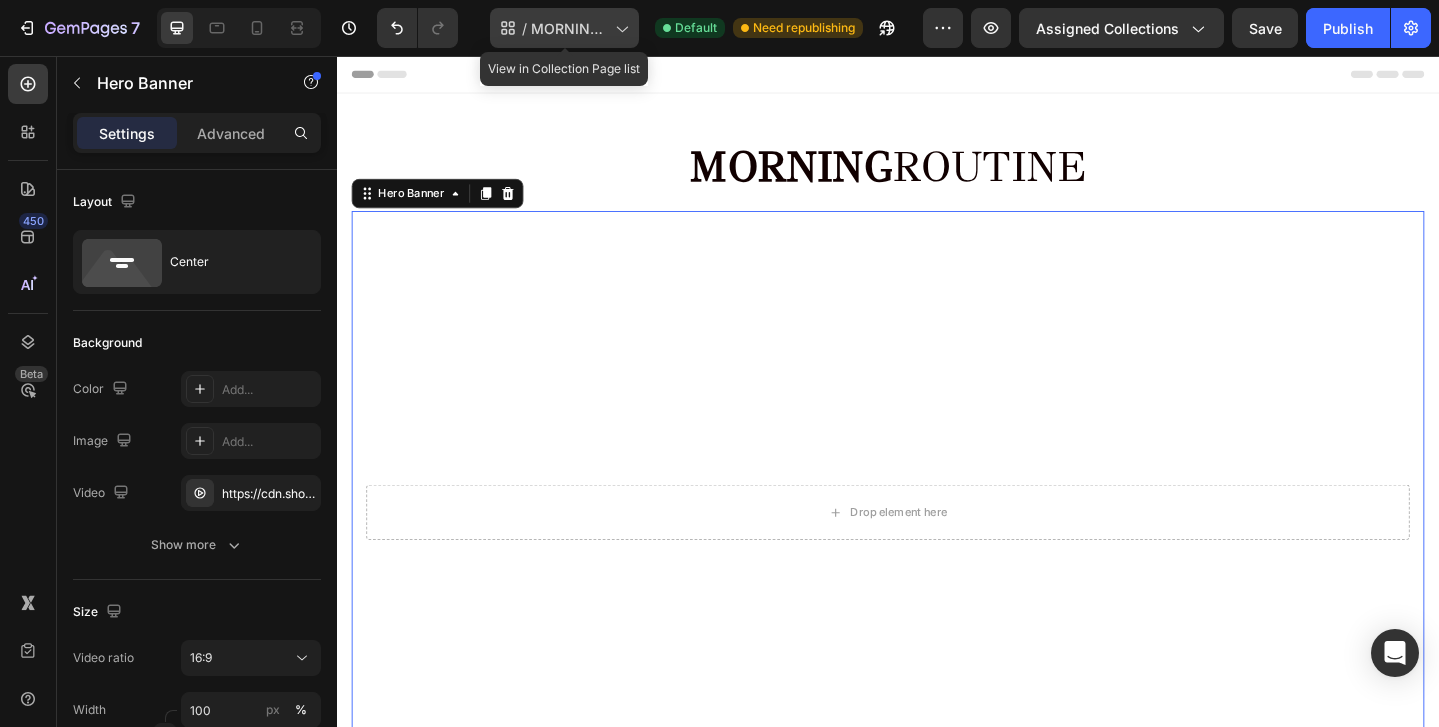 click on "MORNING ROUTINE 2" at bounding box center (569, 28) 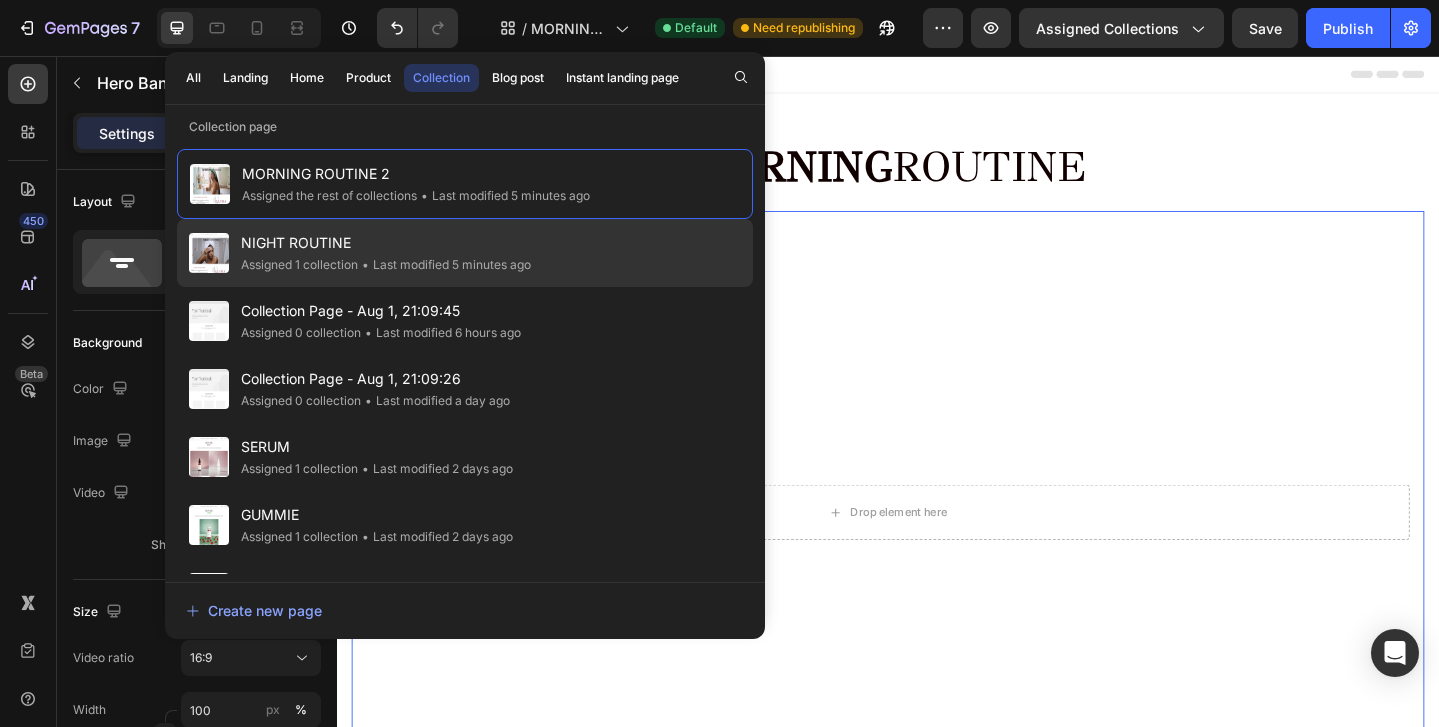 click on "NIGHT ROUTINE" at bounding box center [386, 243] 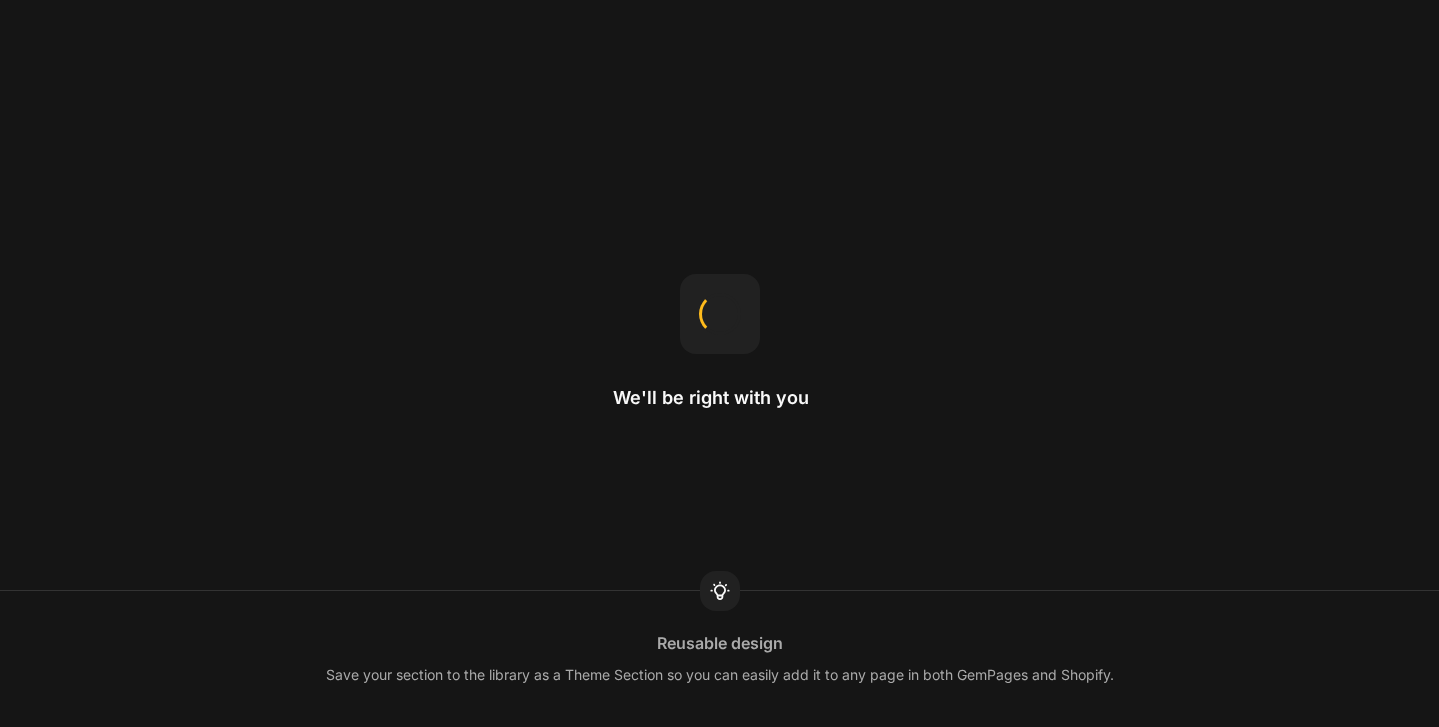 scroll, scrollTop: 0, scrollLeft: 0, axis: both 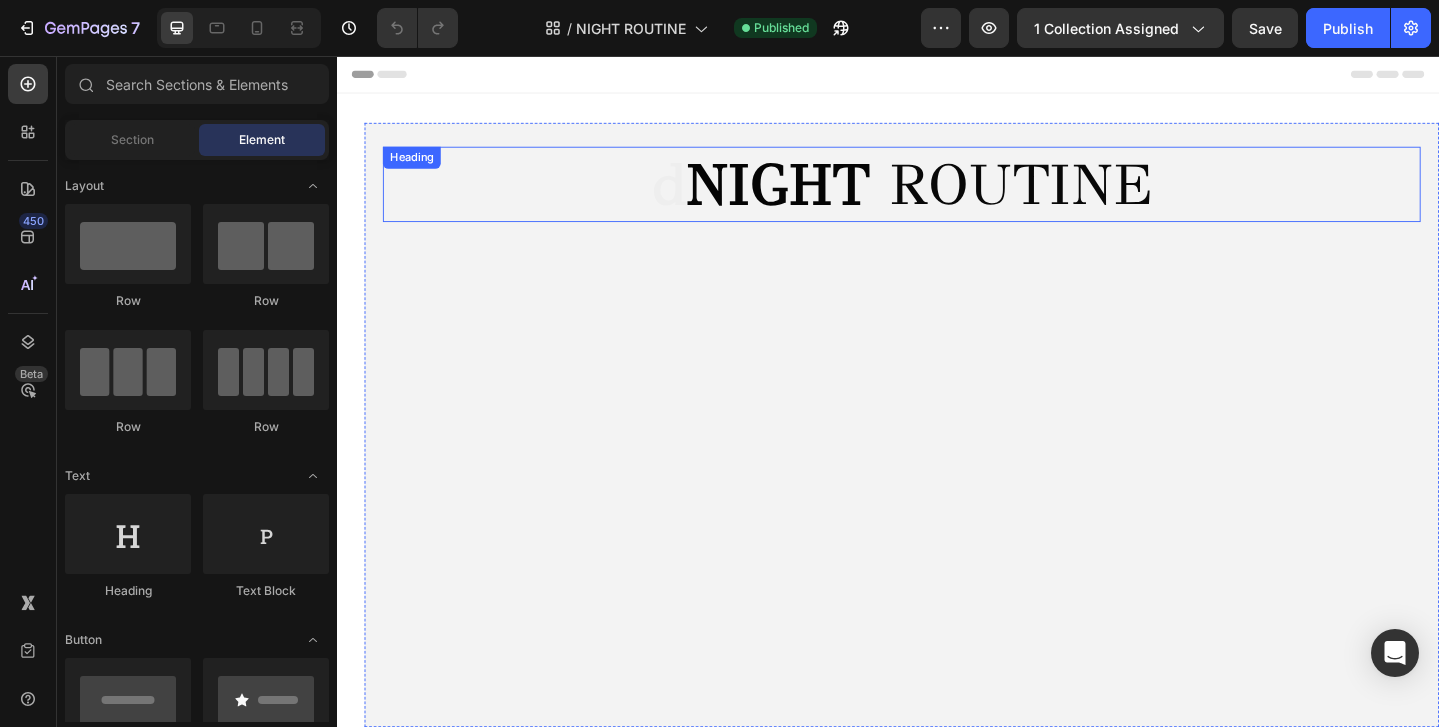 click on "NIGHT" at bounding box center (818, 196) 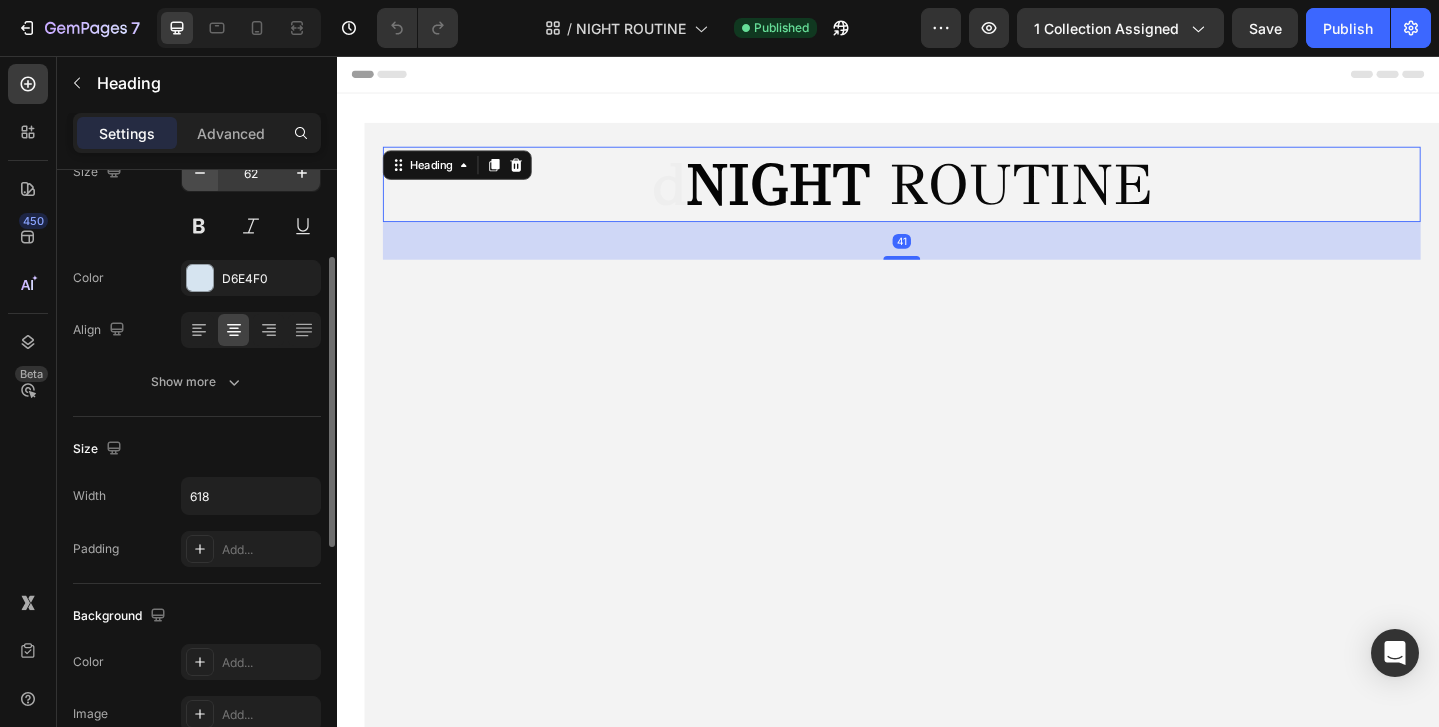 scroll, scrollTop: 186, scrollLeft: 0, axis: vertical 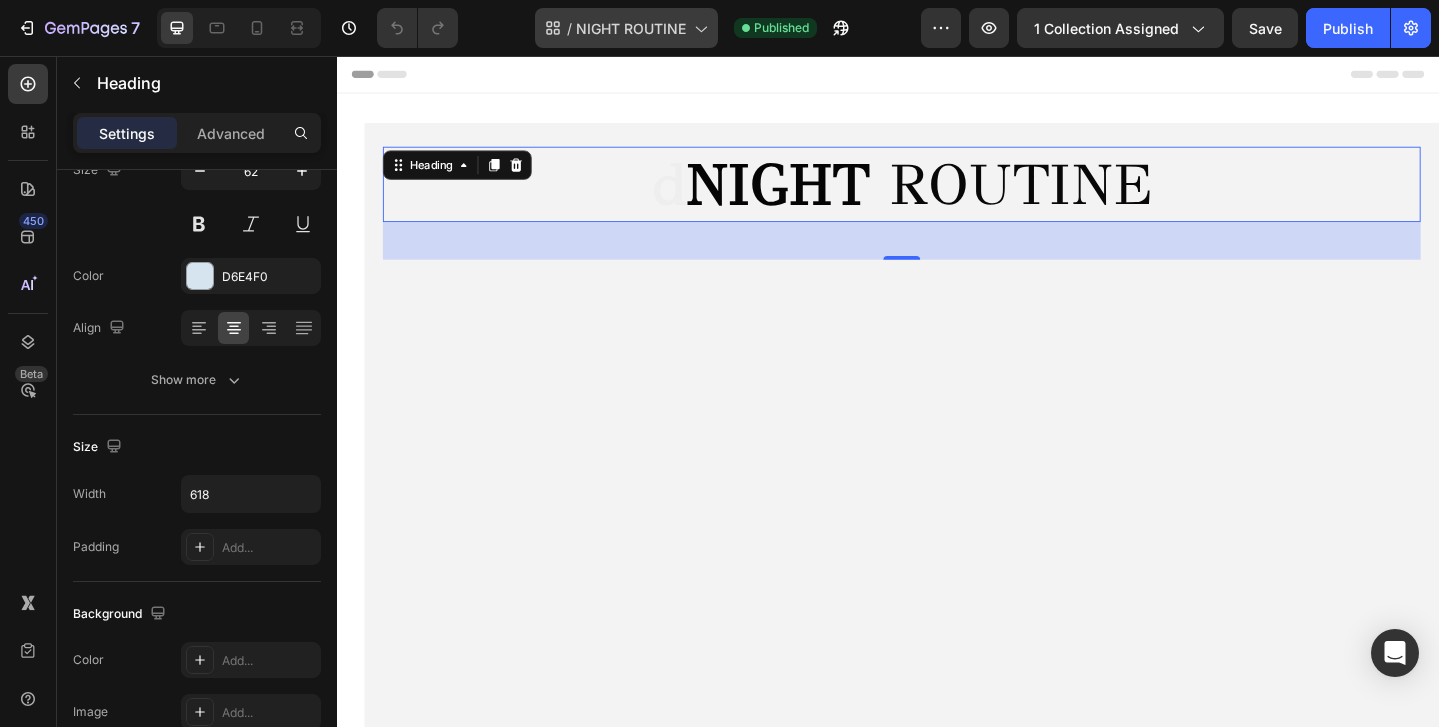 click 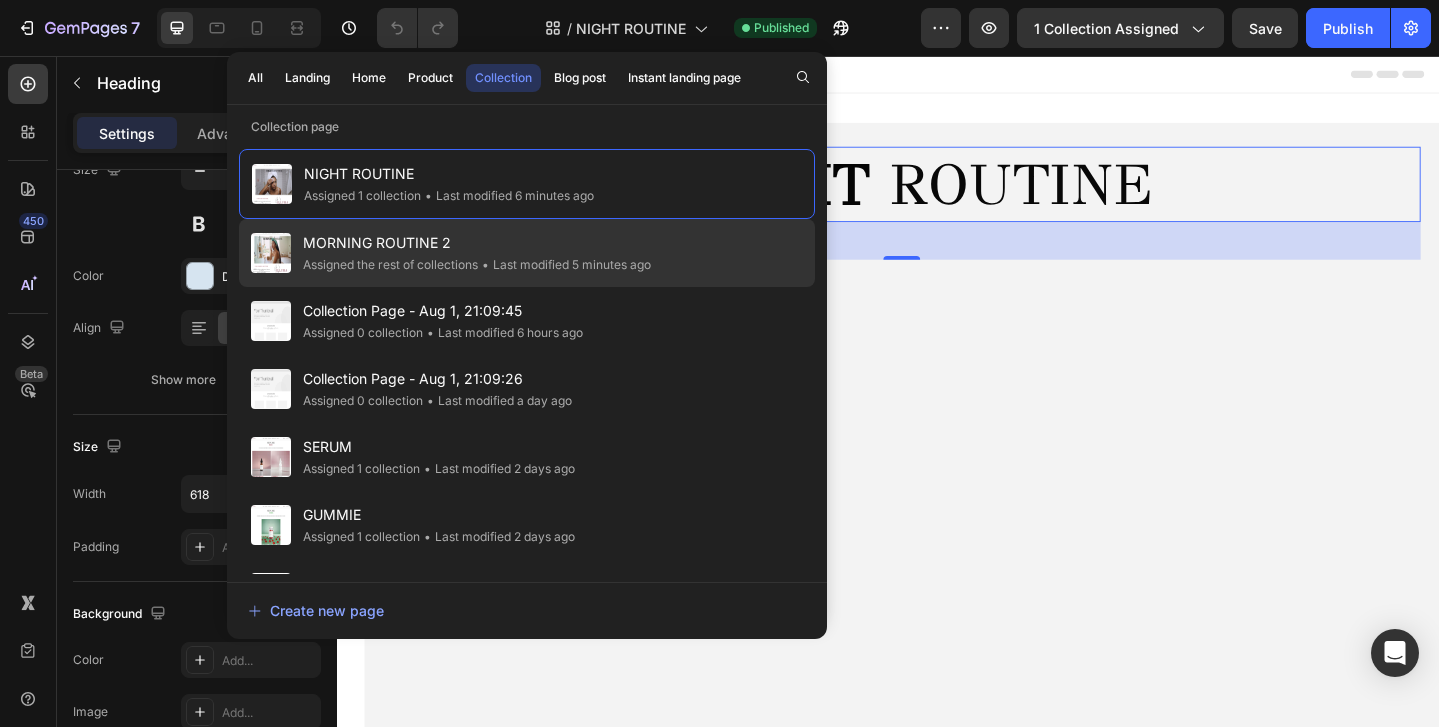 click on "Assigned the rest of collections" 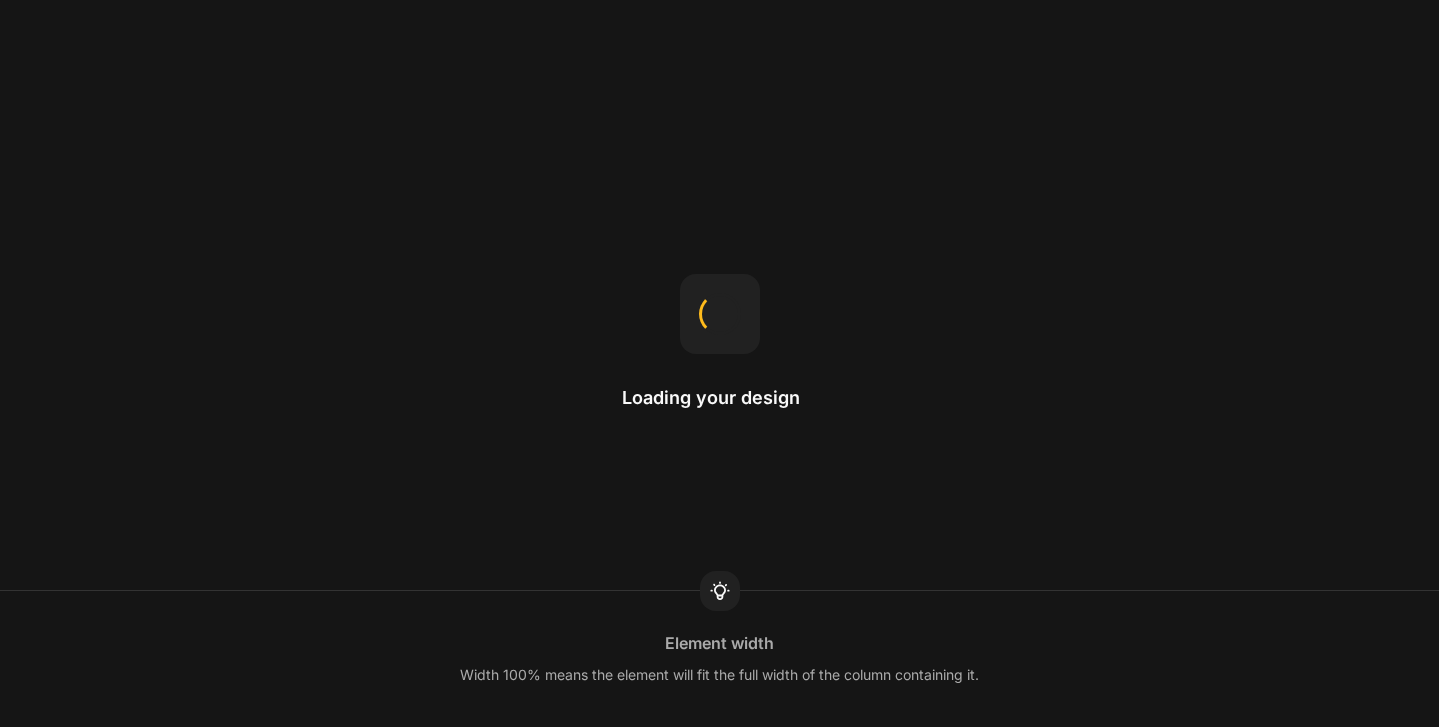 scroll, scrollTop: 0, scrollLeft: 0, axis: both 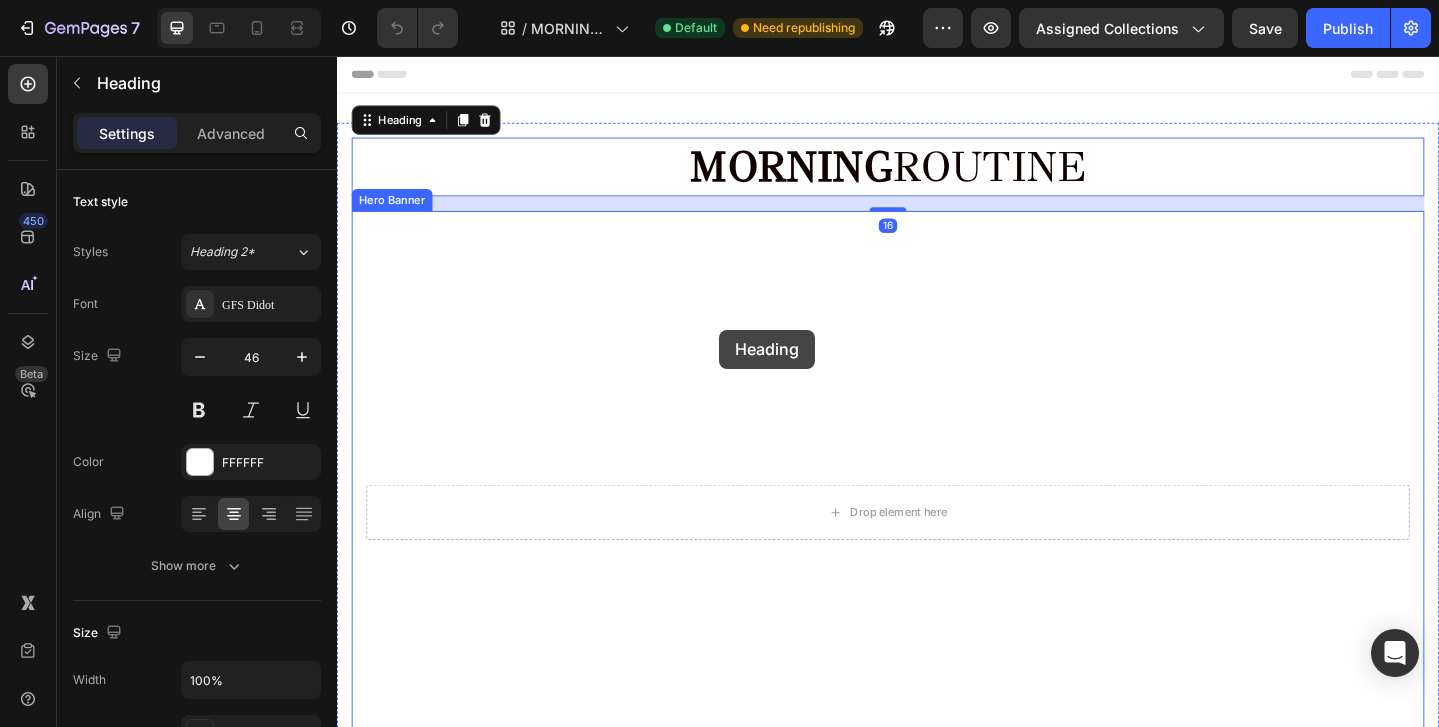 drag, startPoint x: 753, startPoint y: 175, endPoint x: 749, endPoint y: 353, distance: 178.04494 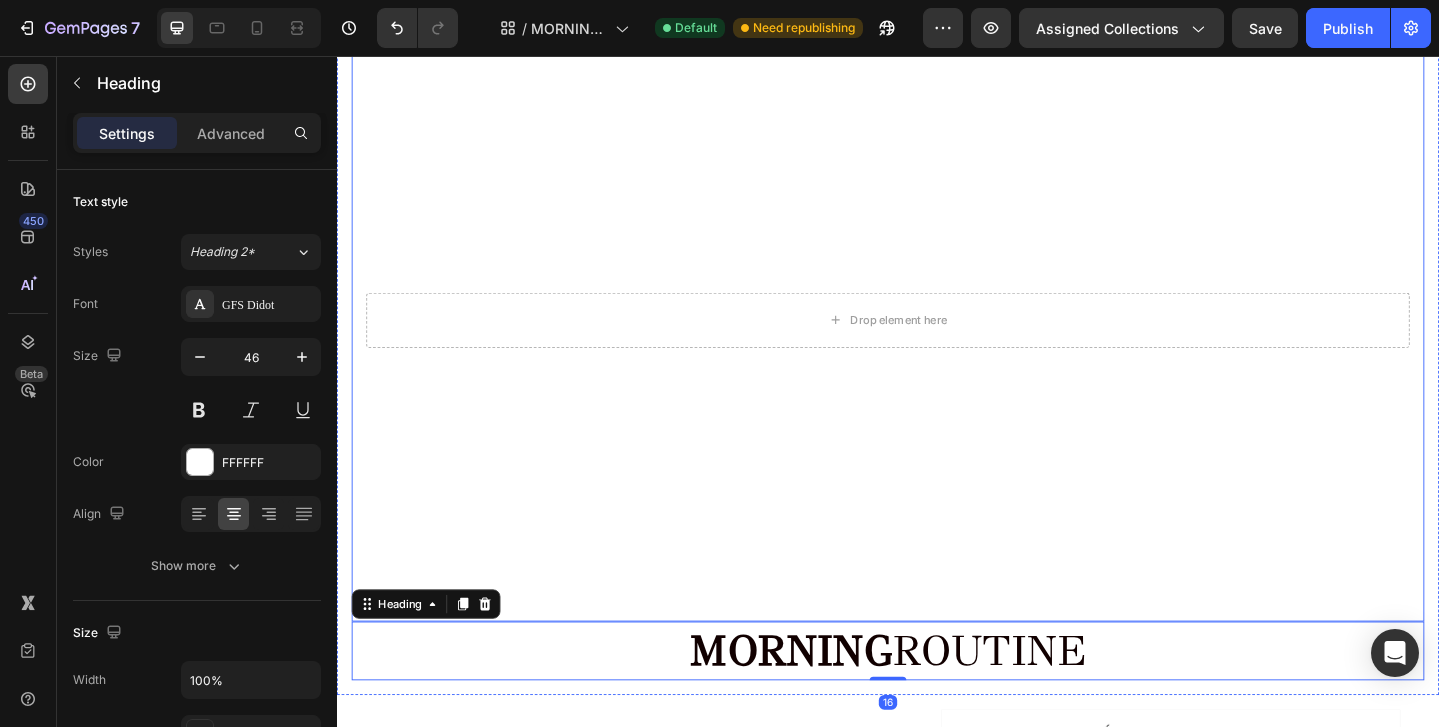 scroll, scrollTop: 371, scrollLeft: 0, axis: vertical 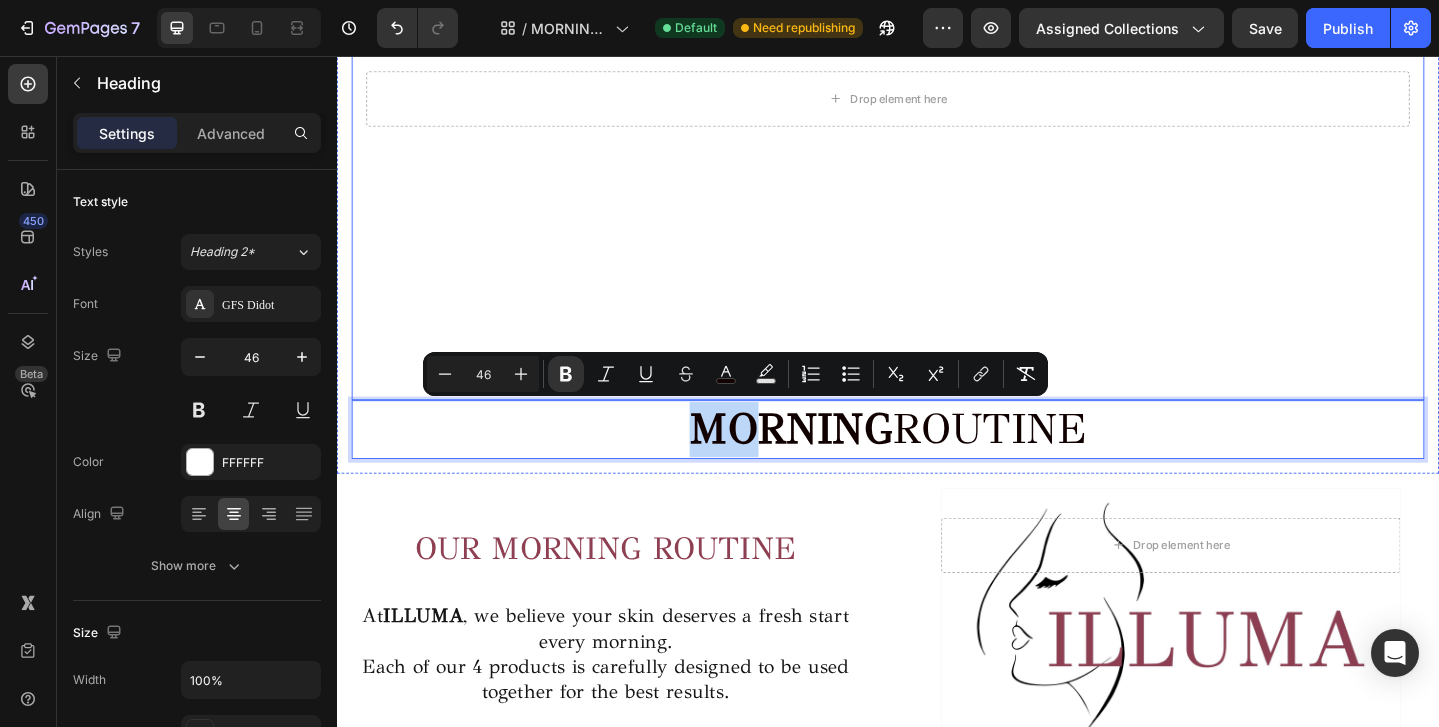 drag, startPoint x: 765, startPoint y: 440, endPoint x: 766, endPoint y: 279, distance: 161.00311 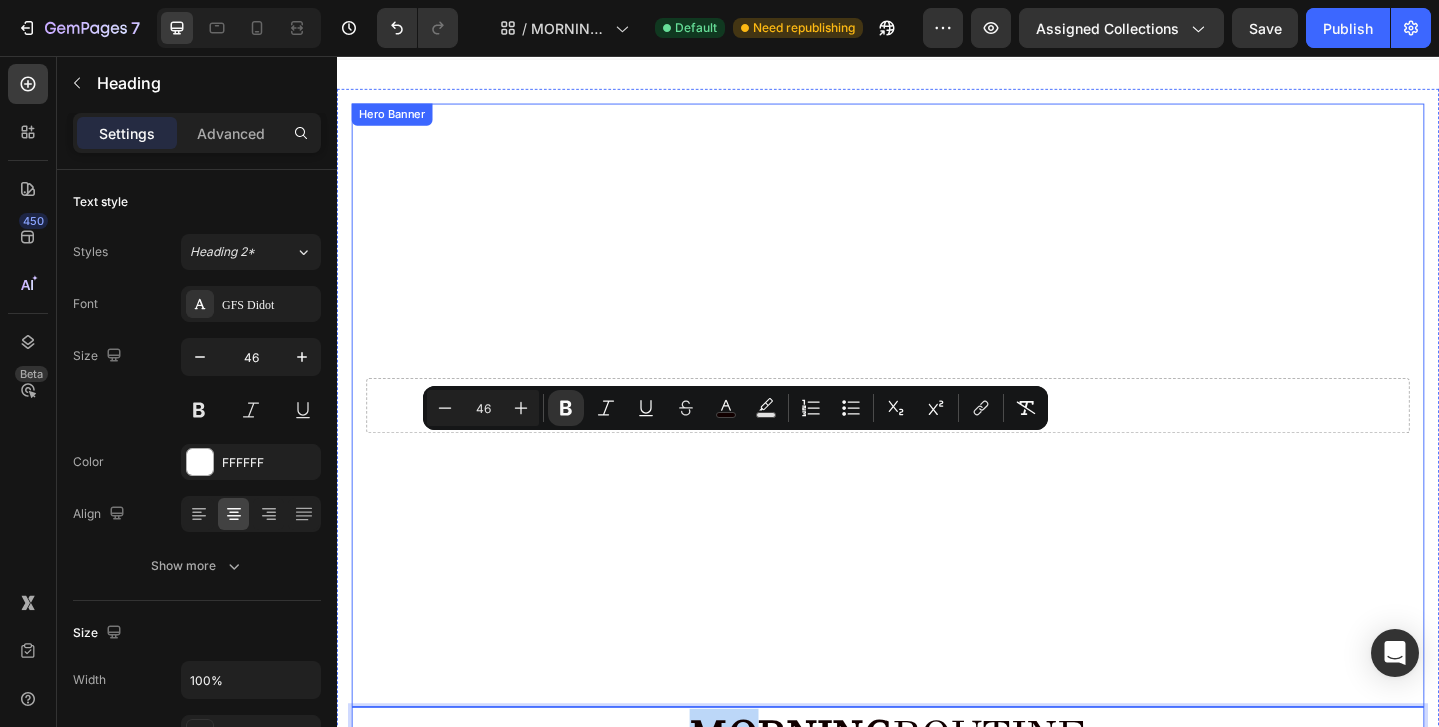 scroll, scrollTop: 0, scrollLeft: 0, axis: both 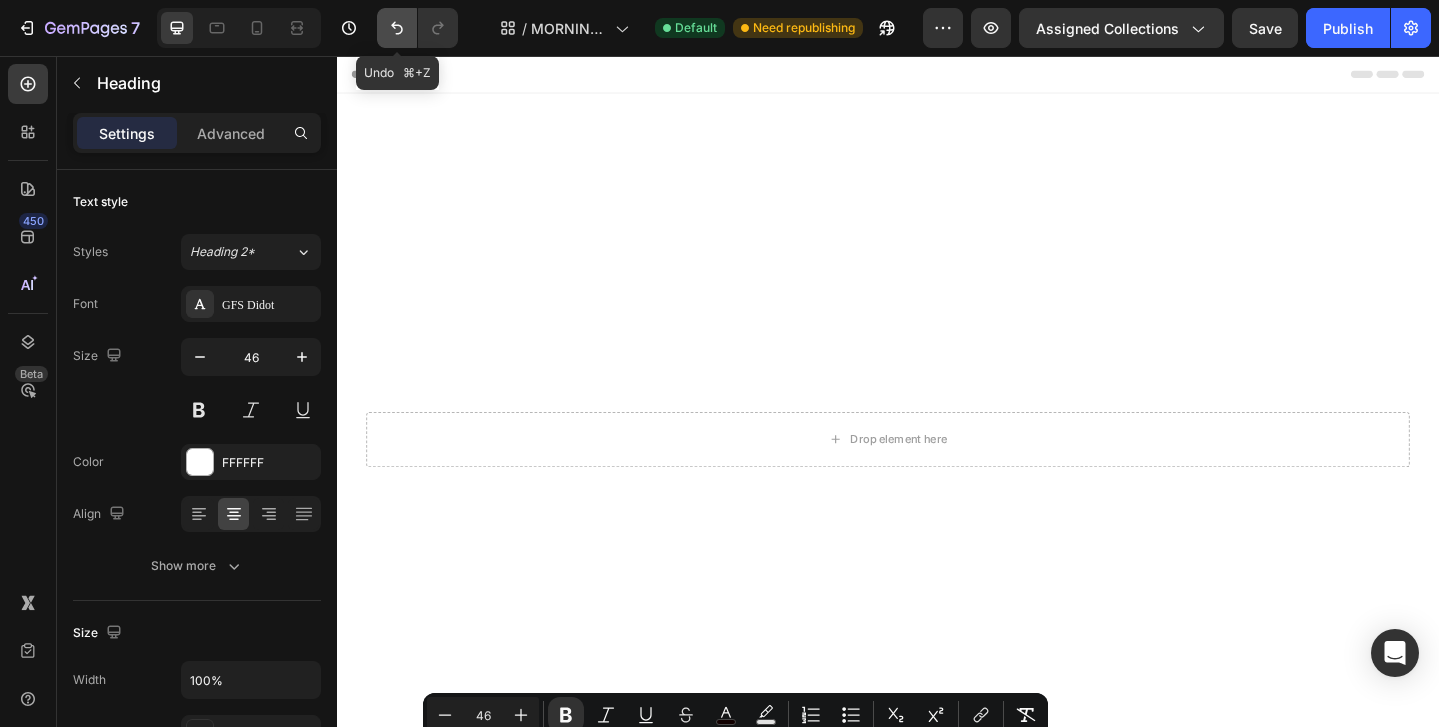 click 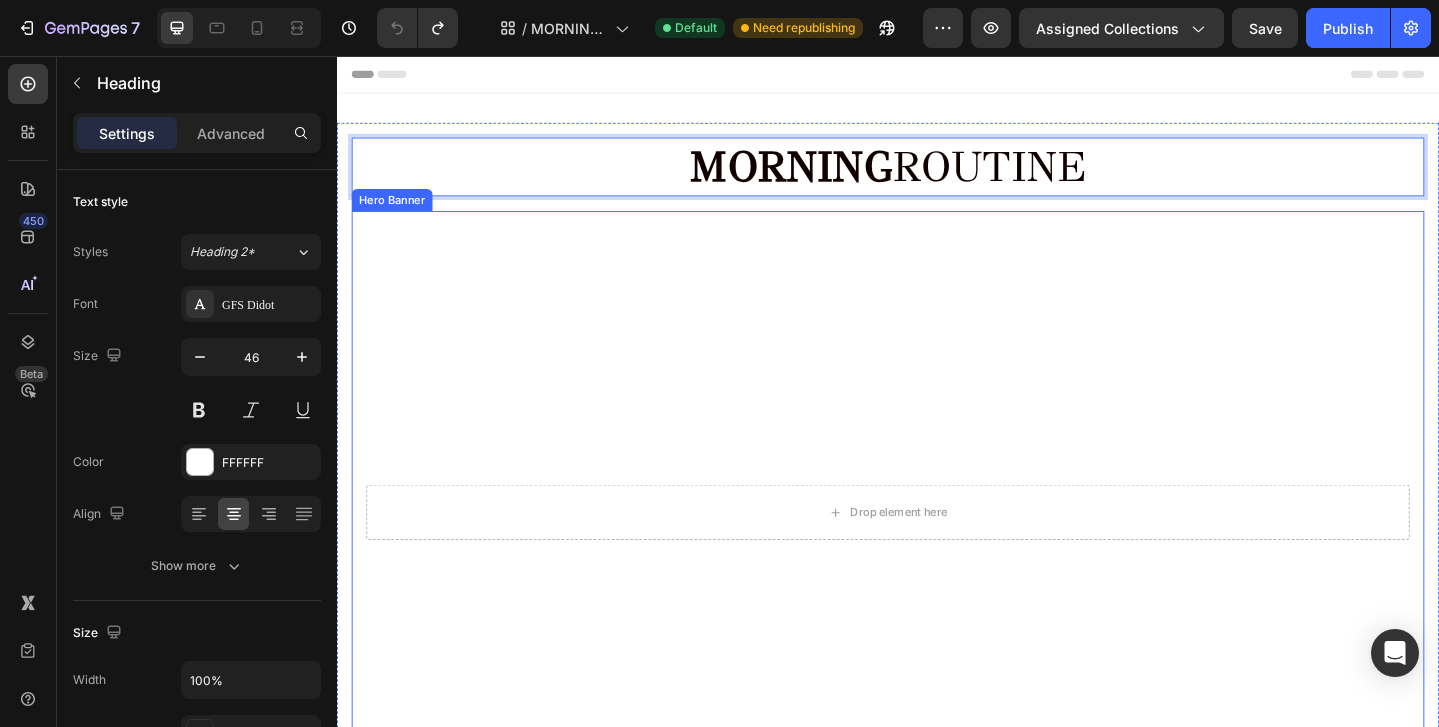 drag, startPoint x: 814, startPoint y: 190, endPoint x: 809, endPoint y: 256, distance: 66.189125 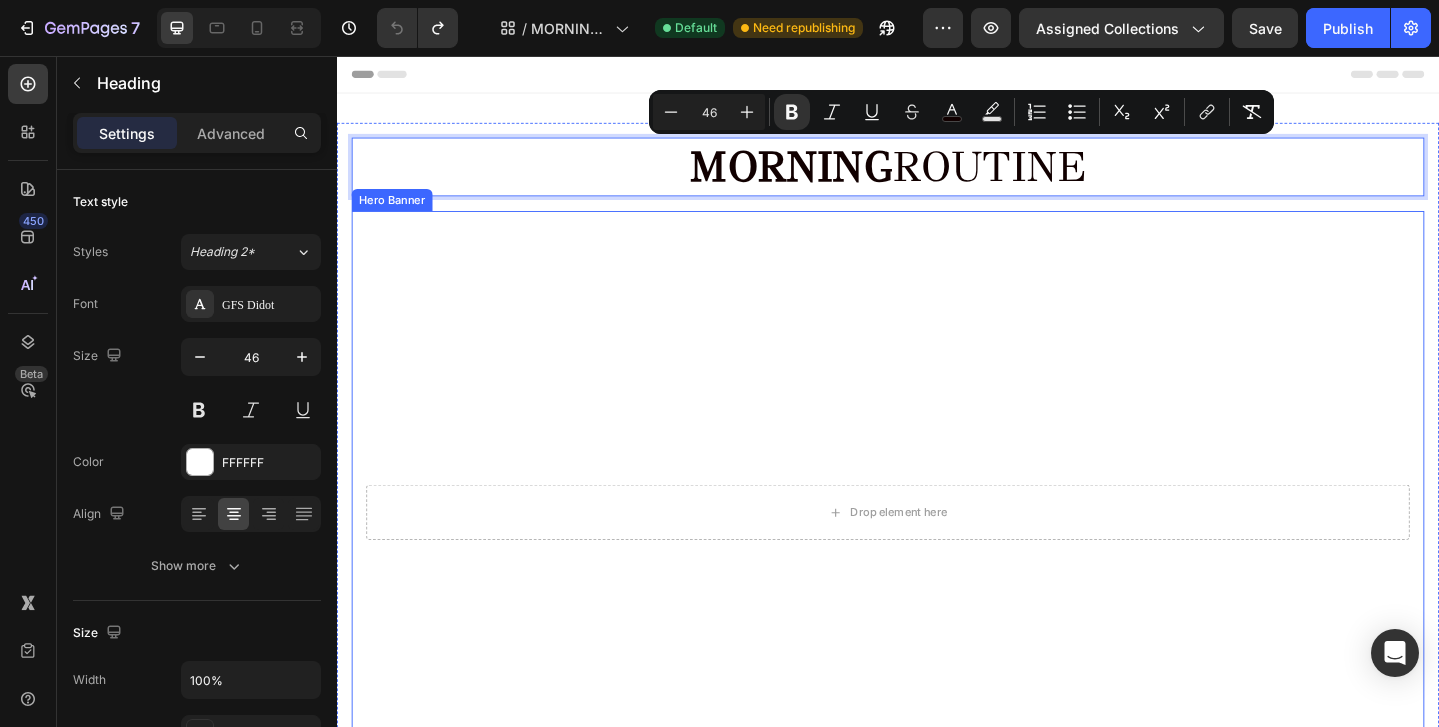 click at bounding box center [937, 553] 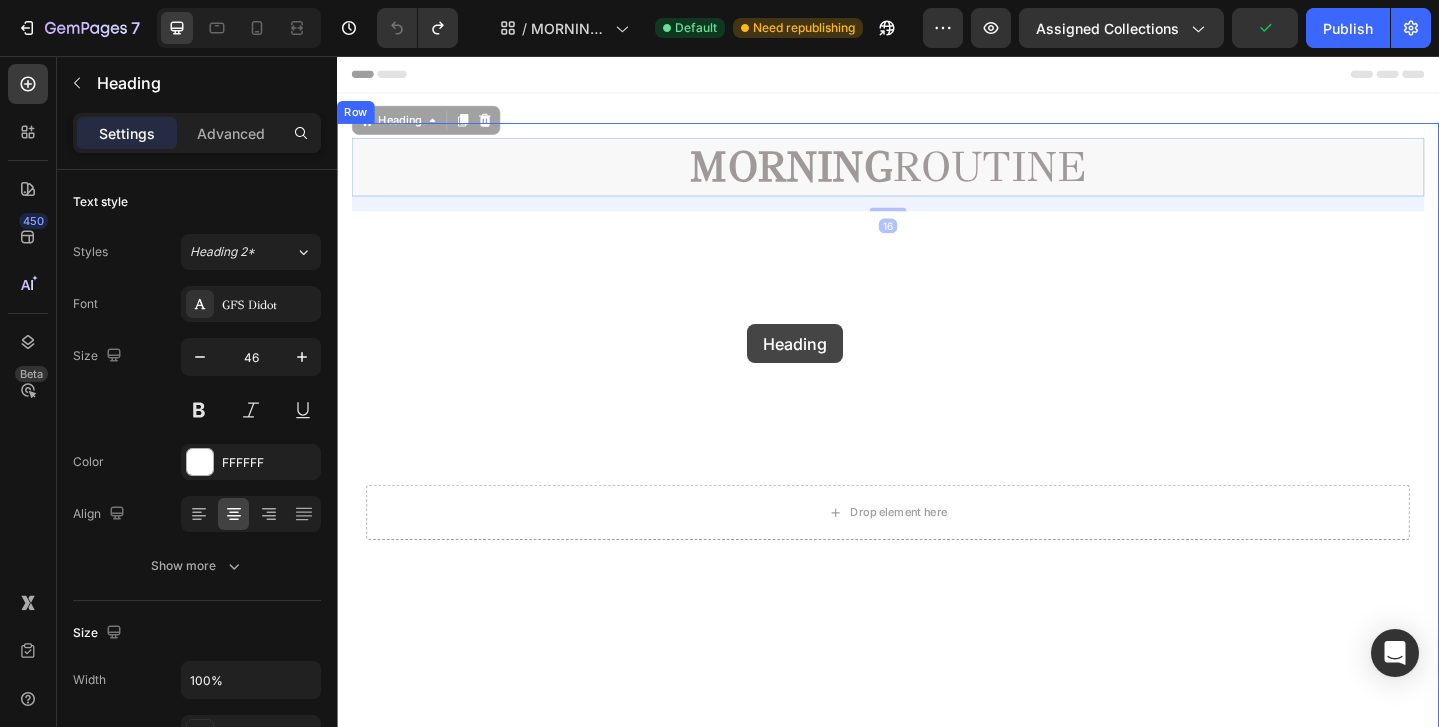 drag, startPoint x: 789, startPoint y: 144, endPoint x: 784, endPoint y: 352, distance: 208.06009 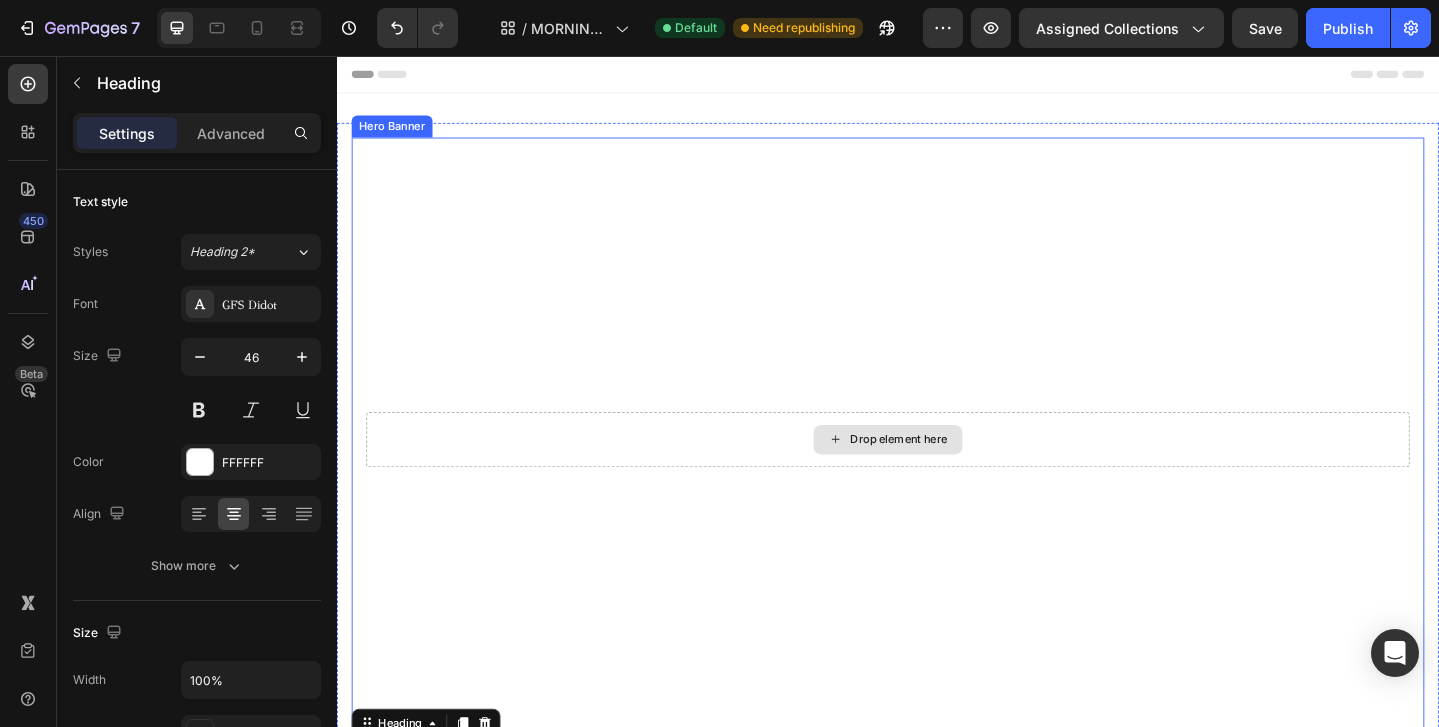 click on "Drop element here" at bounding box center (937, 474) 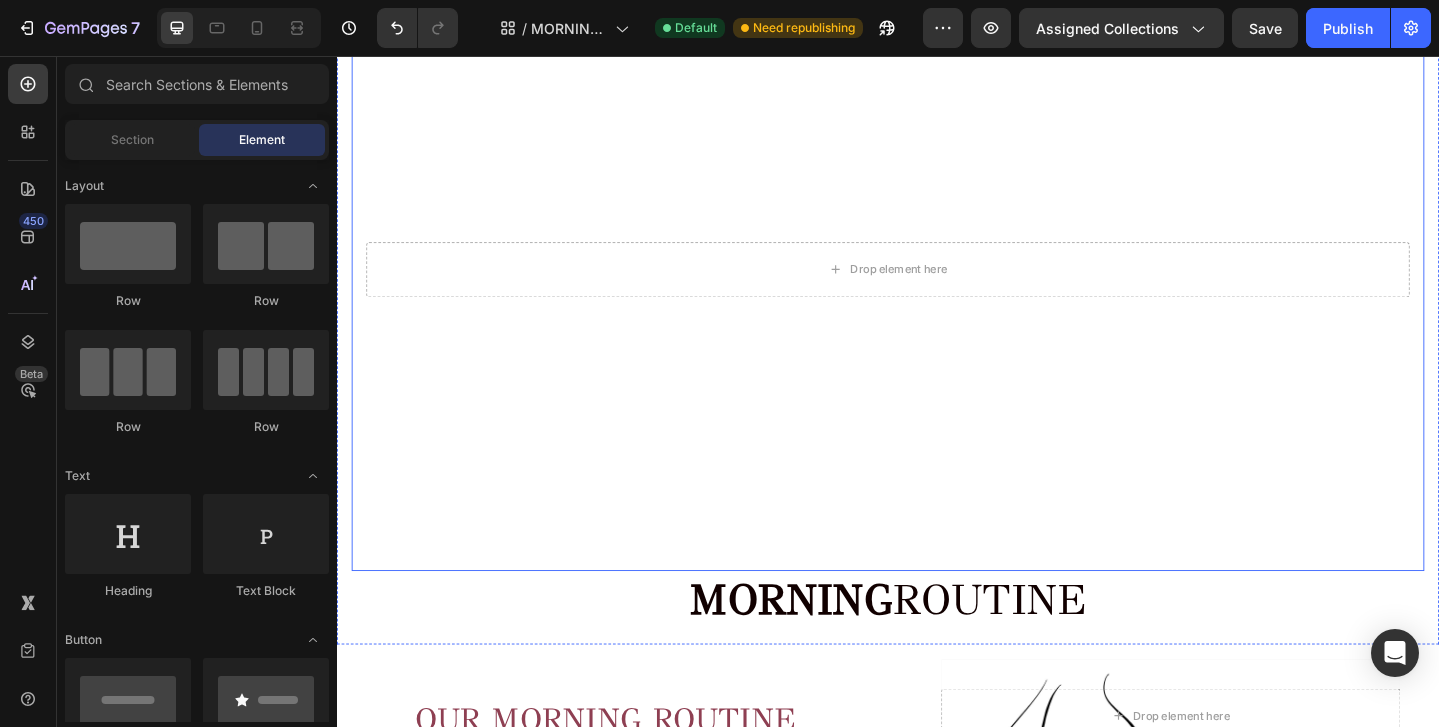 scroll, scrollTop: 353, scrollLeft: 0, axis: vertical 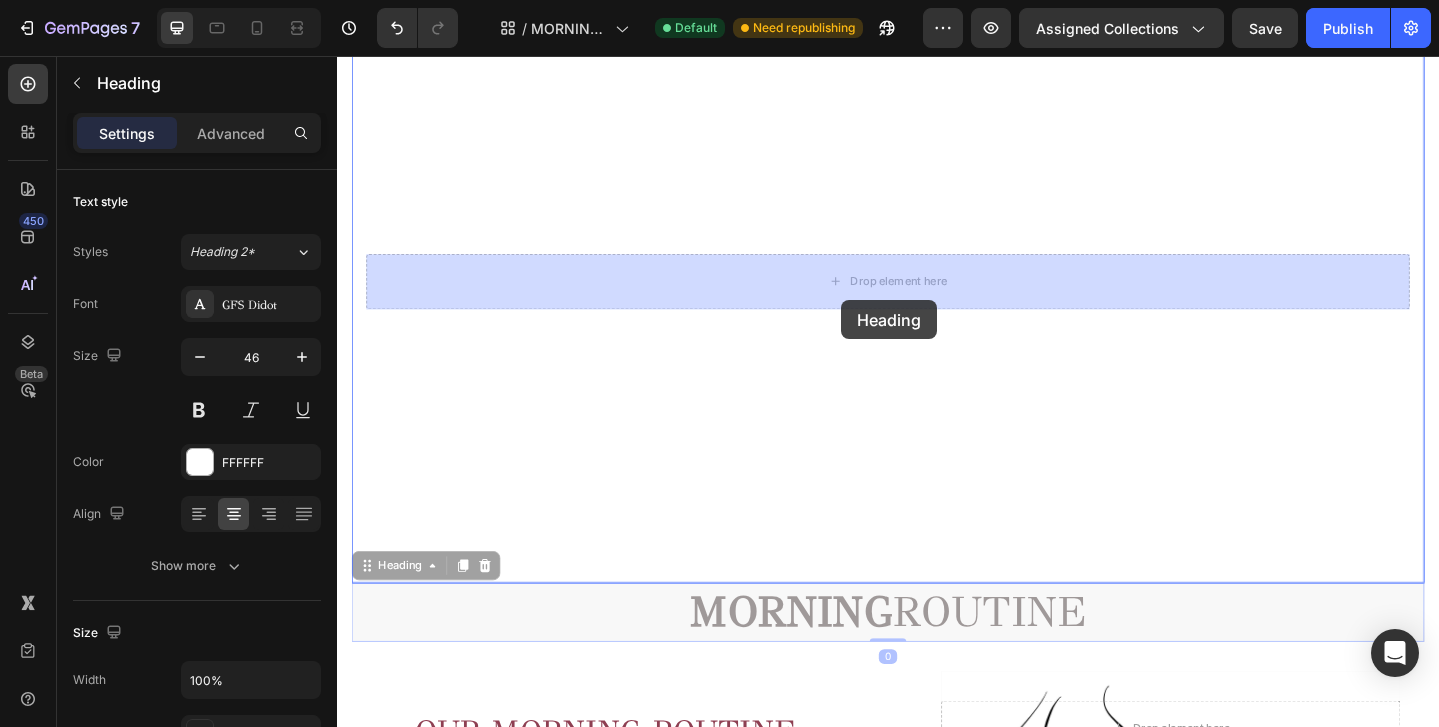 drag, startPoint x: 844, startPoint y: 473, endPoint x: 886, endPoint y: 322, distance: 156.73225 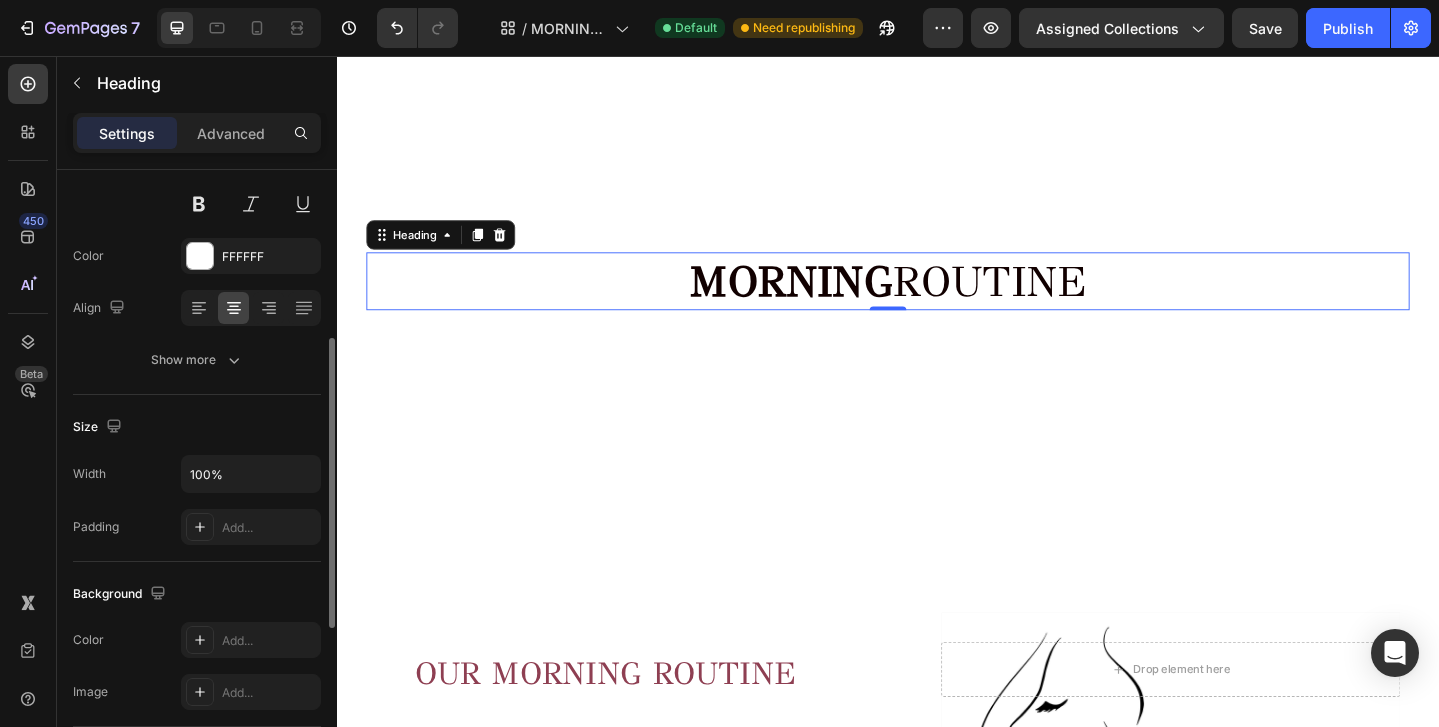 scroll, scrollTop: 257, scrollLeft: 0, axis: vertical 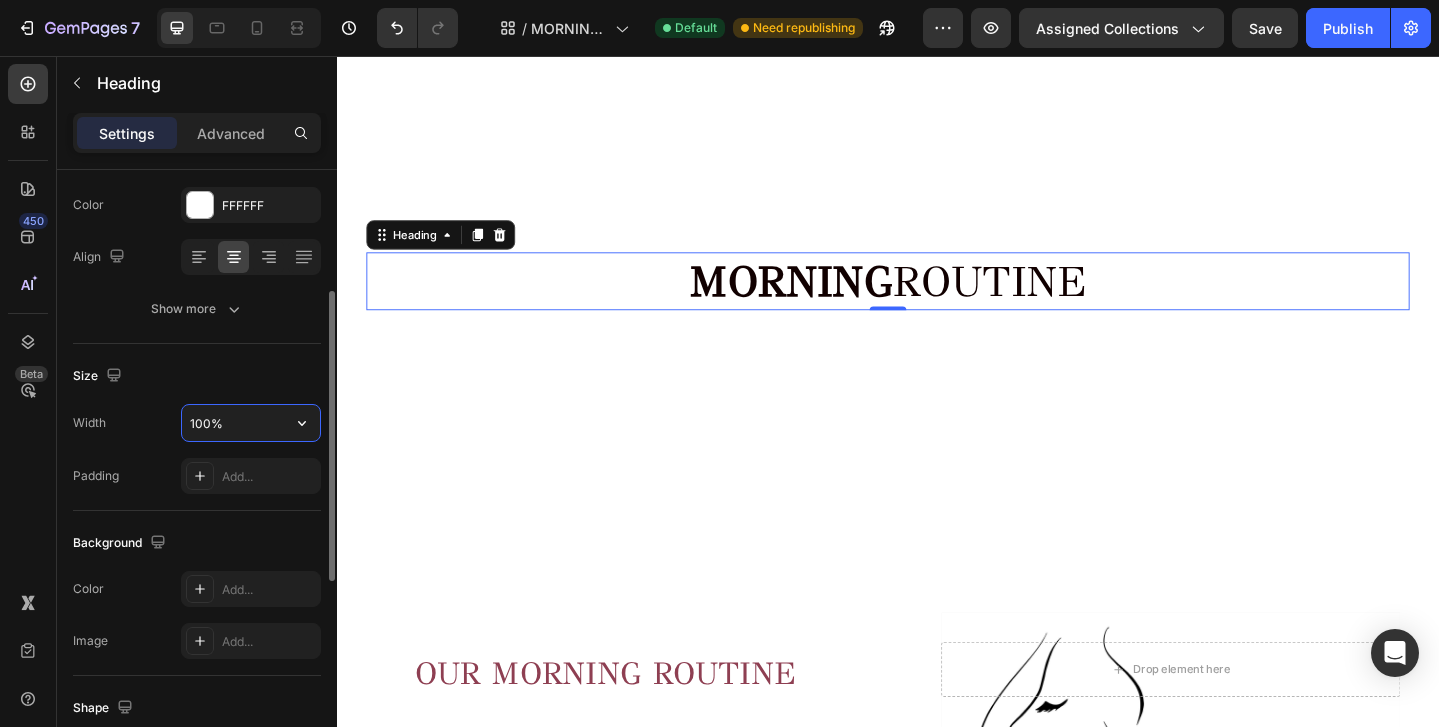 click on "100%" at bounding box center (251, 423) 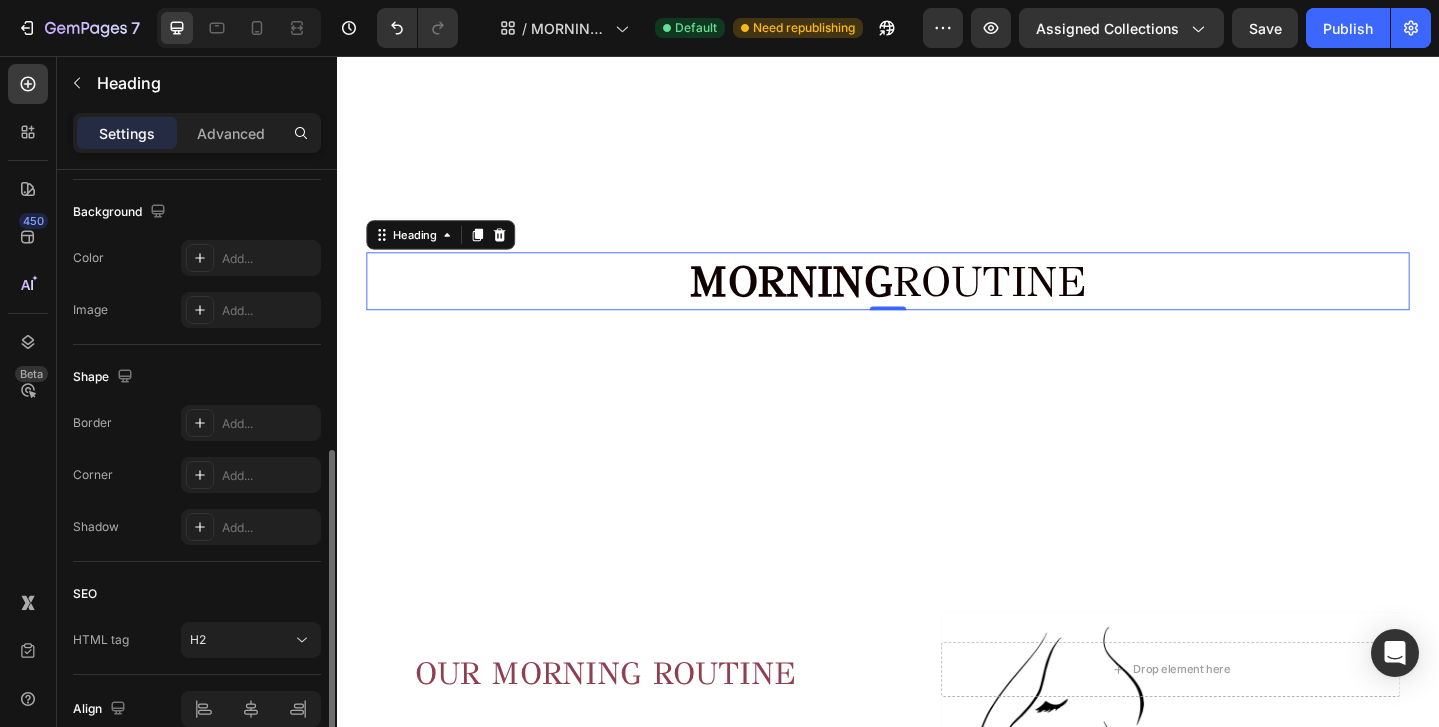 scroll, scrollTop: 684, scrollLeft: 0, axis: vertical 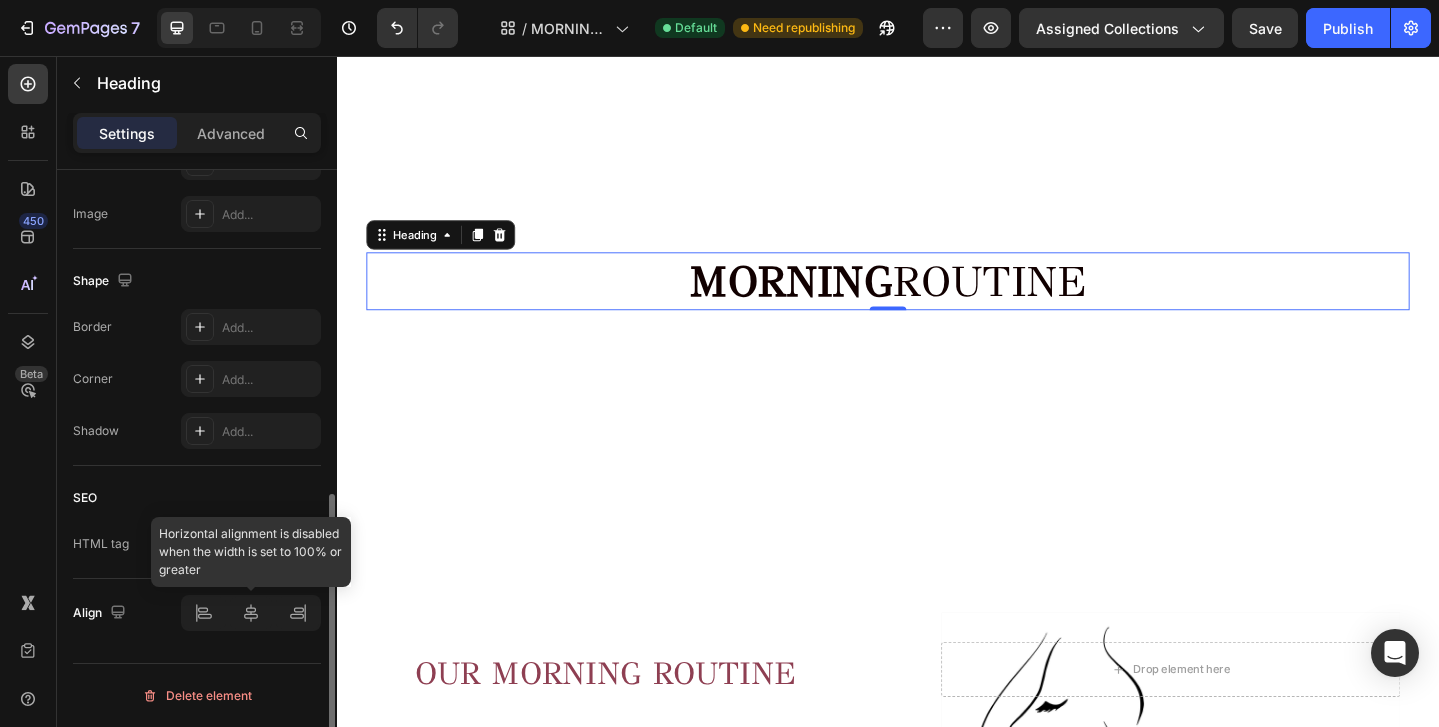 click 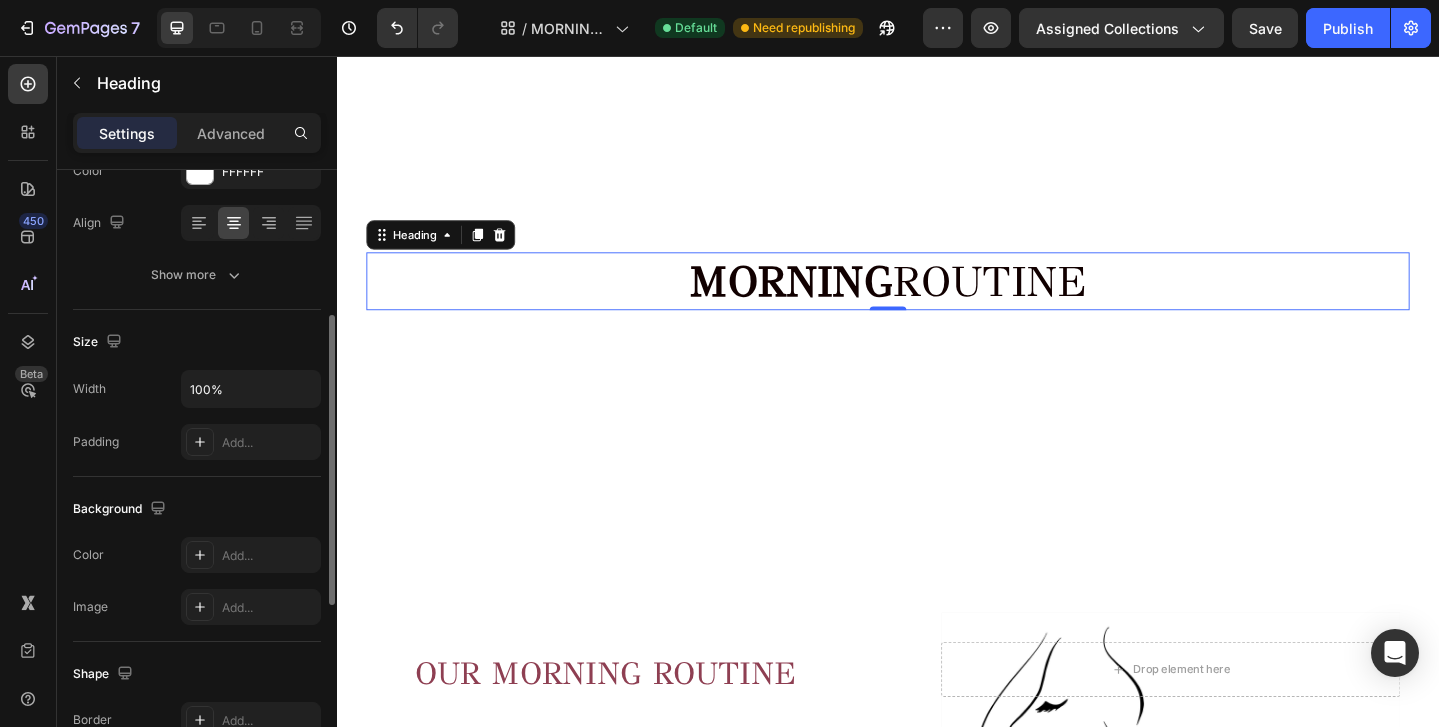 scroll, scrollTop: 289, scrollLeft: 0, axis: vertical 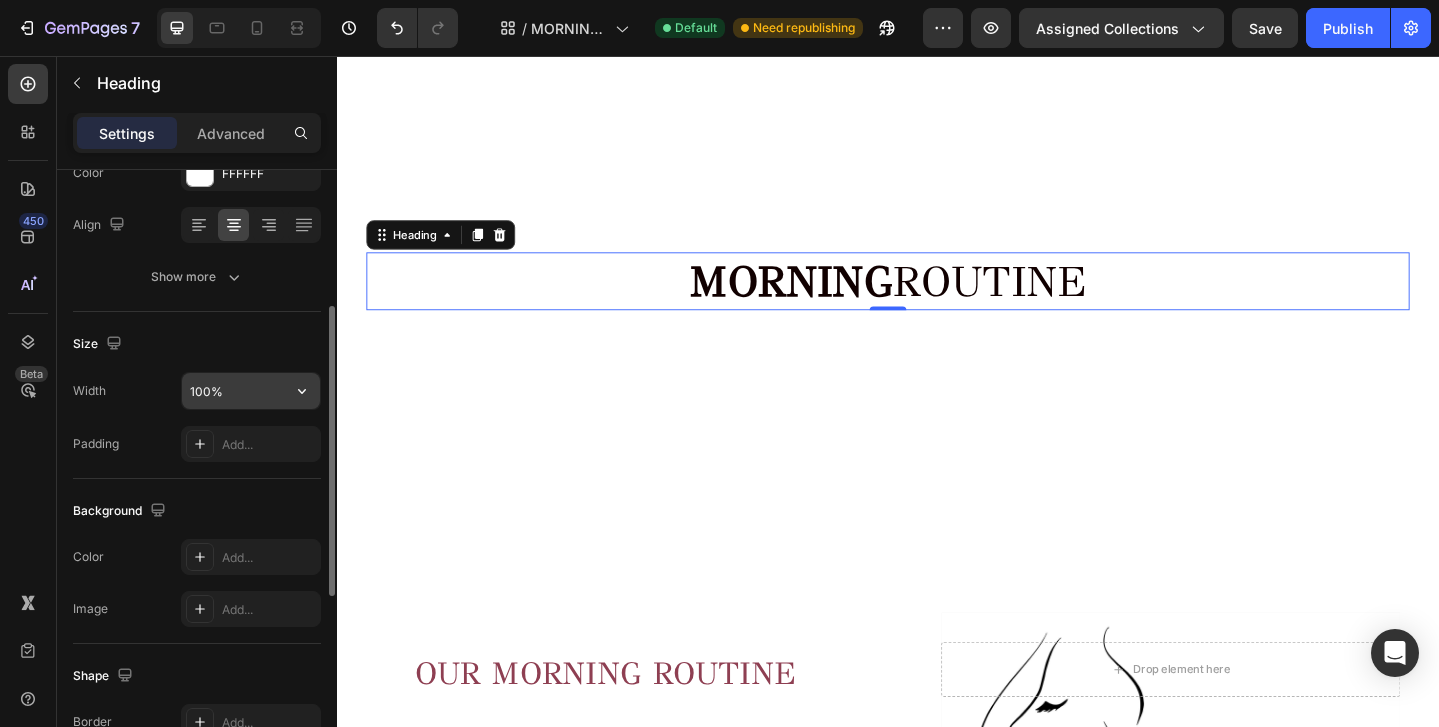 click on "100%" at bounding box center [251, 391] 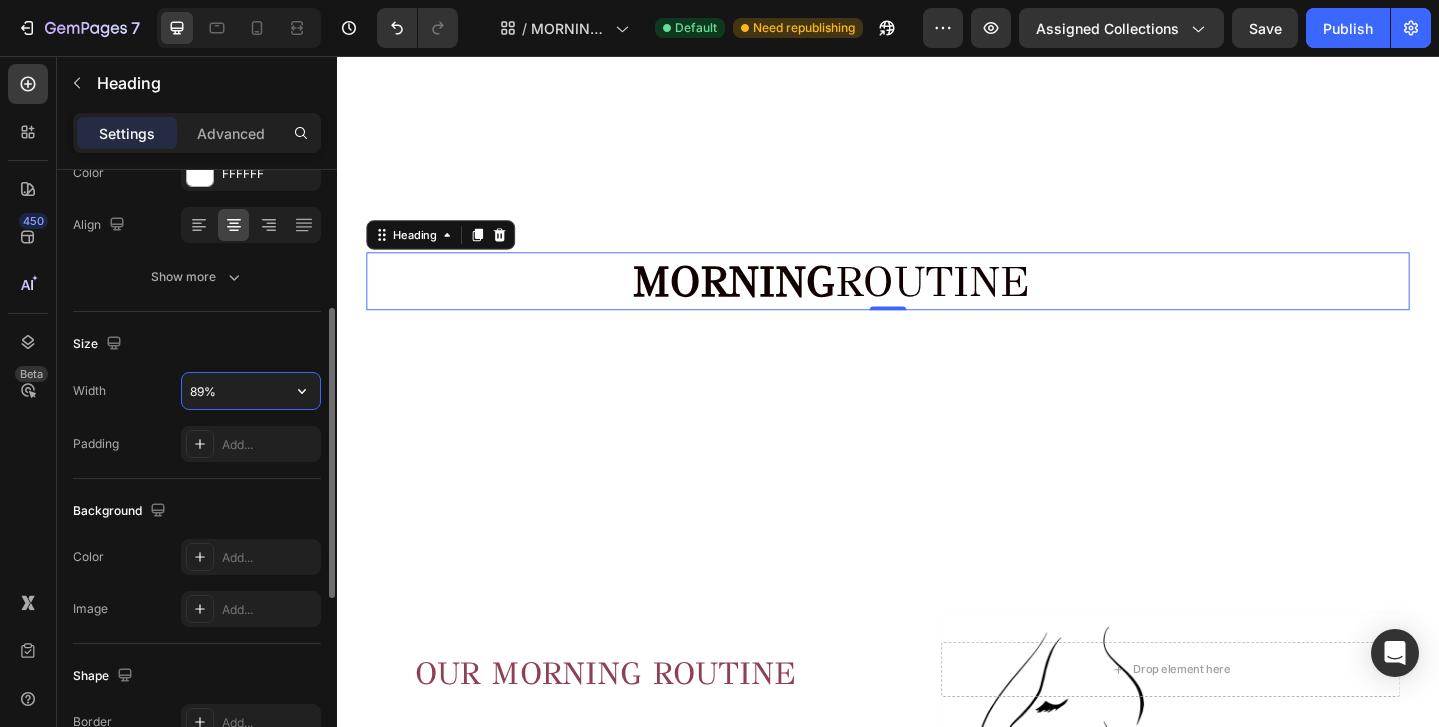 scroll, scrollTop: 684, scrollLeft: 0, axis: vertical 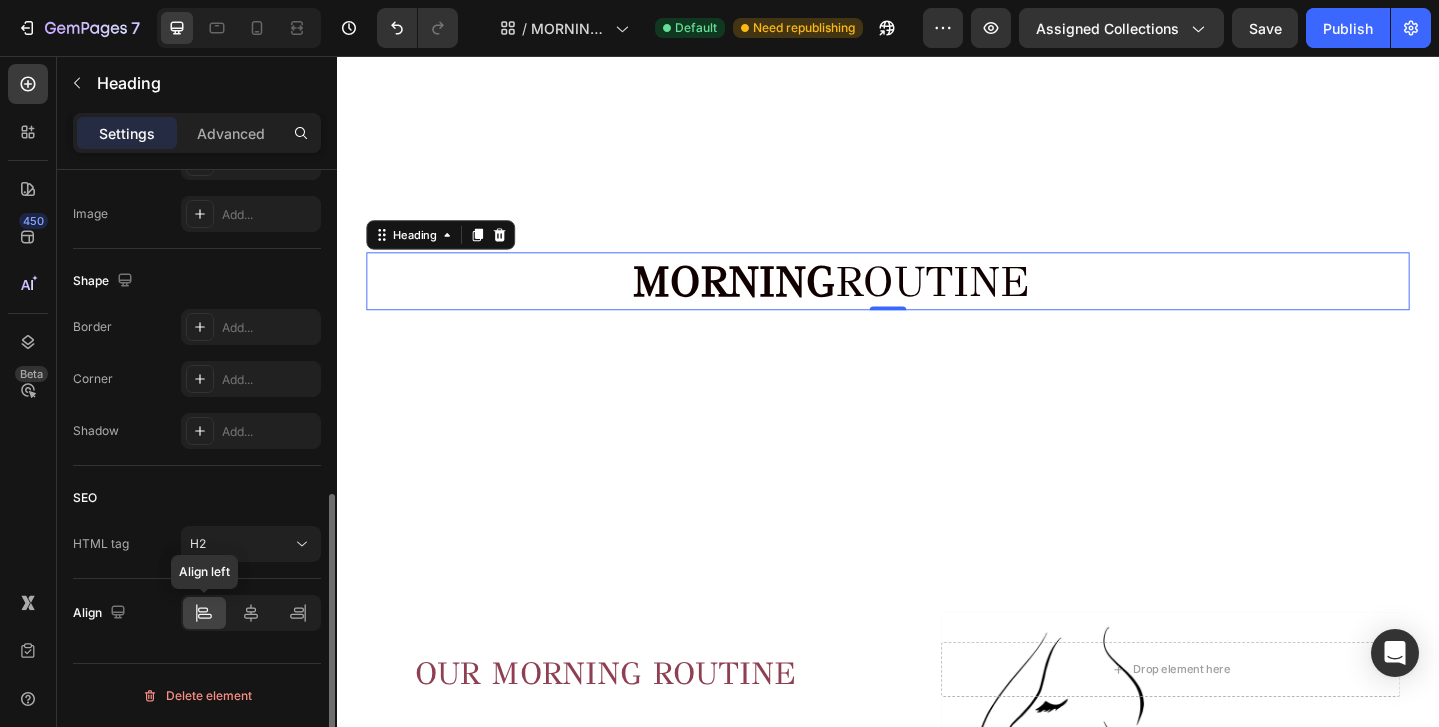 click 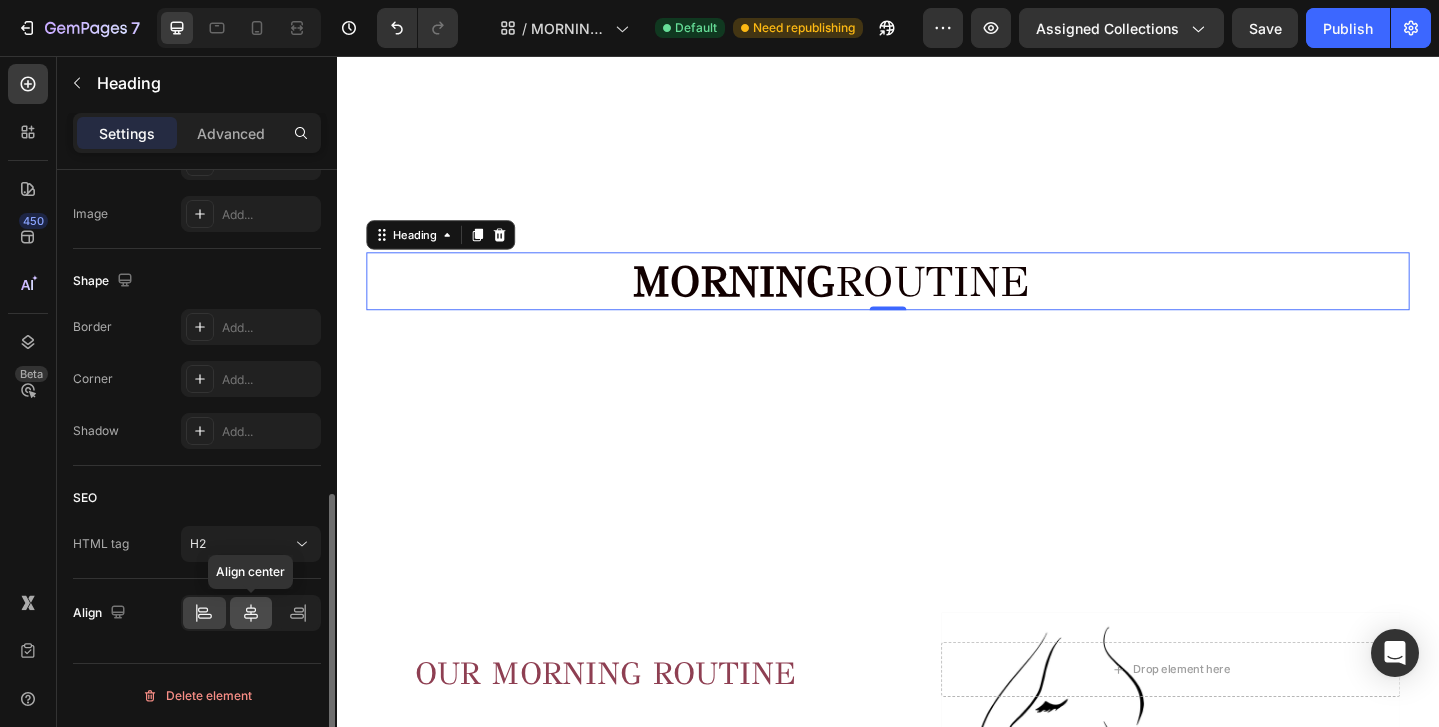 click 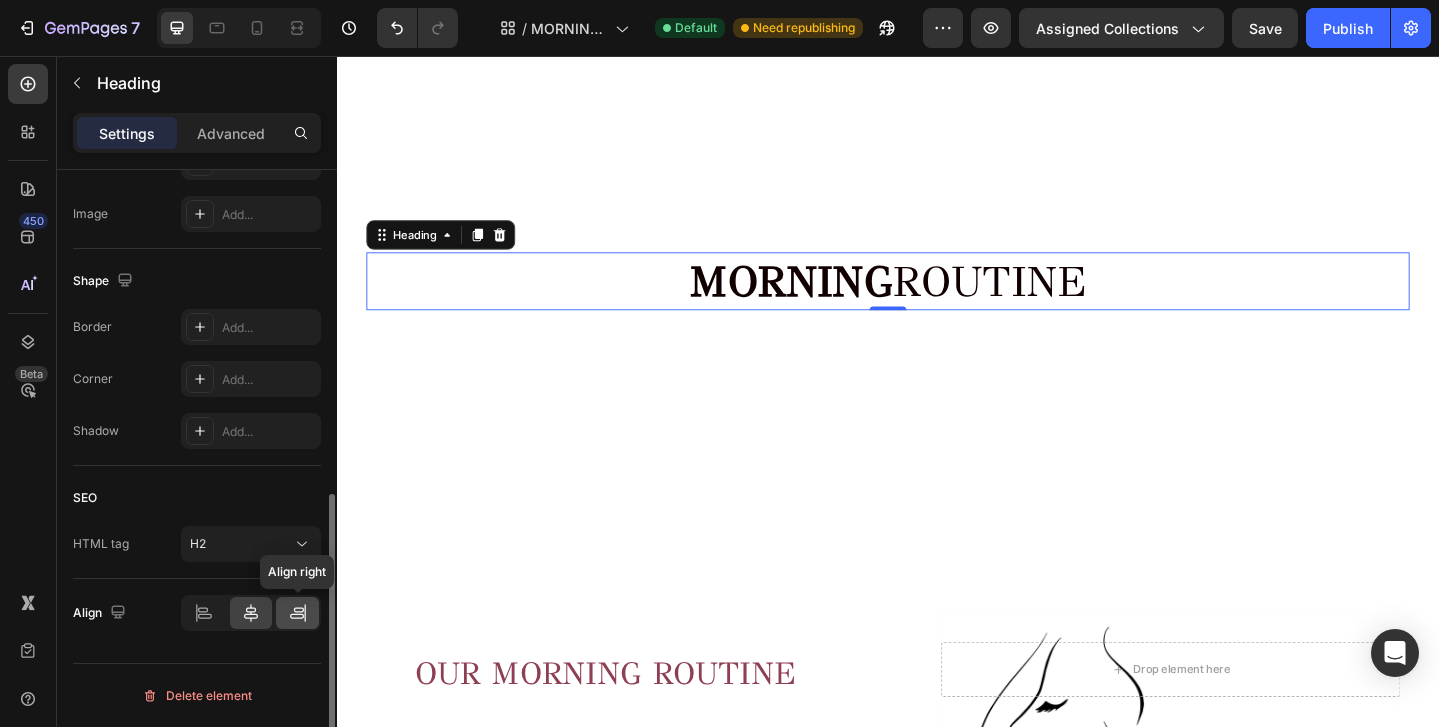 click 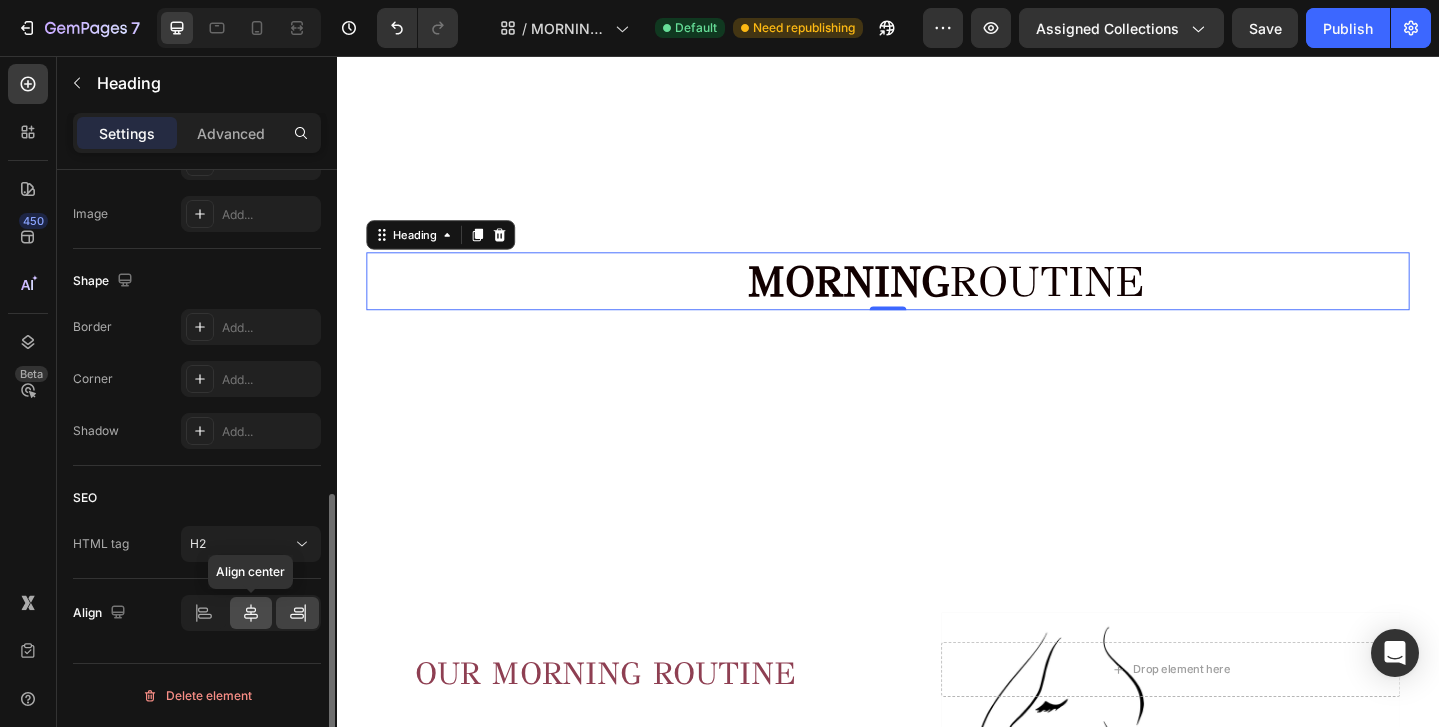 click 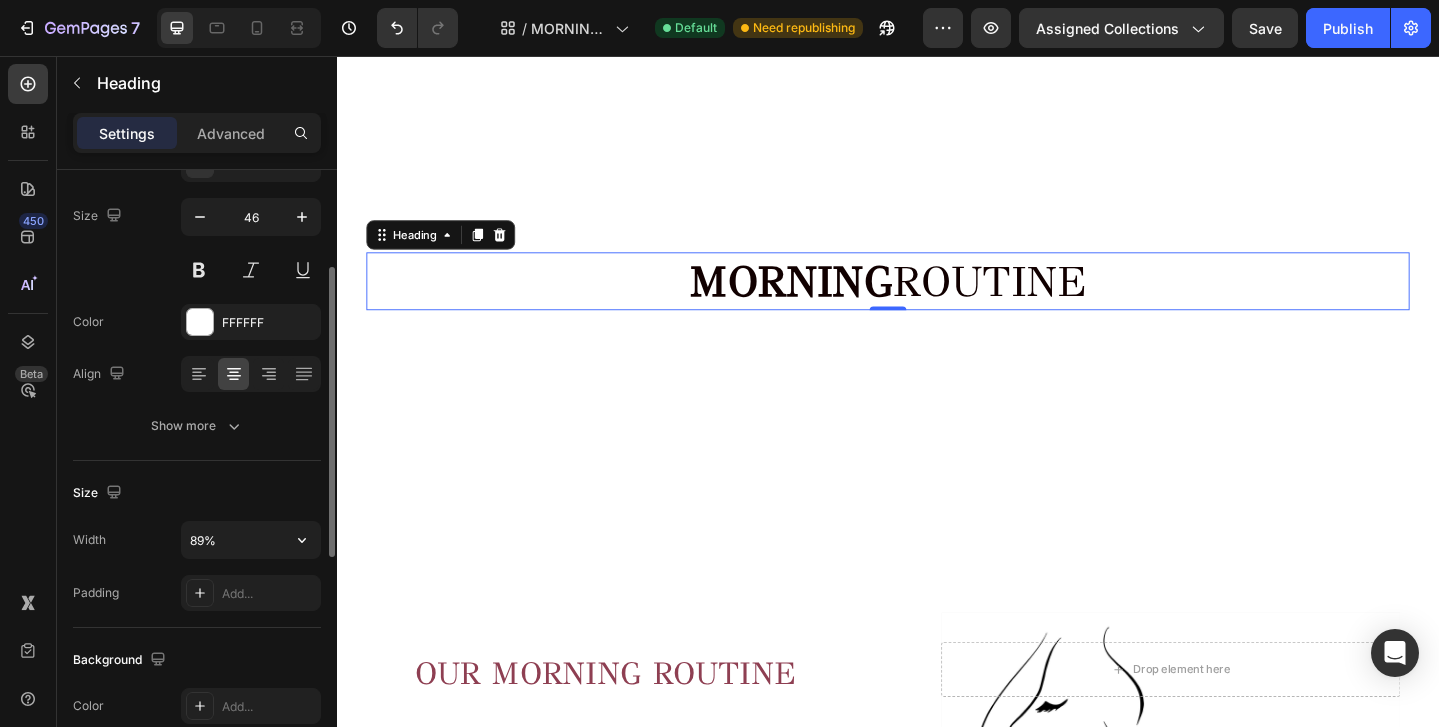 scroll, scrollTop: 192, scrollLeft: 0, axis: vertical 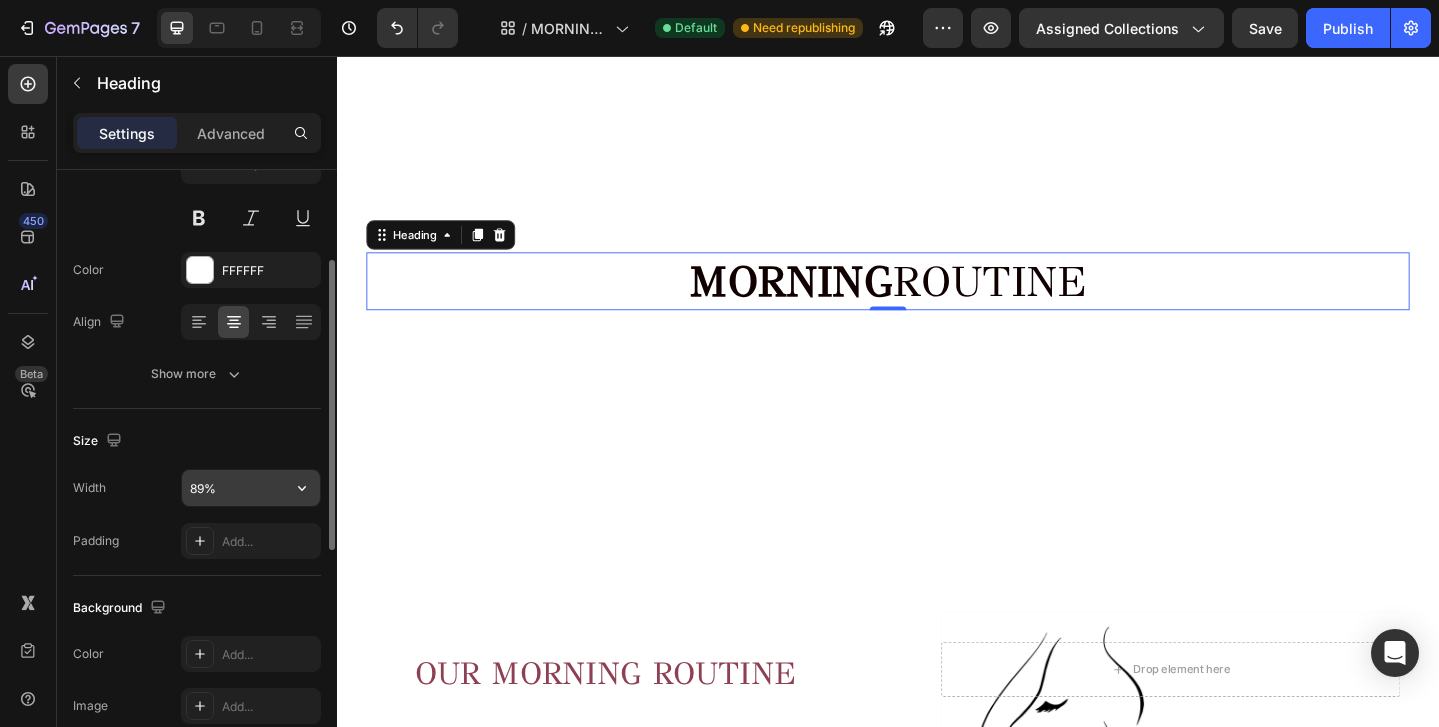 click on "89%" at bounding box center [251, 488] 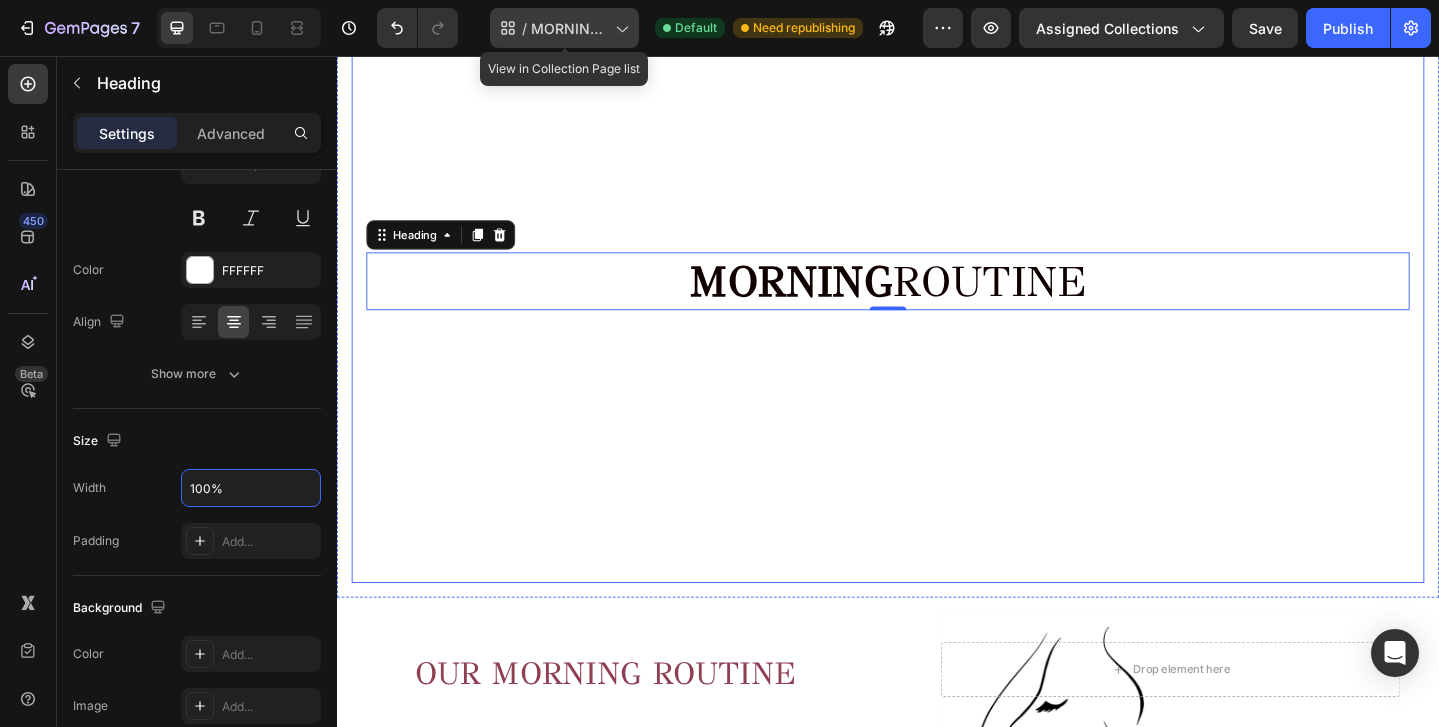 type on "100%" 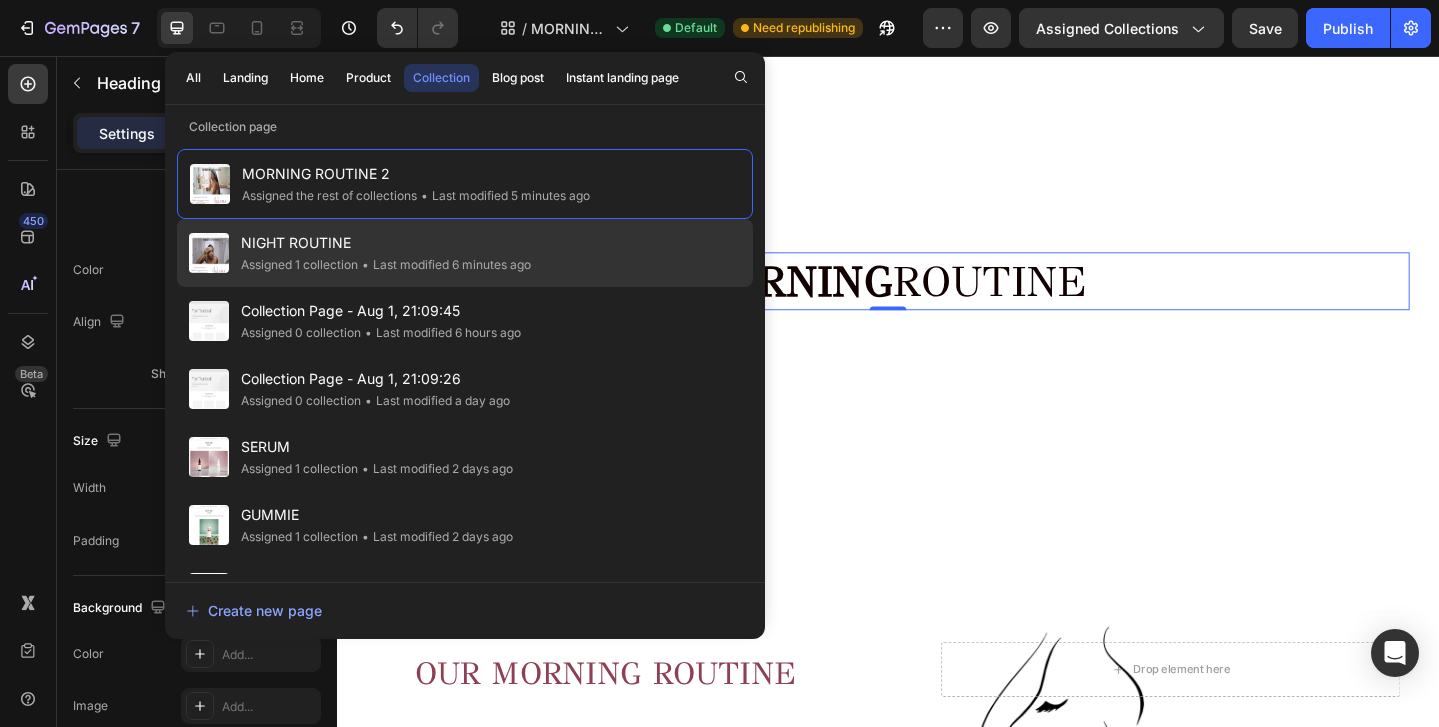 click on "NIGHT ROUTINE" at bounding box center (386, 243) 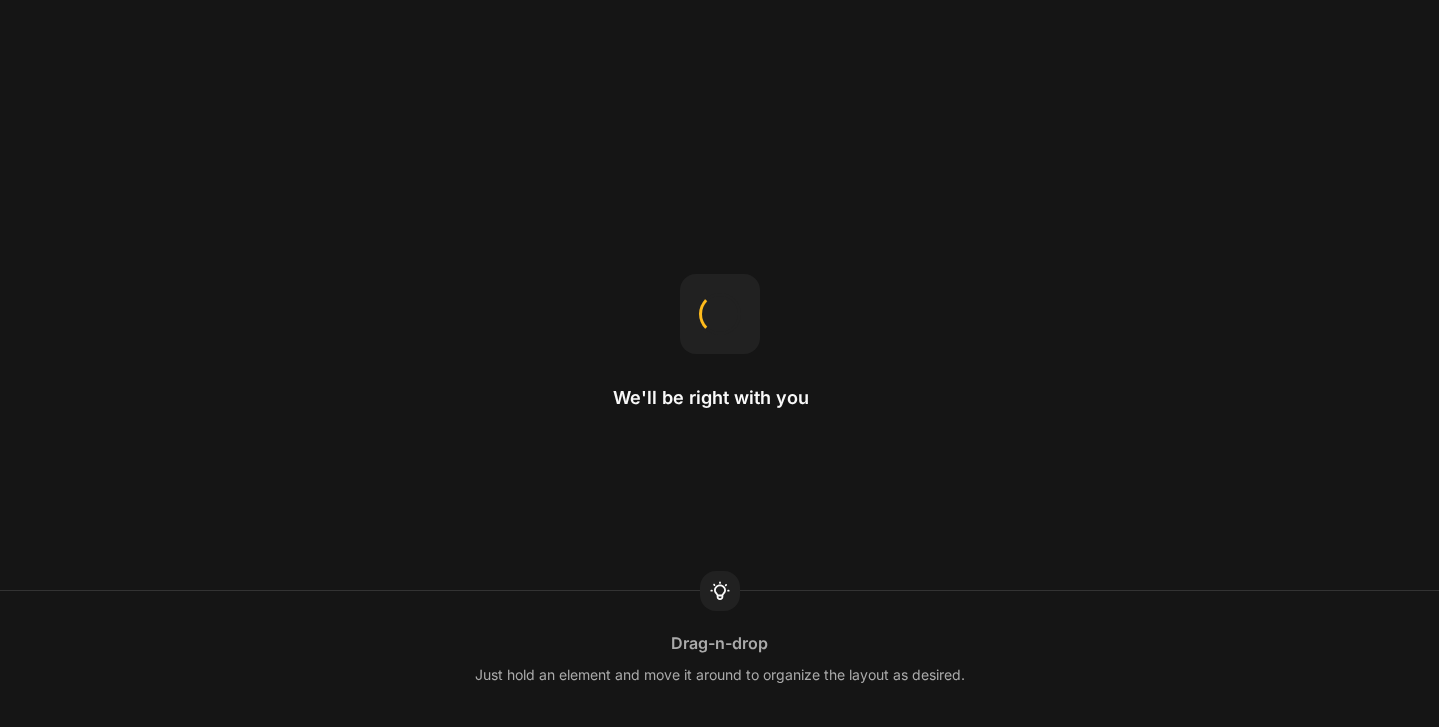 scroll, scrollTop: 0, scrollLeft: 0, axis: both 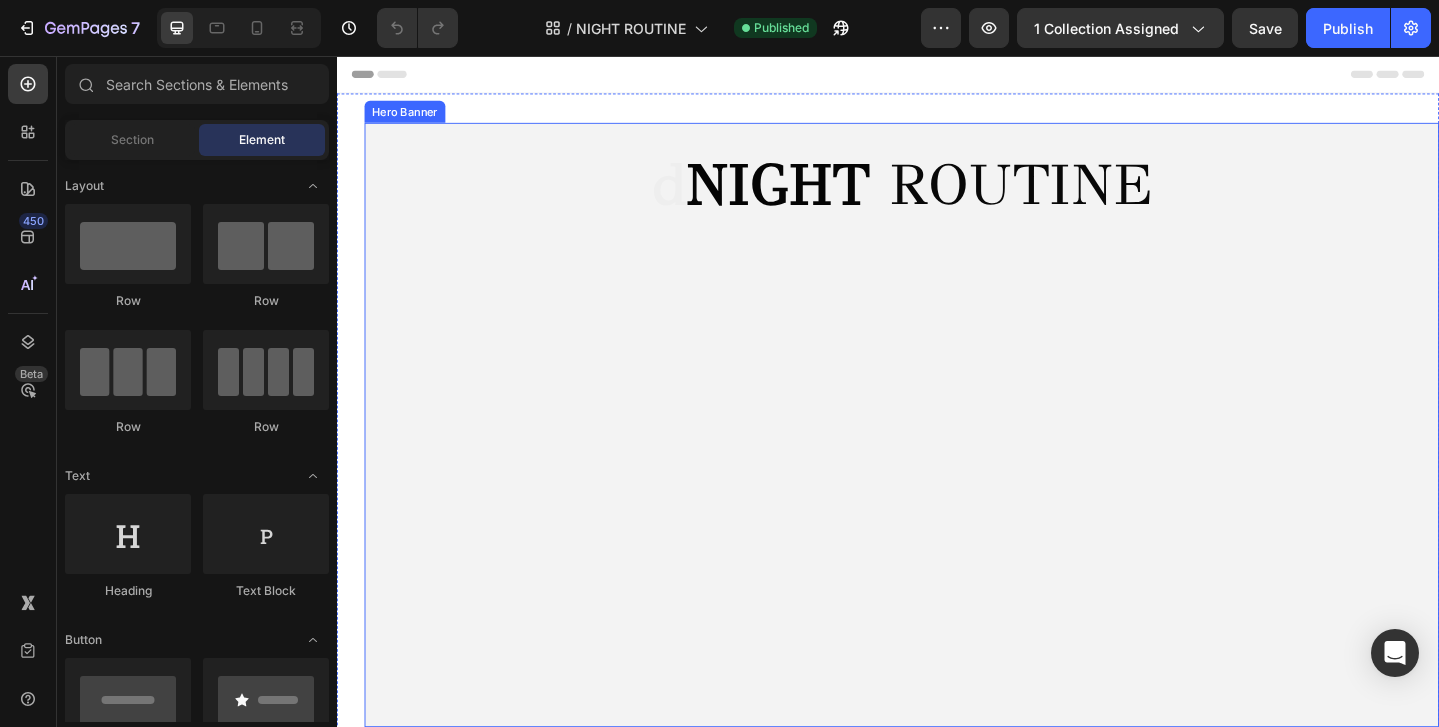 click at bounding box center (952, 458) 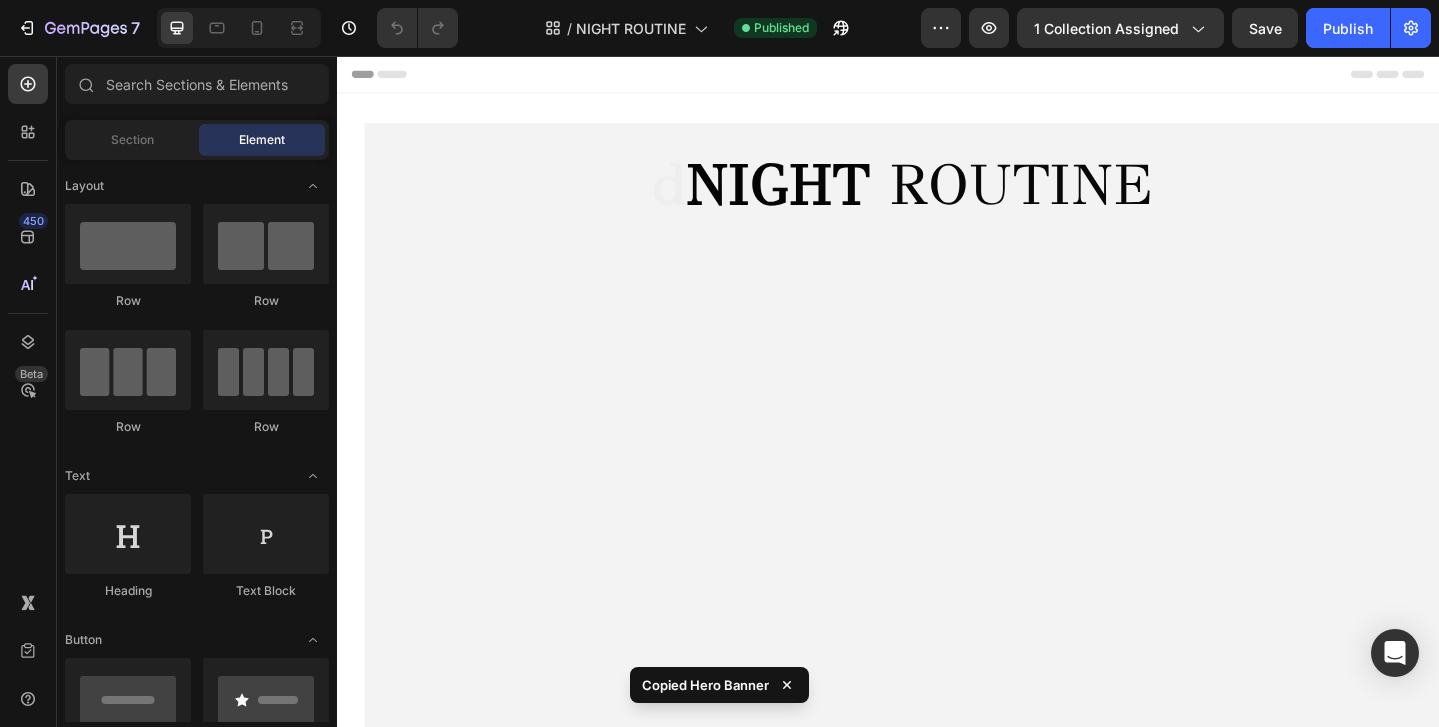 click on "Header" at bounding box center [937, 76] 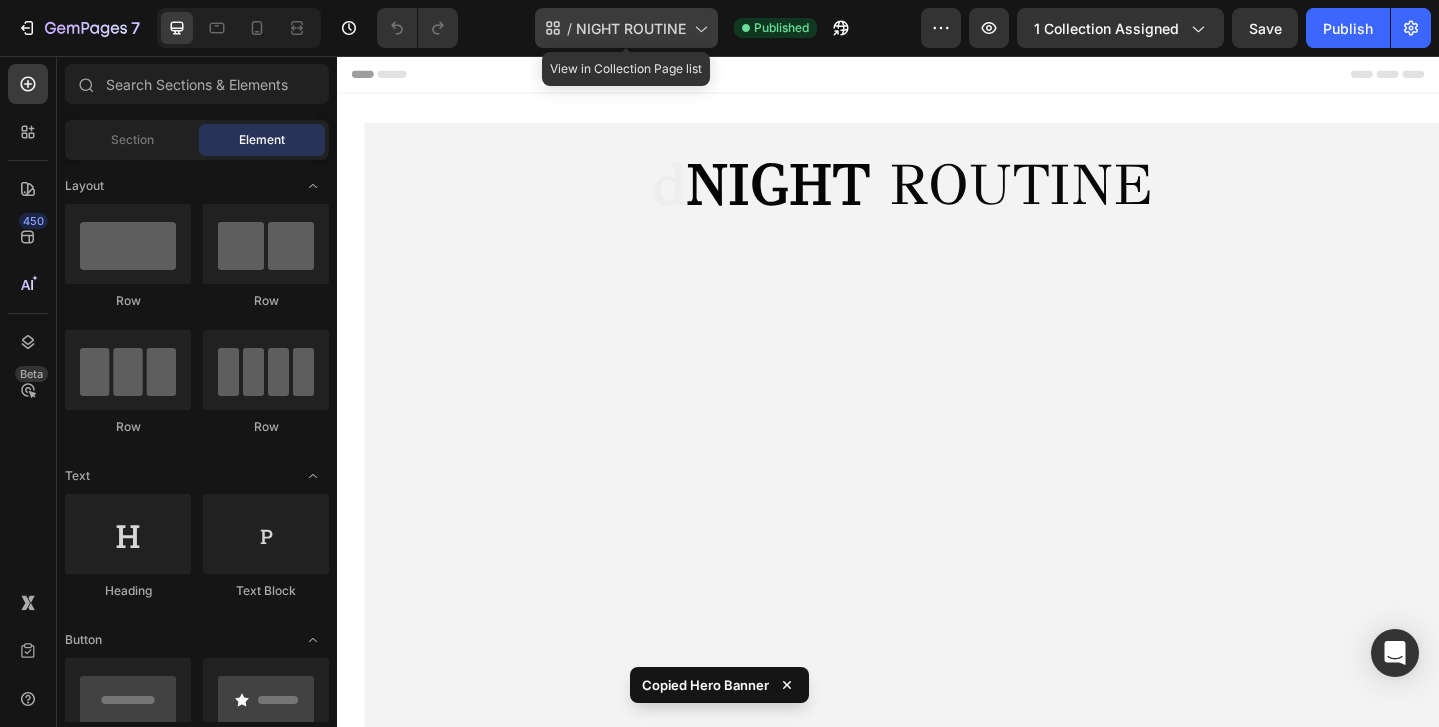 click 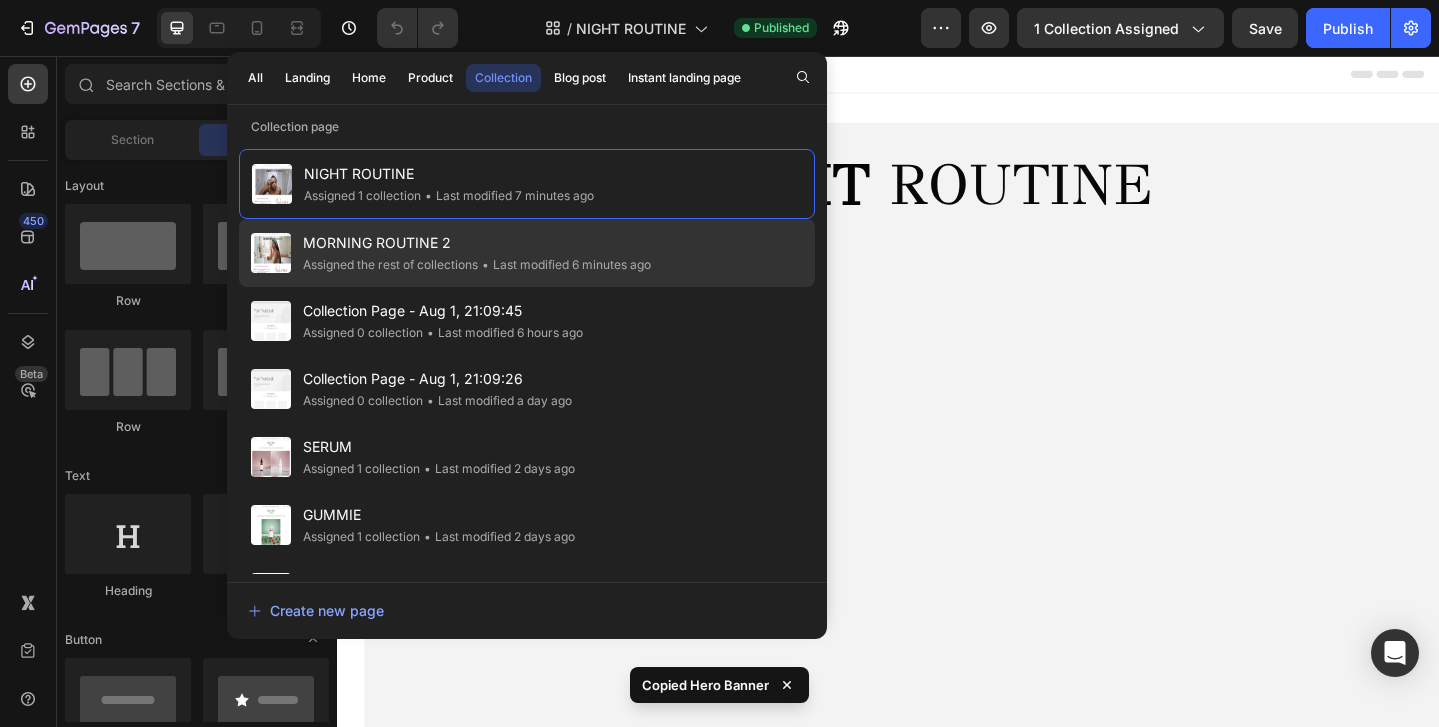 click on "MORNING ROUTINE 2" at bounding box center (477, 243) 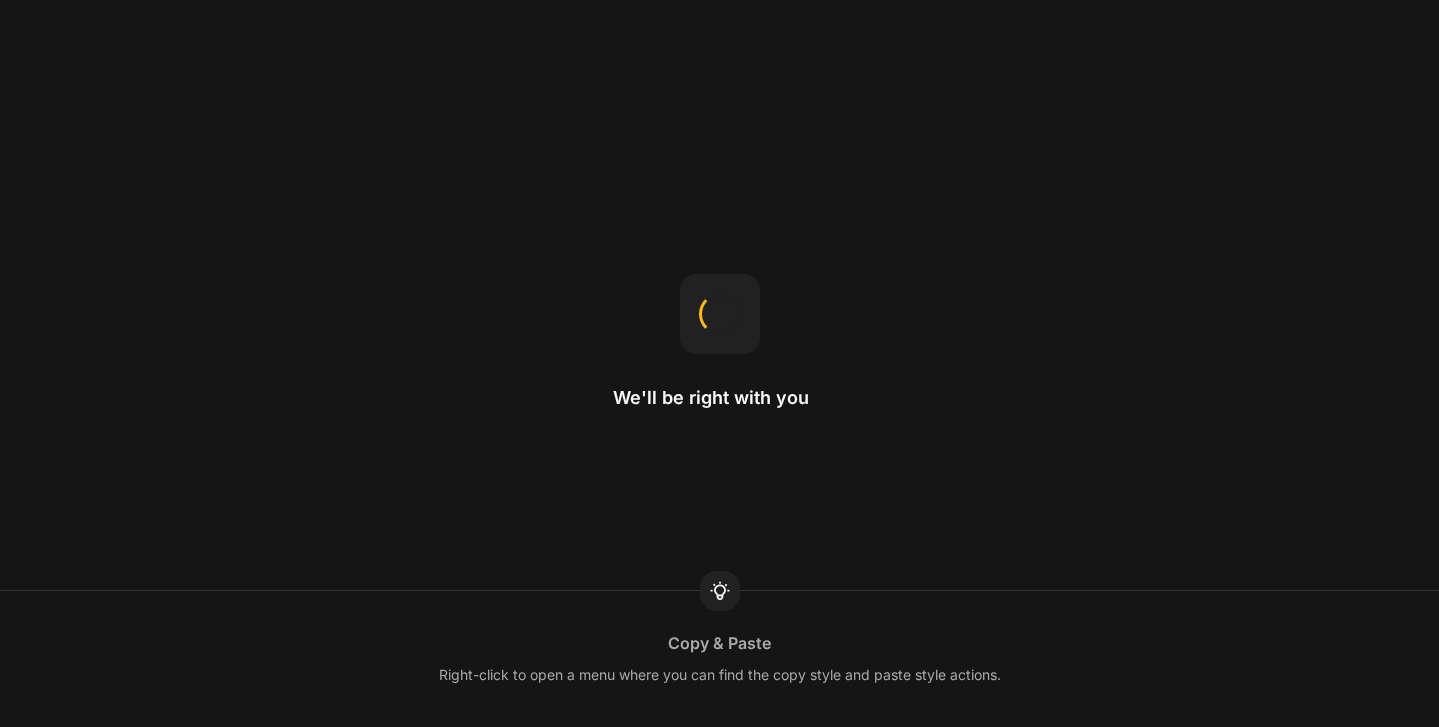 scroll, scrollTop: 0, scrollLeft: 0, axis: both 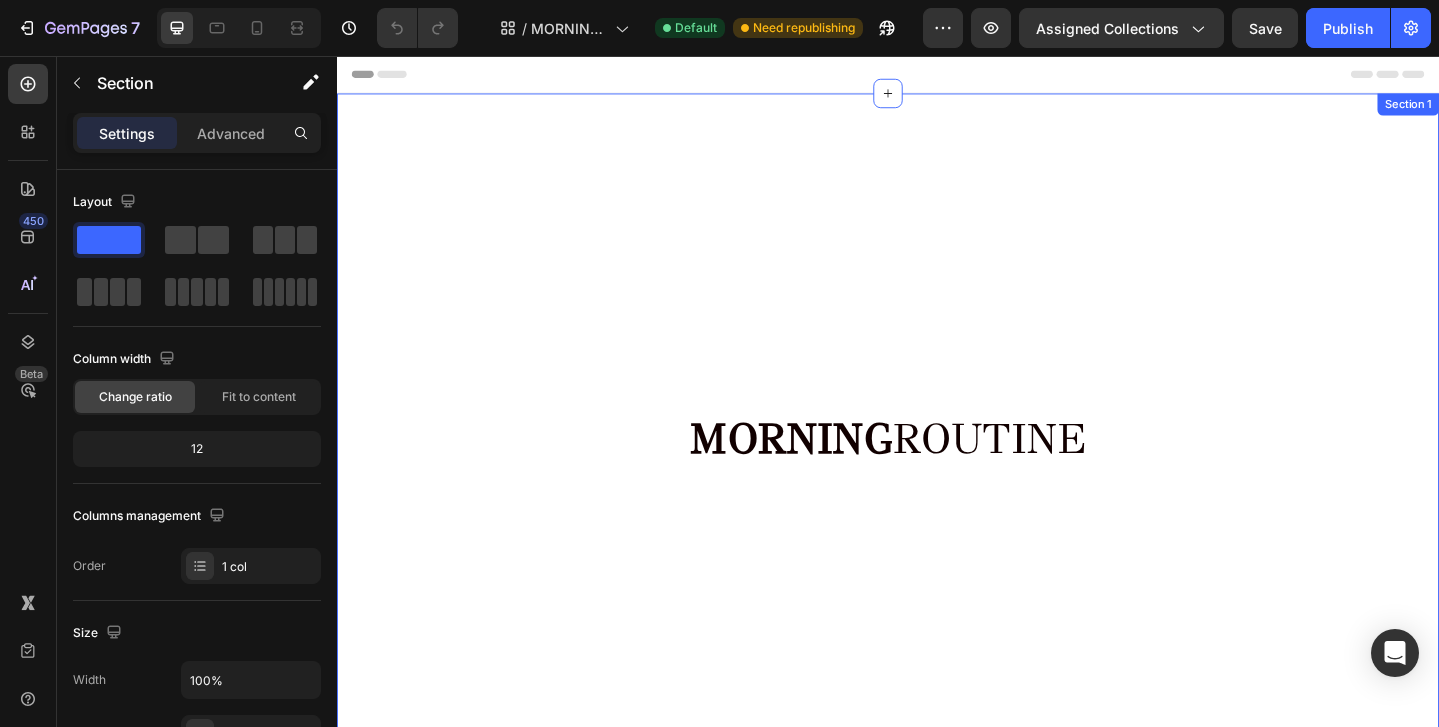 click on "MORNING  ROUTINE  Heading Hero Banner Row
Row Image ROSE WATER  Toner Text block Image Row Image  VITAMIN C Serum  Text block Row Image Image DAILY GLOW  Cream Text block Row Image Image HAIR, SKIN & NAILS  Gummies  Text block Row Image Row OUR MORNING ROUTINE   Heading At  ILLUMA , we believe your skin deserves a fresh start every morning. Each of our 4 products is carefully designed to be used together for the best results. Text Block NIGHT  ROUTINE Heading Video At  ILLUMA , we believe your skin deserves a fresh start every morning. Each of our 4 products is carefully designed to be used together for the best results. Text Block
Drop element here Row Hero Banner Row Section 1" at bounding box center (937, 737) 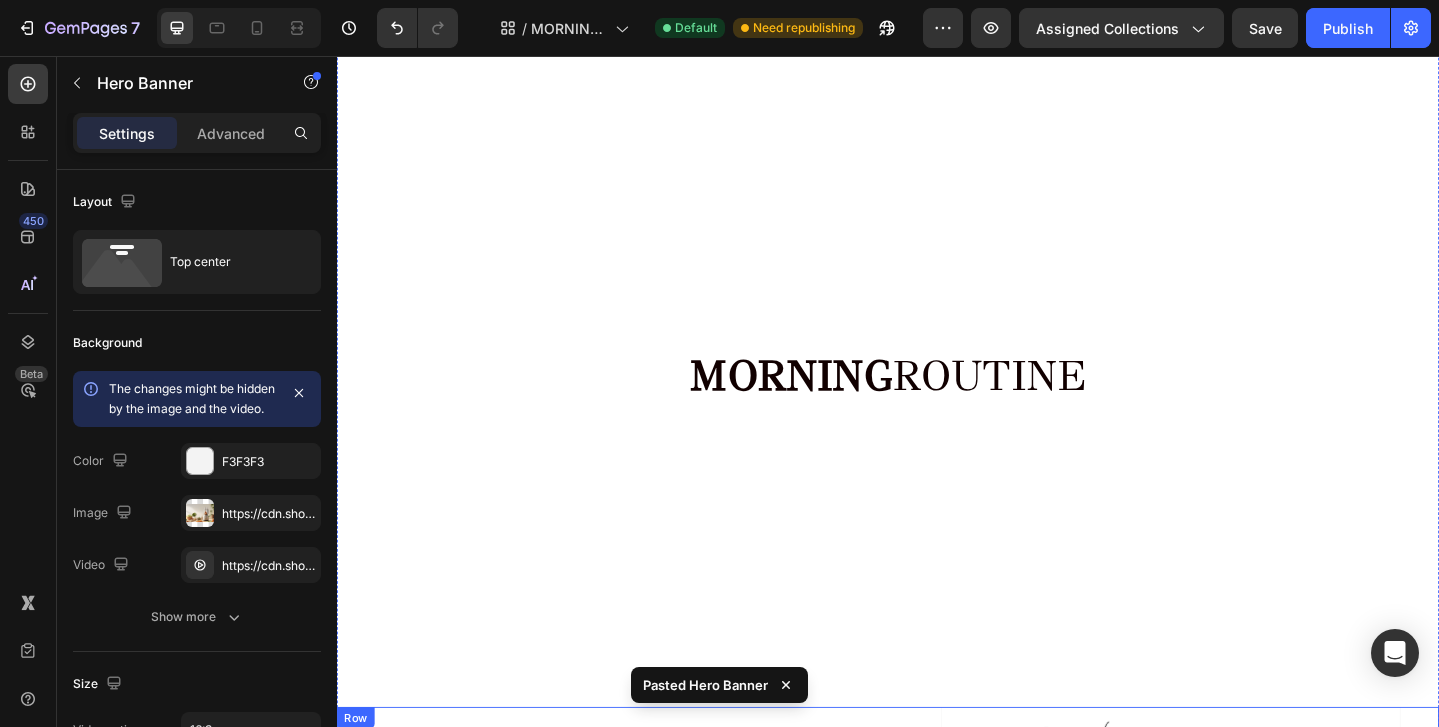 scroll, scrollTop: 0, scrollLeft: 0, axis: both 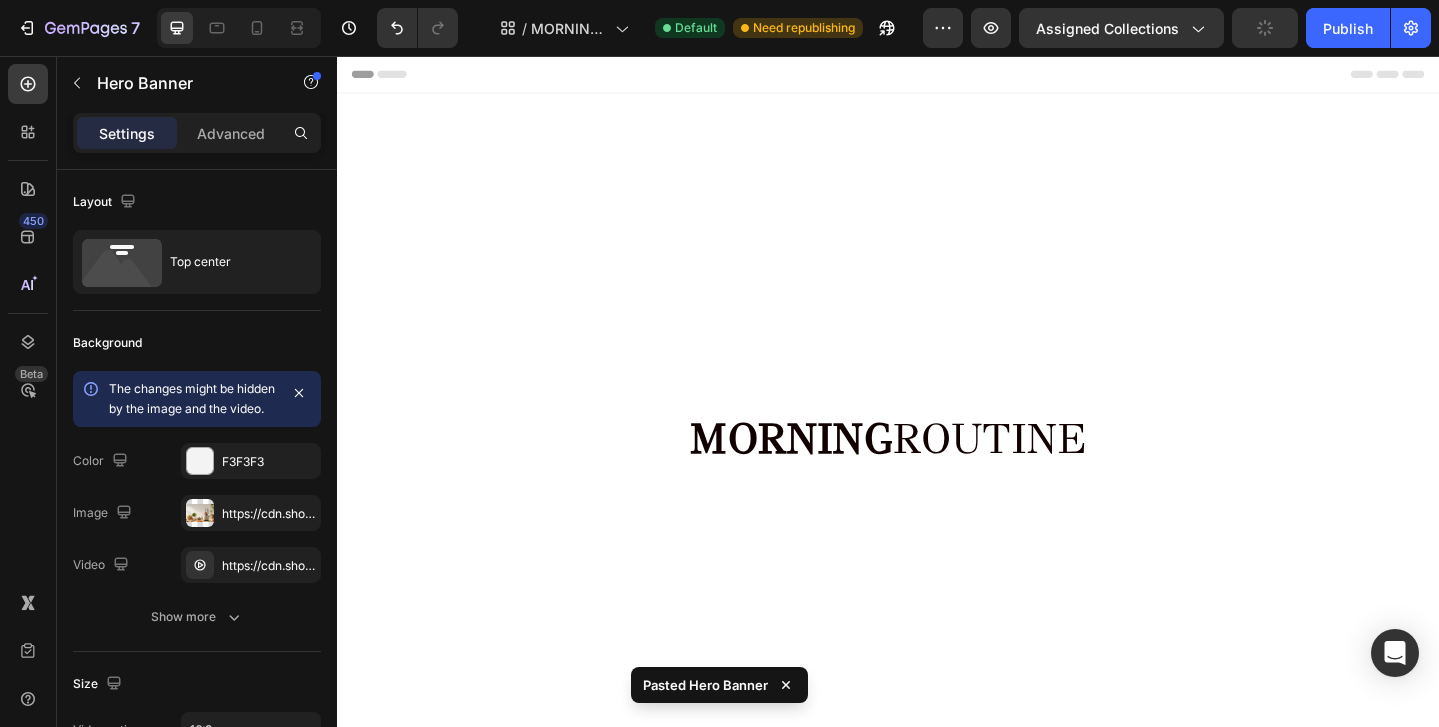 click on "Header" at bounding box center [937, 76] 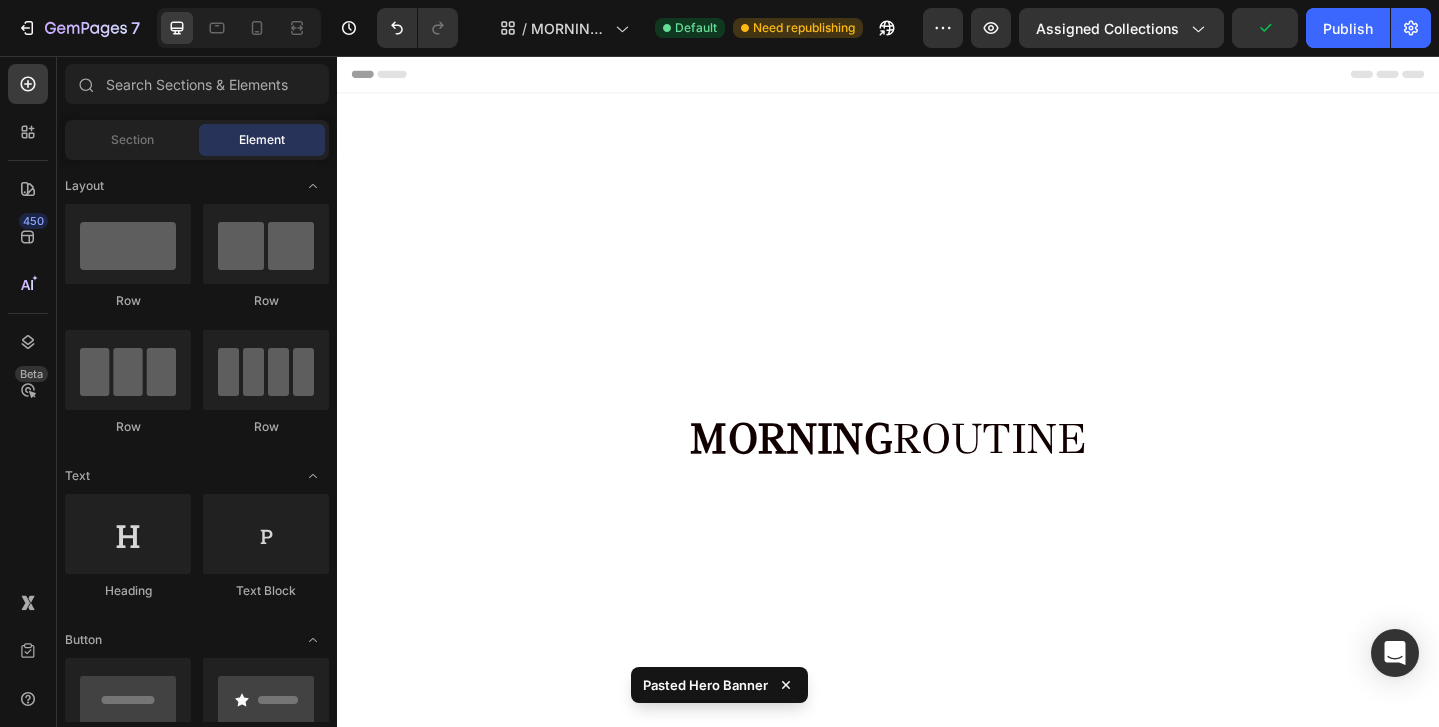 click on "Header" at bounding box center [937, 76] 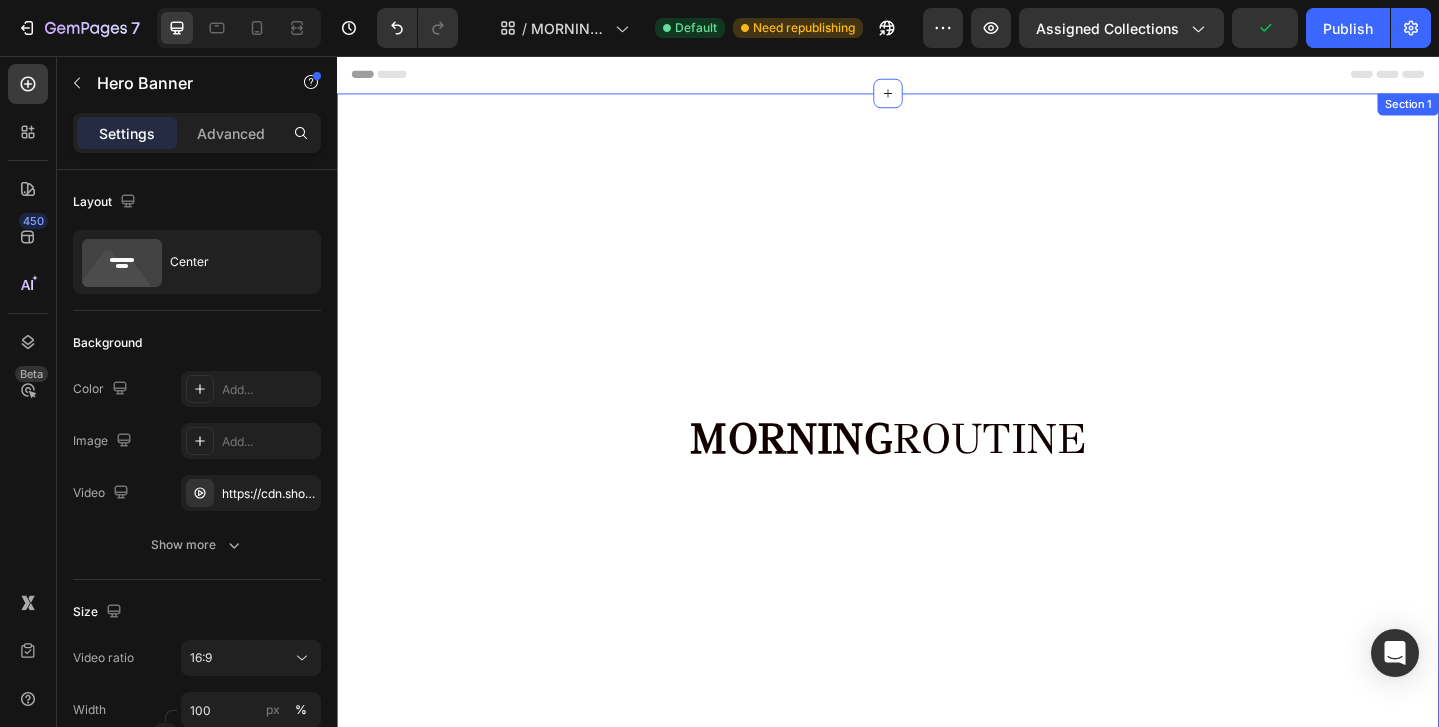 click at bounding box center [937, 473] 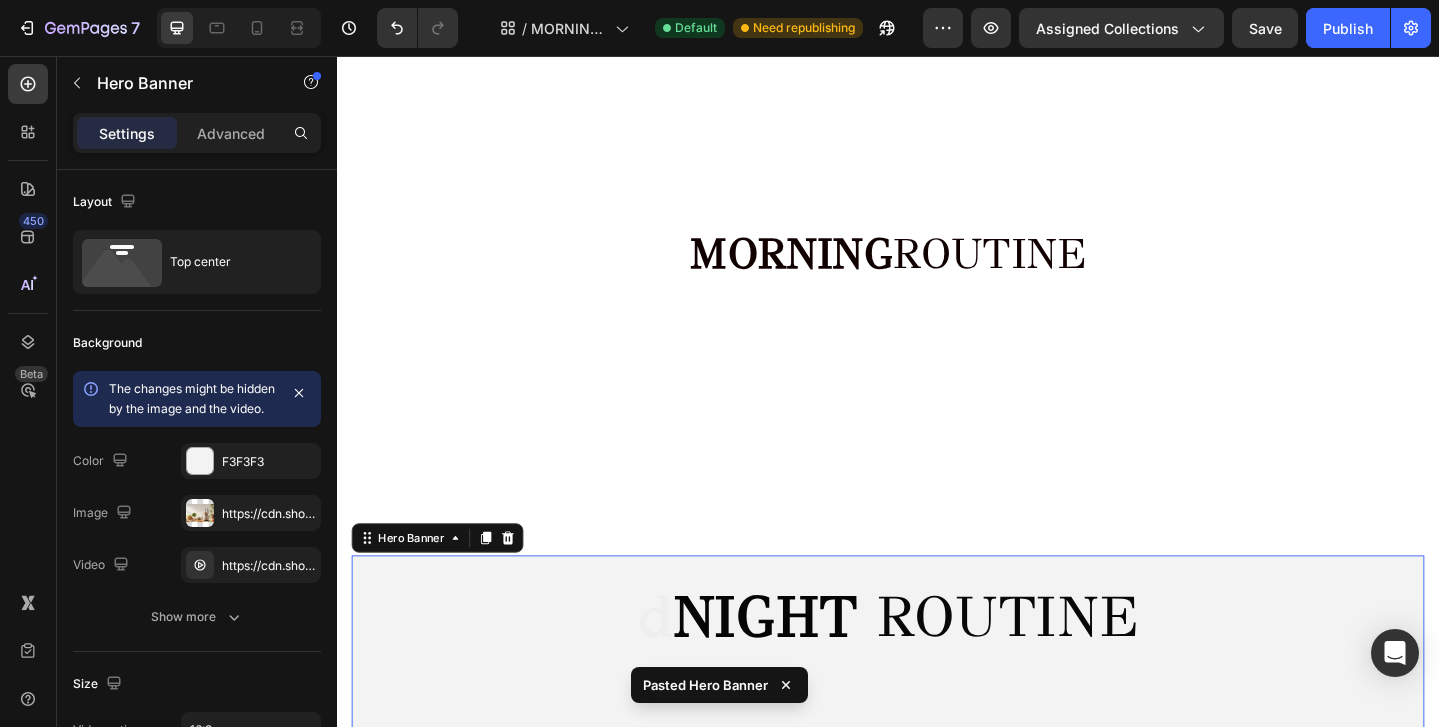scroll, scrollTop: 199, scrollLeft: 0, axis: vertical 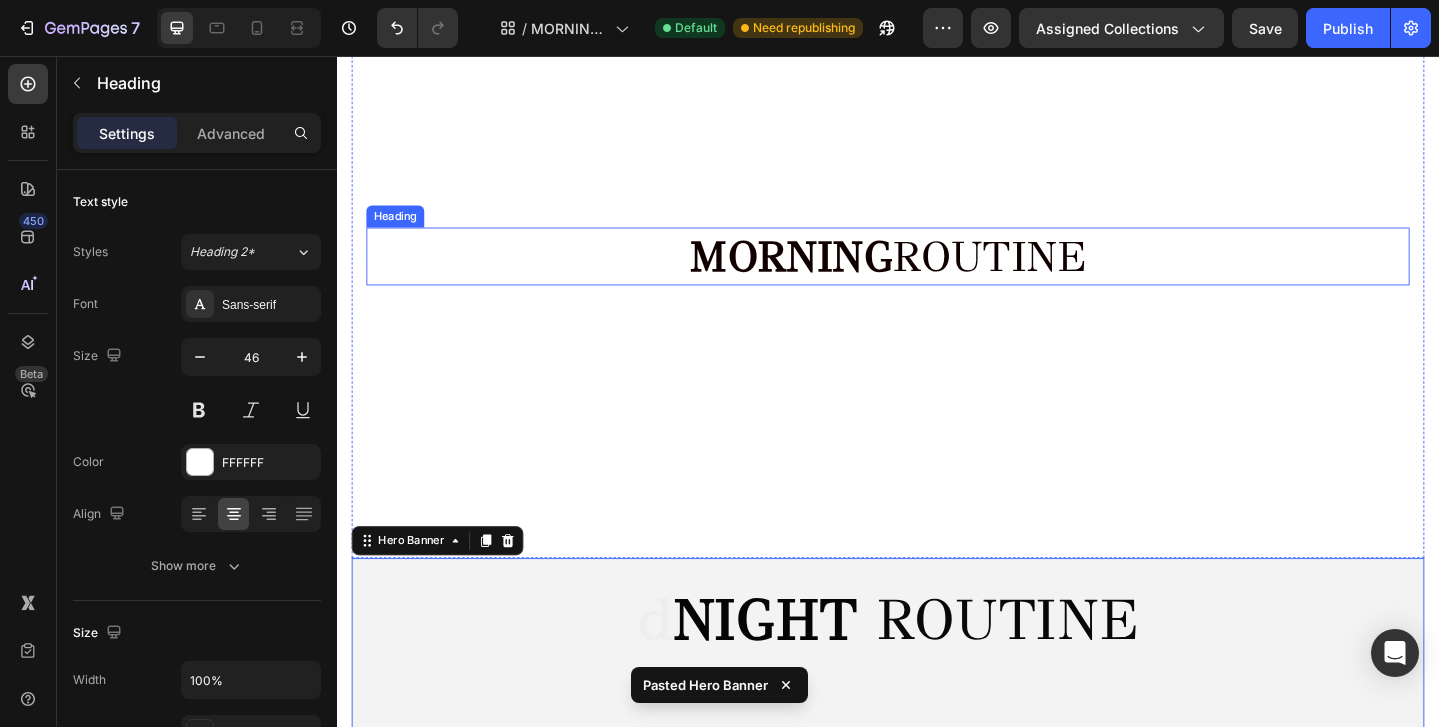 click on "MORNING  ROUTINE" at bounding box center [937, 275] 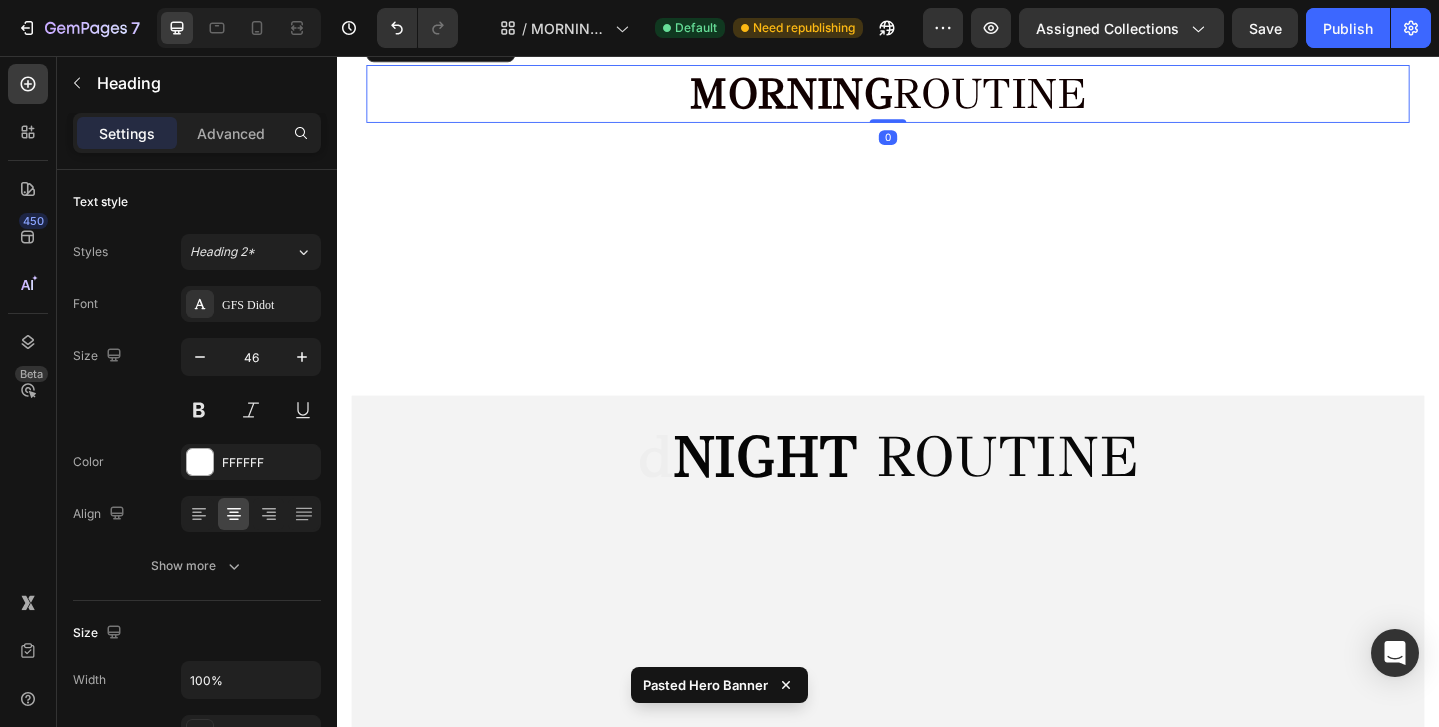 scroll, scrollTop: 380, scrollLeft: 0, axis: vertical 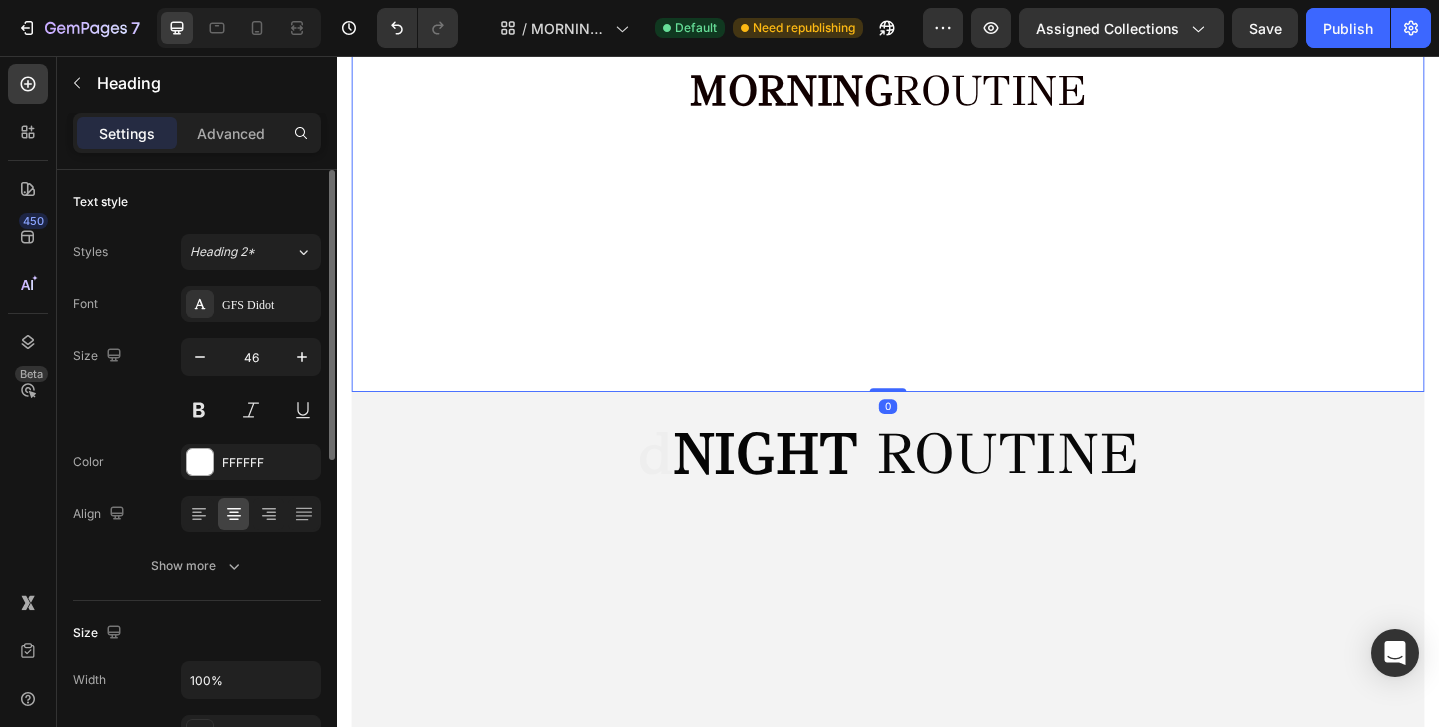 click at bounding box center (937, 93) 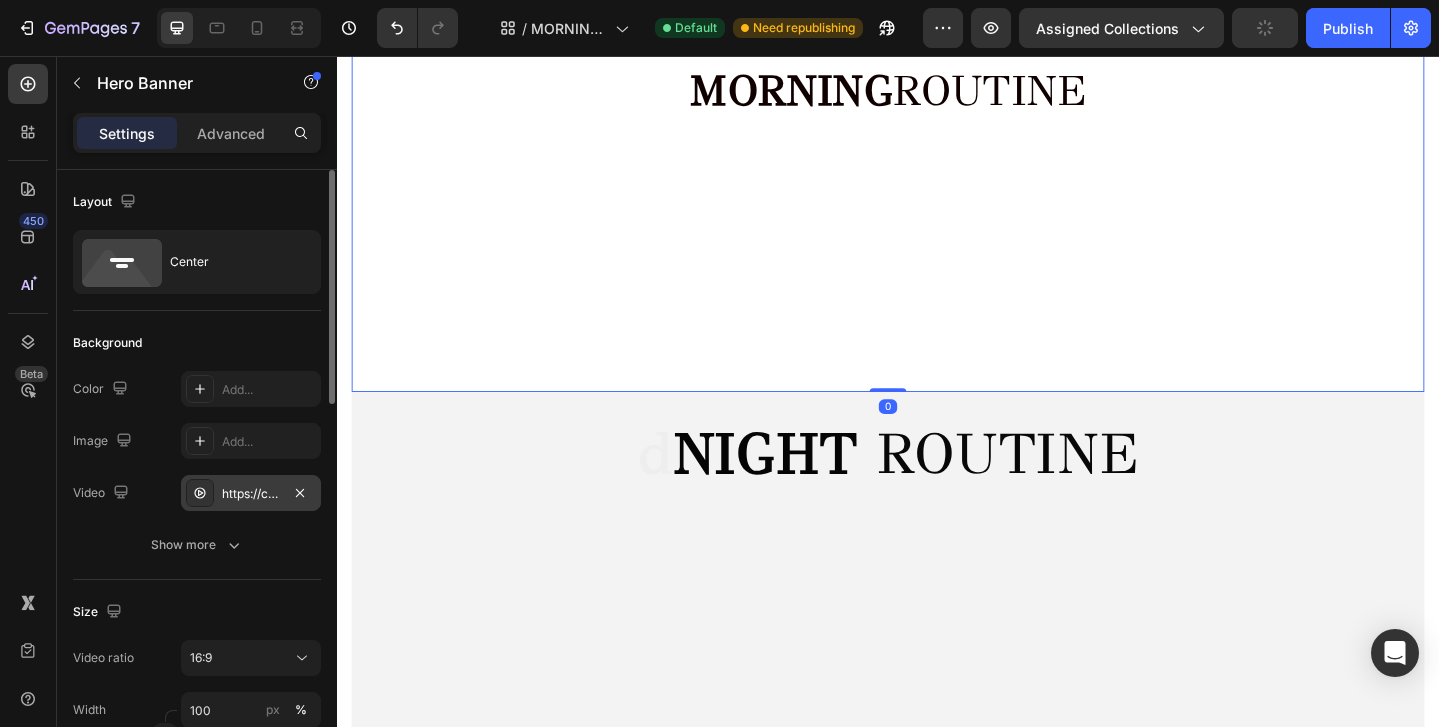 click on "https://cdn.shopify.com/videos/c/o/v/5bf7c428217441a6af0a26f02c317d6d.mp4" at bounding box center (251, 494) 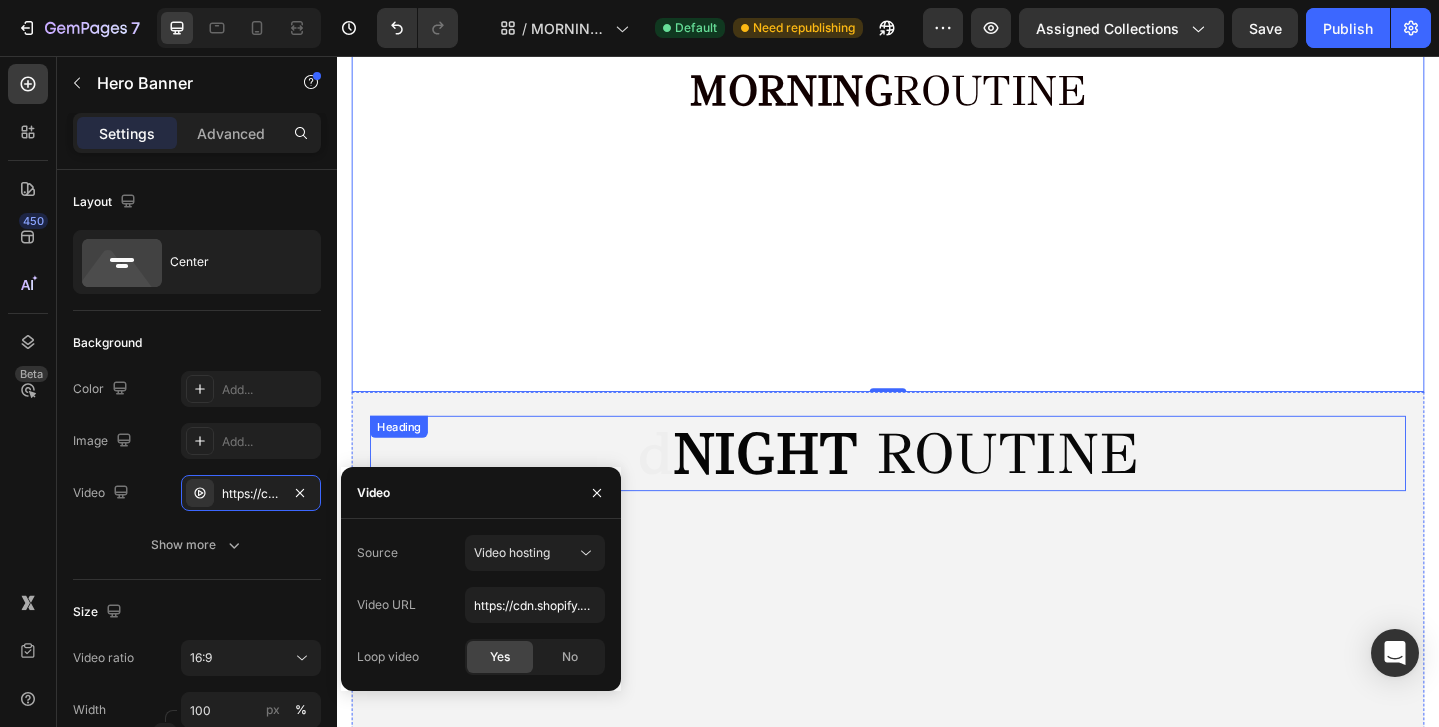 click on "d NIGHT   ROUTINE" at bounding box center (937, 489) 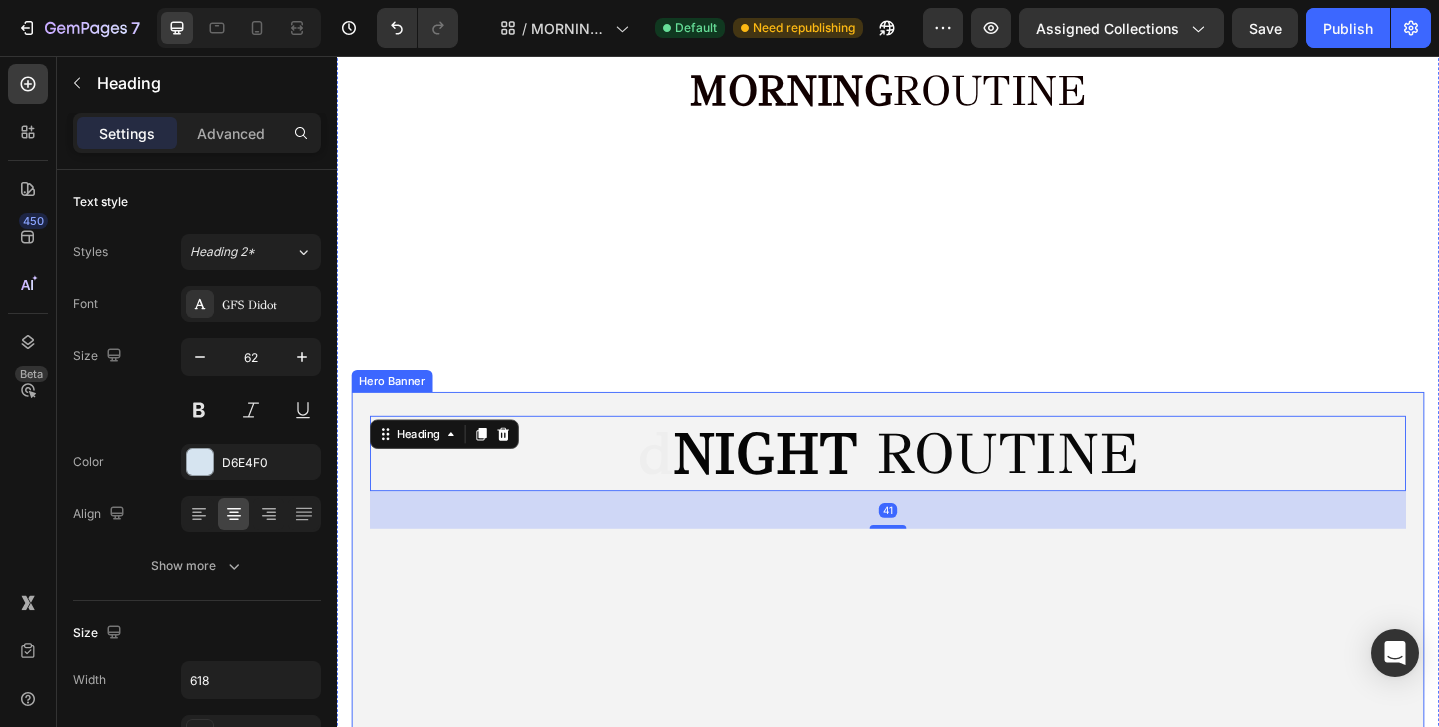 click at bounding box center (937, 750) 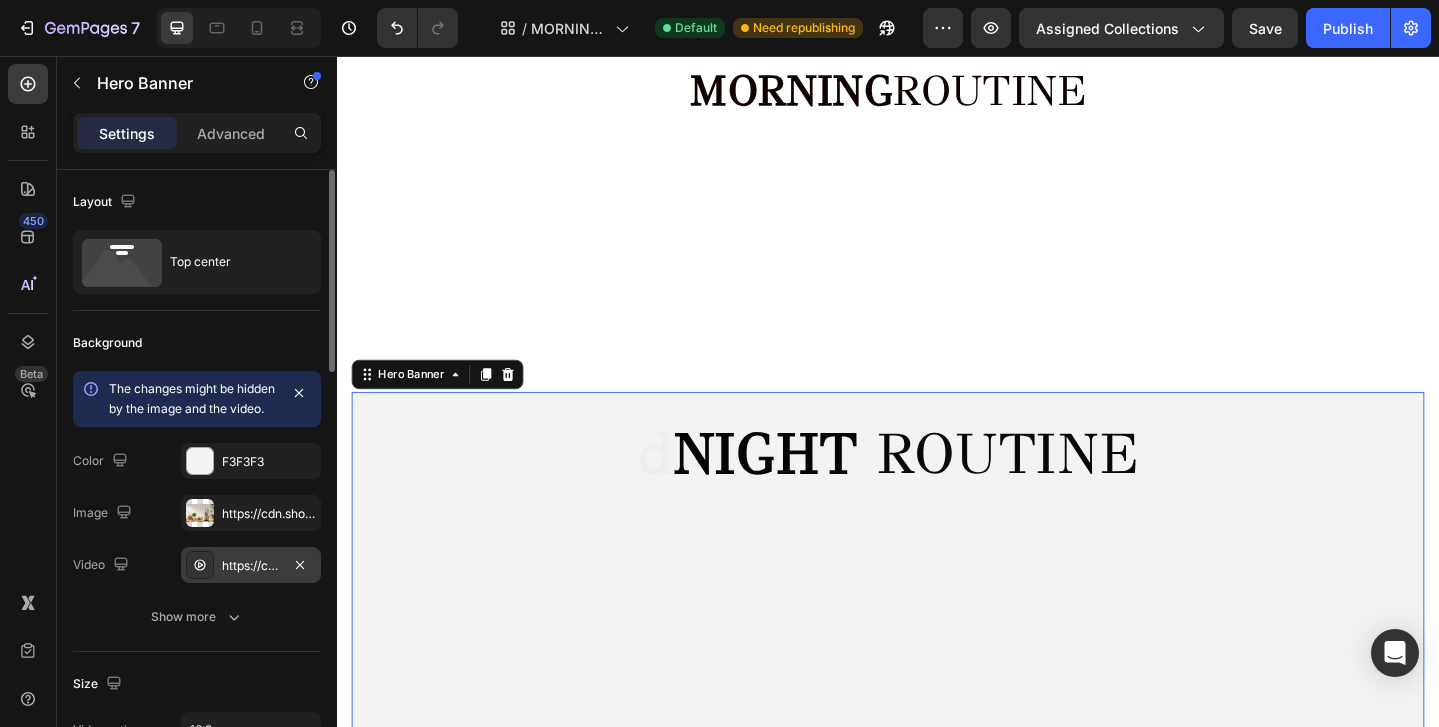 click on "https://cdn.shopify.com/videos/c/o/v/fb98024e00154261bd2e5fd07f500a80.mp4" at bounding box center [251, 565] 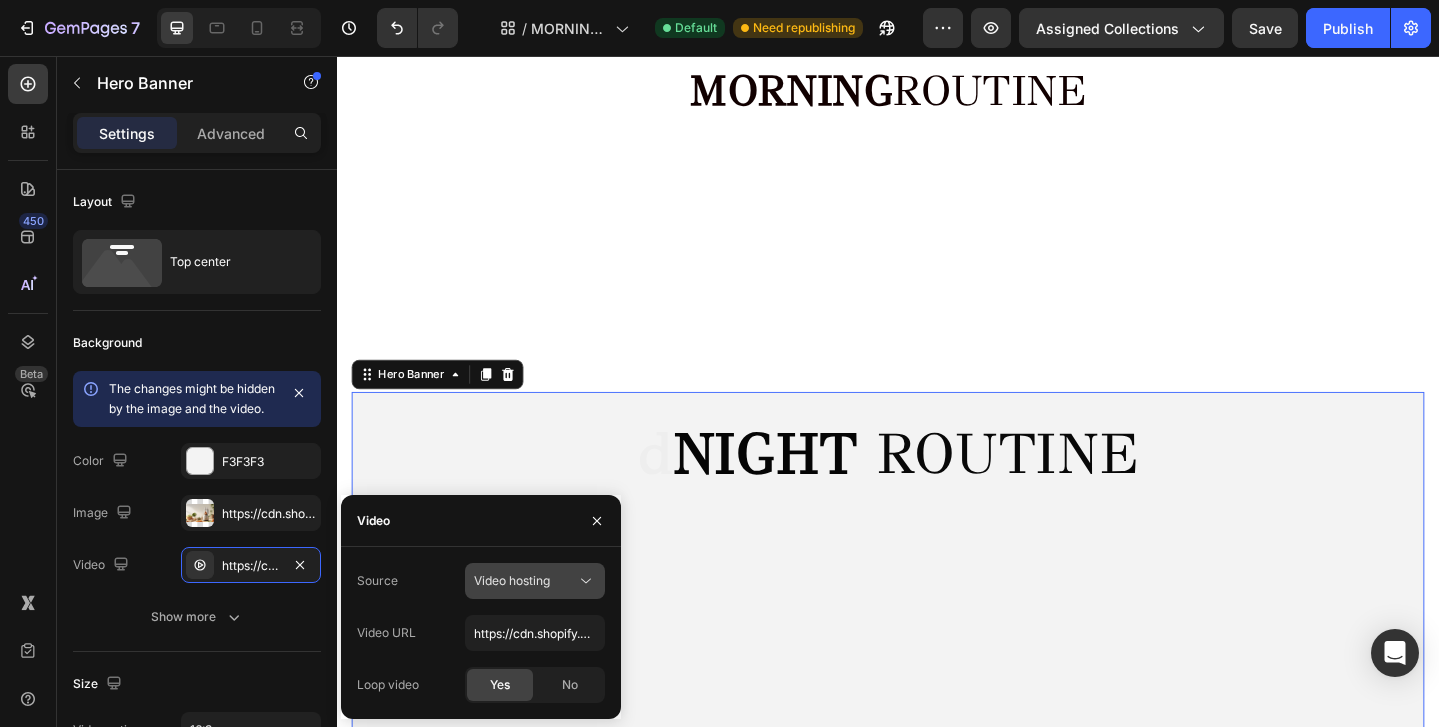 click on "Video hosting" at bounding box center (512, 580) 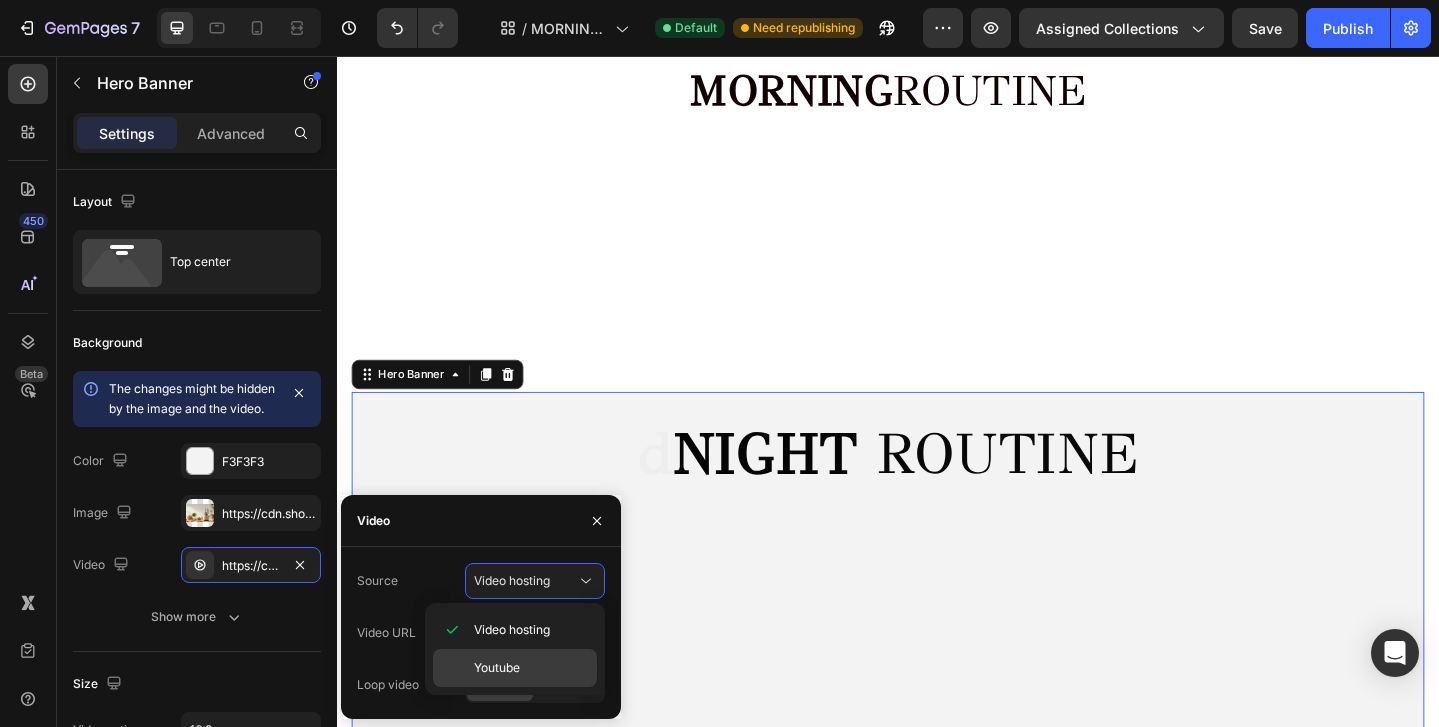 click on "Youtube" at bounding box center (497, 668) 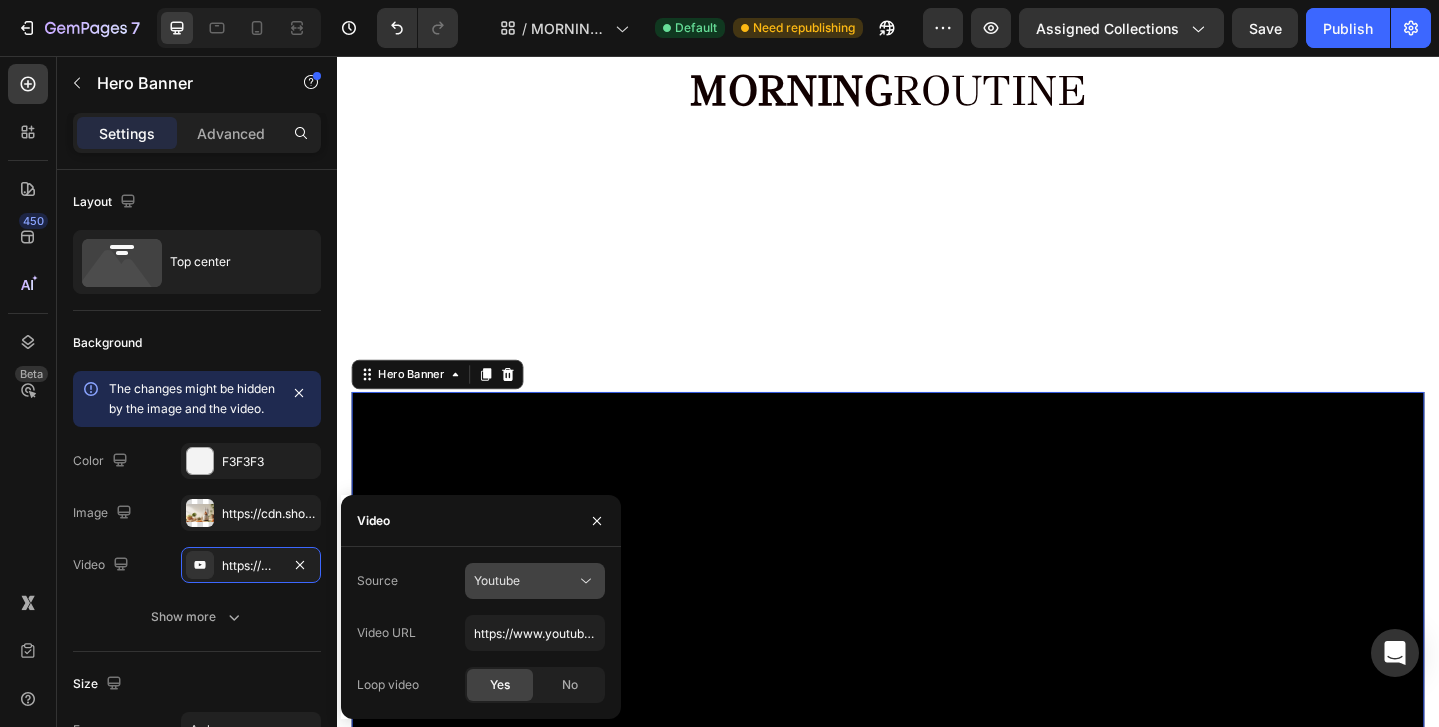 click on "Youtube" at bounding box center [497, 581] 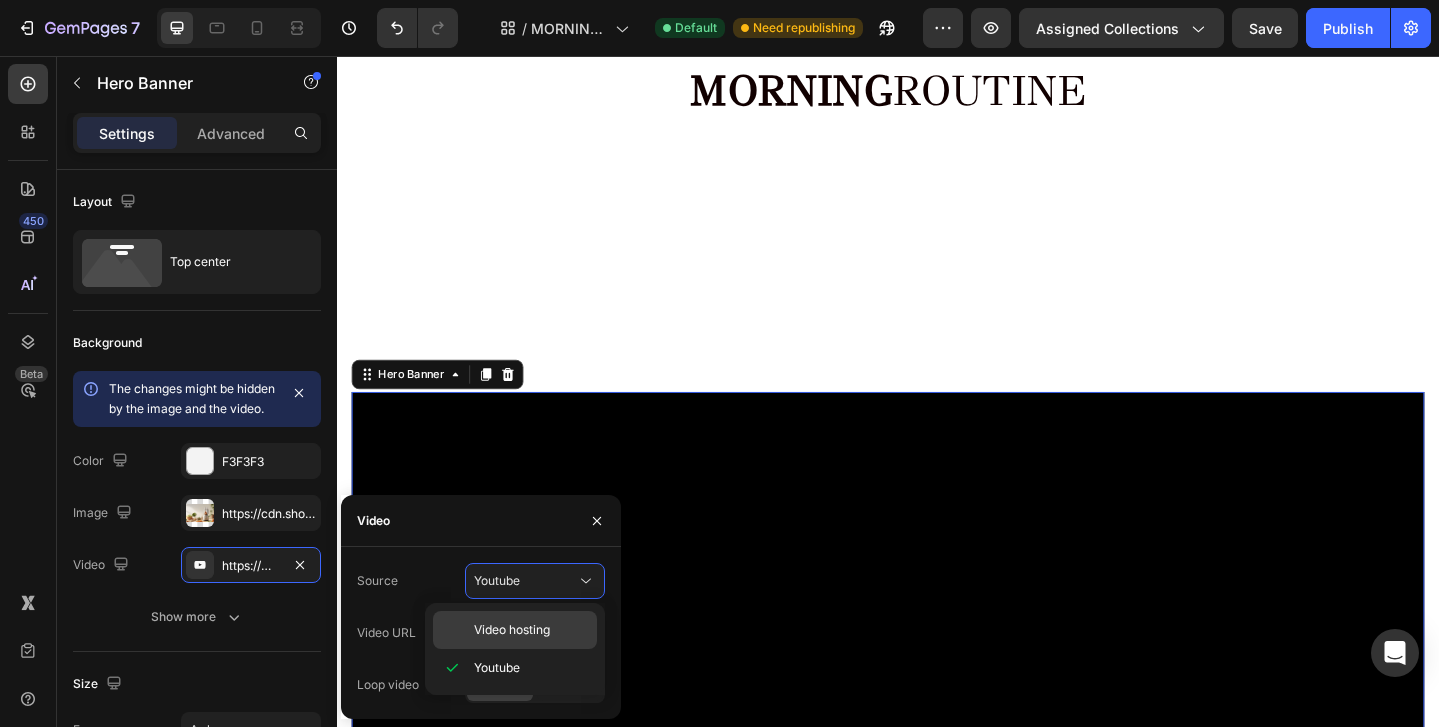 click on "Video hosting" at bounding box center [512, 630] 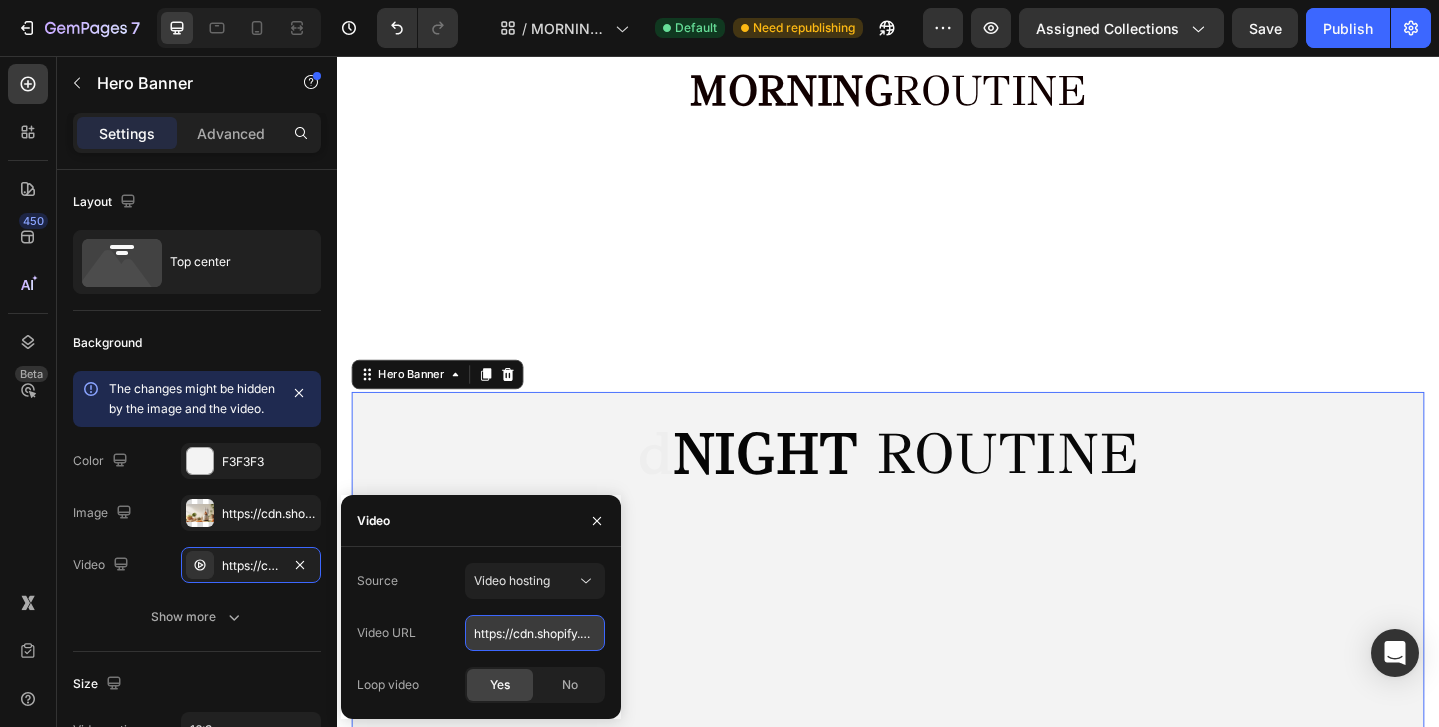 click on "https://cdn.shopify.com/videos/c/o/v/fb98024e00154261bd2e5fd07f500a80.mp4" at bounding box center (535, 633) 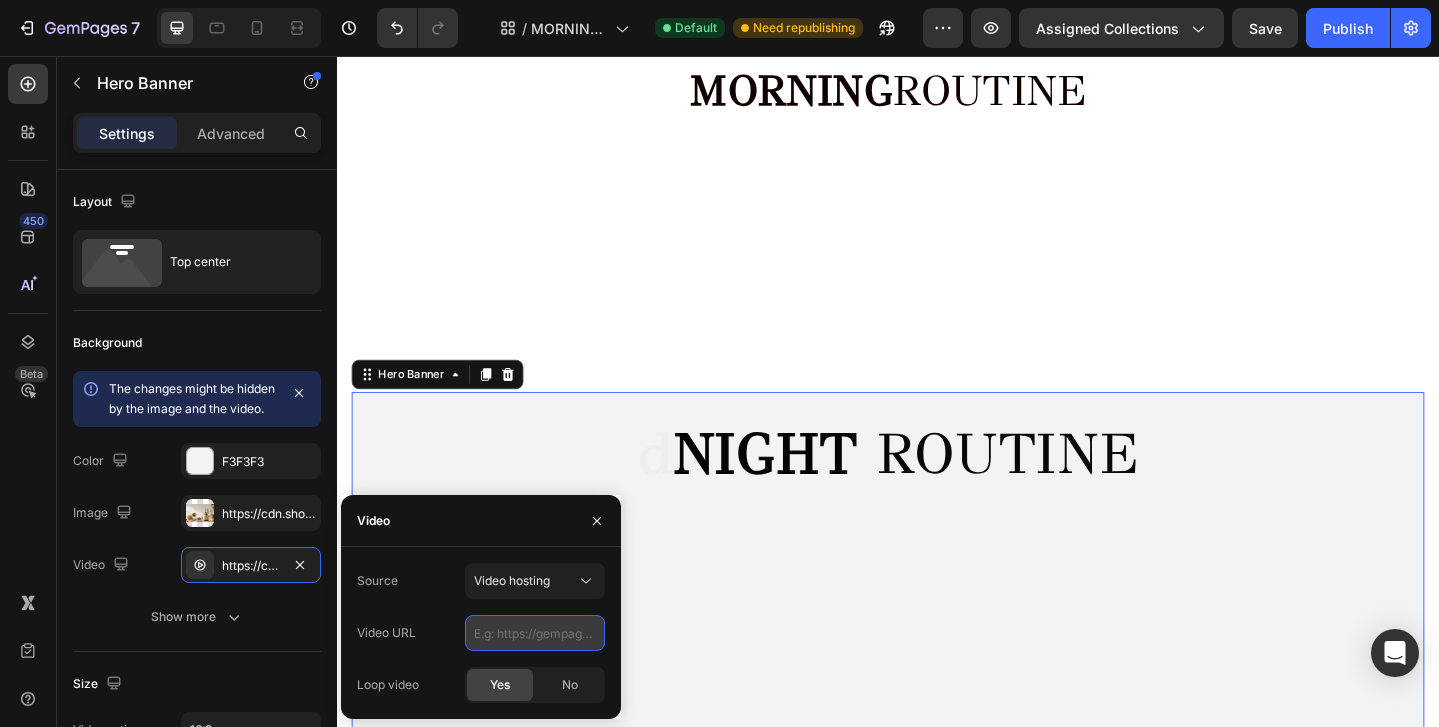type on "=" 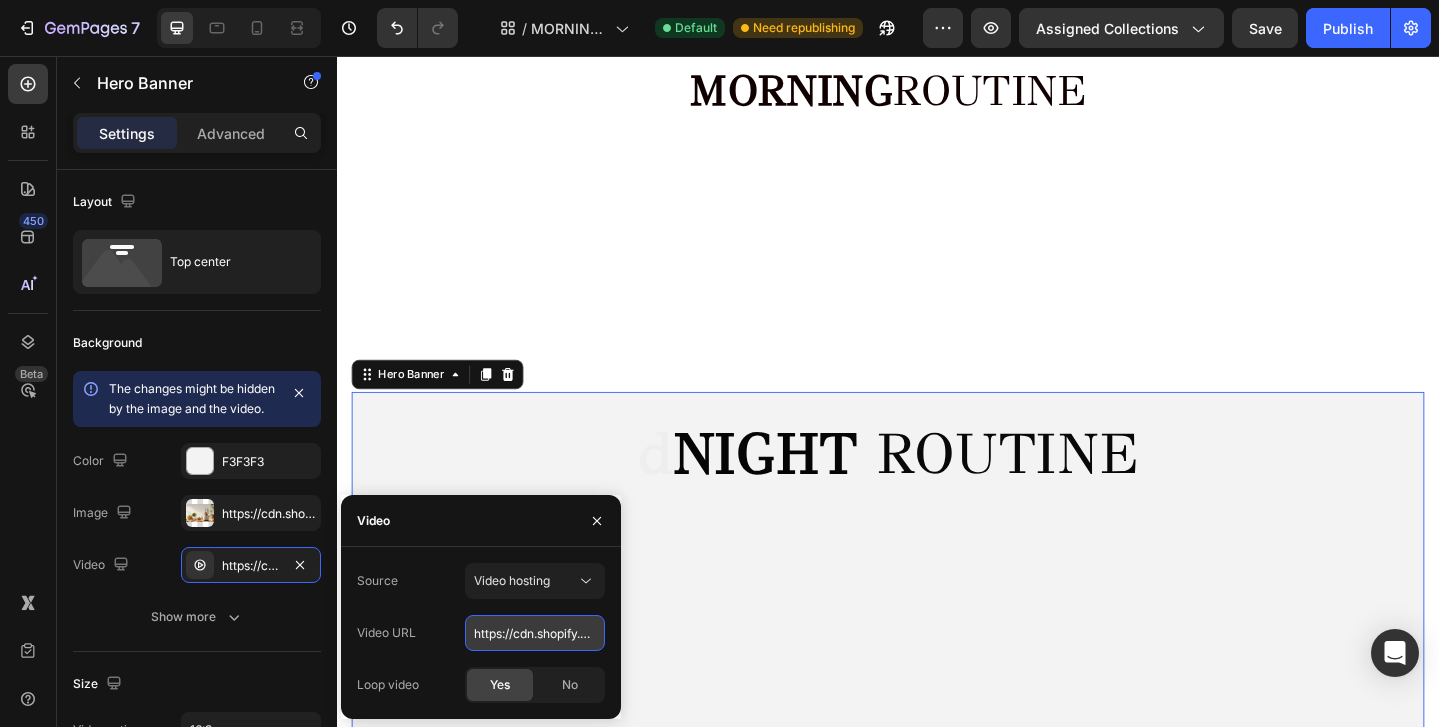 scroll, scrollTop: 0, scrollLeft: 335, axis: horizontal 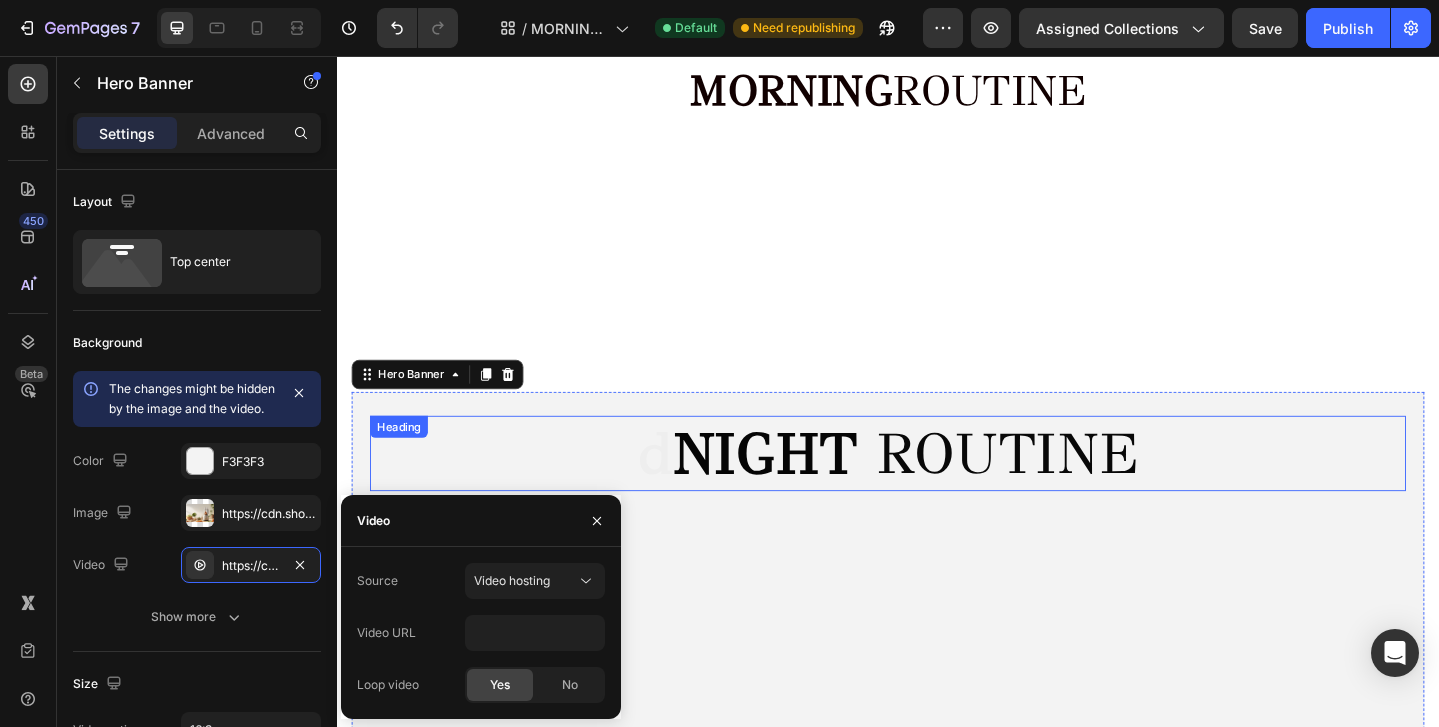 click on "d NIGHT   ROUTINE" at bounding box center [937, 489] 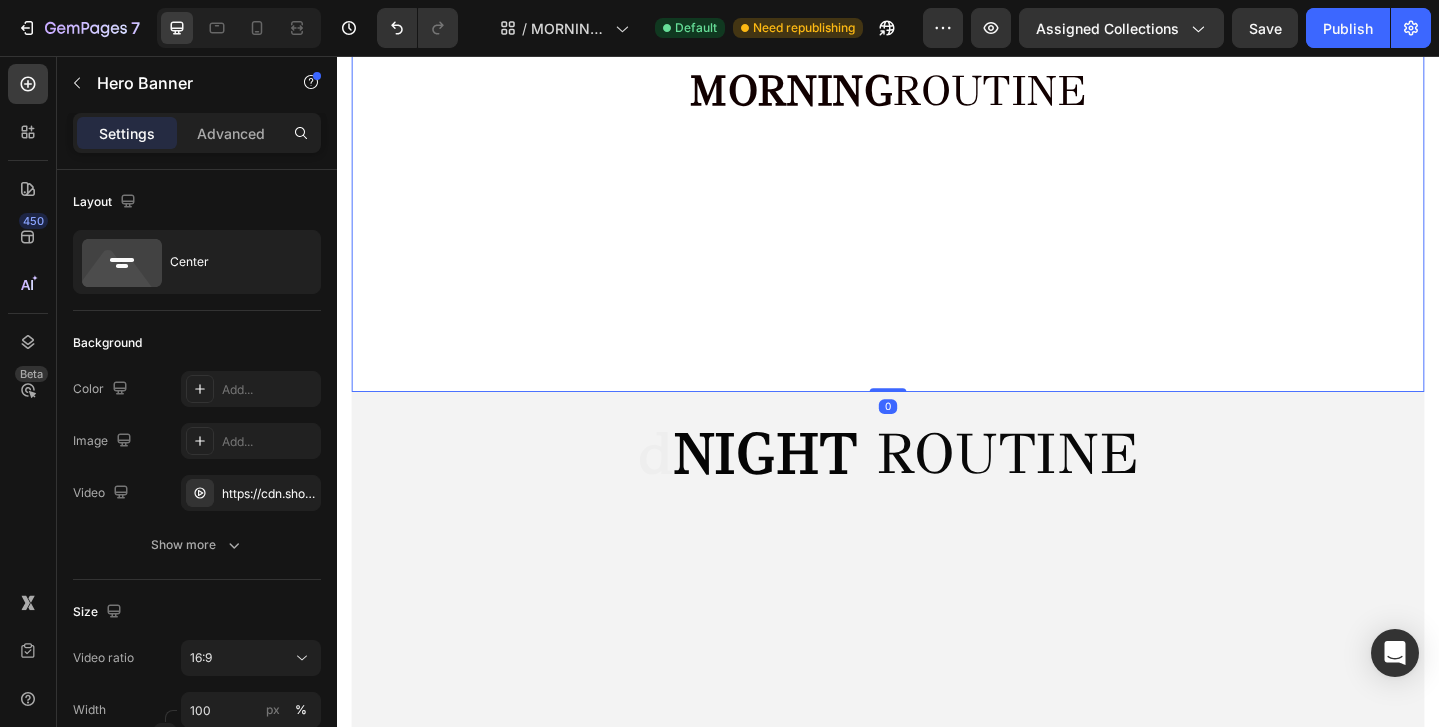 click at bounding box center [937, 93] 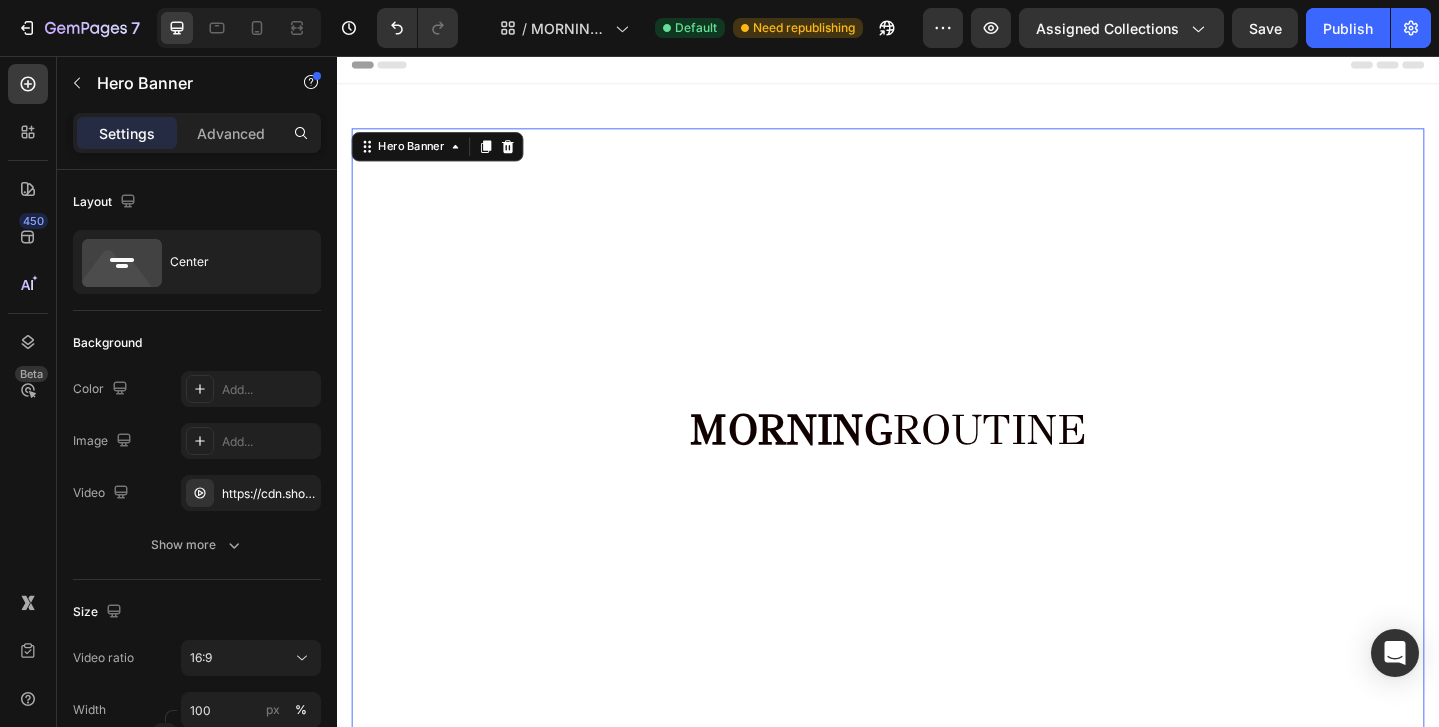 scroll, scrollTop: 9, scrollLeft: 0, axis: vertical 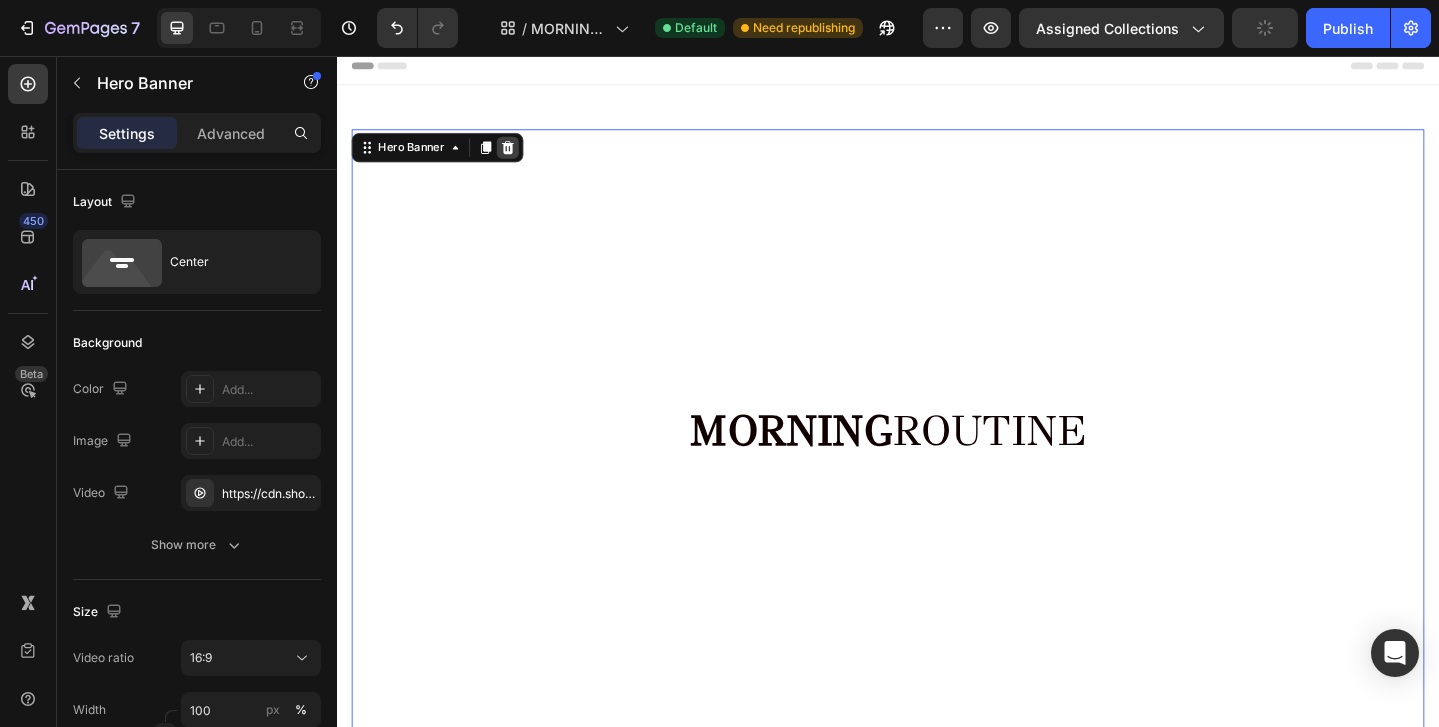 click 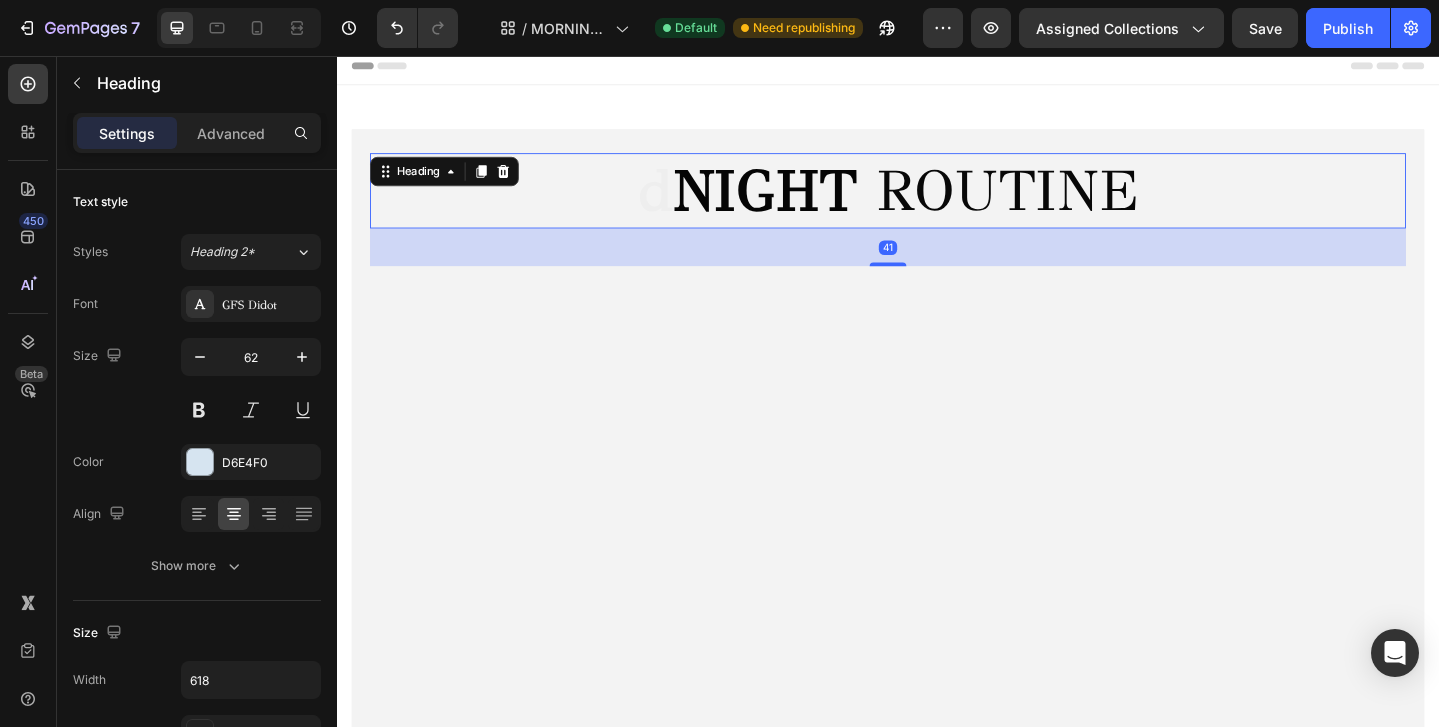click on "NIGHT" at bounding box center [803, 203] 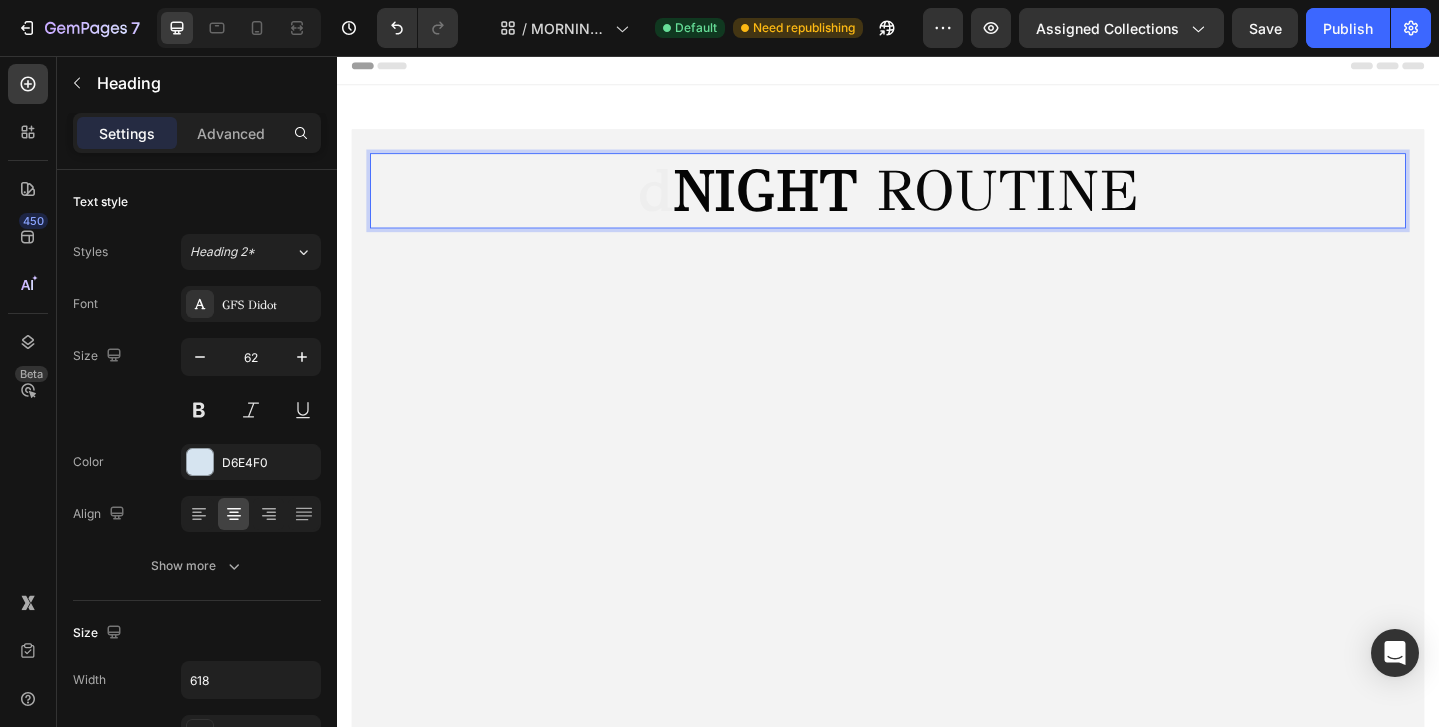 click on "NIGHT" at bounding box center [803, 203] 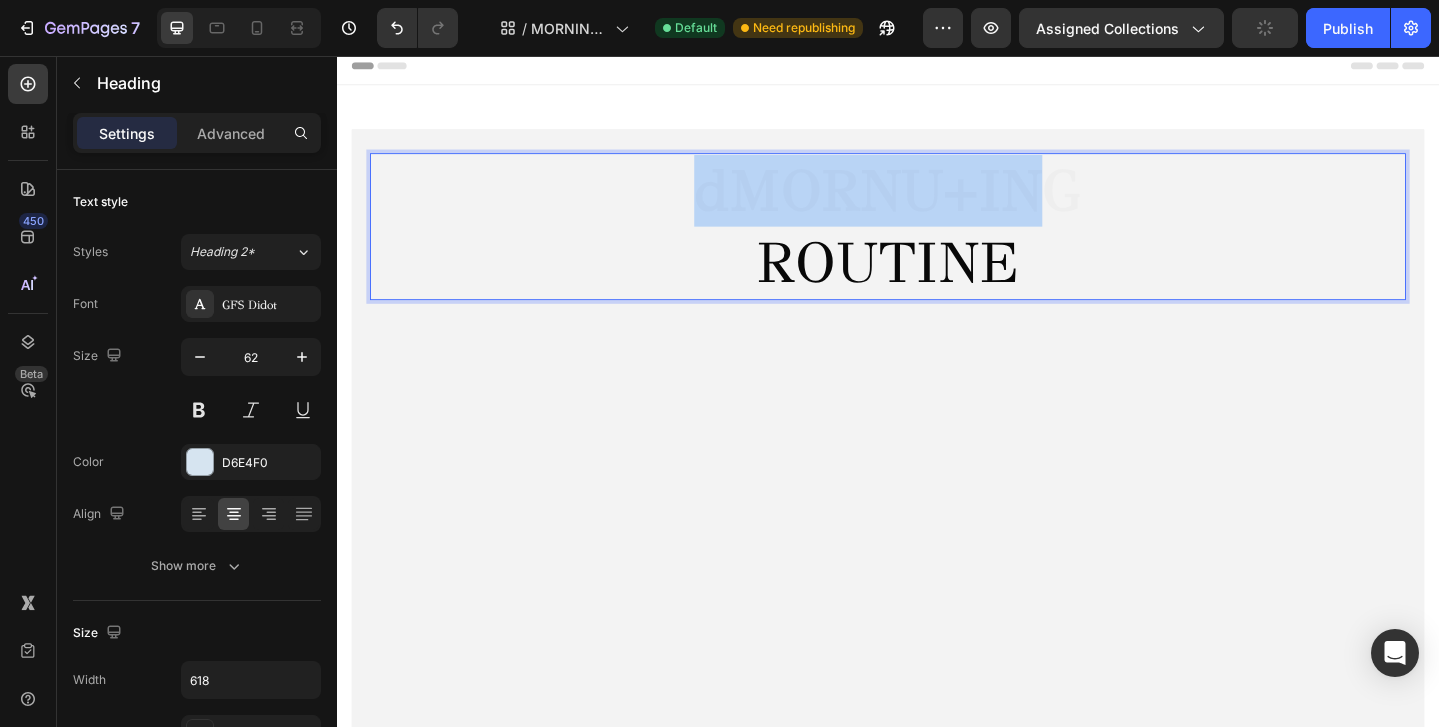 drag, startPoint x: 1120, startPoint y: 198, endPoint x: 719, endPoint y: 204, distance: 401.0449 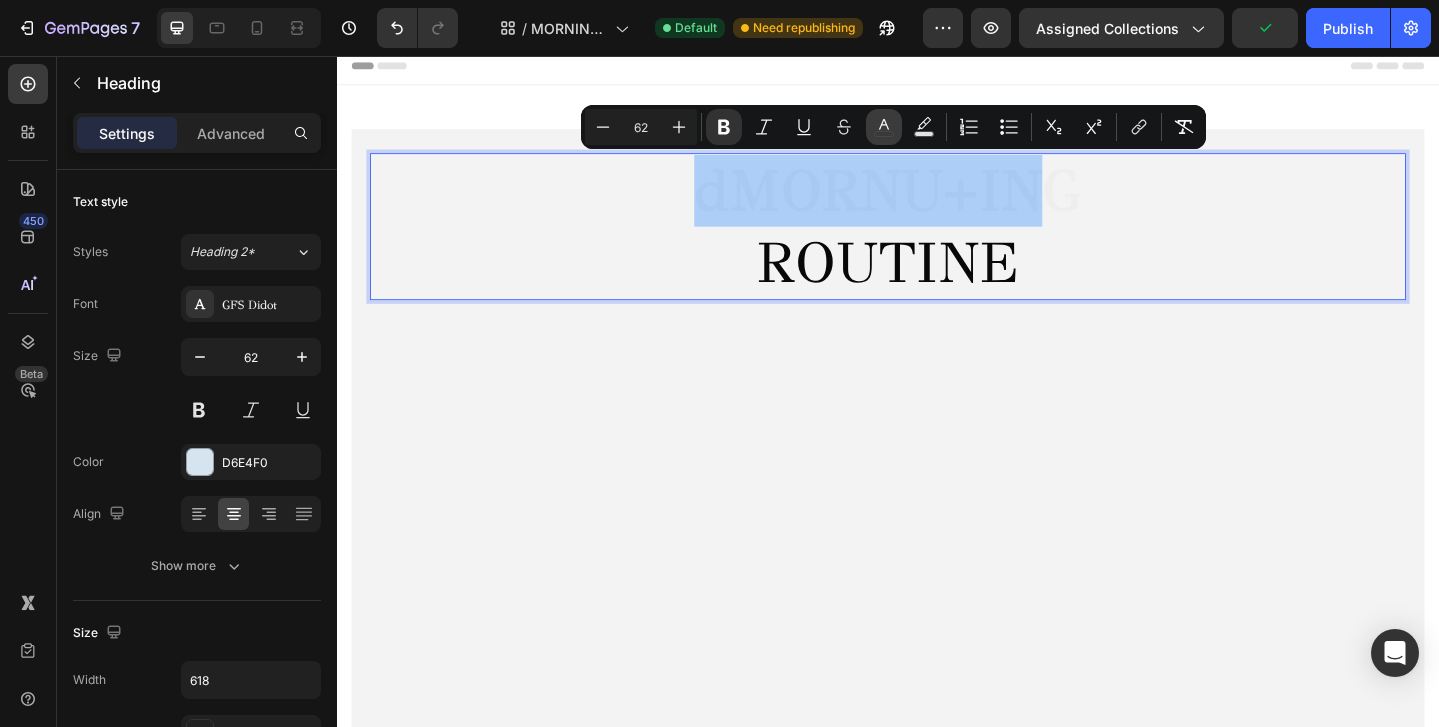 click 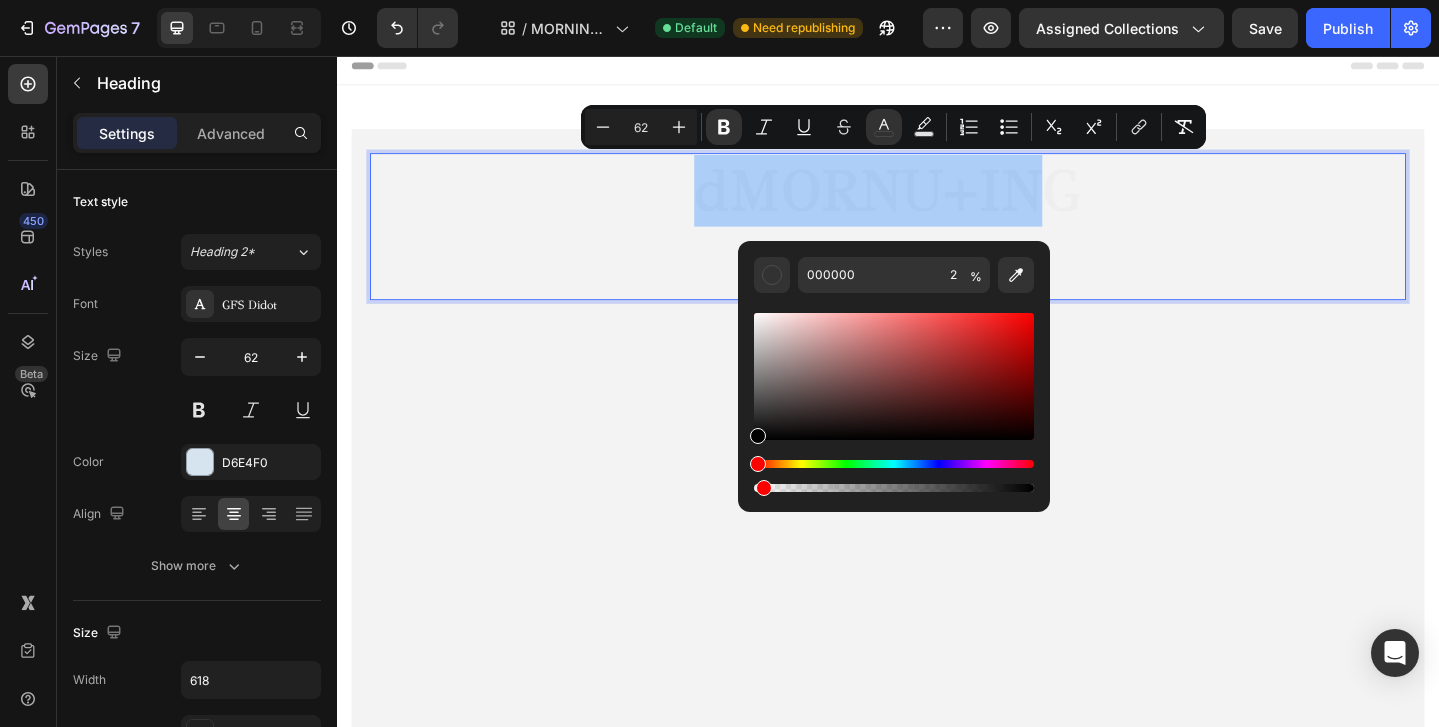 click at bounding box center [894, 488] 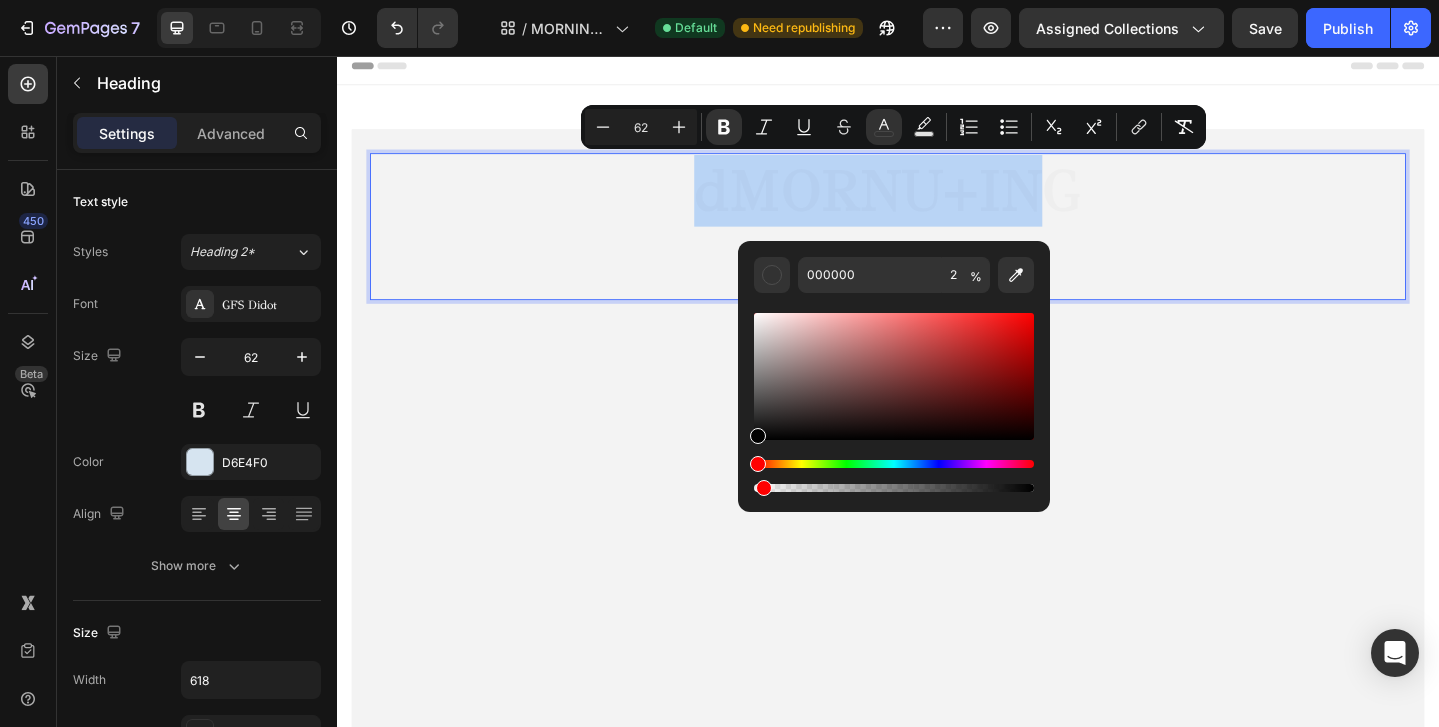 type on "96" 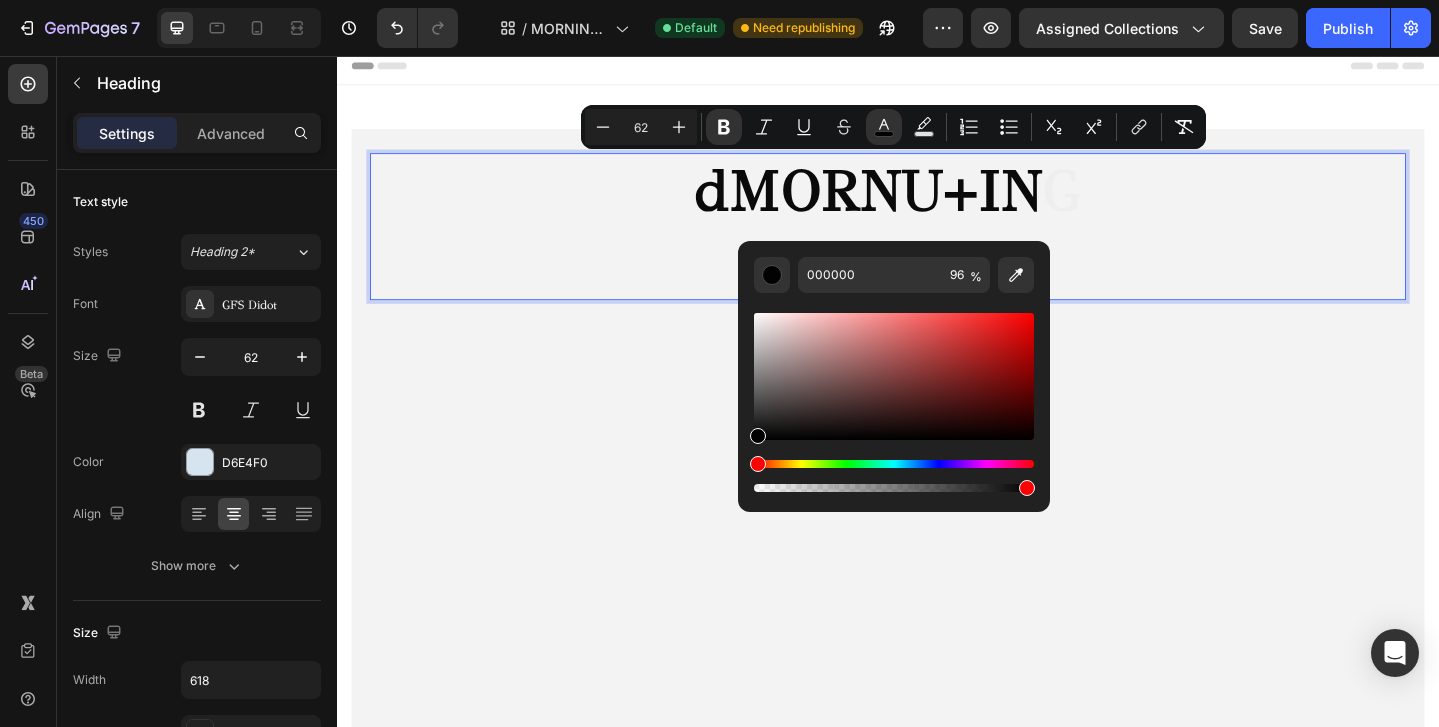 click on "dMORNU+IN" at bounding box center (915, 203) 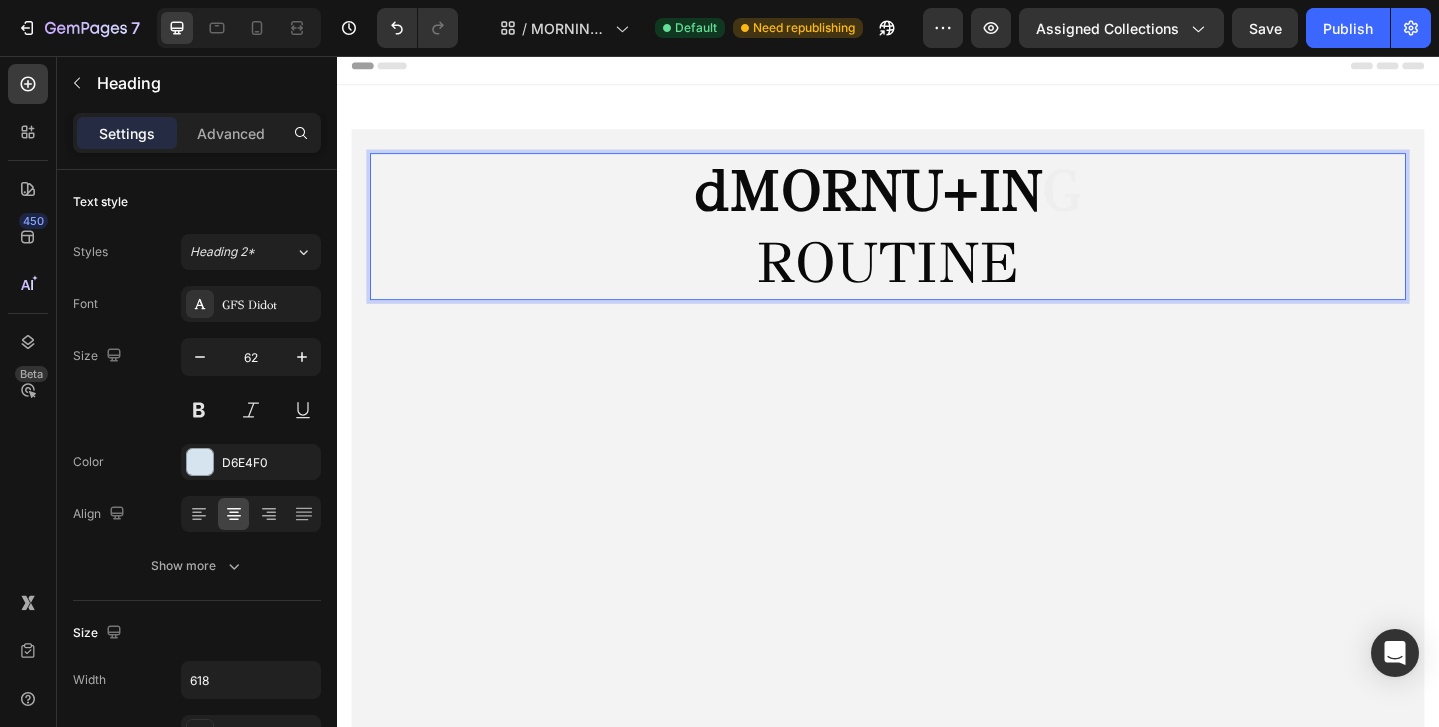 click on "G" at bounding box center (1126, 203) 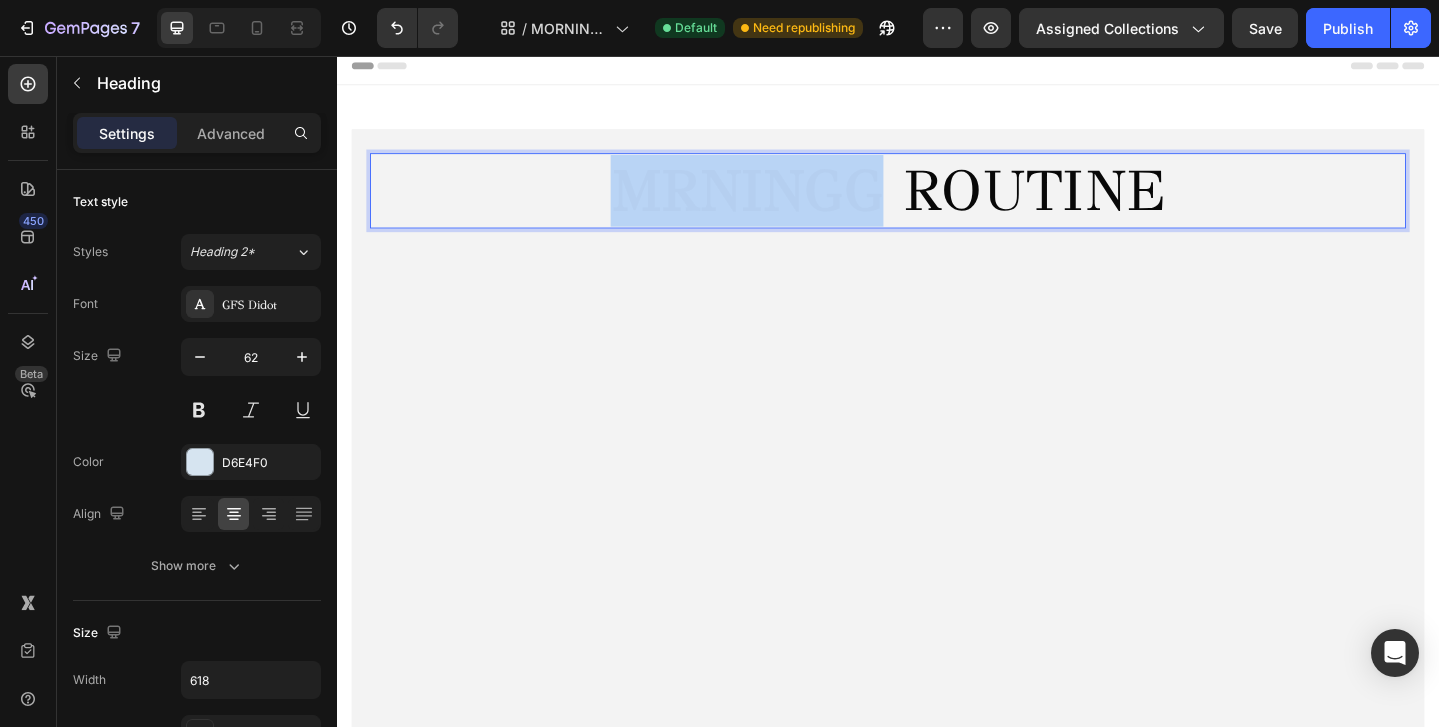 drag, startPoint x: 934, startPoint y: 193, endPoint x: 634, endPoint y: 188, distance: 300.04166 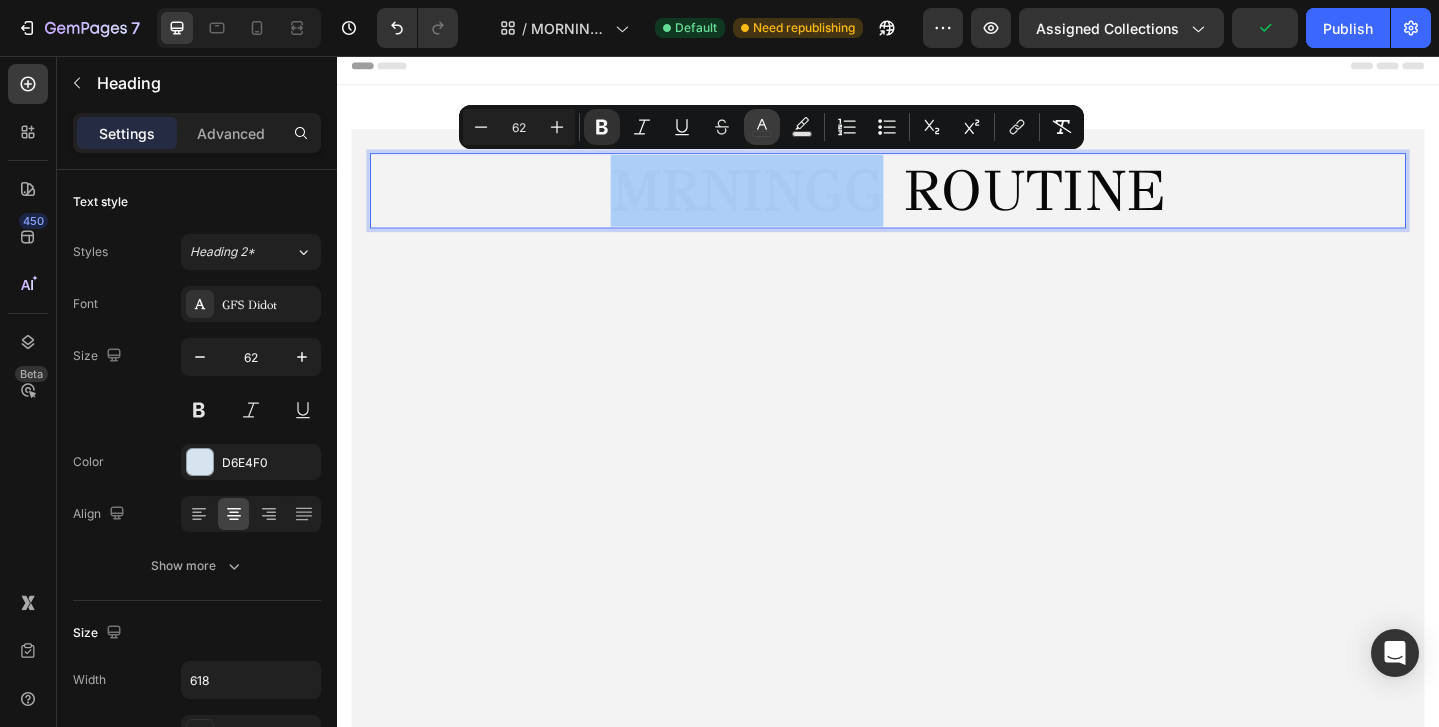 click 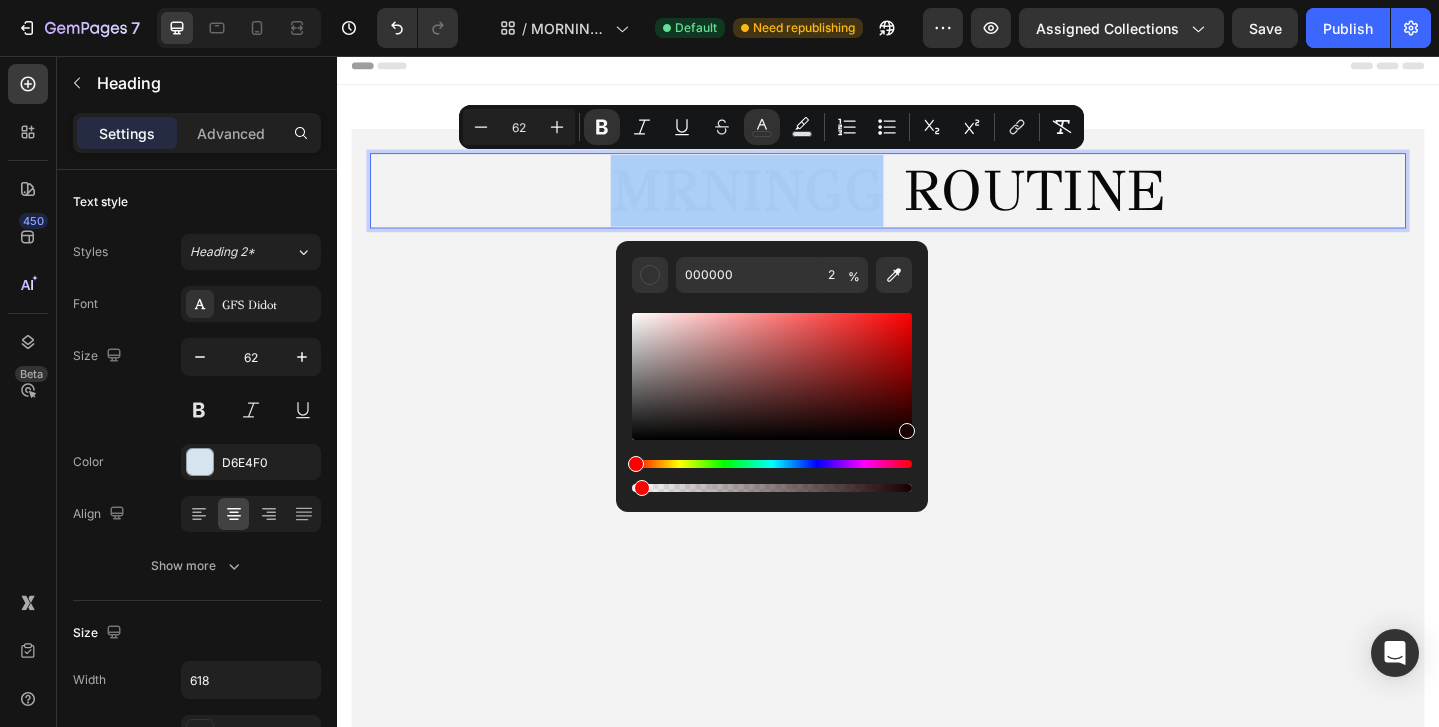 click at bounding box center (772, 376) 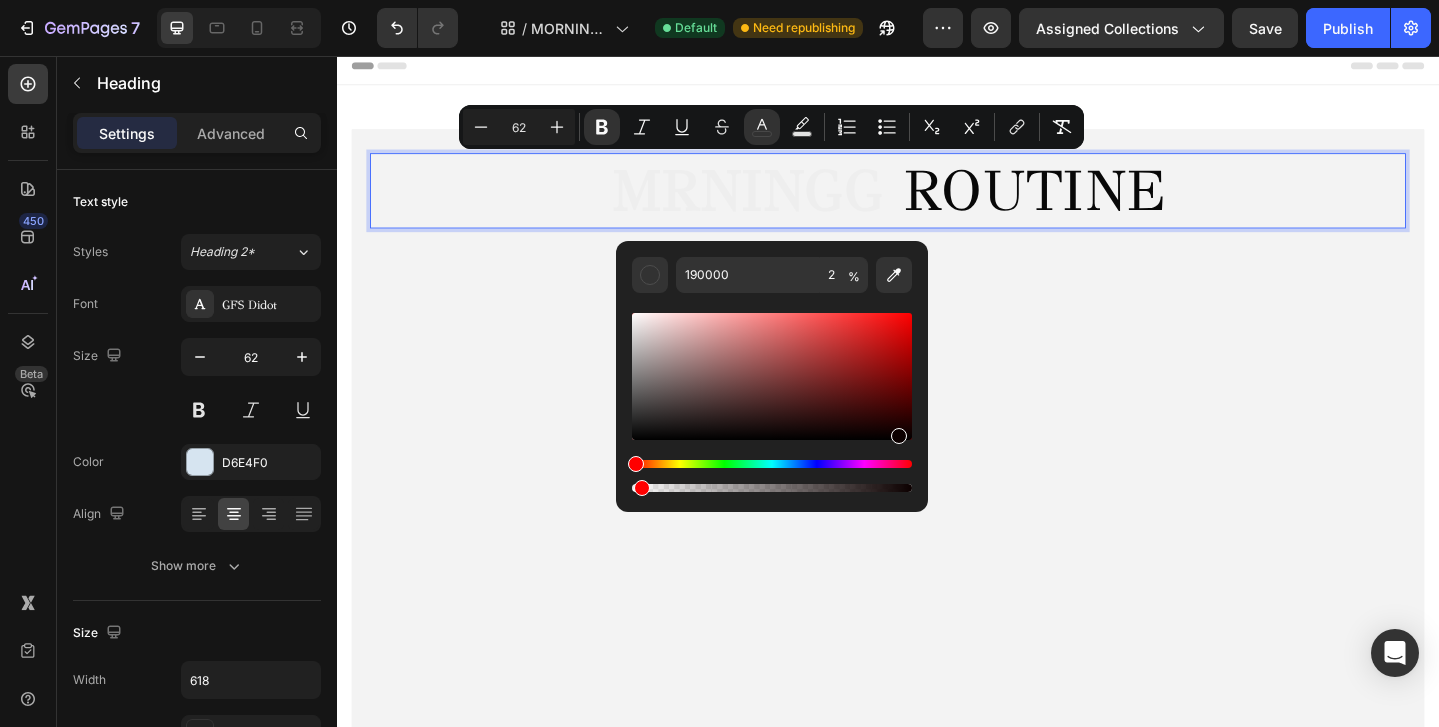 click at bounding box center [772, 376] 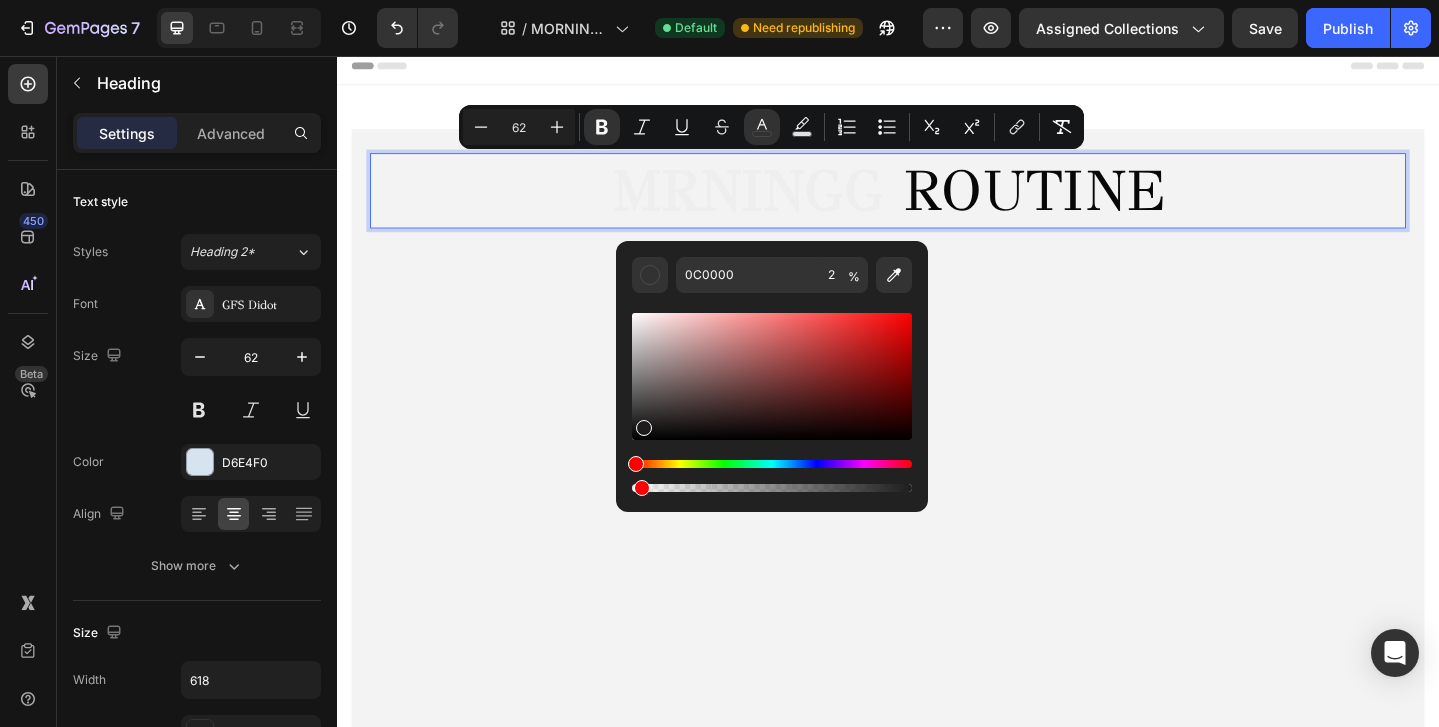 click at bounding box center [772, 376] 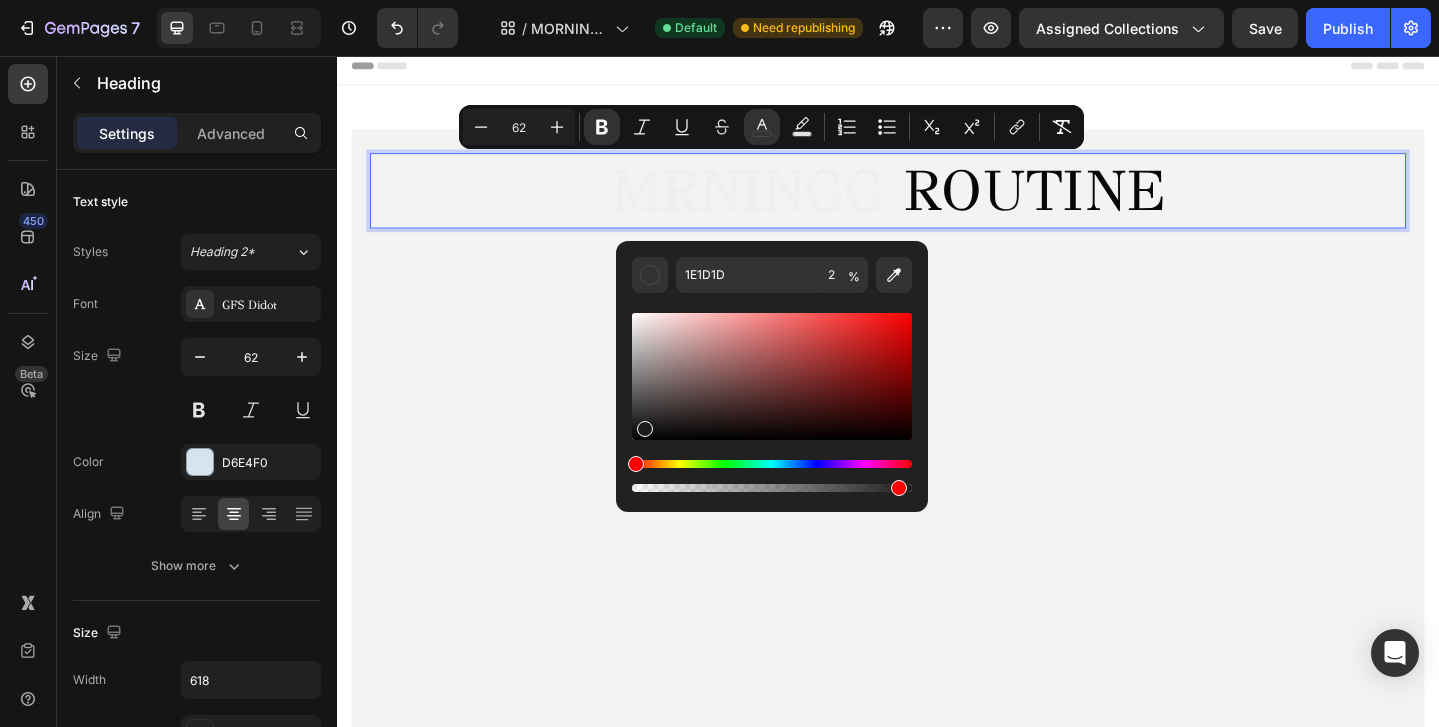 click at bounding box center [772, 488] 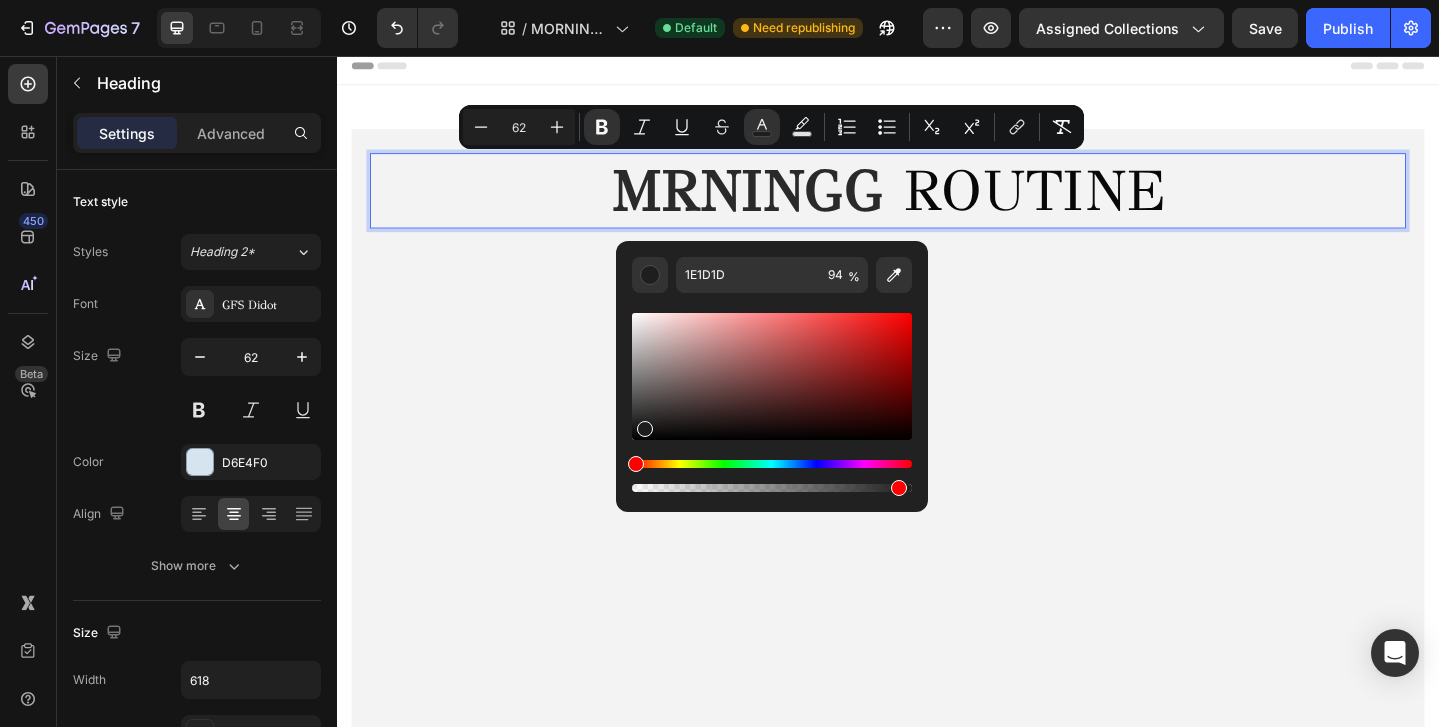 click on "ROUTINE" at bounding box center [1096, 203] 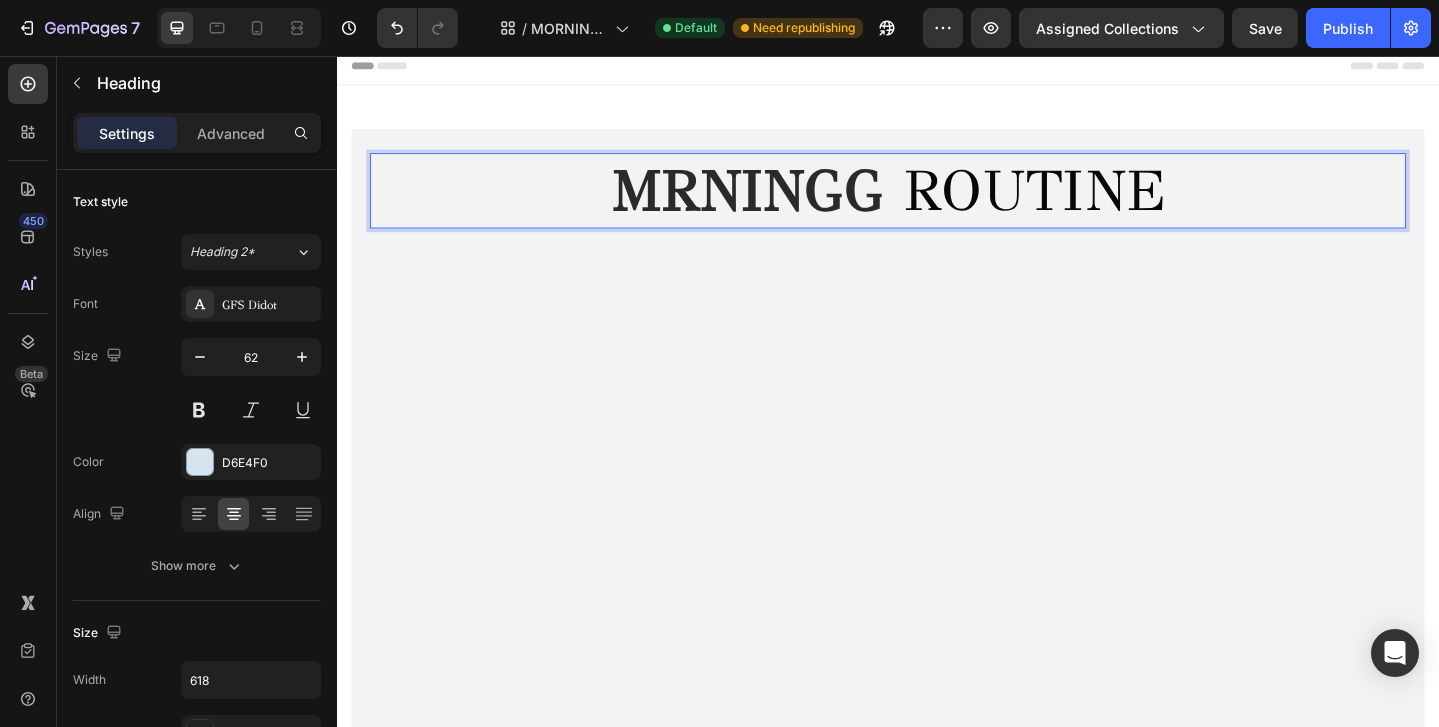 click on "ROUTINE" at bounding box center (1096, 203) 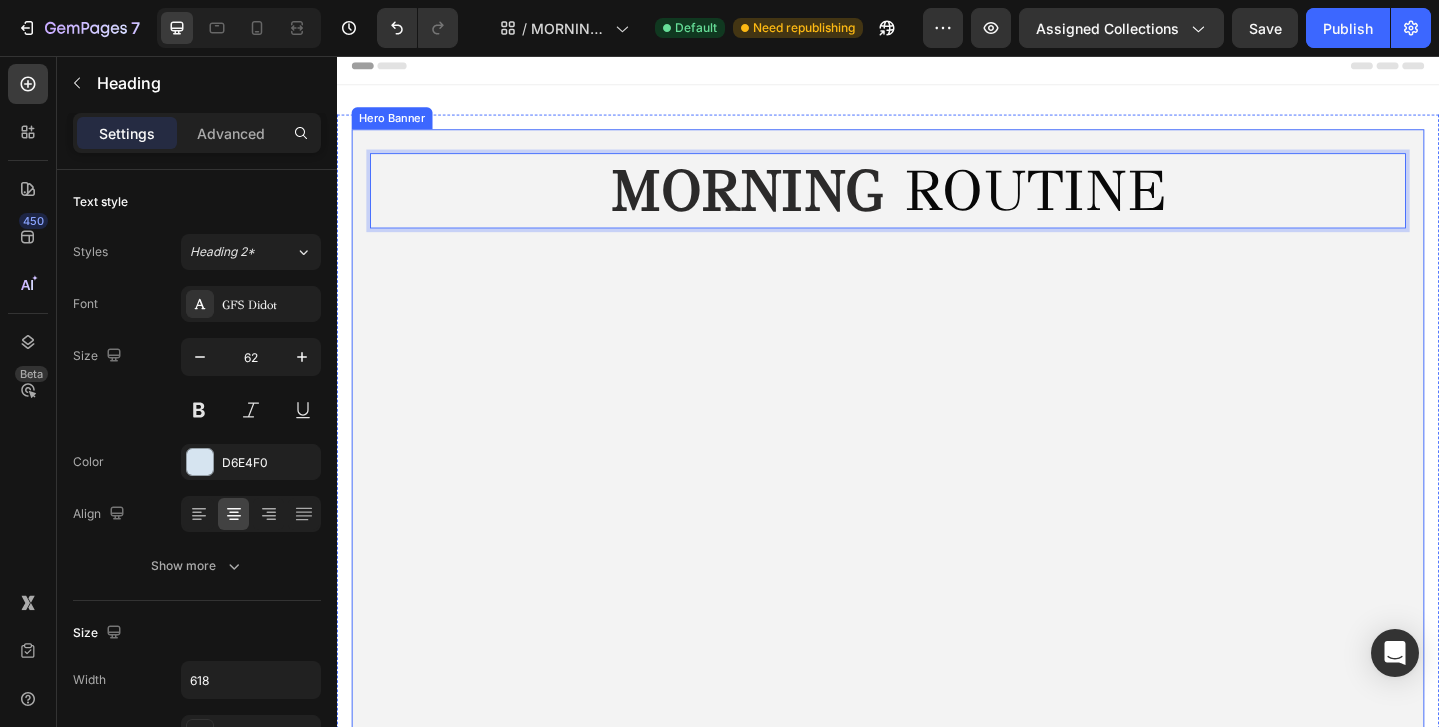 click on "MORNING   ROUTINE Heading   41" at bounding box center (937, 248) 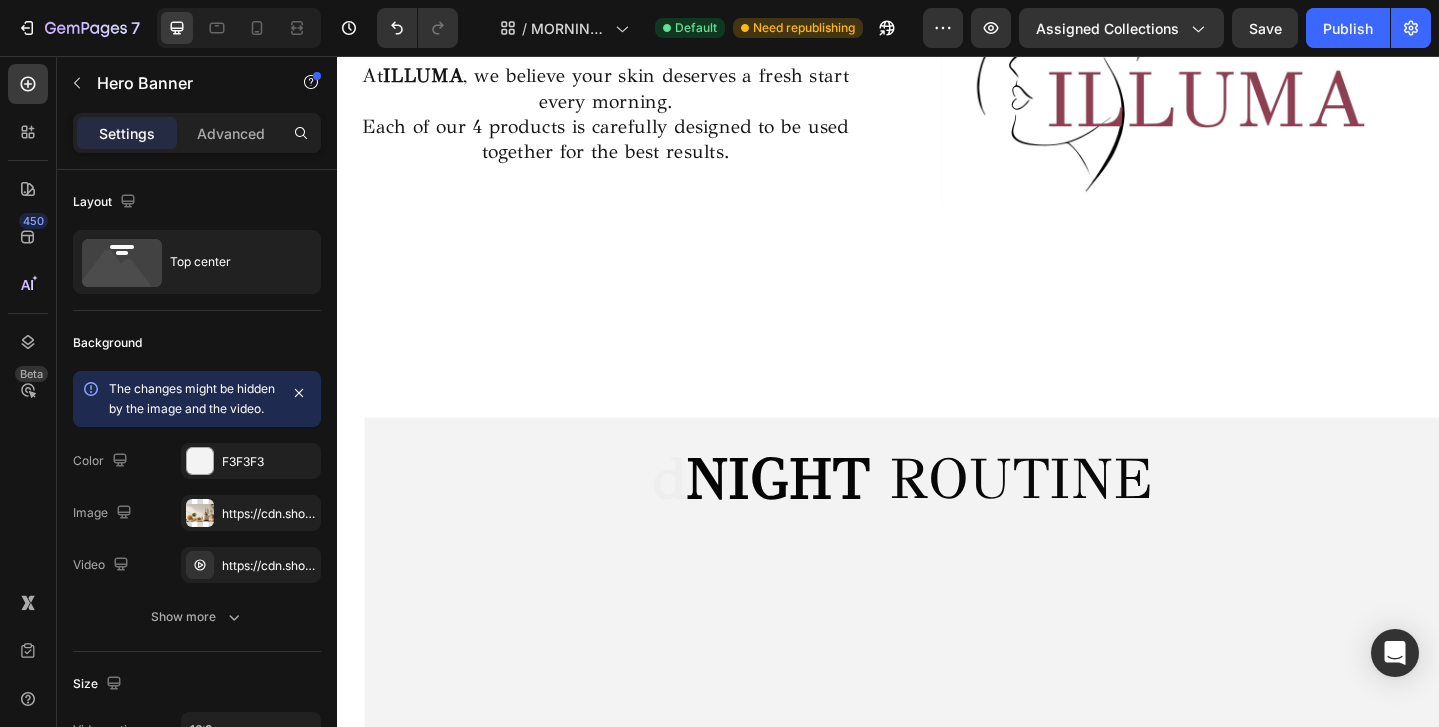 scroll, scrollTop: 1184, scrollLeft: 0, axis: vertical 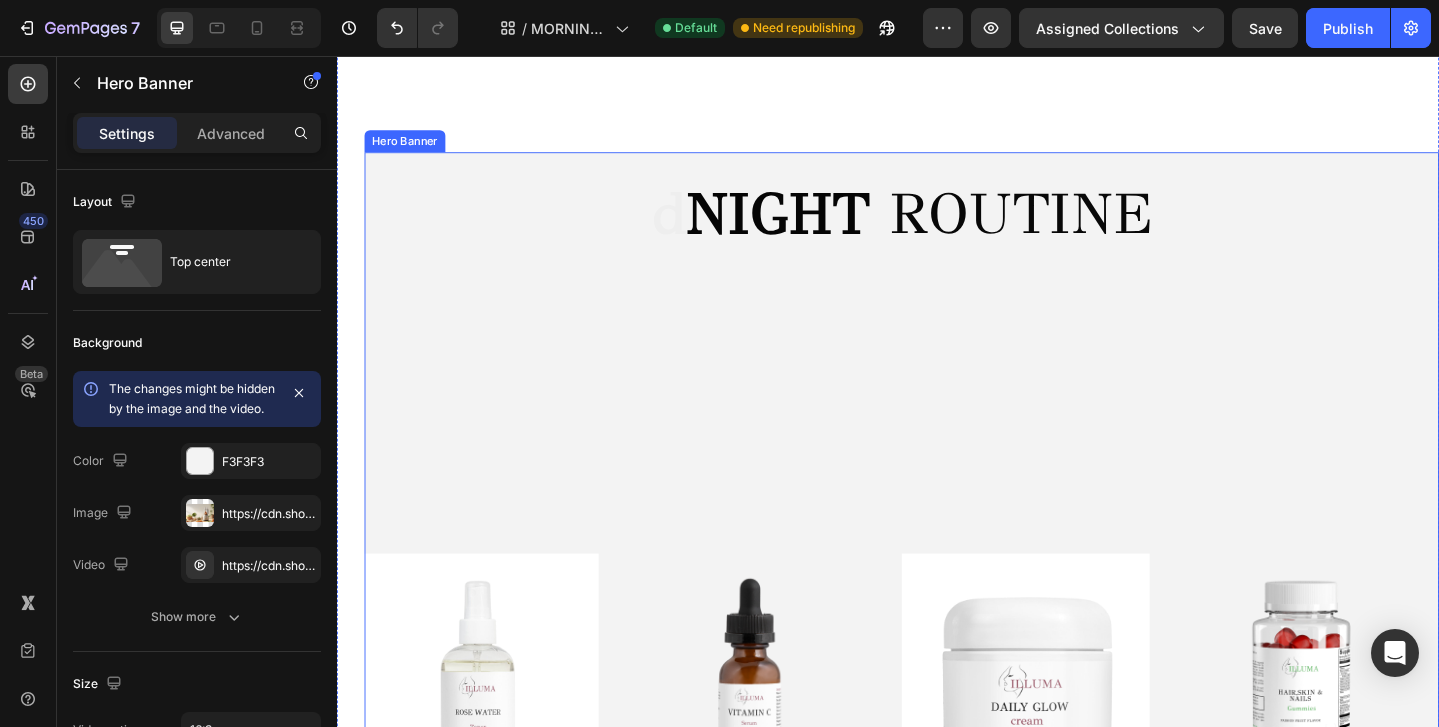 click on "d NIGHT   ROUTINE Heading" at bounding box center [952, 273] 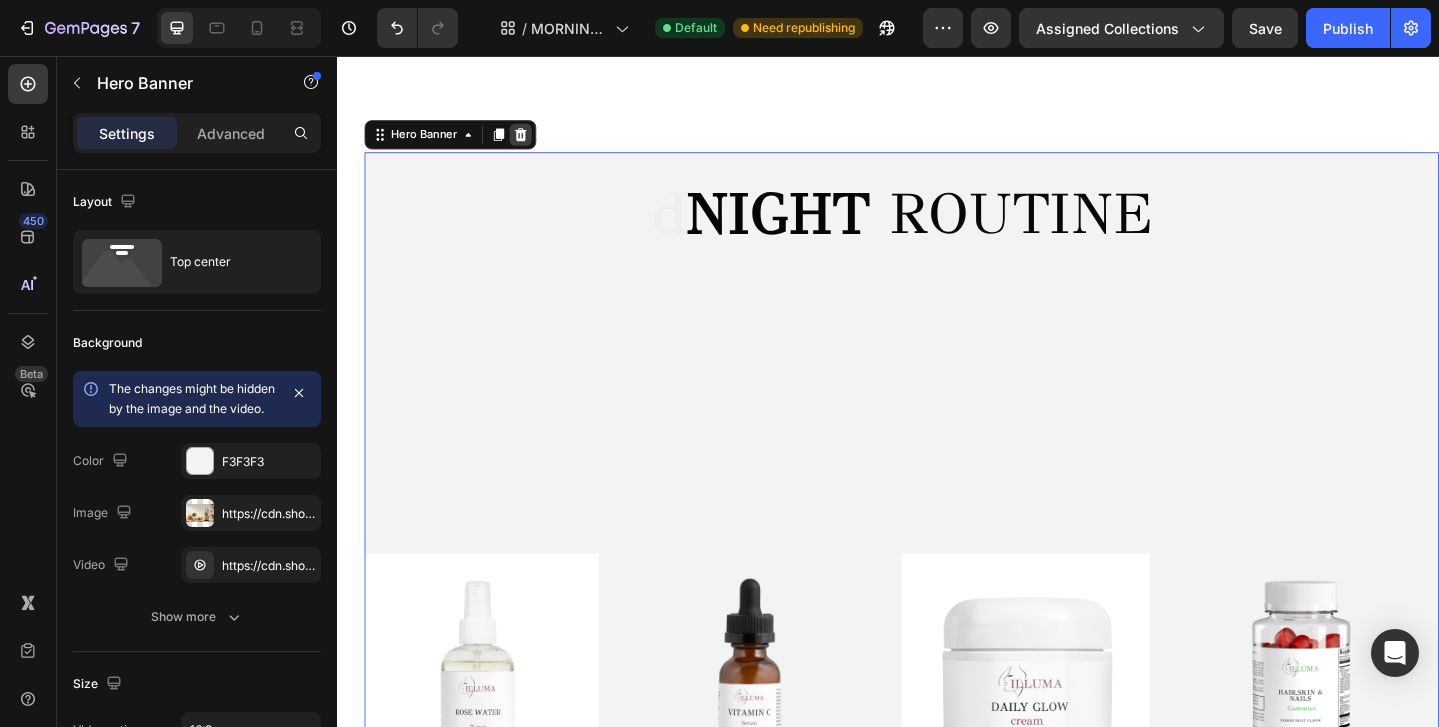 click 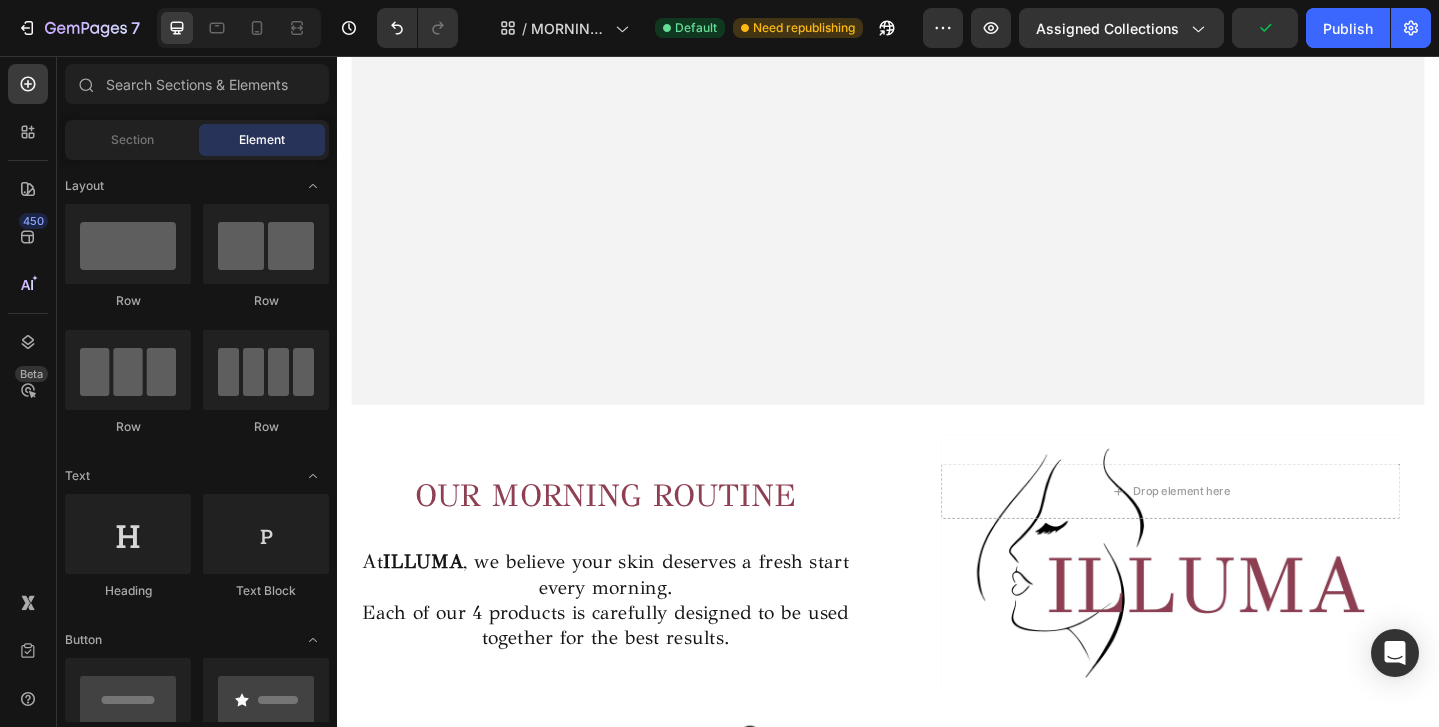 scroll, scrollTop: 409, scrollLeft: 0, axis: vertical 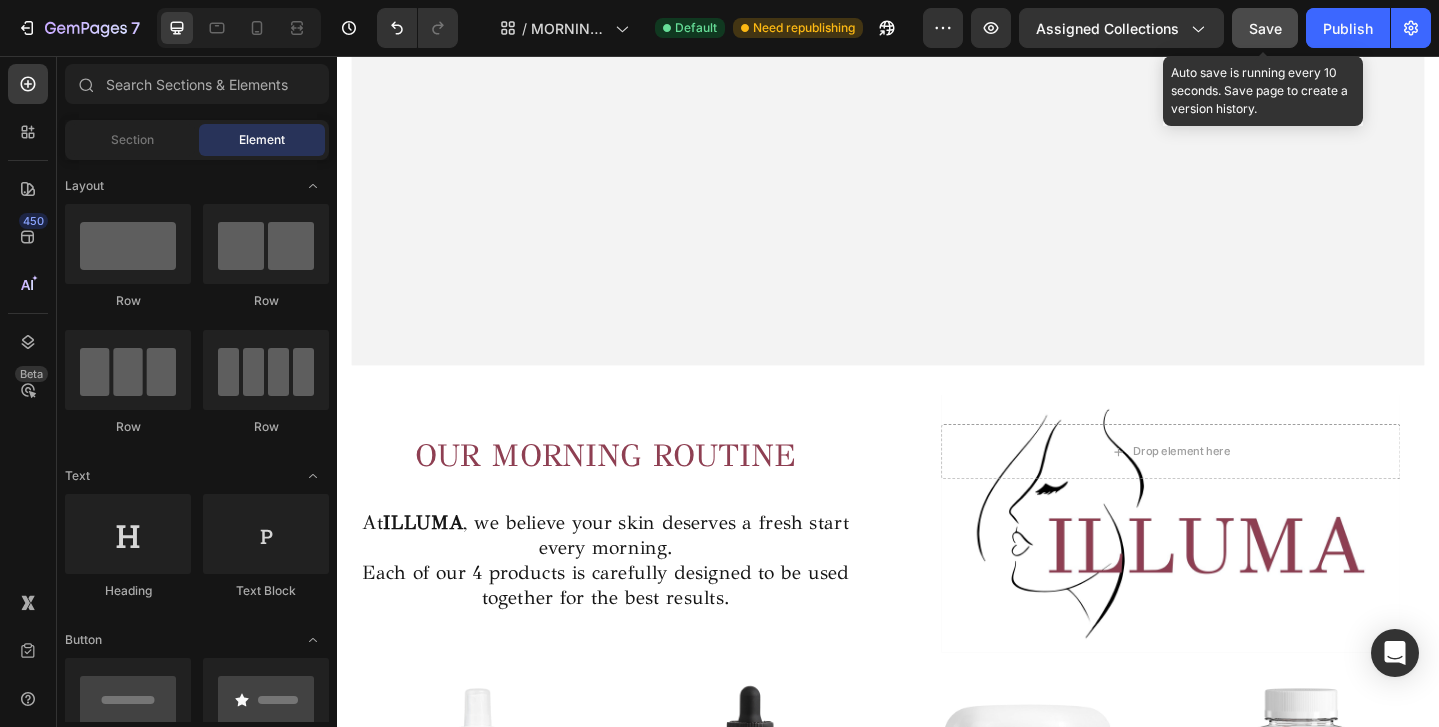 click on "Save" at bounding box center (1265, 28) 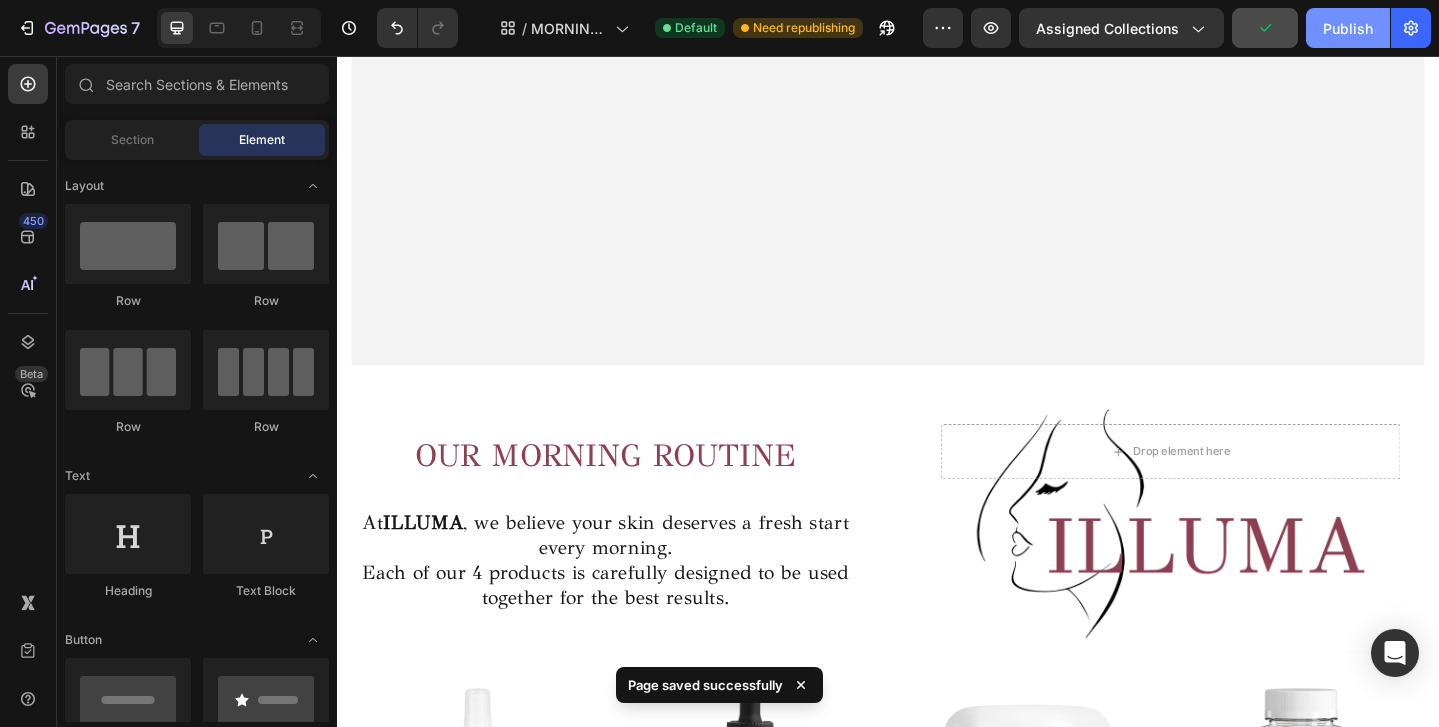 click on "Publish" at bounding box center (1348, 28) 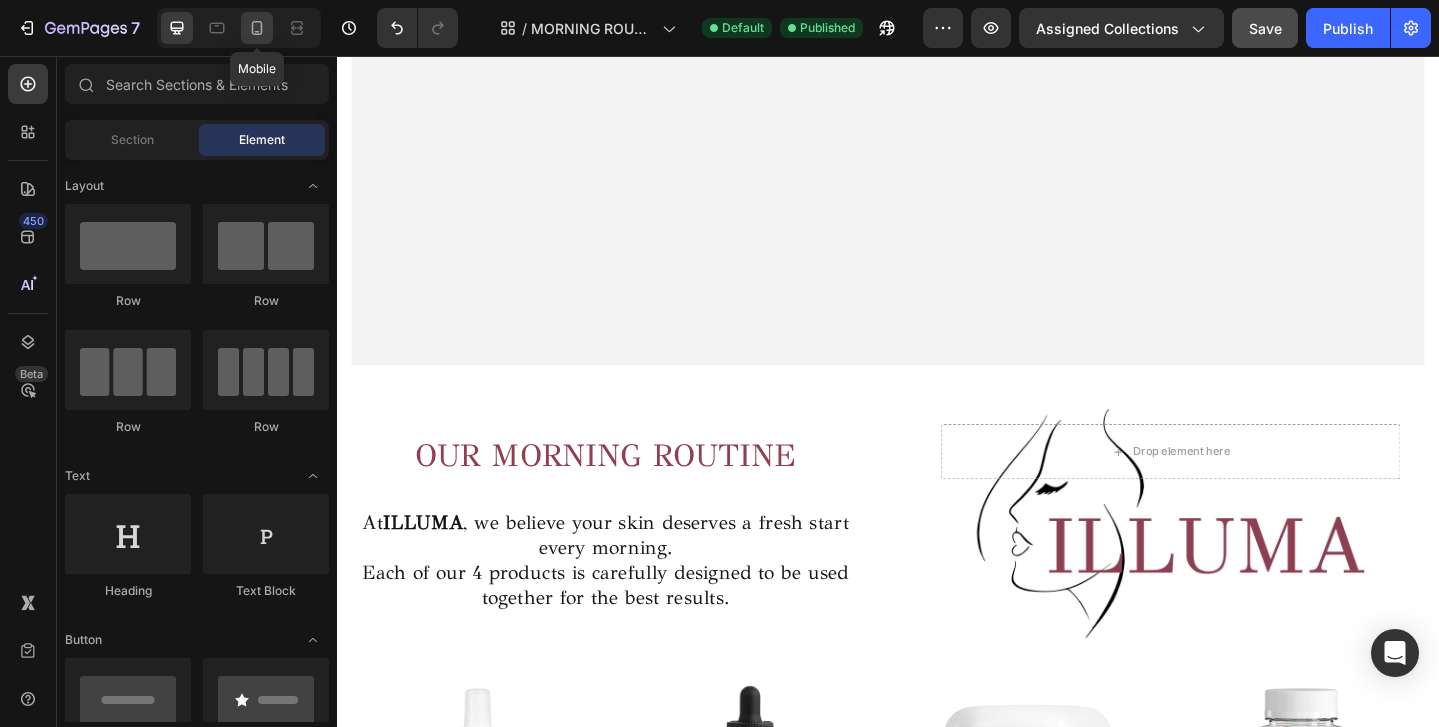 click 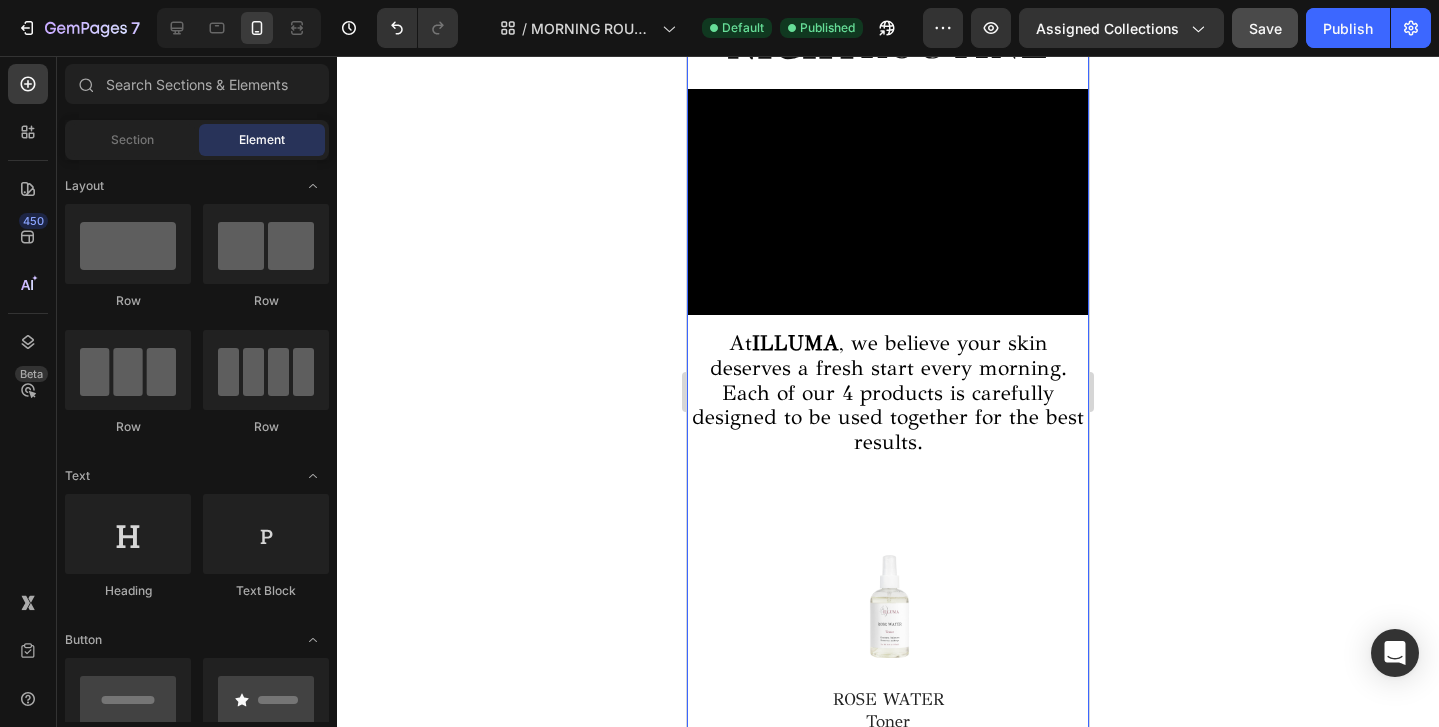 scroll, scrollTop: 159, scrollLeft: 0, axis: vertical 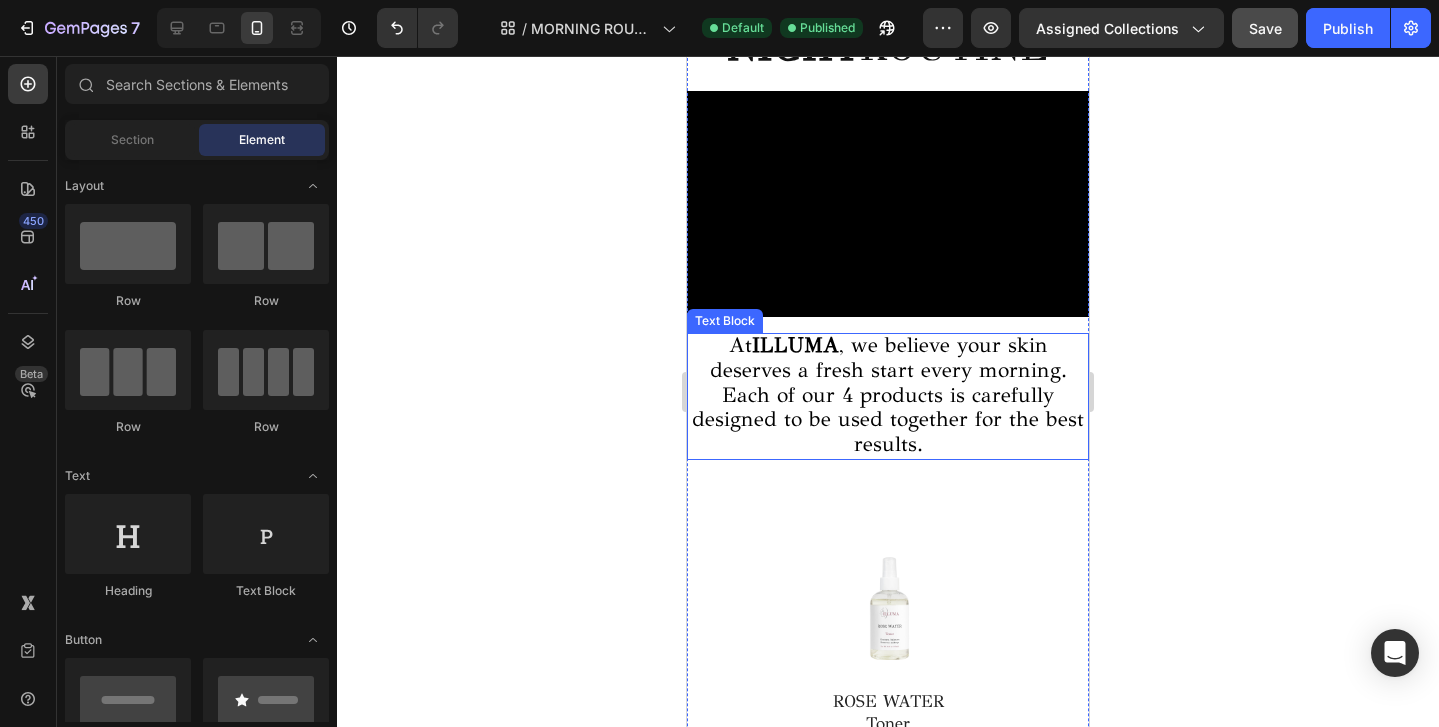 click on "At  ILLUMA , we believe your skin deserves a fresh start every morning." at bounding box center [888, 357] 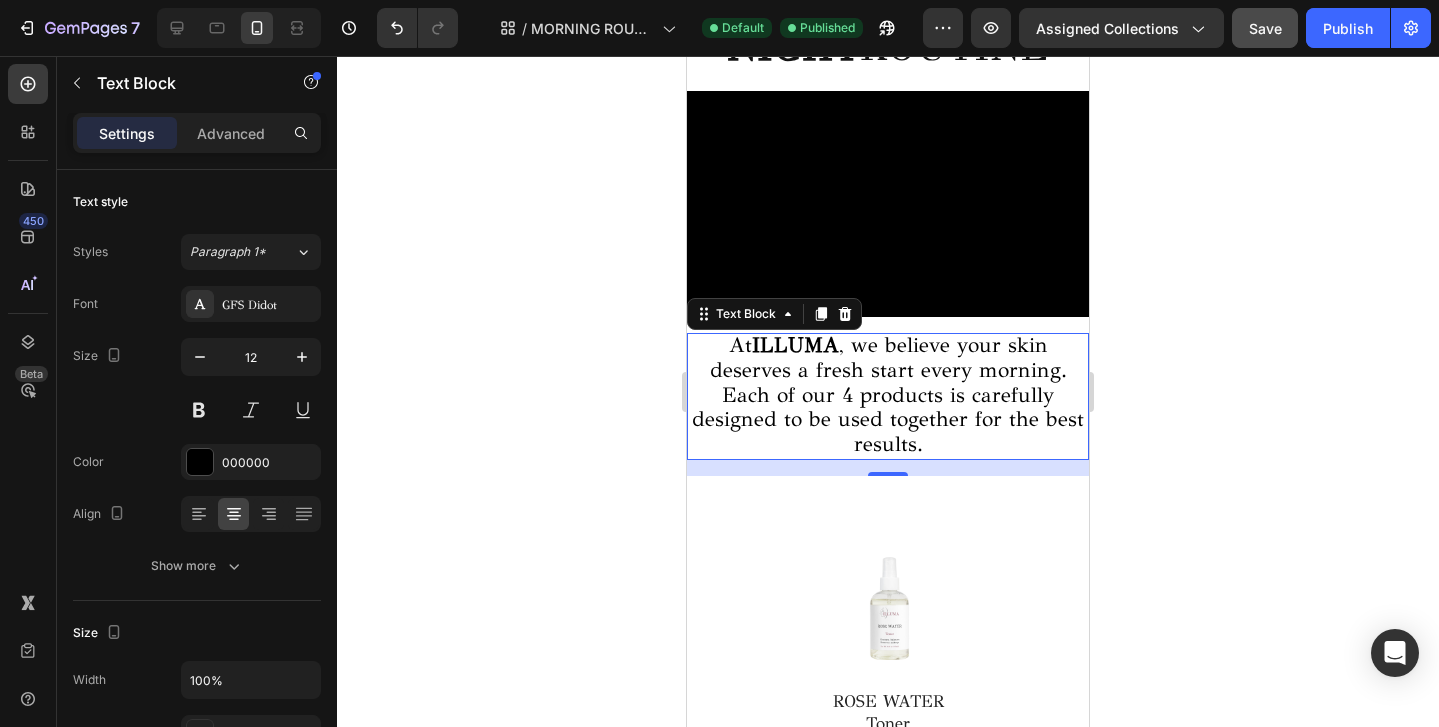 click on "At  ILLUMA , we believe your skin deserves a fresh start every morning." at bounding box center (888, 359) 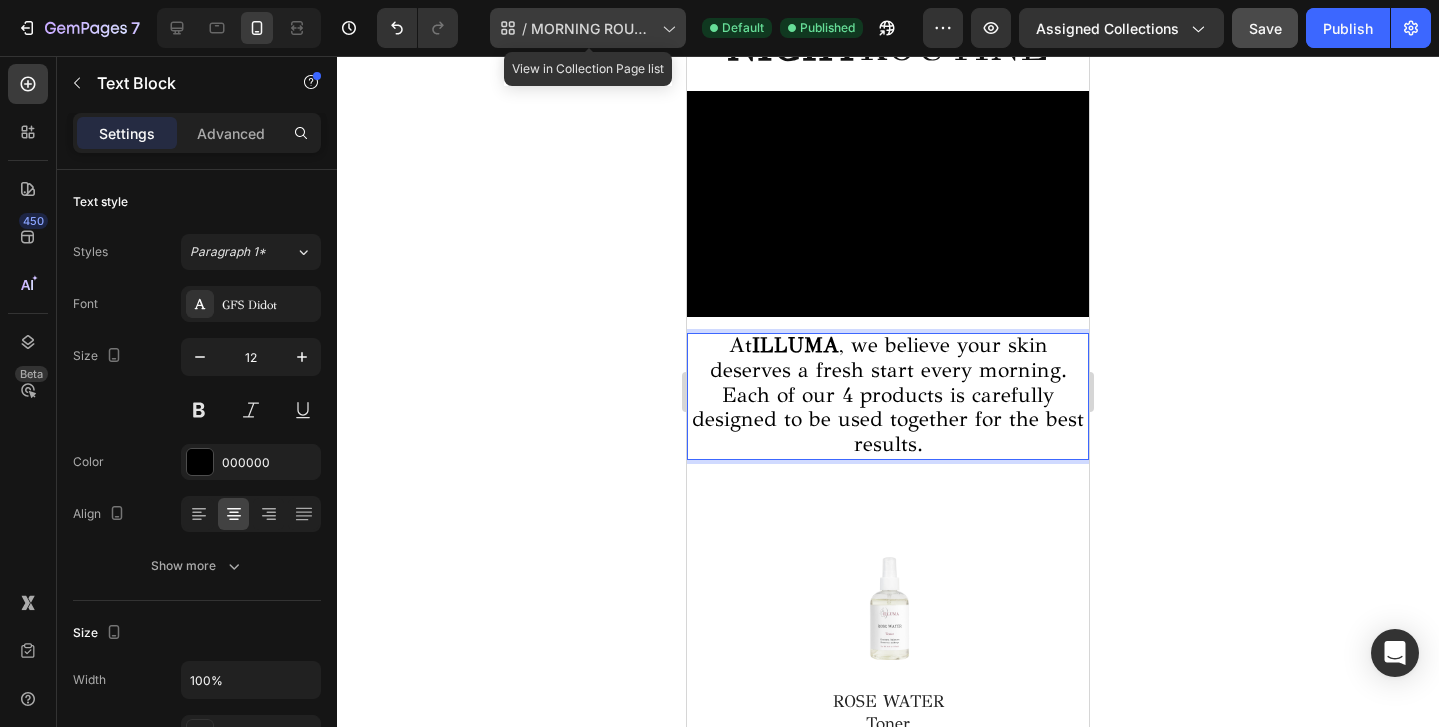 click on "MORNING ROUTINE 2" at bounding box center [592, 28] 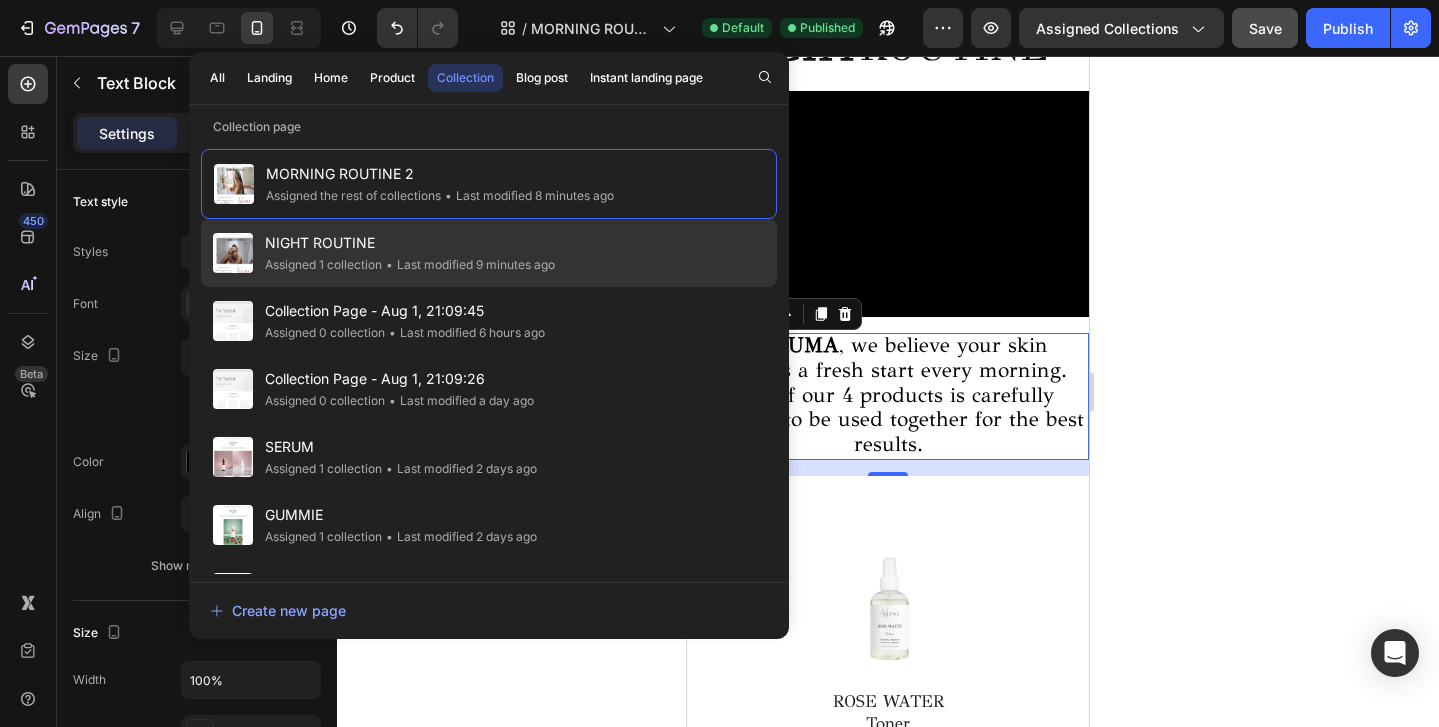 click on "NIGHT ROUTINE" at bounding box center (410, 243) 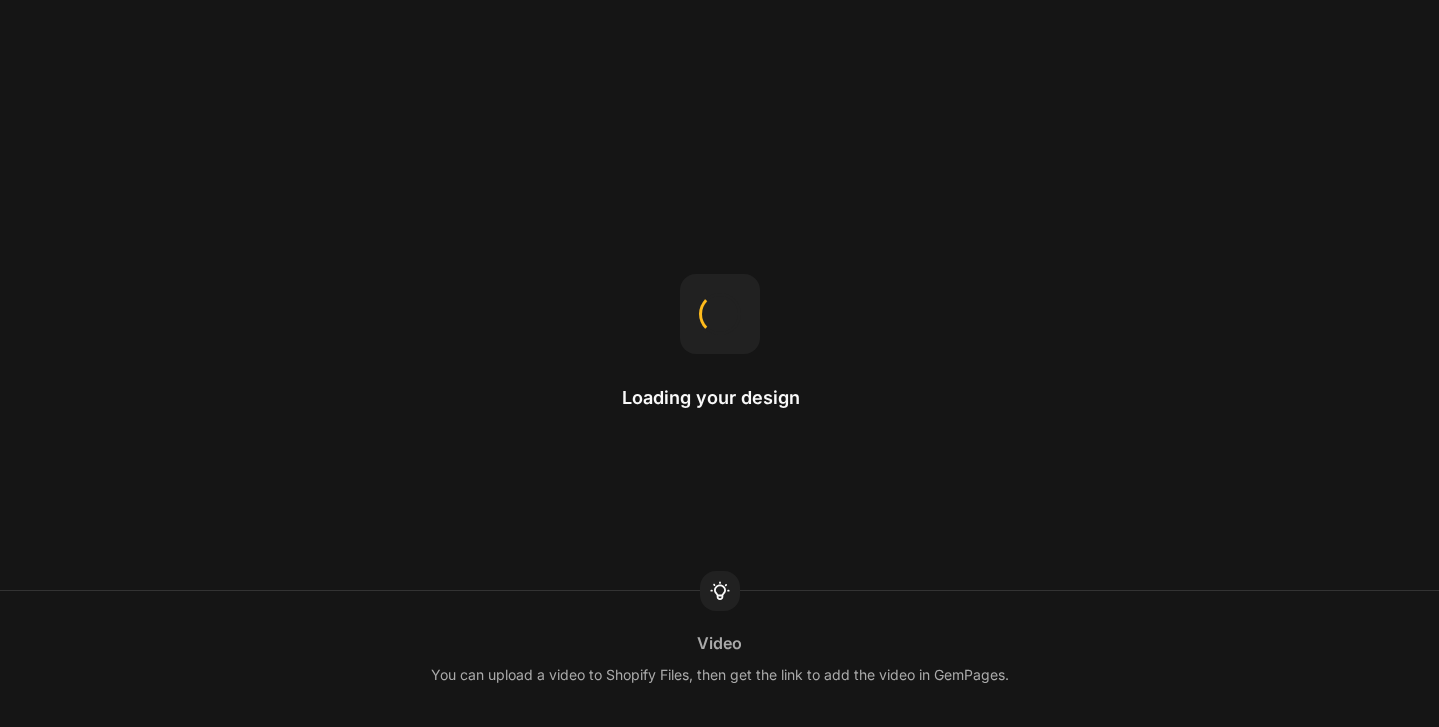 scroll, scrollTop: 0, scrollLeft: 0, axis: both 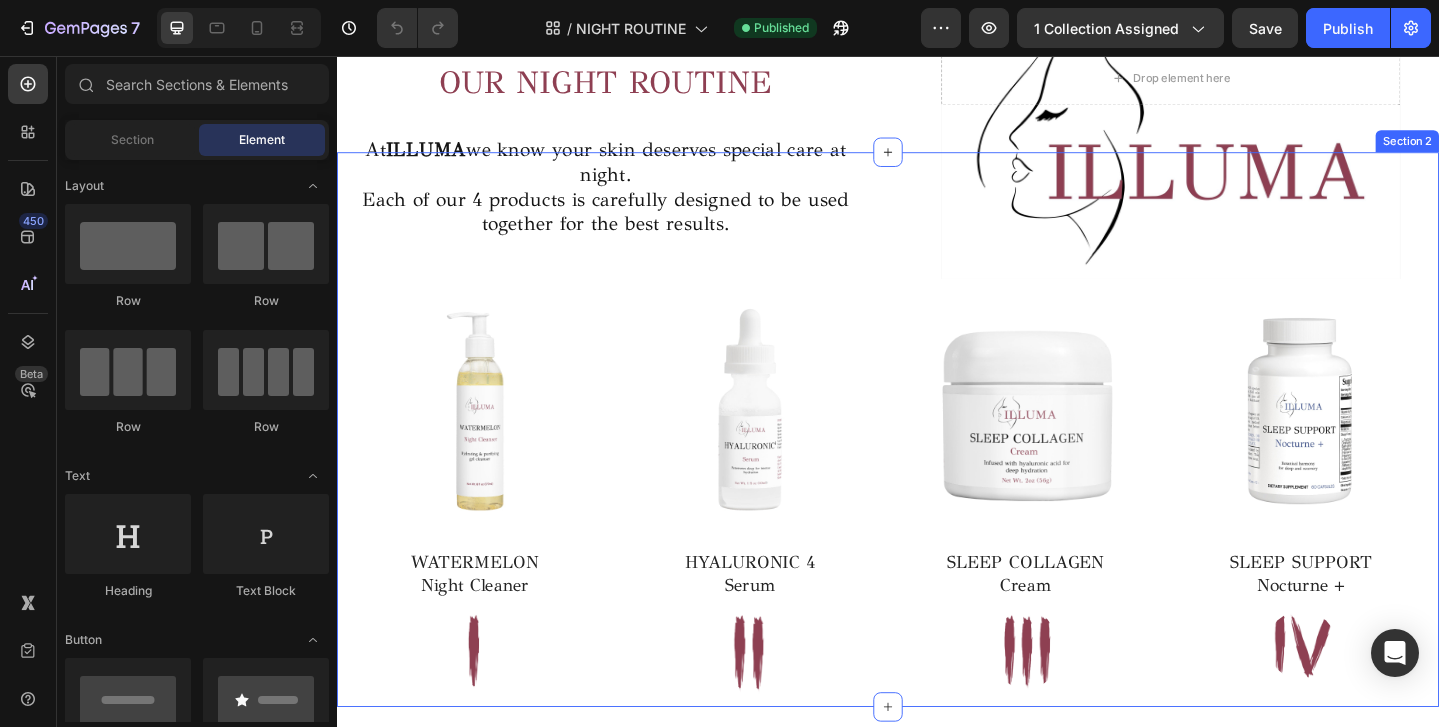 click on "Image WATERMELON Night Cleaner  Text block Image Row Image  HYALURONIC 4 Serum  Text block Row Image Image SLEEP COLLAGEN Cream Text block Row Image Image SLEEP SUPPORT  Nocturne +  Text block Row Image Row Row Product Section 2" at bounding box center [937, 463] 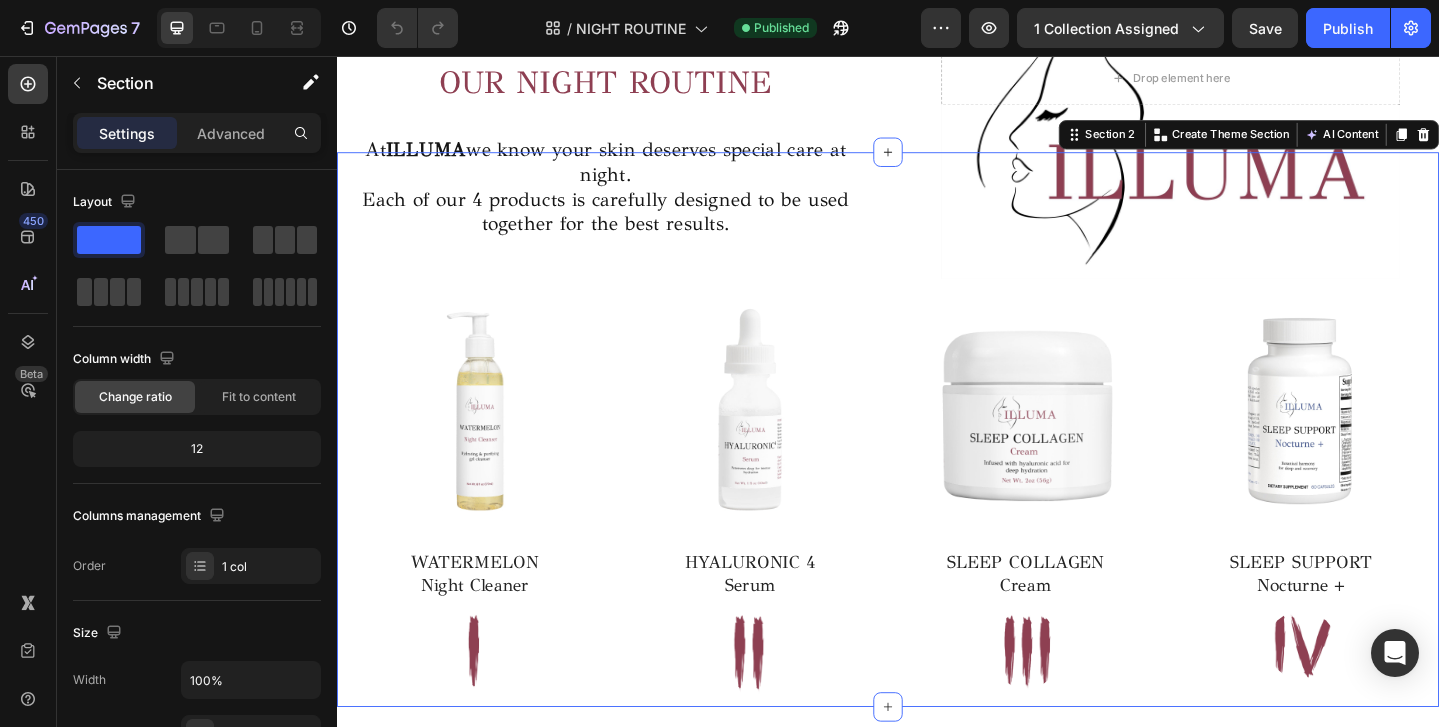 click on "Image WATERMELON Night Cleaner  Text block Image Row Image  HYALURONIC 4 Serum  Text block Row Image Image SLEEP COLLAGEN Cream Text block Row Image Image SLEEP SUPPORT  Nocturne +  Text block Row Image Row Row Product Section 2   Create Theme Section AI Content Write with GemAI What would you like to describe here? Tone and Voice Persuasive Product ROSE WATER TONER Show more Generate" at bounding box center (937, 463) 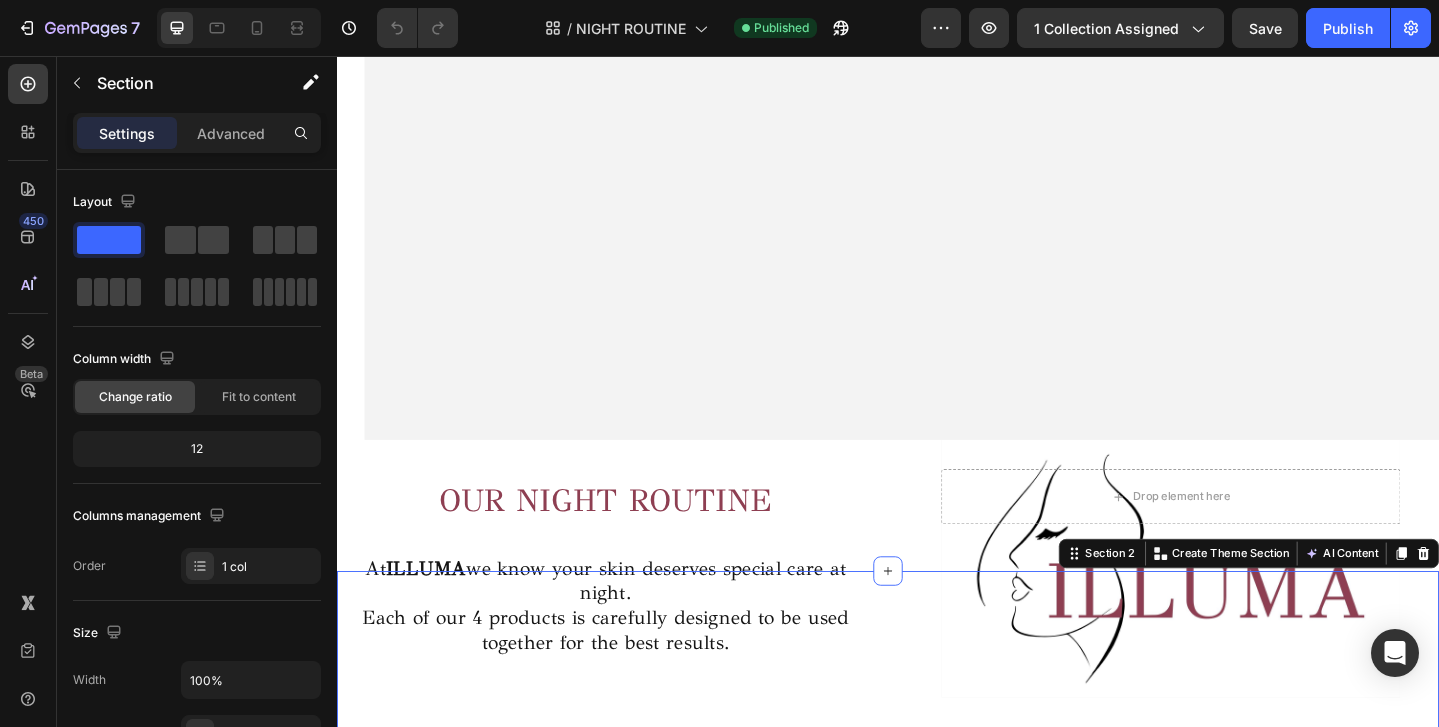 scroll, scrollTop: 315, scrollLeft: 0, axis: vertical 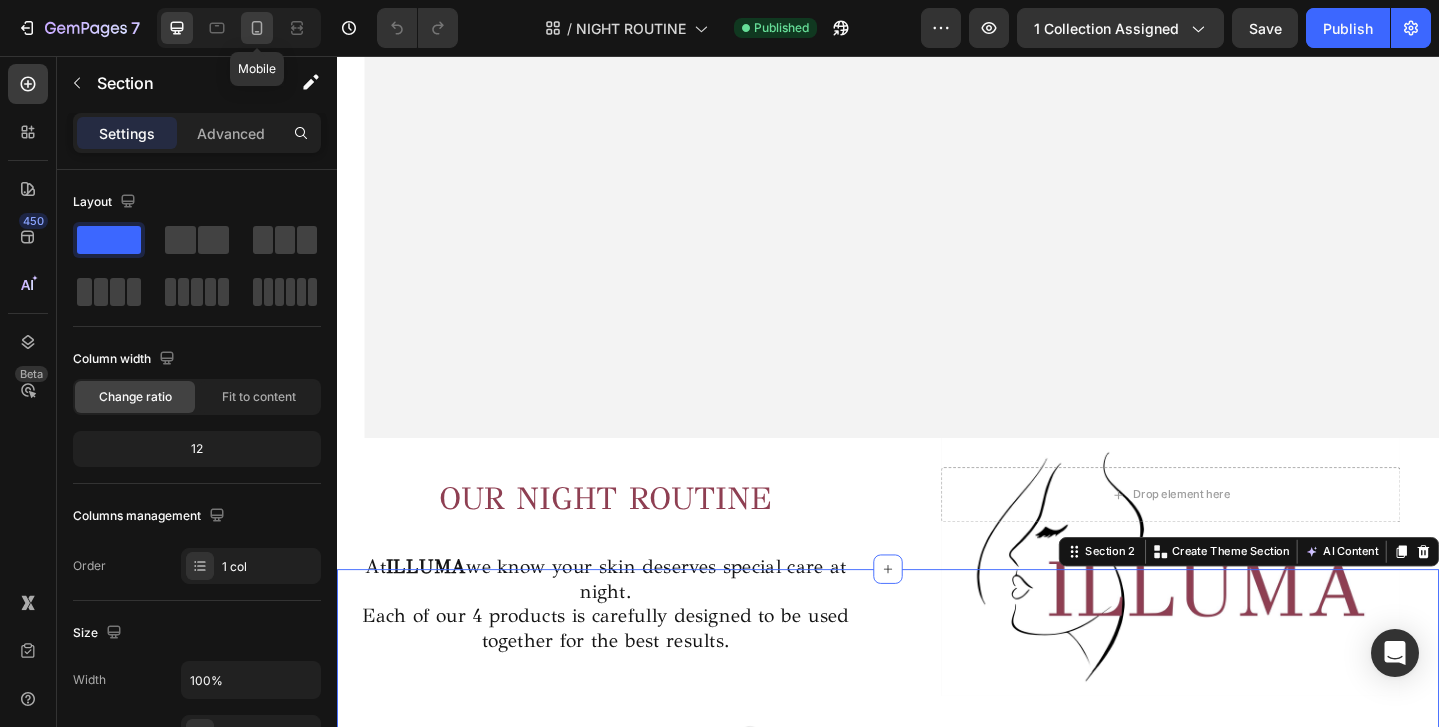 click 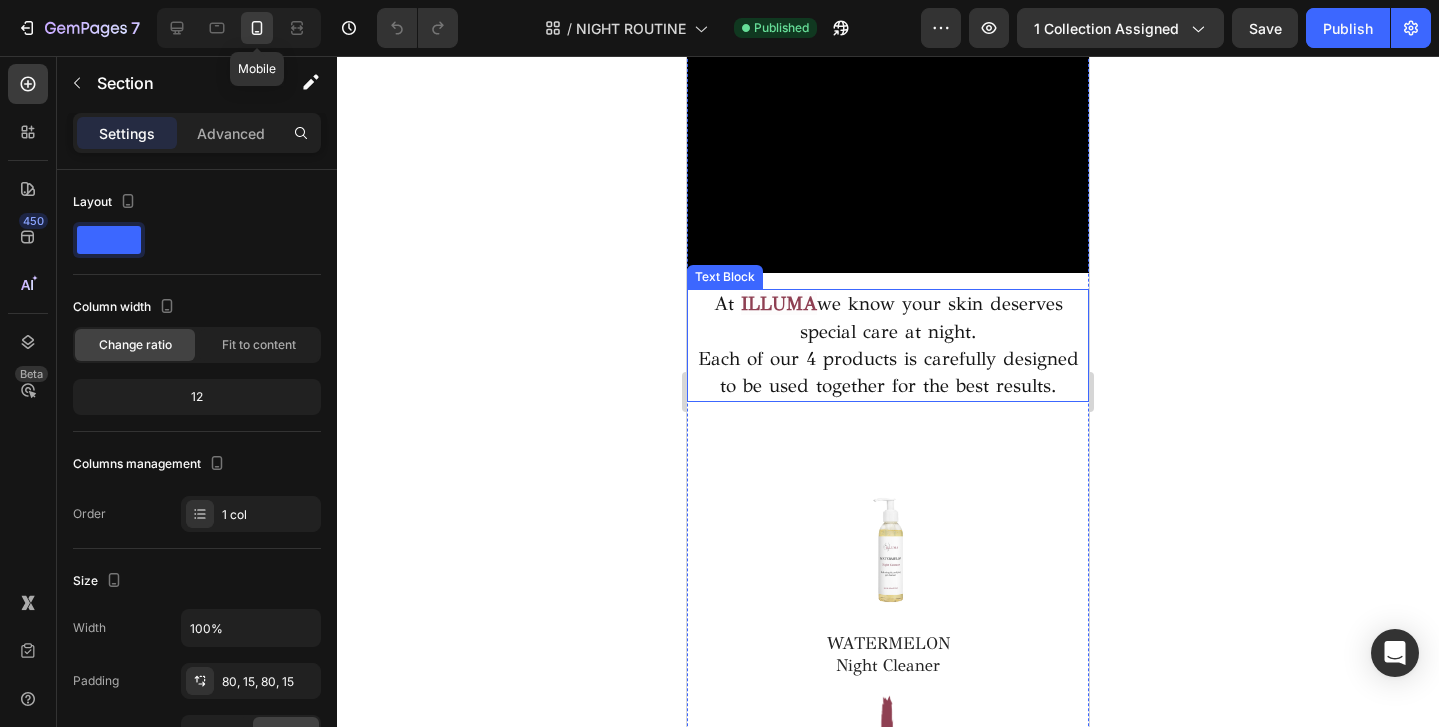 scroll, scrollTop: 139, scrollLeft: 0, axis: vertical 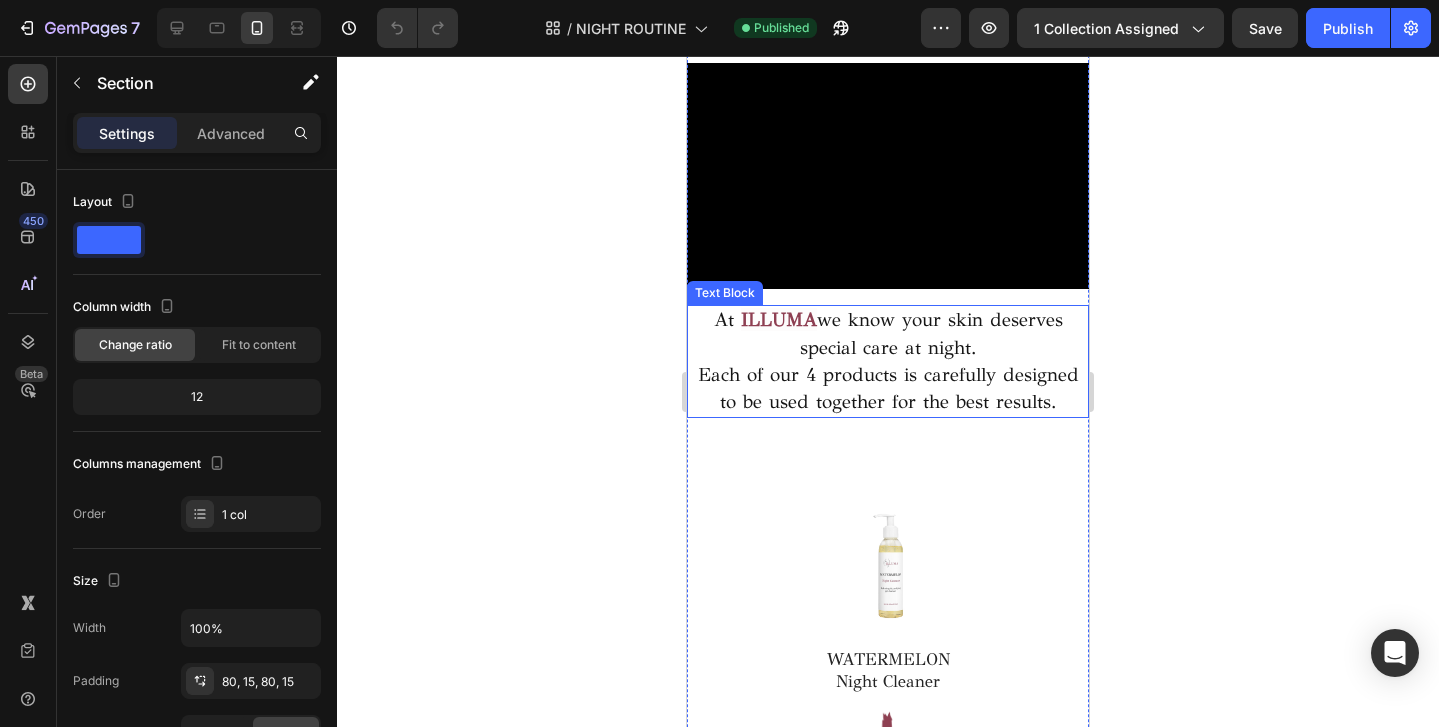 click on "Each of our 4 products is carefully designed to be used together for the best results." at bounding box center [888, 388] 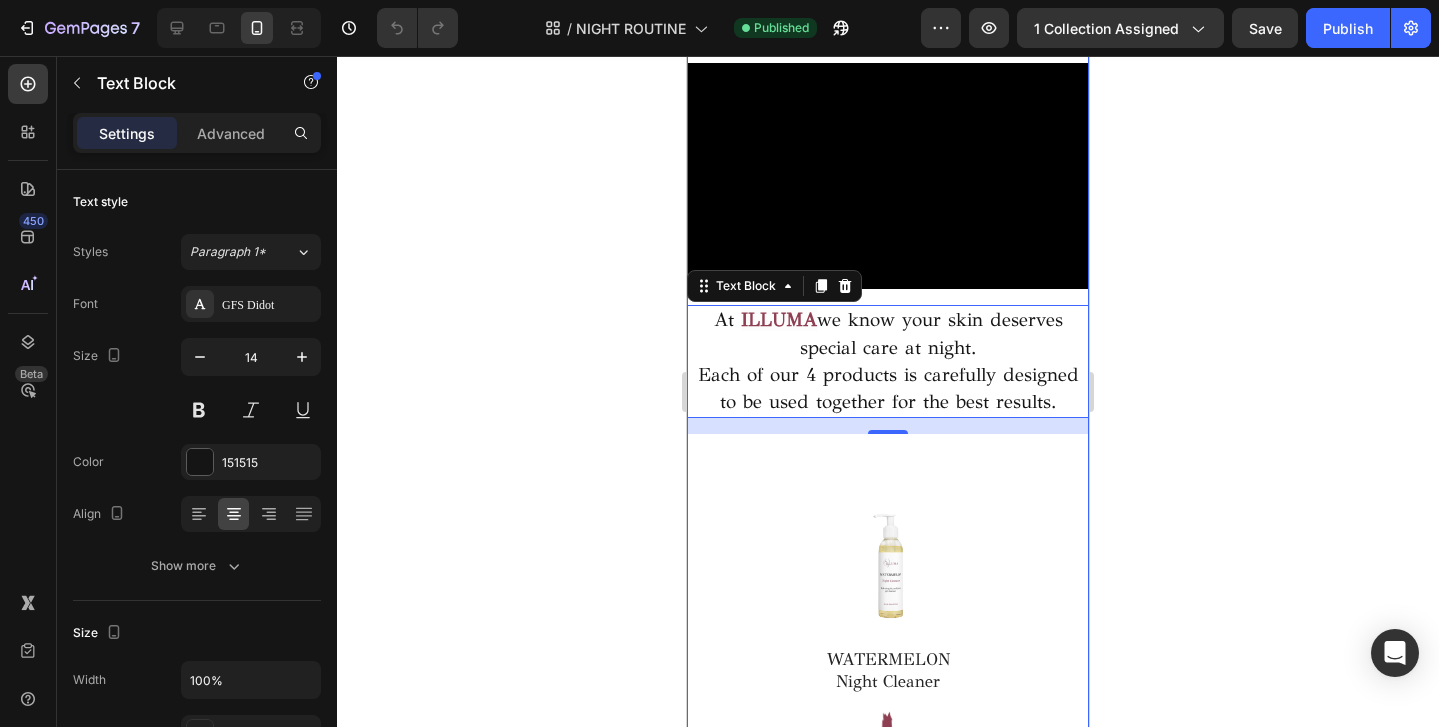 scroll, scrollTop: 276, scrollLeft: 0, axis: vertical 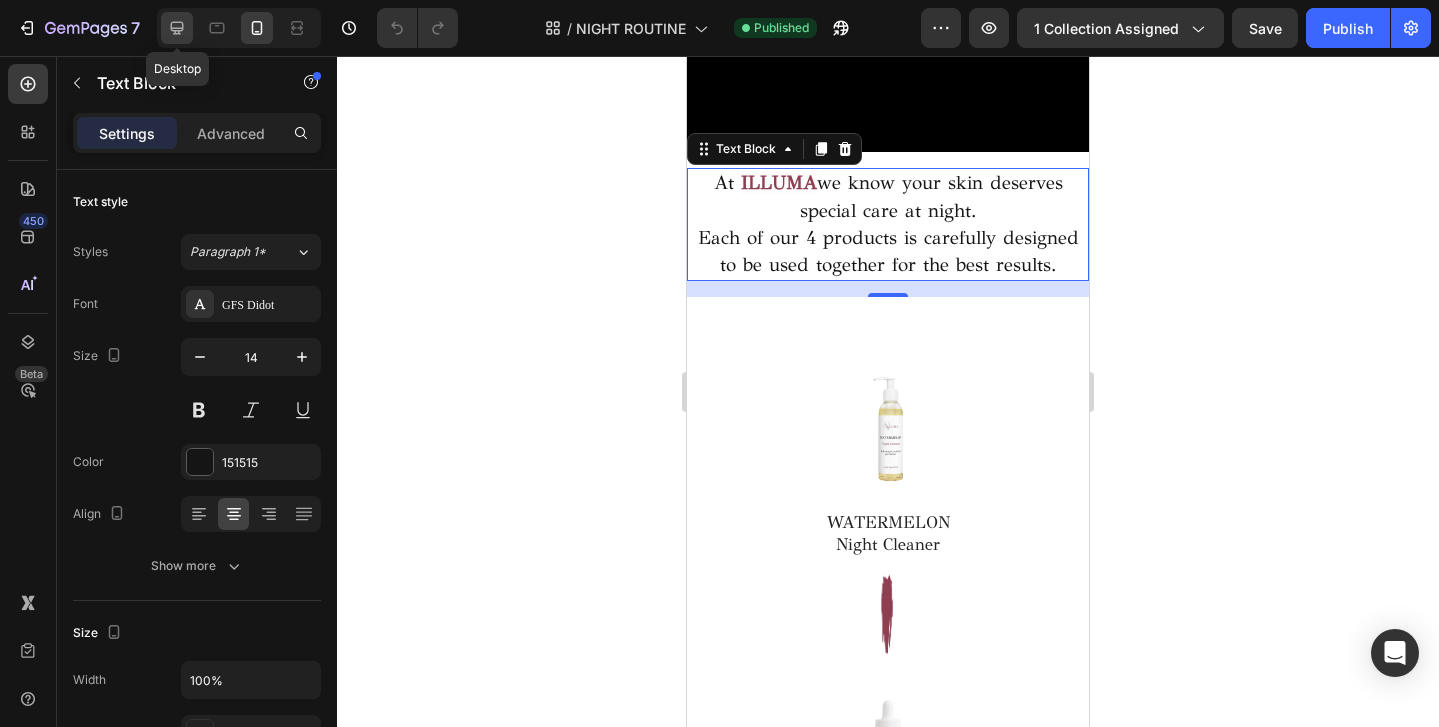 click 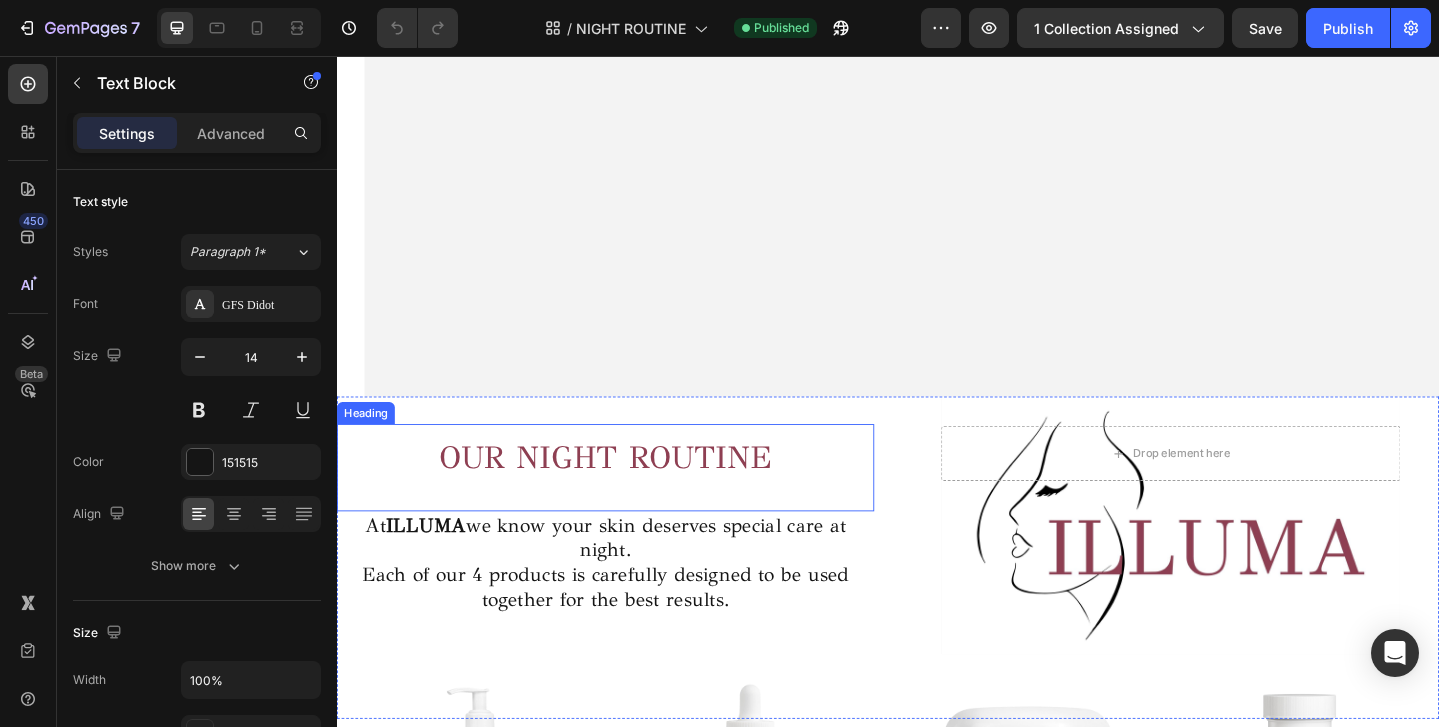 scroll, scrollTop: 336, scrollLeft: 0, axis: vertical 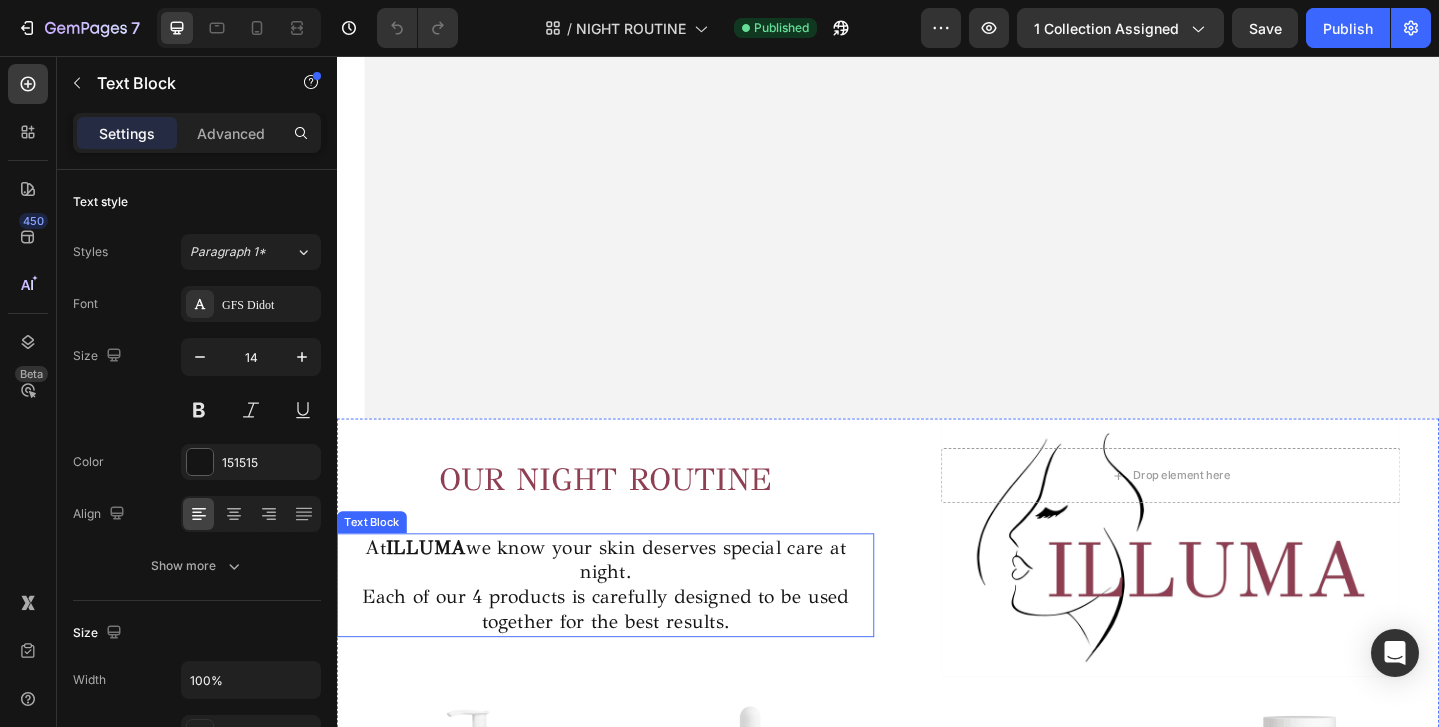 click on "ILLUMA" at bounding box center (434, 591) 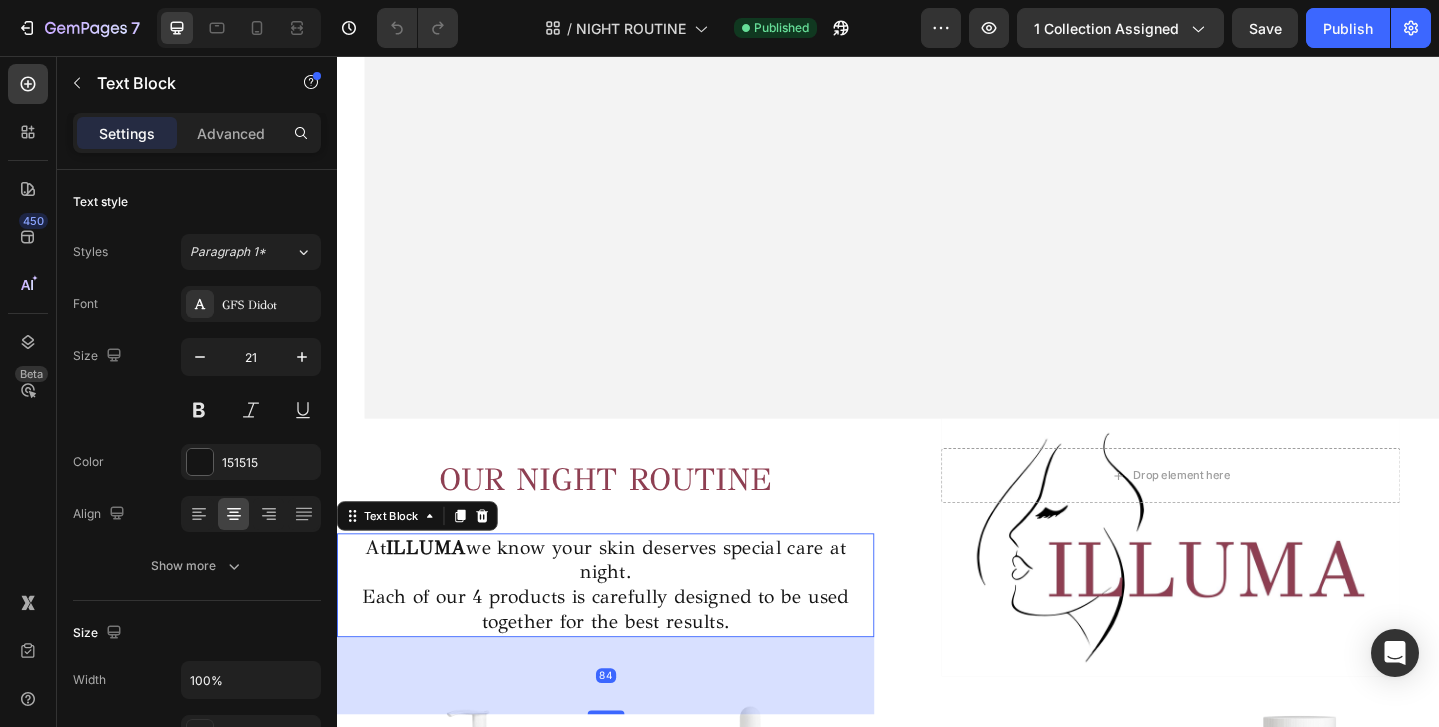 click on "At  ILLUMA  we know your skin deserves special care at night." at bounding box center (630, 604) 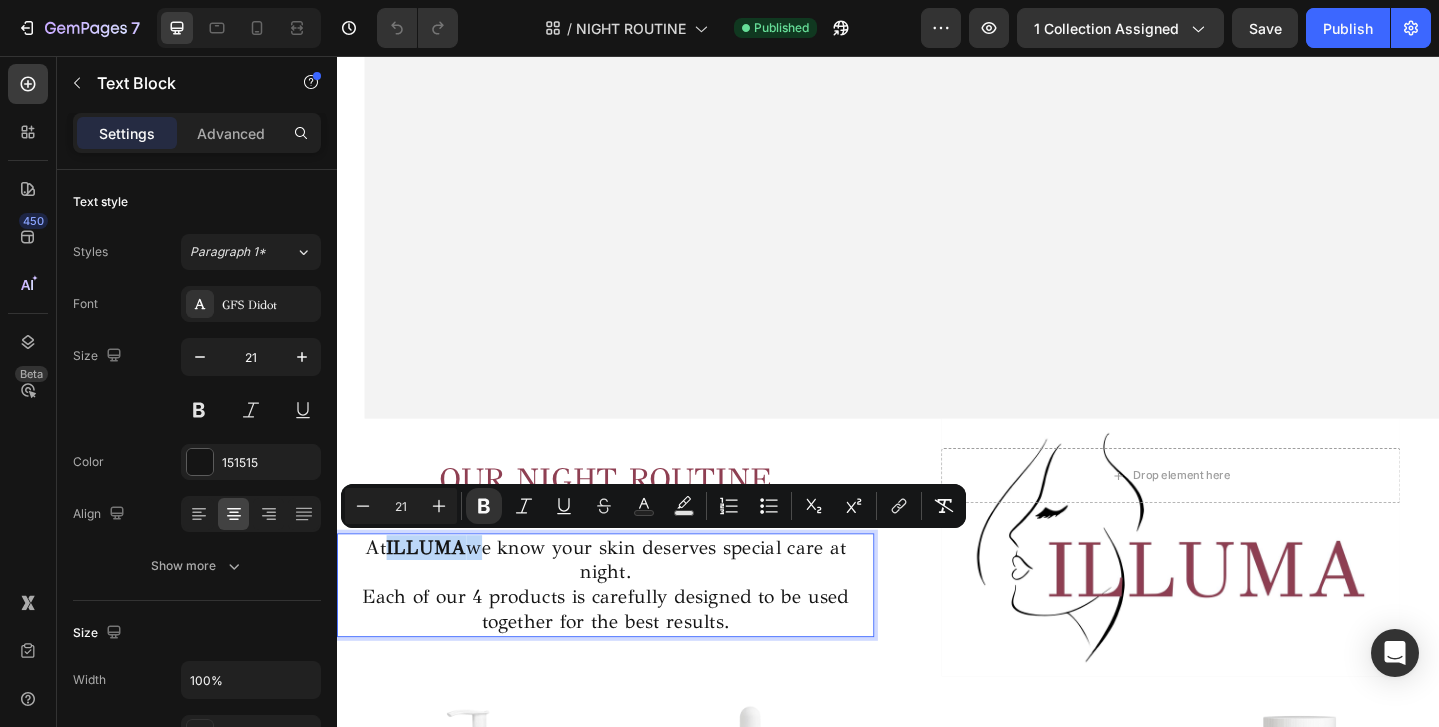 drag, startPoint x: 478, startPoint y: 591, endPoint x: 411, endPoint y: 591, distance: 67 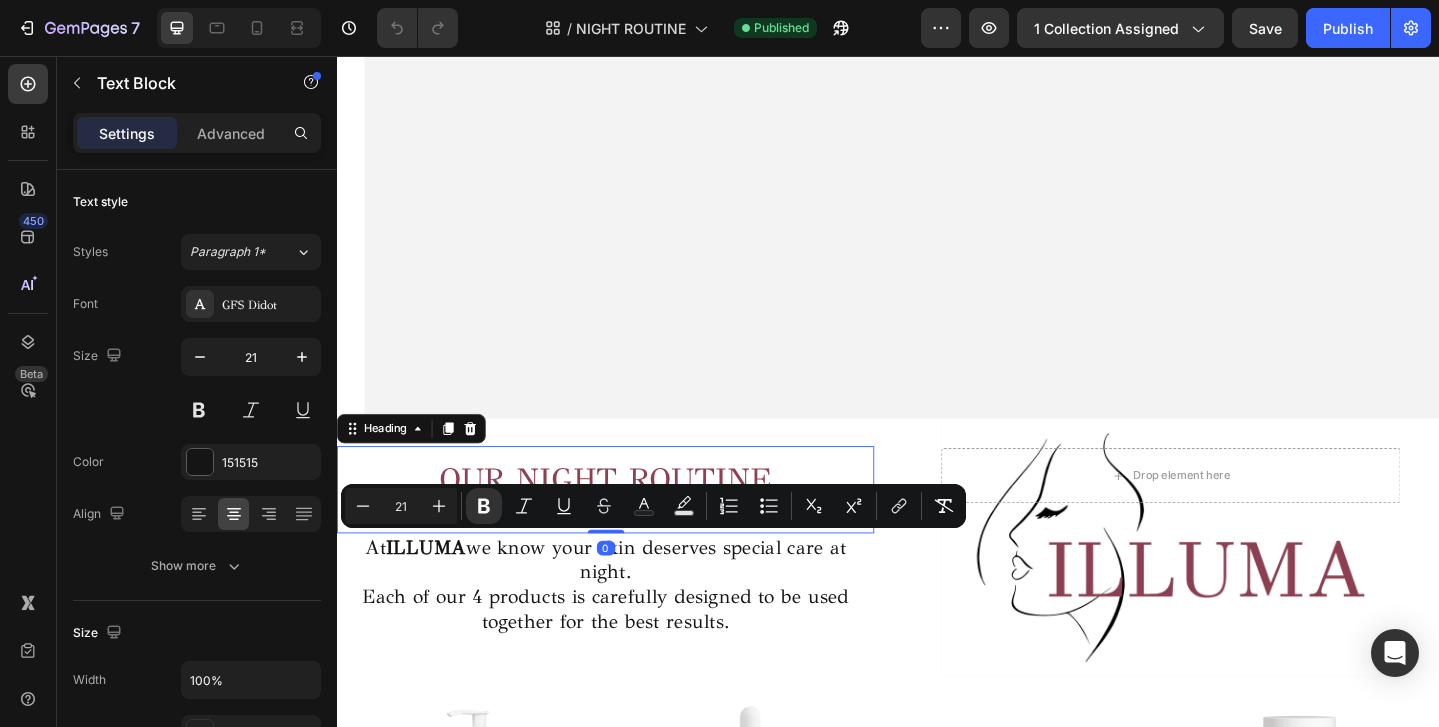 click on "OUR NIGHT ROUTINE   Heading   0" at bounding box center (629, 528) 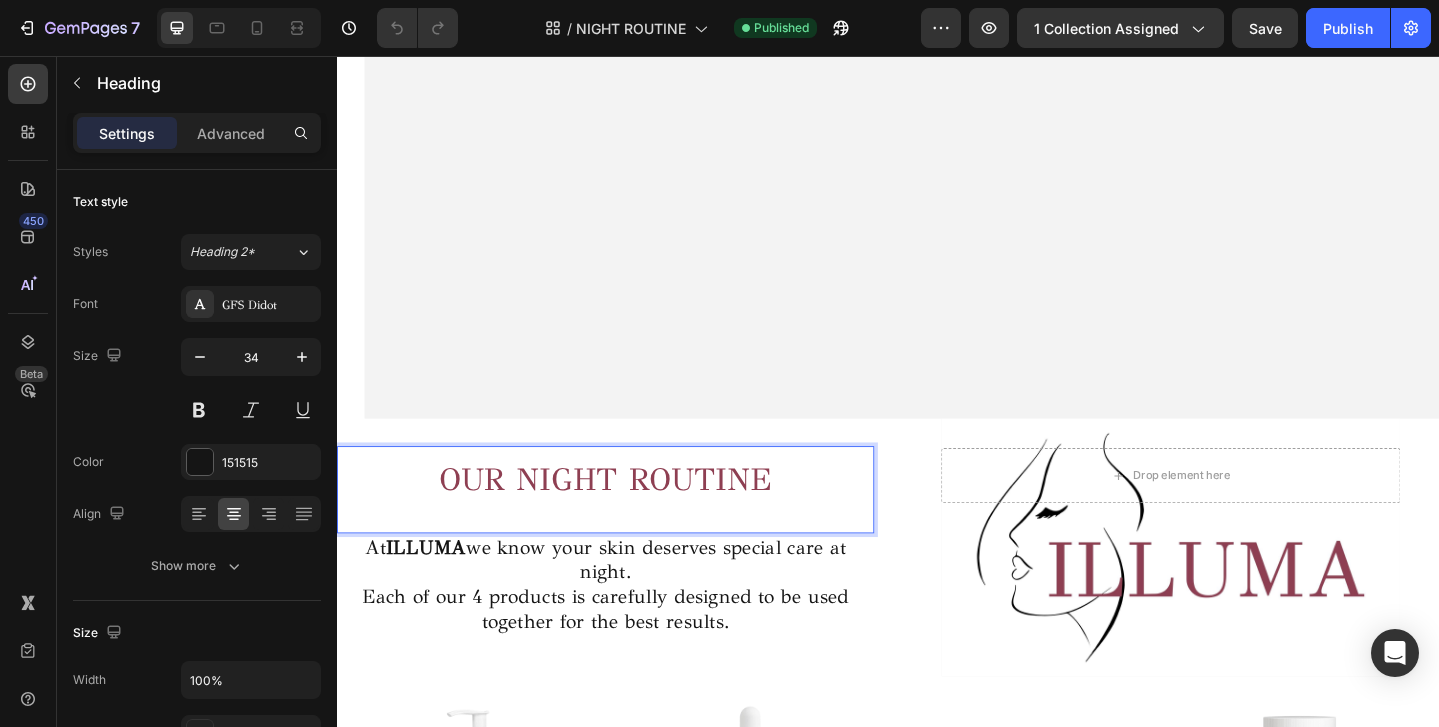 click on "OUR NIGHT ROUTINE" at bounding box center [630, 517] 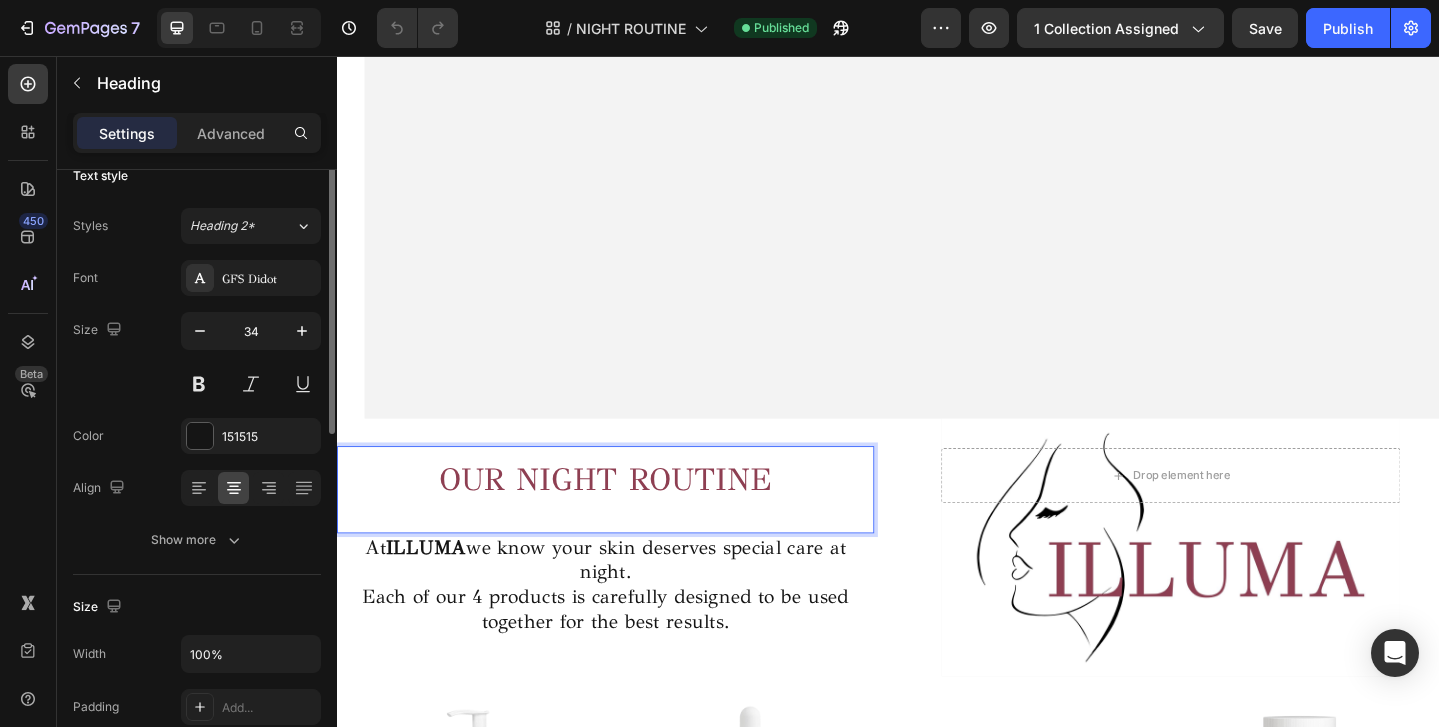 scroll, scrollTop: 0, scrollLeft: 0, axis: both 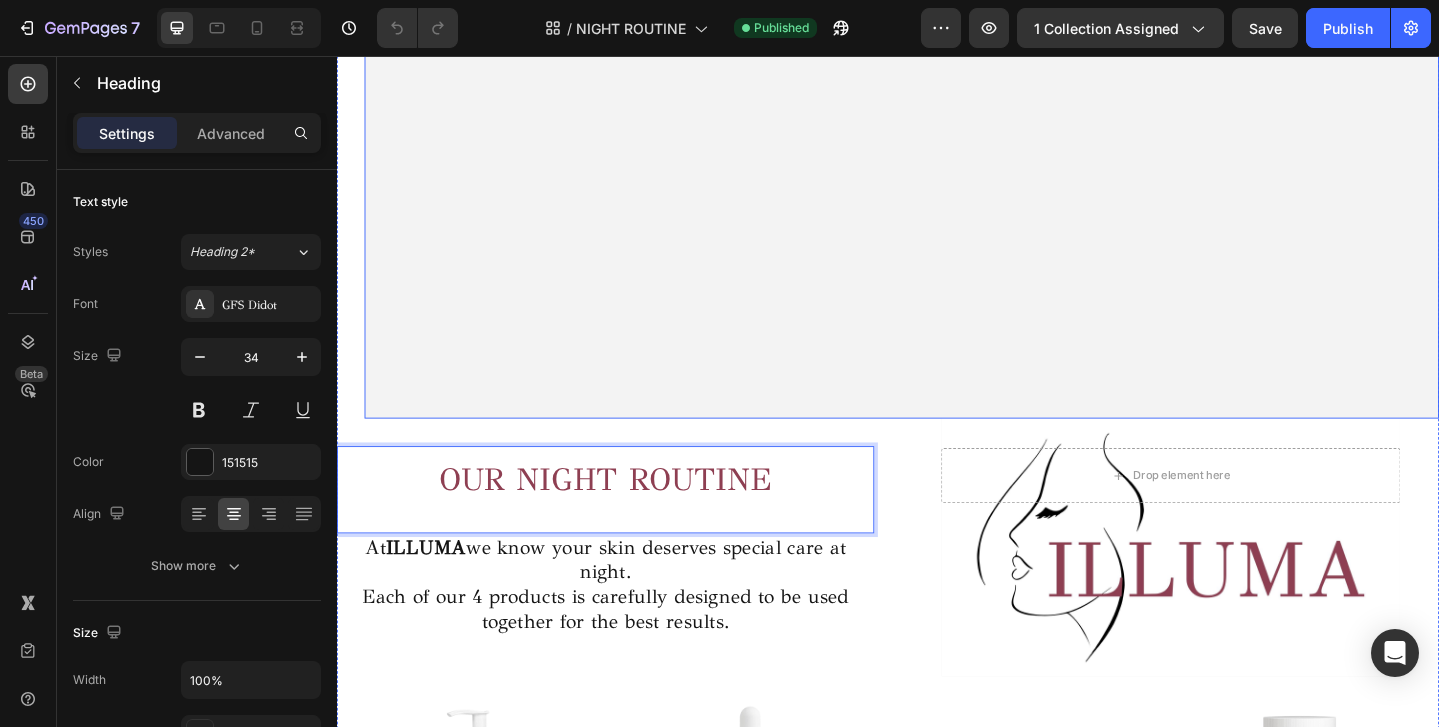 click at bounding box center [952, 122] 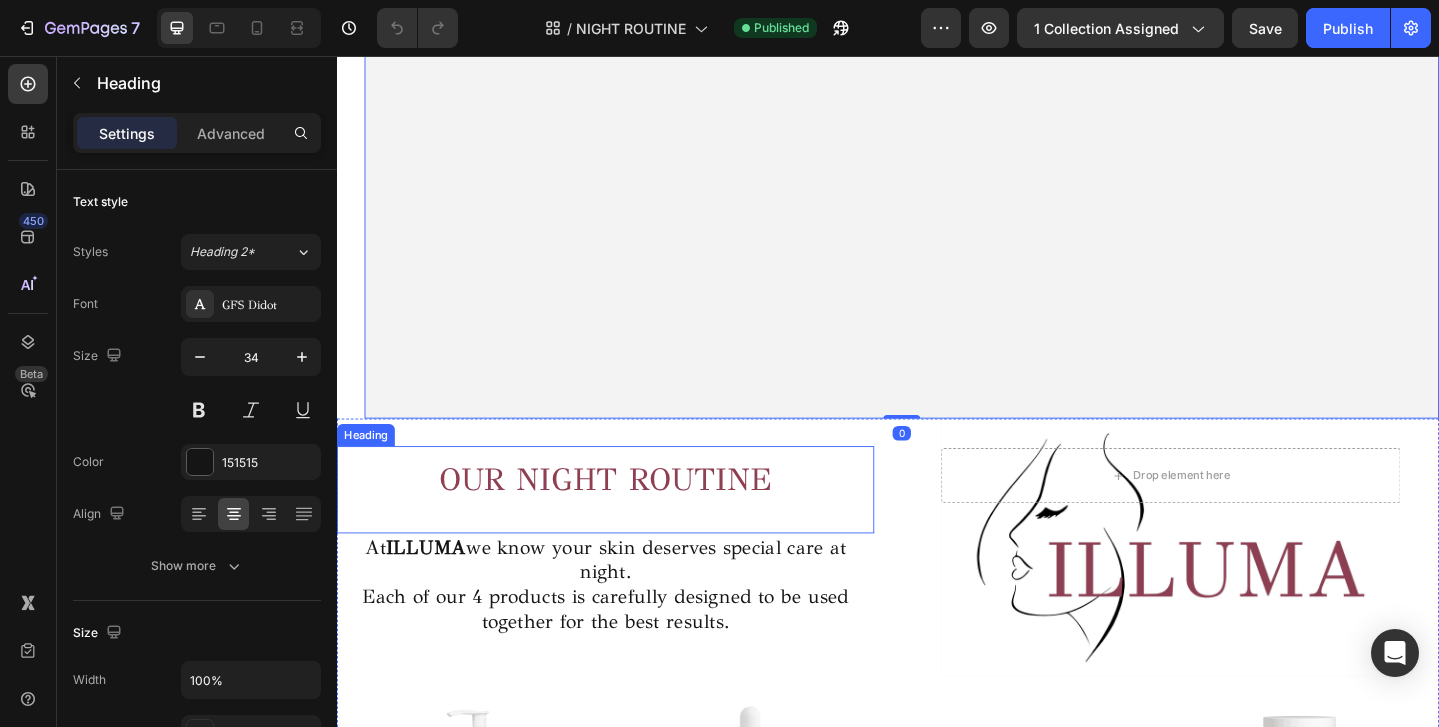 click on "OUR NIGHT ROUTINE" at bounding box center (630, 517) 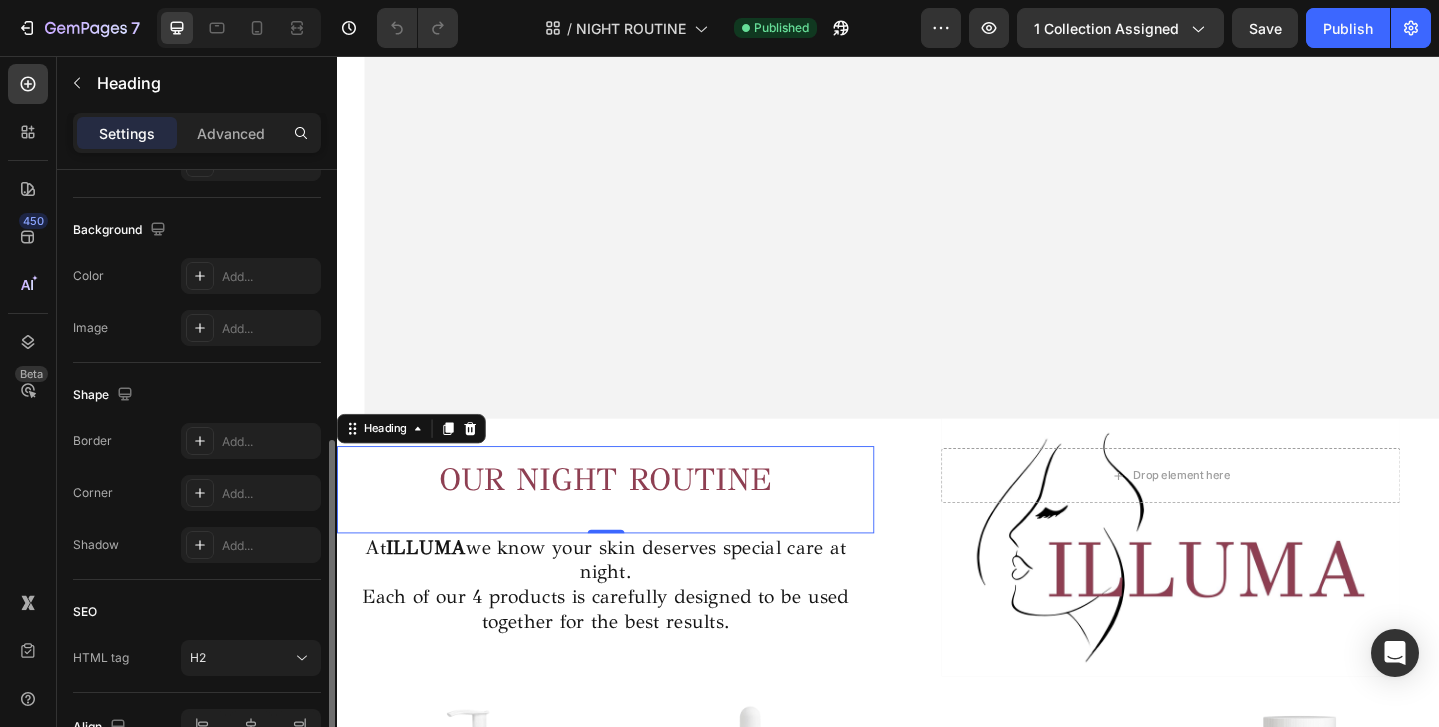 scroll, scrollTop: 684, scrollLeft: 0, axis: vertical 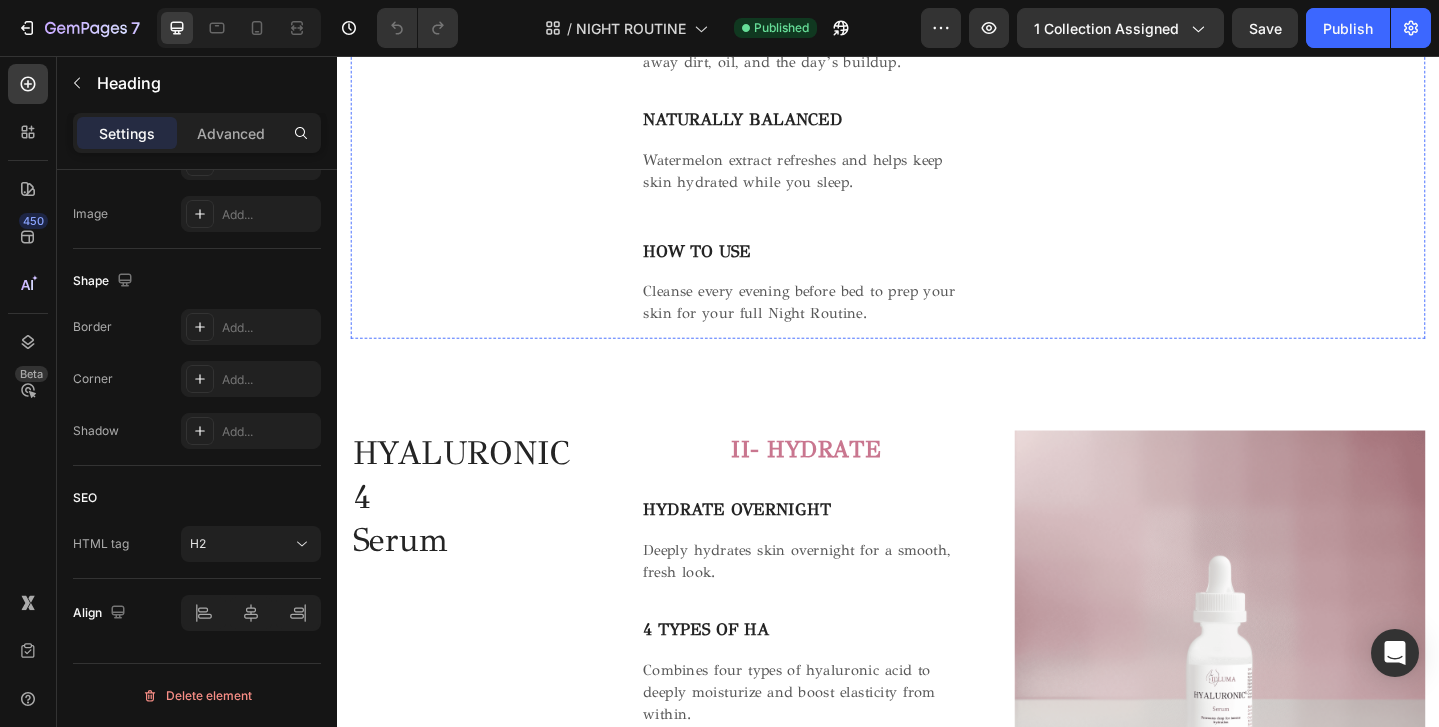 click on "SEE THE PRODUCT" at bounding box center [1299, -70] 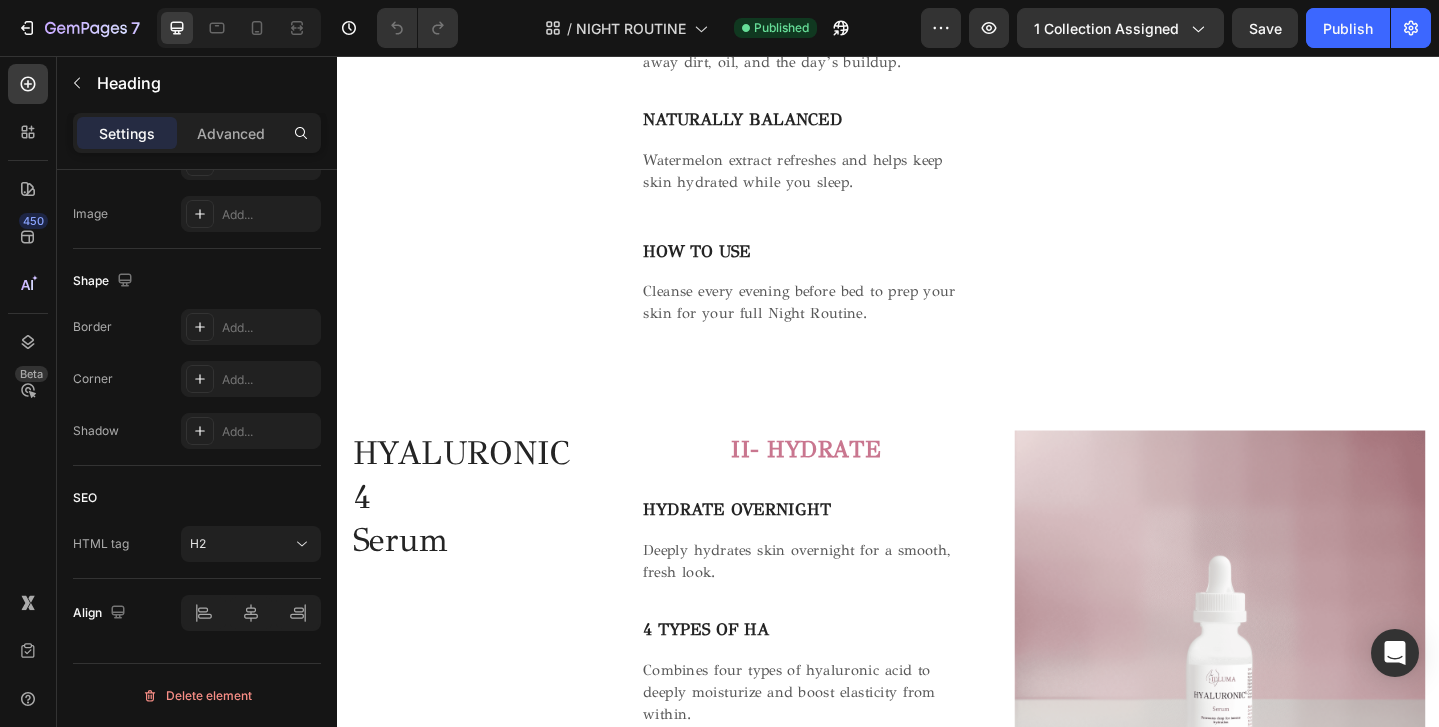 scroll, scrollTop: 0, scrollLeft: 0, axis: both 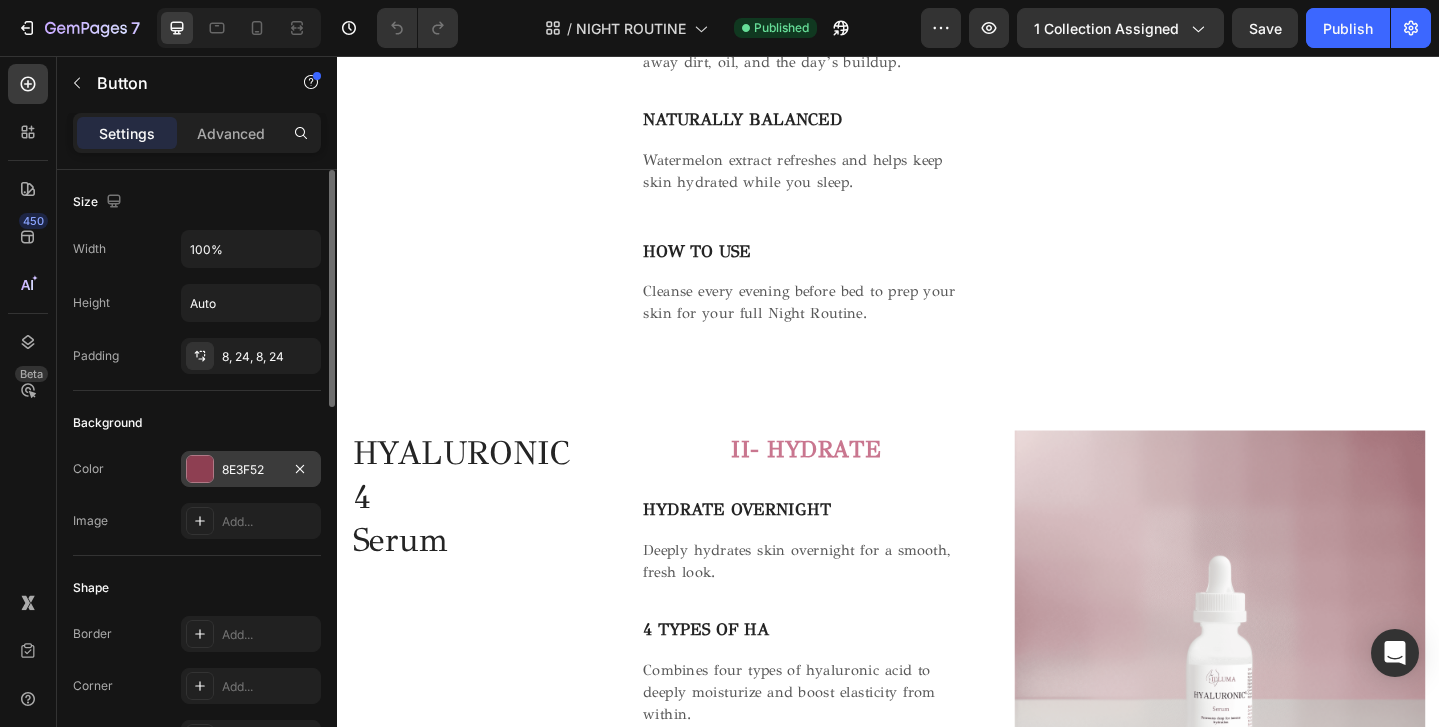 click on "8E3F52" at bounding box center [251, 470] 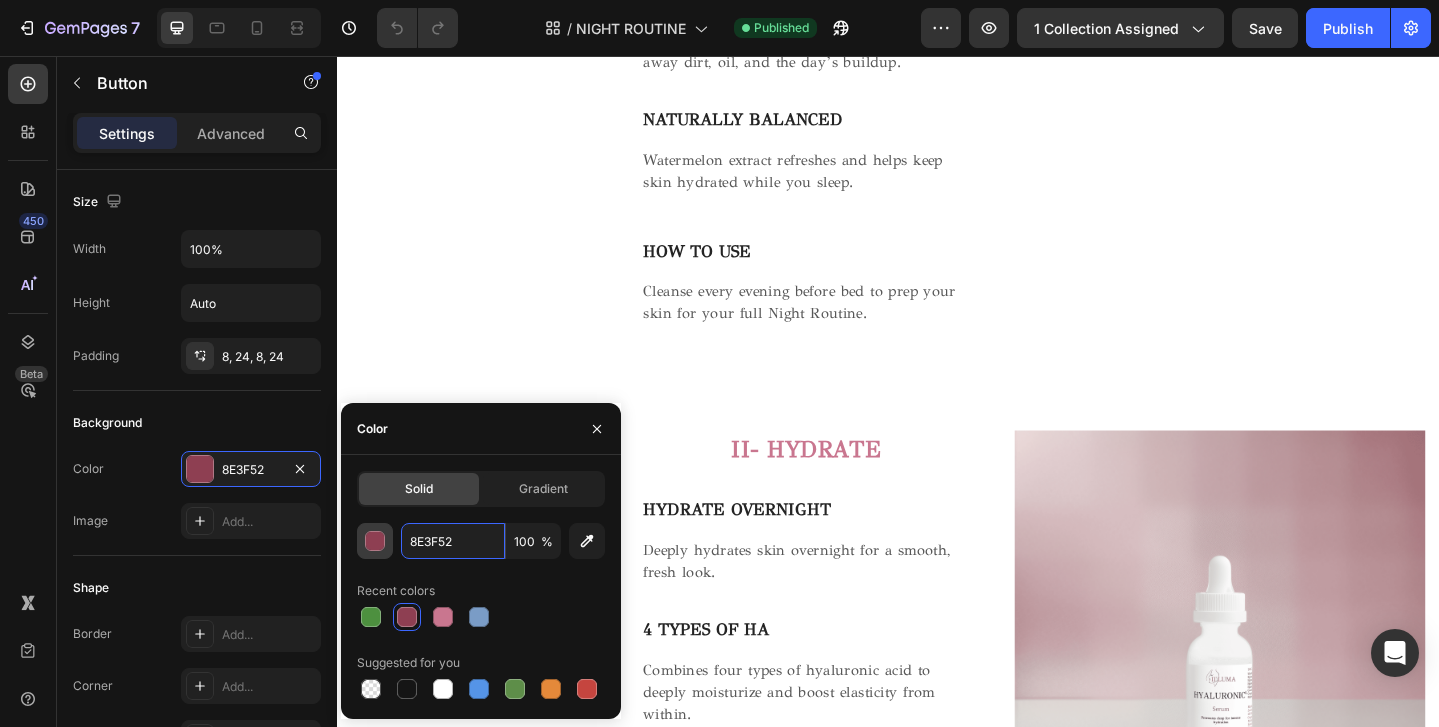 drag, startPoint x: 459, startPoint y: 540, endPoint x: 377, endPoint y: 538, distance: 82.02438 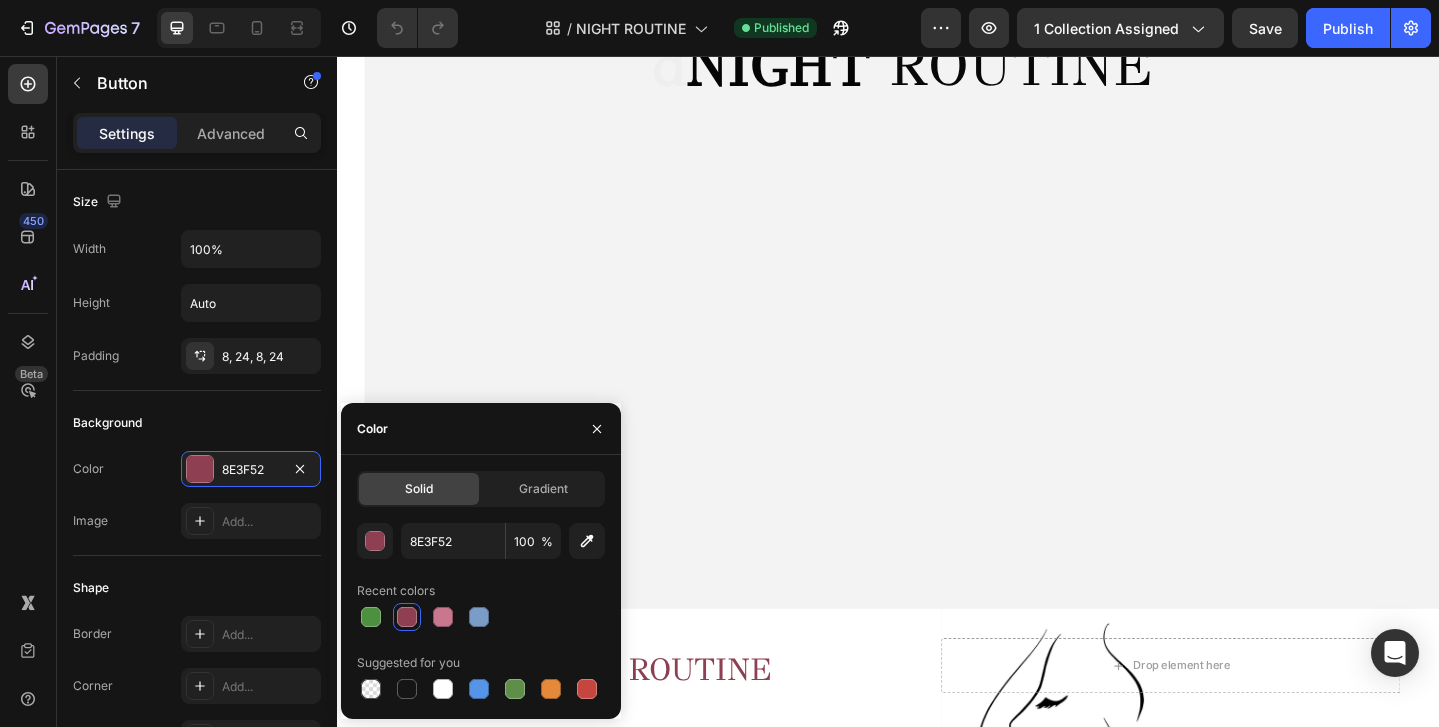 click at bounding box center (952, 329) 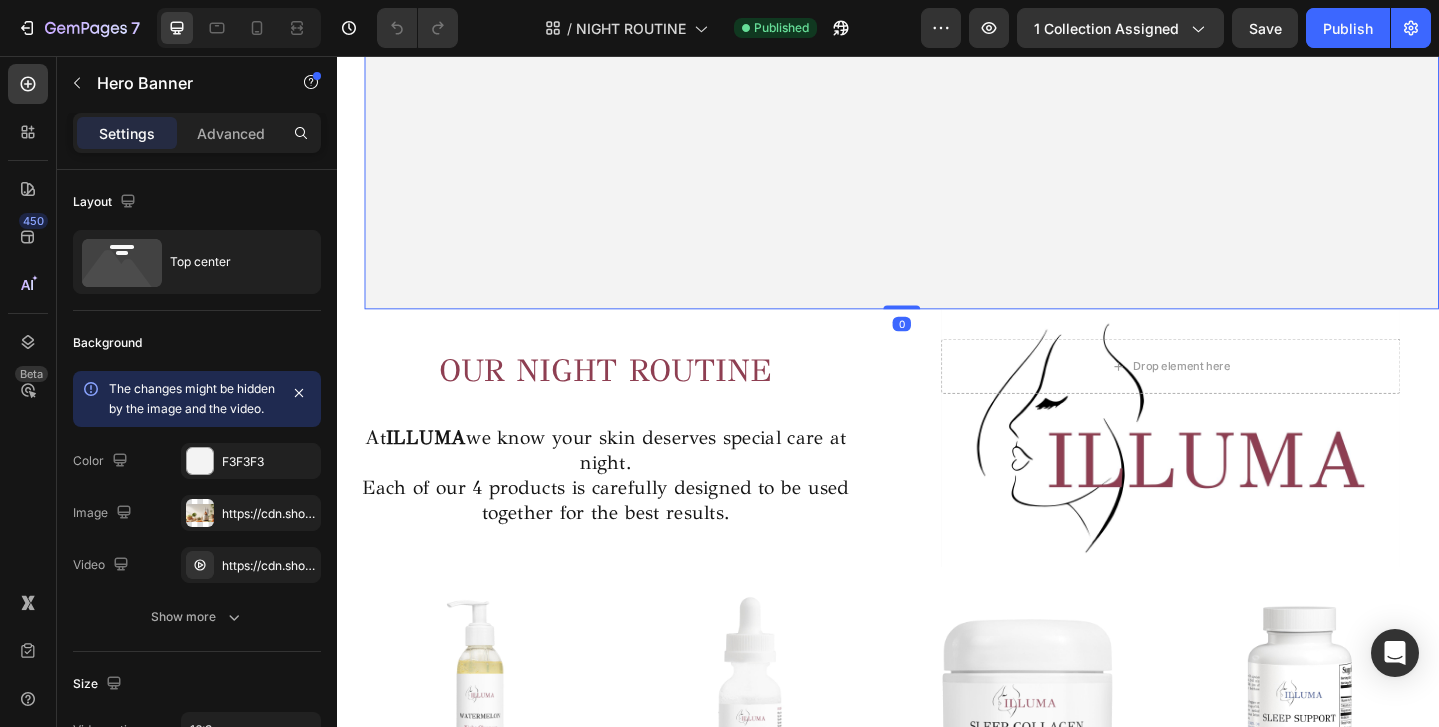 scroll, scrollTop: 466, scrollLeft: 0, axis: vertical 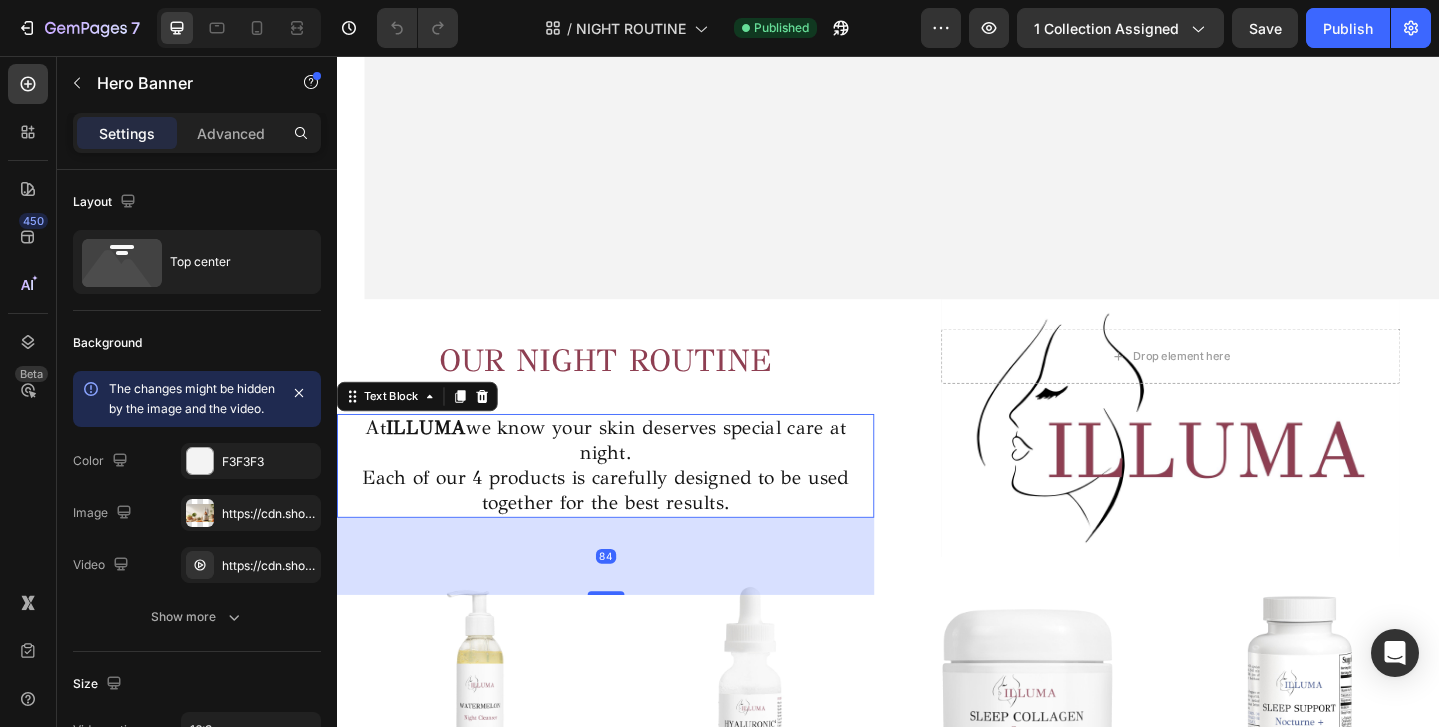 click on "ILLUMA" at bounding box center (434, 461) 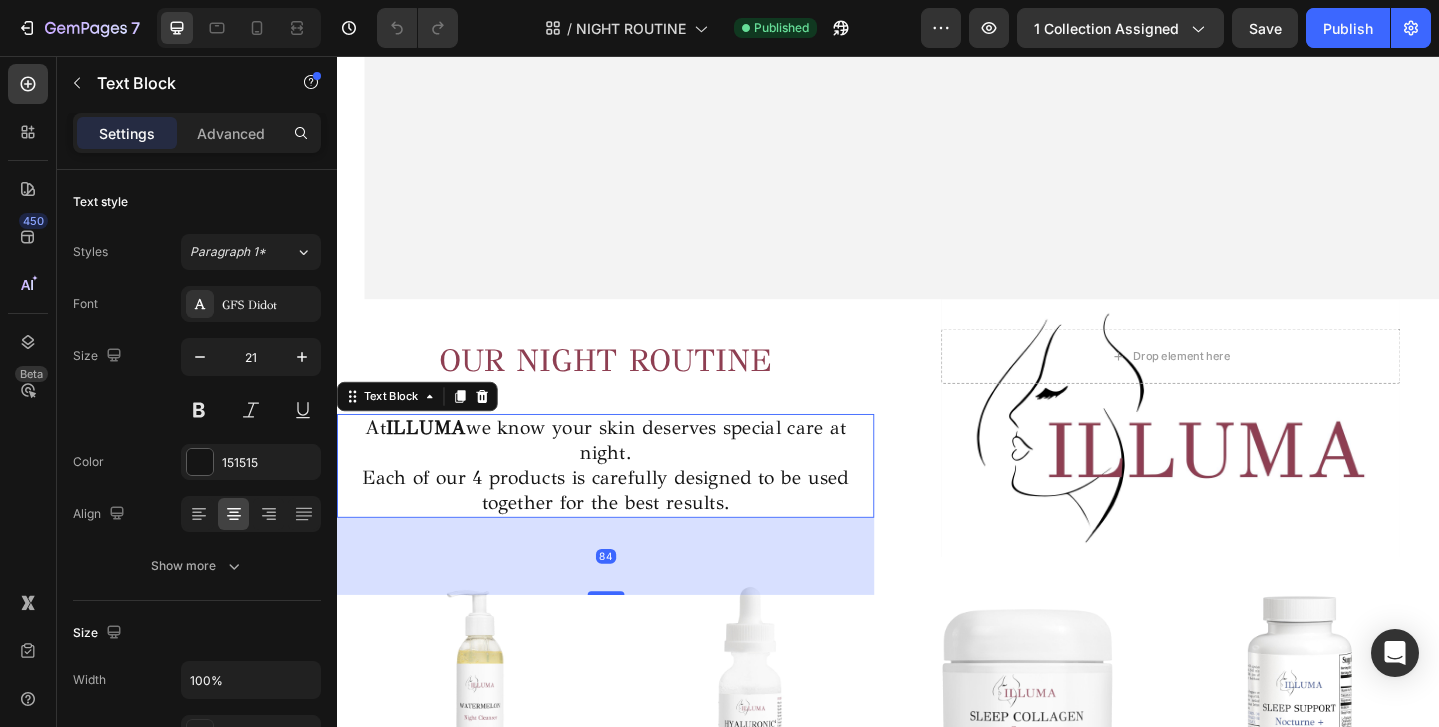 click on "ILLUMA" at bounding box center (434, 461) 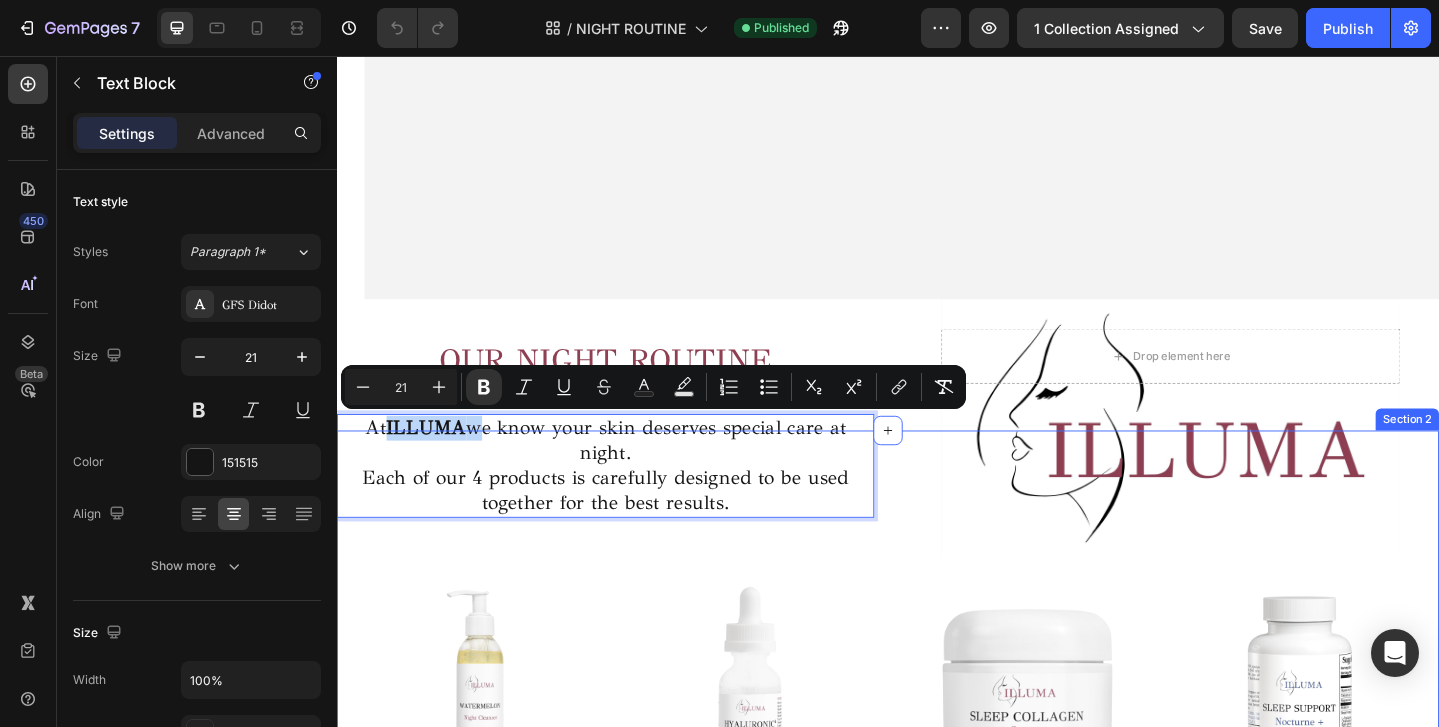drag, startPoint x: 478, startPoint y: 463, endPoint x: 426, endPoint y: 466, distance: 52.086468 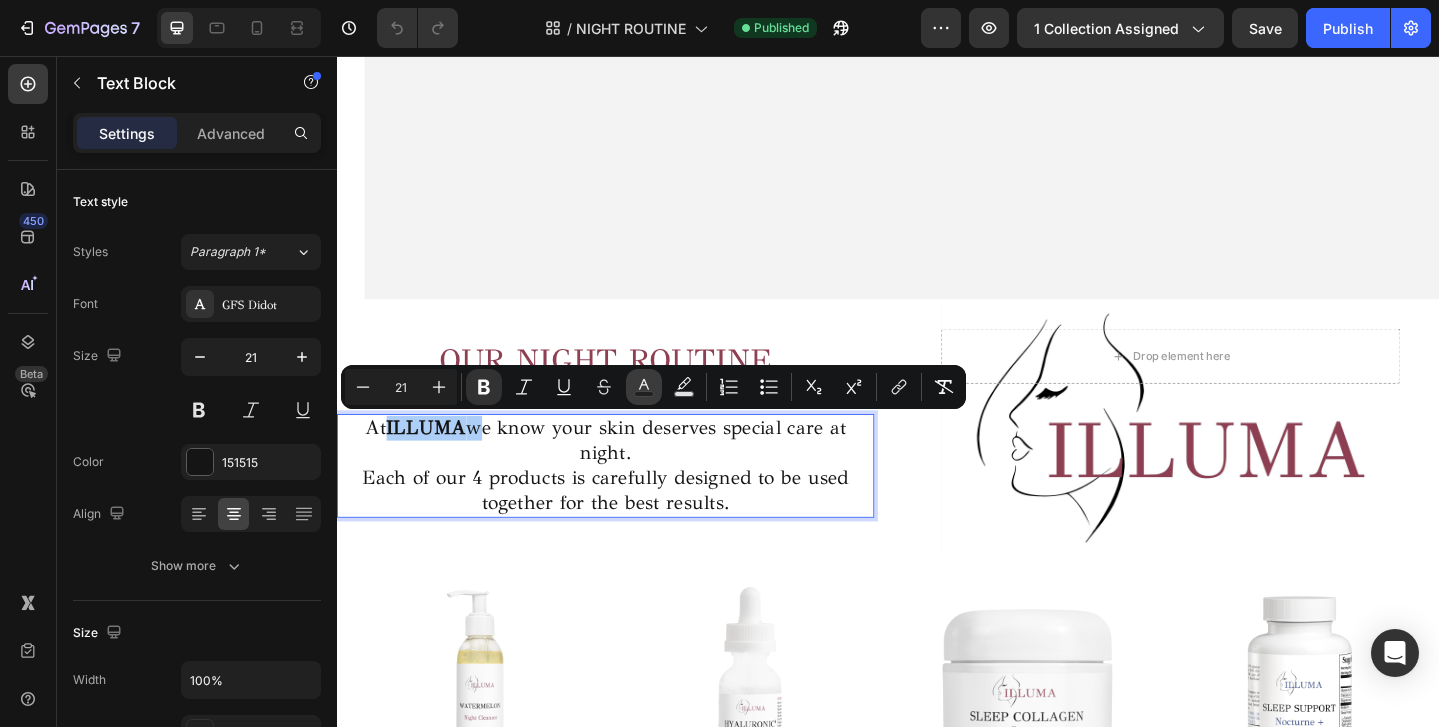 click 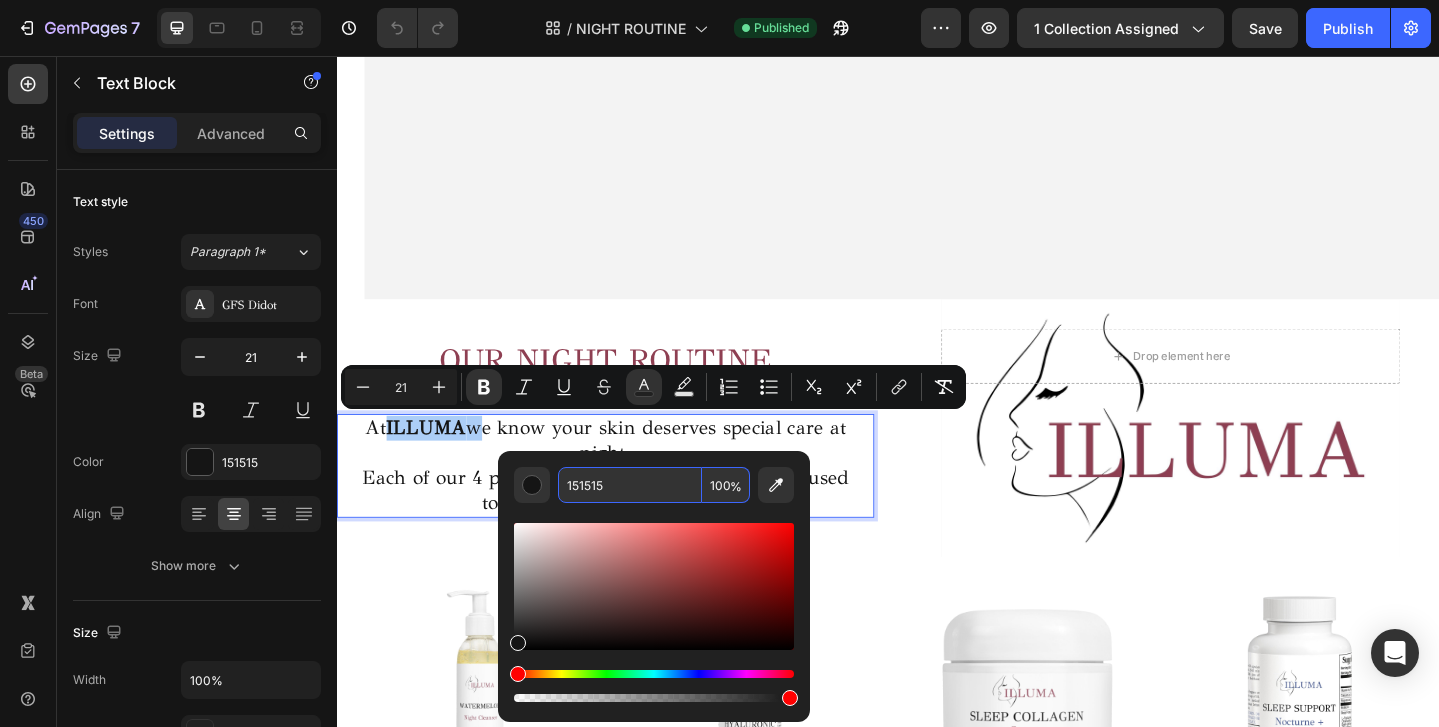 click on "151515" at bounding box center [630, 485] 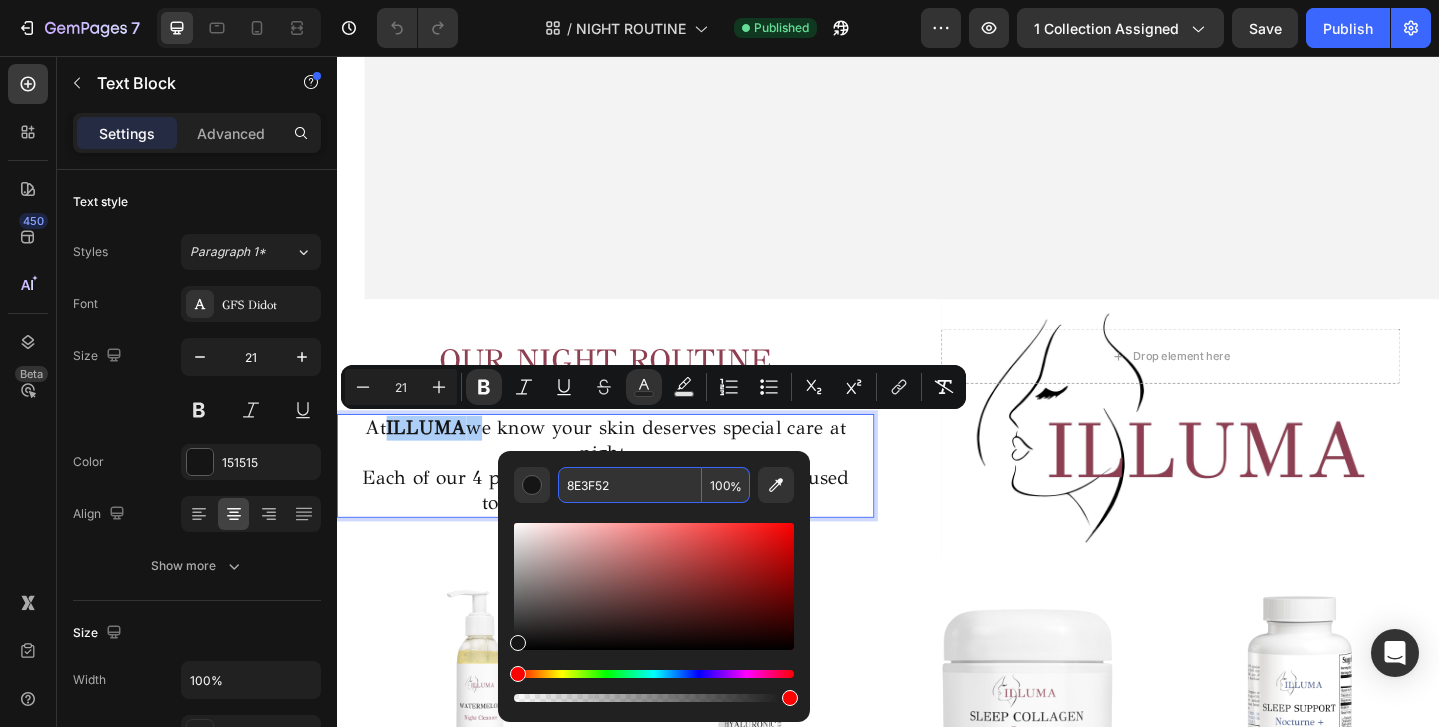 type on "8E3F52" 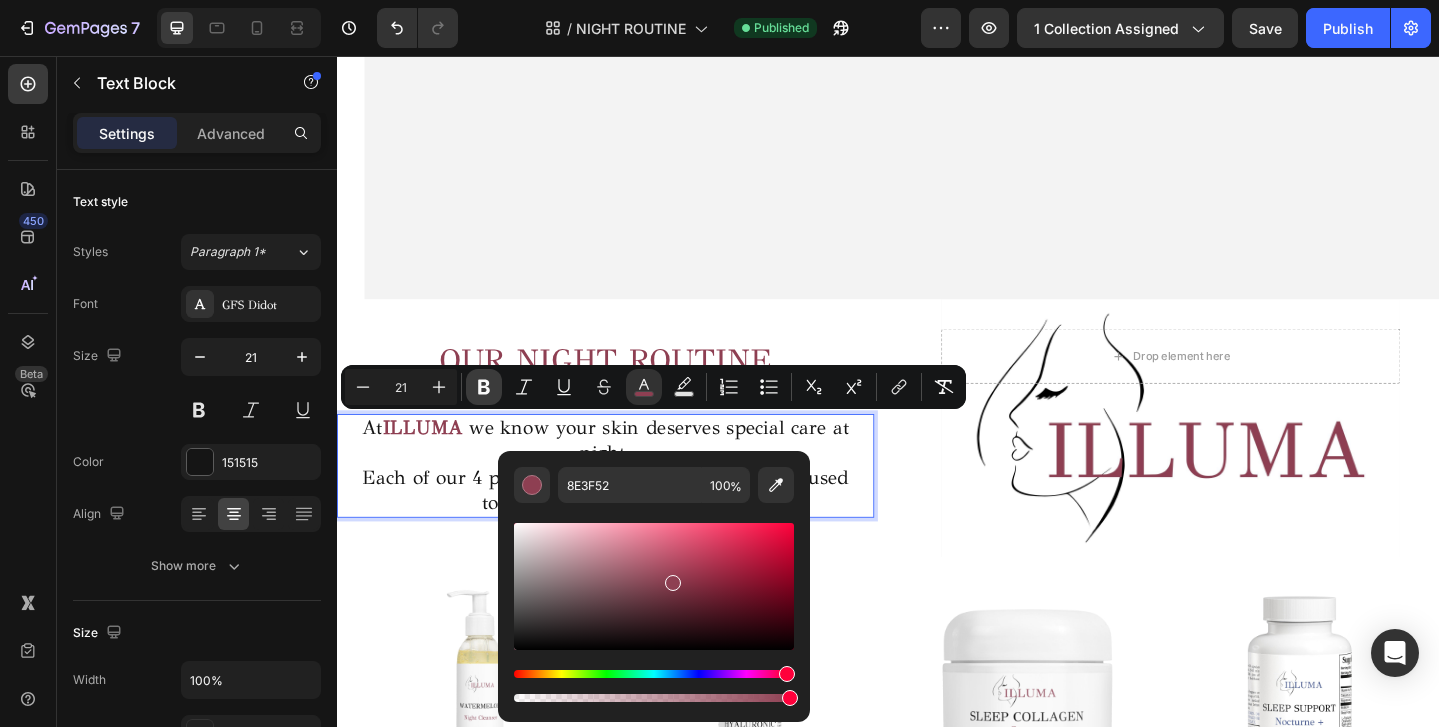 click 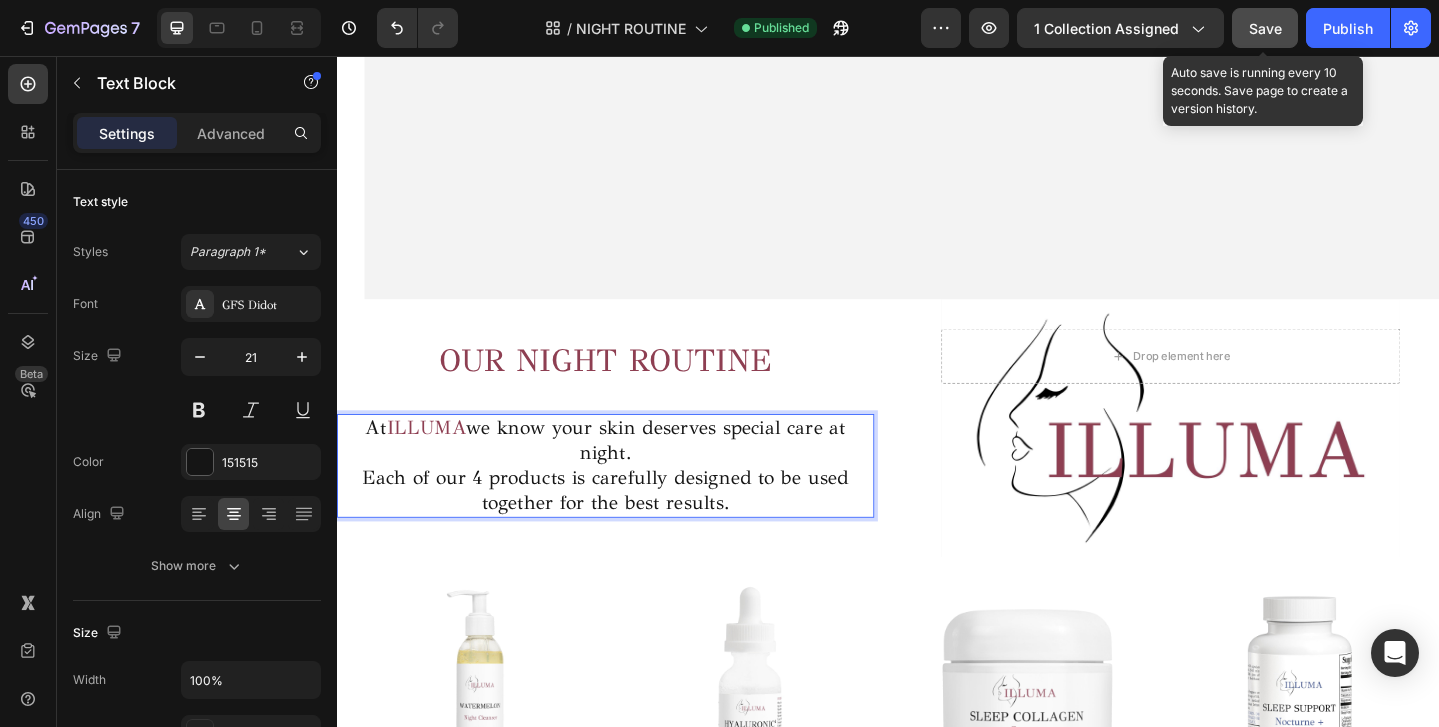click on "Save" 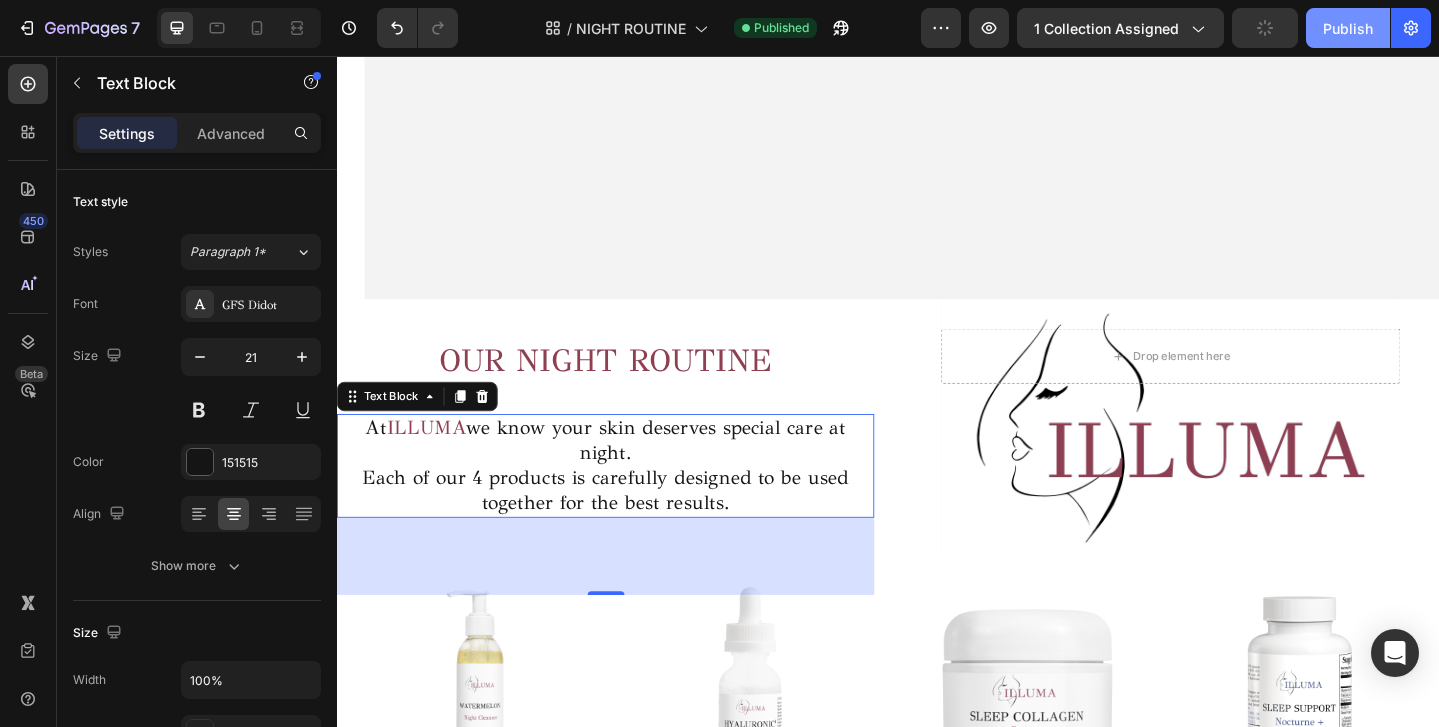 click on "Publish" 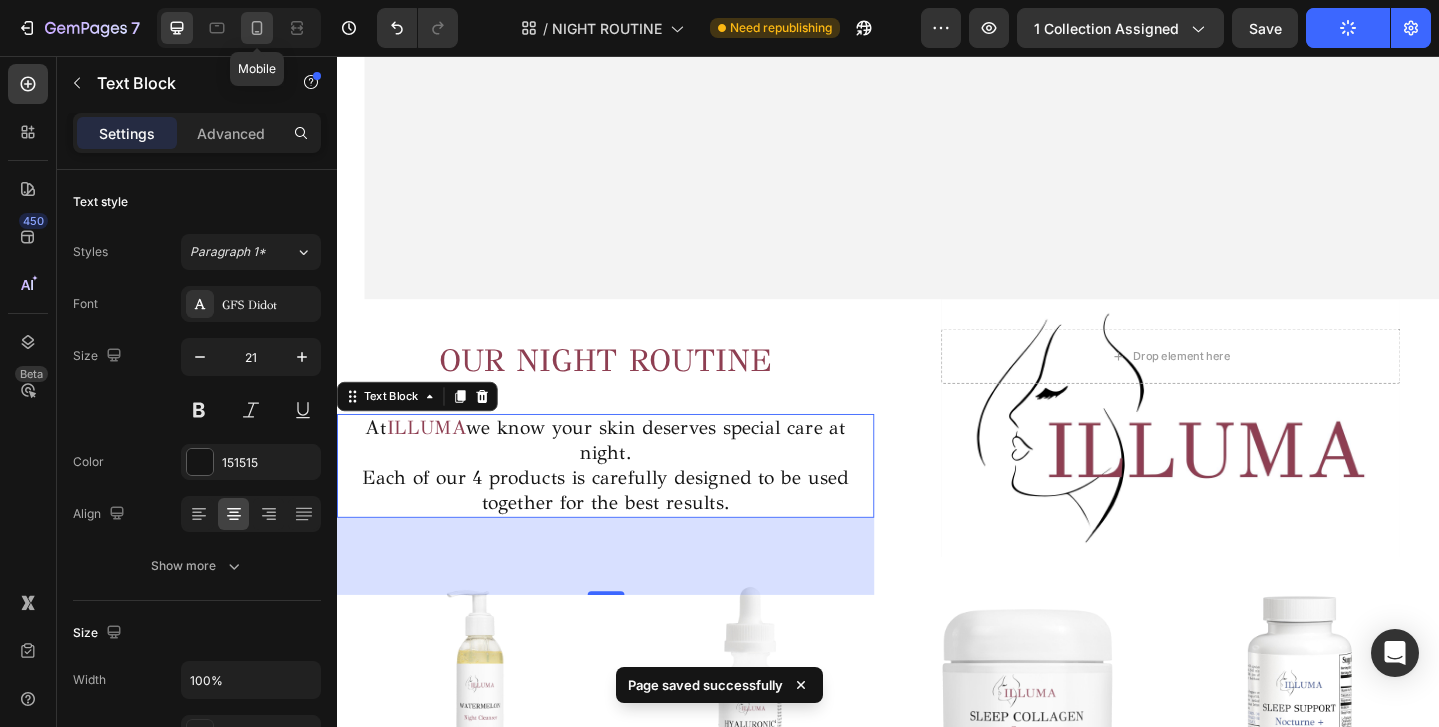 click 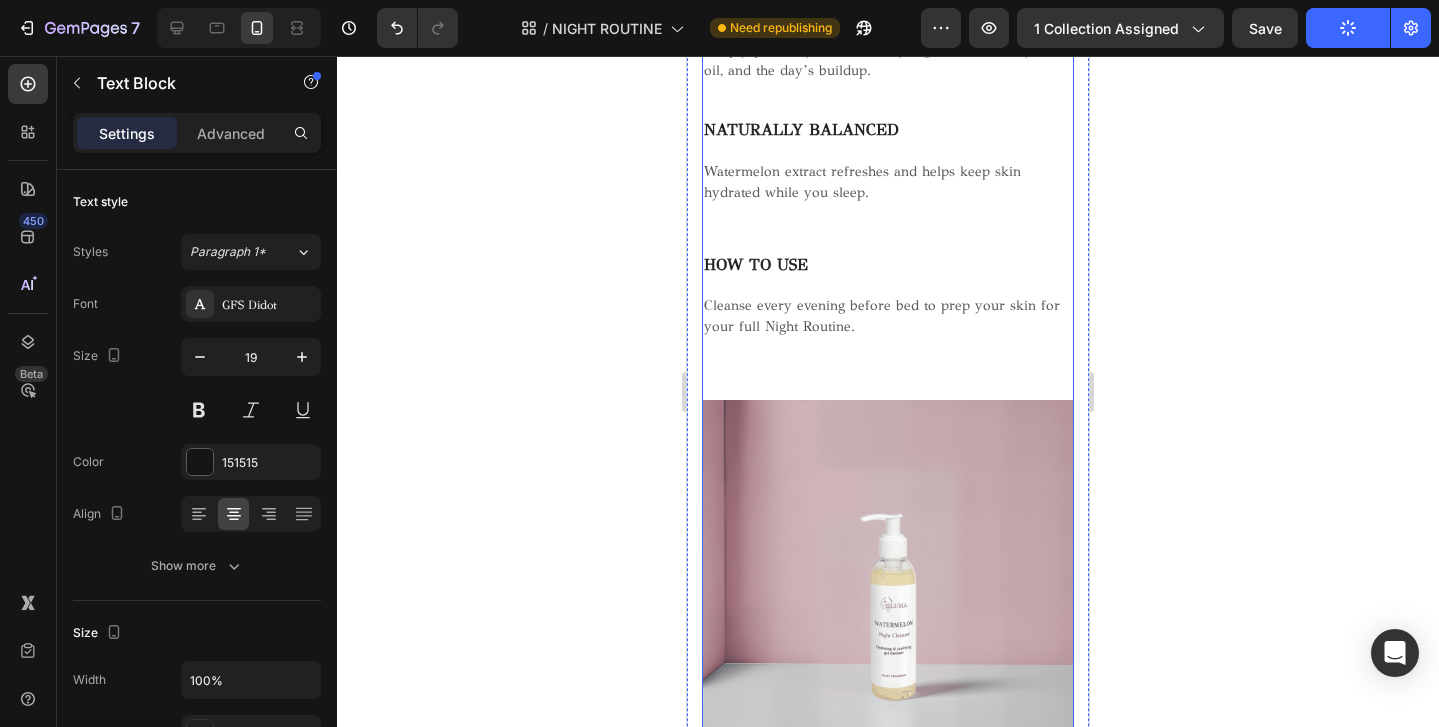 scroll, scrollTop: 2707, scrollLeft: 0, axis: vertical 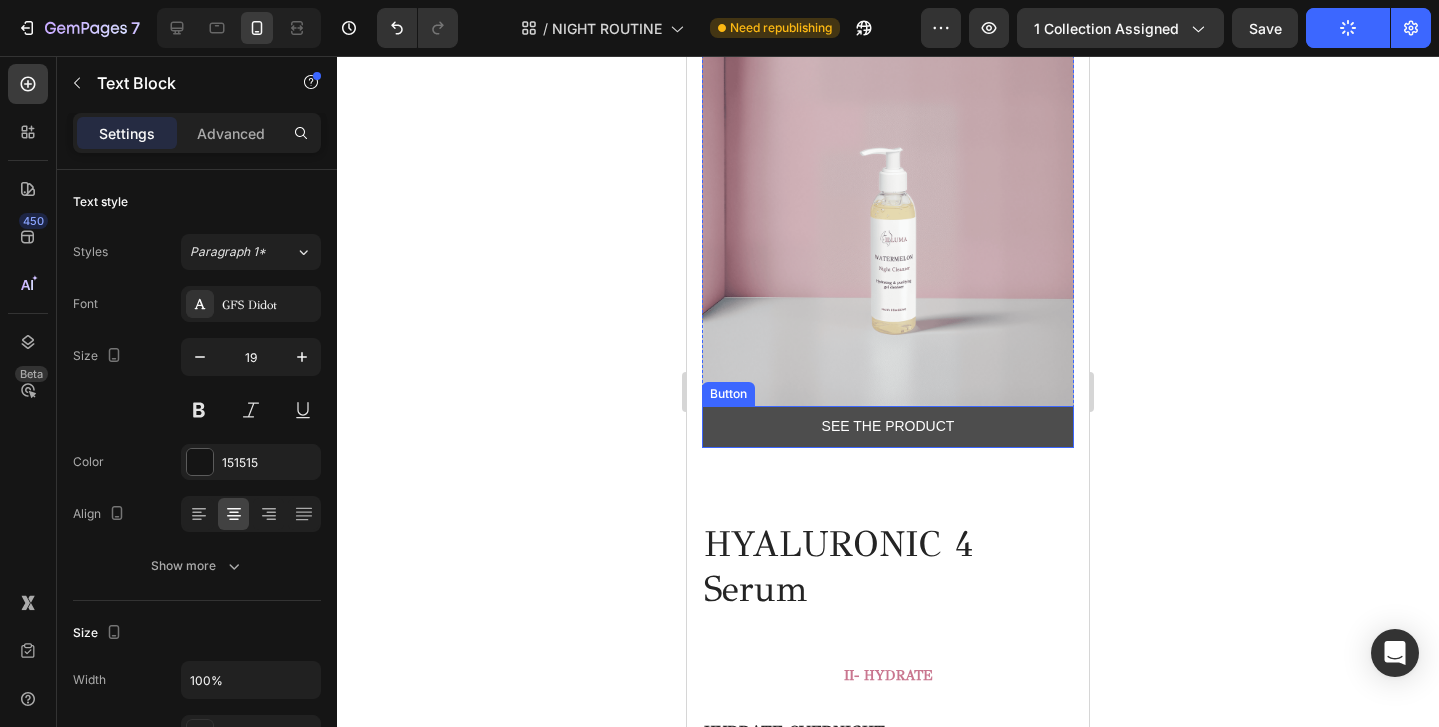 click on "SEE THE PRODUCT" at bounding box center [888, 426] 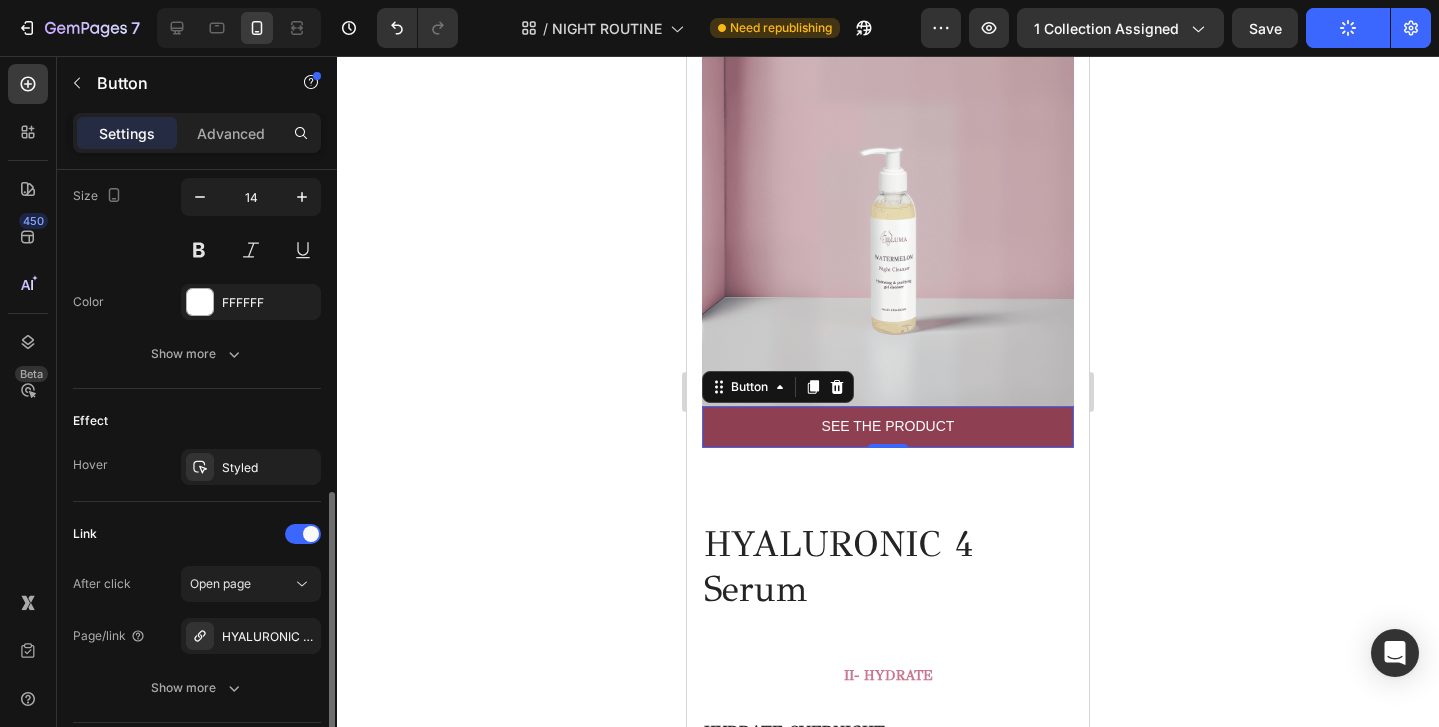 scroll, scrollTop: 976, scrollLeft: 0, axis: vertical 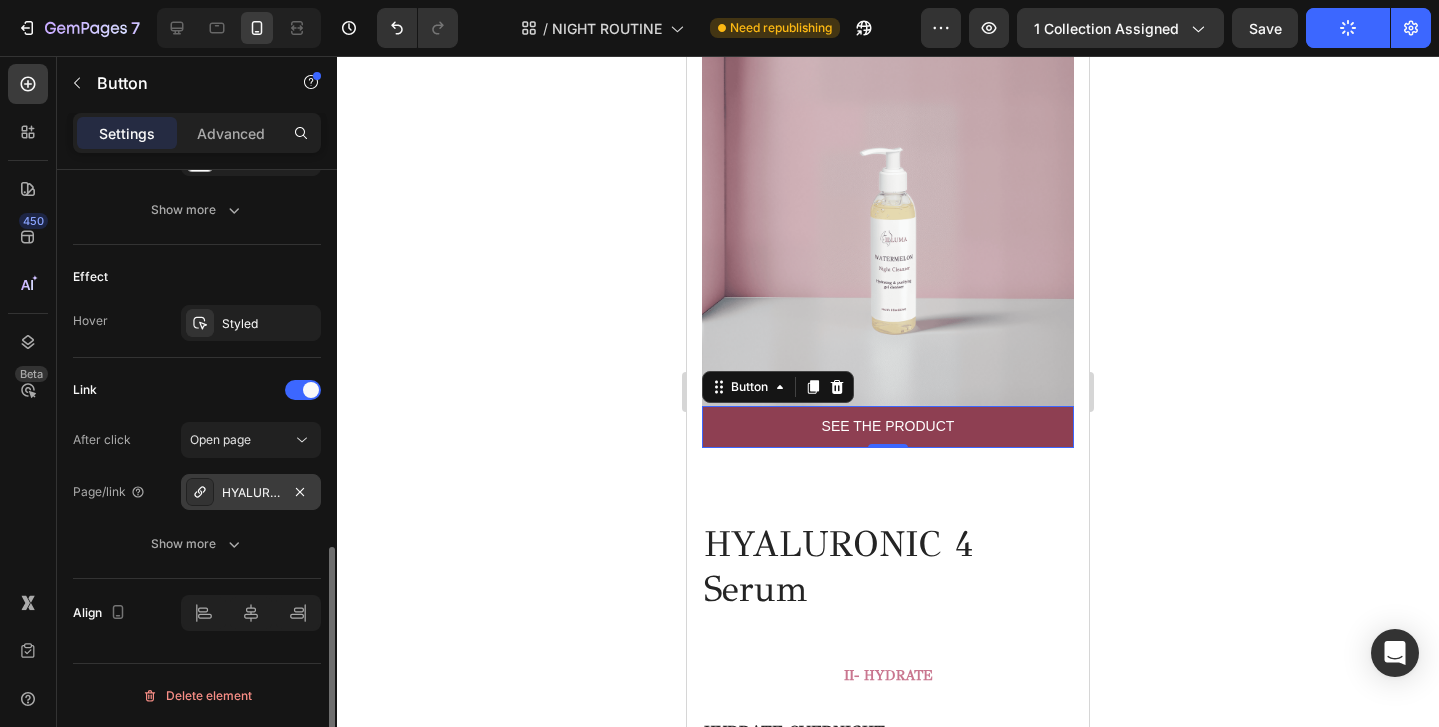 click on "HYALURONIC  SERUM" at bounding box center [251, 493] 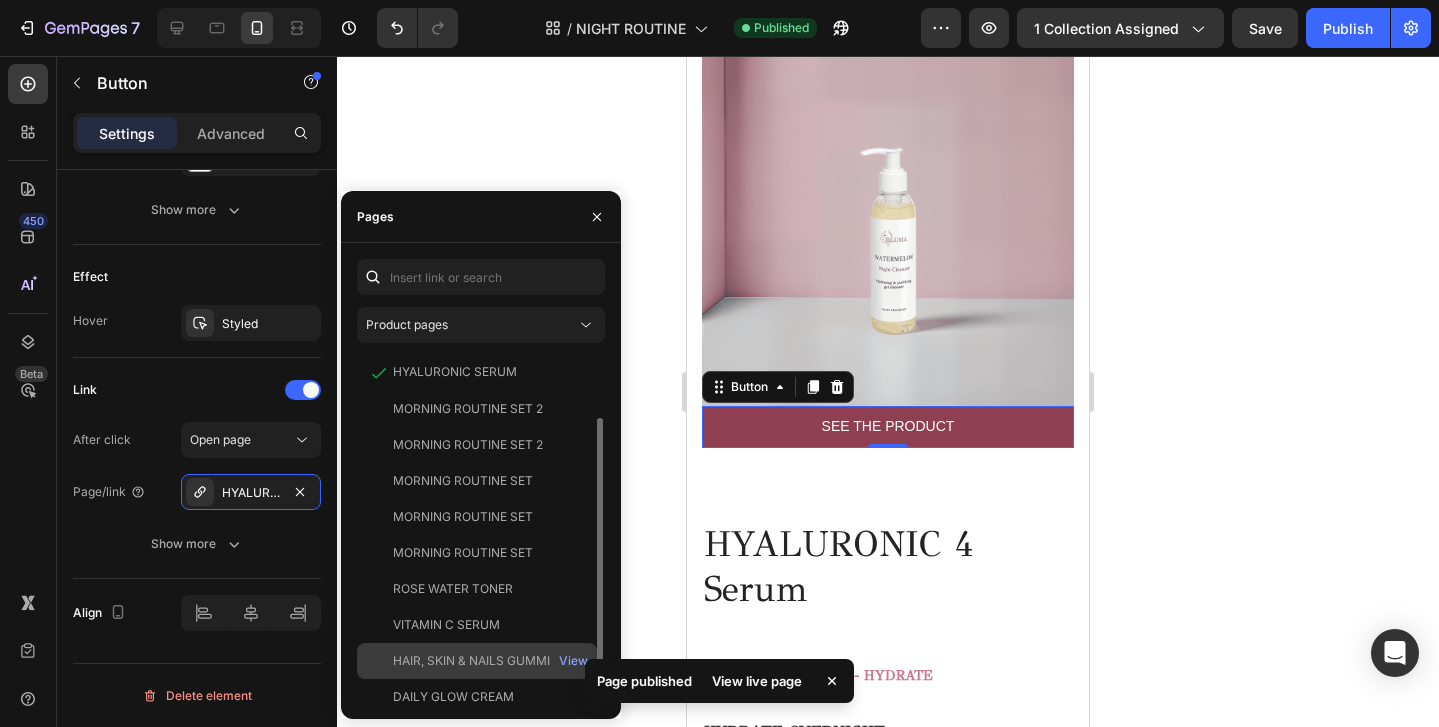scroll, scrollTop: 120, scrollLeft: 0, axis: vertical 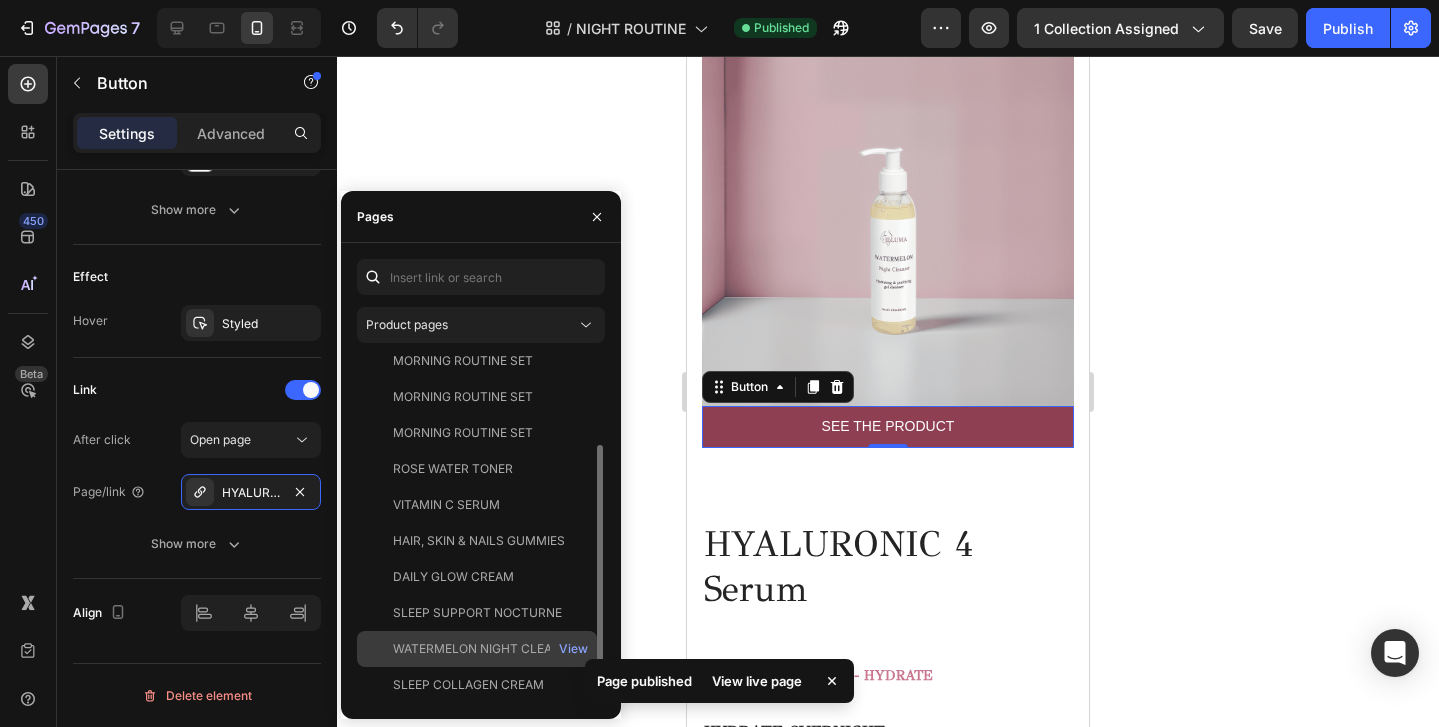 click on "WATERMELON NIGHT CLEANSER   View" 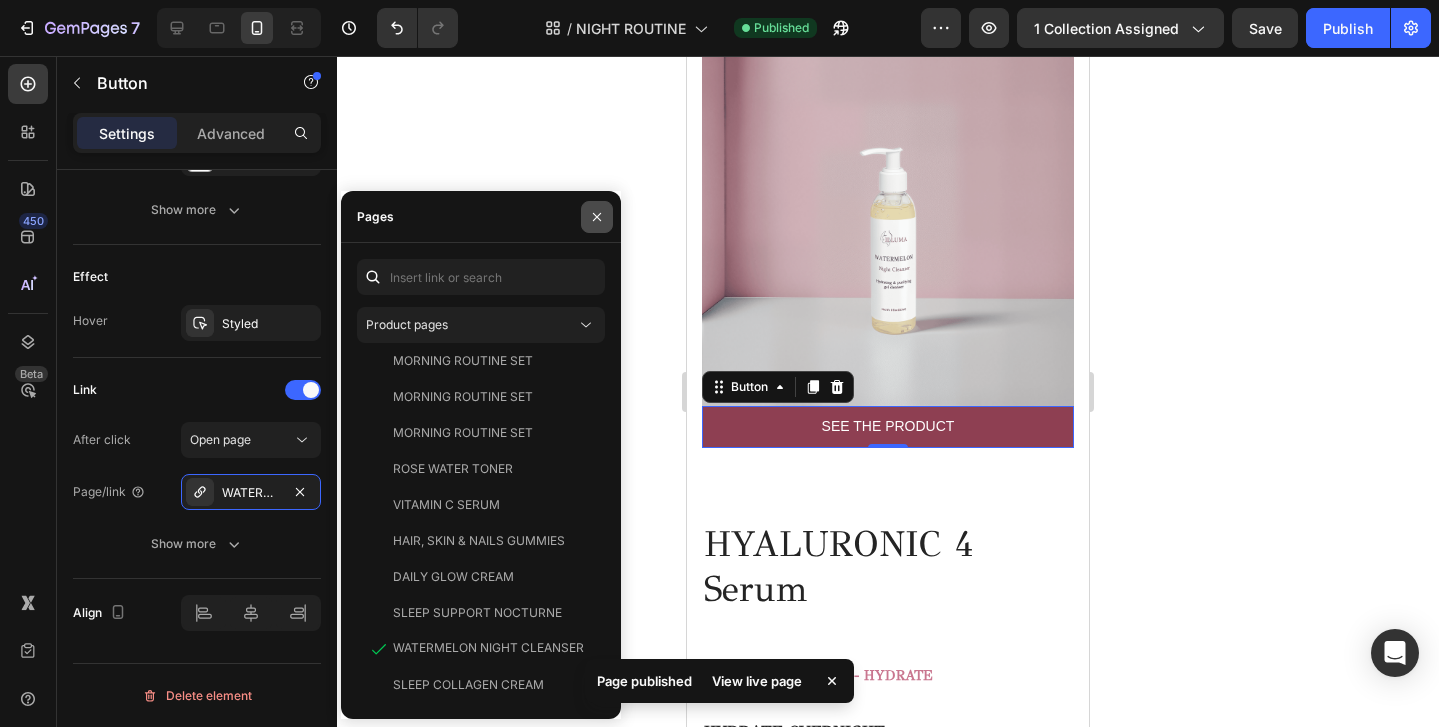 click 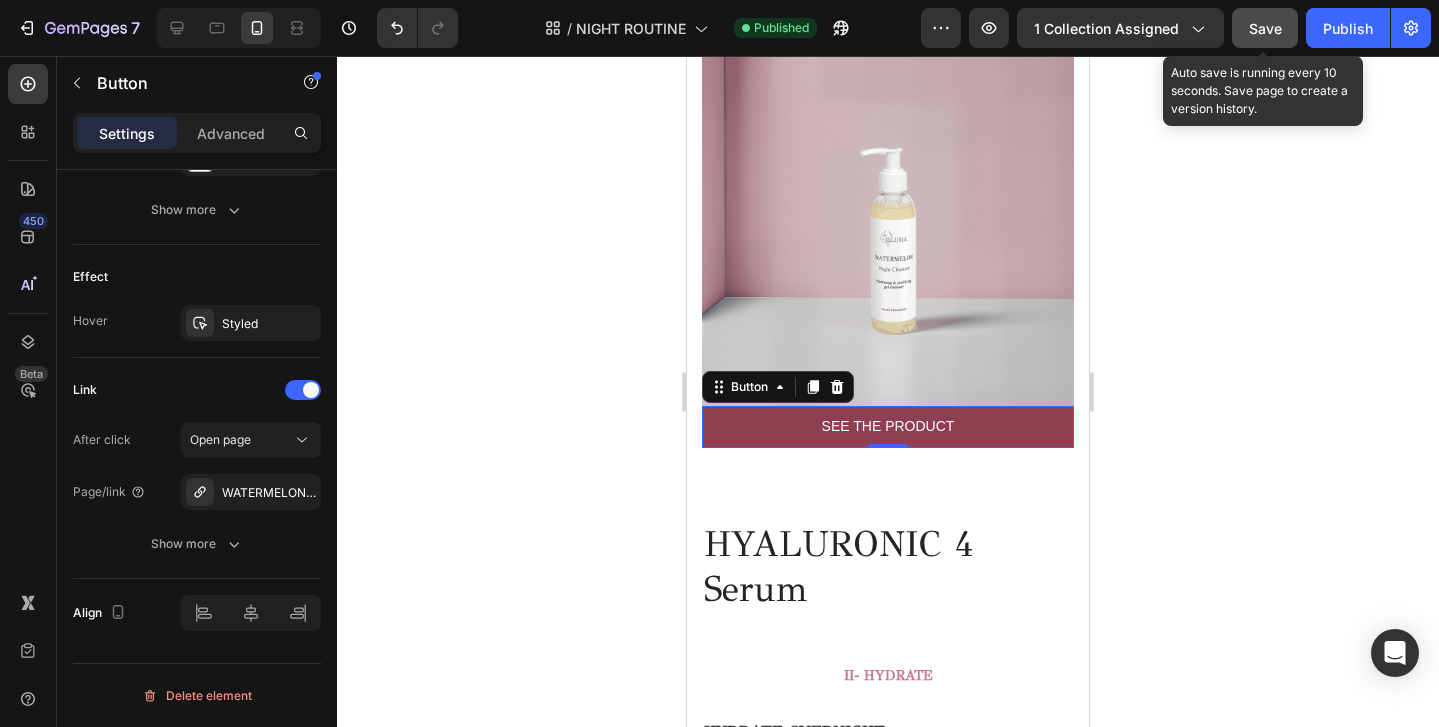 click on "Save" 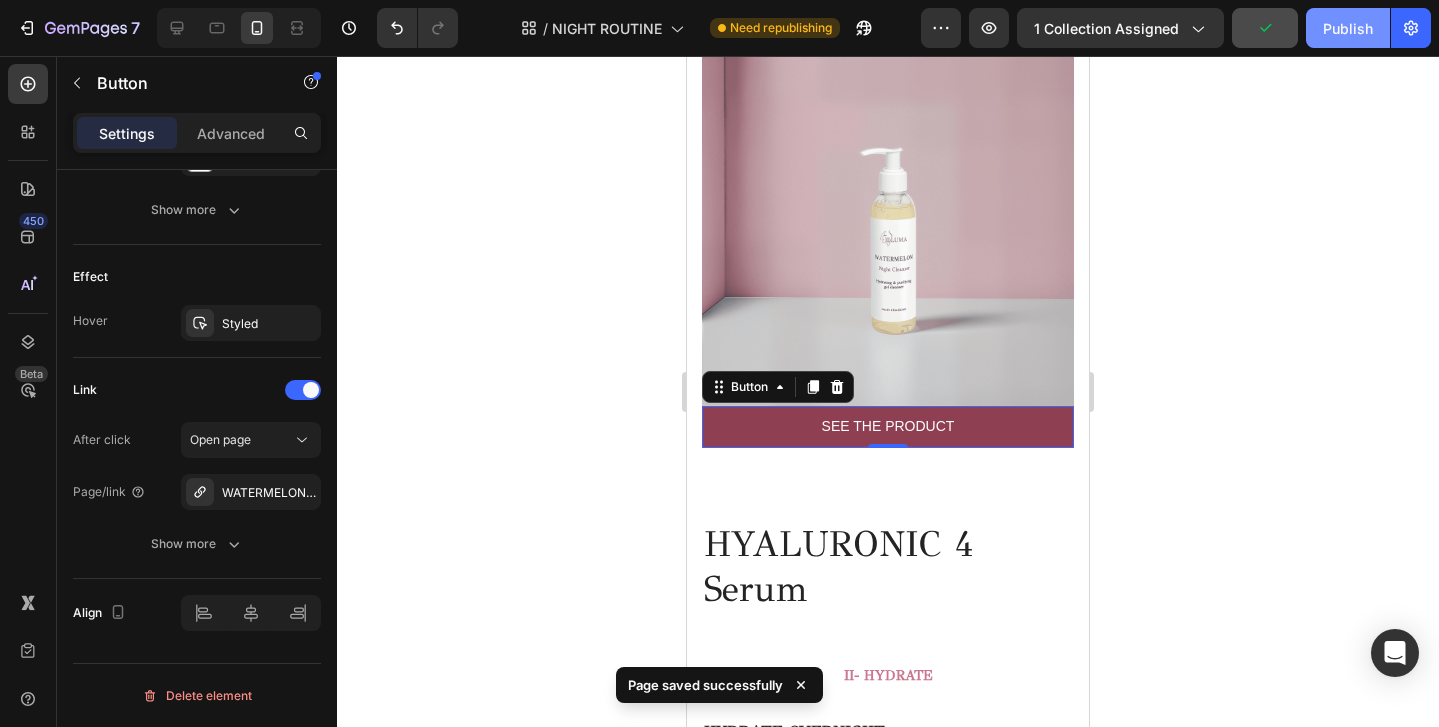 click on "Publish" at bounding box center [1348, 28] 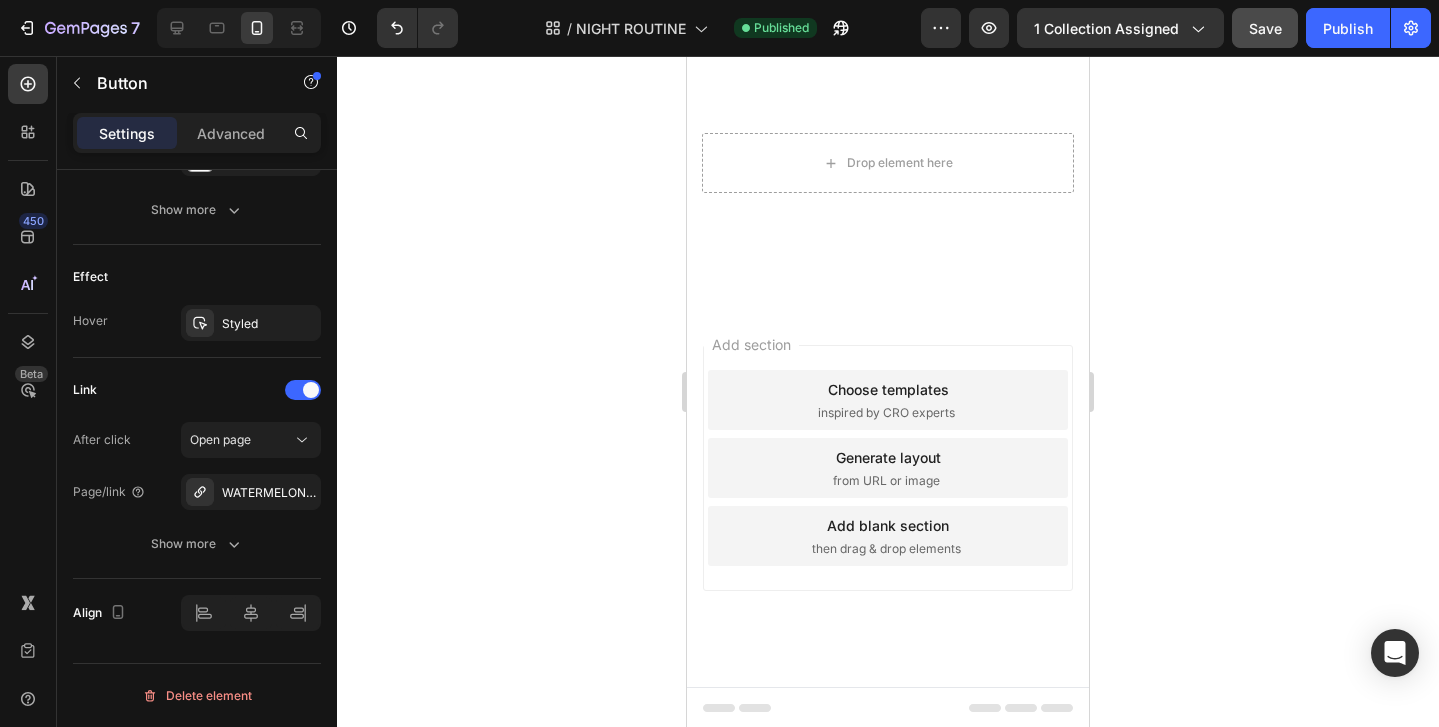 scroll, scrollTop: 7318, scrollLeft: 0, axis: vertical 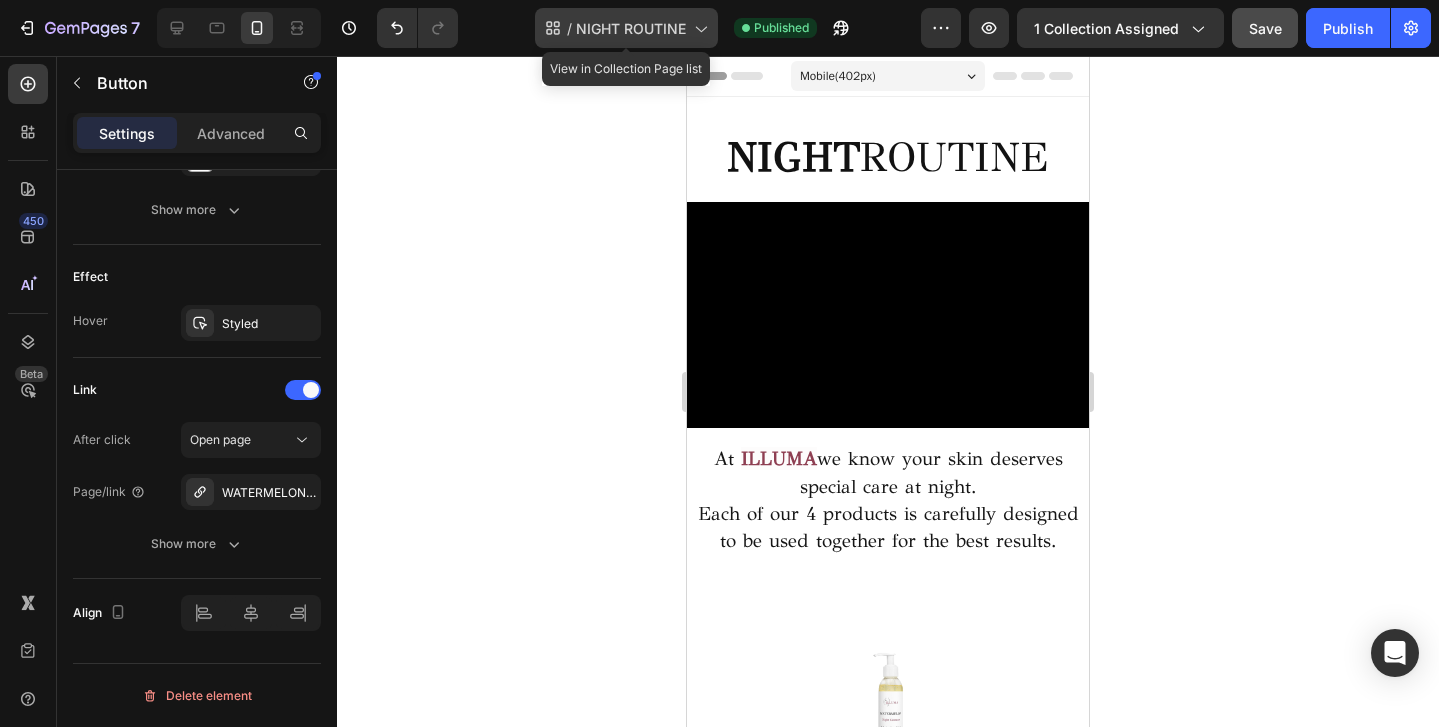 click on "NIGHT ROUTINE" at bounding box center [631, 28] 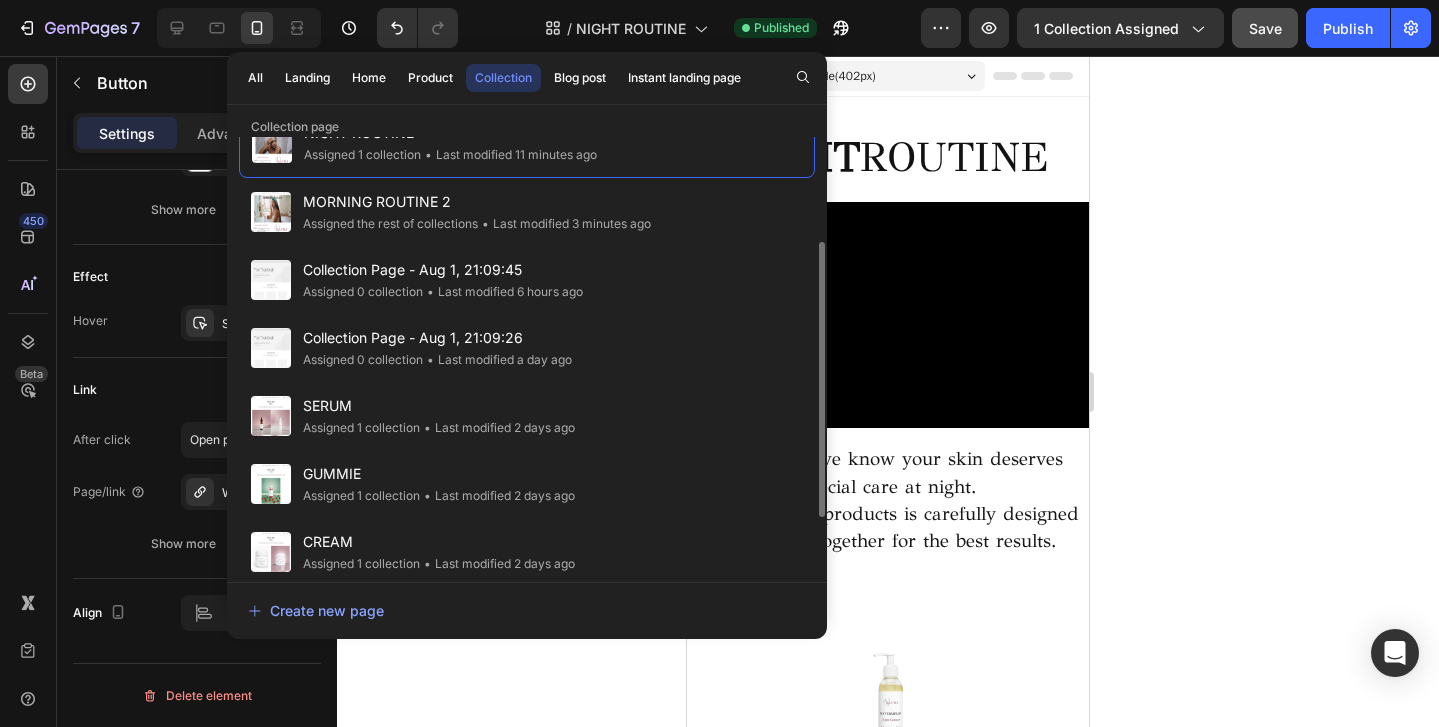 scroll, scrollTop: 98, scrollLeft: 0, axis: vertical 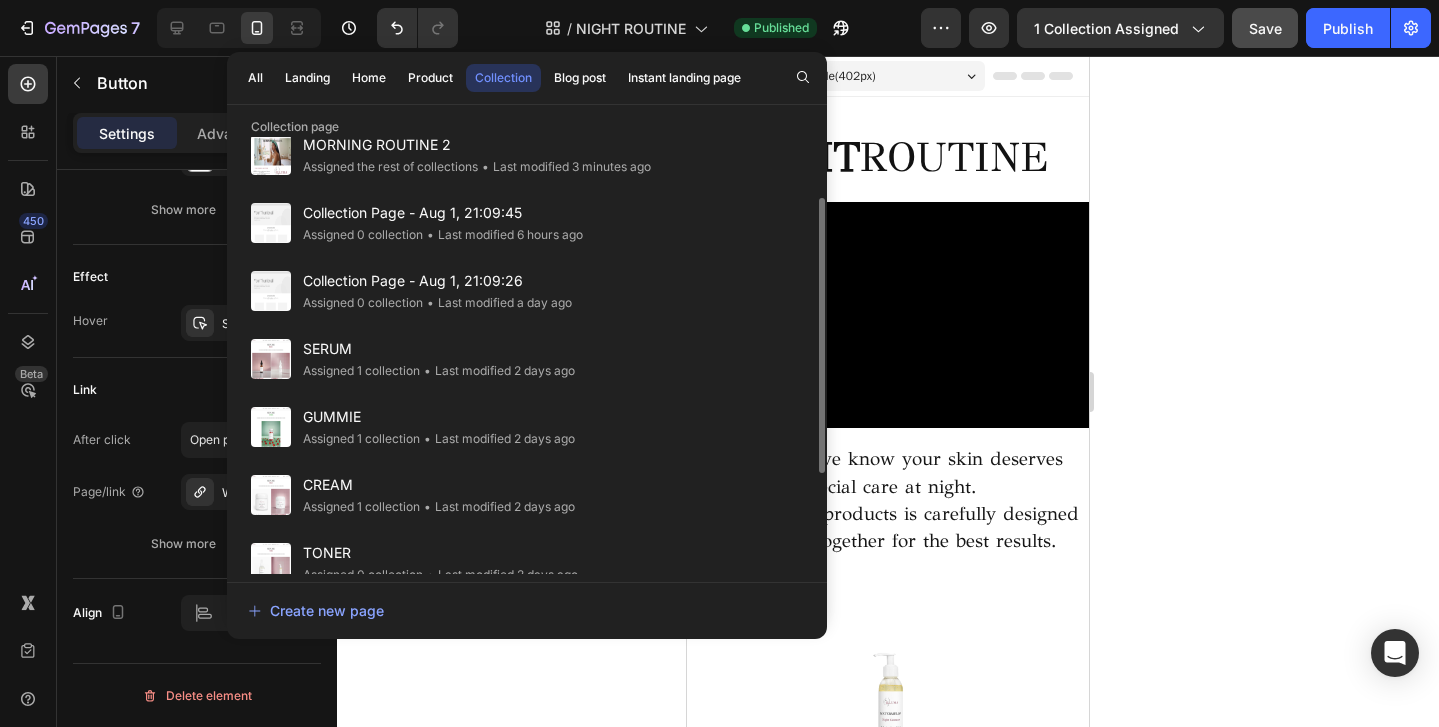 click 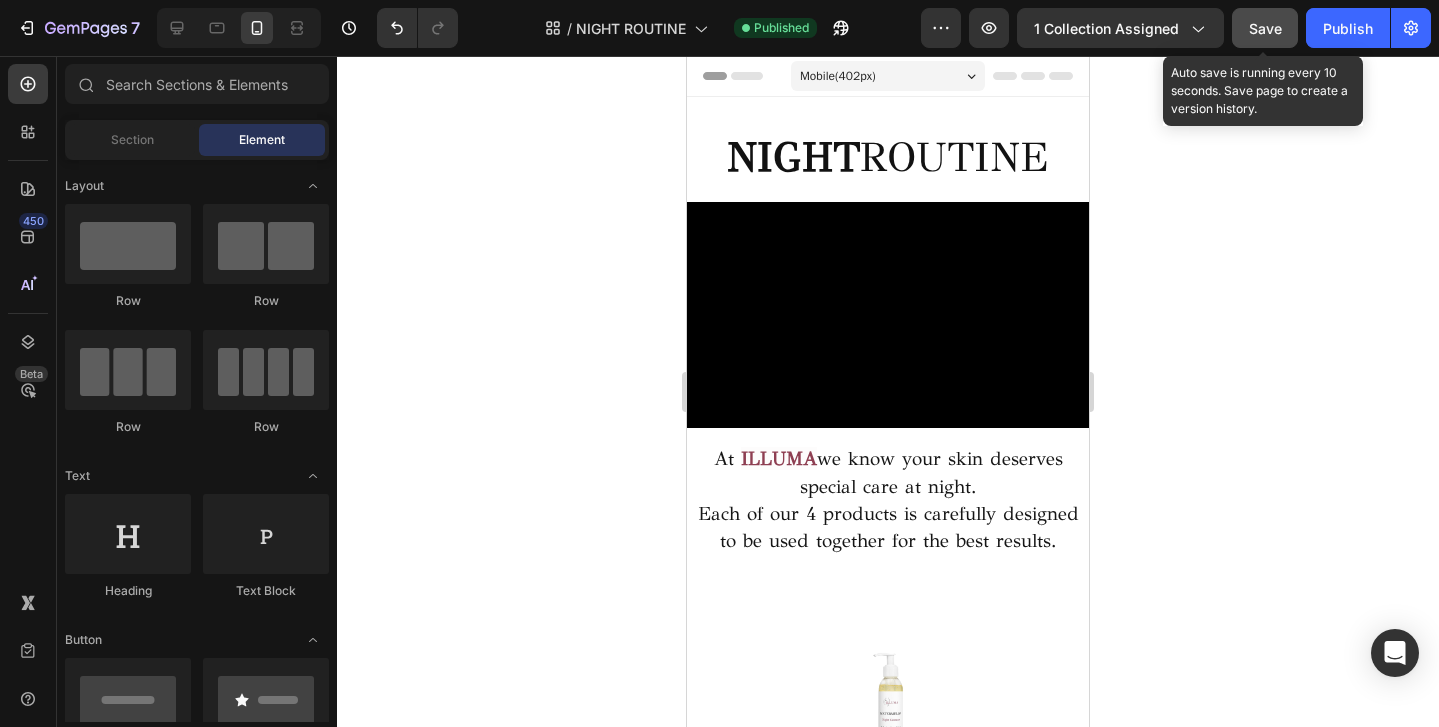 click on "Save" 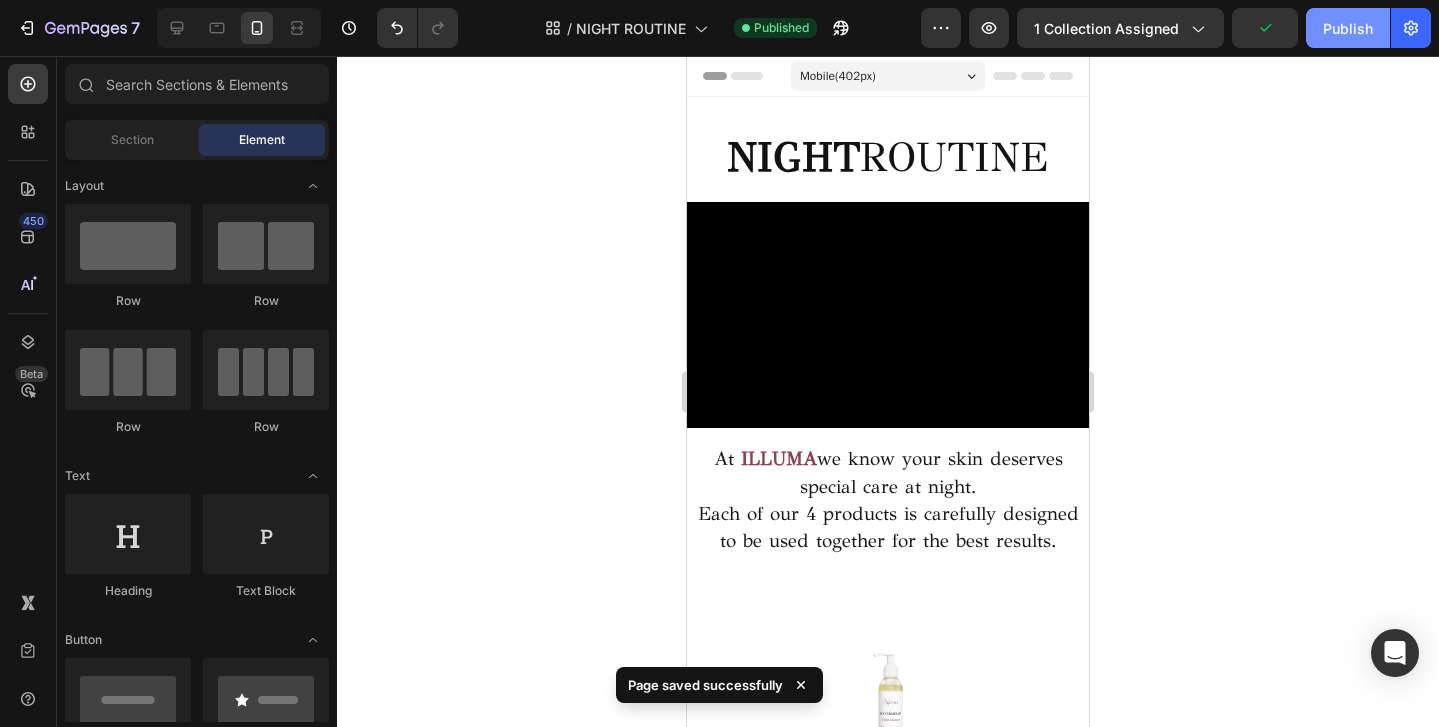 click on "Publish" at bounding box center (1348, 28) 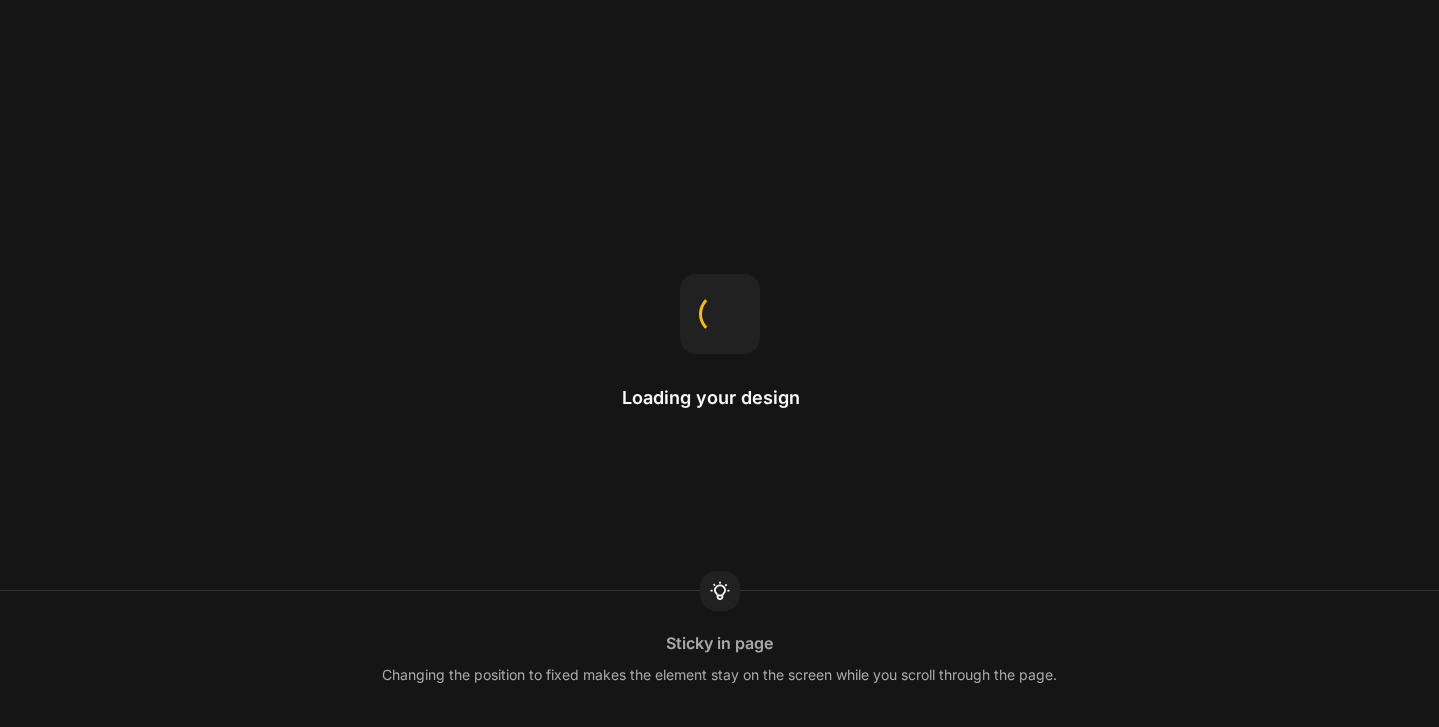 scroll, scrollTop: 0, scrollLeft: 0, axis: both 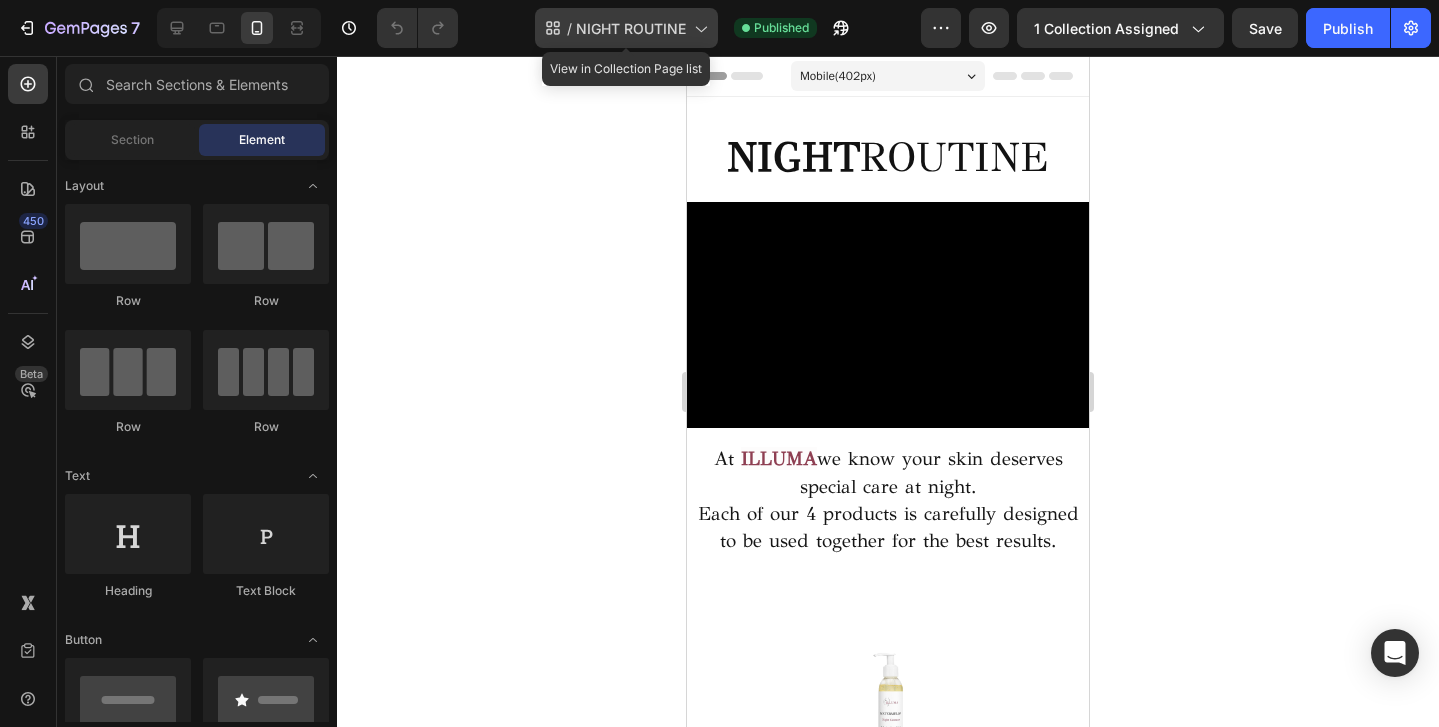 click on "NIGHT ROUTINE" at bounding box center [631, 28] 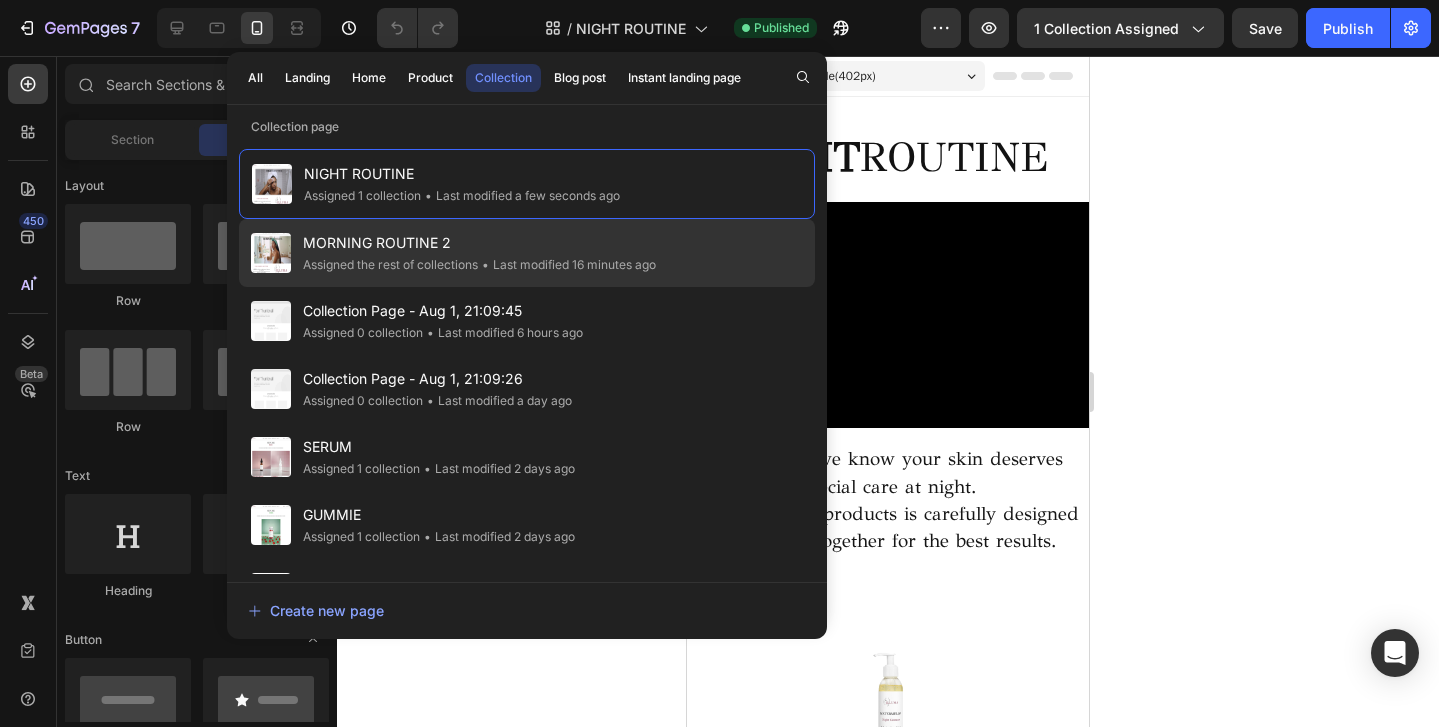 click on "MORNING ROUTINE 2 Assigned the rest of collections • Last modified 16 minutes ago" 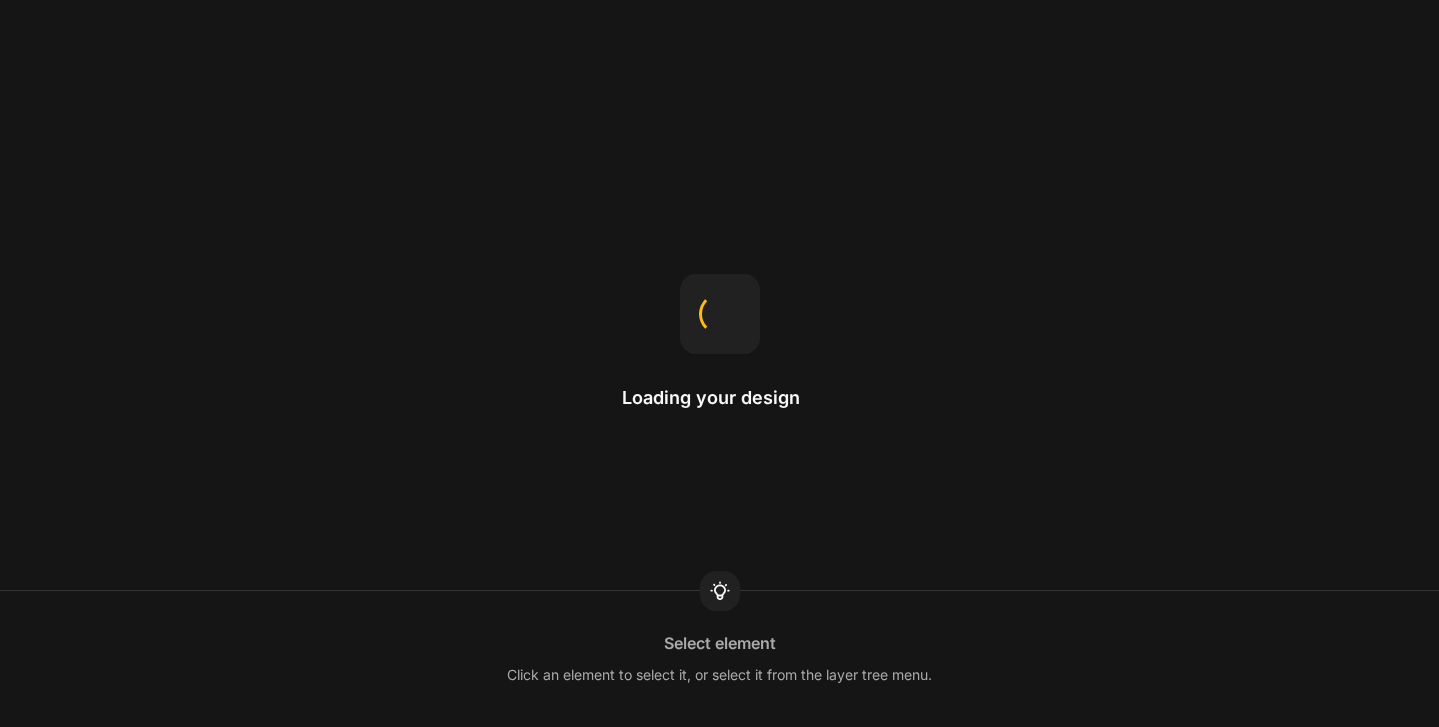 scroll, scrollTop: 0, scrollLeft: 0, axis: both 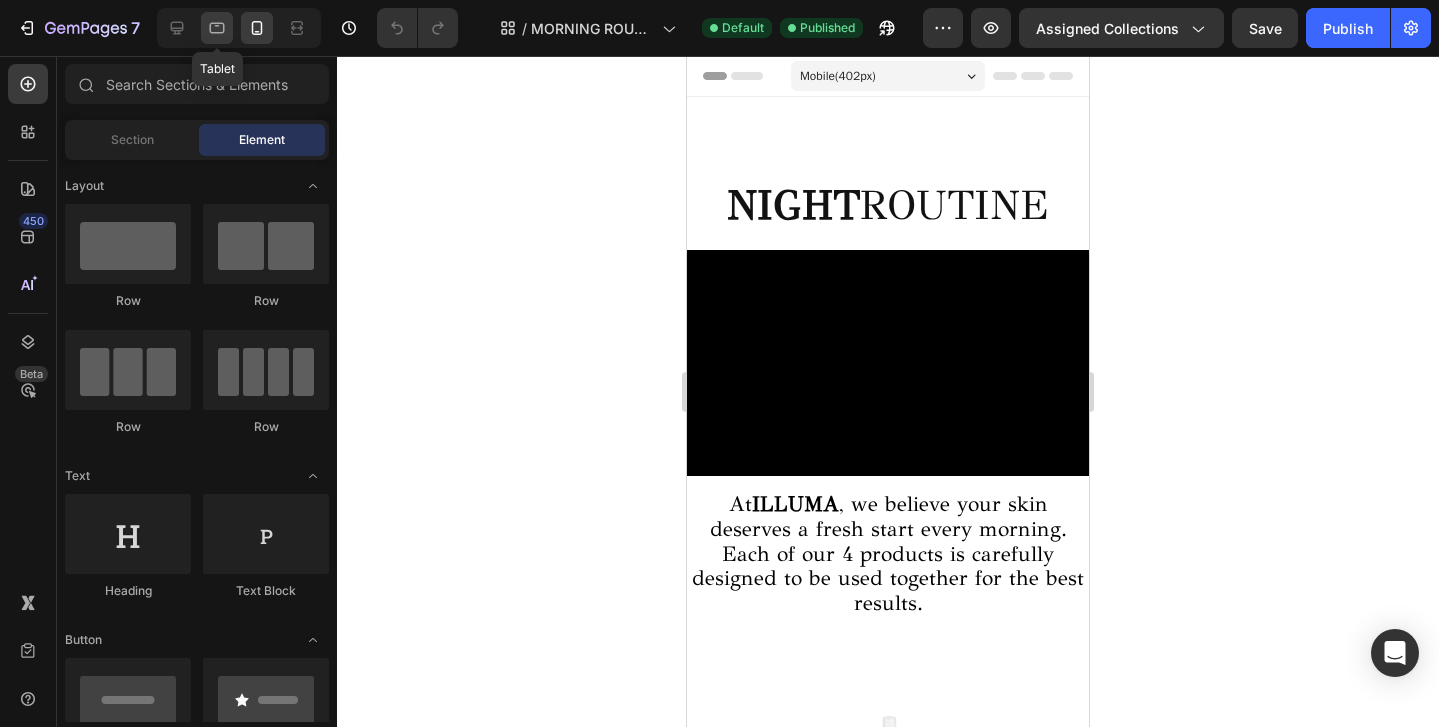 click 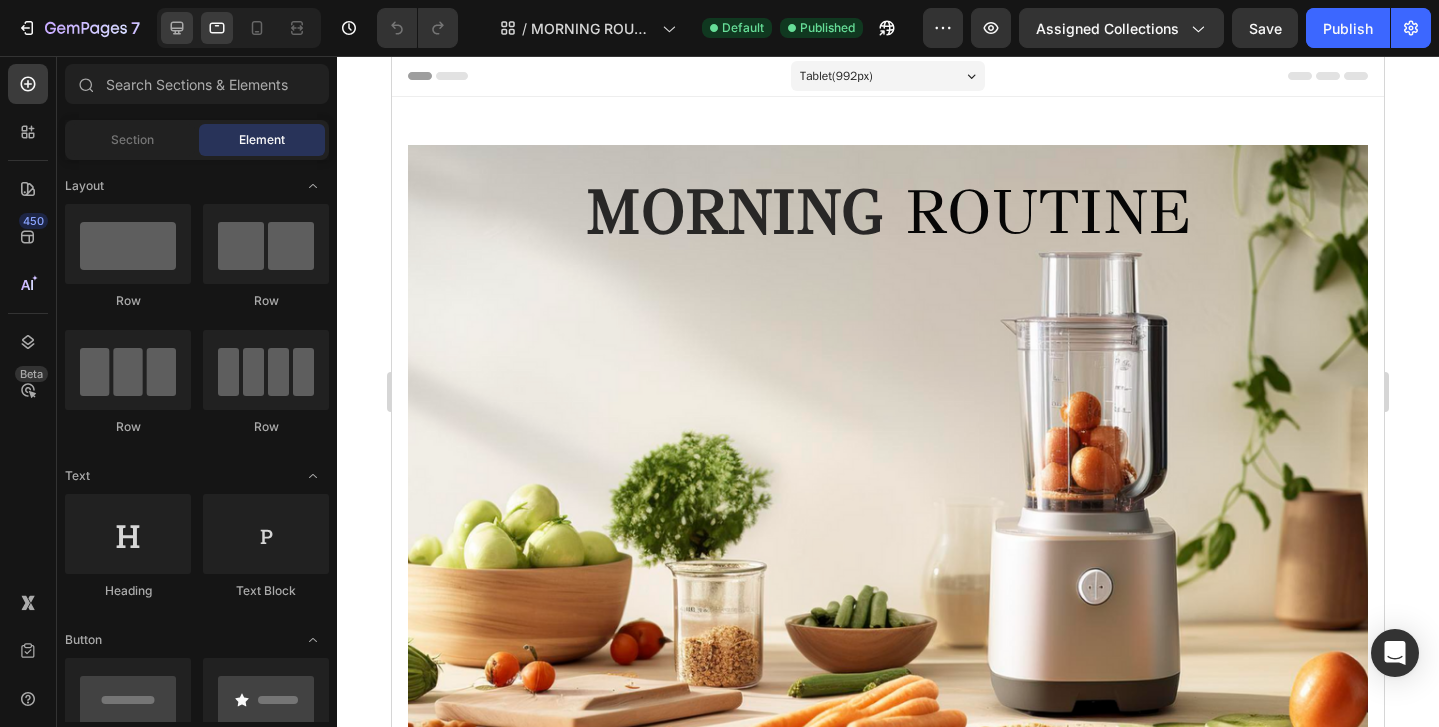 click 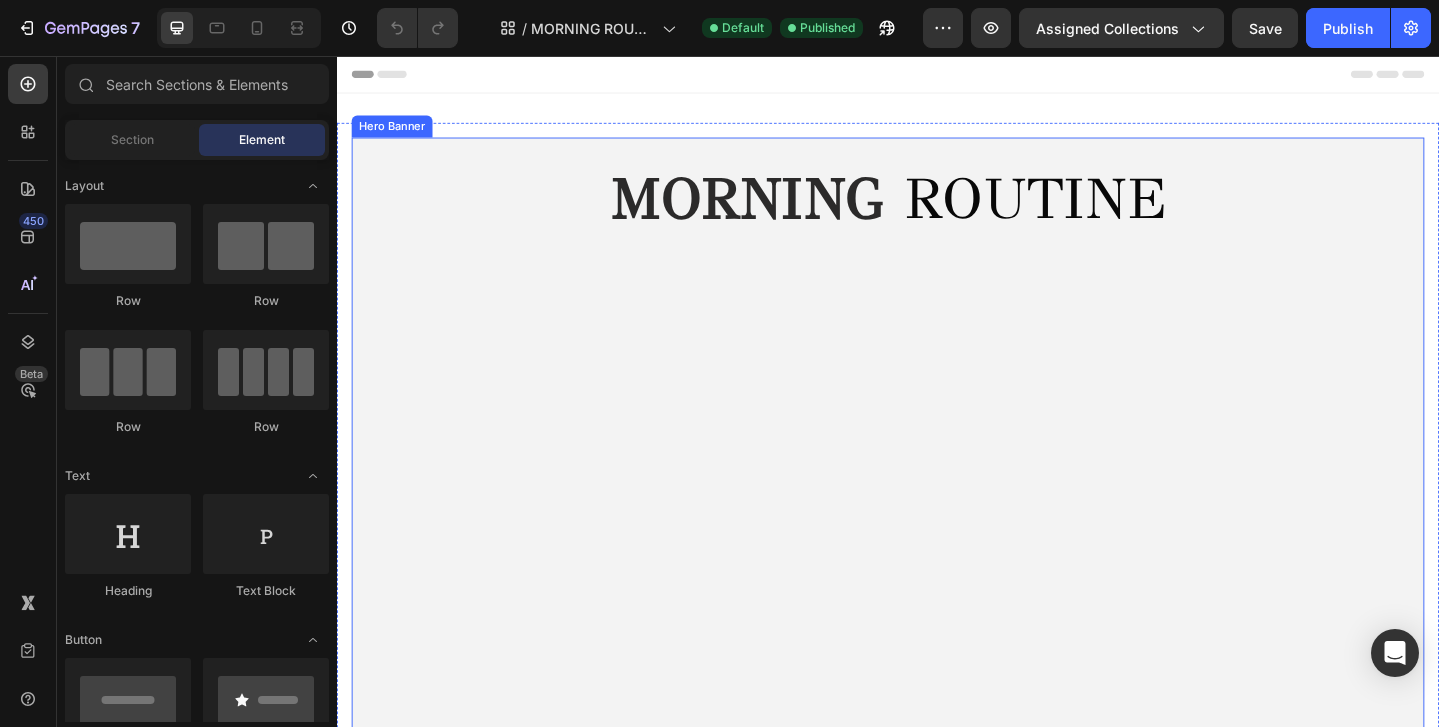 click at bounding box center [937, 473] 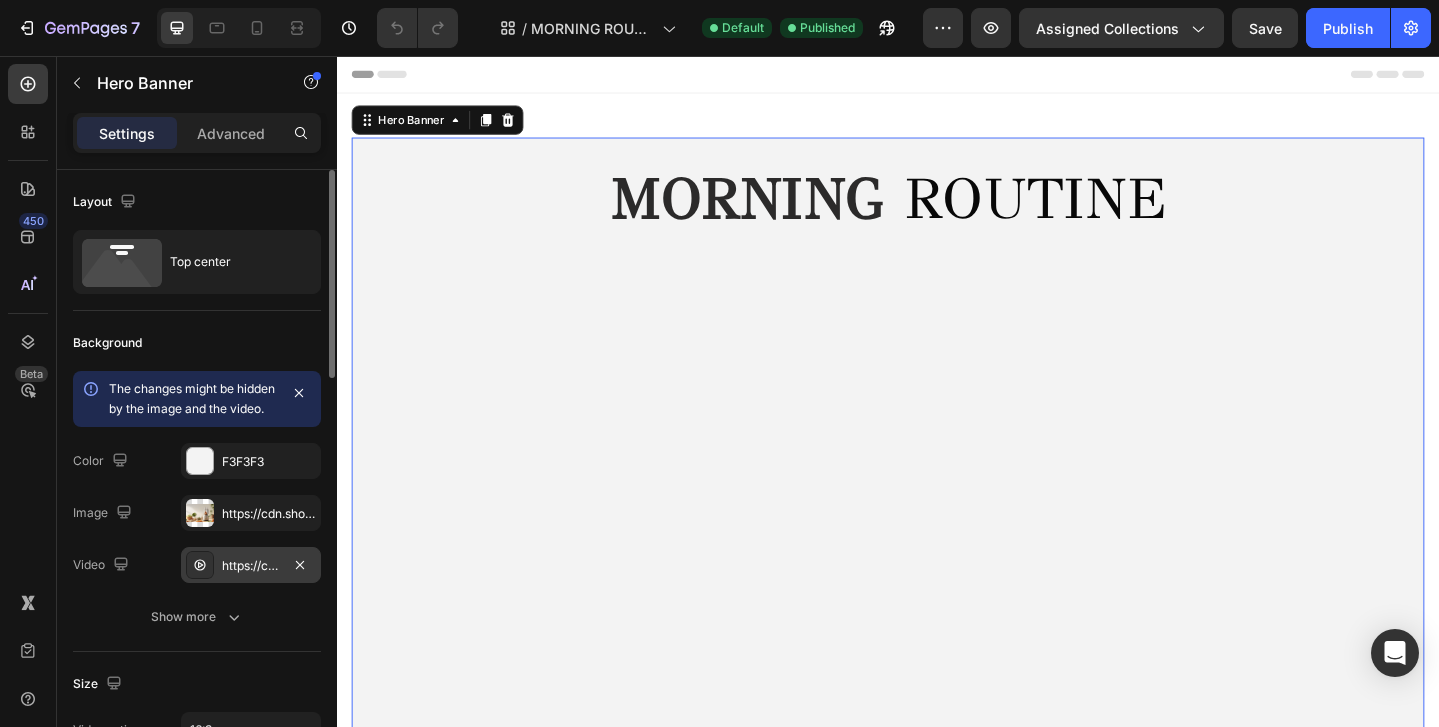 click on "https://cdn.shopify.com/videos/c/o/v/5bf7c428217441a6af0a26f02c317d6d.mp4" at bounding box center [251, 566] 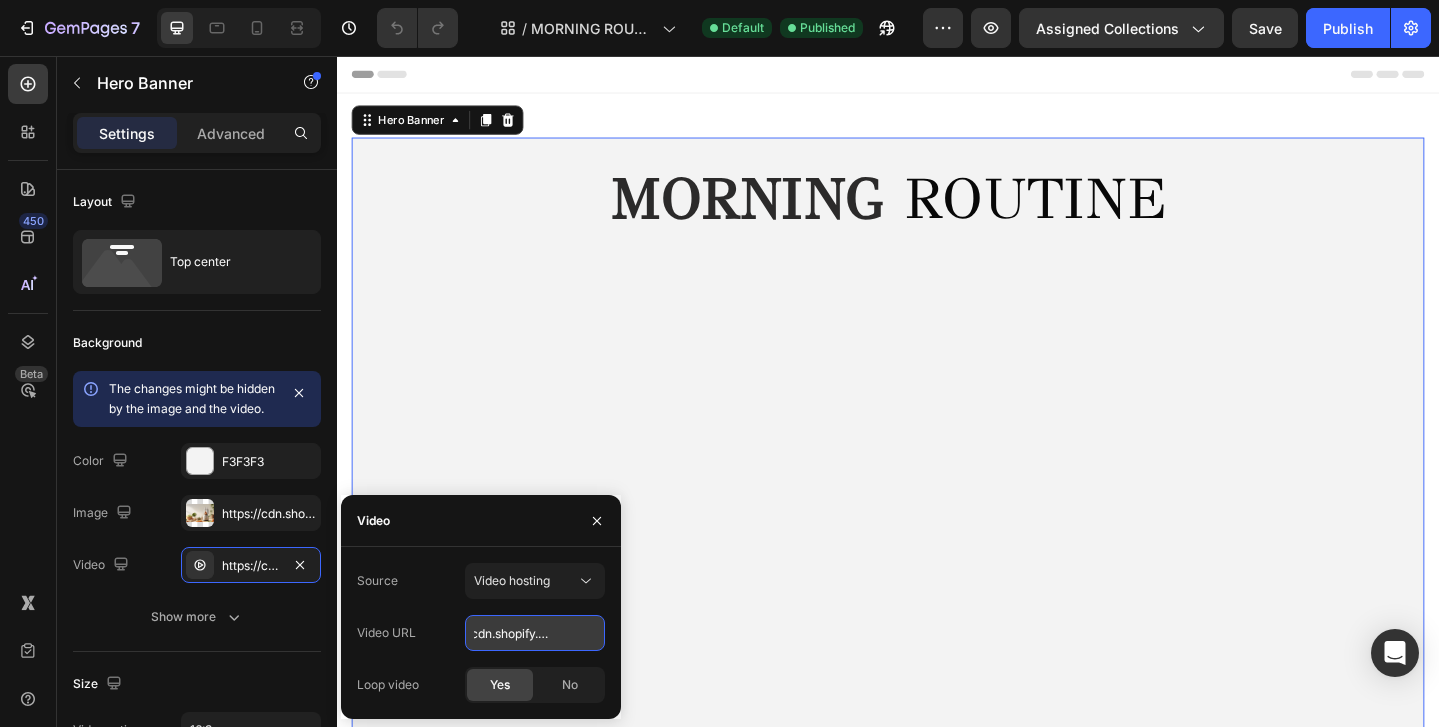 drag, startPoint x: 476, startPoint y: 644, endPoint x: 596, endPoint y: 642, distance: 120.01666 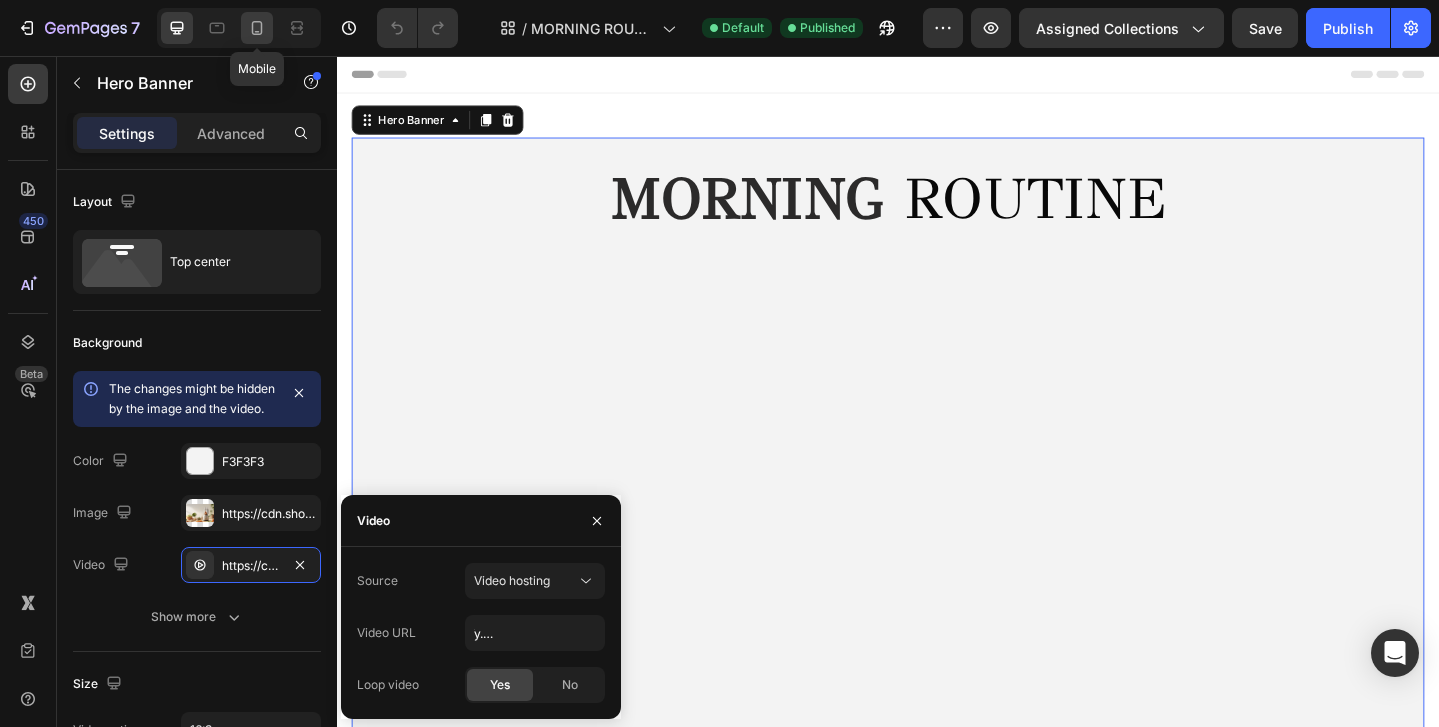 click 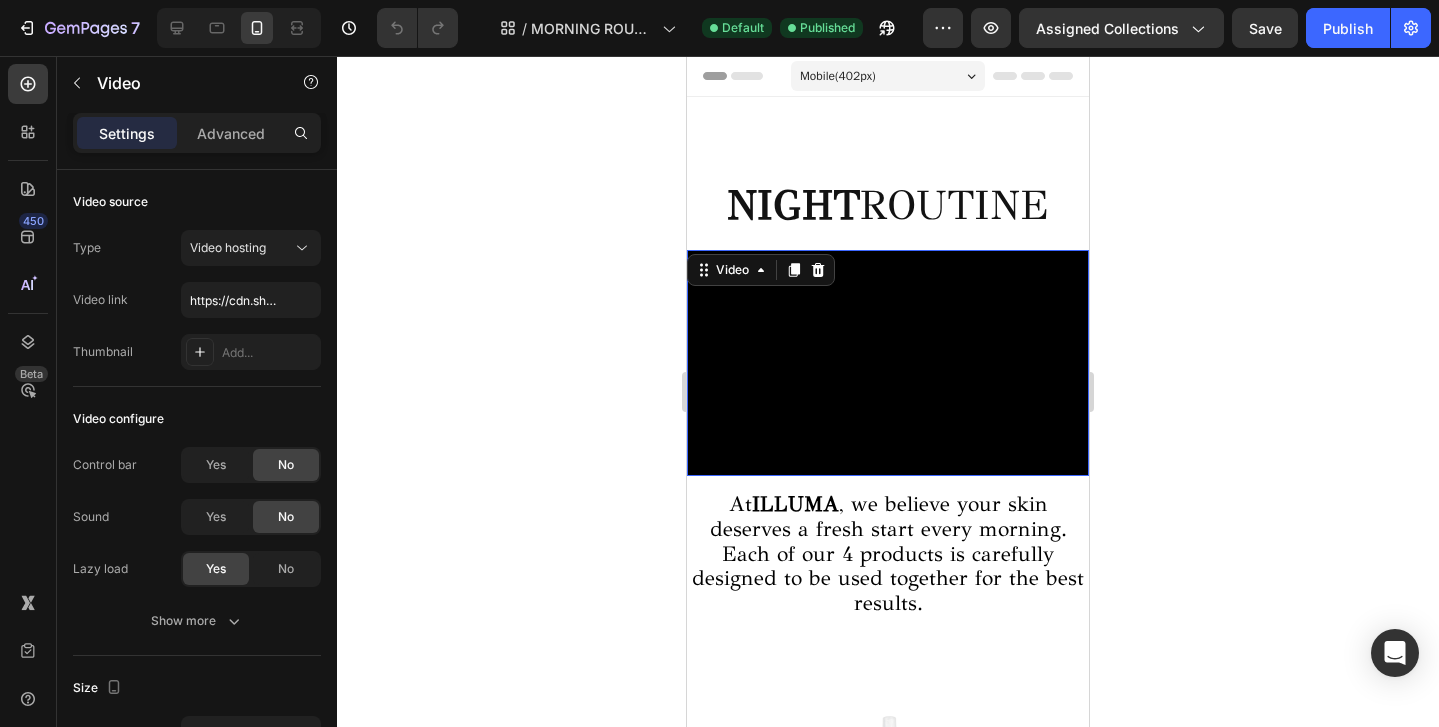 click at bounding box center (888, 363) 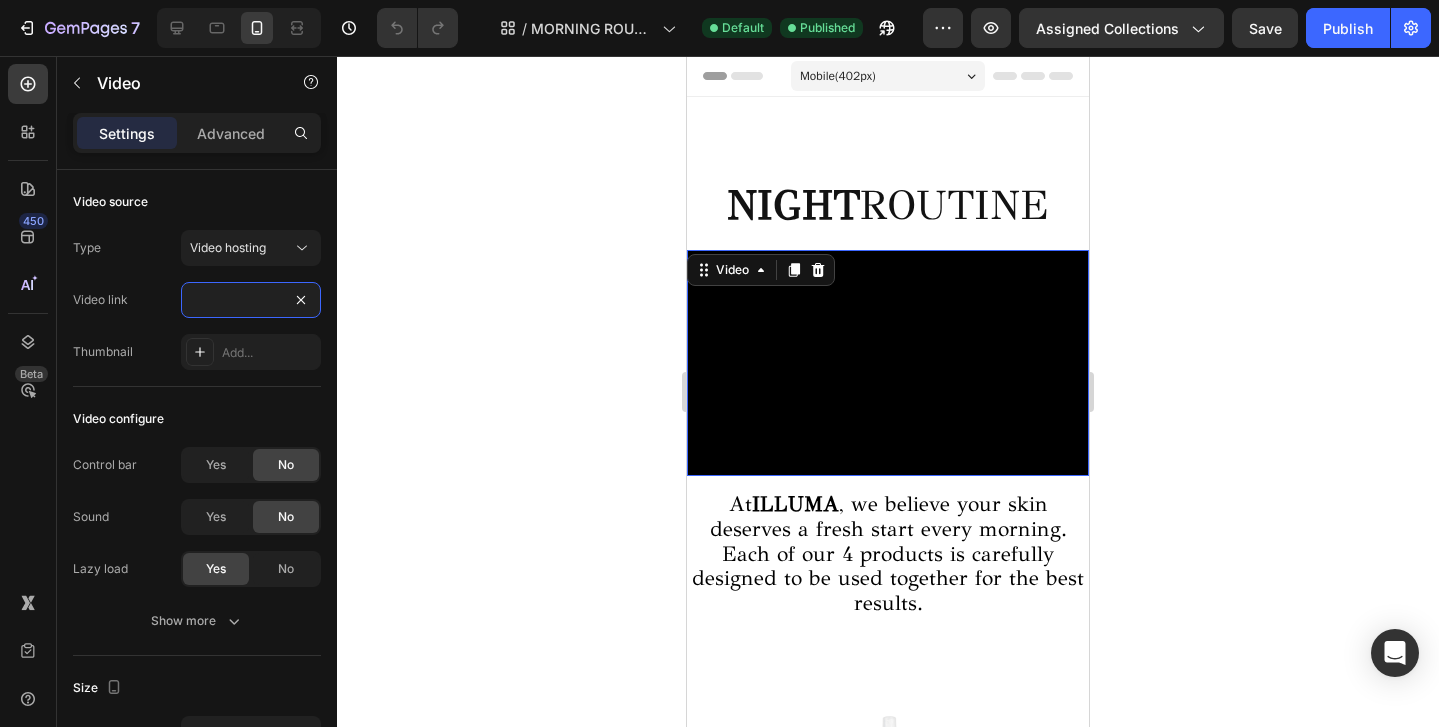 scroll, scrollTop: 0, scrollLeft: 374, axis: horizontal 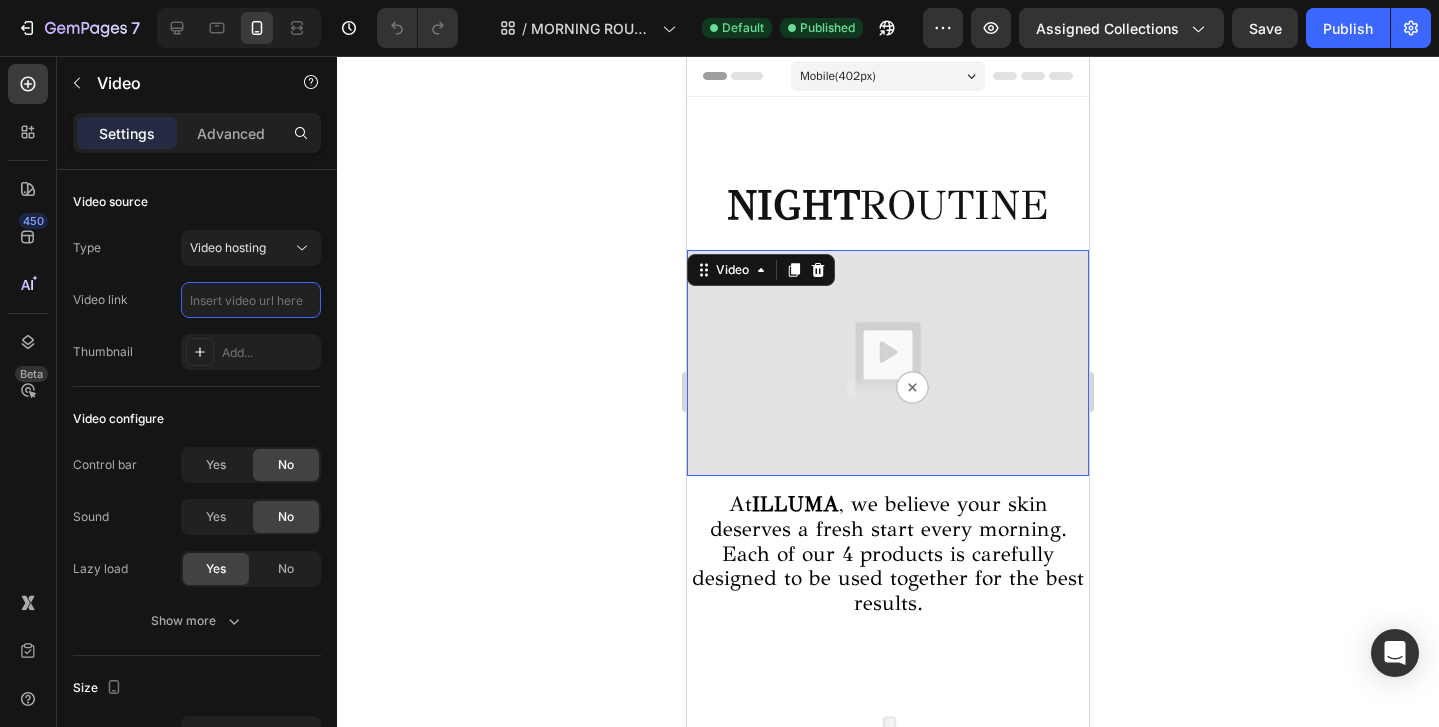 paste on "https://cdn.shopify.com/videos/c/o/v/5bf7c428217441a6af0a26f02c317d6d.mp4" 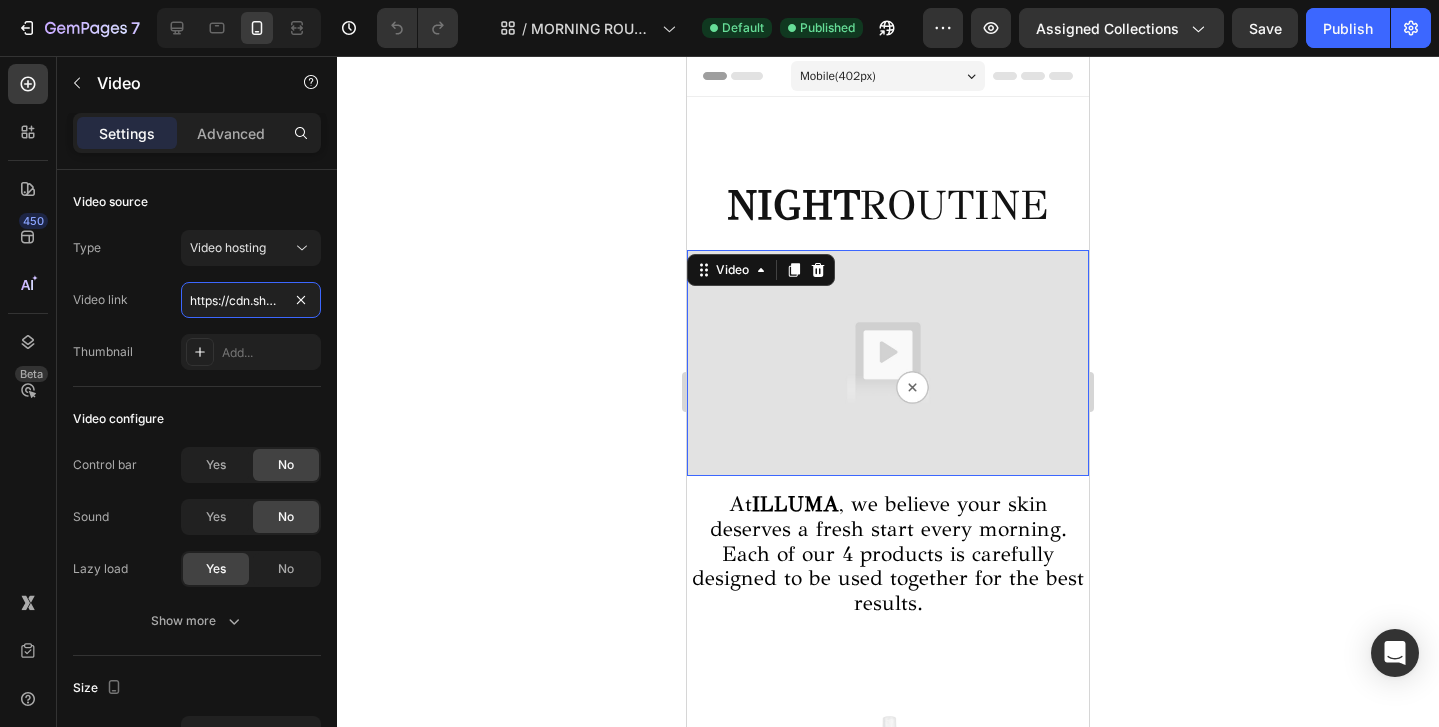 scroll, scrollTop: 0, scrollLeft: 367, axis: horizontal 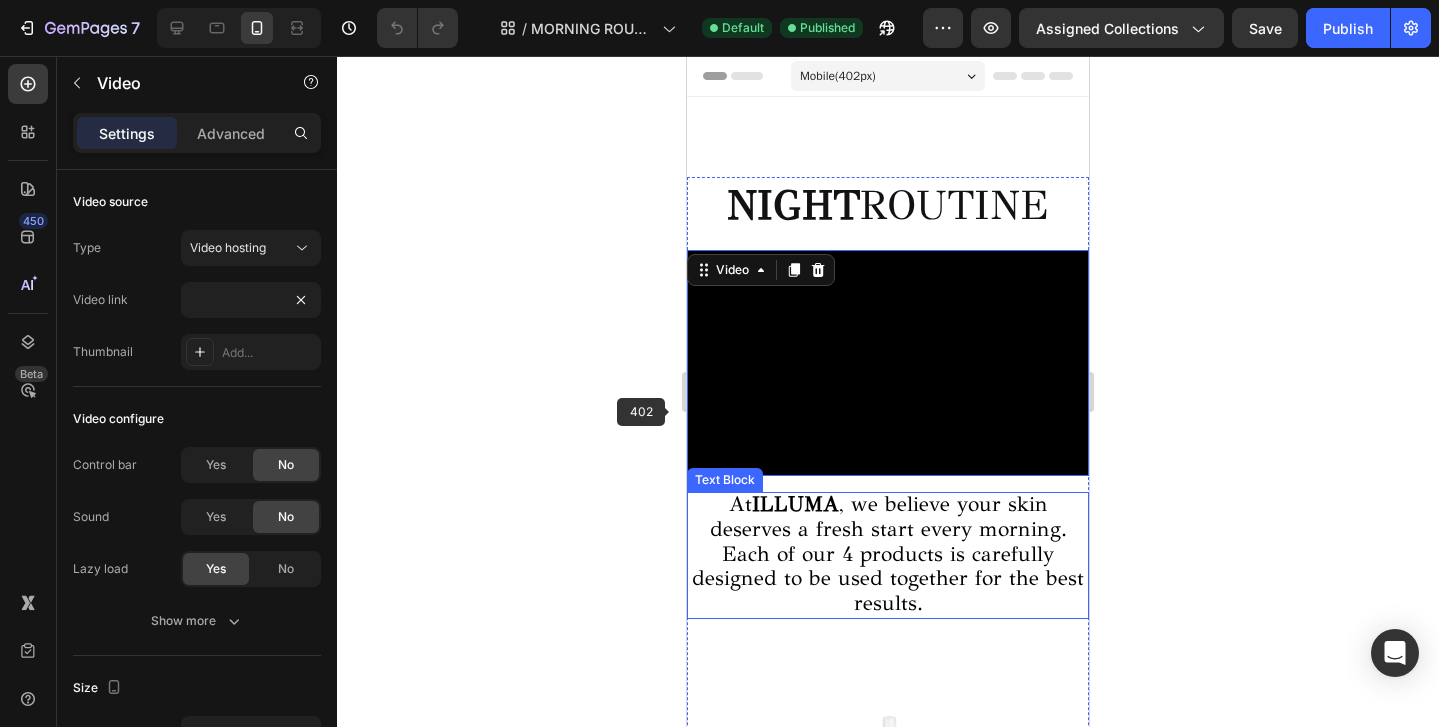 click on "Each of our 4 products is carefully designed to be used together for the best results." at bounding box center (888, 578) 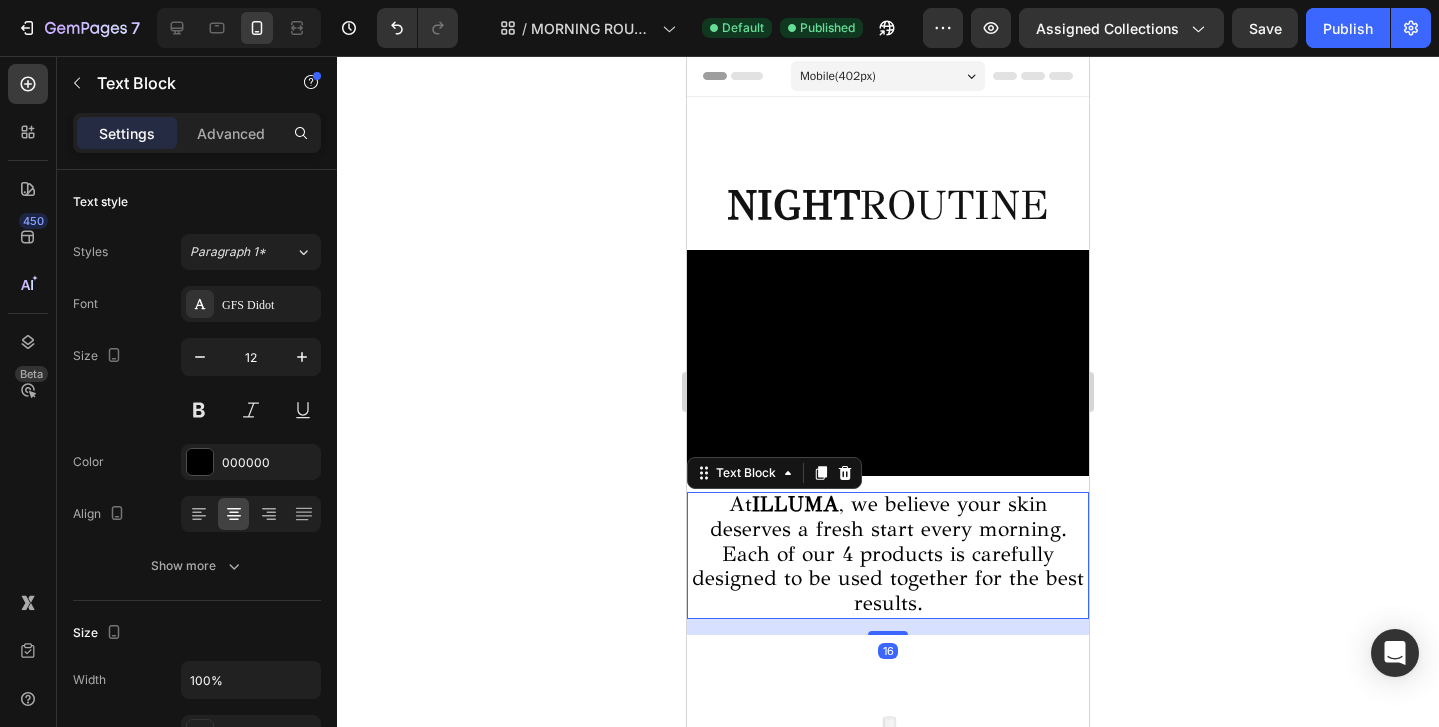 click on "At  ILLUMA , we believe your skin deserves a fresh start every morning." at bounding box center [888, 516] 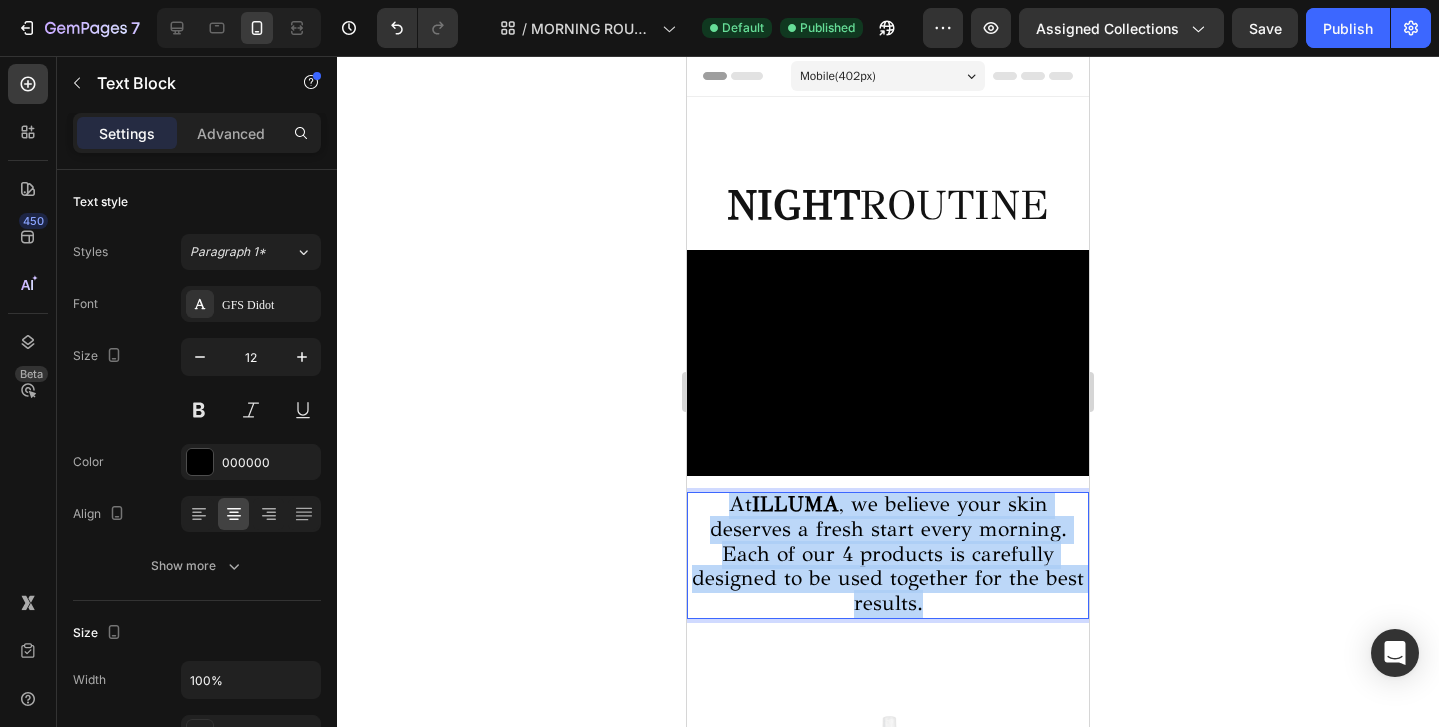 drag, startPoint x: 727, startPoint y: 503, endPoint x: 932, endPoint y: 600, distance: 226.79065 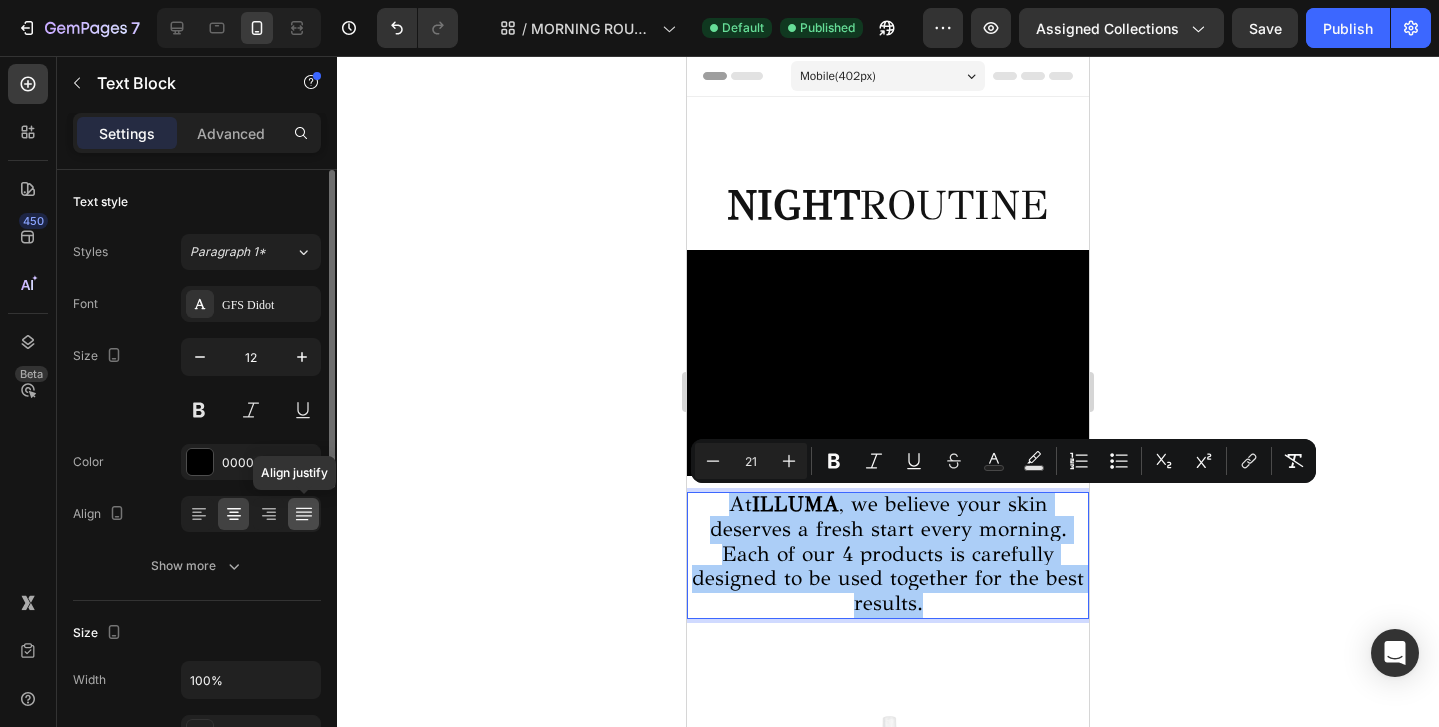 click 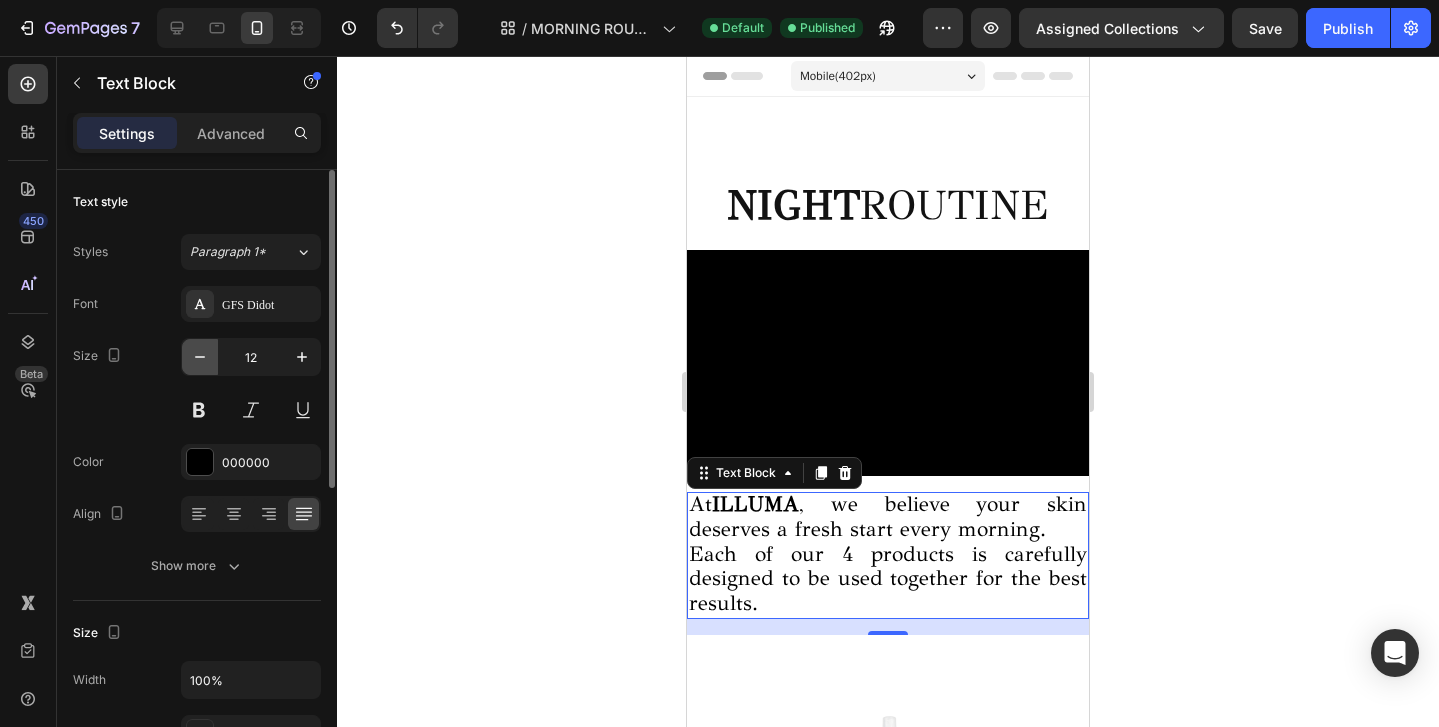 click at bounding box center (200, 357) 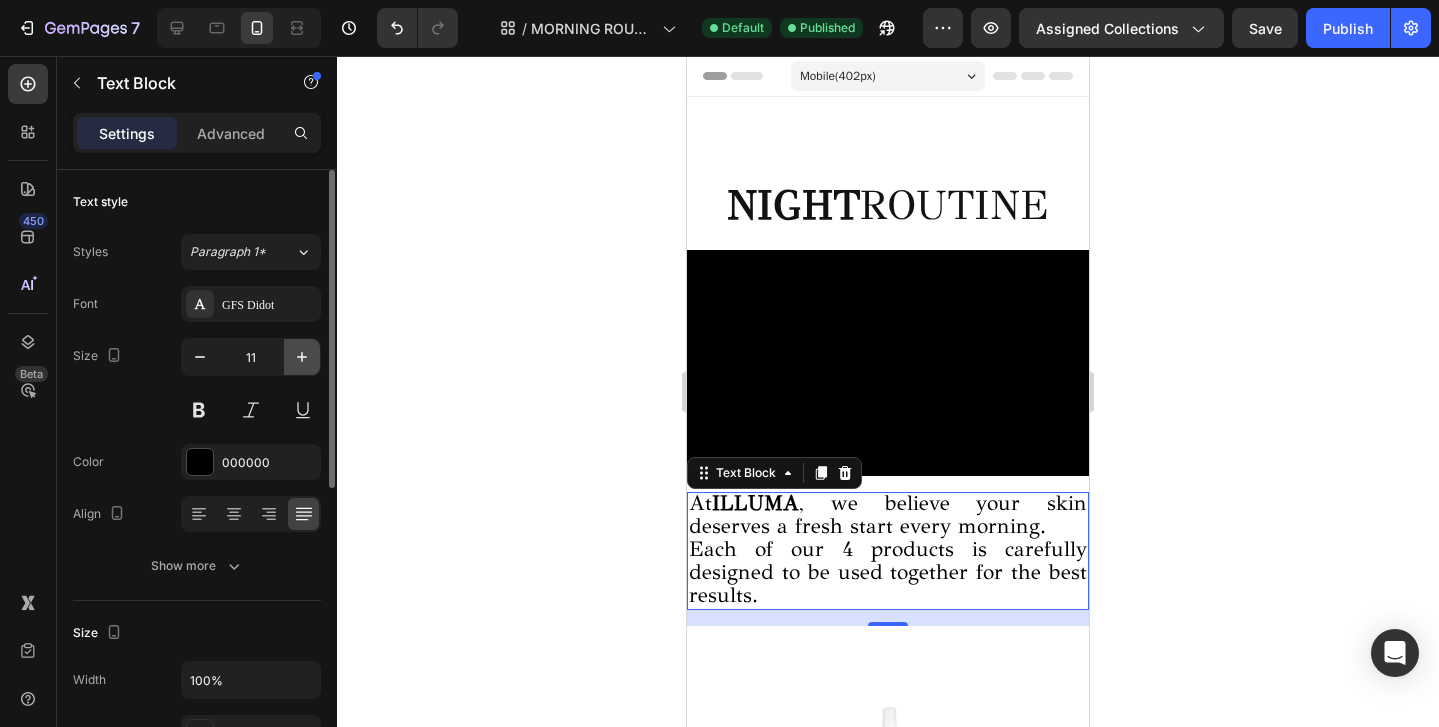 click 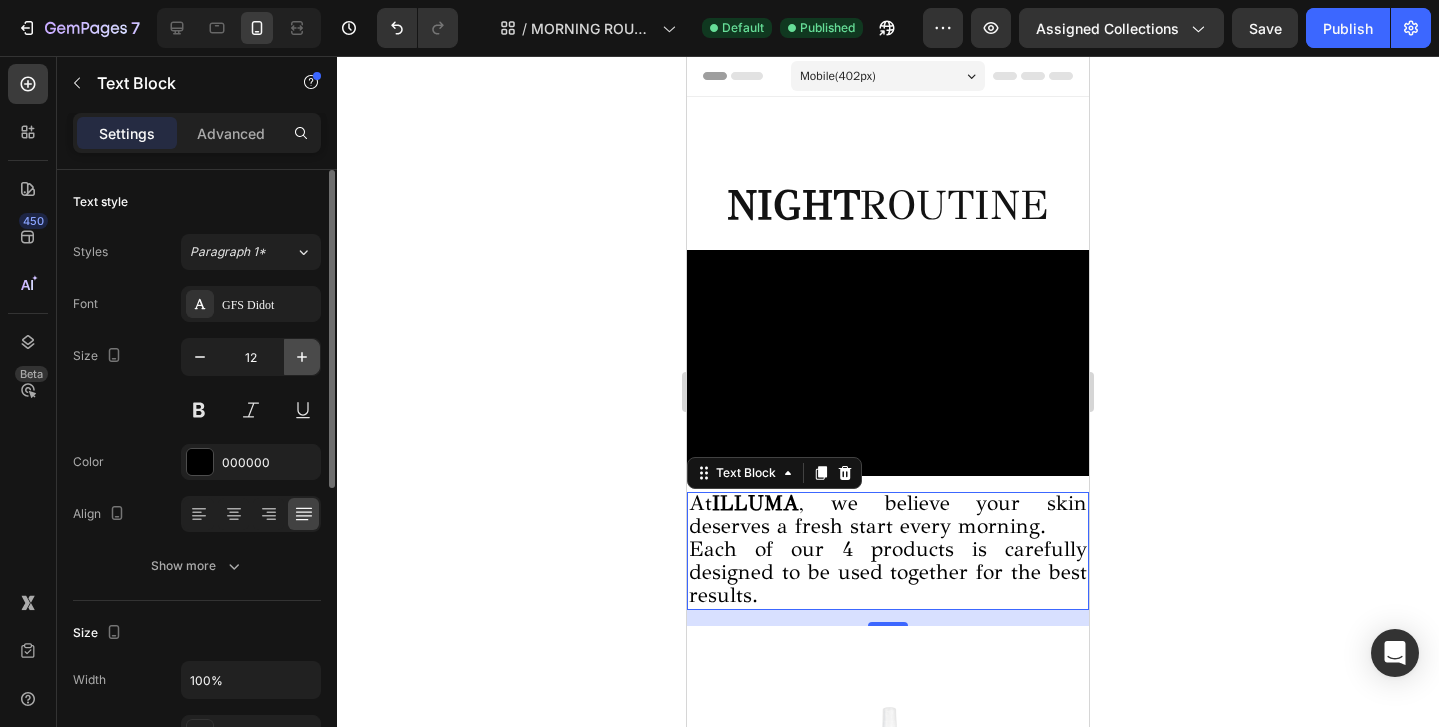 click 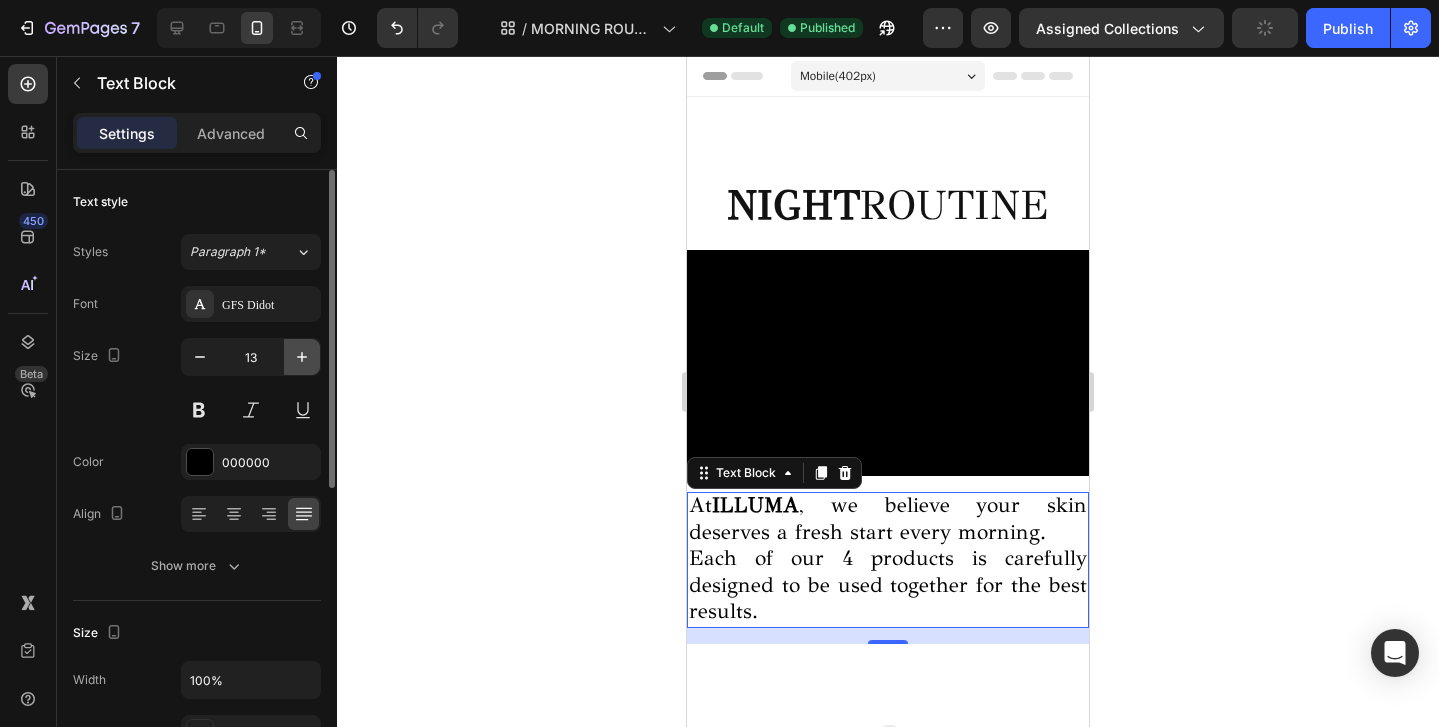 click 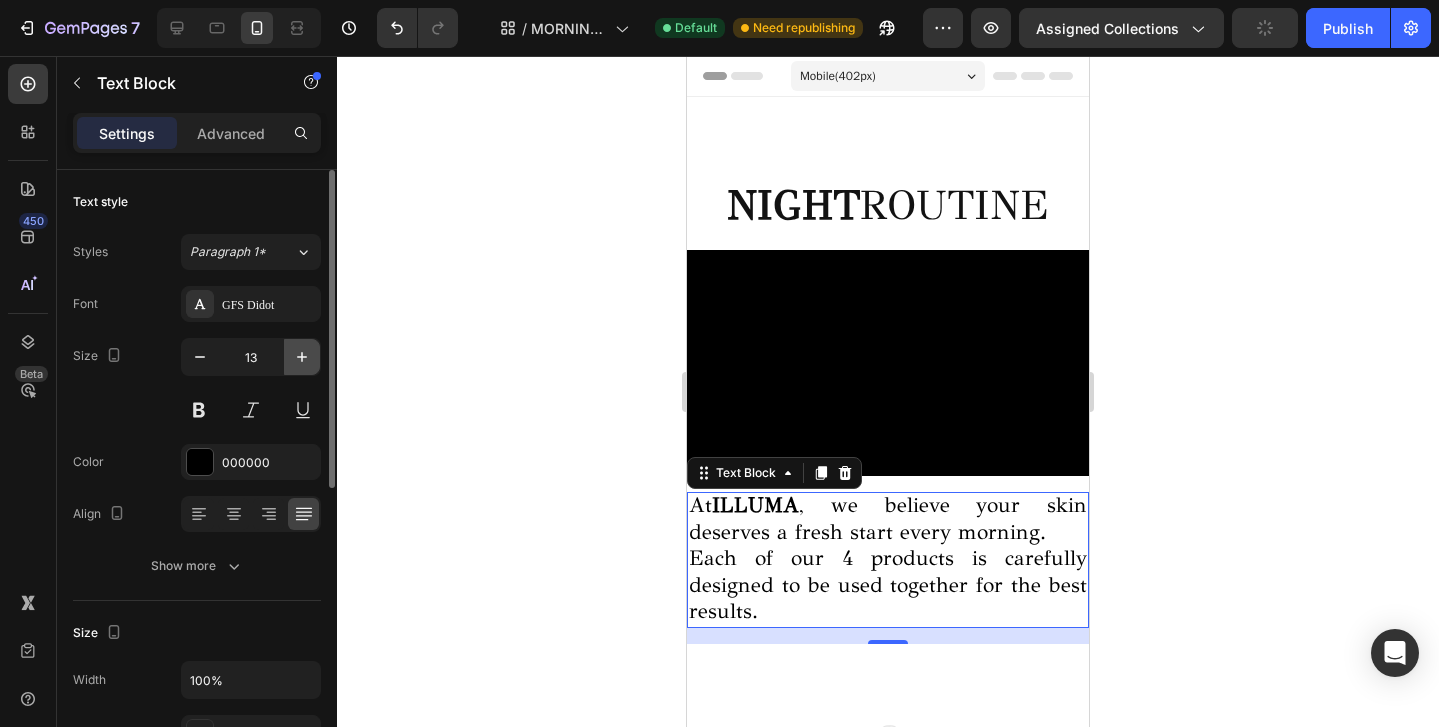 type on "14" 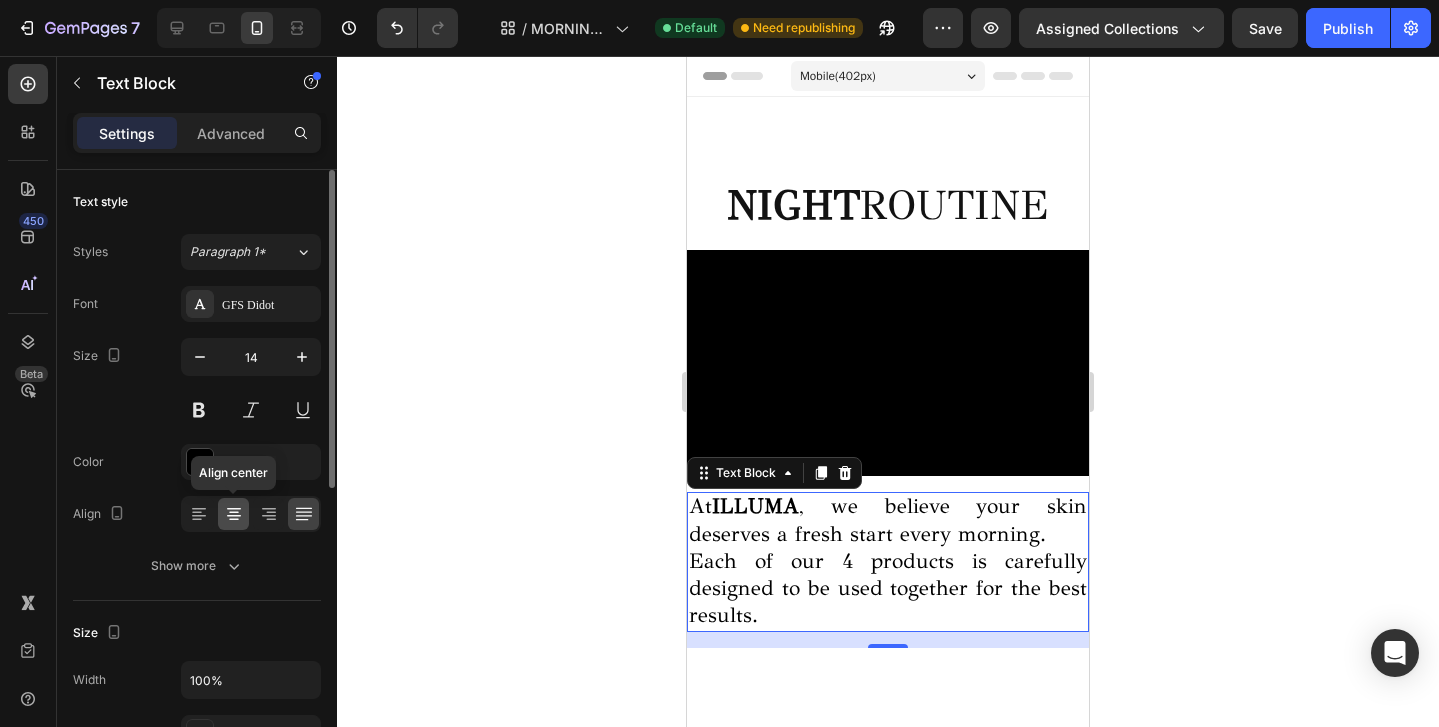 click 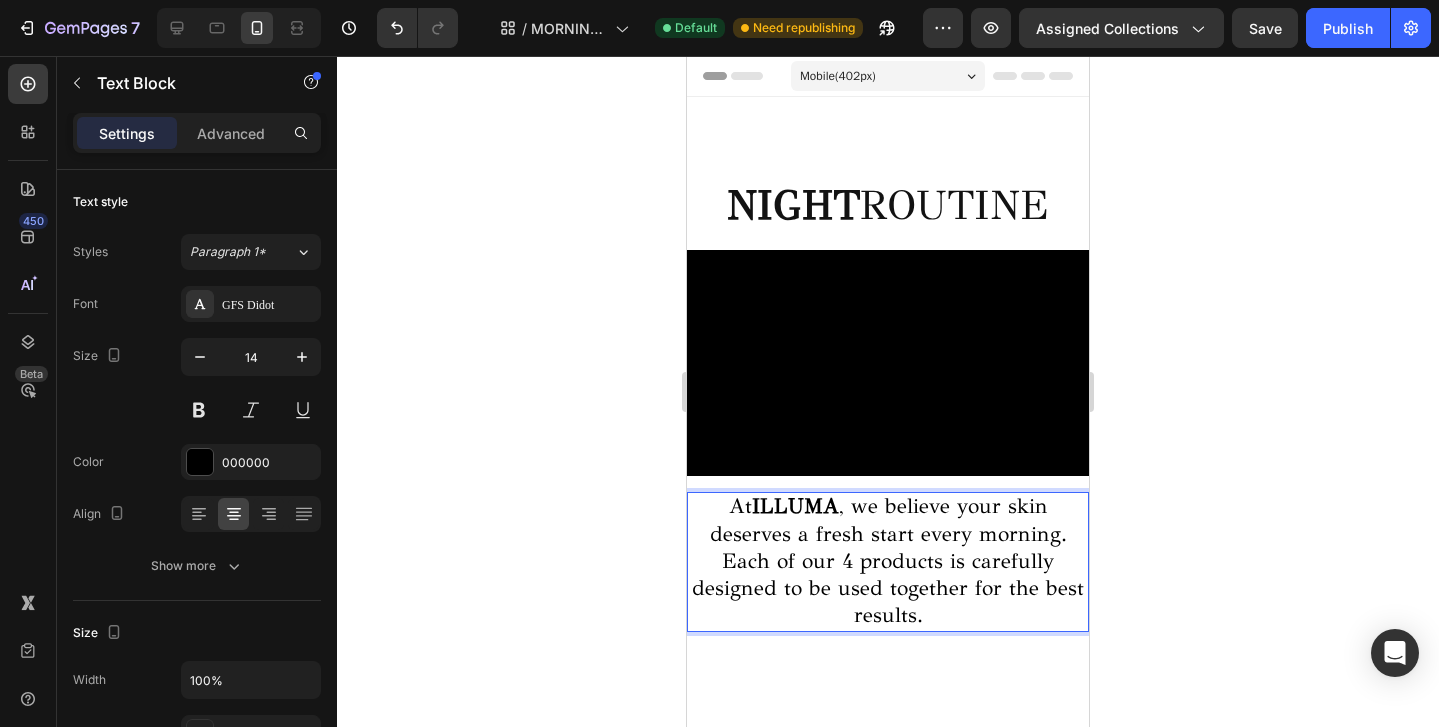 click on "ILLUMA" at bounding box center [795, 506] 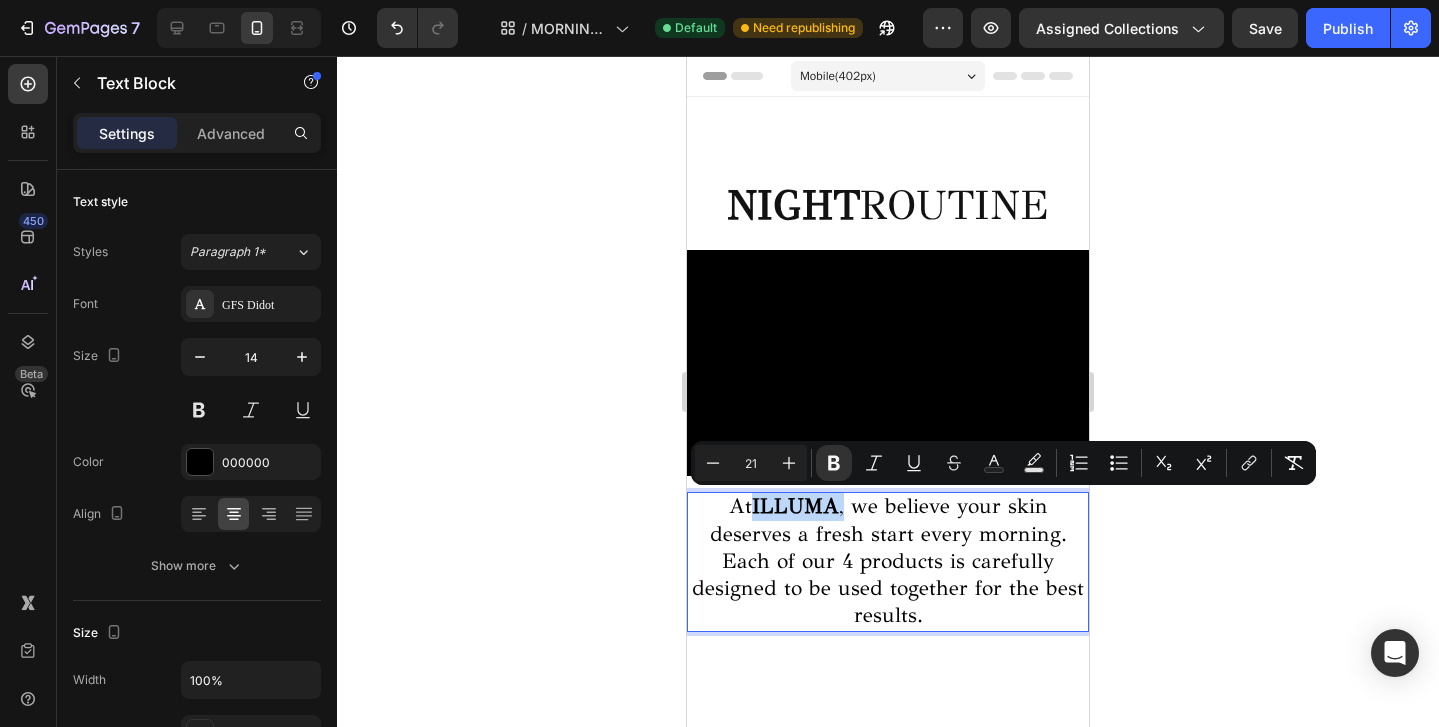 drag, startPoint x: 839, startPoint y: 510, endPoint x: 759, endPoint y: 512, distance: 80.024994 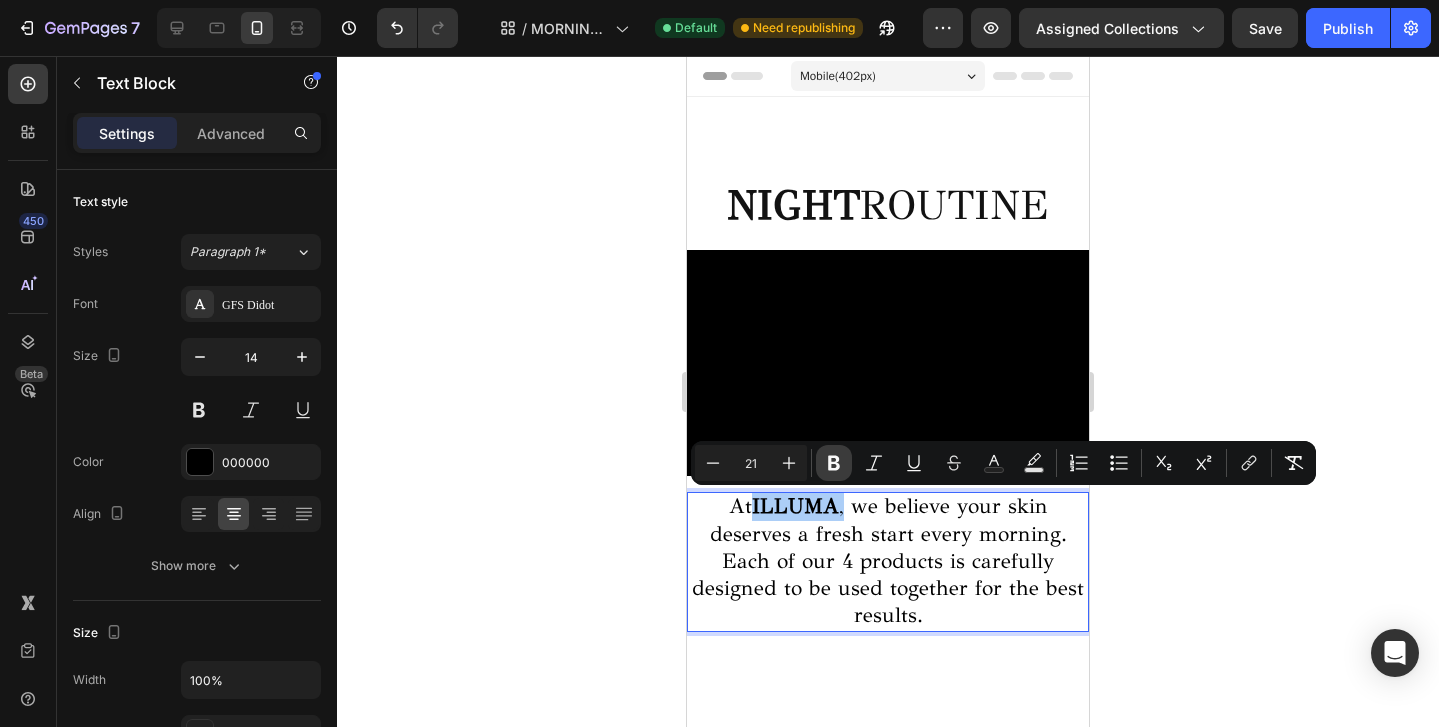 click 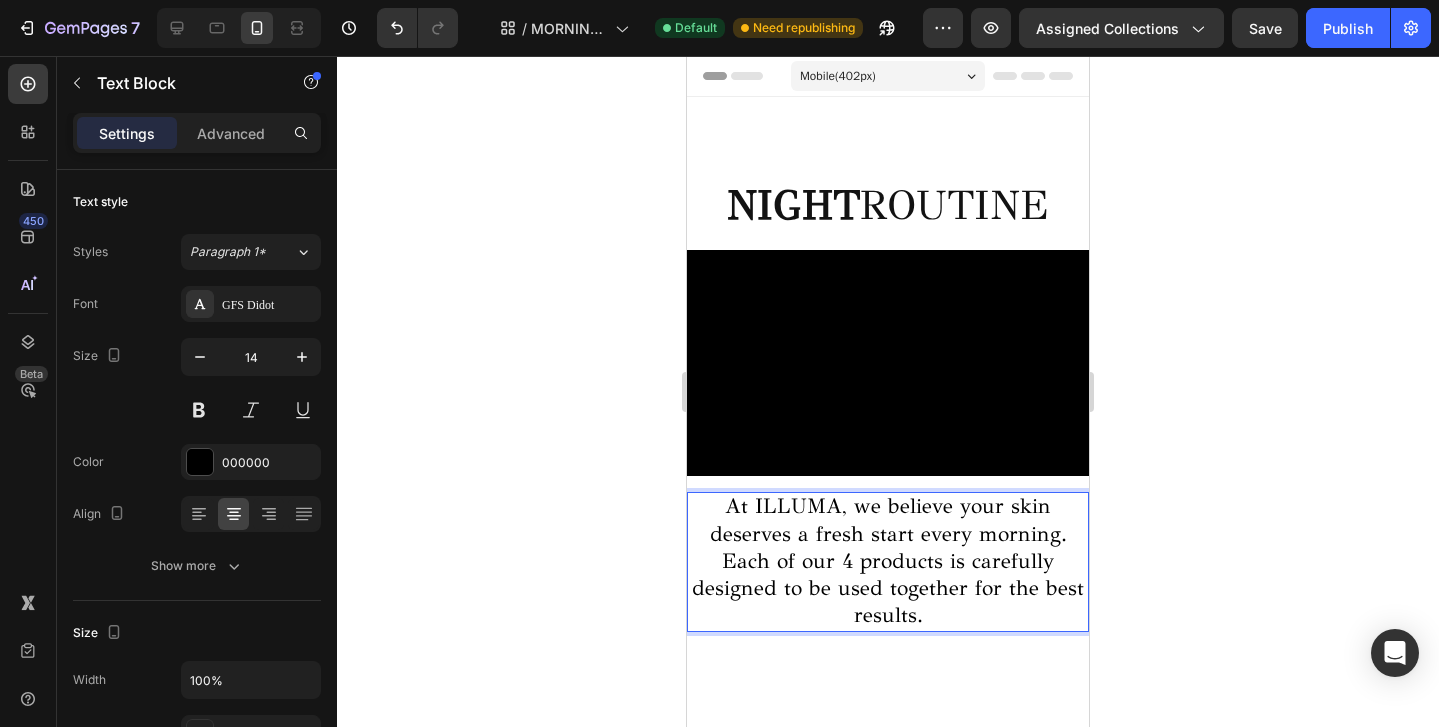 scroll, scrollTop: 516, scrollLeft: 0, axis: vertical 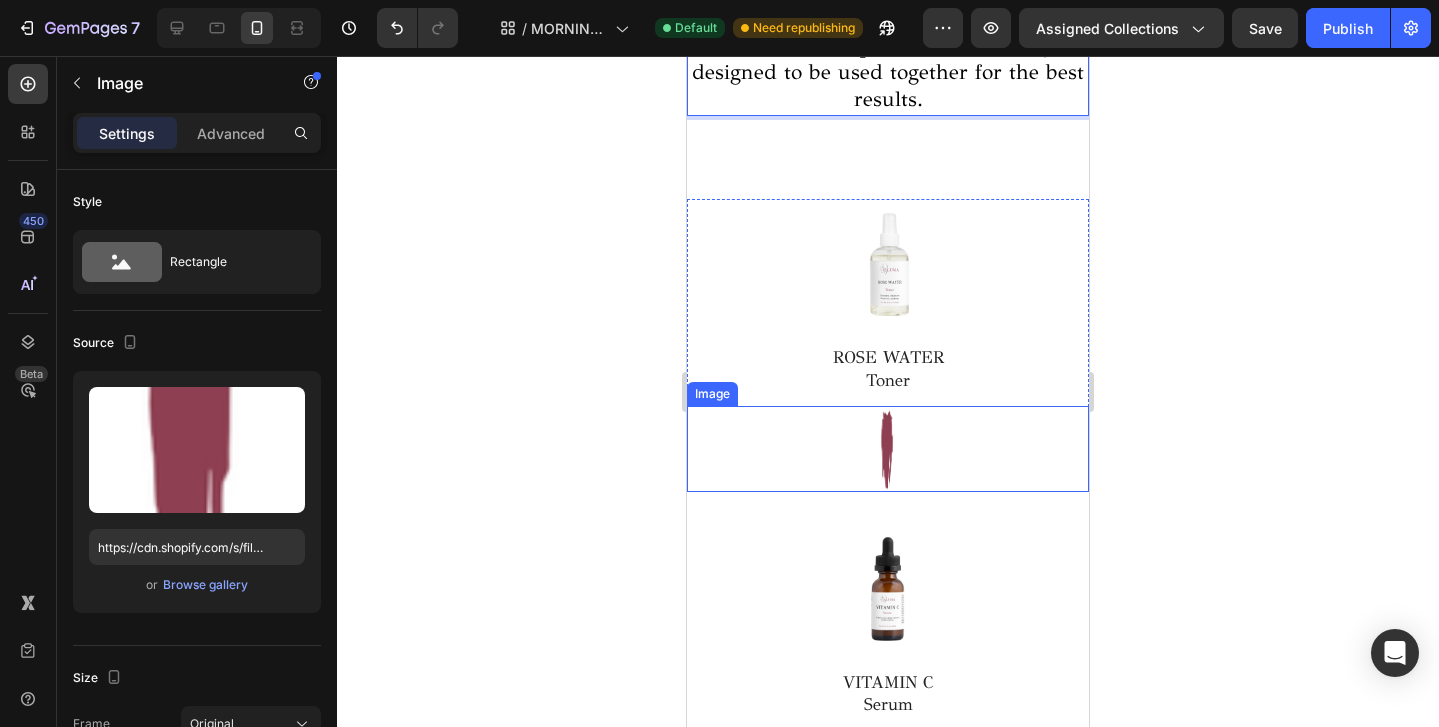 click at bounding box center (888, 449) 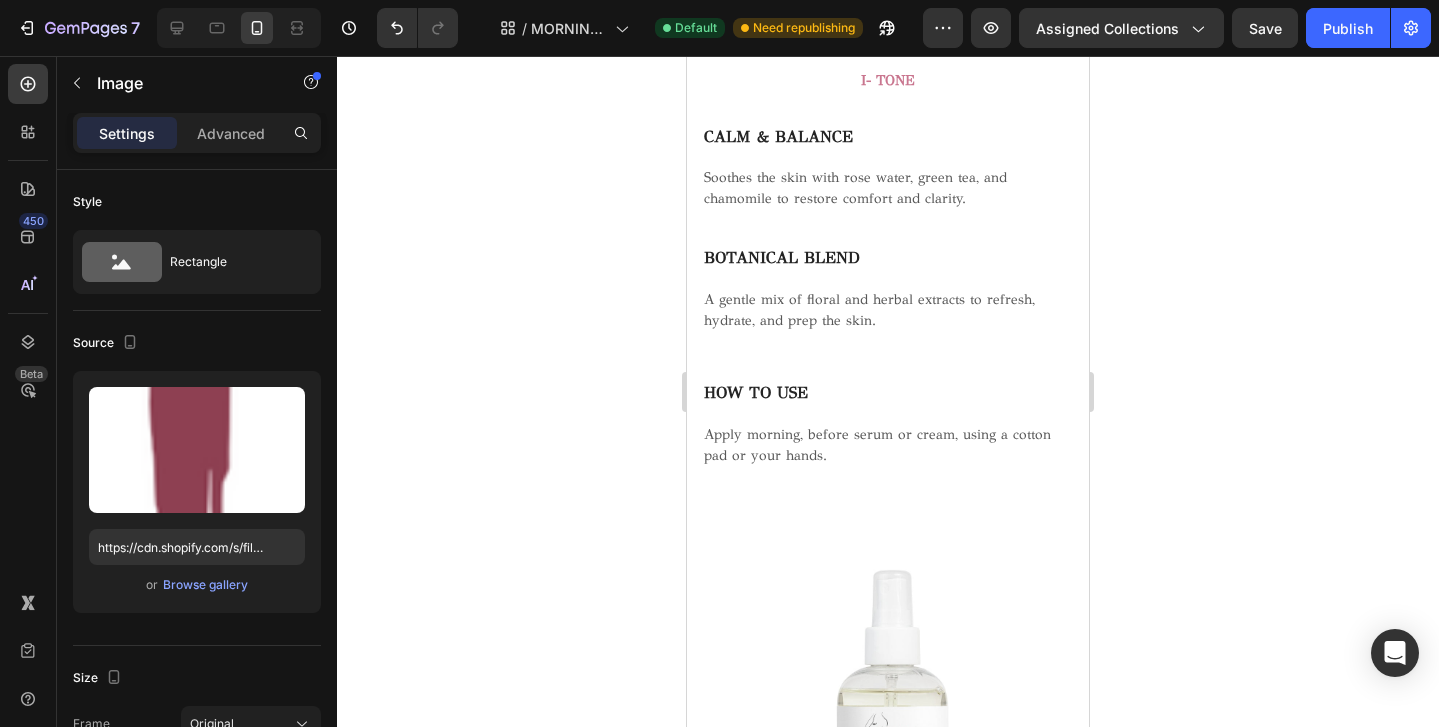 scroll, scrollTop: 2584, scrollLeft: 0, axis: vertical 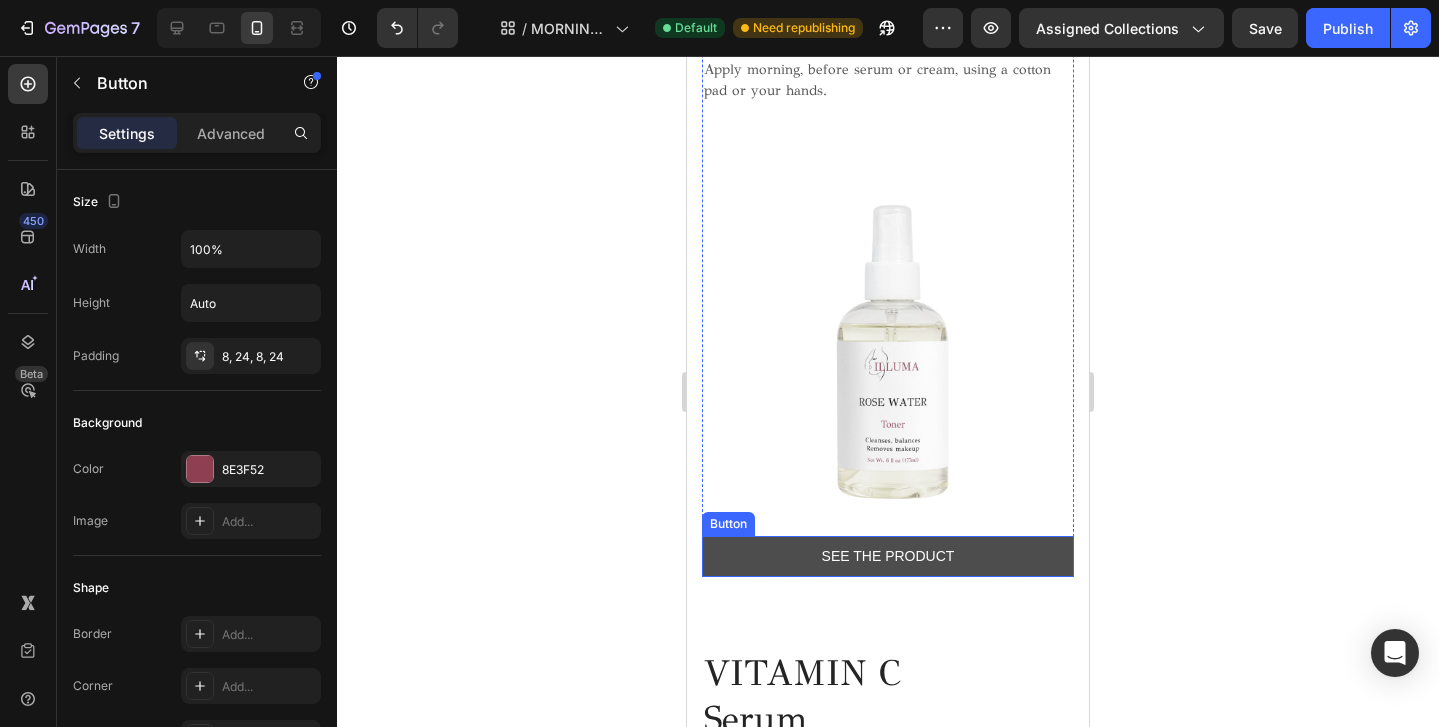 click on "SEE THE PRODUCT" at bounding box center [888, 556] 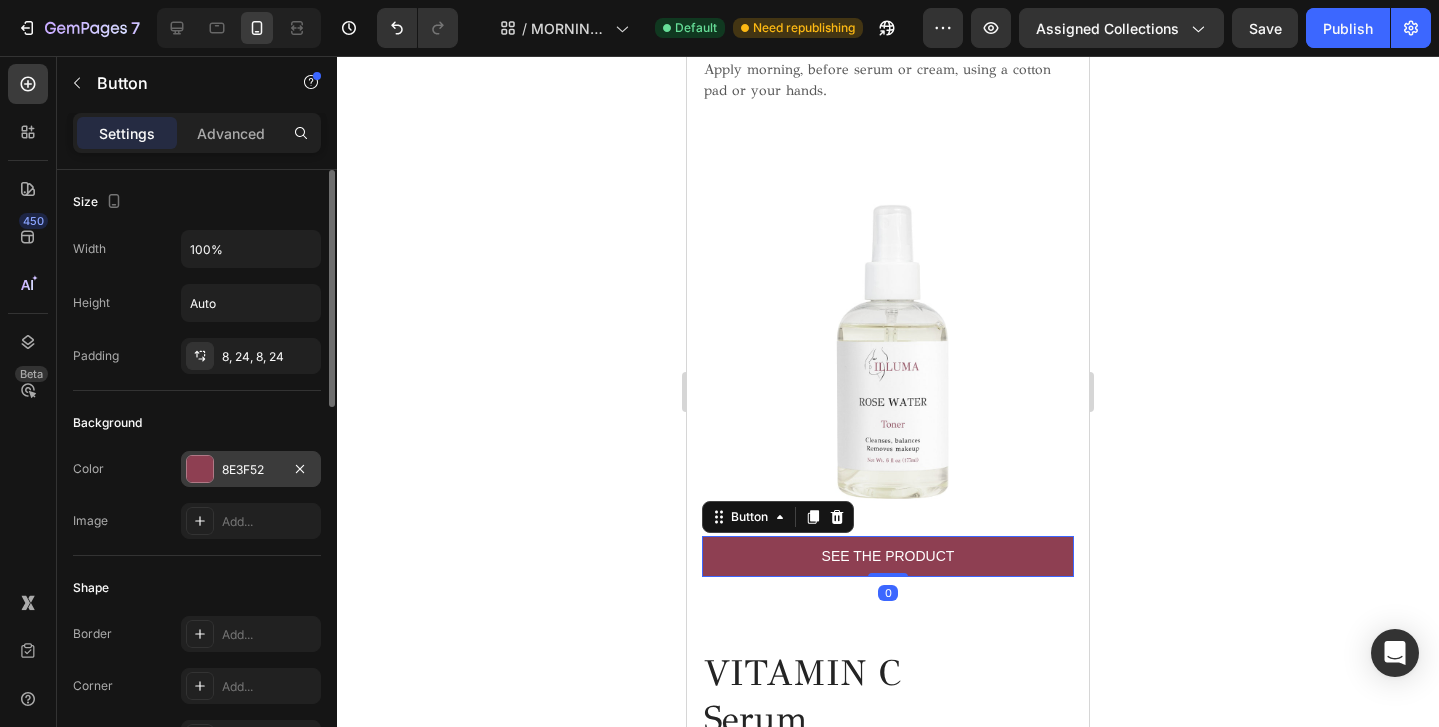 click on "8E3F52" at bounding box center [251, 470] 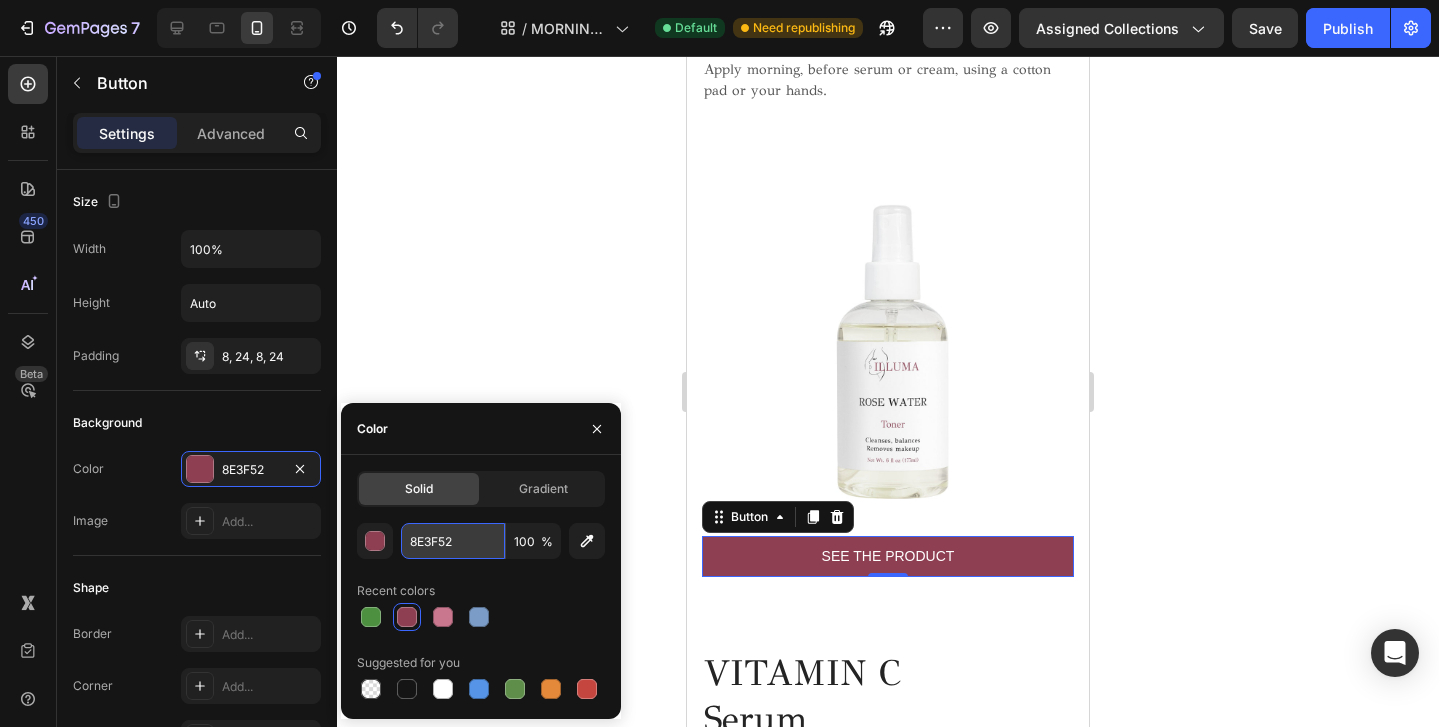 drag, startPoint x: 463, startPoint y: 539, endPoint x: 420, endPoint y: 540, distance: 43.011627 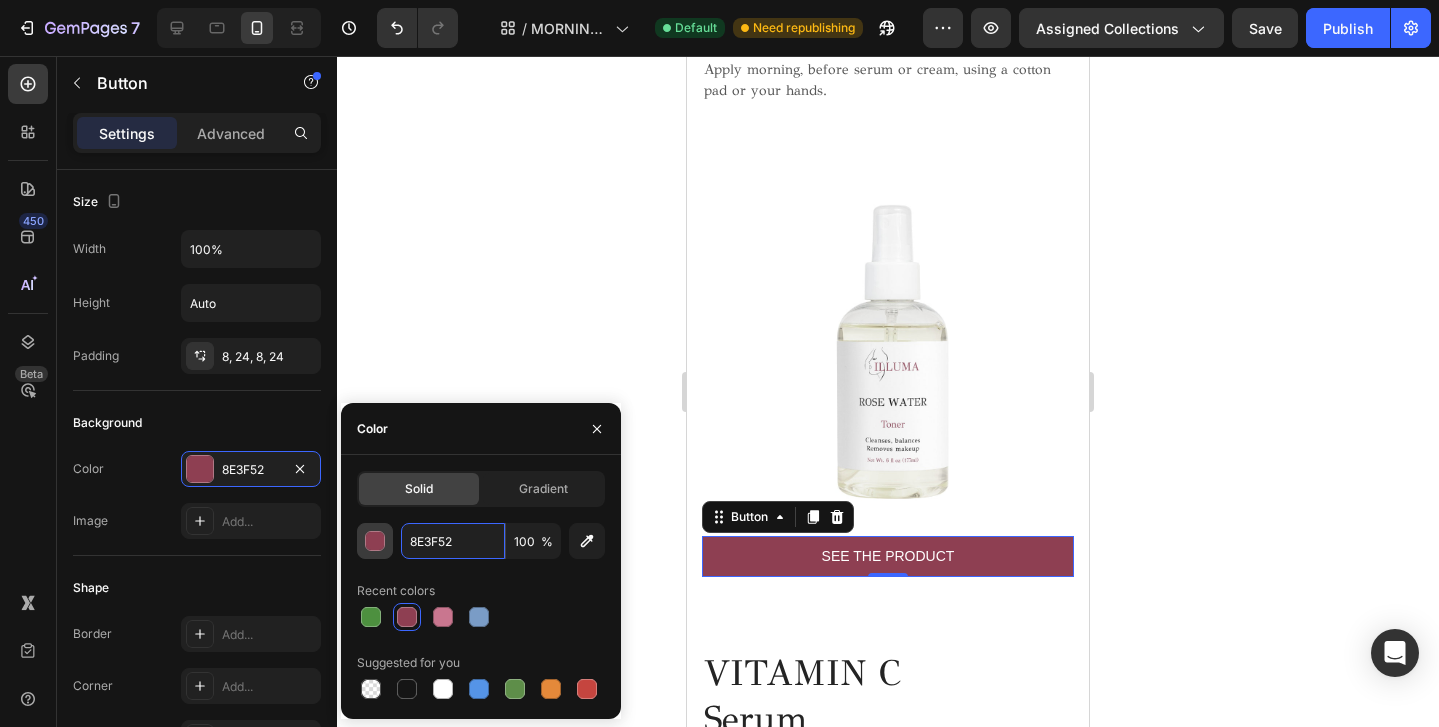drag, startPoint x: 468, startPoint y: 546, endPoint x: 392, endPoint y: 539, distance: 76.321686 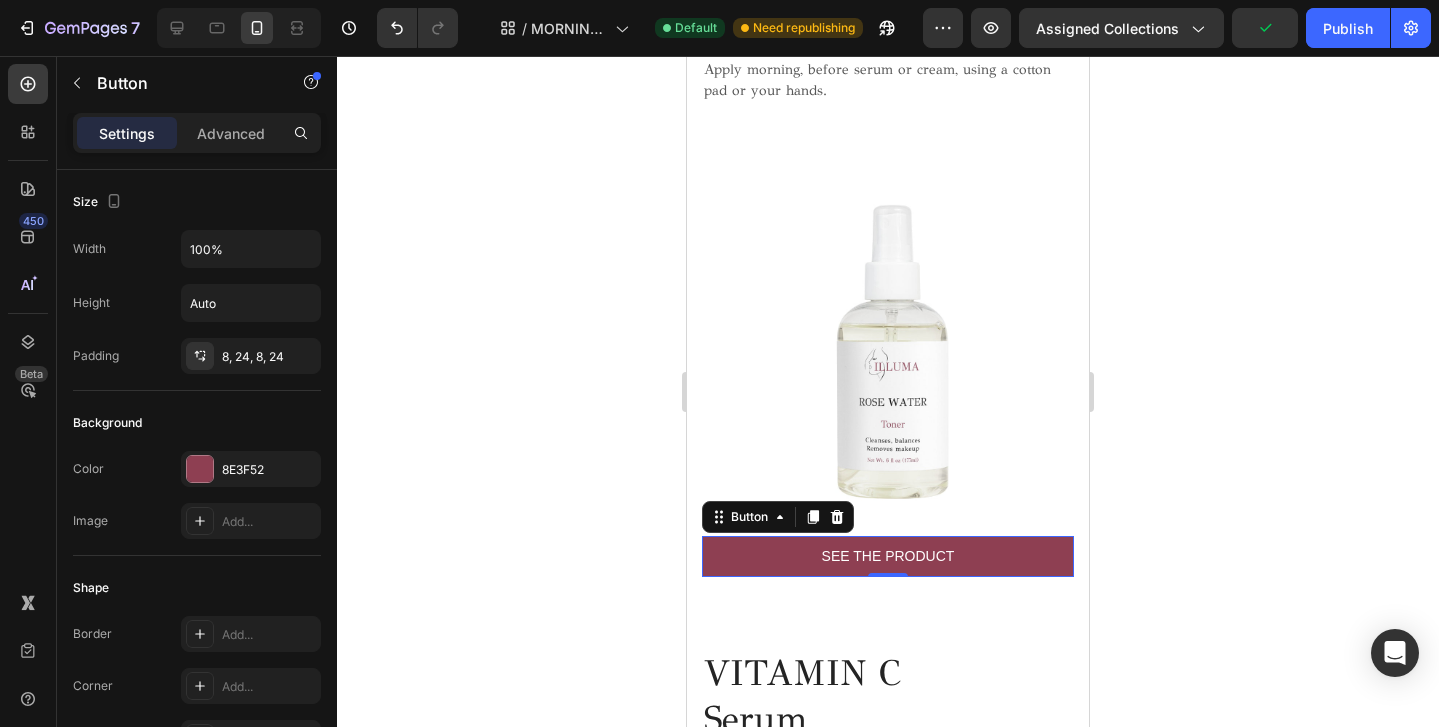click 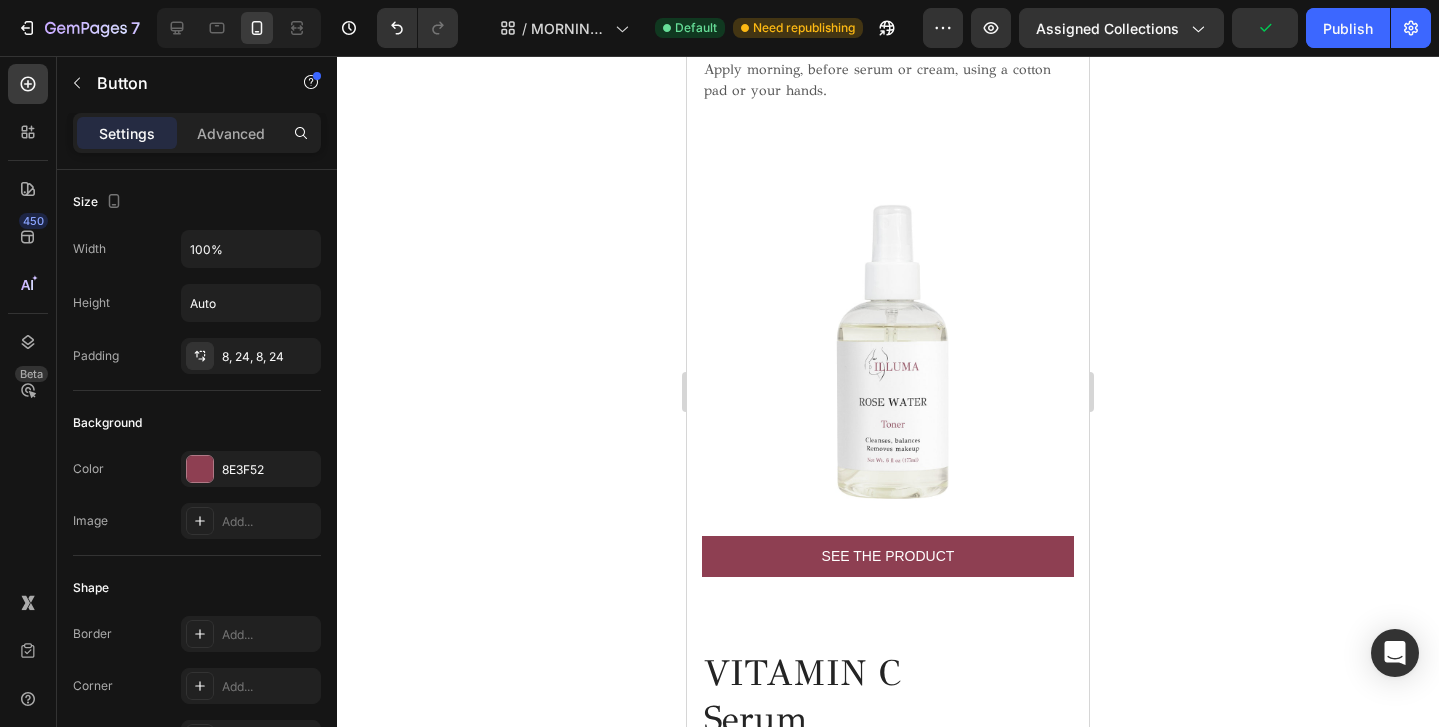 click 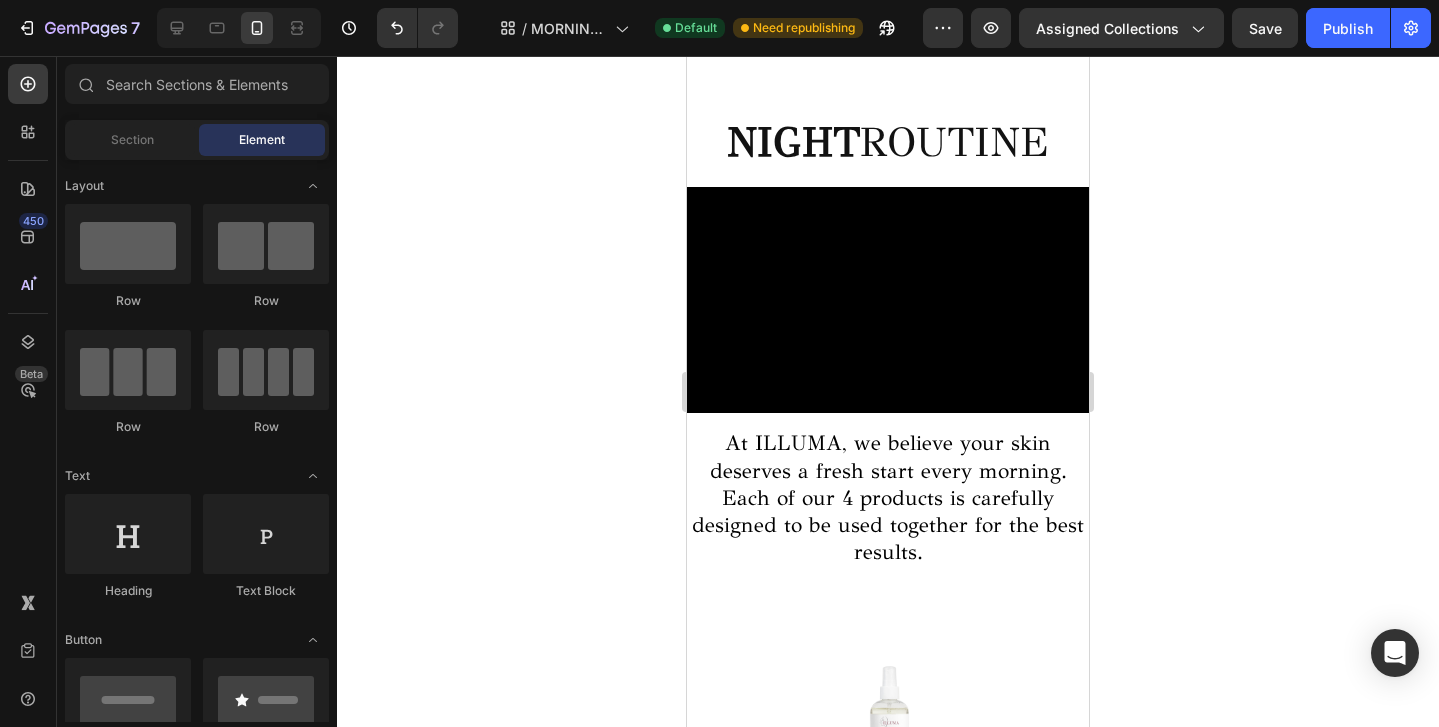 scroll, scrollTop: 0, scrollLeft: 0, axis: both 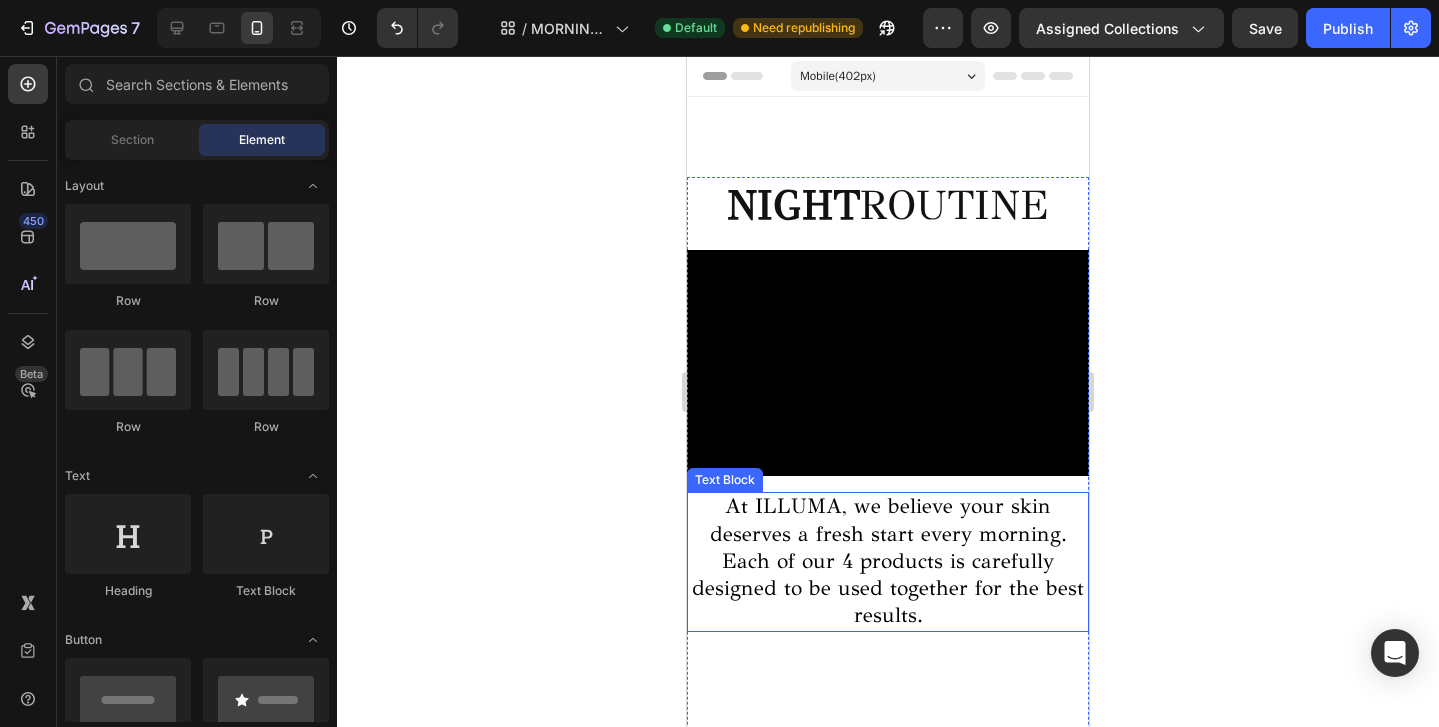 click on "At ILLUMA, we believe your skin deserves a fresh start every morning." at bounding box center (888, 519) 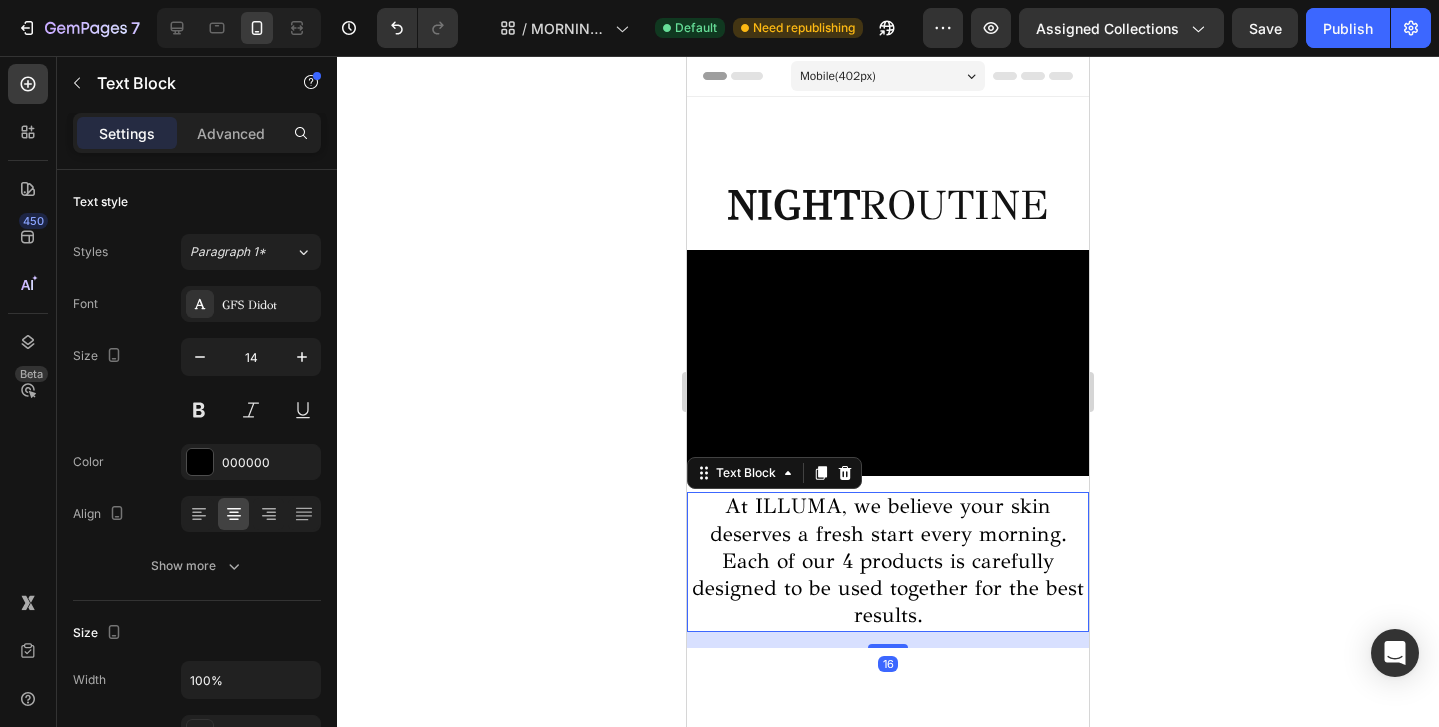 click on "At ILLUMA, we believe your skin deserves a fresh start every morning." at bounding box center (888, 519) 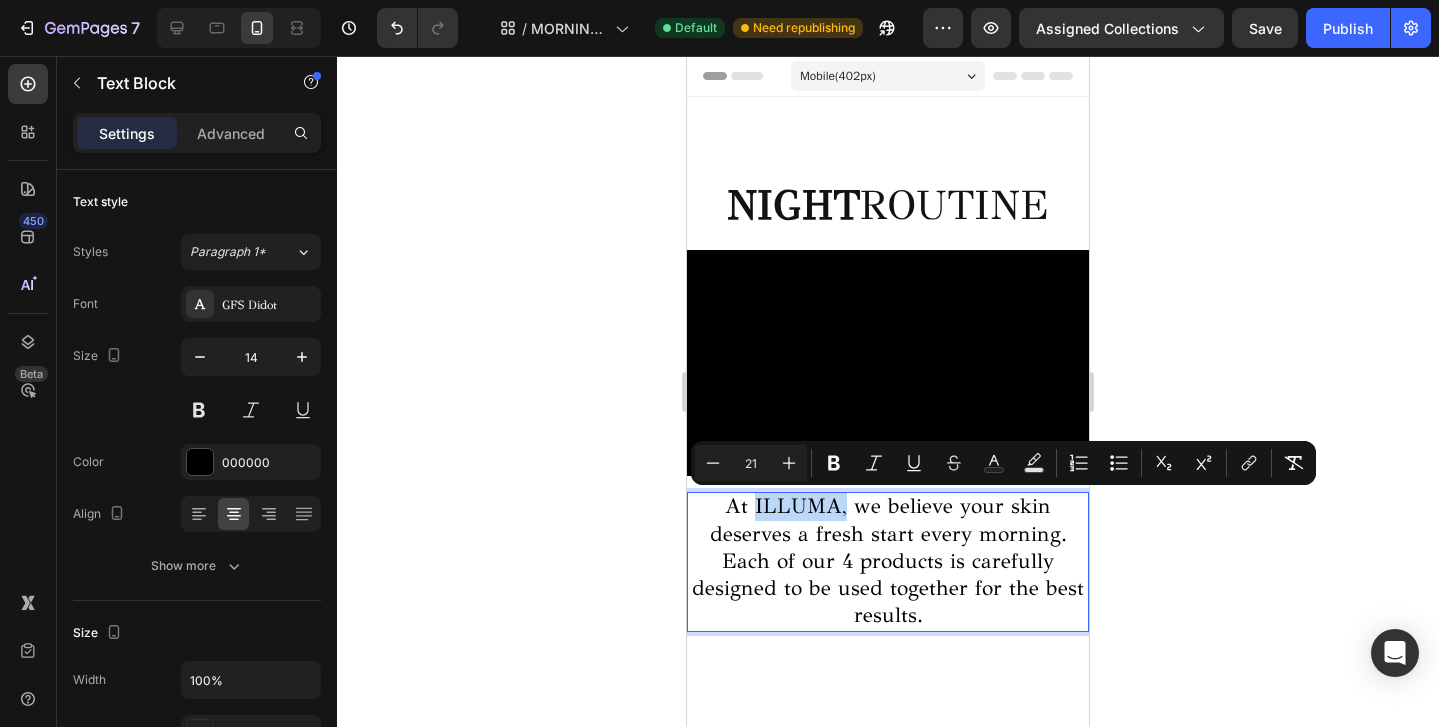 drag, startPoint x: 838, startPoint y: 506, endPoint x: 768, endPoint y: 505, distance: 70.00714 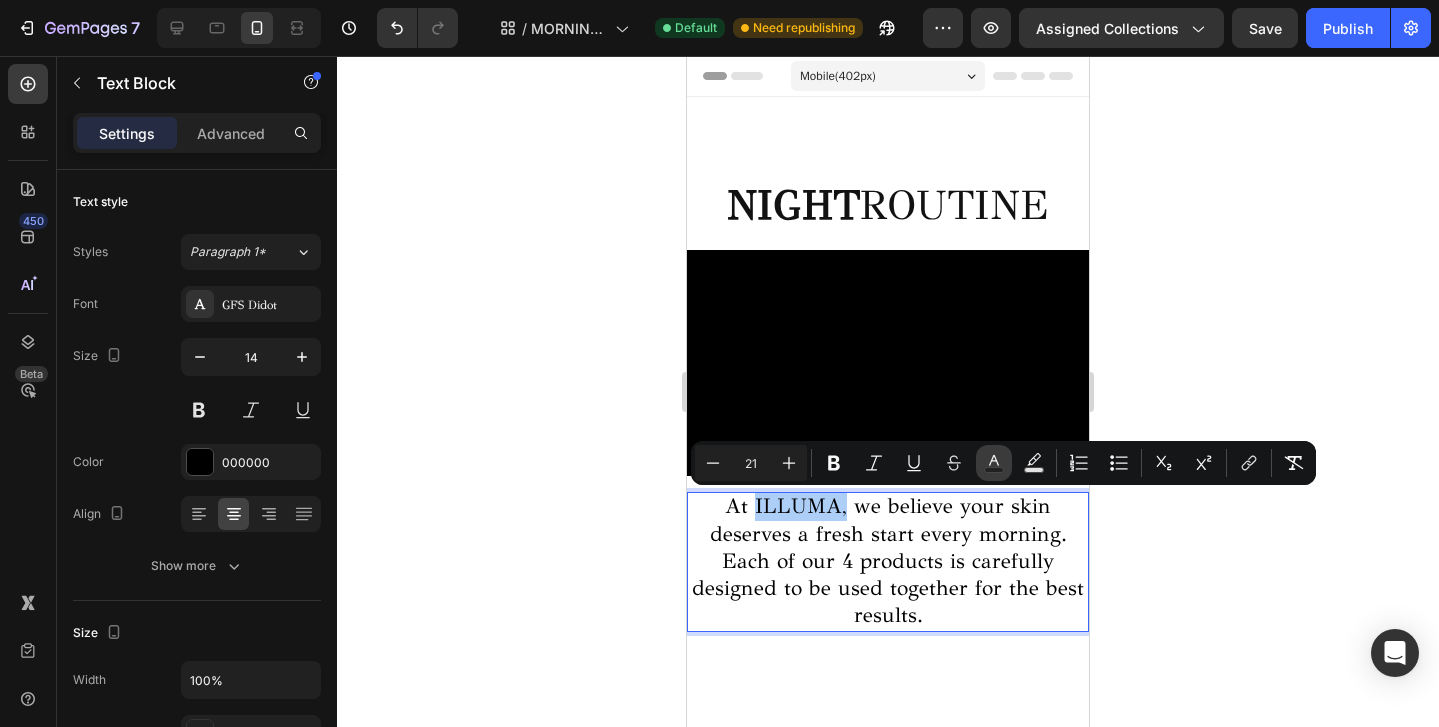 click 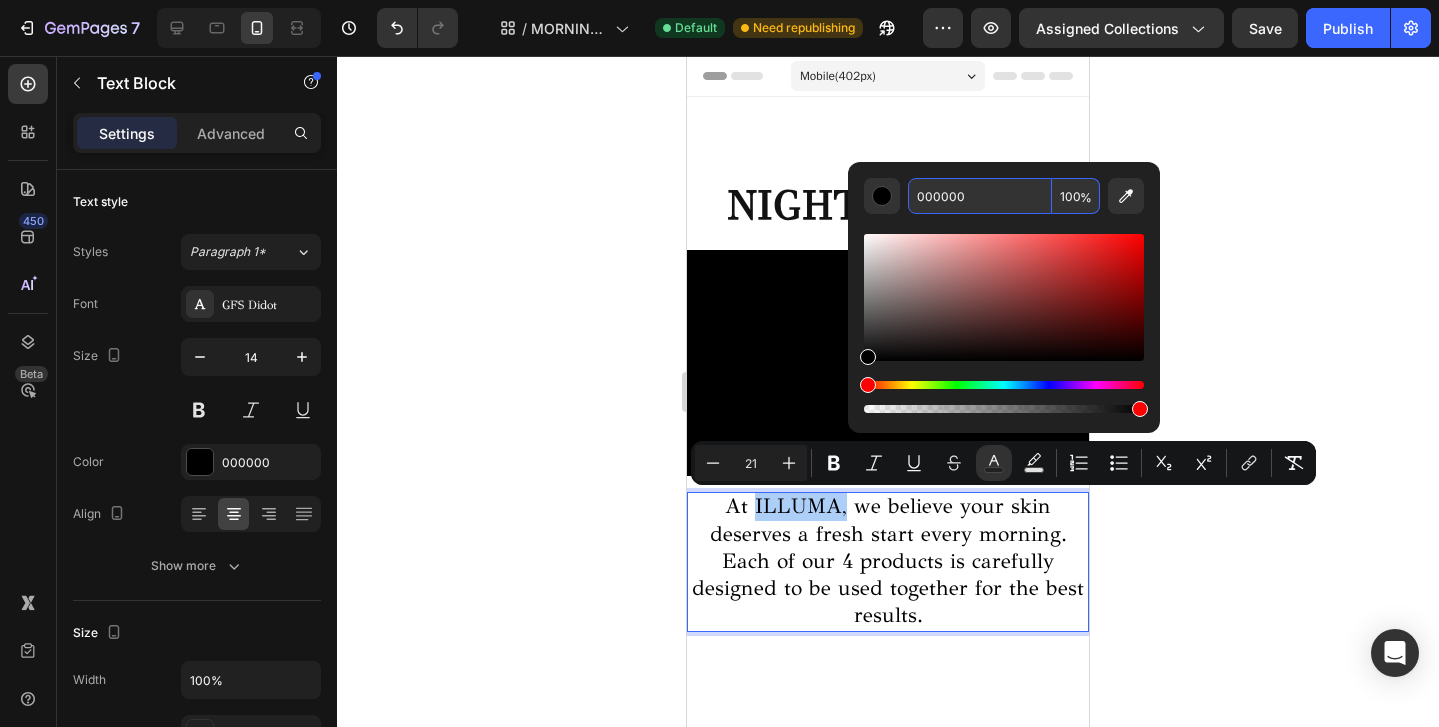 click on "000000" at bounding box center (980, 196) 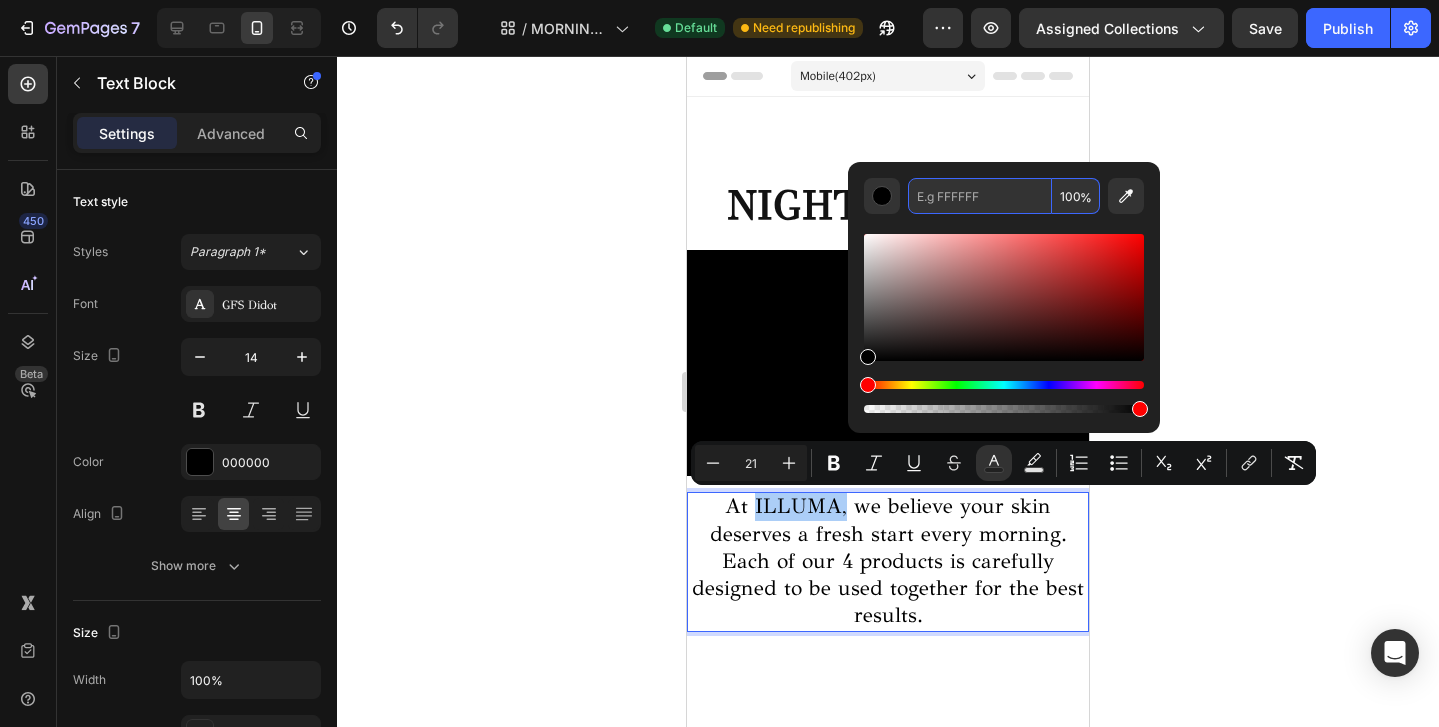 paste on "8E3F52" 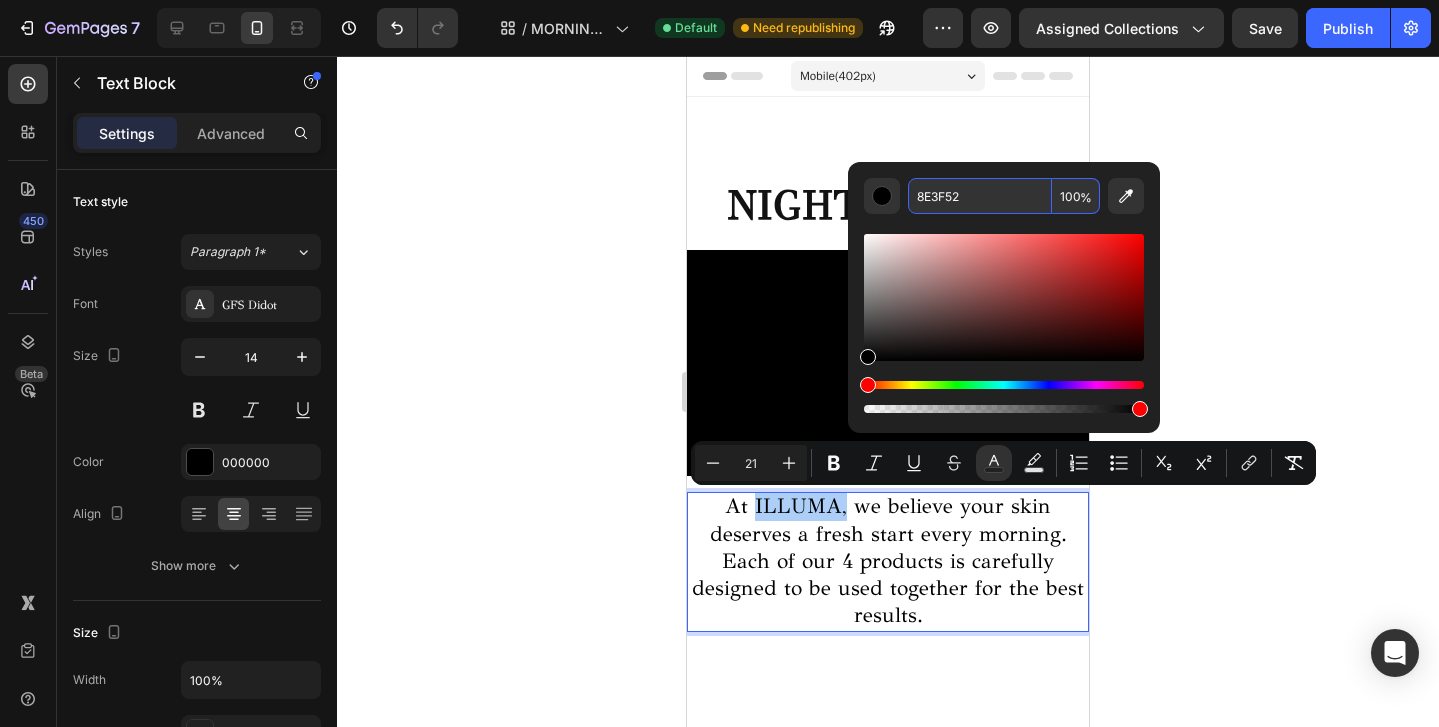 type on "8E3F52" 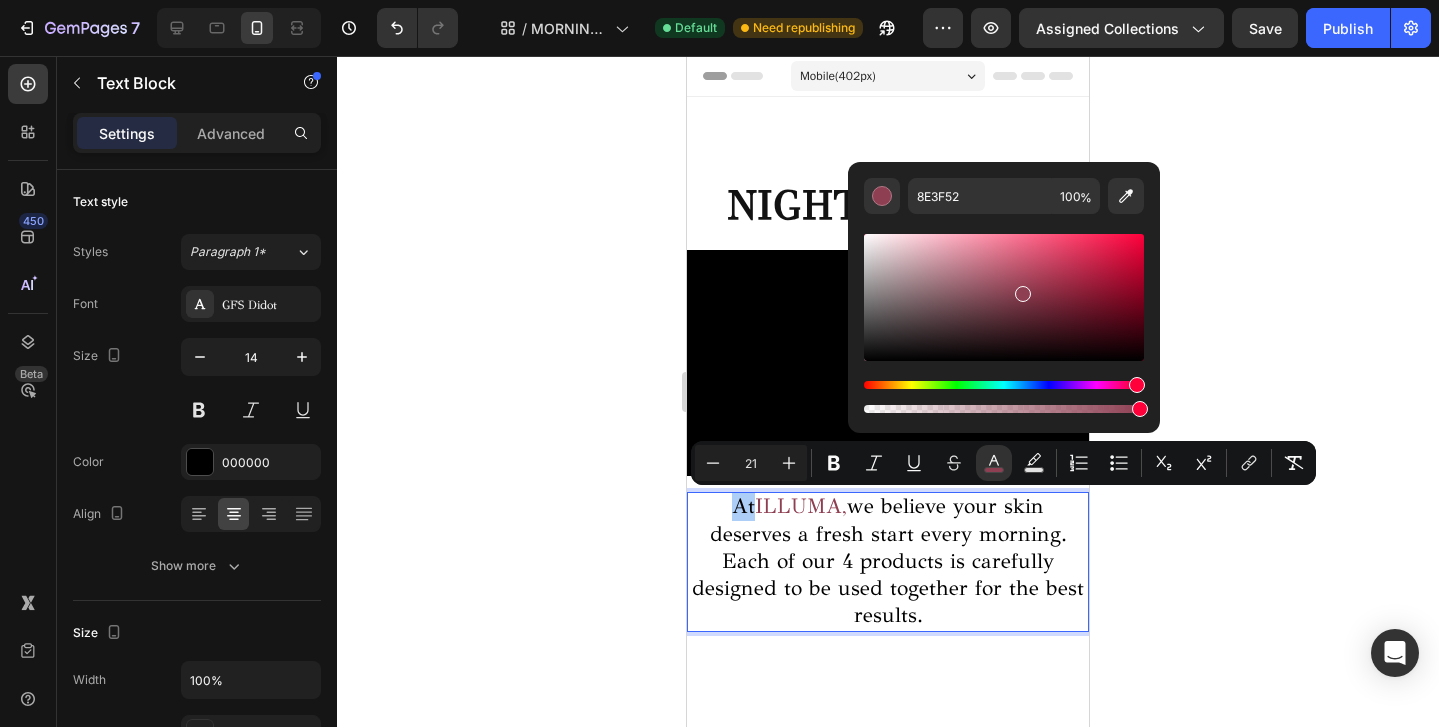 click 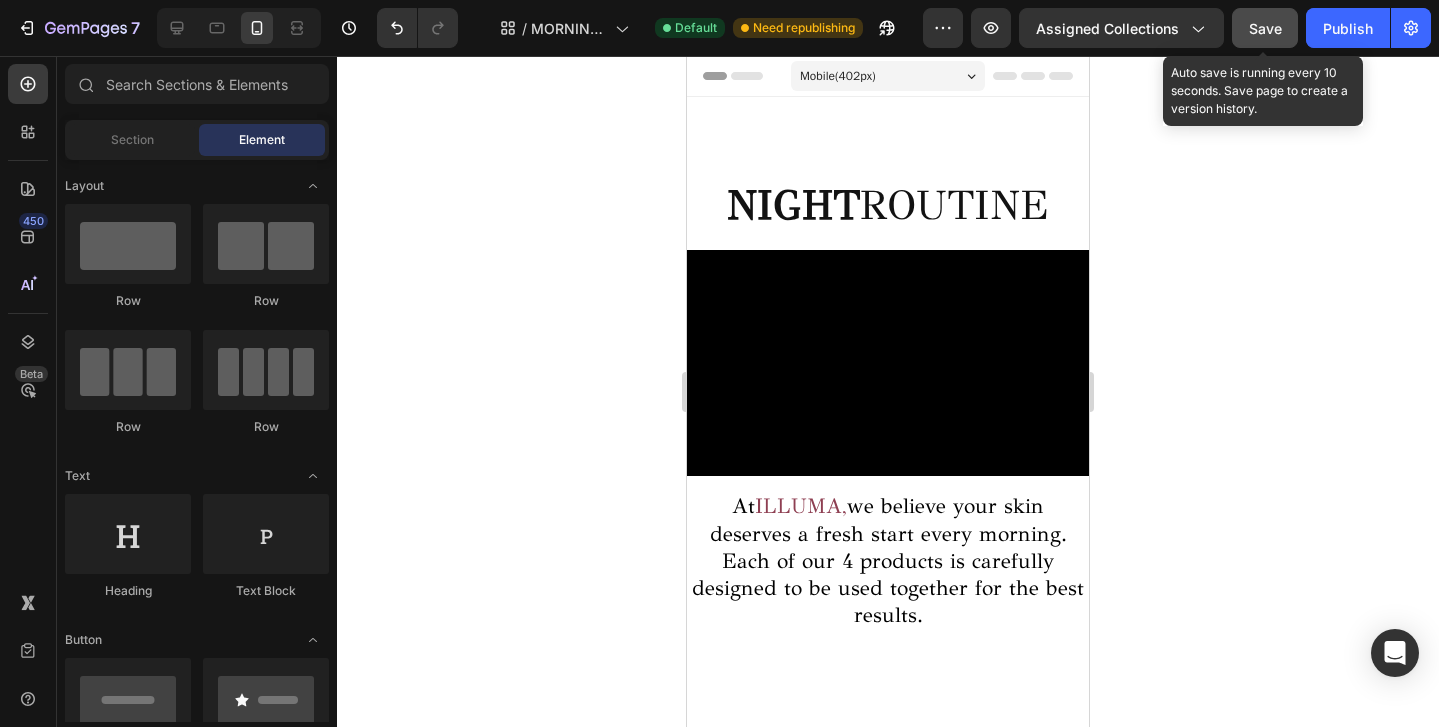click on "Save" at bounding box center (1265, 28) 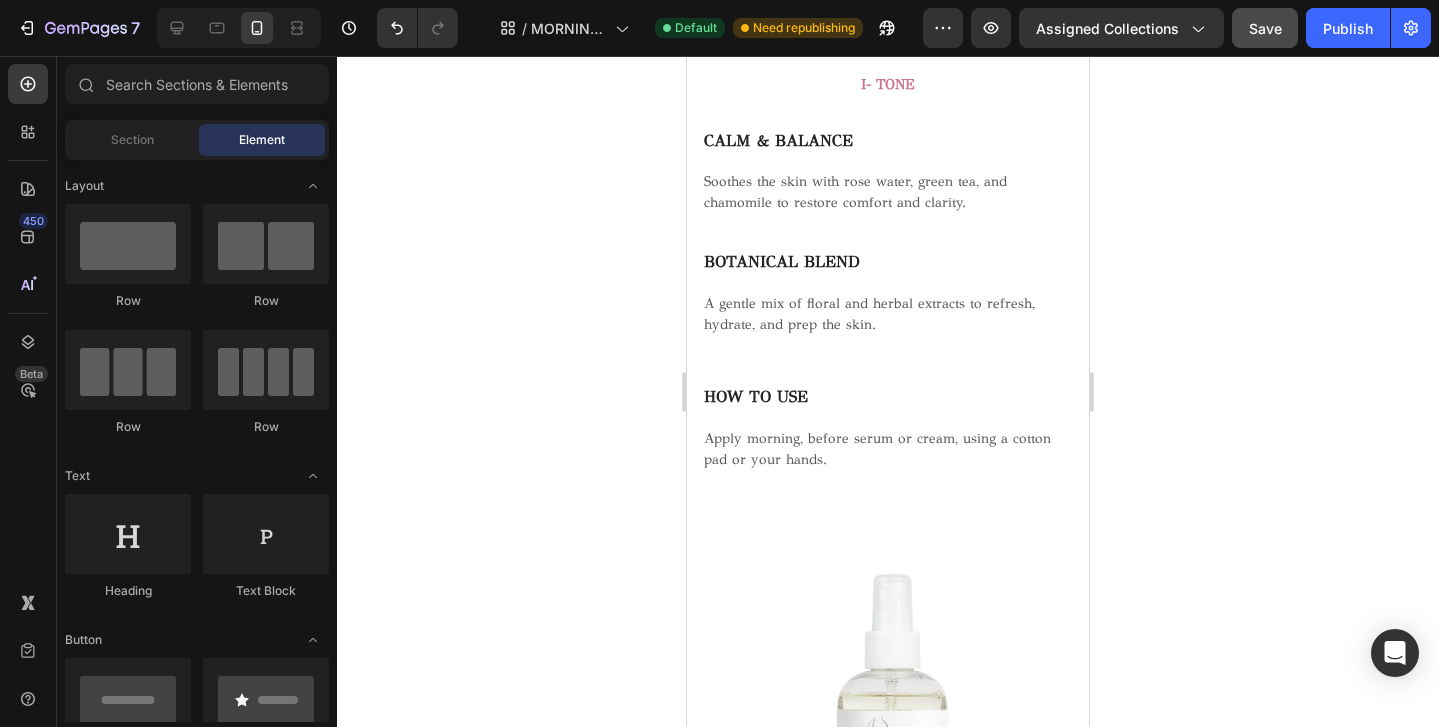 scroll, scrollTop: 2324, scrollLeft: 0, axis: vertical 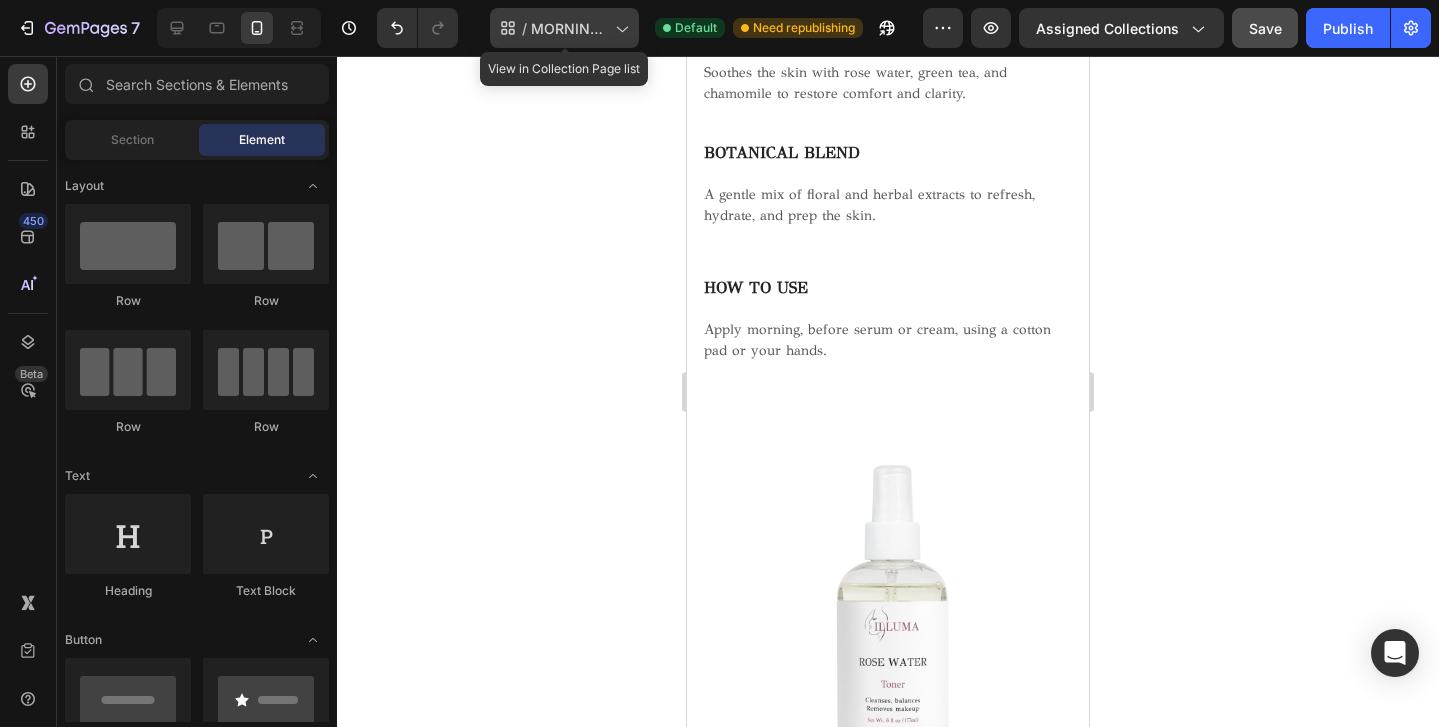 click 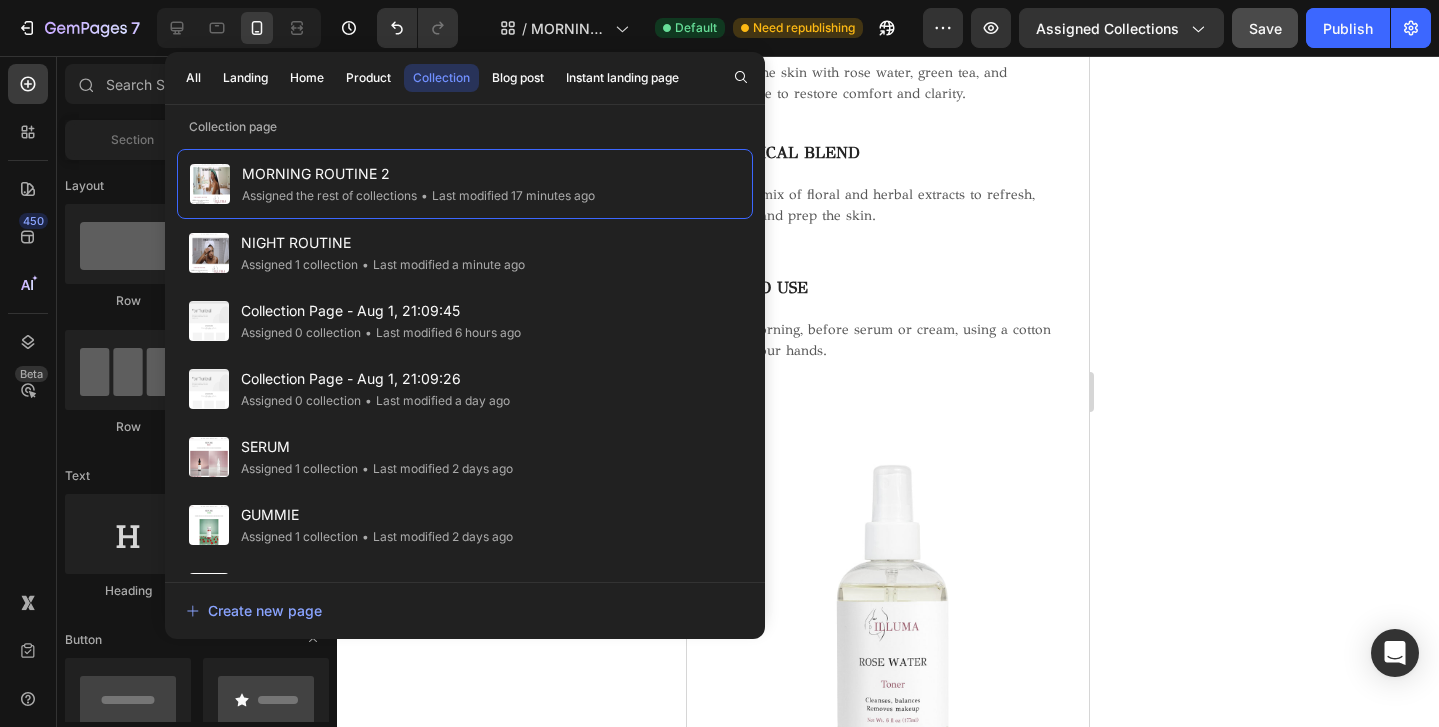 click on "All Landing Home Product Collection Blog post Instant landing page" at bounding box center [432, 78] 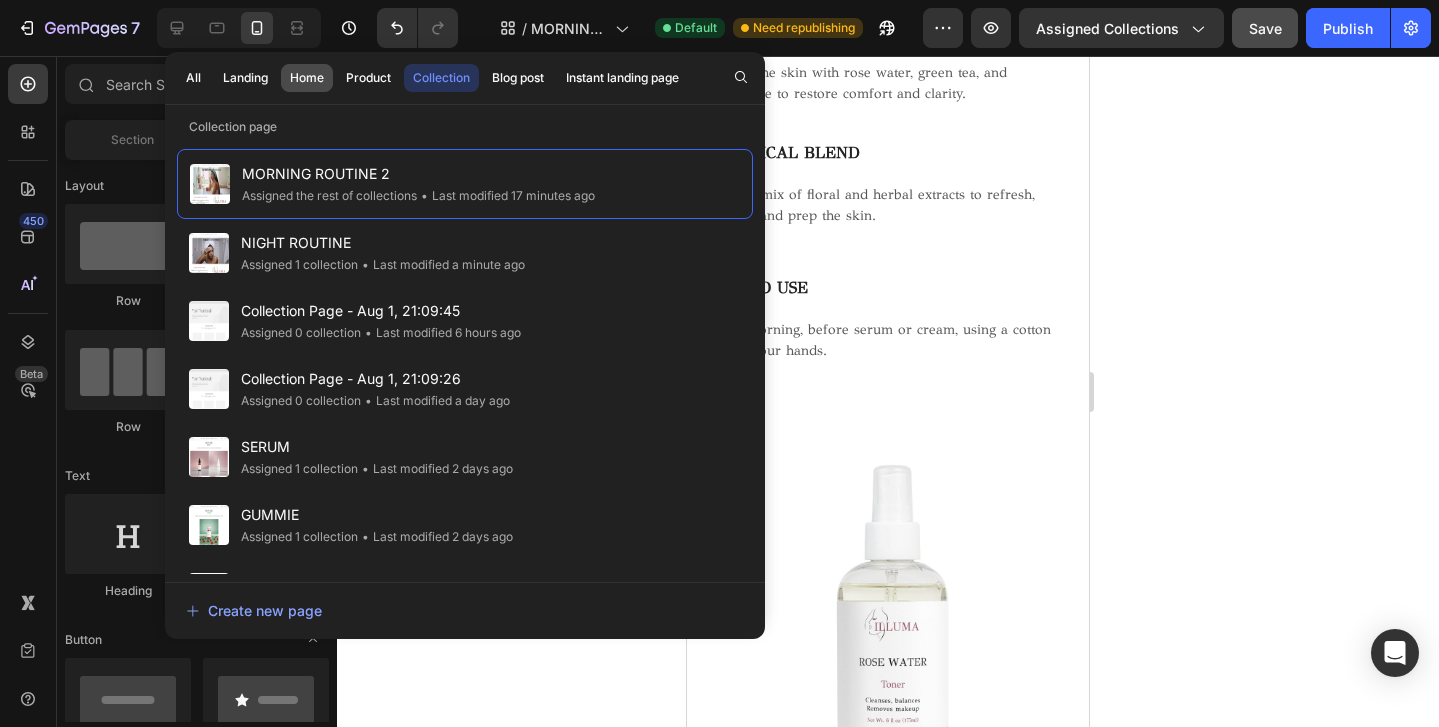 click on "Home" 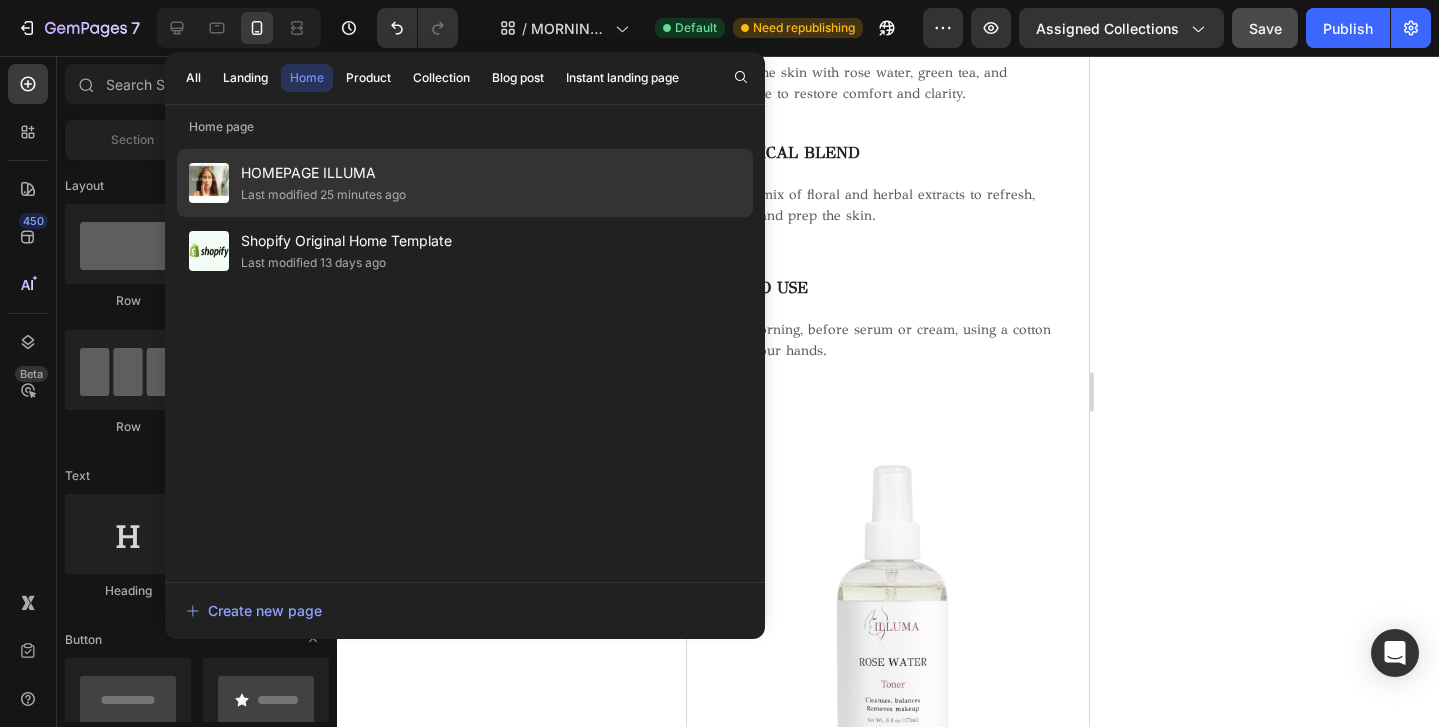 click on "HOMEPAGE ILLUMA" at bounding box center (323, 173) 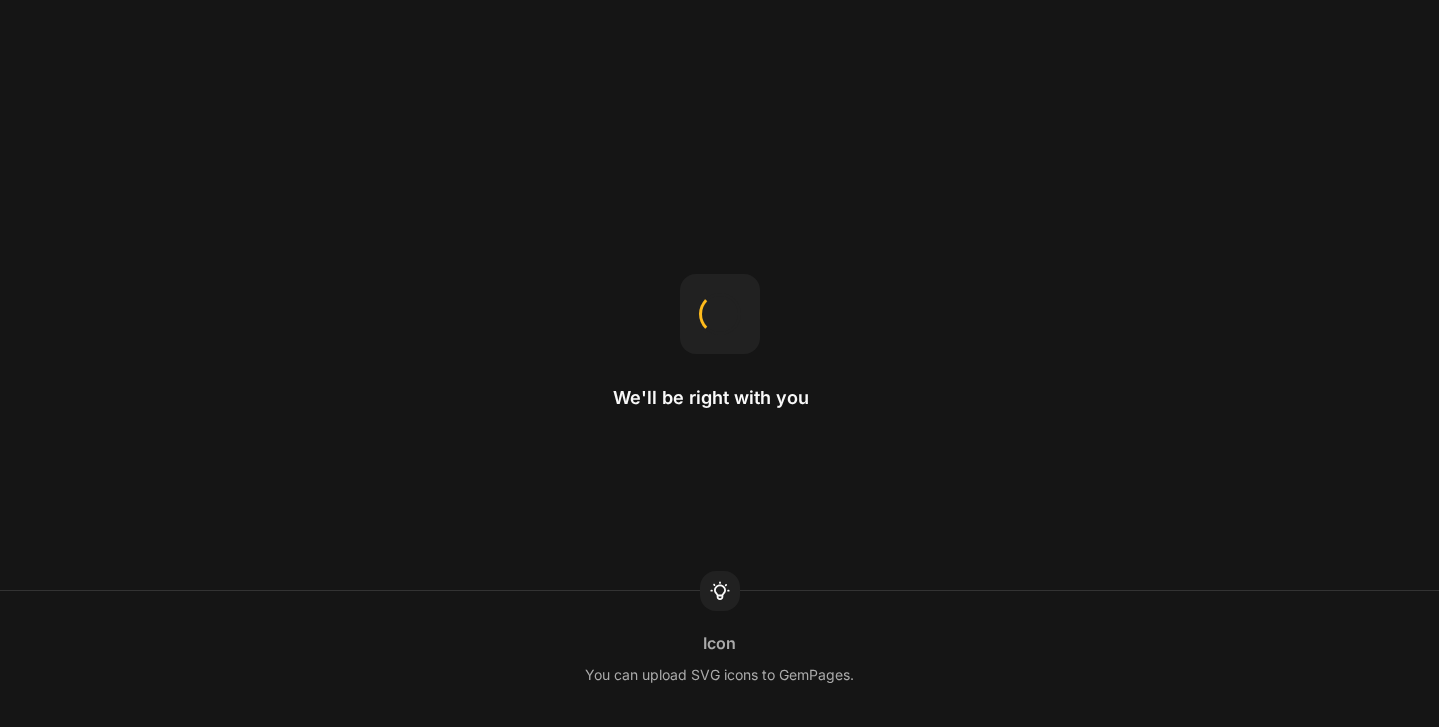 scroll, scrollTop: 0, scrollLeft: 0, axis: both 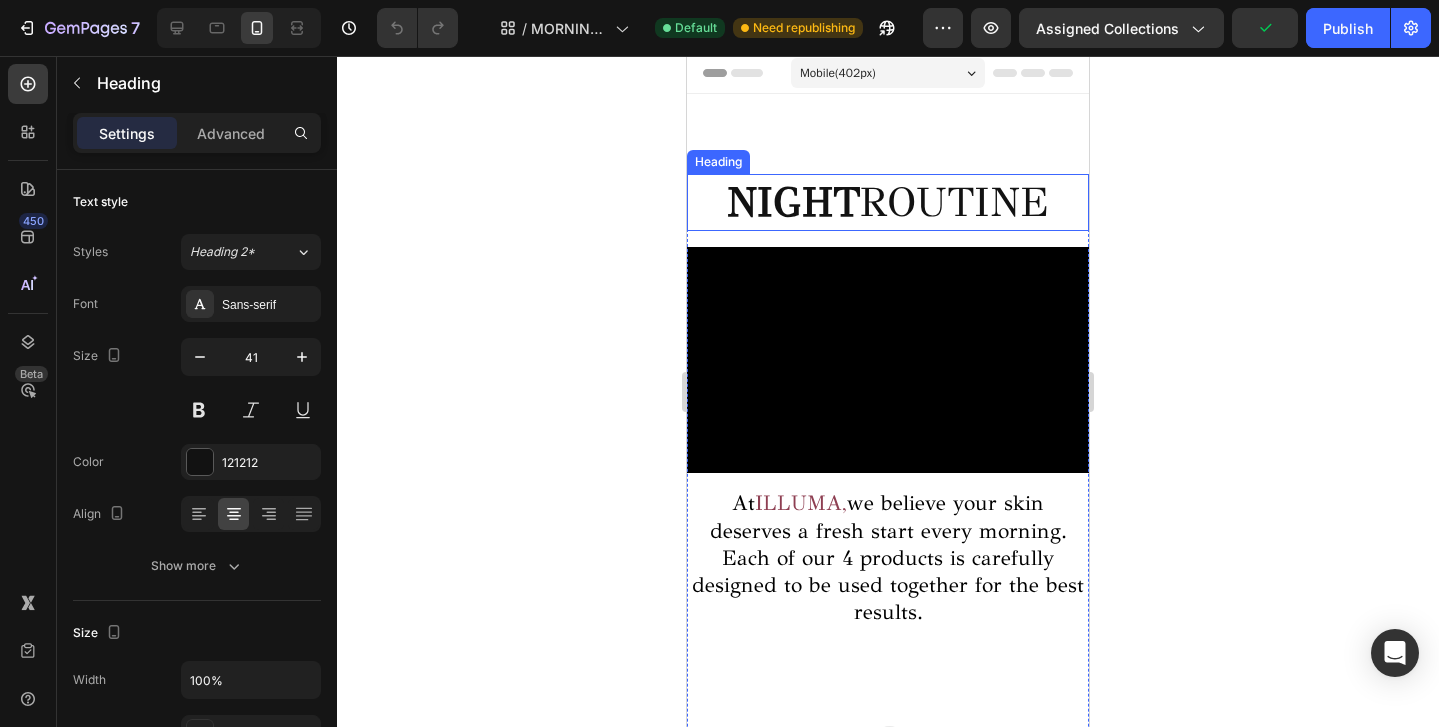 click on "NIGHT" at bounding box center [793, 202] 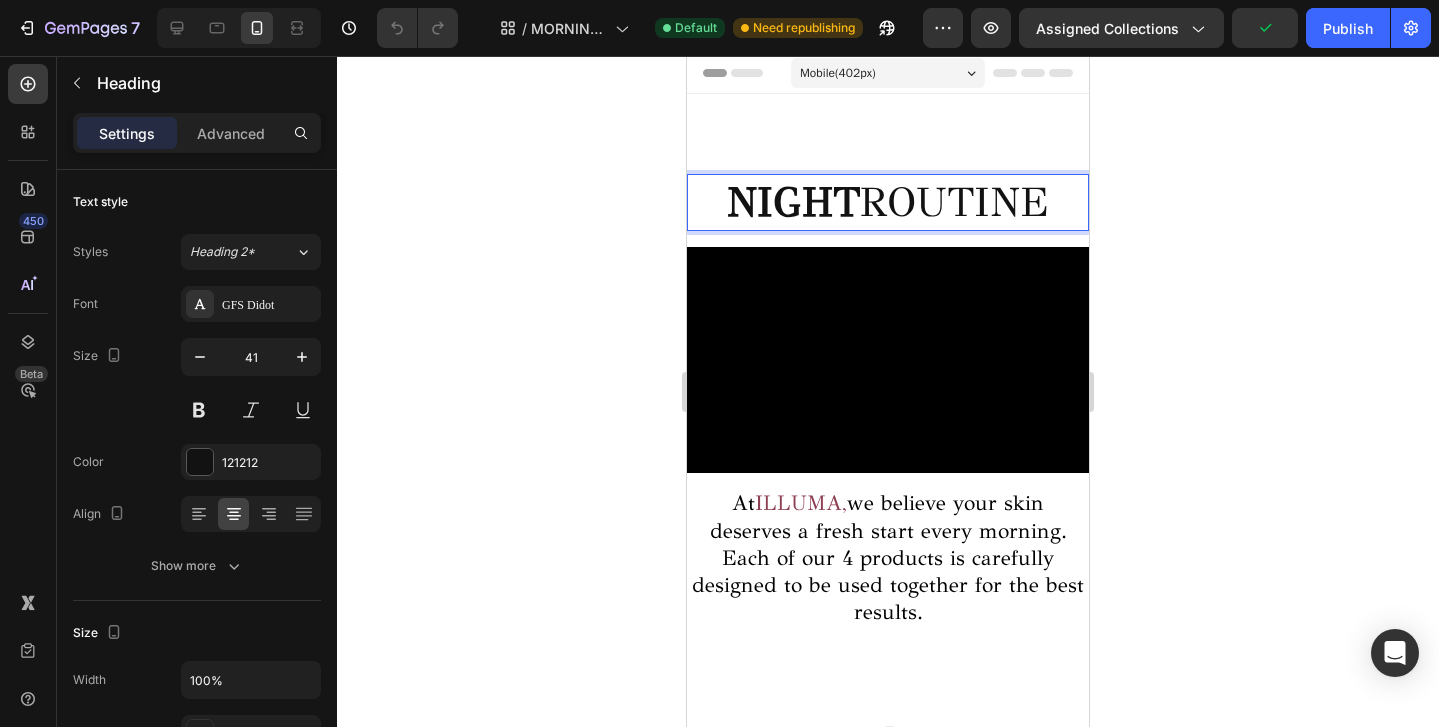 click on "NIGHT" at bounding box center [793, 202] 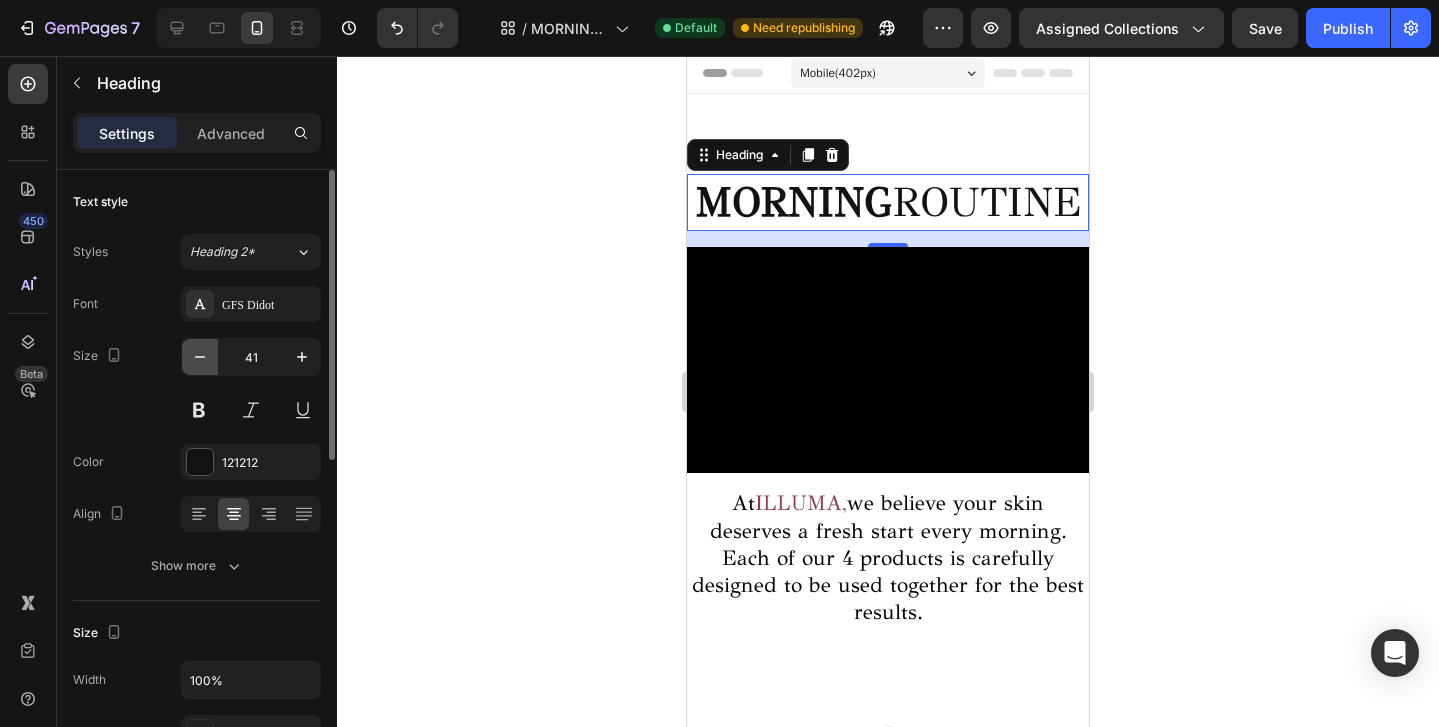click at bounding box center (200, 357) 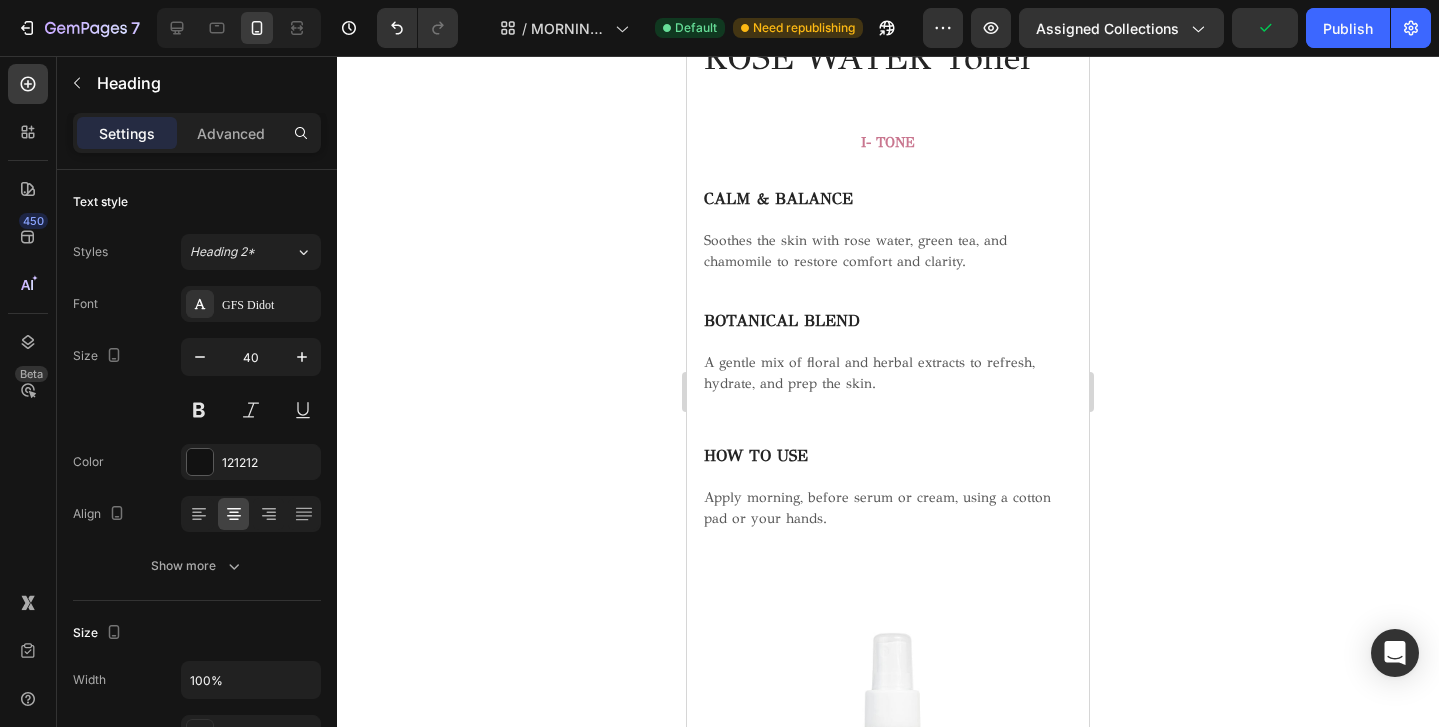 scroll, scrollTop: 2110, scrollLeft: 0, axis: vertical 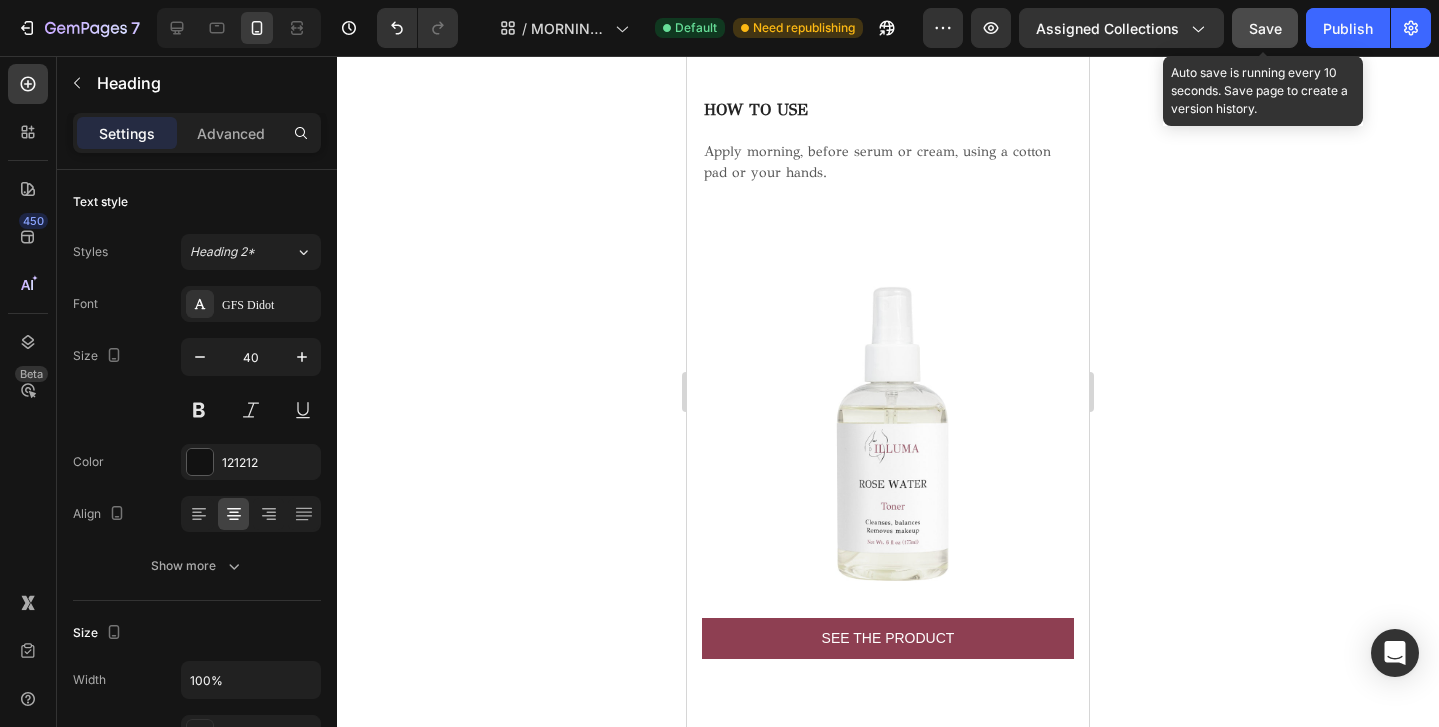 click on "Save" at bounding box center (1265, 28) 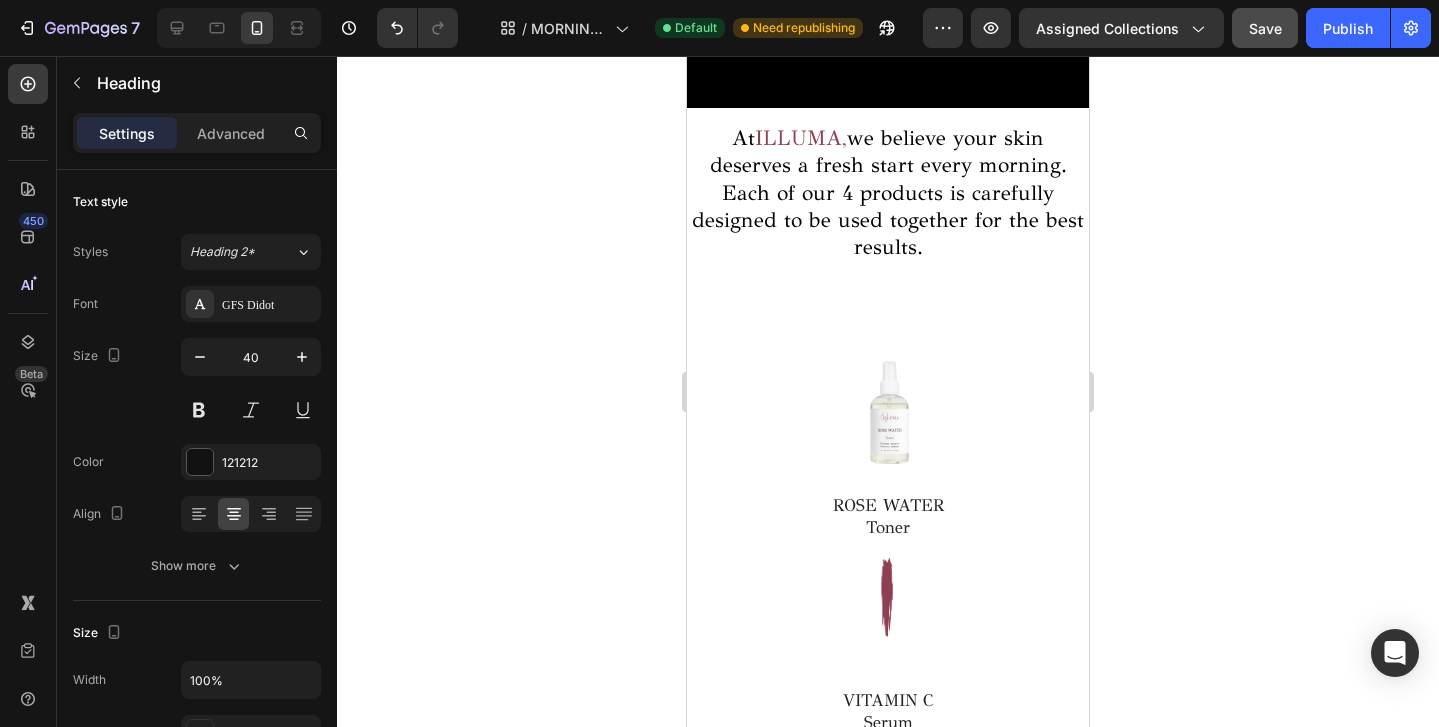 scroll, scrollTop: 0, scrollLeft: 0, axis: both 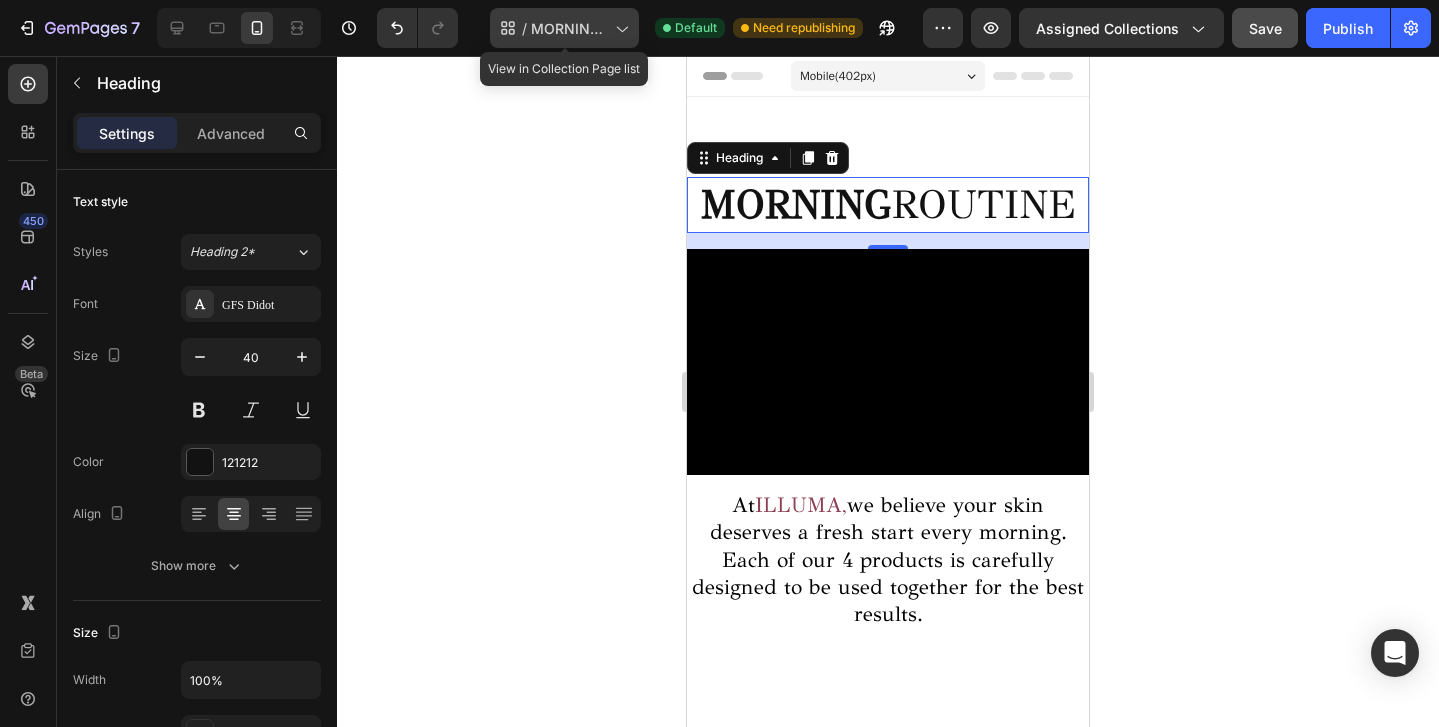 click on "/  MORNING ROUTINE 2" 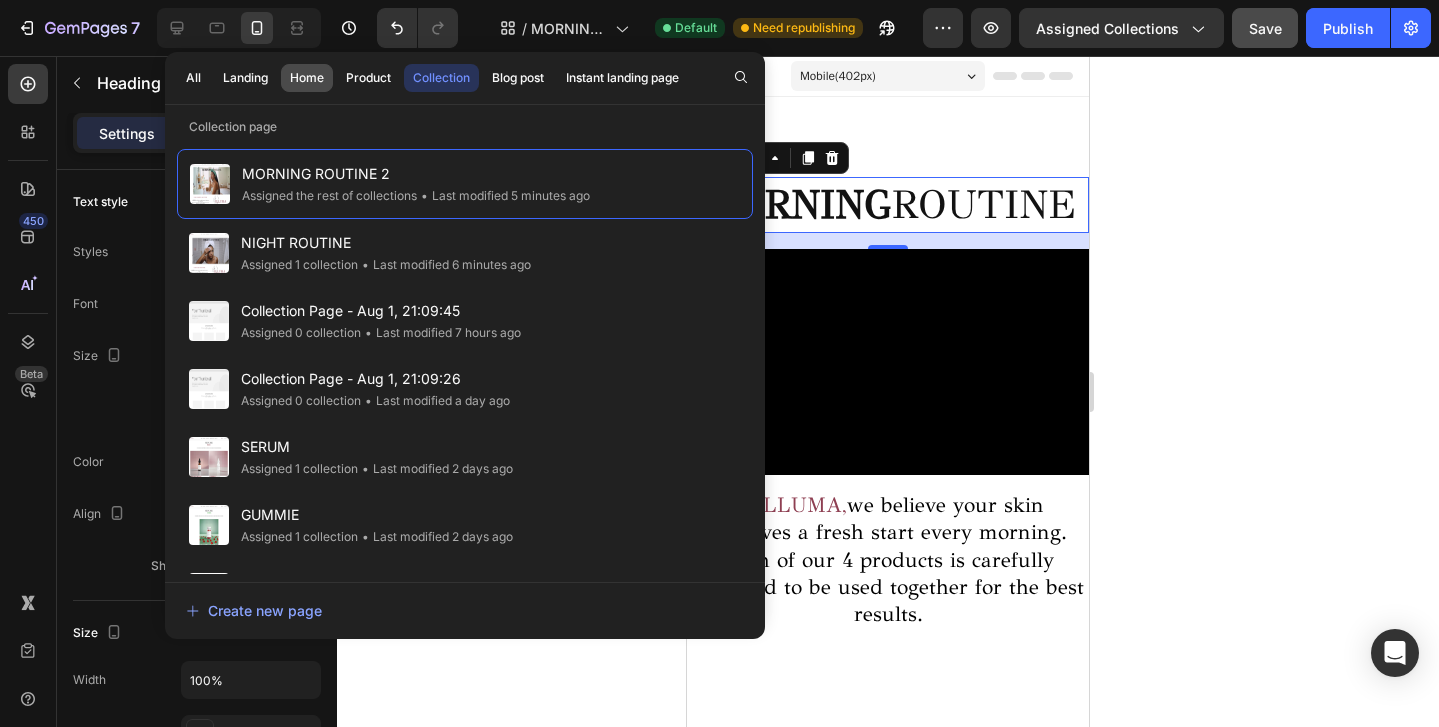 click on "Home" at bounding box center (307, 78) 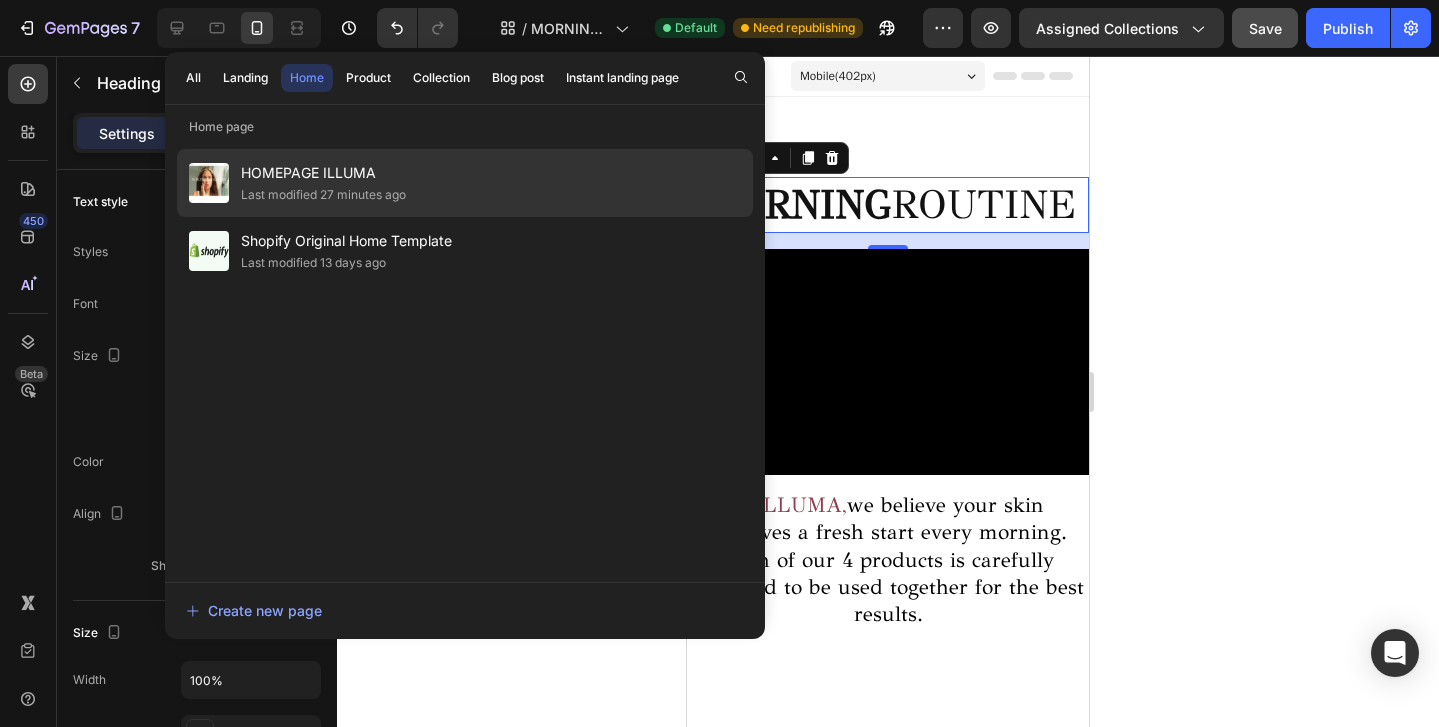 click on "HOMEPAGE ILLUMA" at bounding box center [323, 173] 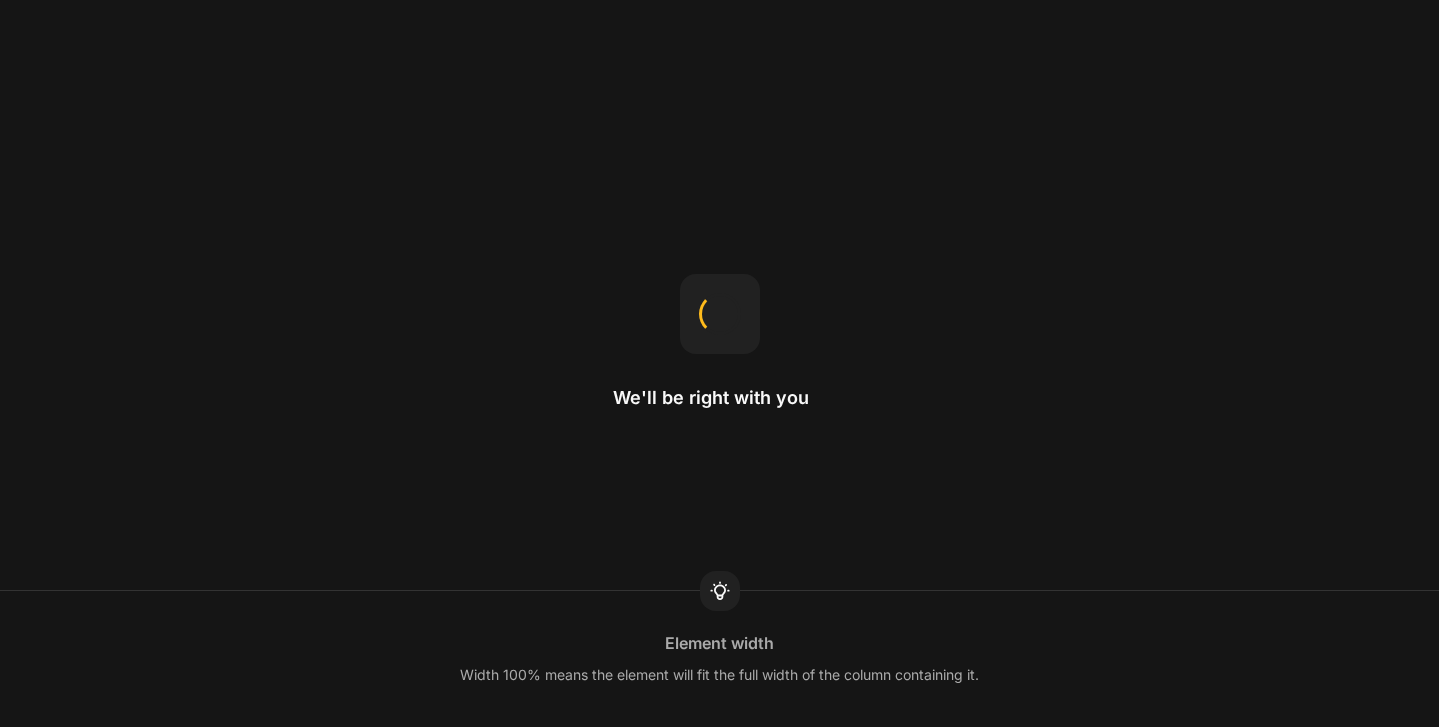 scroll, scrollTop: 0, scrollLeft: 0, axis: both 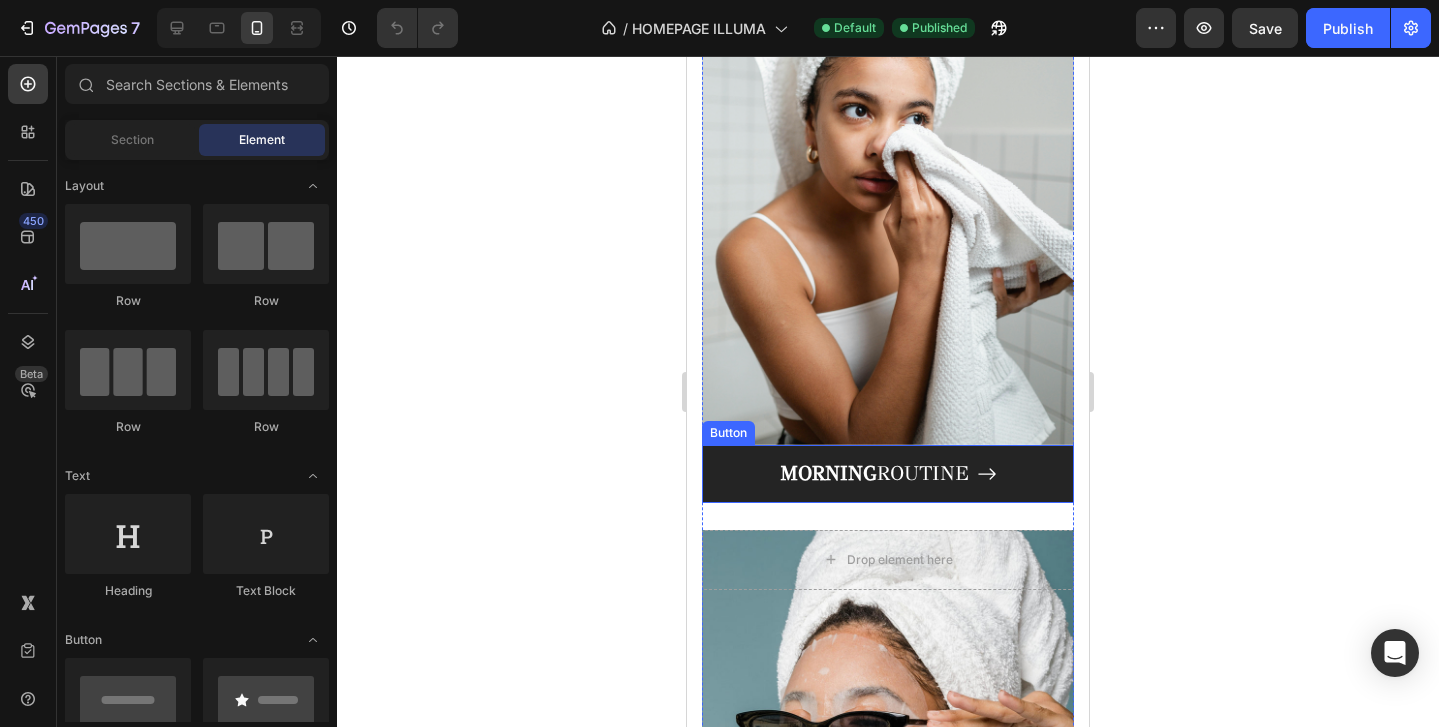 click on "MORNING  ROUTINE" at bounding box center (888, 474) 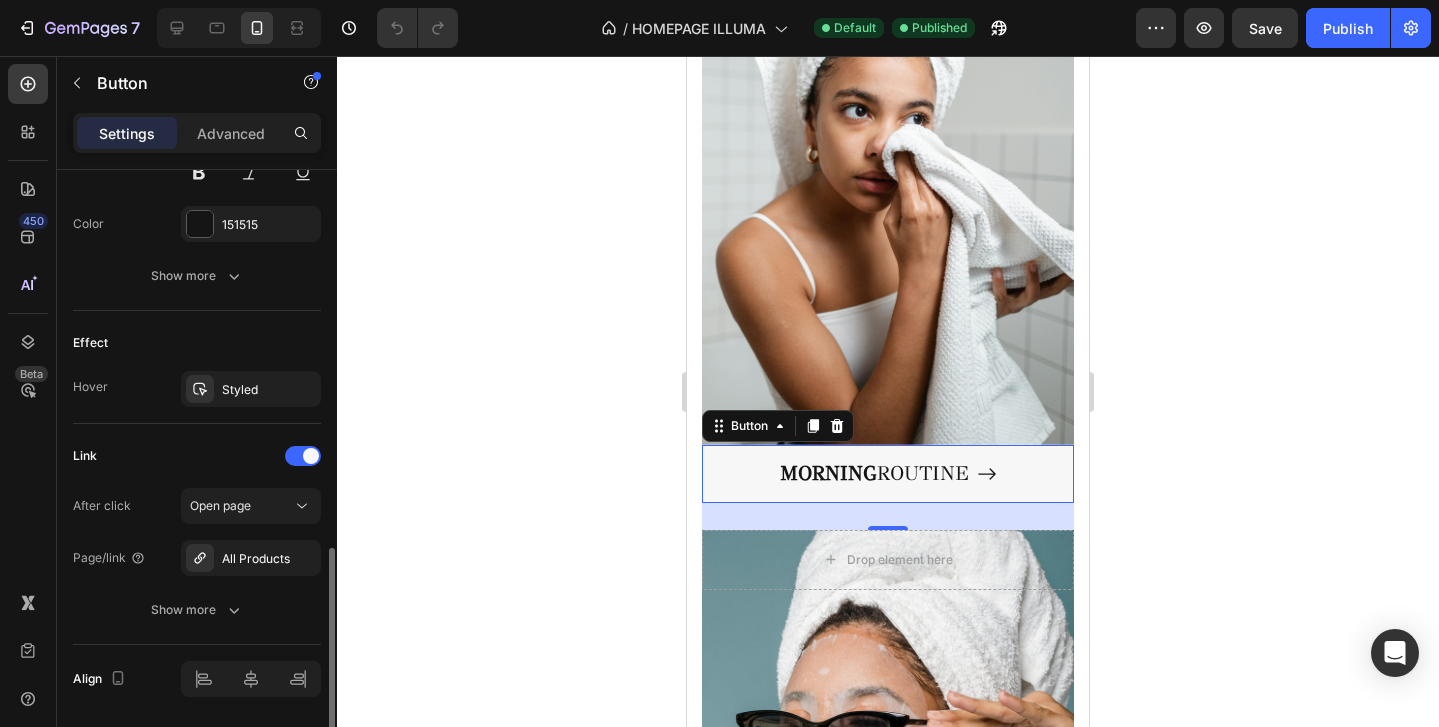 scroll, scrollTop: 1070, scrollLeft: 0, axis: vertical 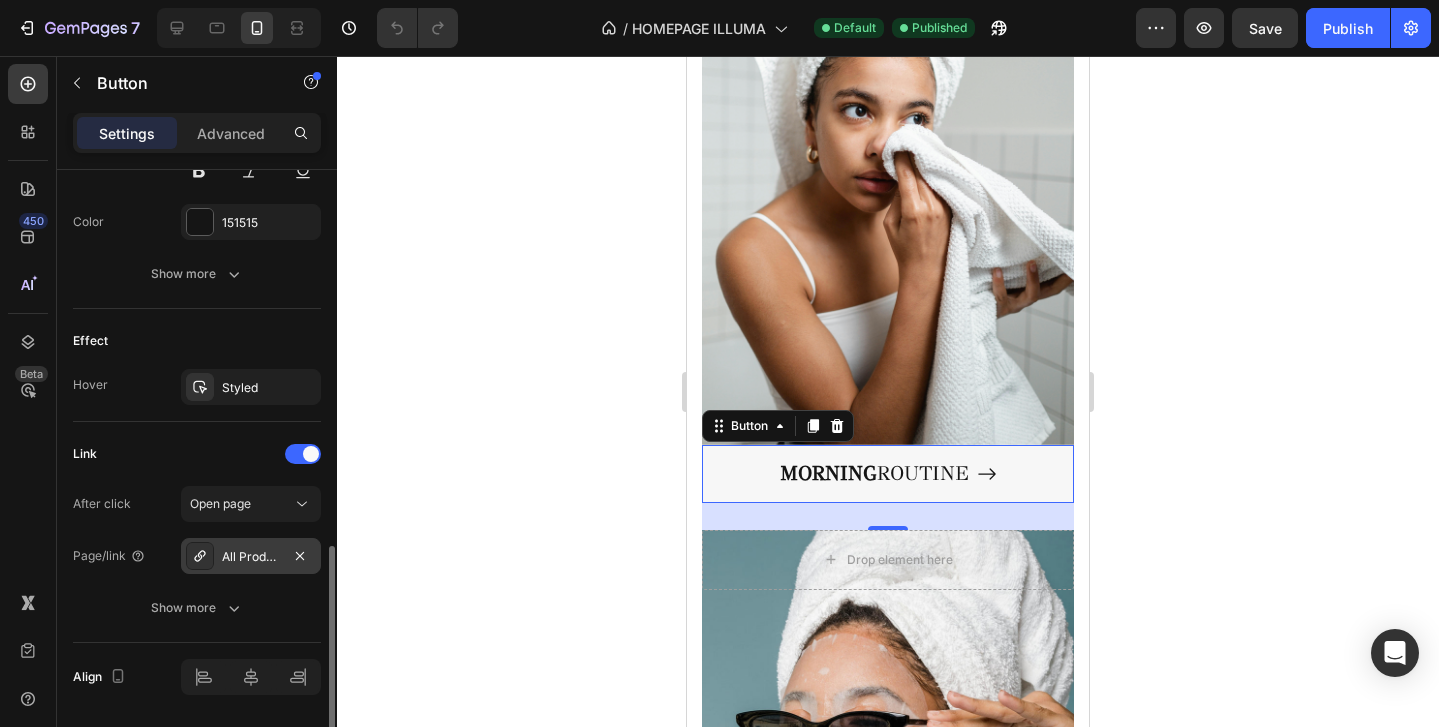 click on "All Products" at bounding box center [251, 557] 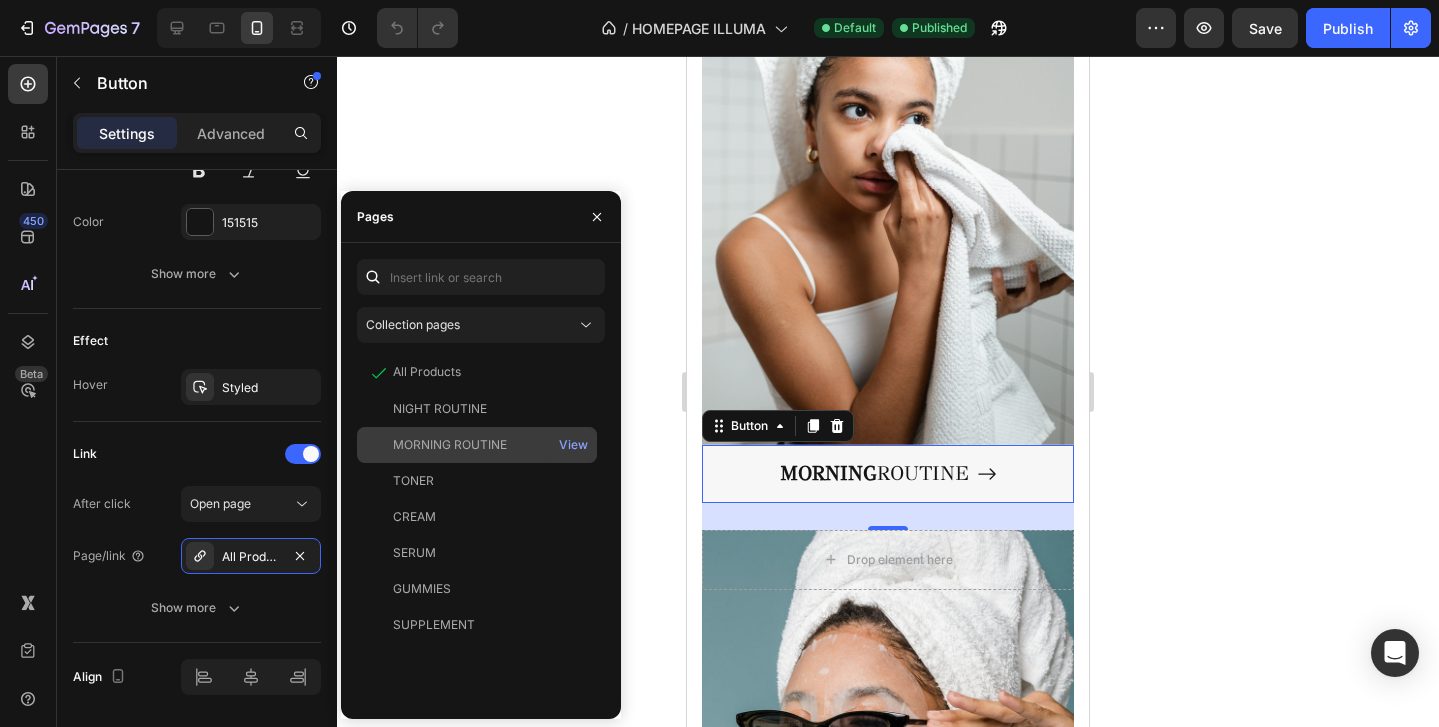 click on "MORNING ROUTINE" at bounding box center (477, 445) 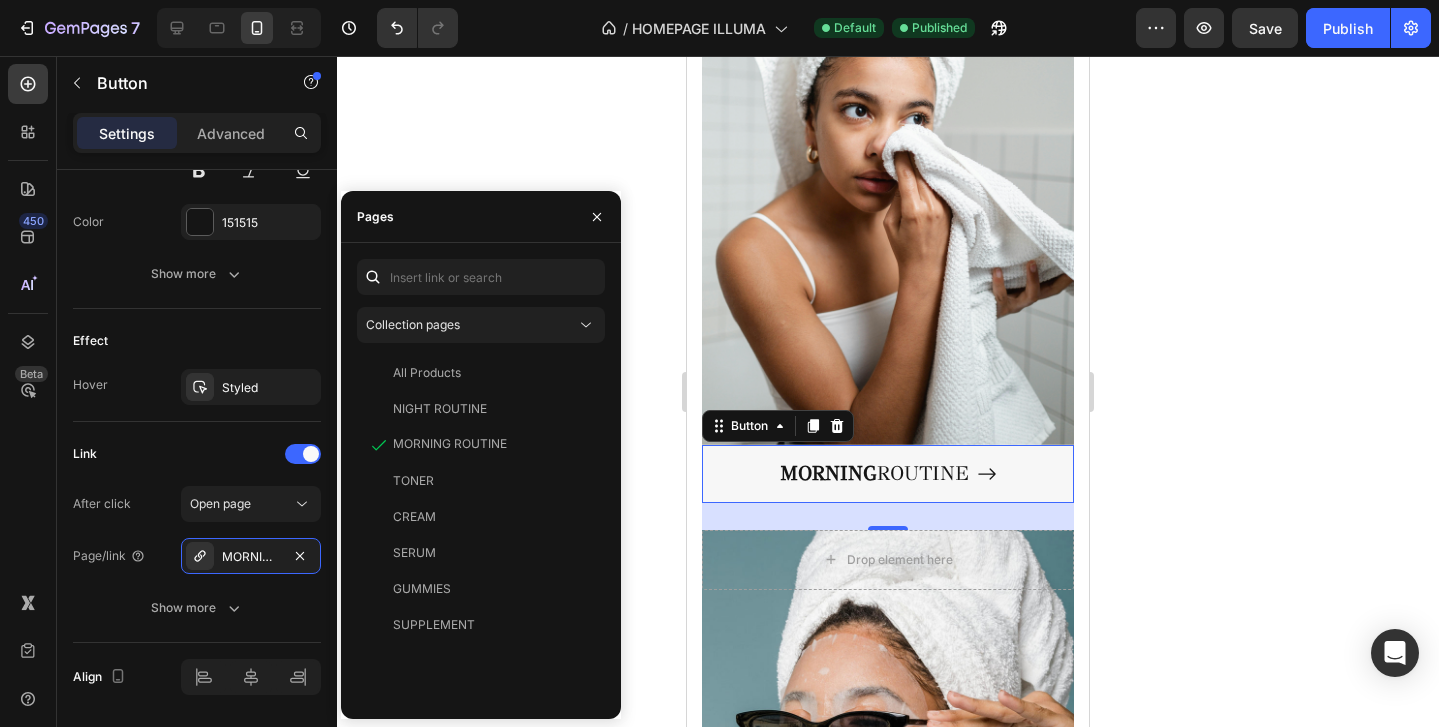 click 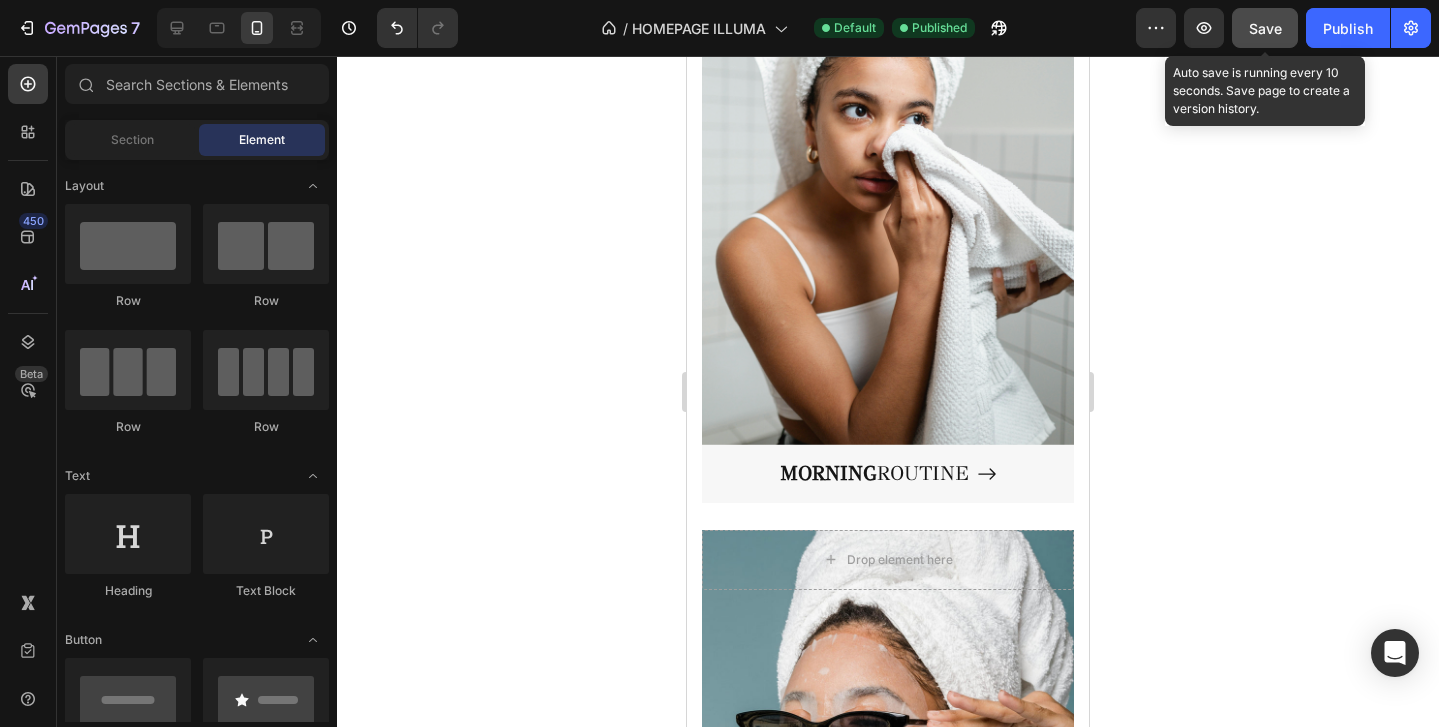 click on "Save" at bounding box center [1265, 28] 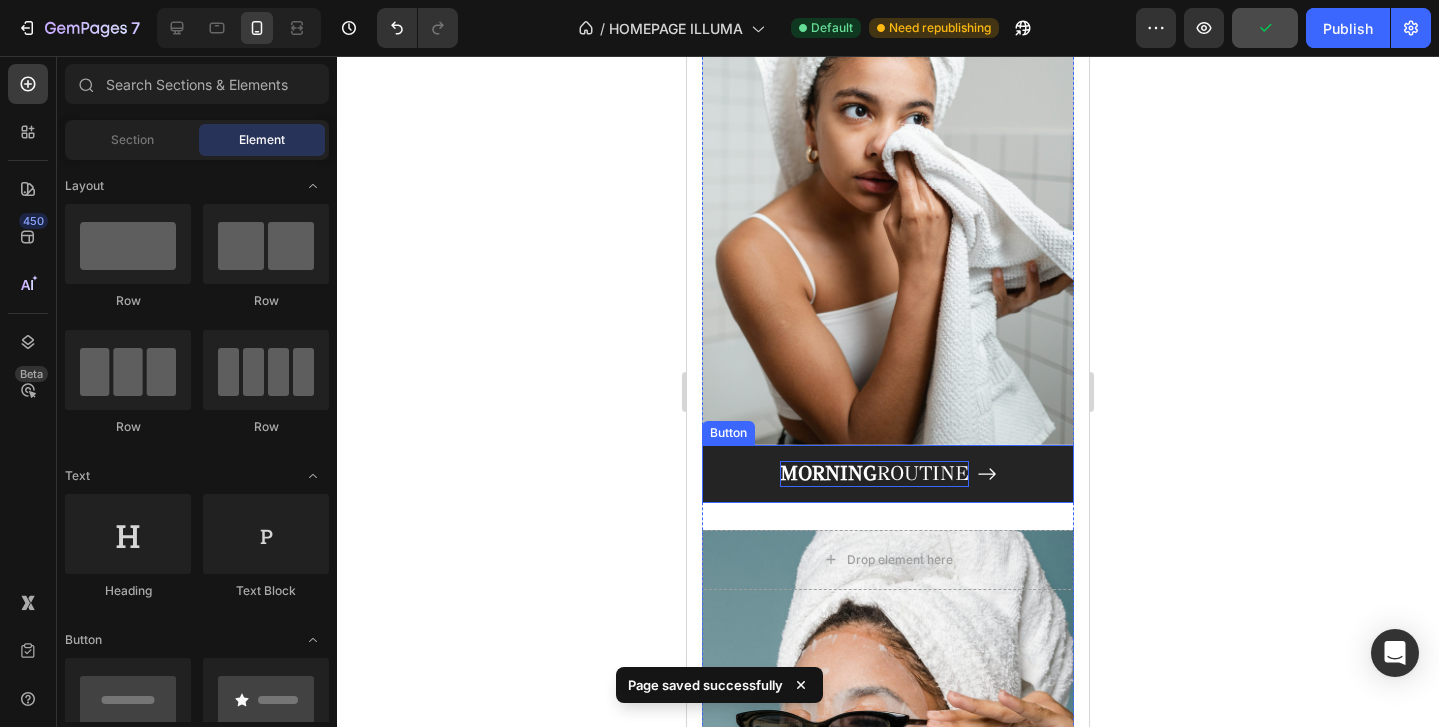 click on "MORNING" at bounding box center (828, 473) 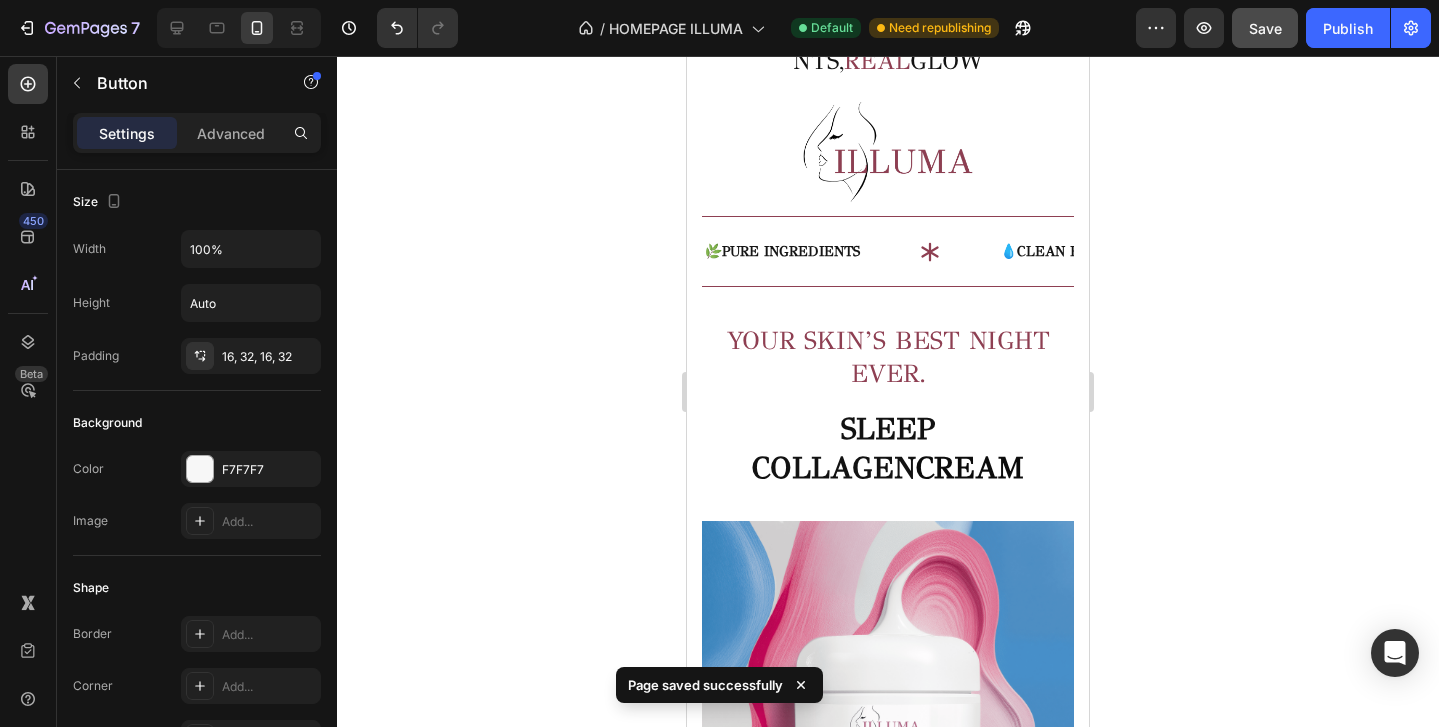 scroll, scrollTop: 339, scrollLeft: 0, axis: vertical 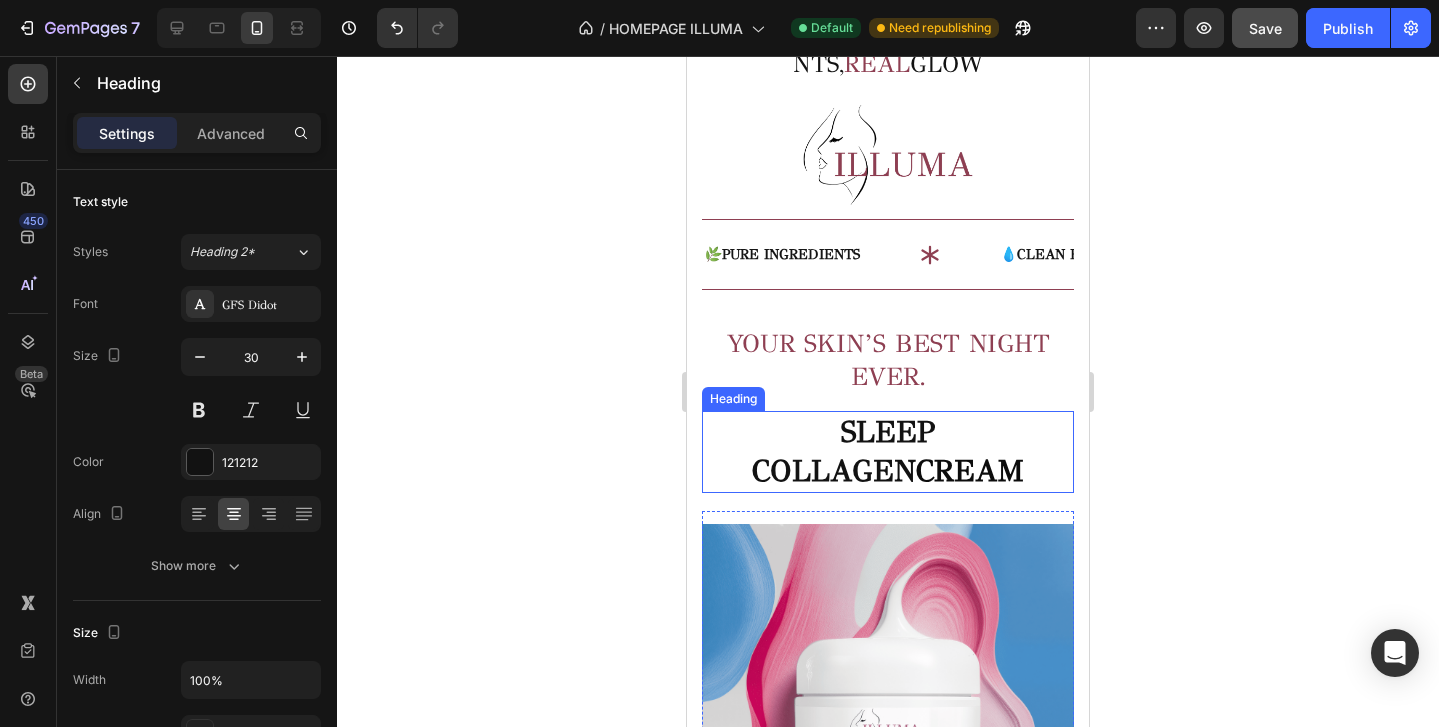 click on "SLEEP COLLAGEN  CREAM" at bounding box center (888, 452) 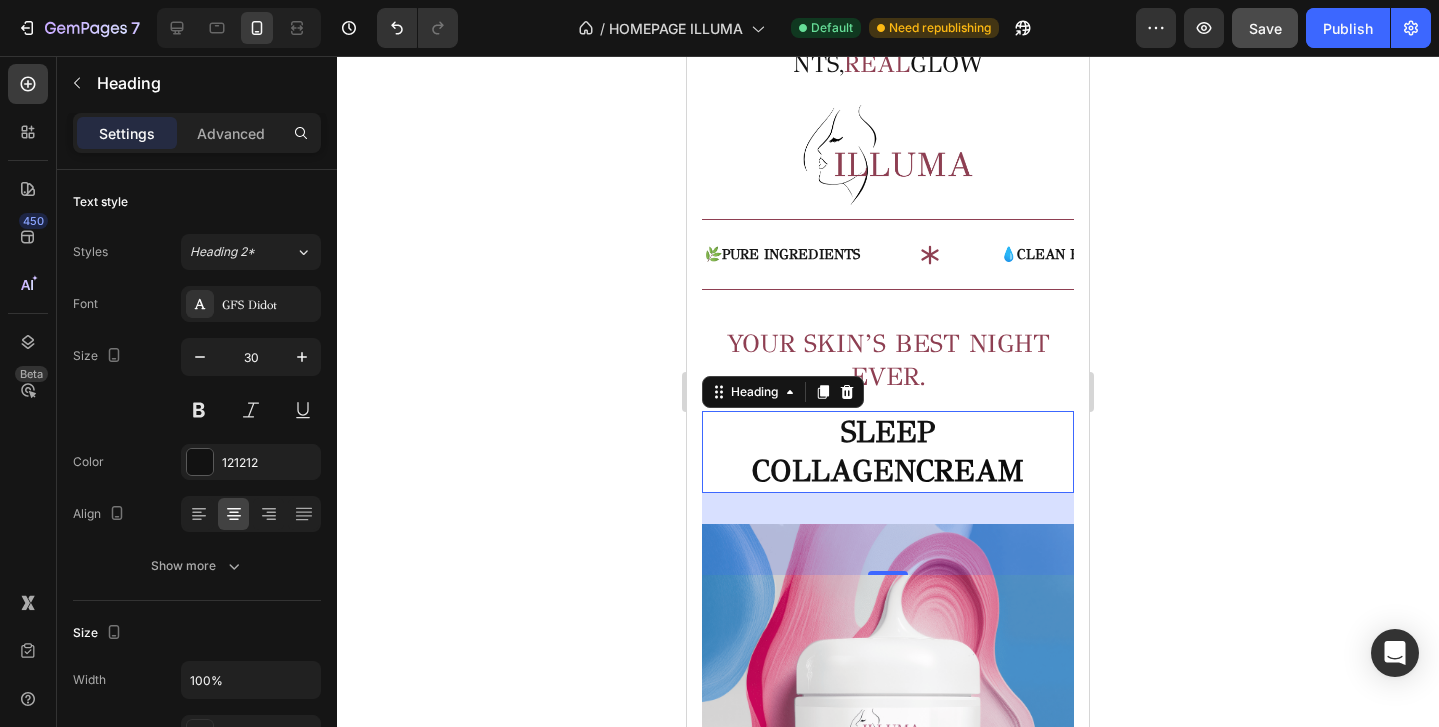 click 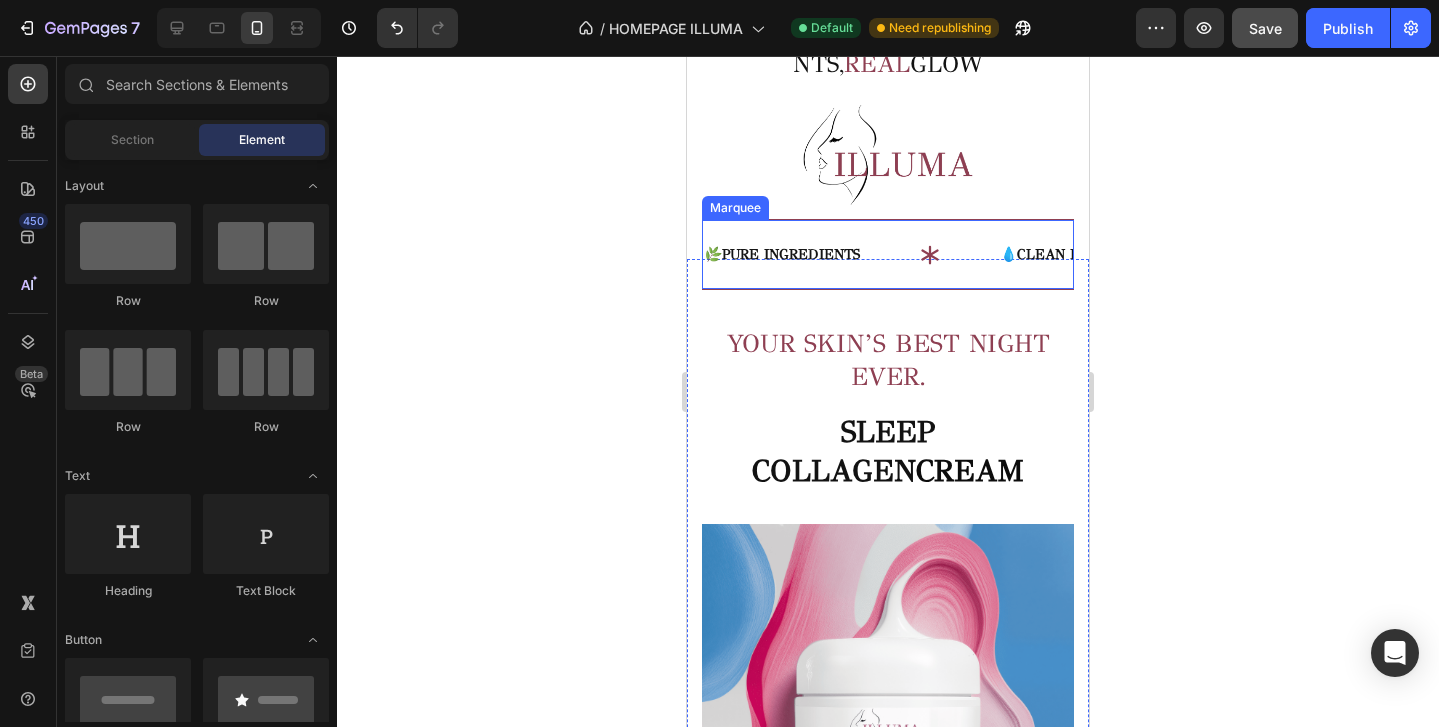 click on "🌿  PURE INGREDIENTS Text
💧  CLEAN BEAUTY Text
♻️  SUSTAINABLE PACKAGING Text
✅  CONSCIOUS SKINCARE Text
🕊  GENTLE RITUALS Text
🌞  DAILY FLOW Text
🧴  SMART ROUTINES Text
✨  GLOWING RESULTS Text
🌿  PURE INGREDIENTS Text
💧  CLEAN BEAUTY Text
♻️  SUSTAINABLE PACKAGING Text
✅  CONSCIOUS SKINCARE Text
🕊  GENTLE RITUALS Text
🌞  DAILY FLOW Text
🧴  SMART ROUTINES Text
✨  GLOWING RESULTS Text
Marquee" at bounding box center (888, 254) 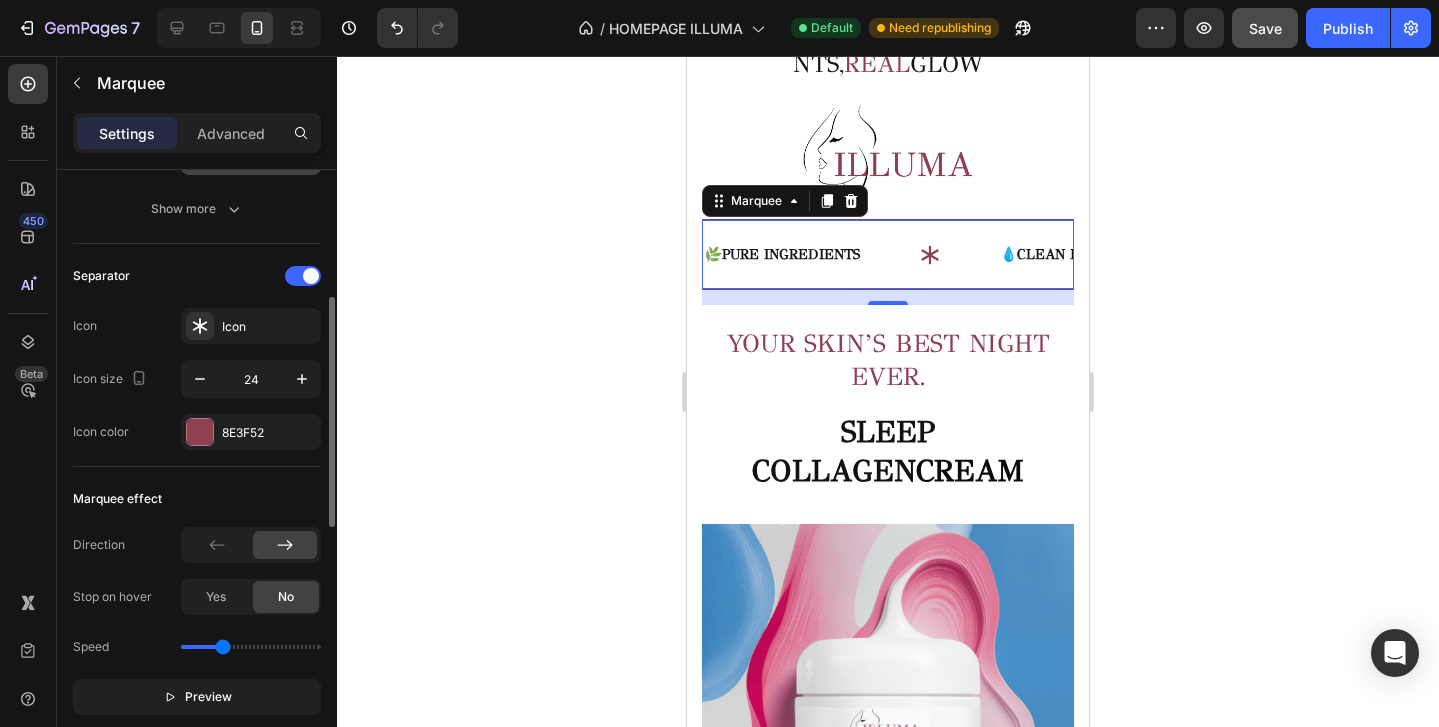 scroll, scrollTop: 325, scrollLeft: 0, axis: vertical 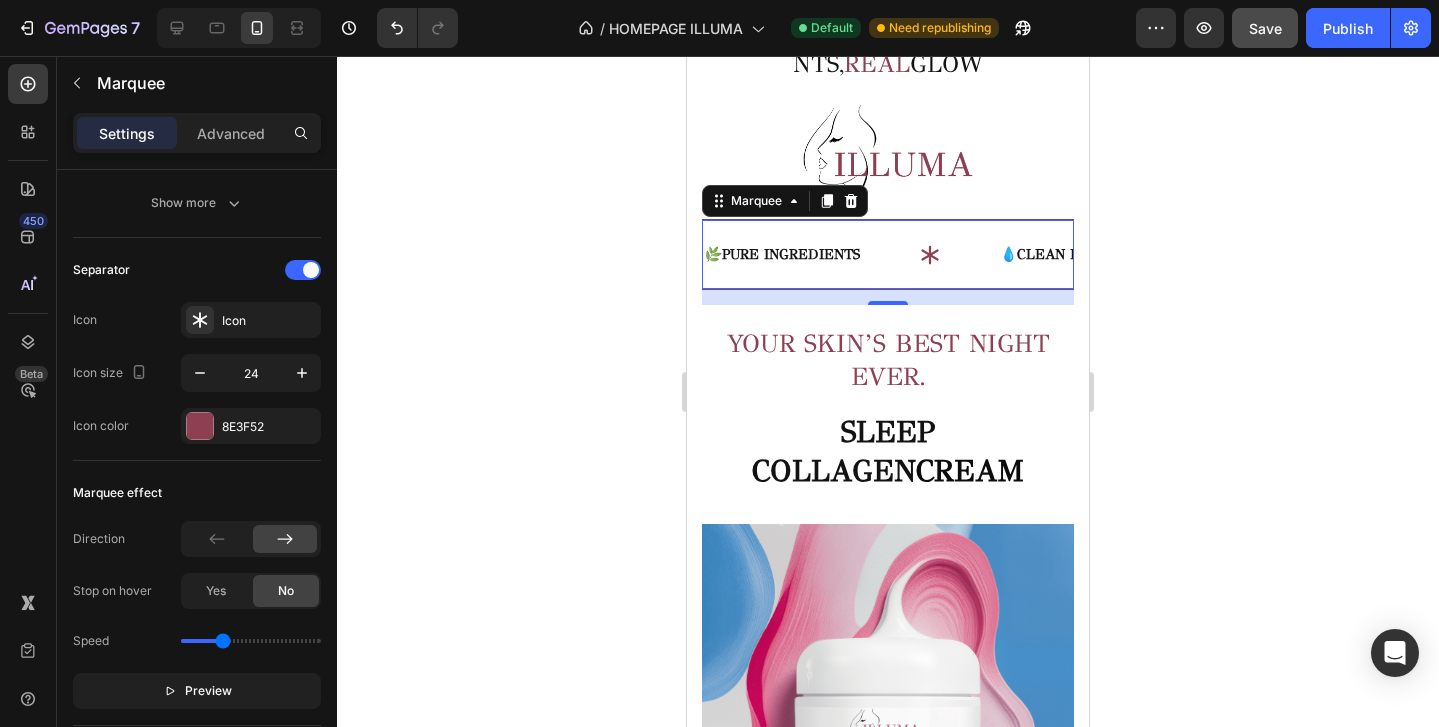 click 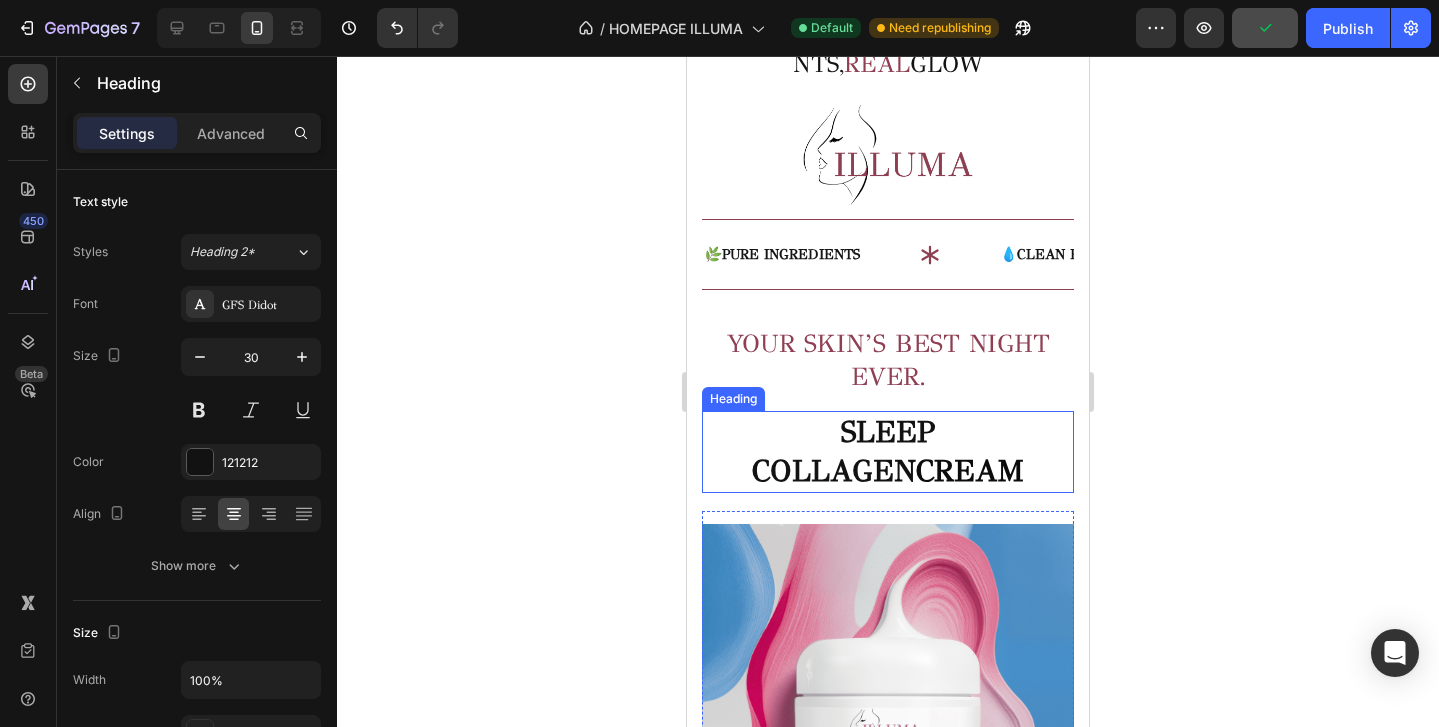 click on "SLEEP COLLAGEN" at bounding box center (843, 451) 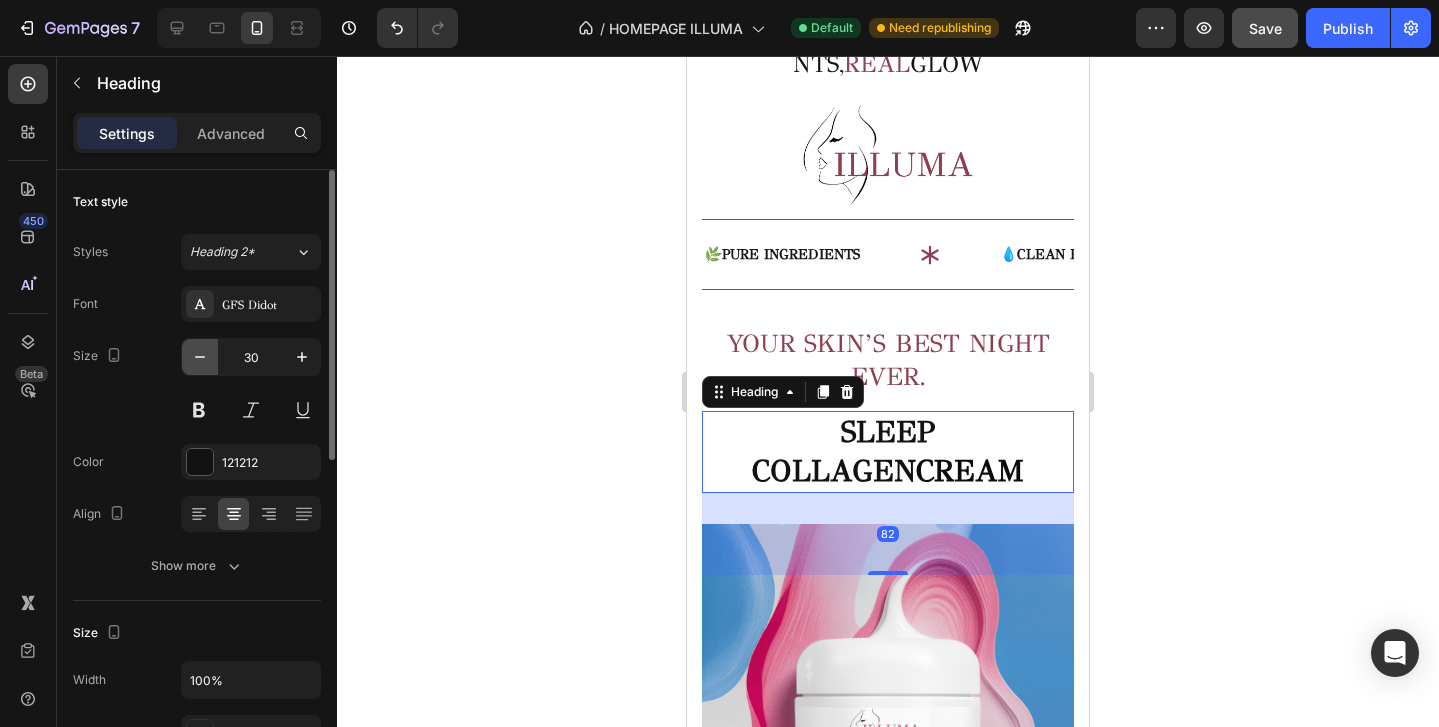 click 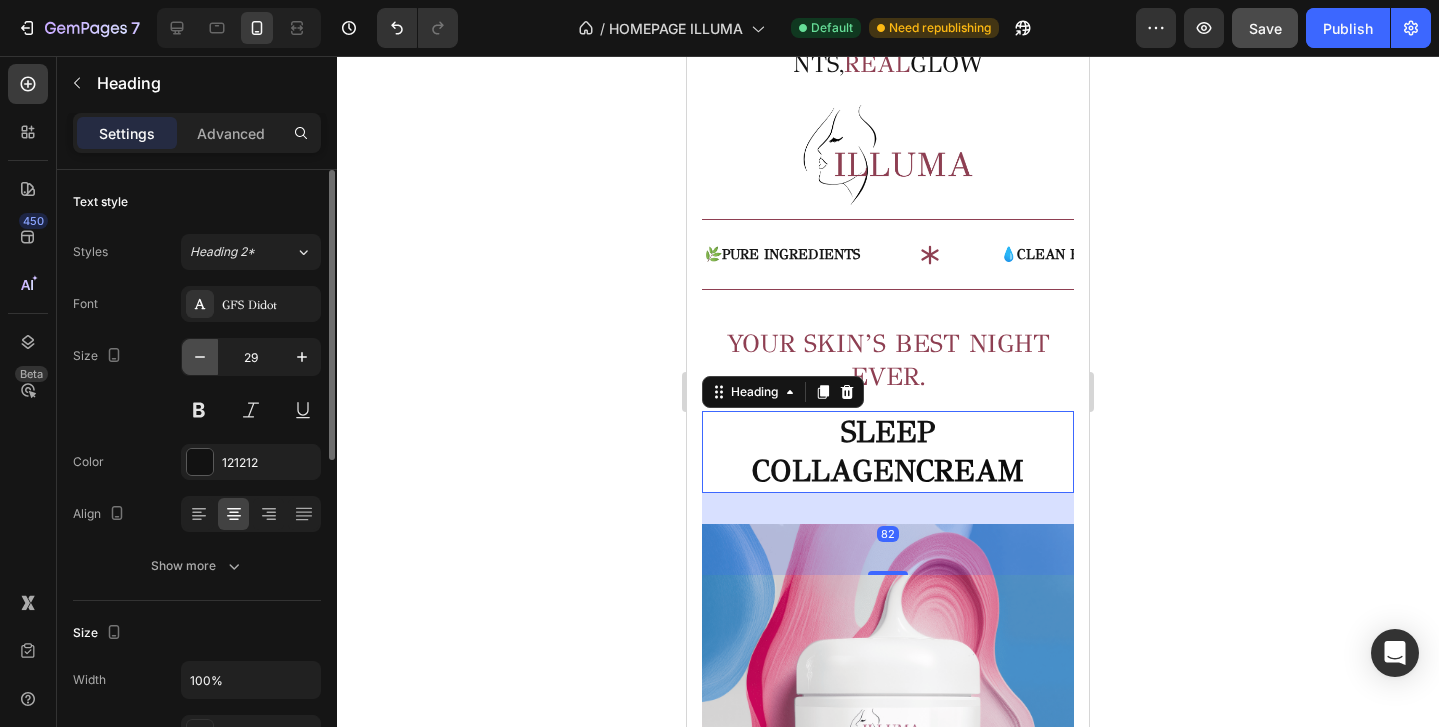 click 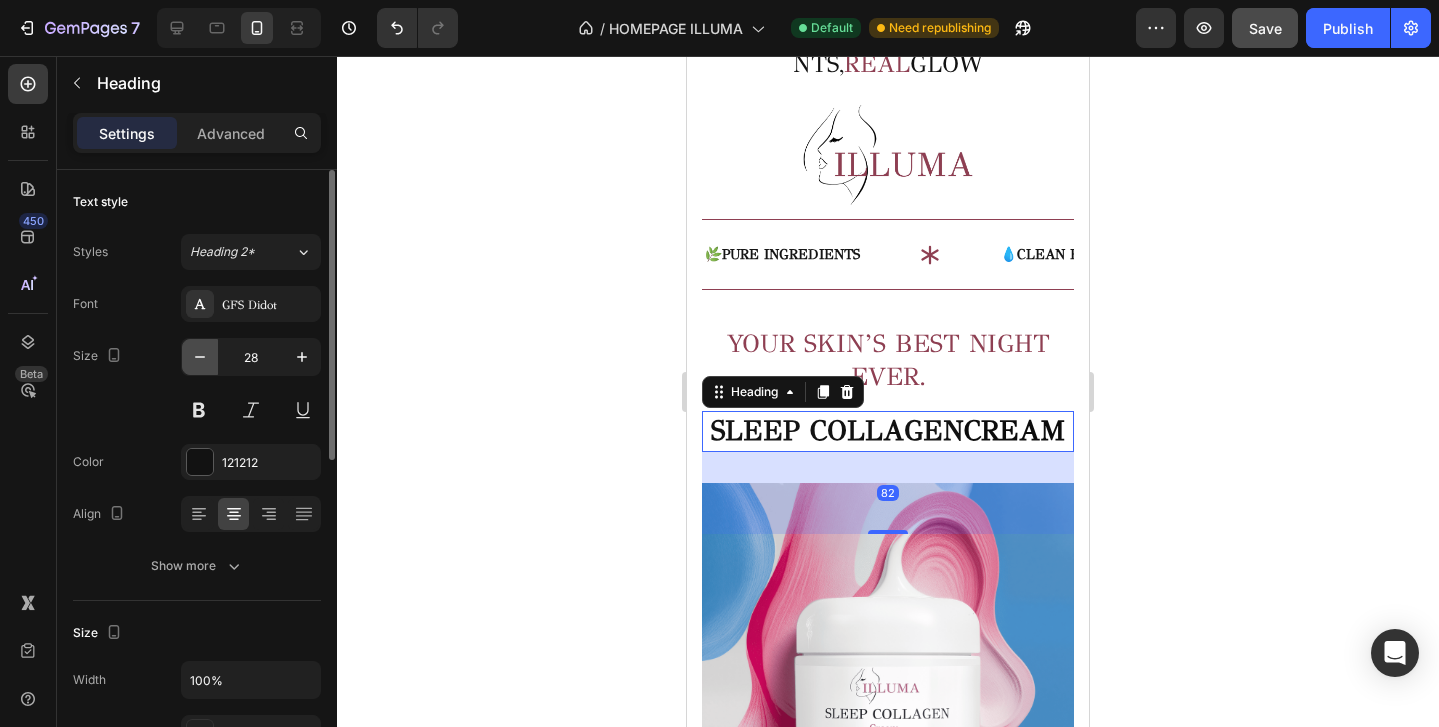 click 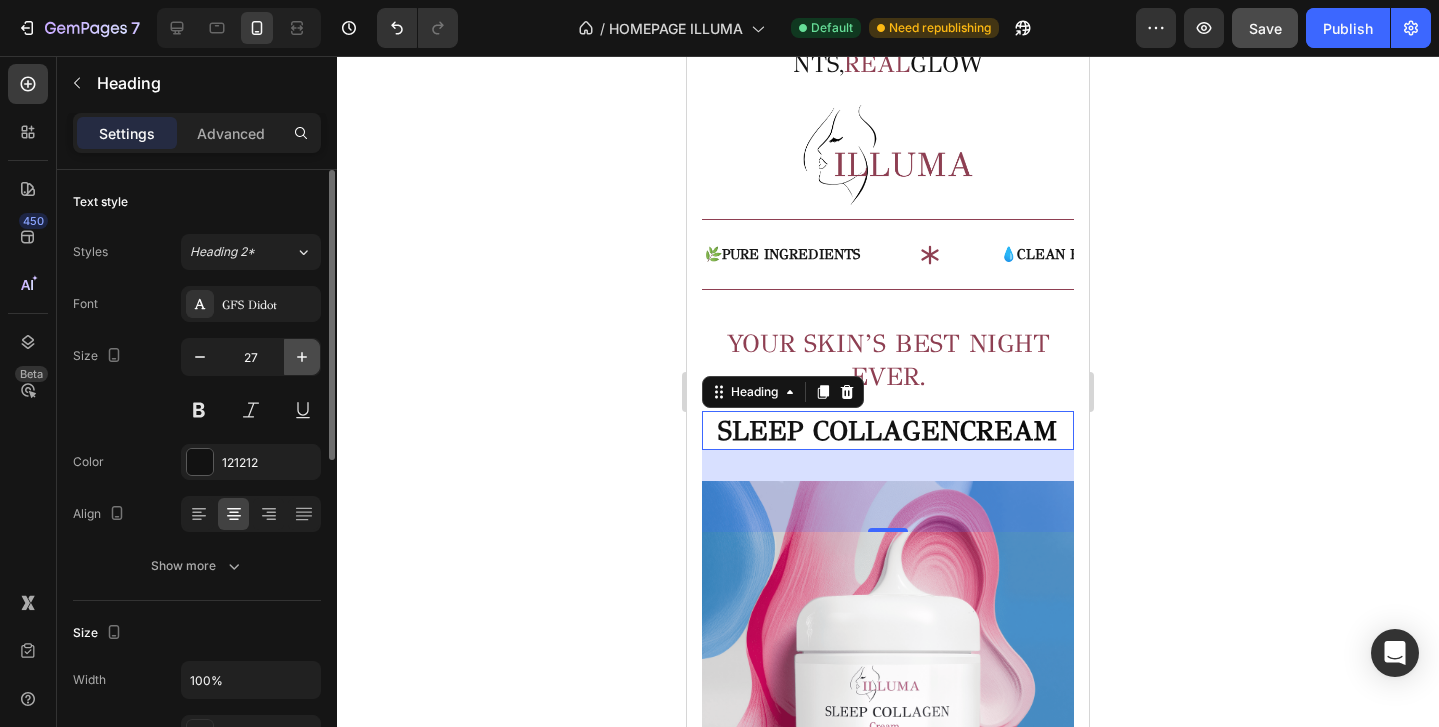 click at bounding box center [302, 357] 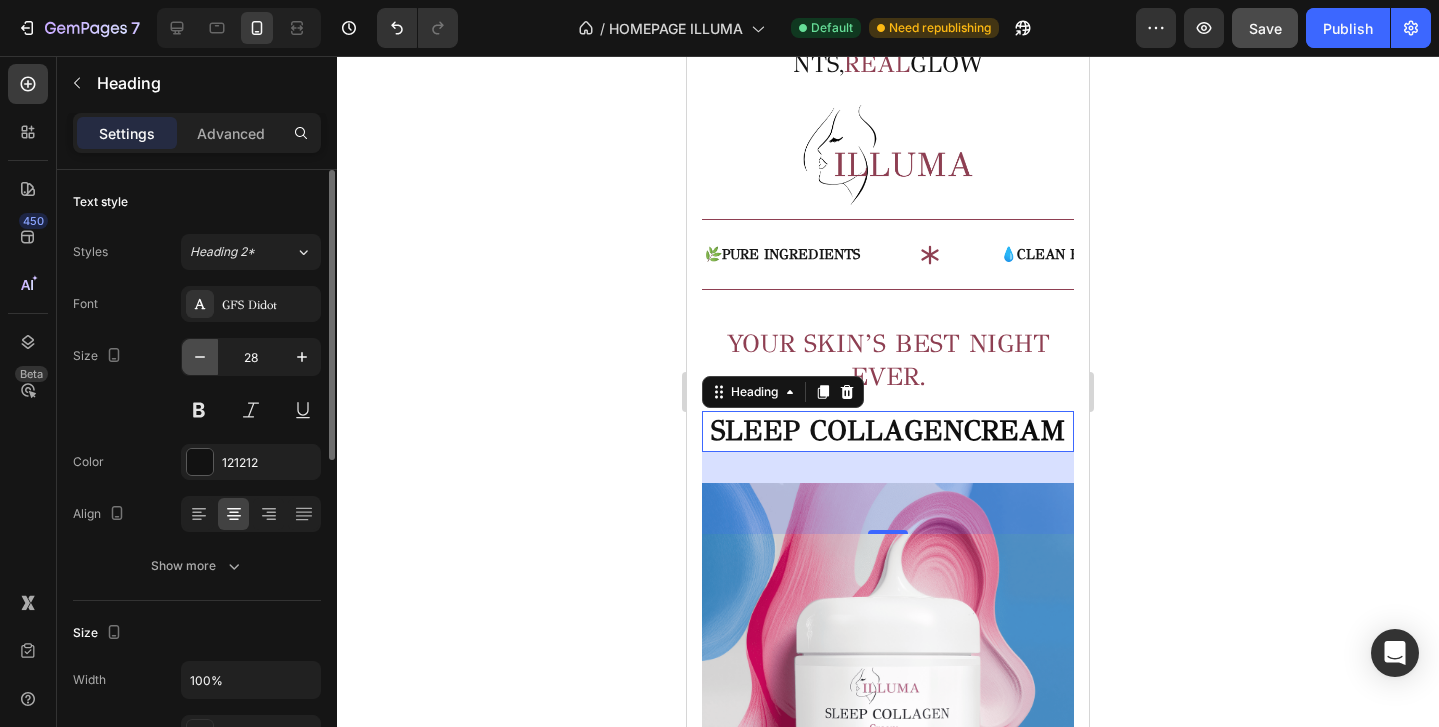 click at bounding box center (200, 357) 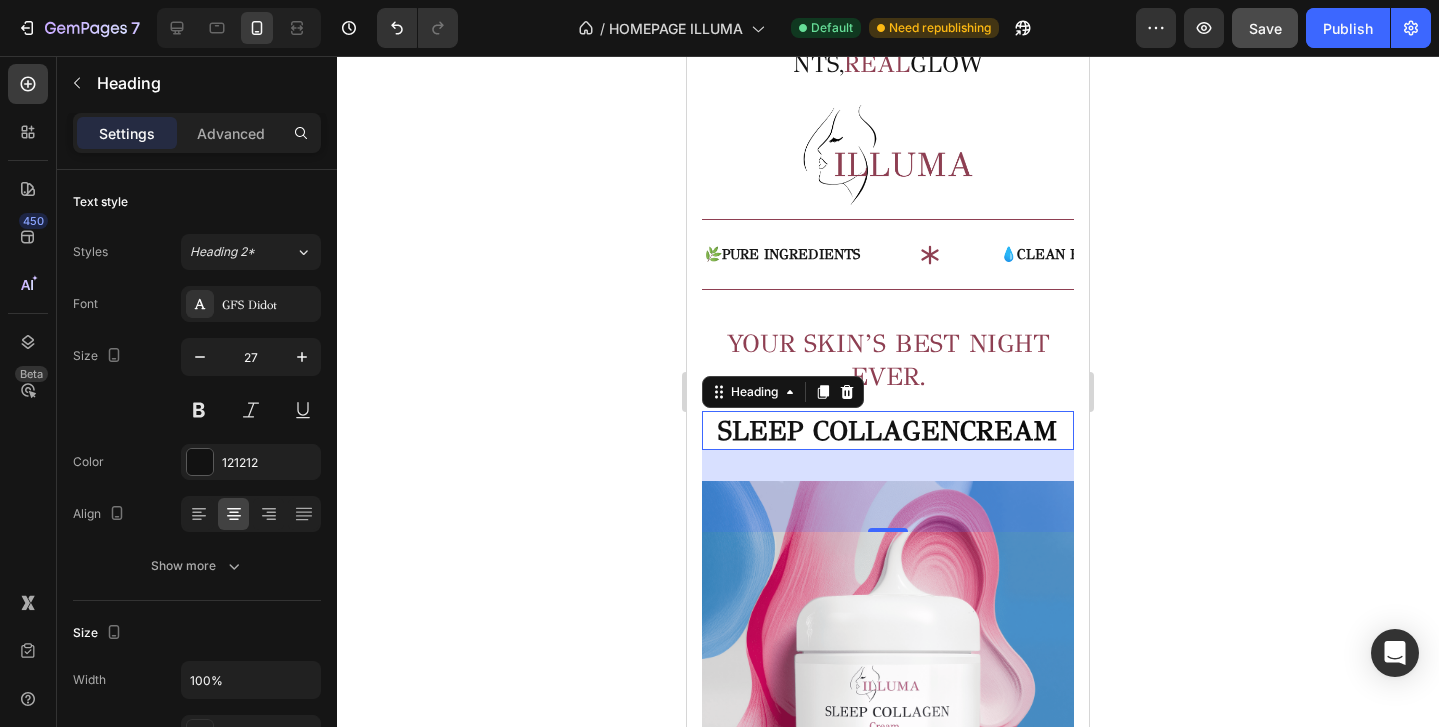 click 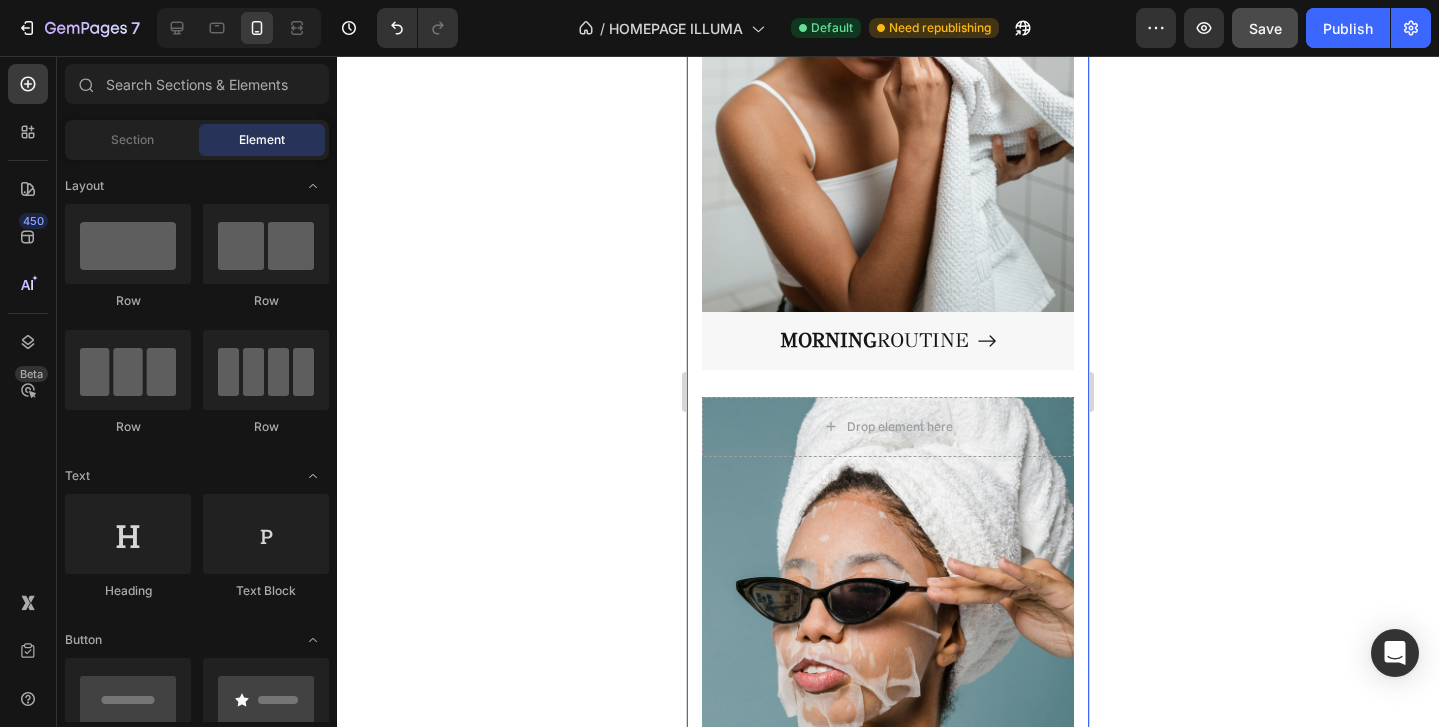 scroll, scrollTop: 2371, scrollLeft: 0, axis: vertical 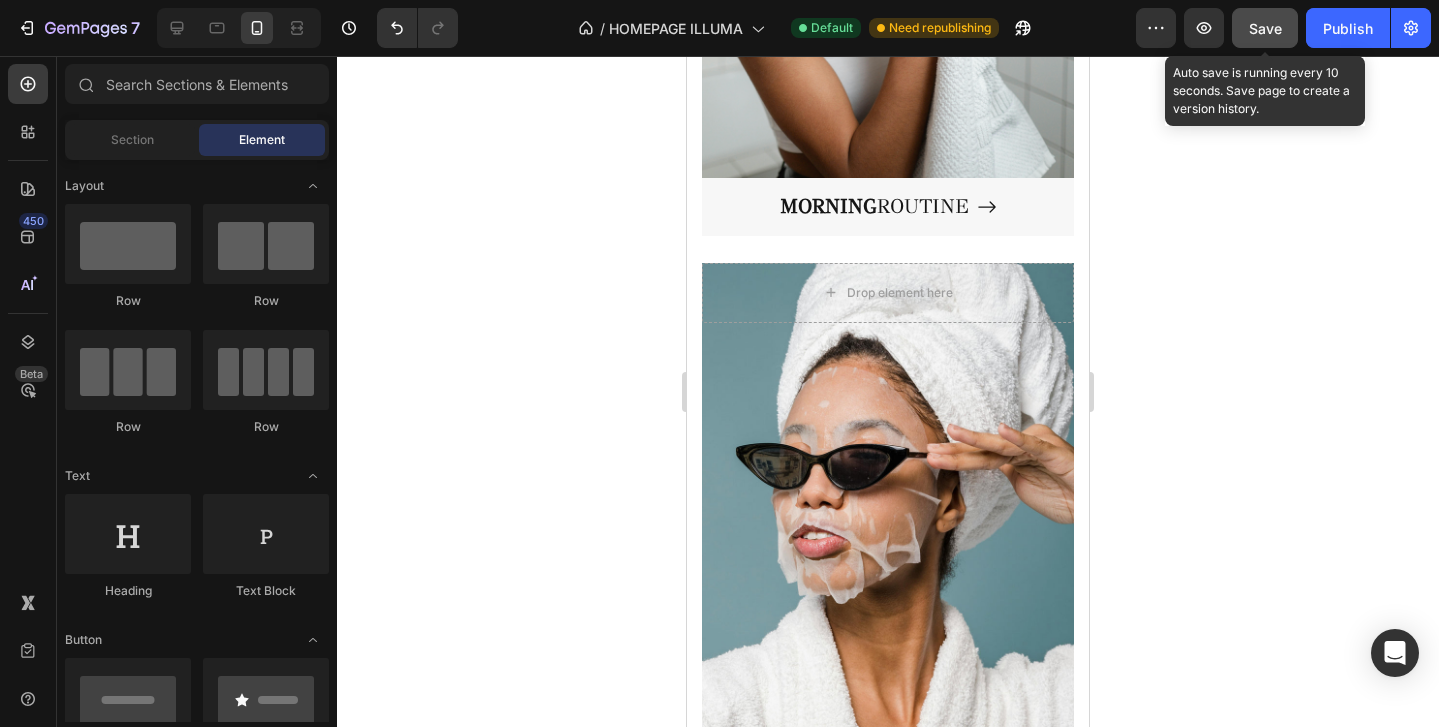 click on "Save" at bounding box center [1265, 28] 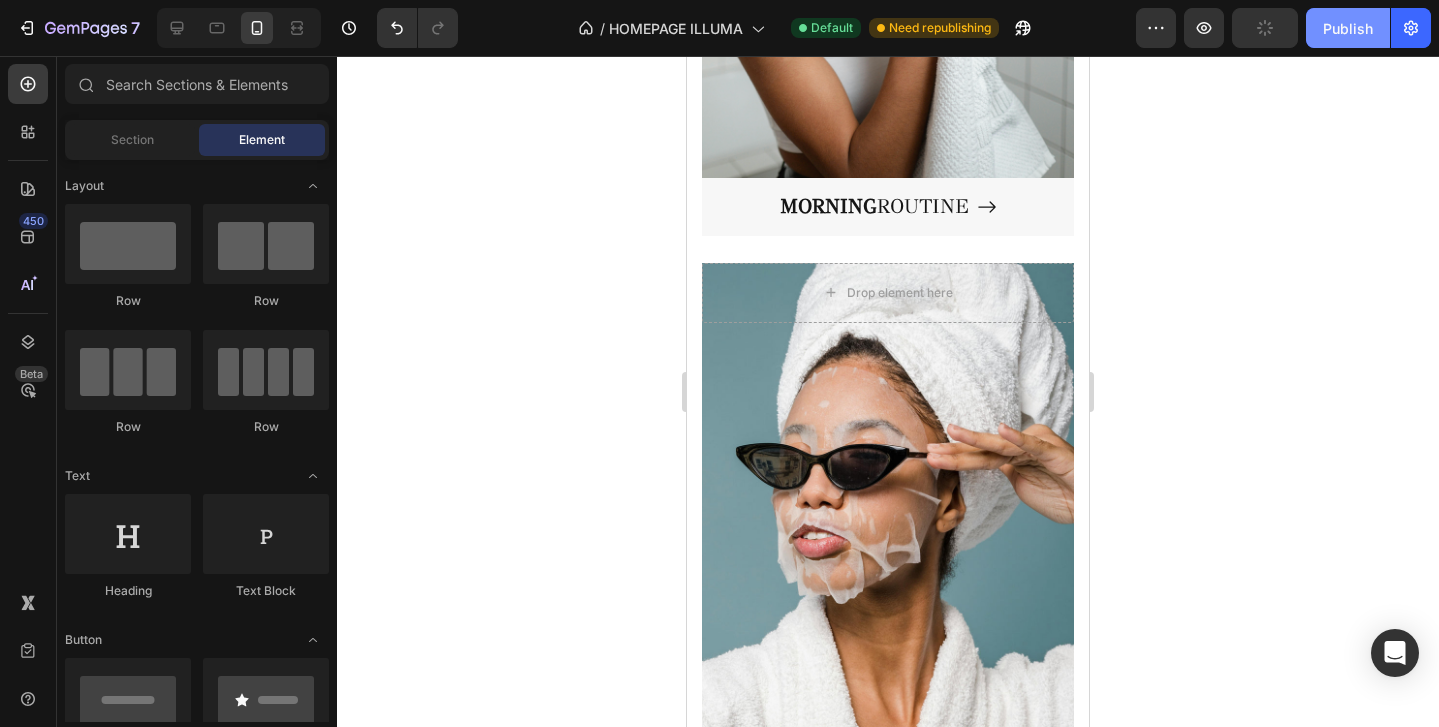 click on "Publish" at bounding box center (1348, 28) 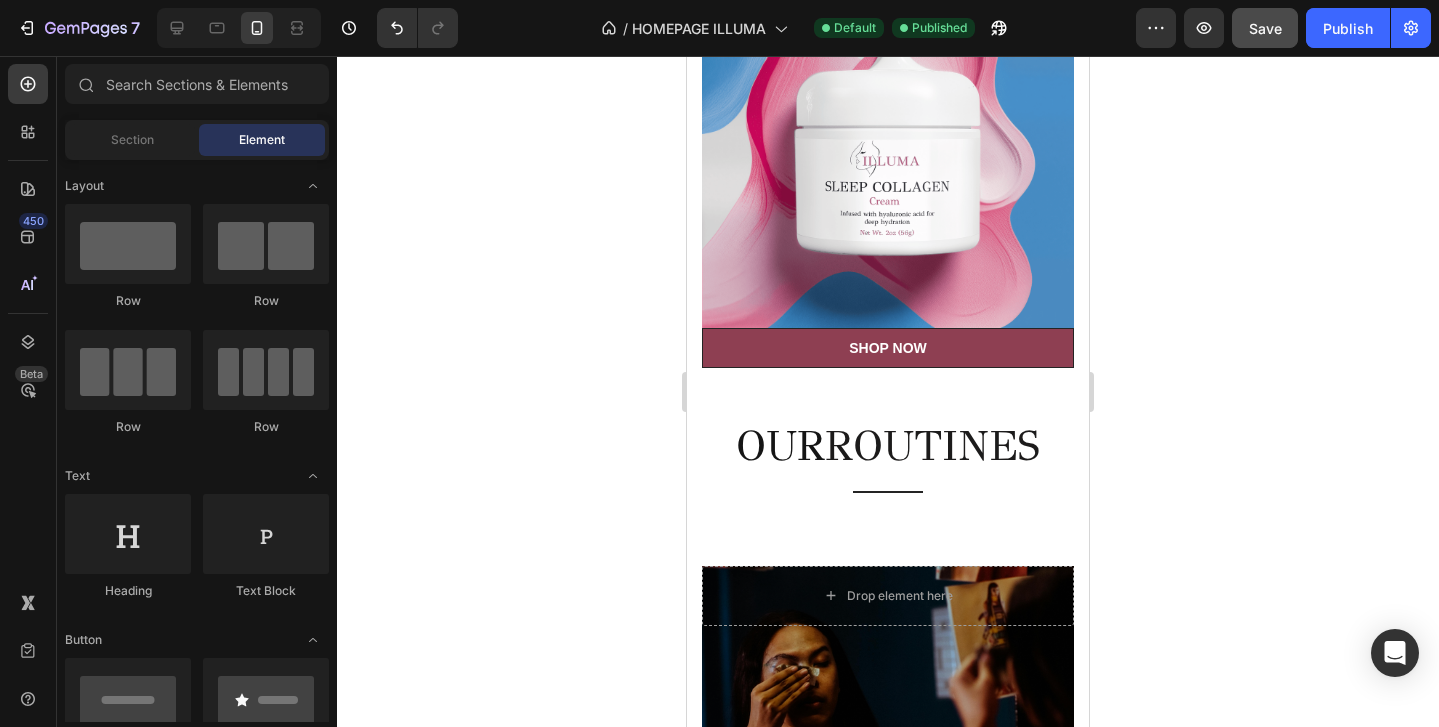scroll, scrollTop: 925, scrollLeft: 0, axis: vertical 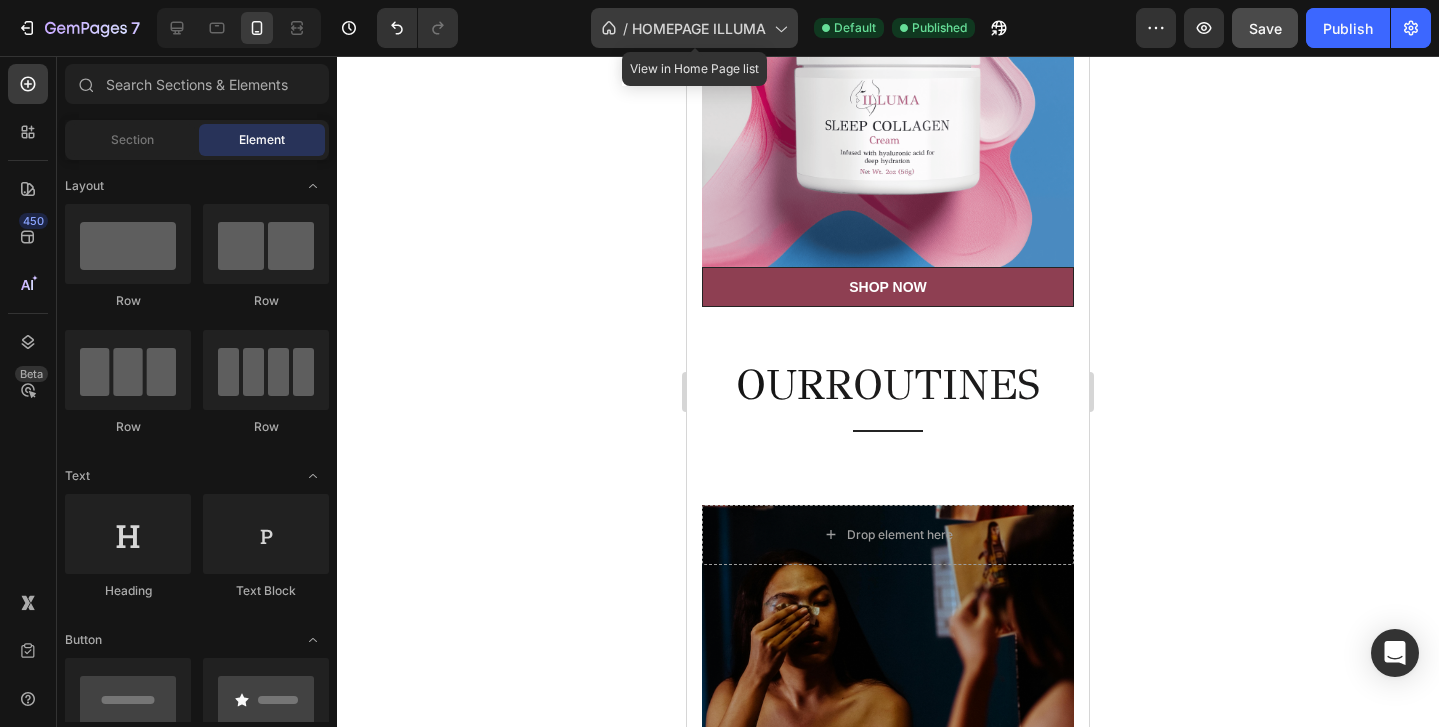 click on "/  HOMEPAGE ILLUMA" 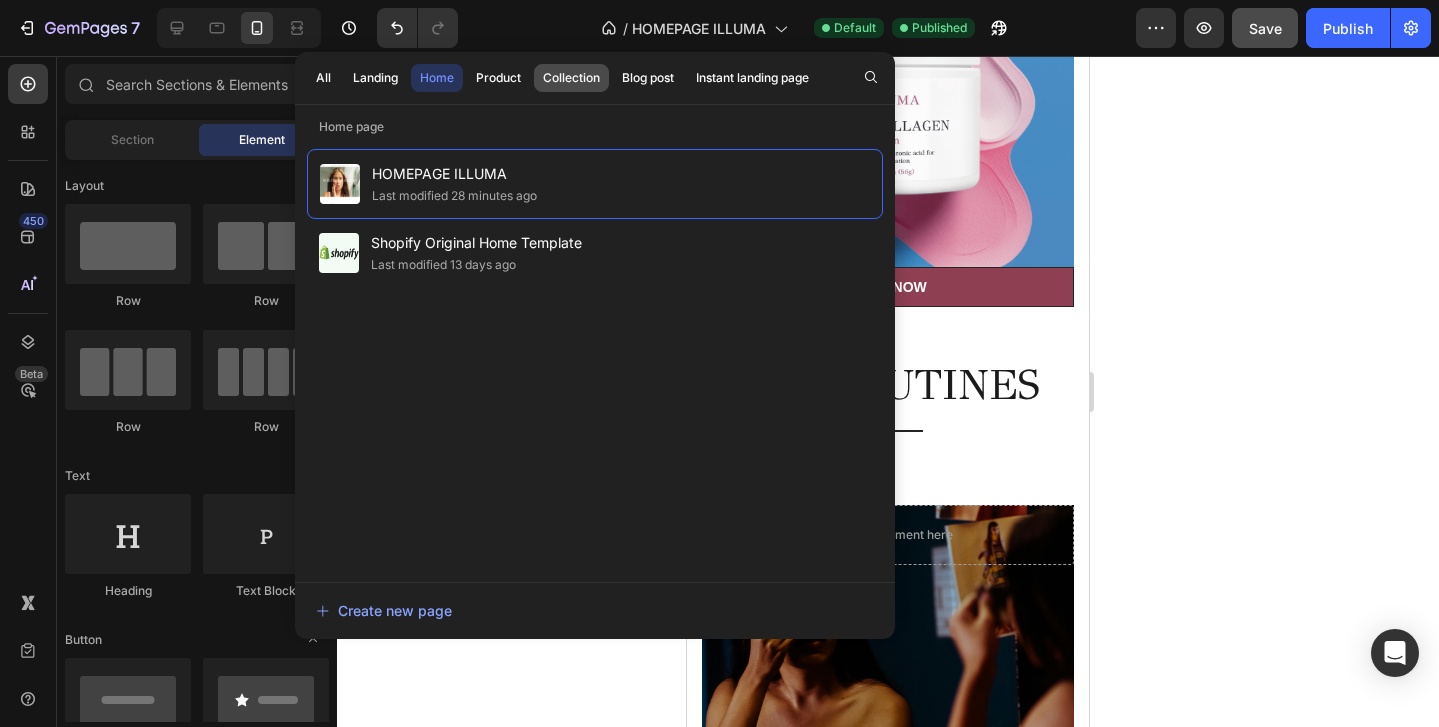 click on "Collection" at bounding box center (571, 78) 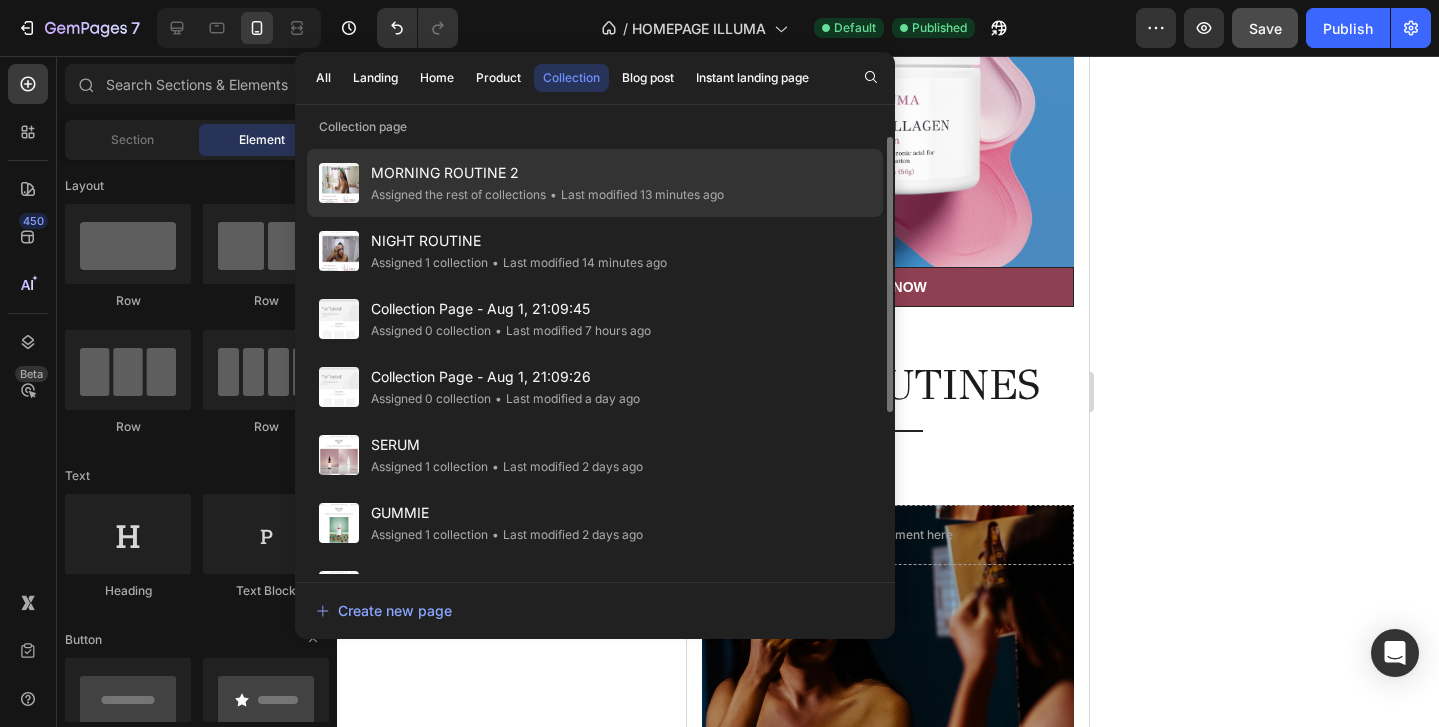 click on "Assigned the rest of collections" 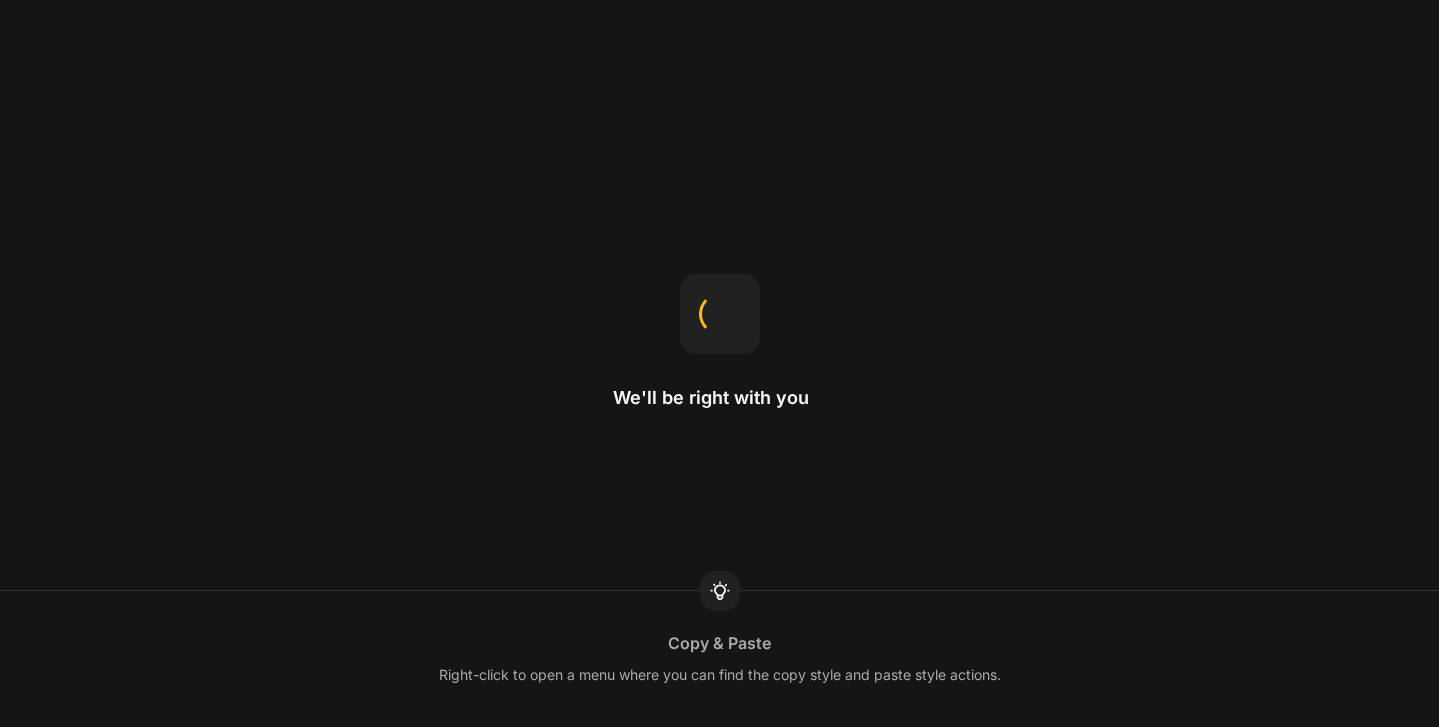 scroll, scrollTop: 0, scrollLeft: 0, axis: both 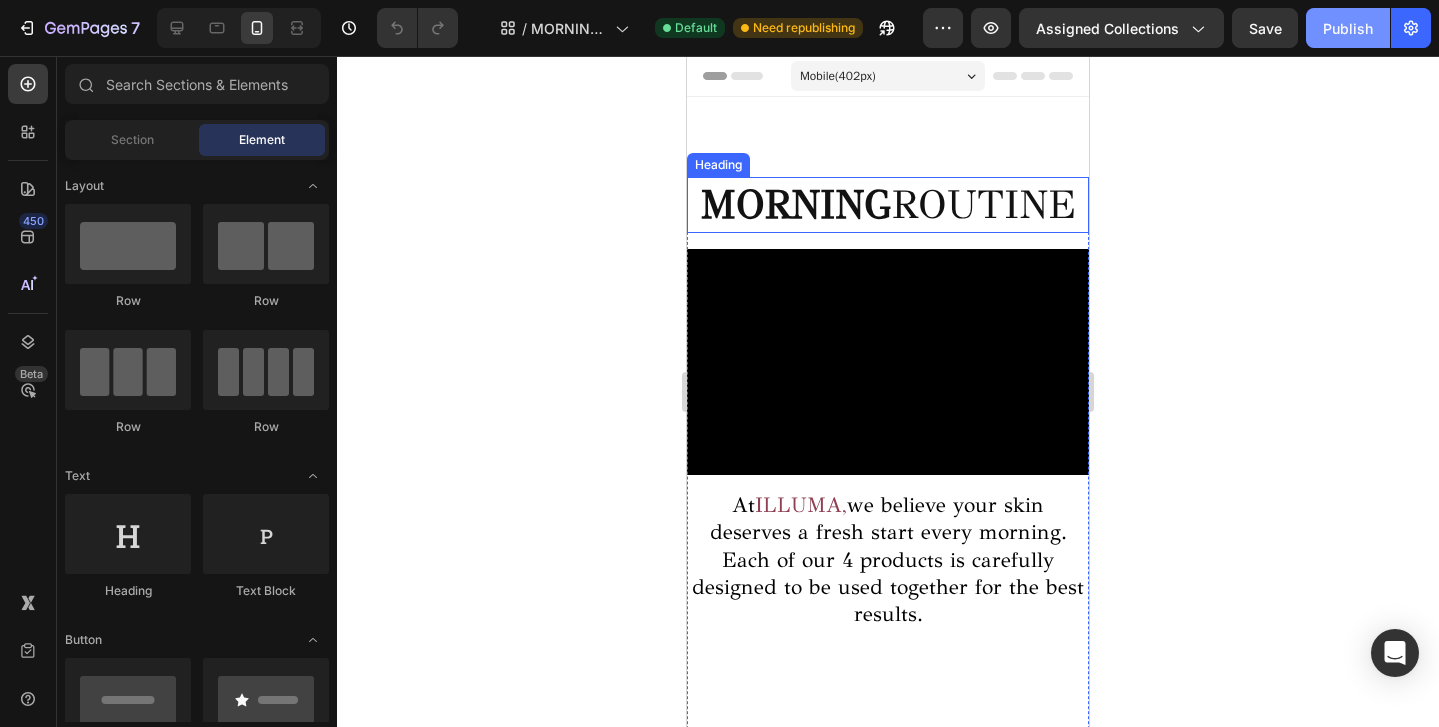 click on "Publish" at bounding box center (1348, 28) 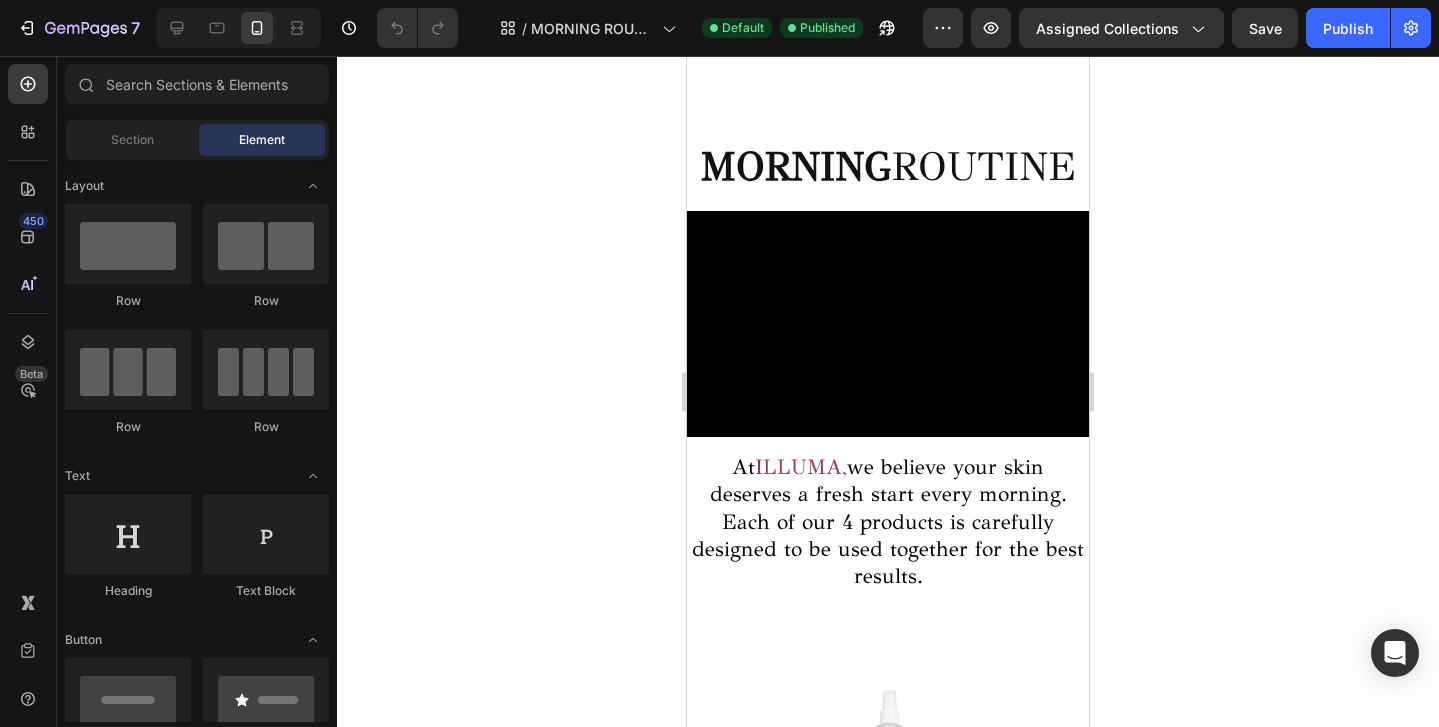 scroll, scrollTop: 0, scrollLeft: 0, axis: both 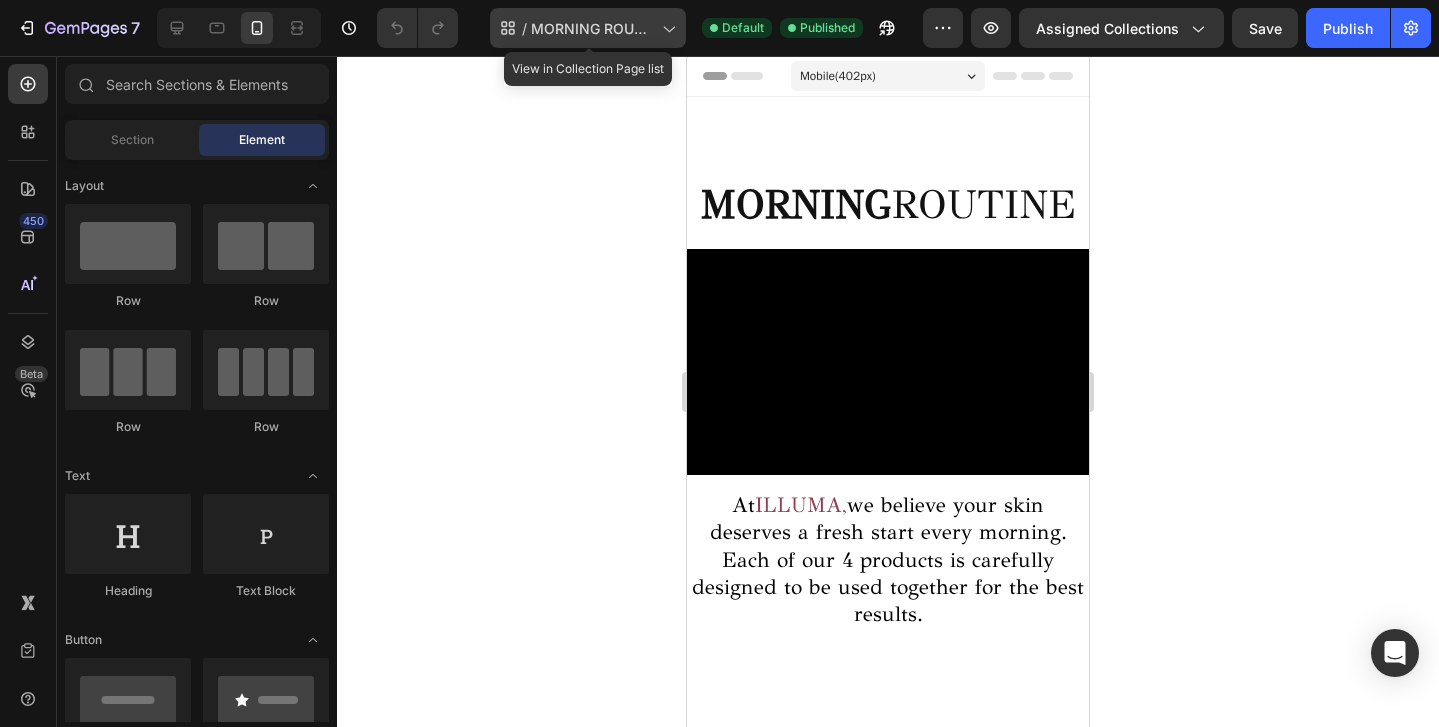 click on "MORNING ROUTINE 2" at bounding box center (592, 28) 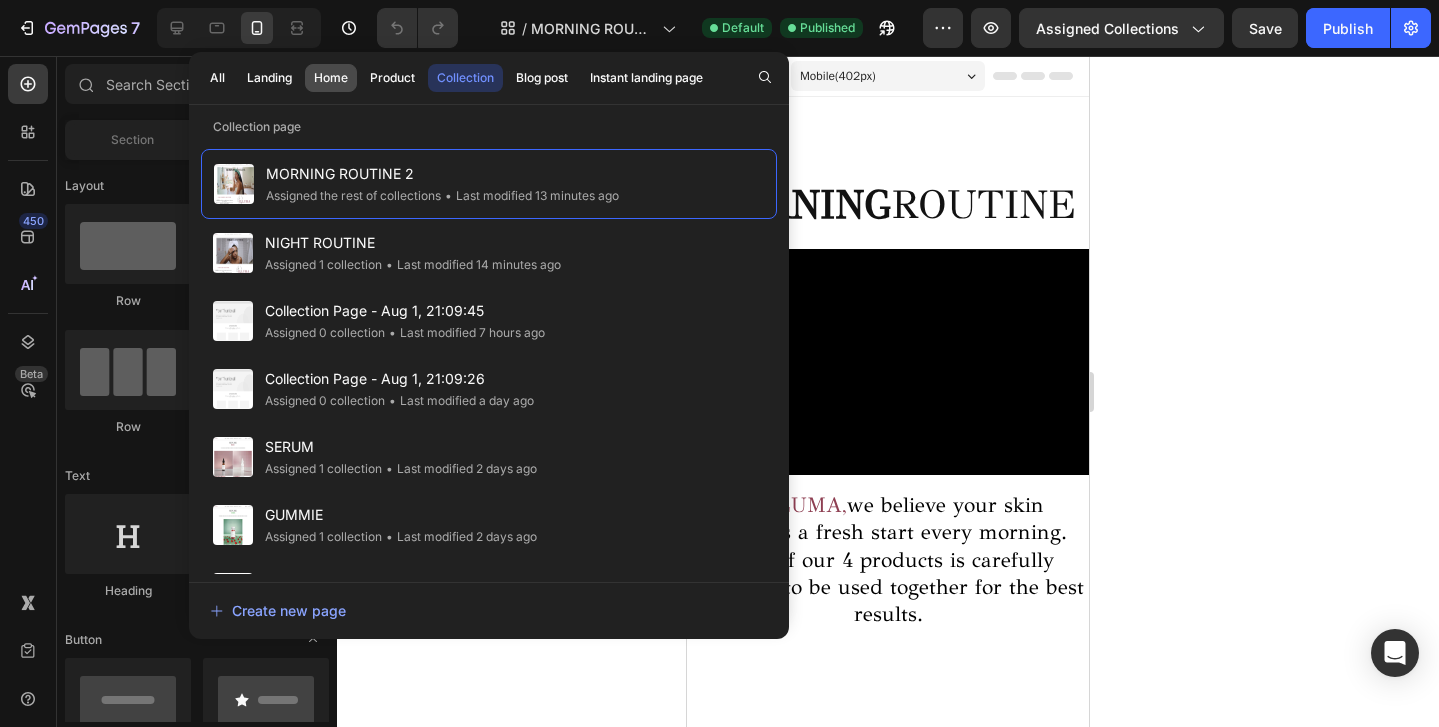 click on "Home" at bounding box center [331, 78] 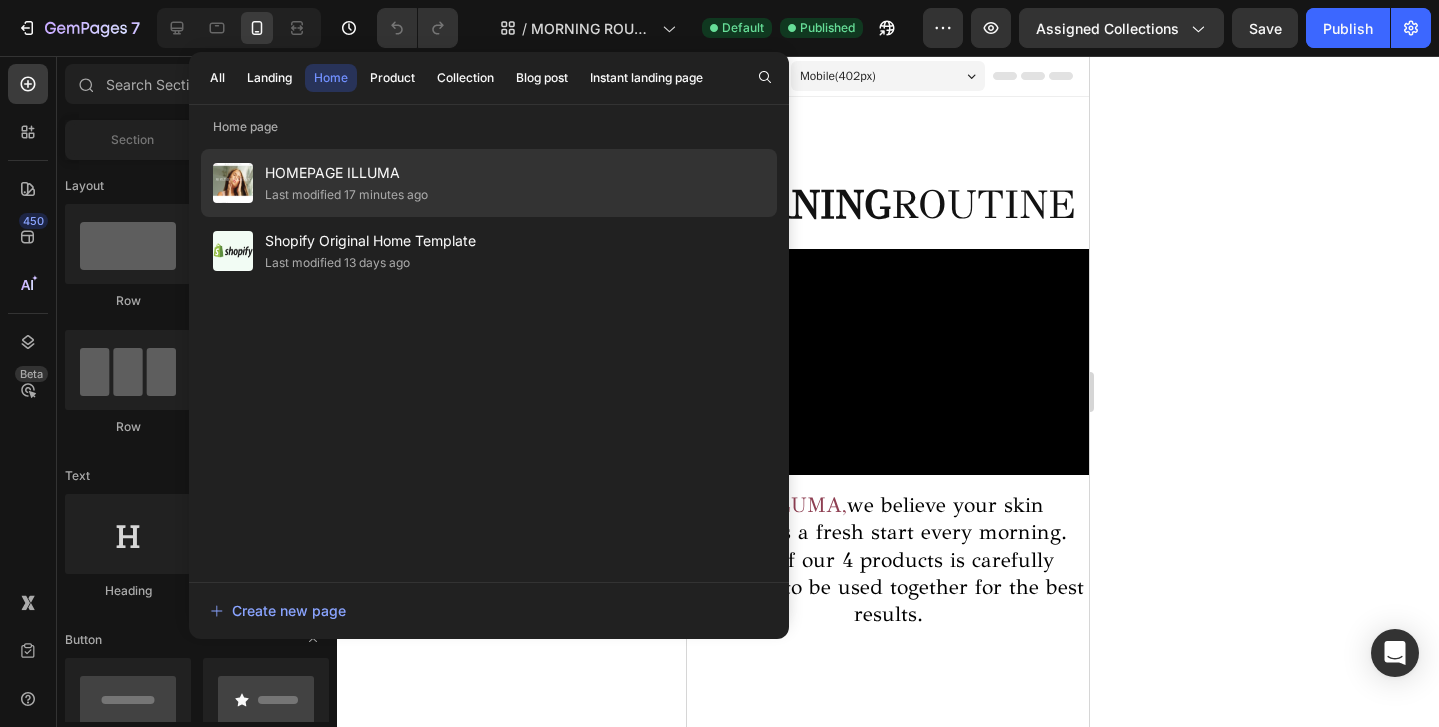 click on "HOMEPAGE ILLUMA" at bounding box center [346, 173] 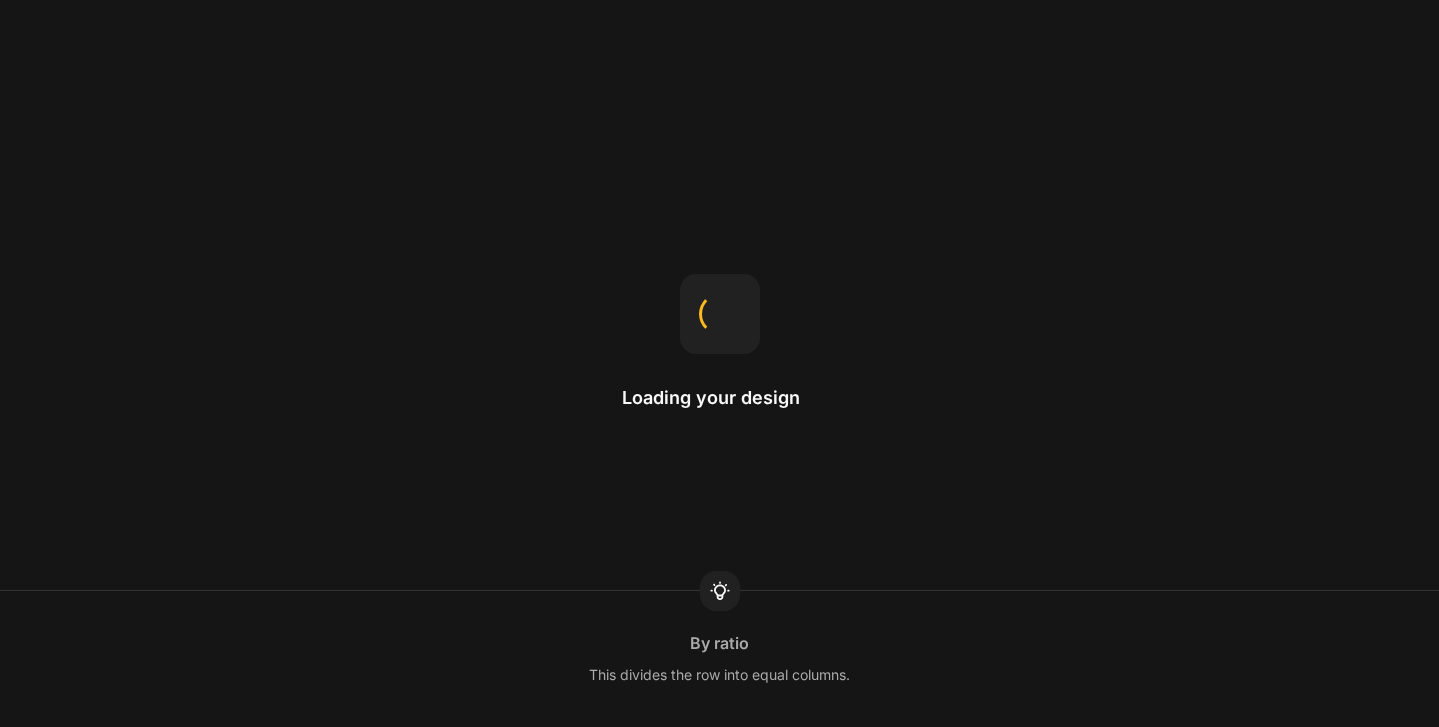 scroll, scrollTop: 0, scrollLeft: 0, axis: both 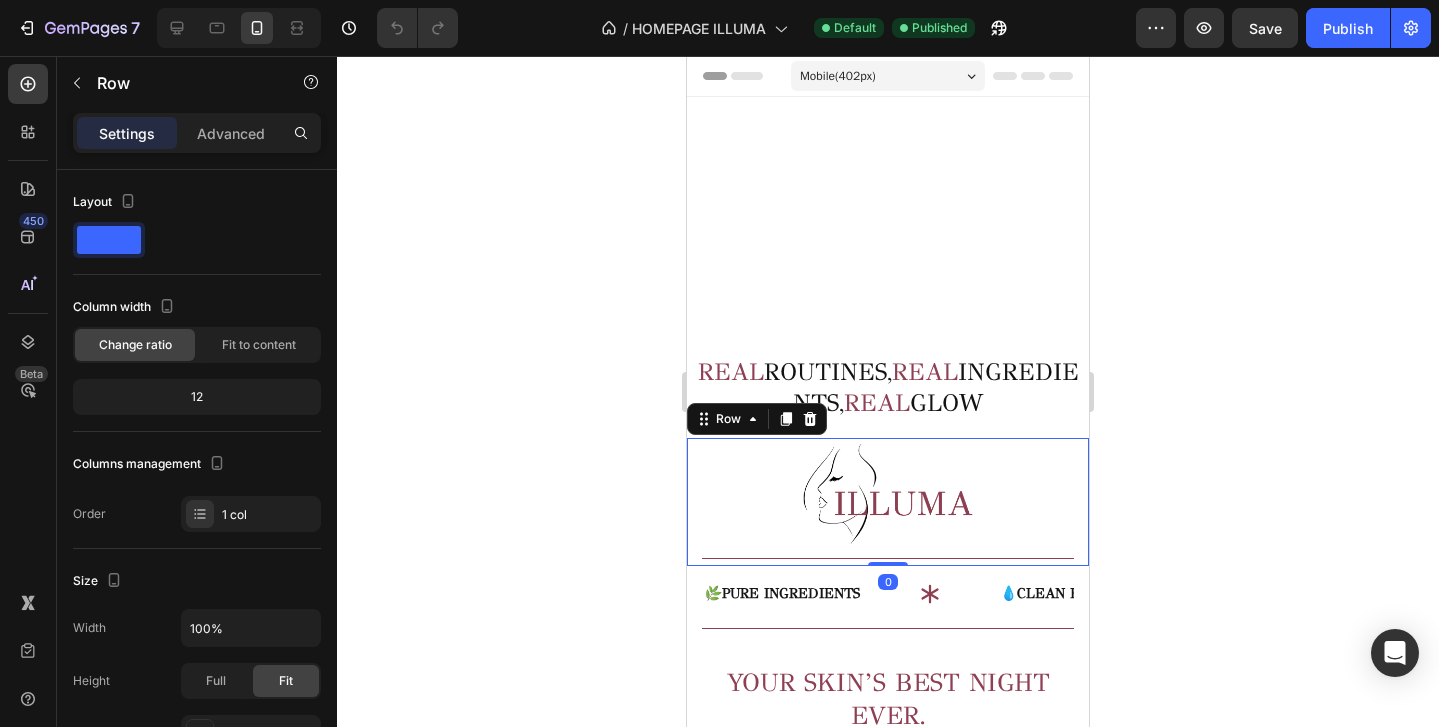 click on "Image" at bounding box center [888, 502] 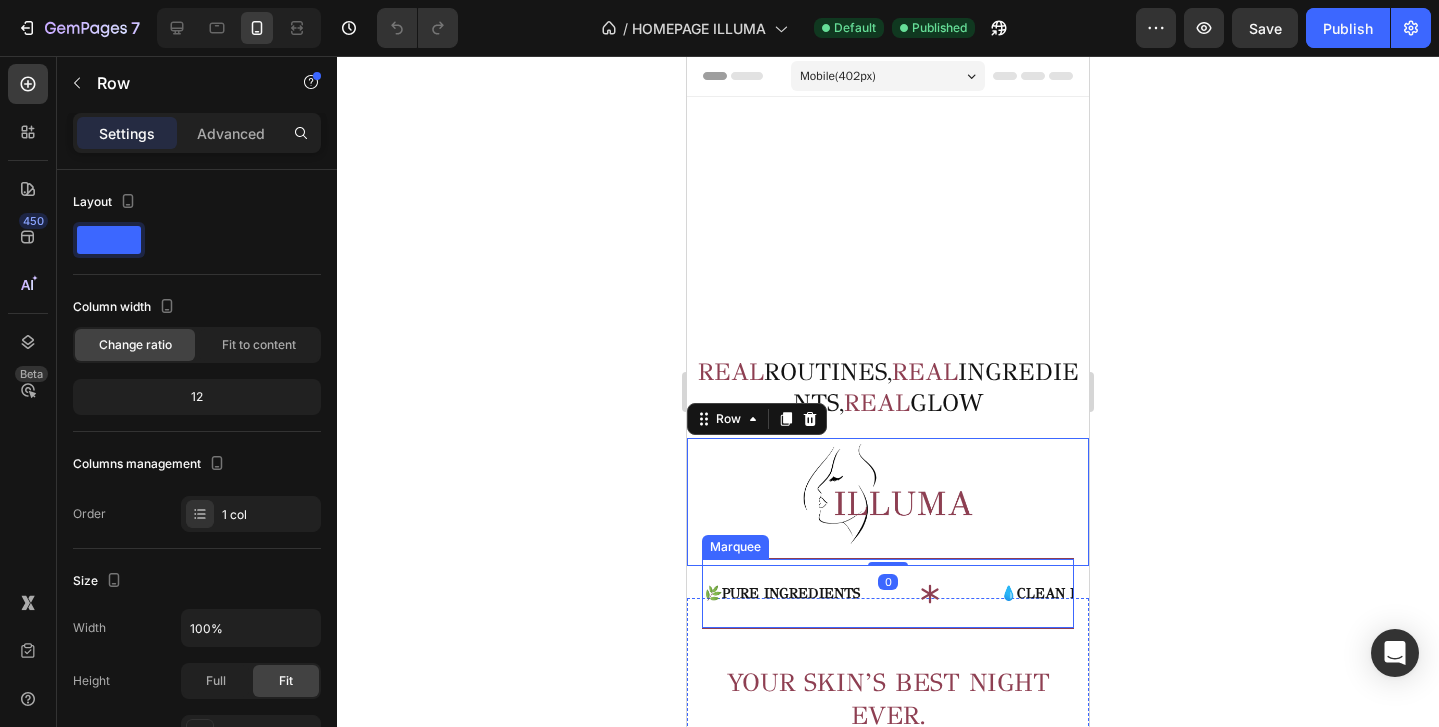 click on "🌿  PURE INGREDIENTS Text
💧  CLEAN BEAUTY Text
♻️  SUSTAINABLE PACKAGING Text
✅  CONSCIOUS SKINCARE Text
🕊  GENTLE RITUALS Text
🌞  DAILY FLOW Text
🧴  SMART ROUTINES Text
✨  GLOWING RESULTS Text
🌿  PURE INGREDIENTS Text
💧  CLEAN BEAUTY Text
♻️  SUSTAINABLE PACKAGING Text
✅  CONSCIOUS SKINCARE Text
🕊  GENTLE RITUALS Text
🌞  DAILY FLOW Text
🧴  SMART ROUTINES Text
✨  GLOWING RESULTS Text
Marquee" at bounding box center (888, 593) 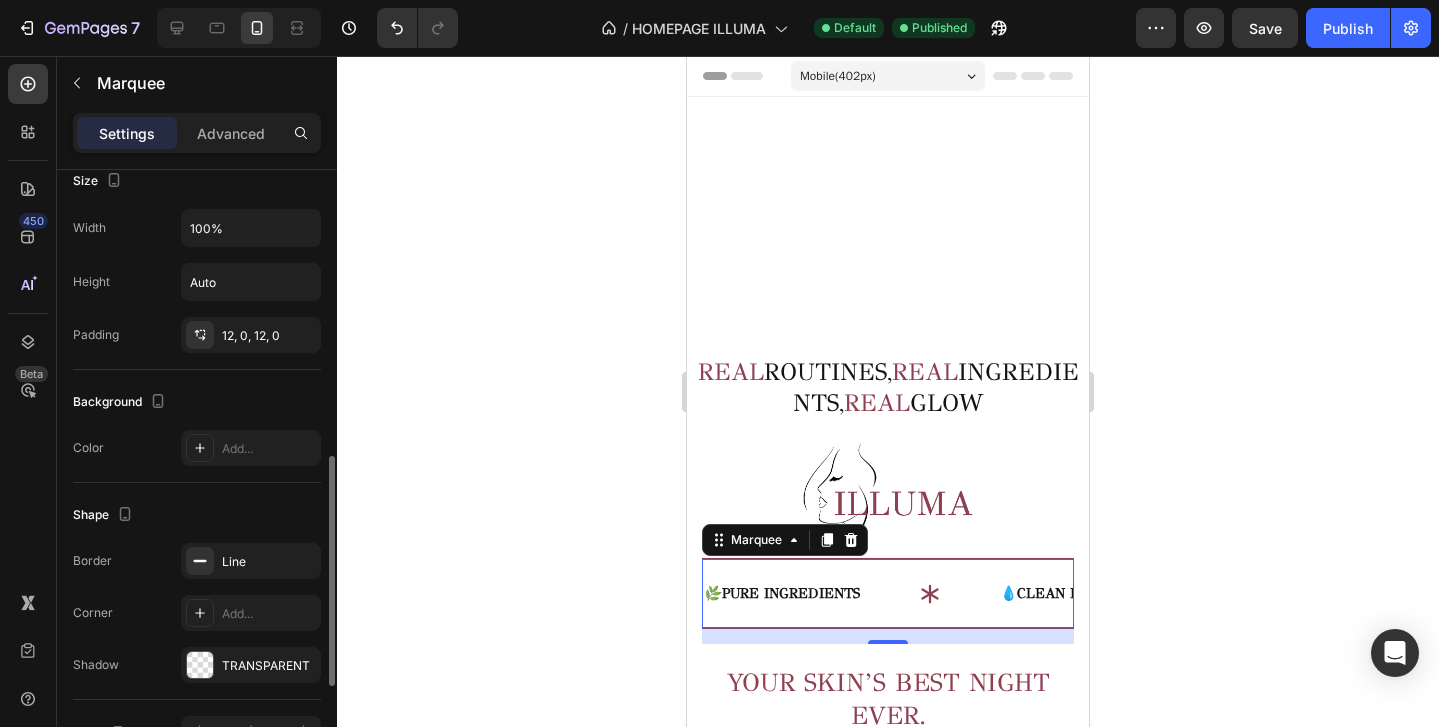 scroll, scrollTop: 903, scrollLeft: 0, axis: vertical 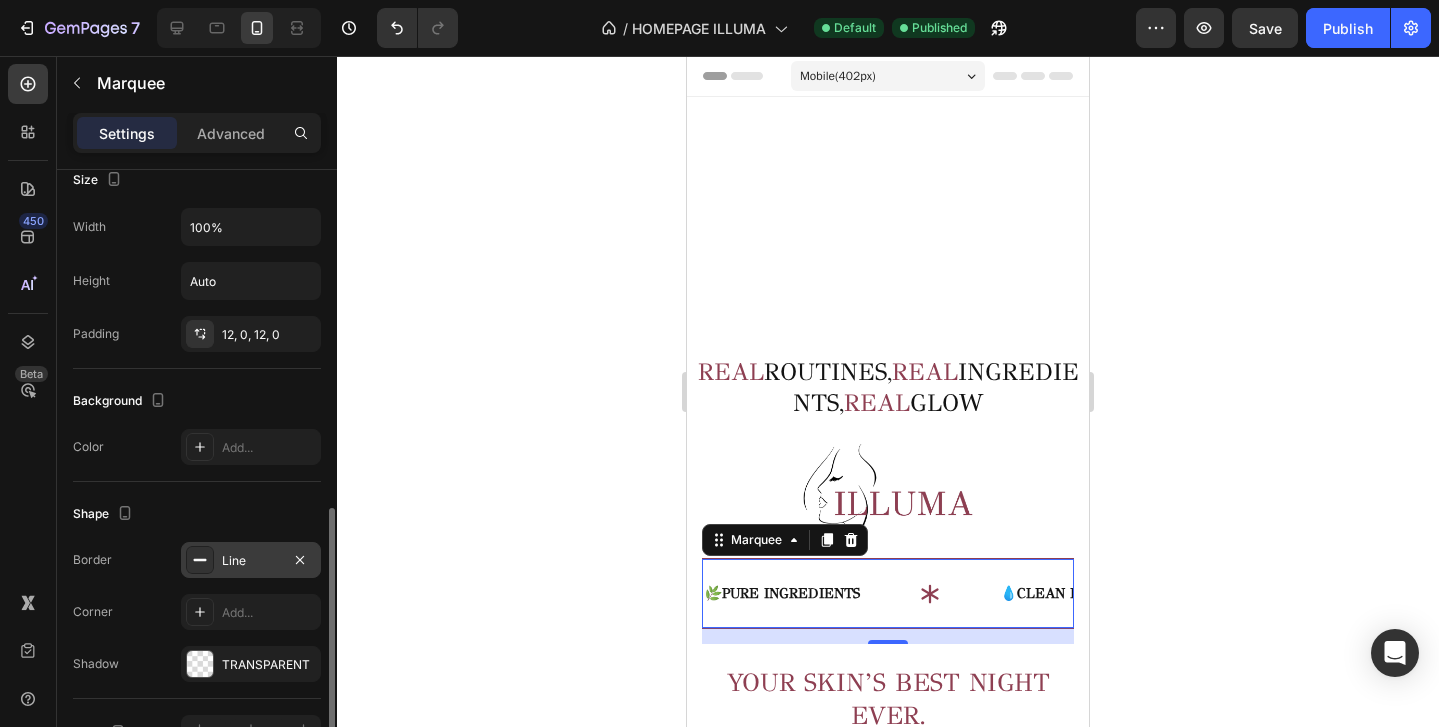 click on "Line" at bounding box center (251, 561) 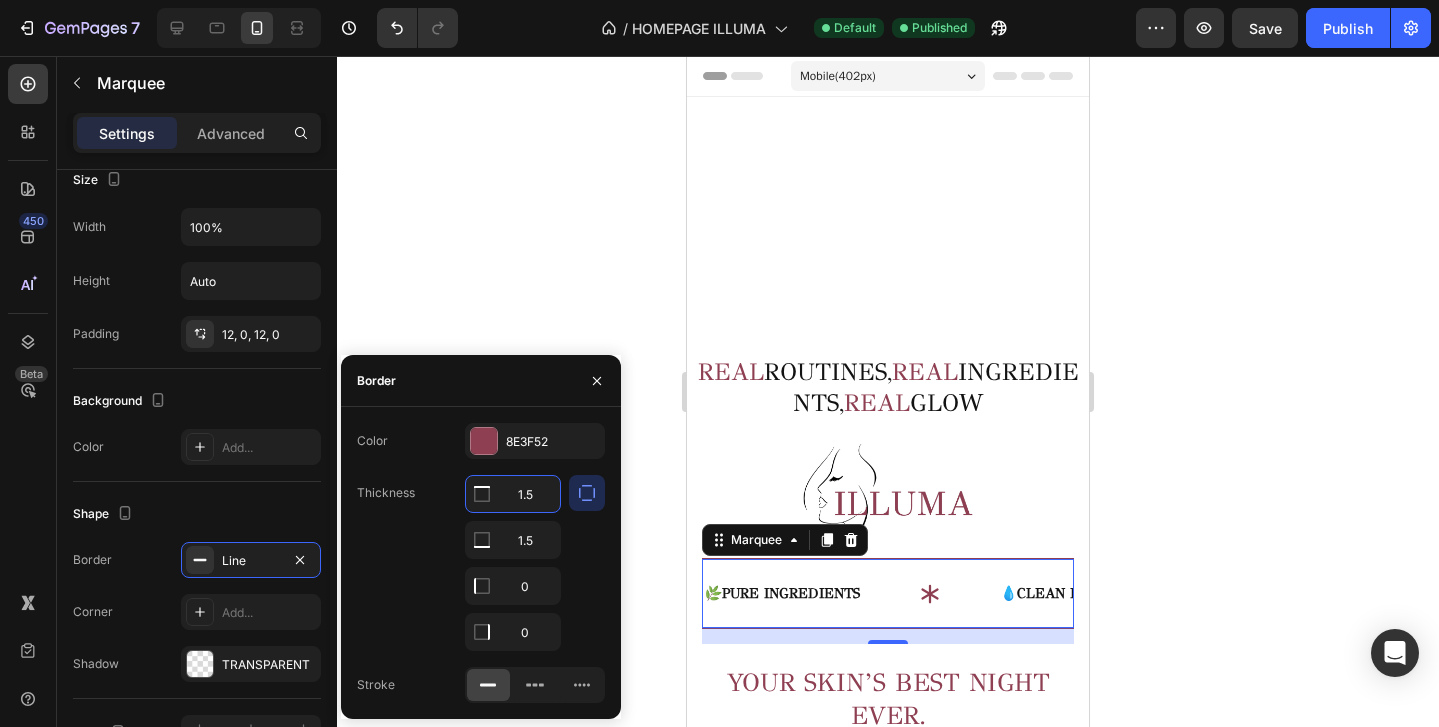 click on "1.5" at bounding box center (513, 494) 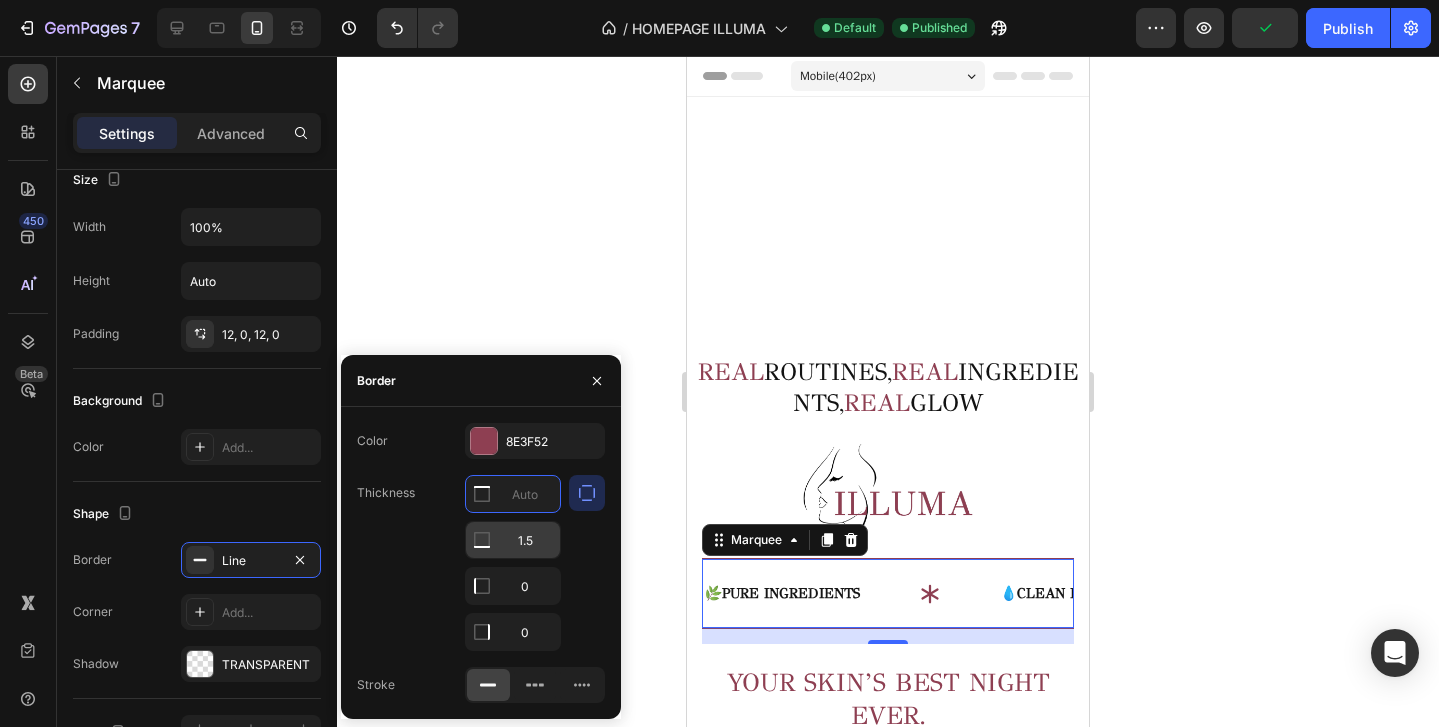 click on "1.5" at bounding box center (513, 540) 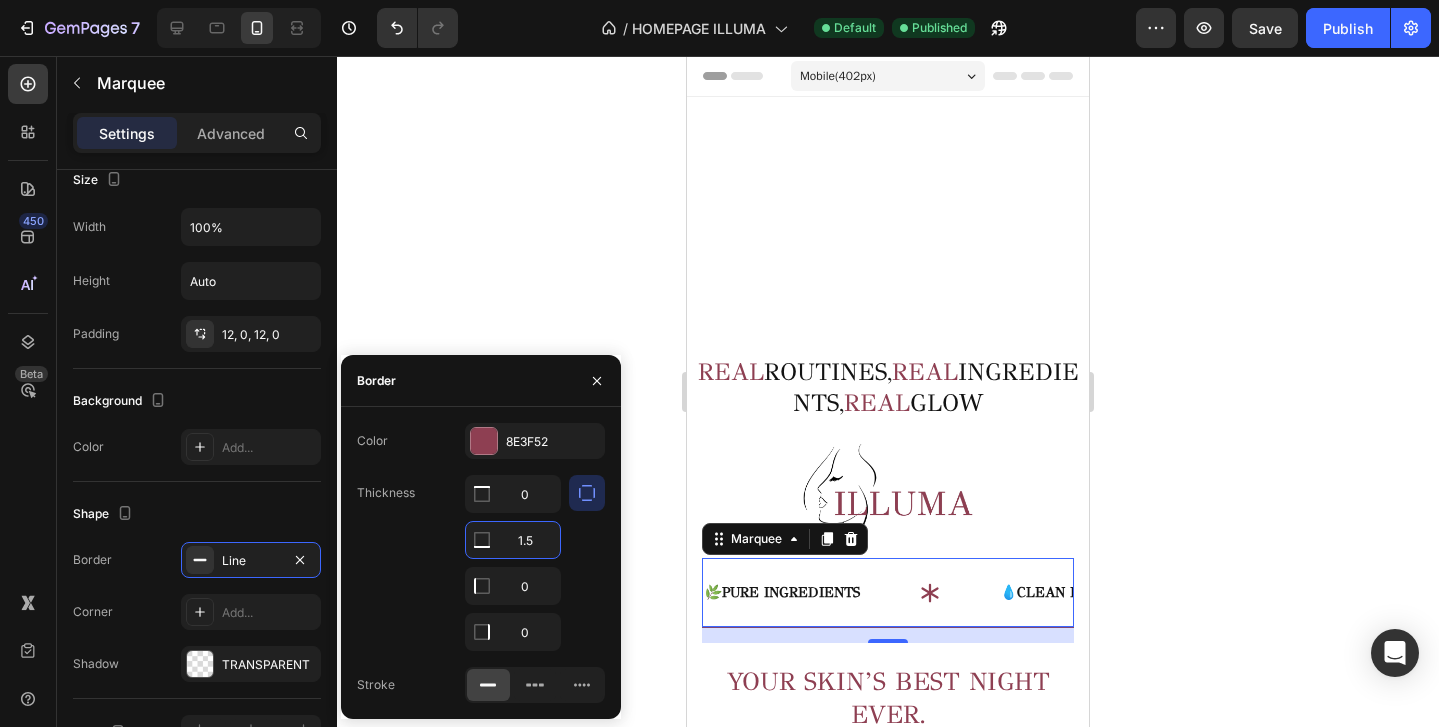 type 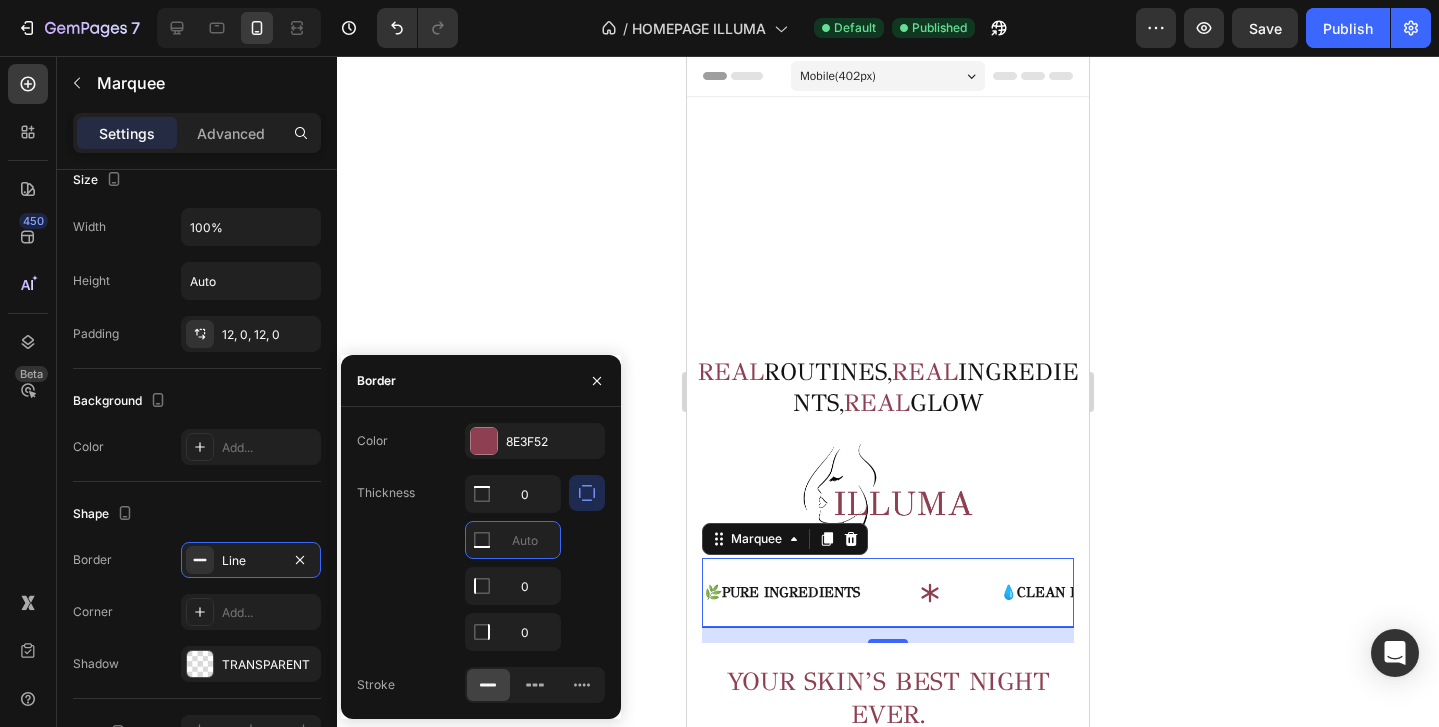 click 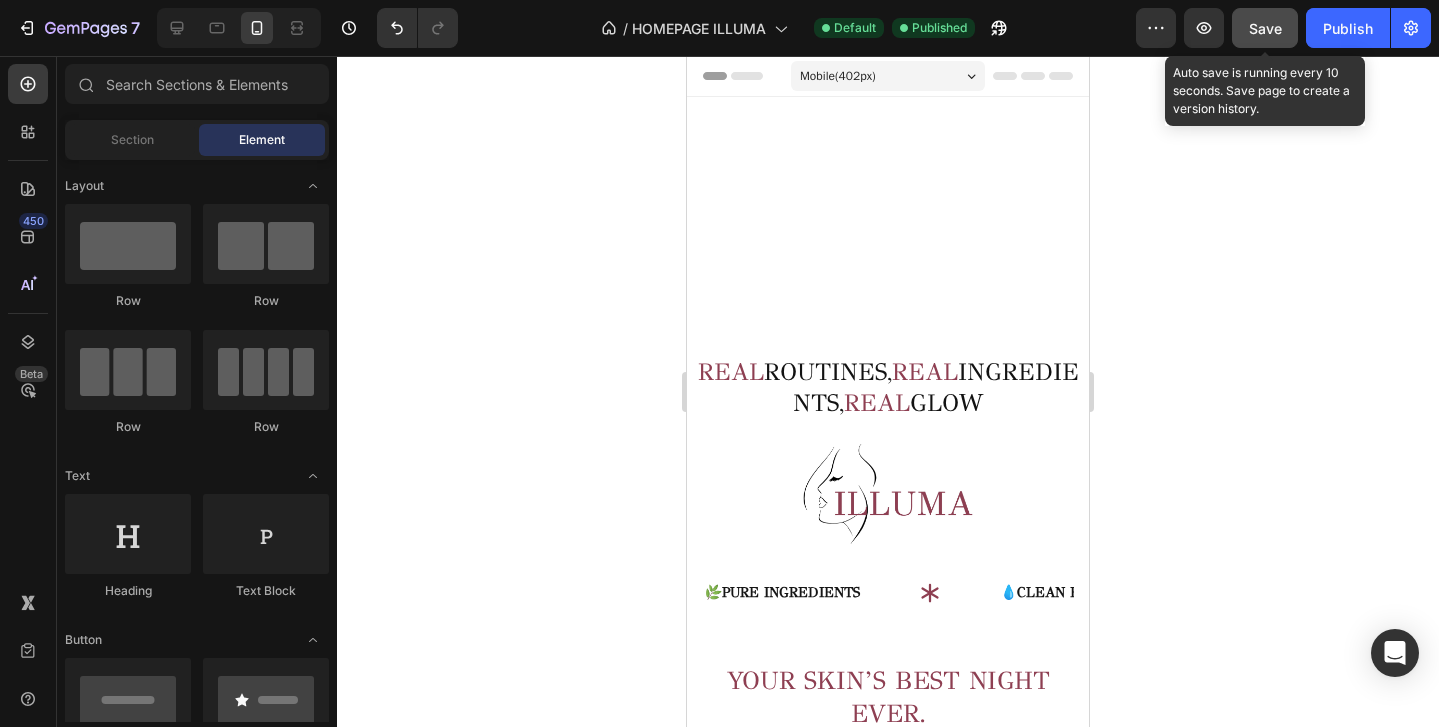 click on "Save" at bounding box center [1265, 28] 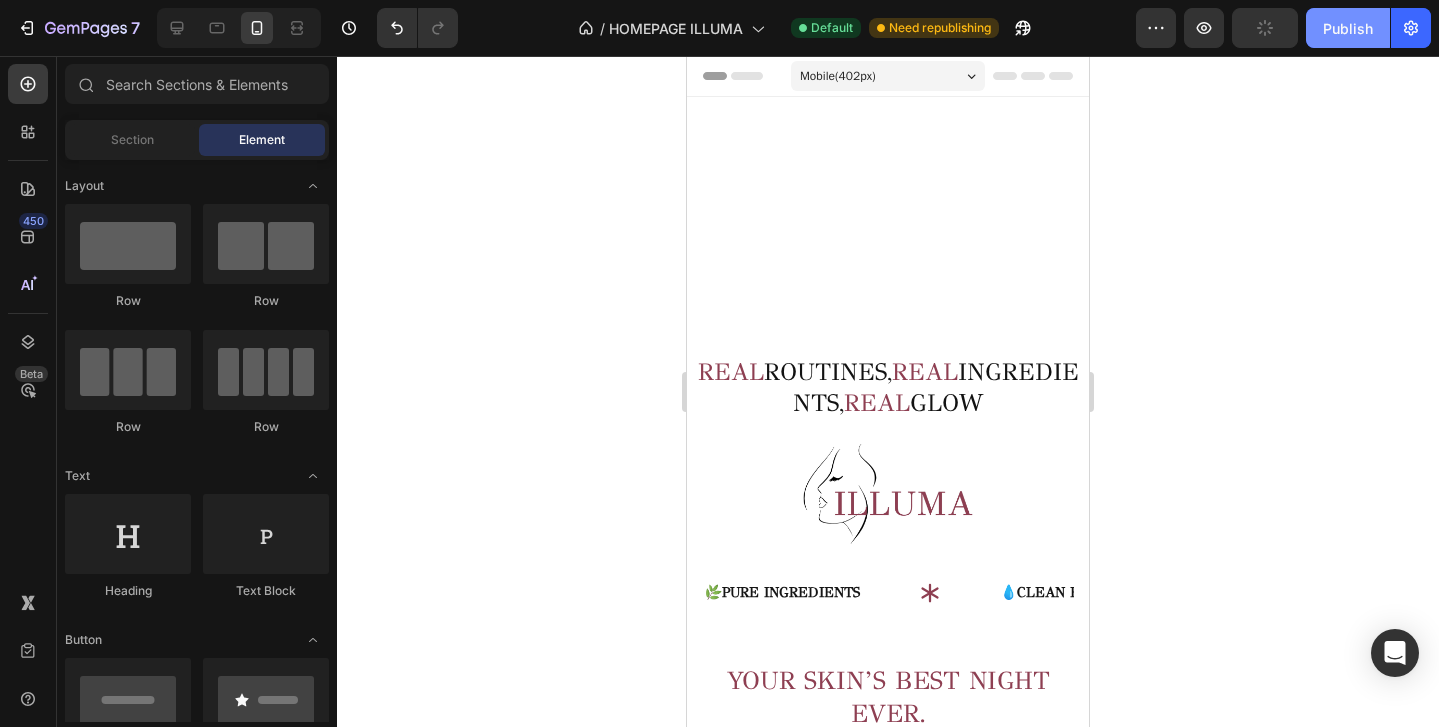 click on "Publish" at bounding box center [1348, 28] 